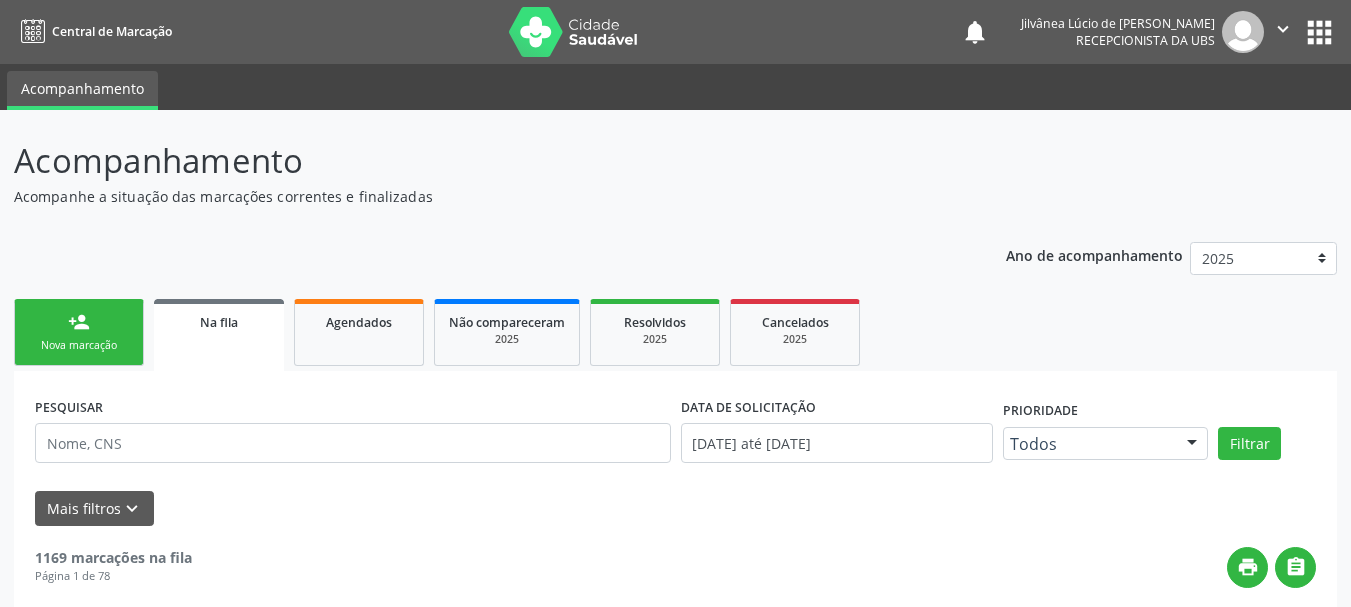 click on "person_add
Nova marcação" at bounding box center [79, 332] 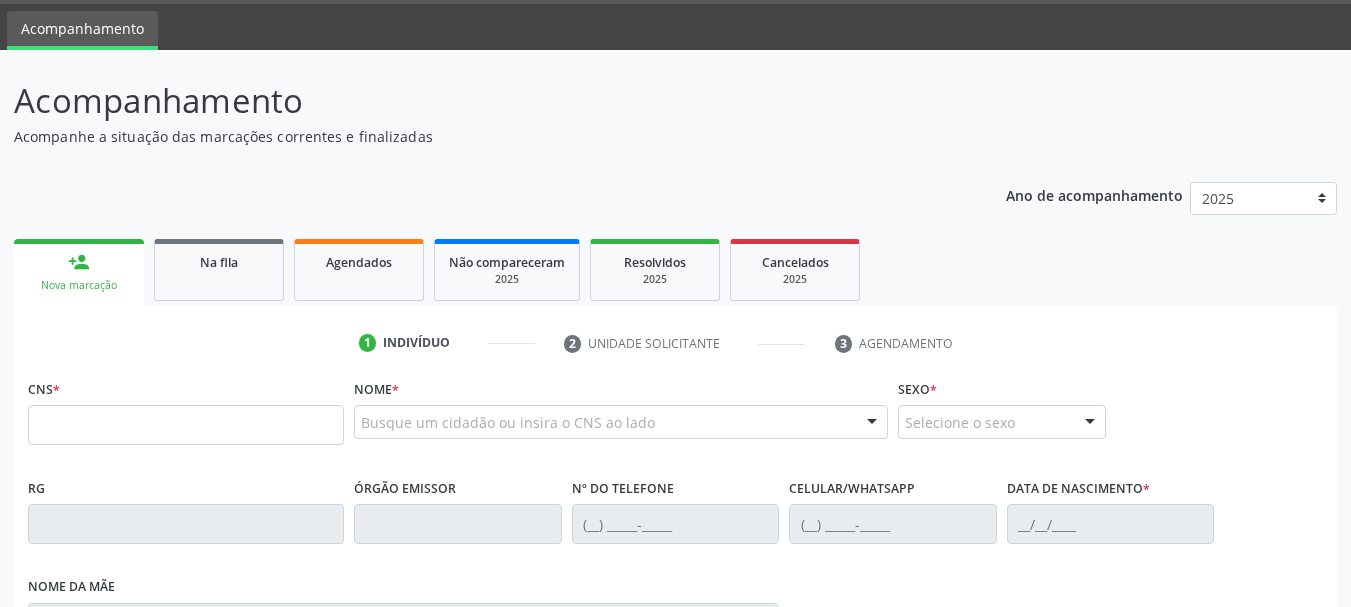 click on "Busque um cidadão ou insira o CNS ao lado" at bounding box center [621, 422] 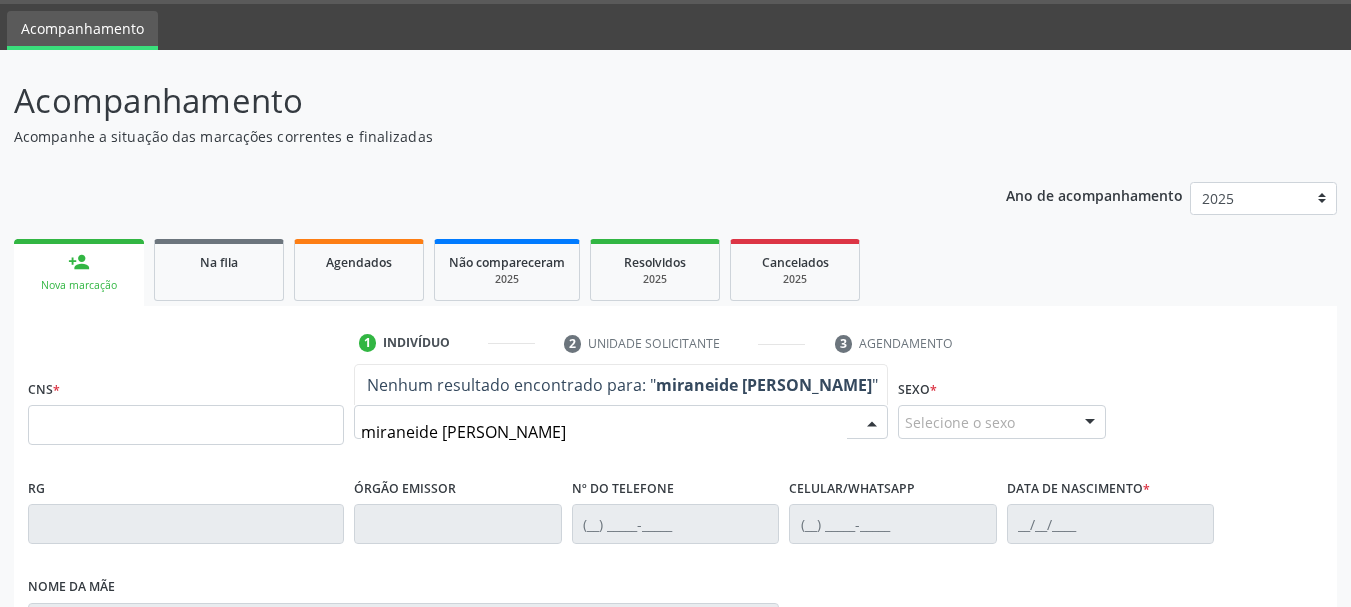 click on "miraneide bastista barbosa" at bounding box center (604, 432) 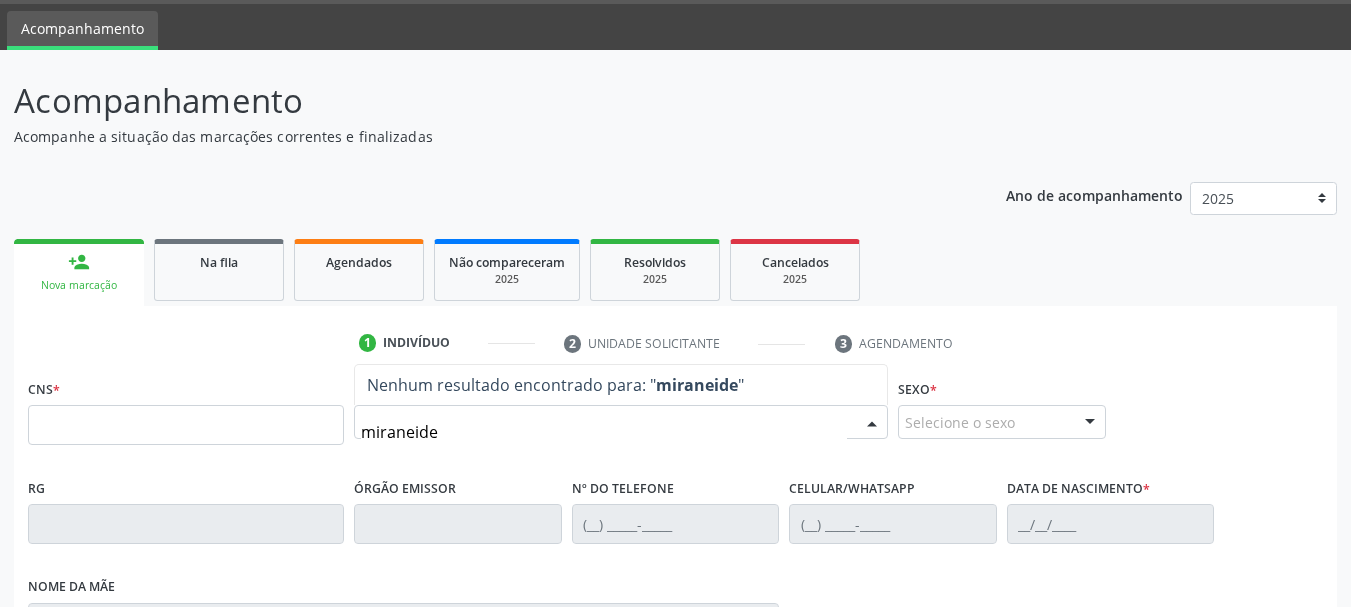type on "miraneide" 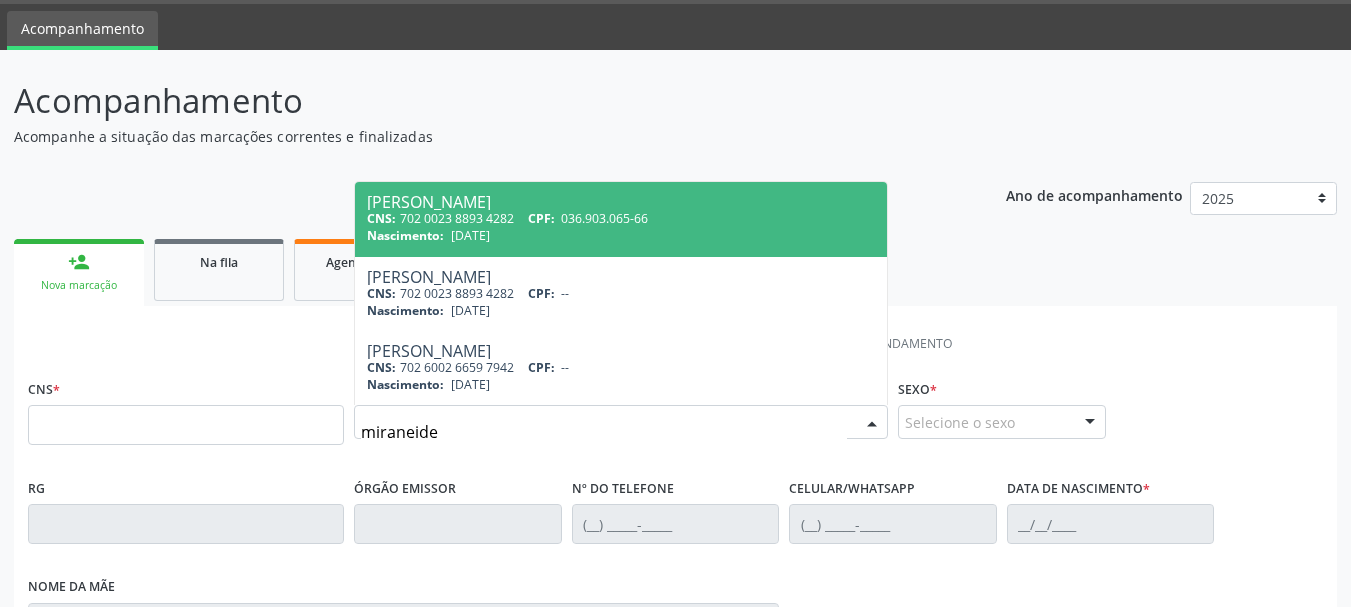 drag, startPoint x: 453, startPoint y: 430, endPoint x: 268, endPoint y: 433, distance: 185.02432 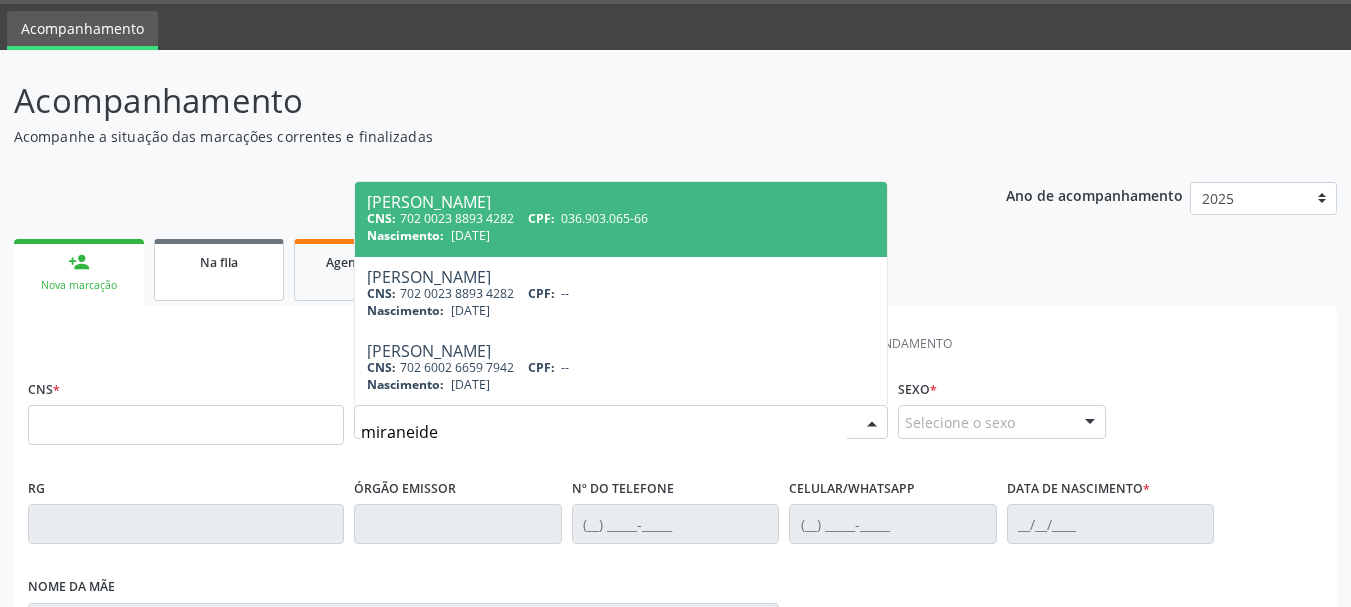 click on "Na fila" at bounding box center (219, 270) 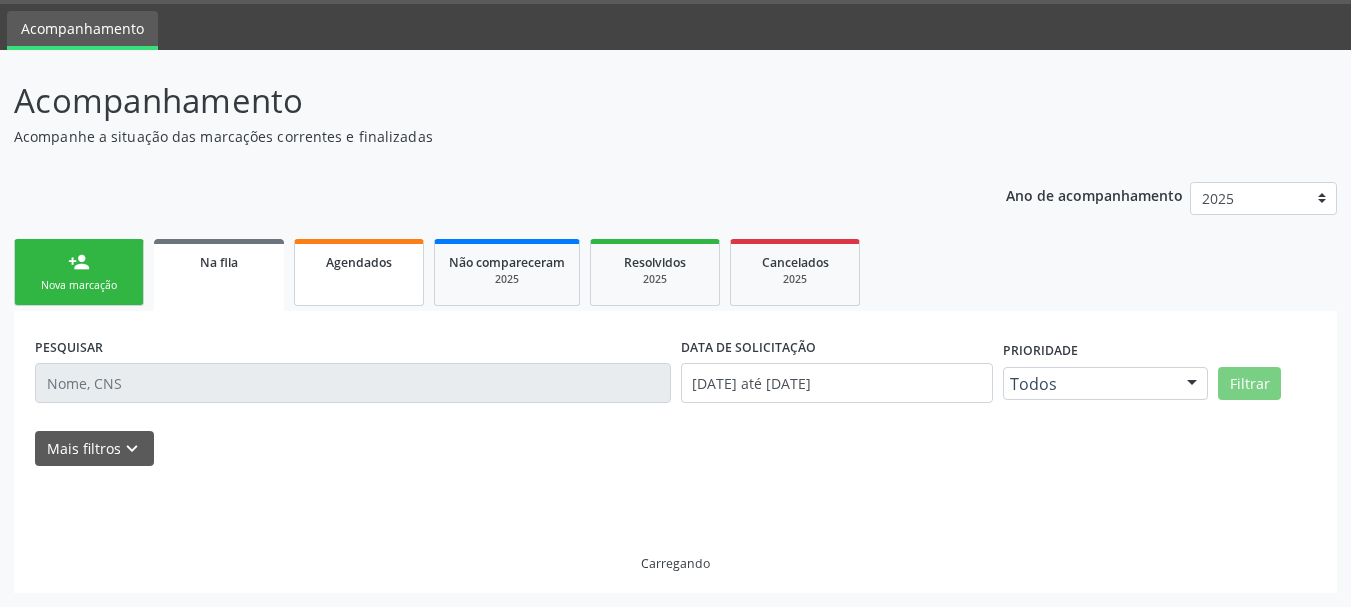 click on "Agendados" at bounding box center [359, 272] 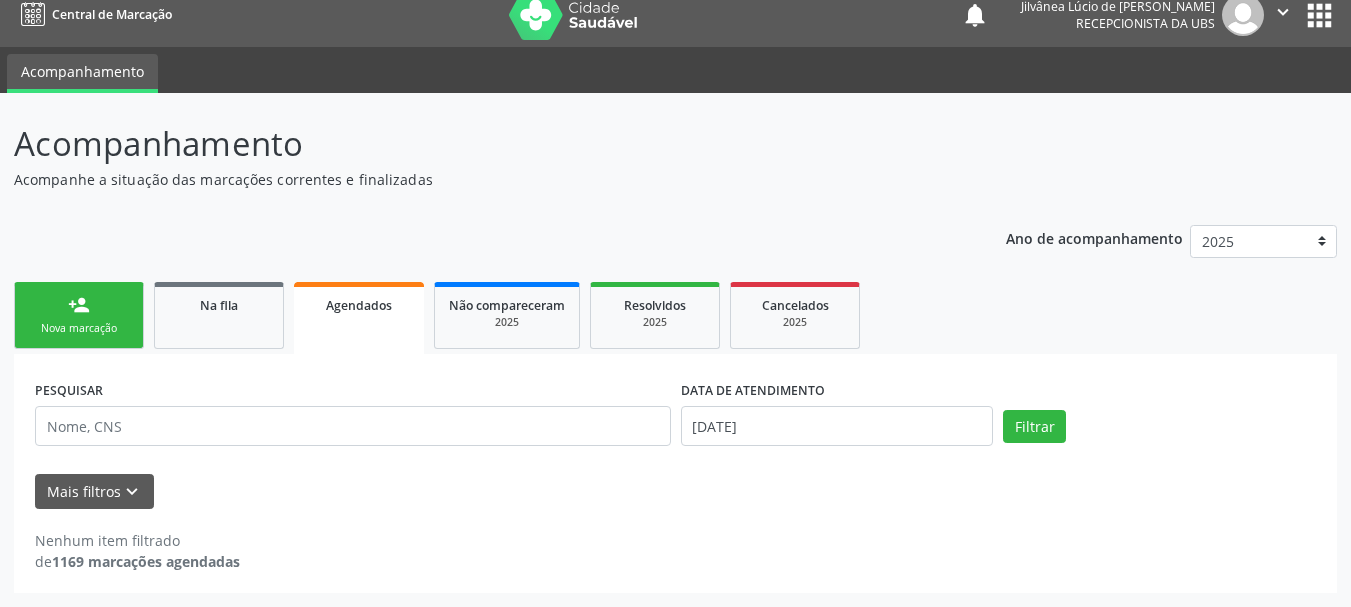 scroll, scrollTop: 17, scrollLeft: 0, axis: vertical 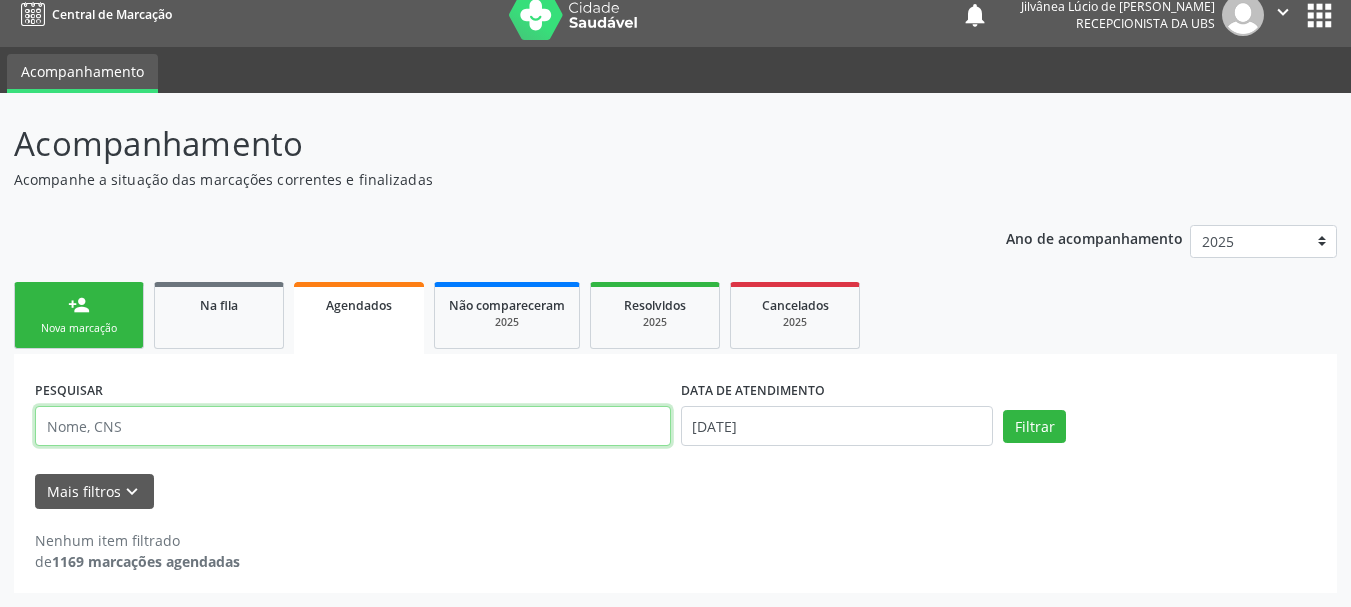 click at bounding box center (353, 426) 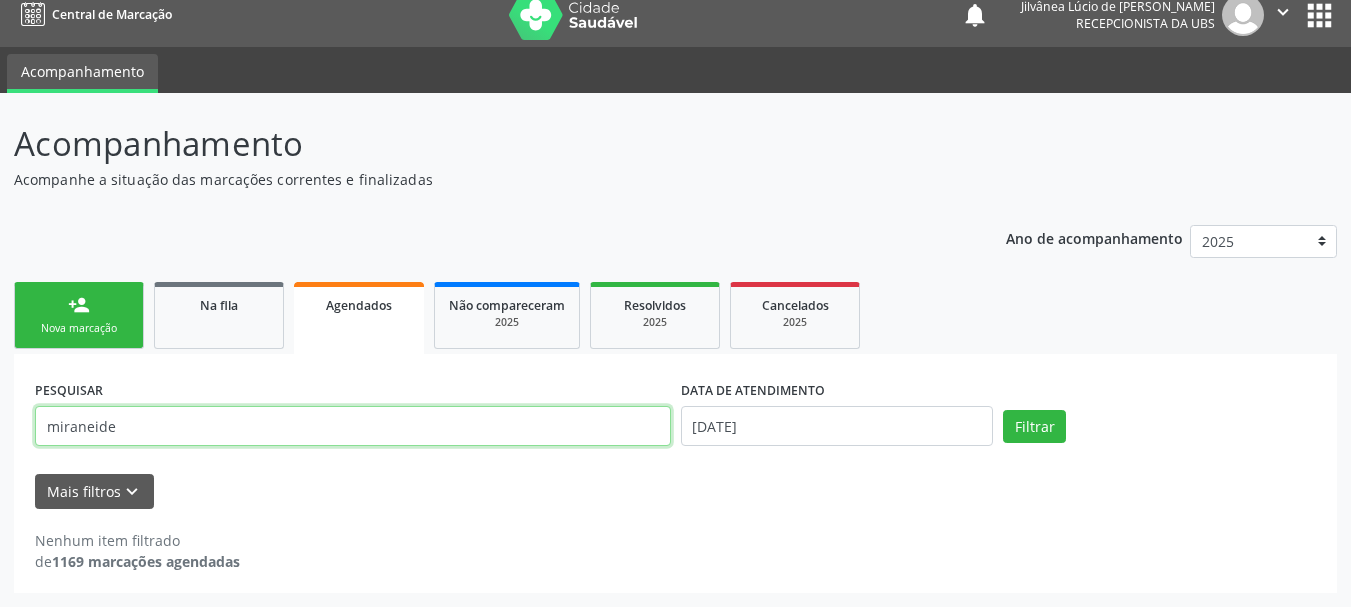 type on "miraneide" 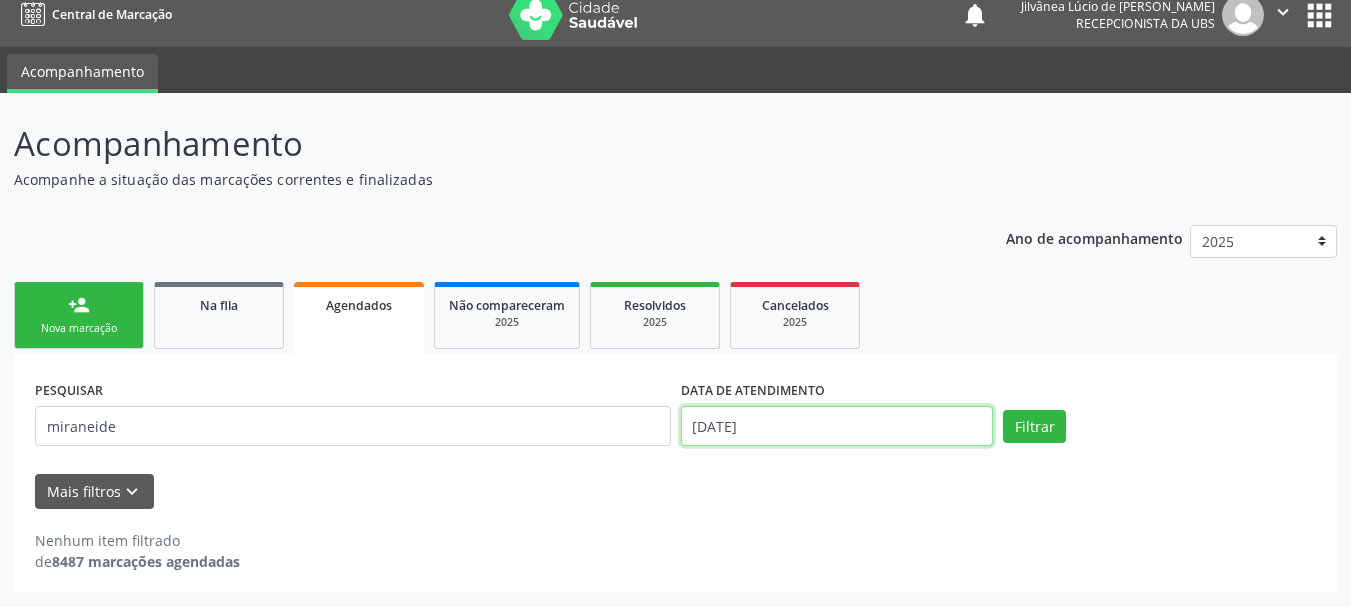 click on "16/07/2025" at bounding box center (837, 426) 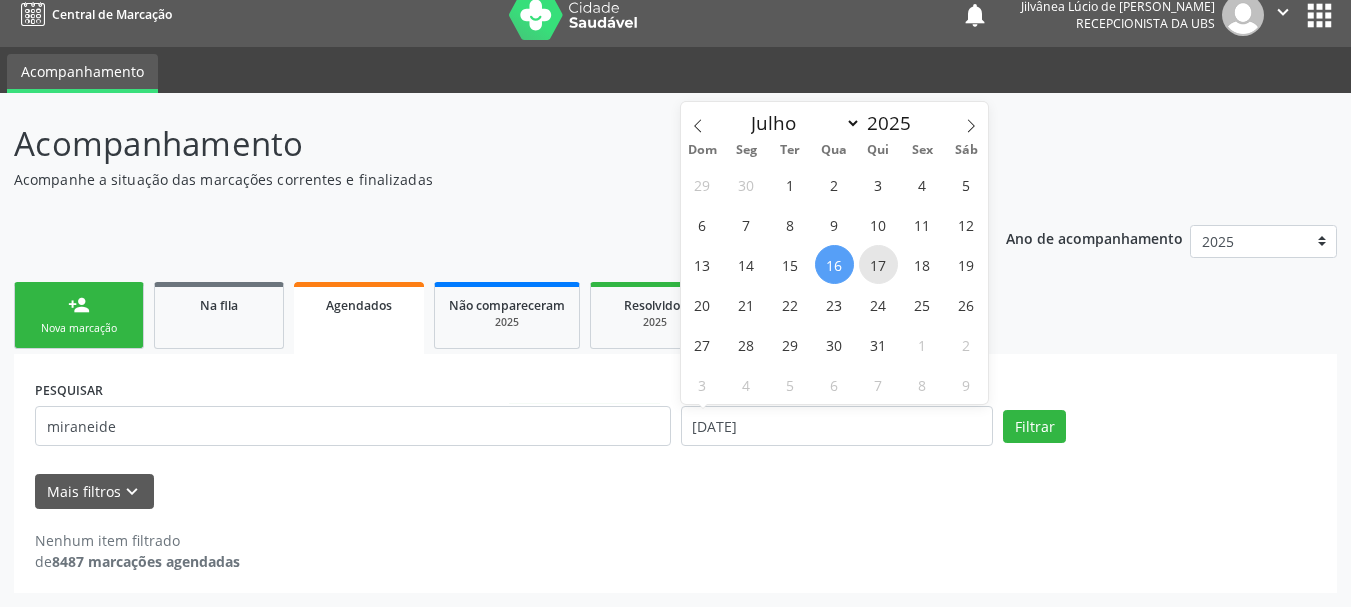 click on "17" at bounding box center (878, 264) 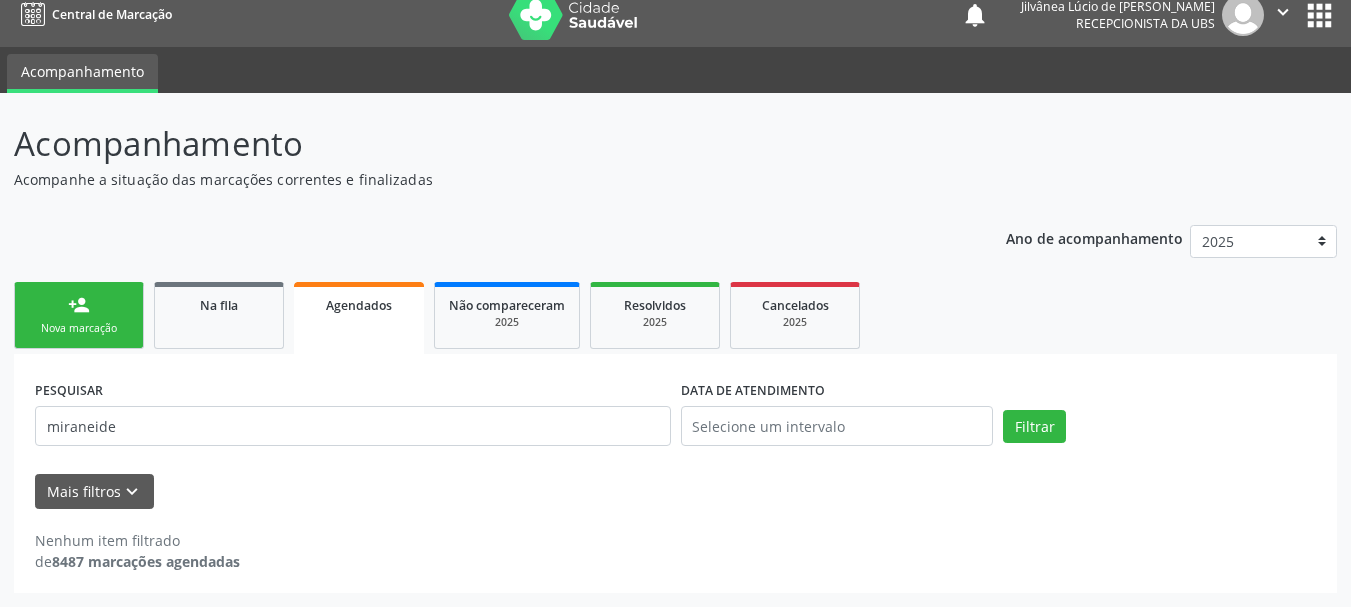 click on "PESQUISAR
miraneide
DATA DE ATENDIMENTO
Filtrar" at bounding box center [675, 417] 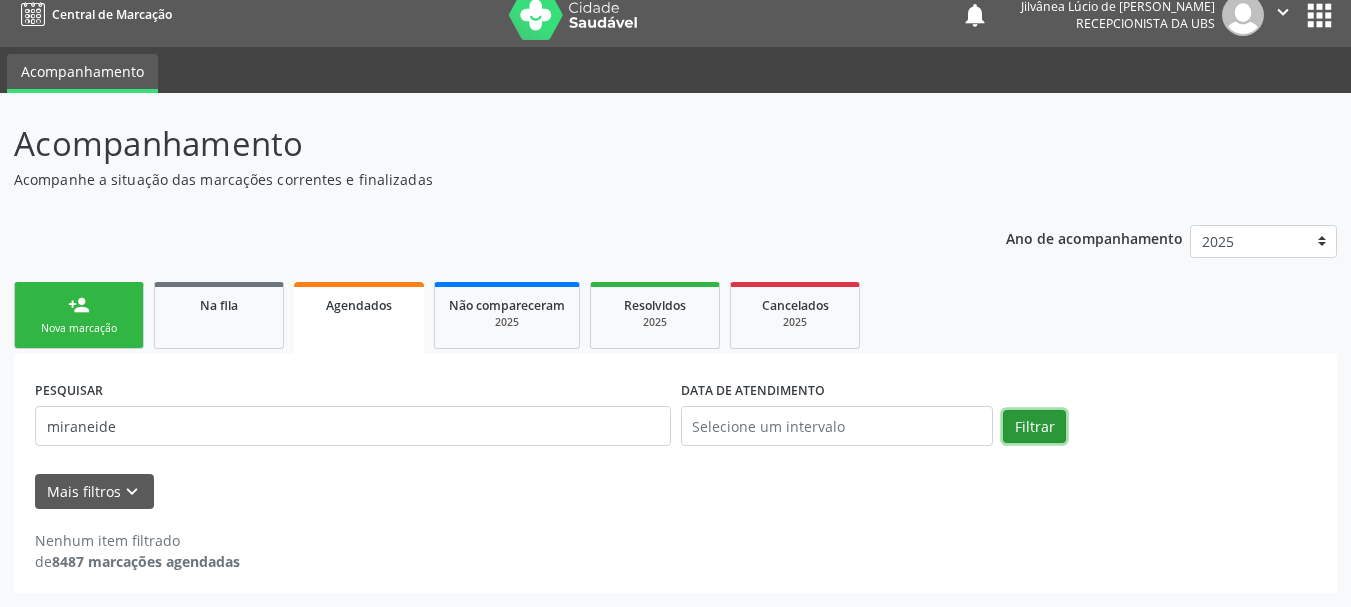 click on "Filtrar" at bounding box center [1034, 427] 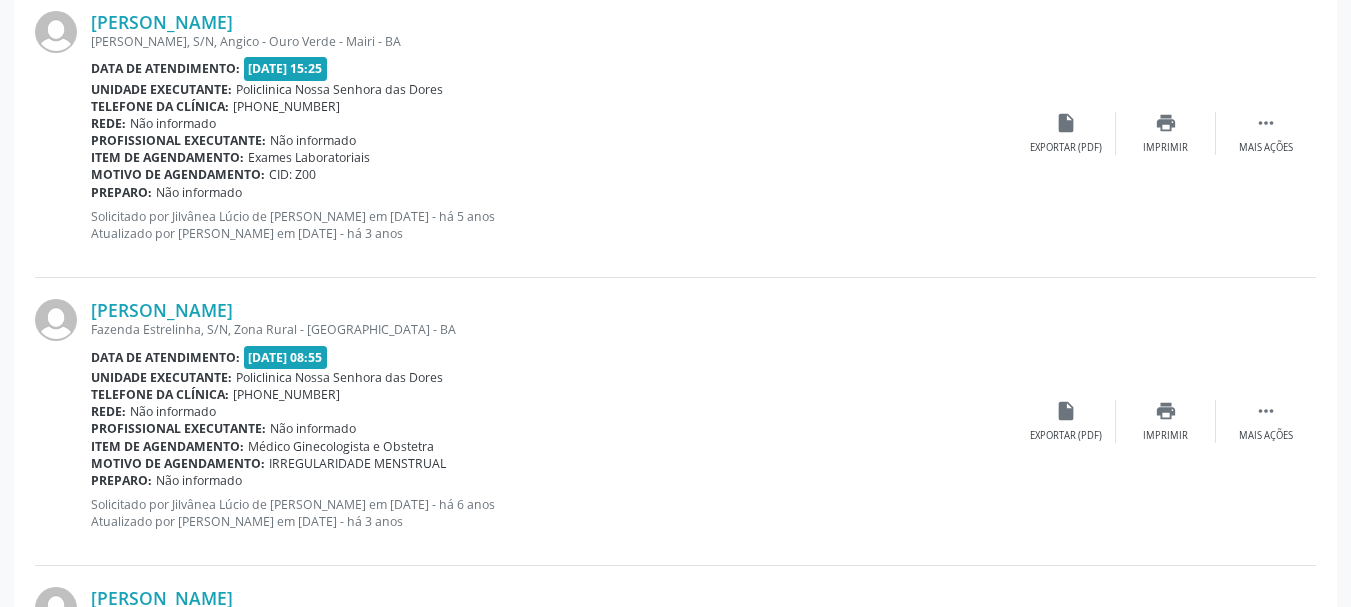 scroll, scrollTop: 717, scrollLeft: 0, axis: vertical 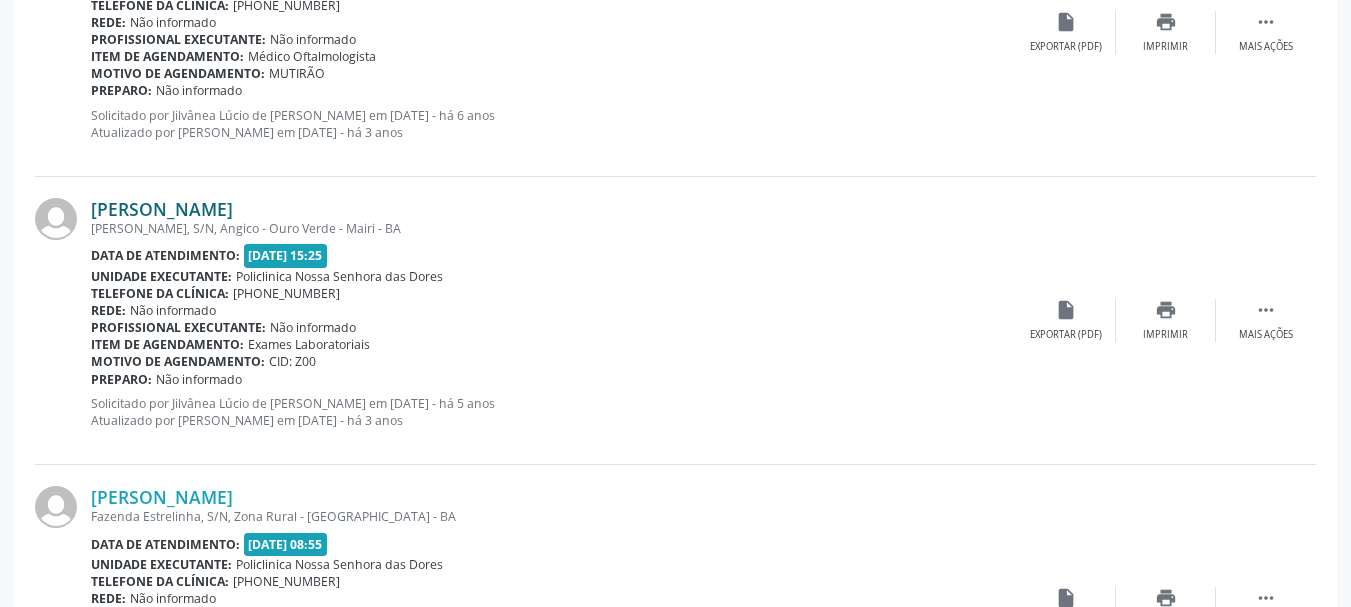 click on "Miraneide Batista Barbosa" at bounding box center [162, 209] 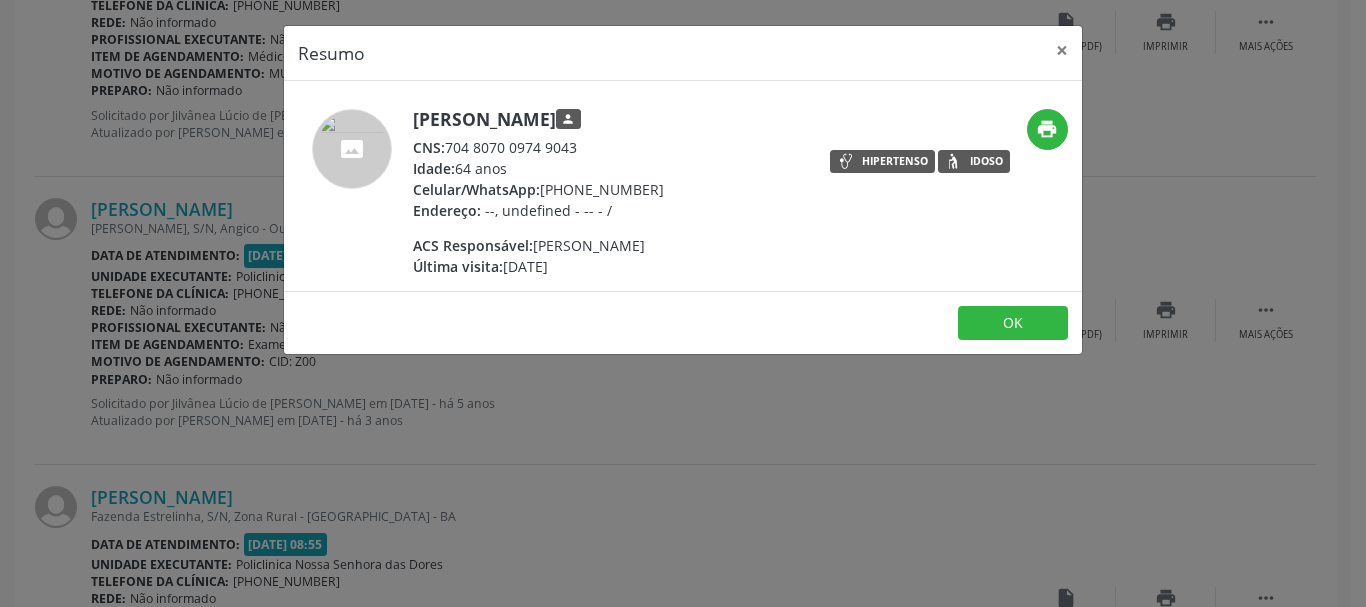 drag, startPoint x: 600, startPoint y: 145, endPoint x: 449, endPoint y: 146, distance: 151.00331 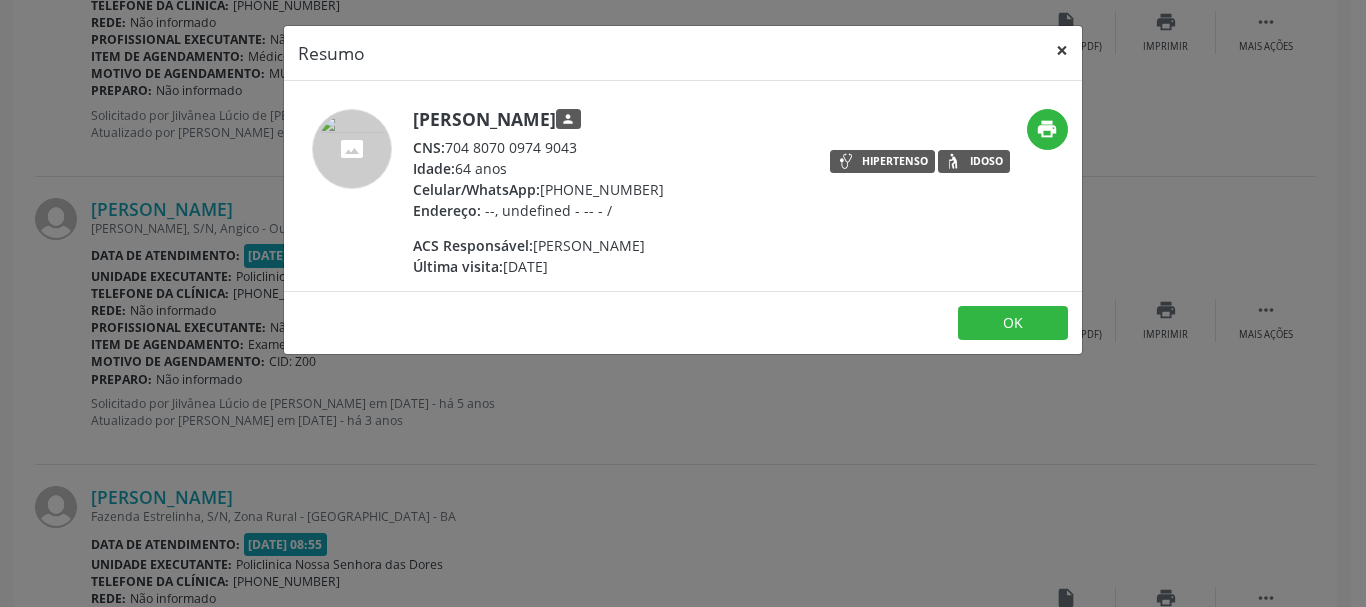 click on "×" at bounding box center (1062, 50) 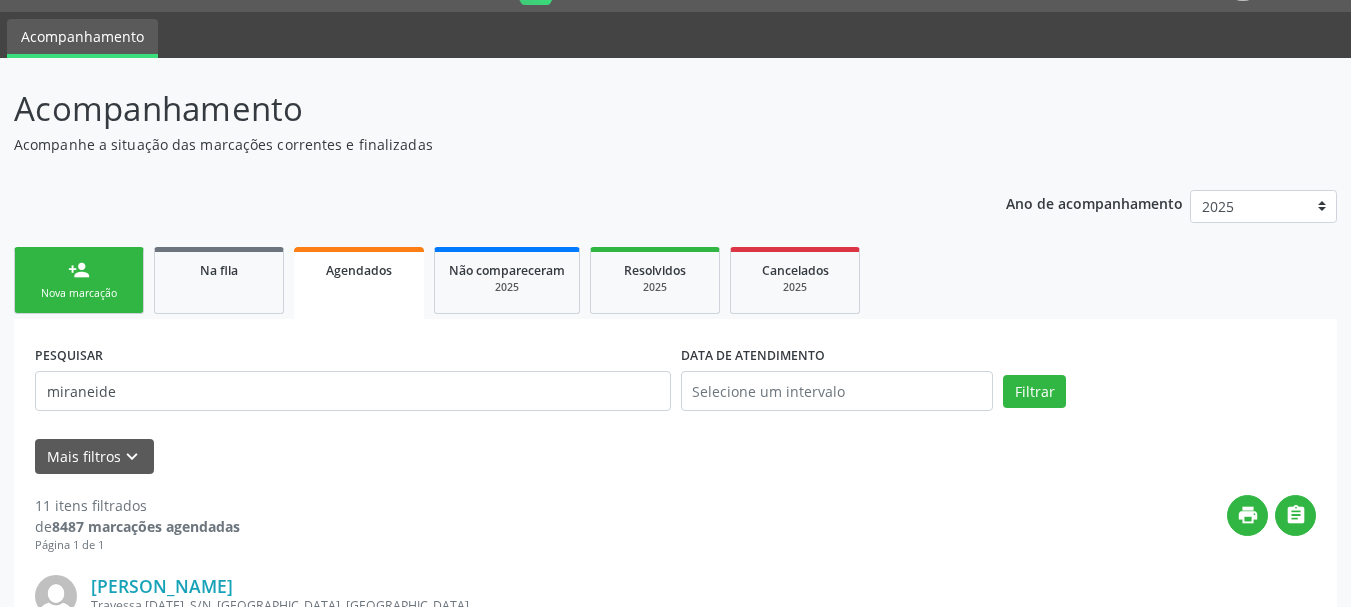 scroll, scrollTop: 0, scrollLeft: 0, axis: both 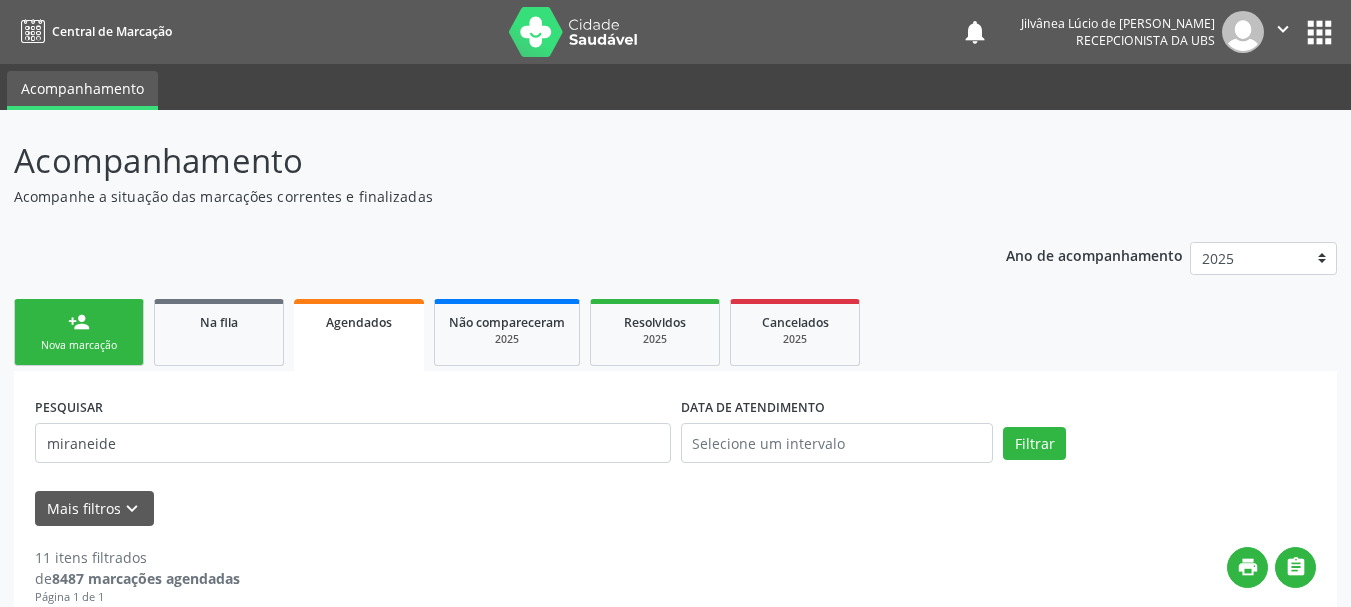 click on "person_add
Nova marcação" at bounding box center (79, 332) 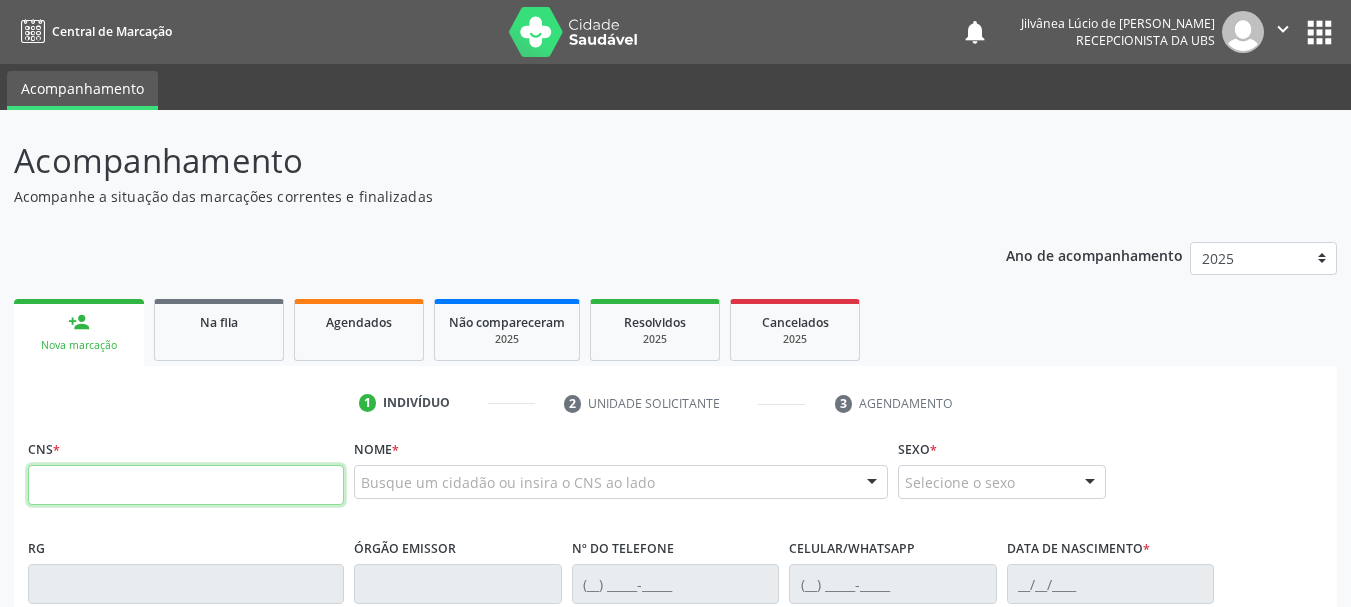 click at bounding box center (186, 485) 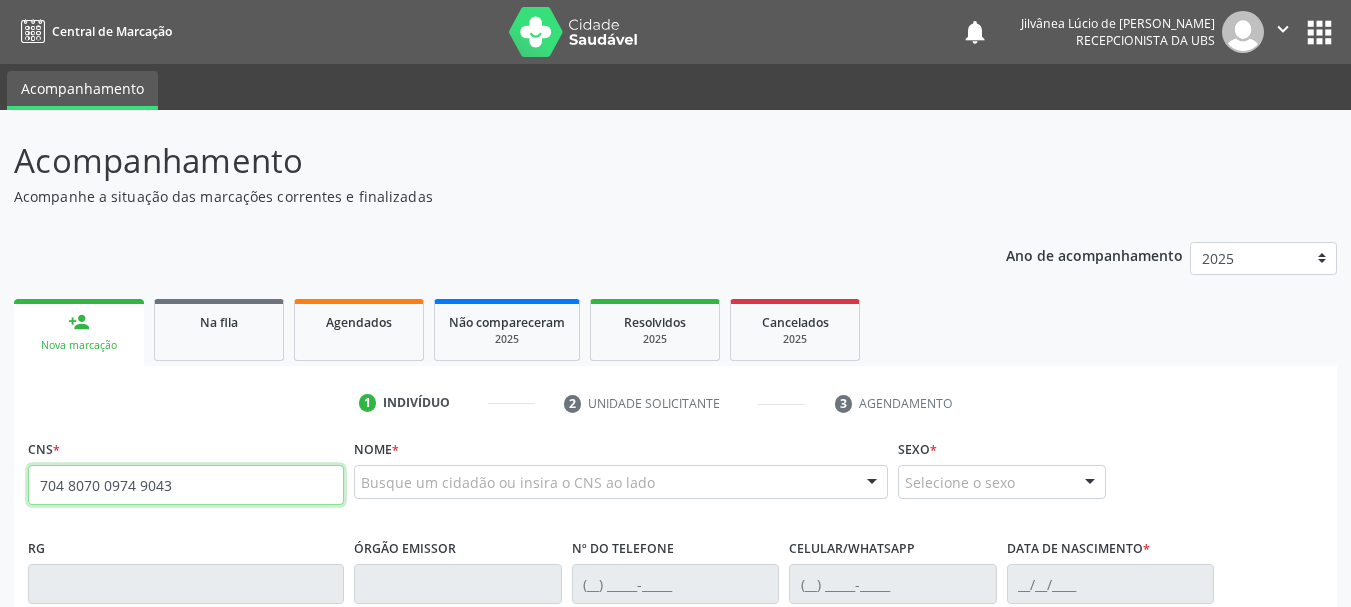 type on "704 8070 0974 9043" 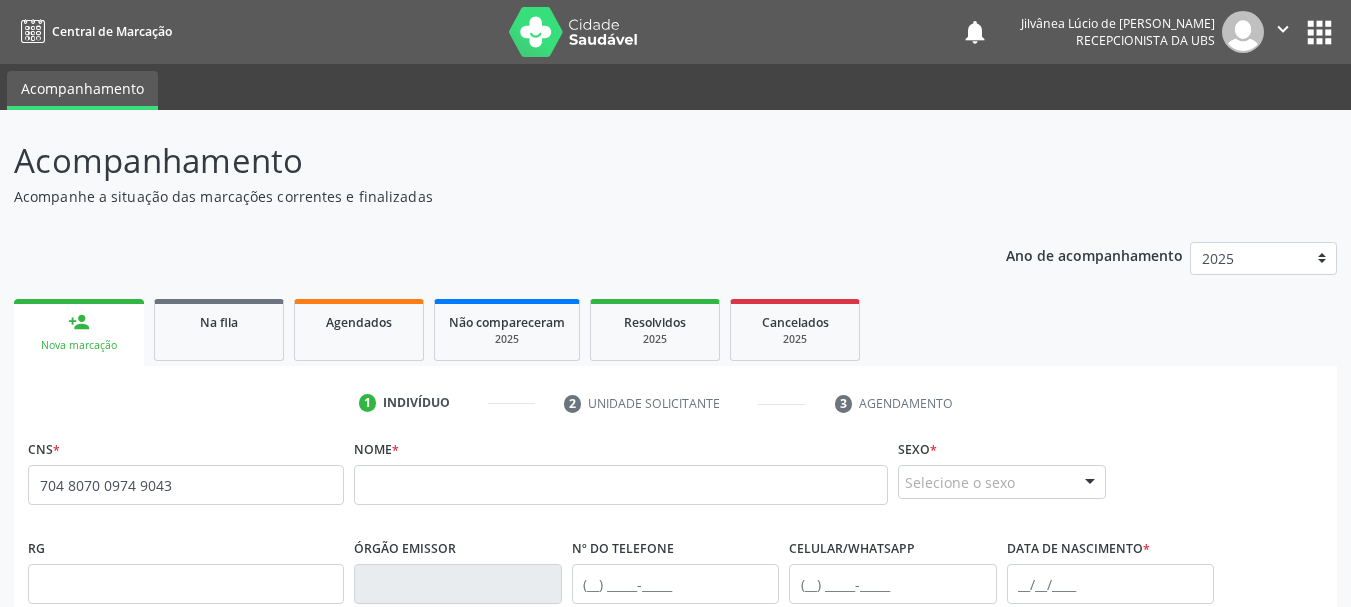 click on "" at bounding box center (1283, 29) 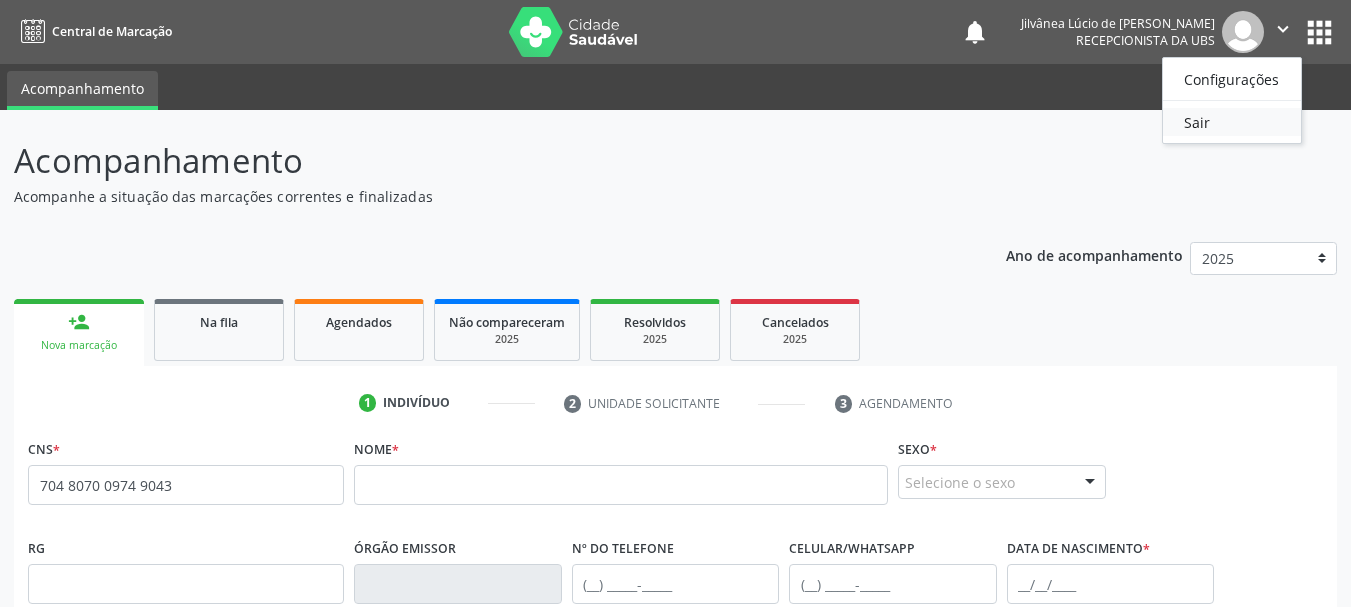 click on "Sair" at bounding box center [1232, 122] 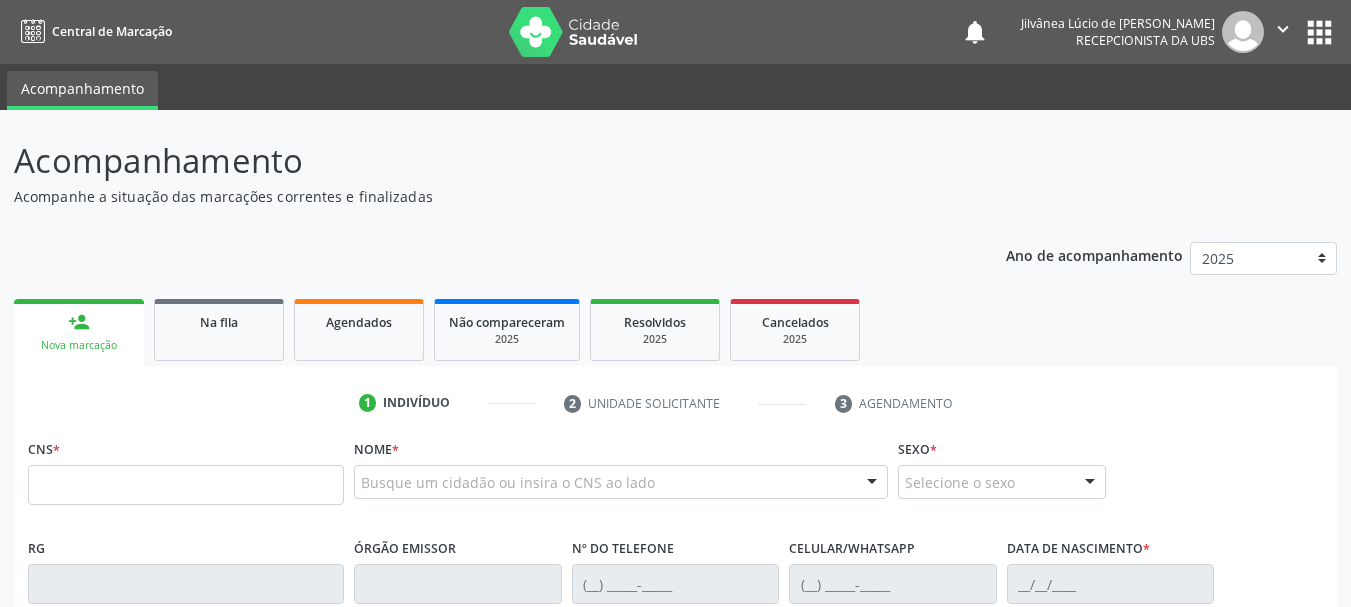scroll, scrollTop: 0, scrollLeft: 0, axis: both 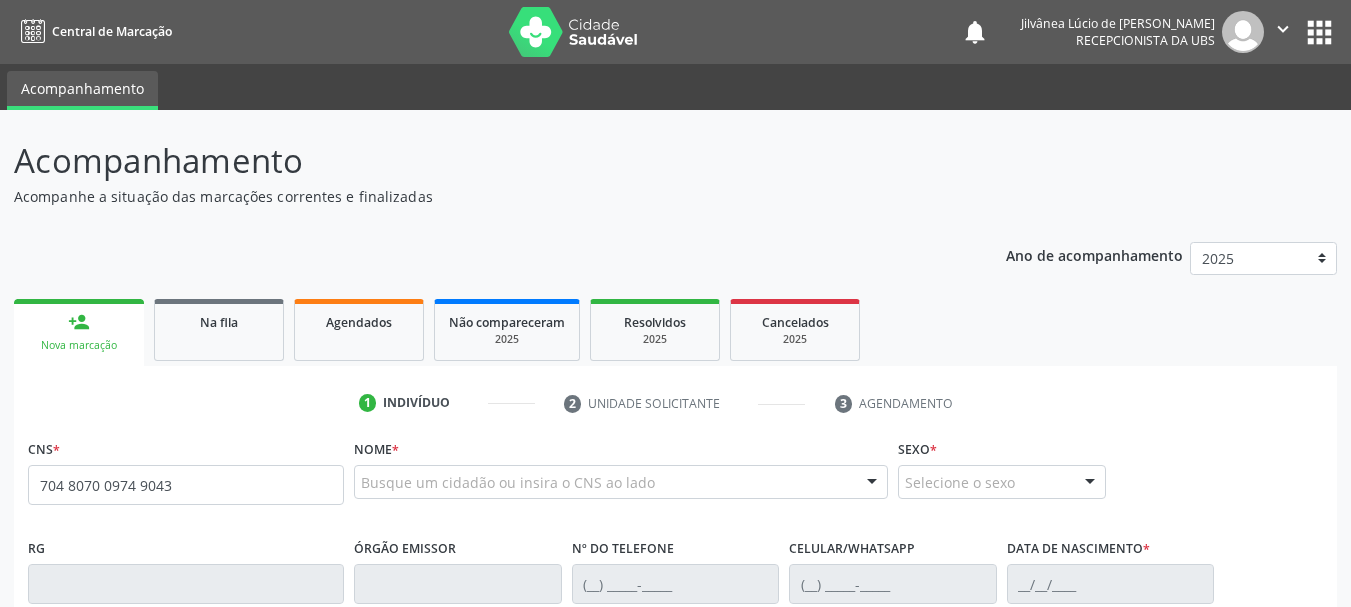 type on "704 8070 0974 9043" 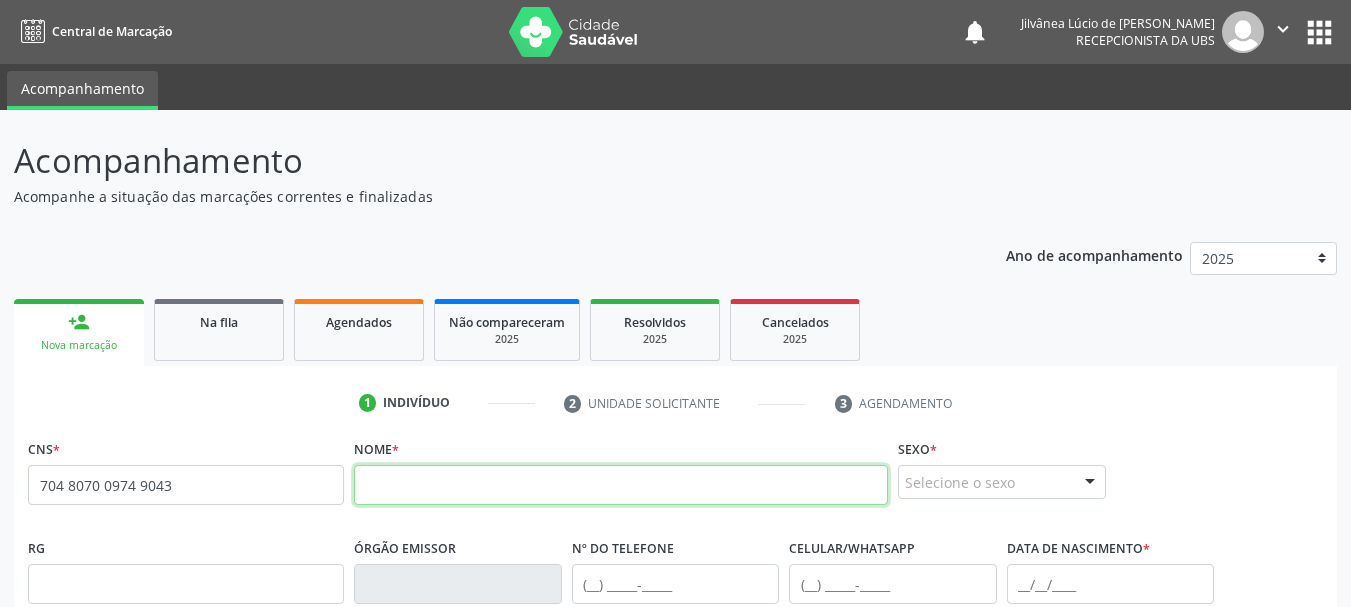 click at bounding box center [621, 485] 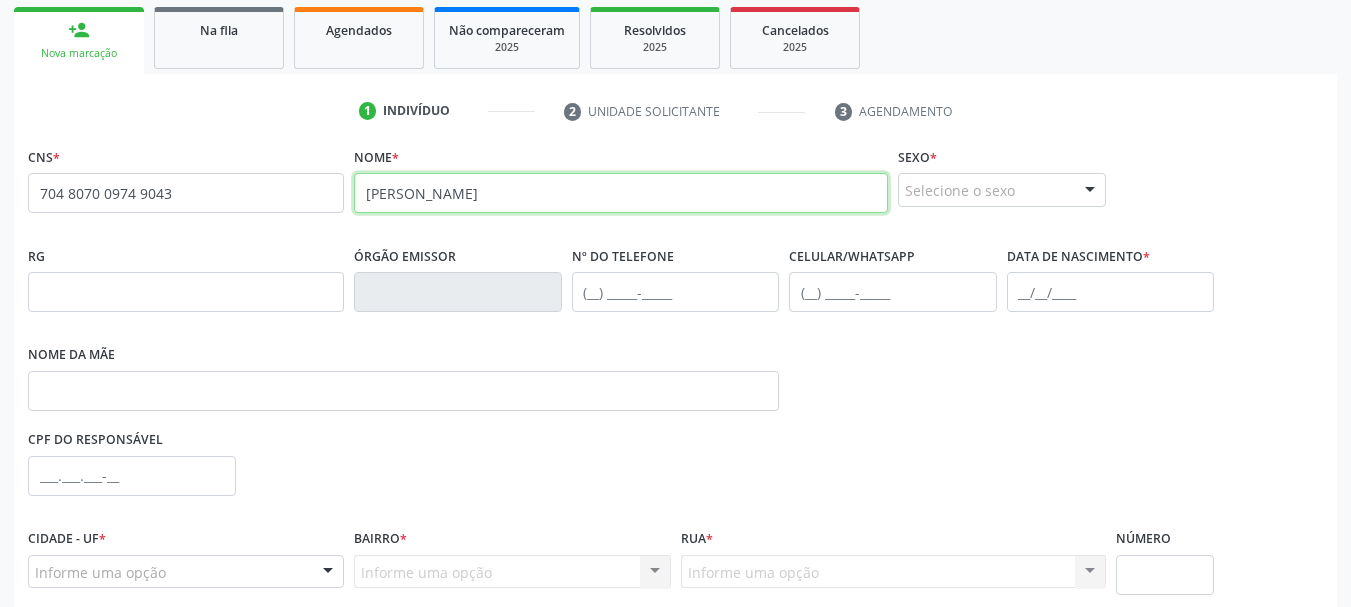 scroll, scrollTop: 300, scrollLeft: 0, axis: vertical 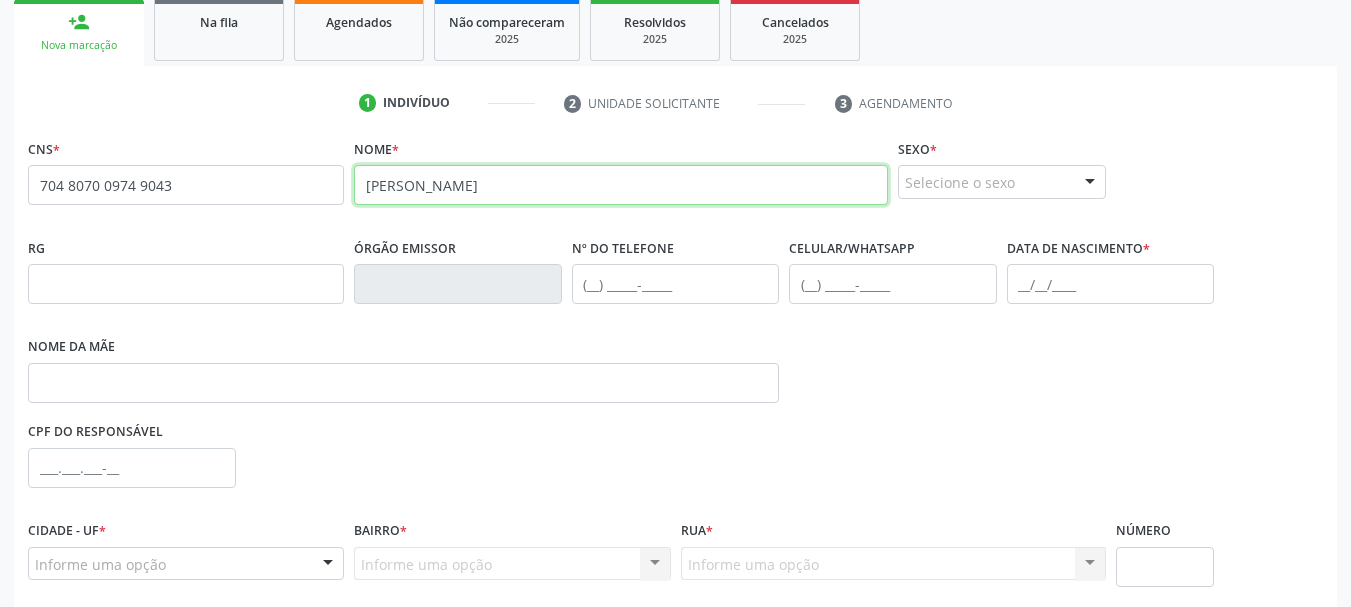type on "Miraneide Batista Barbosa" 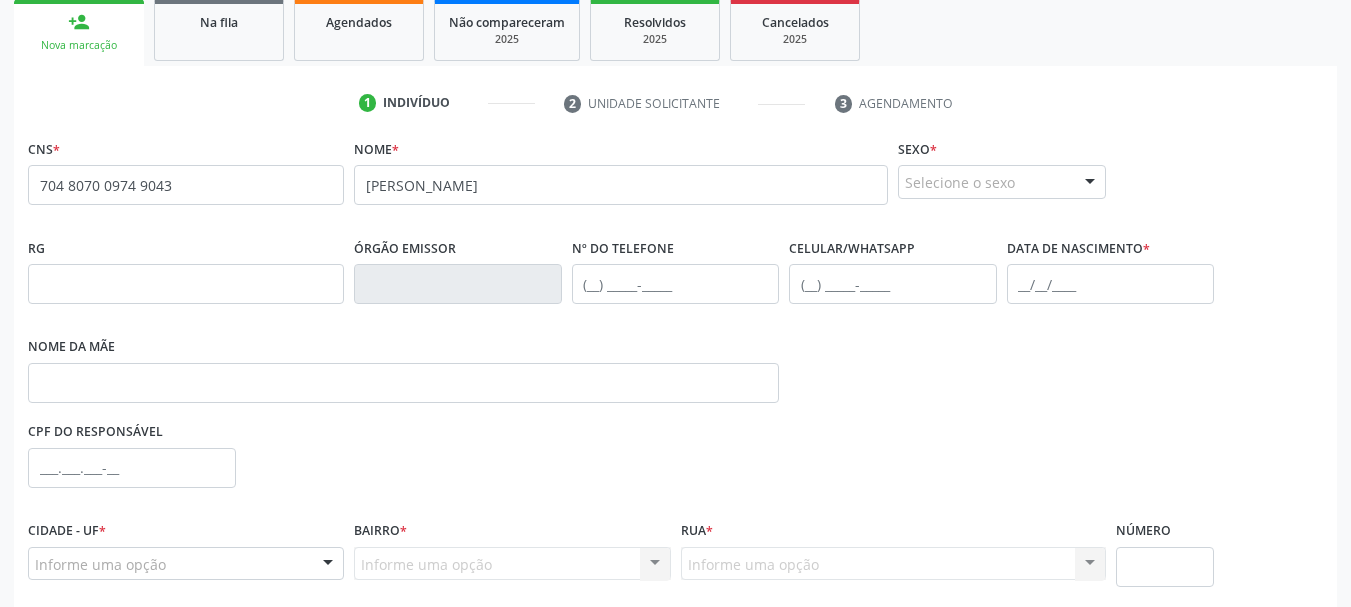 click on "Selecione o sexo" at bounding box center (1002, 182) 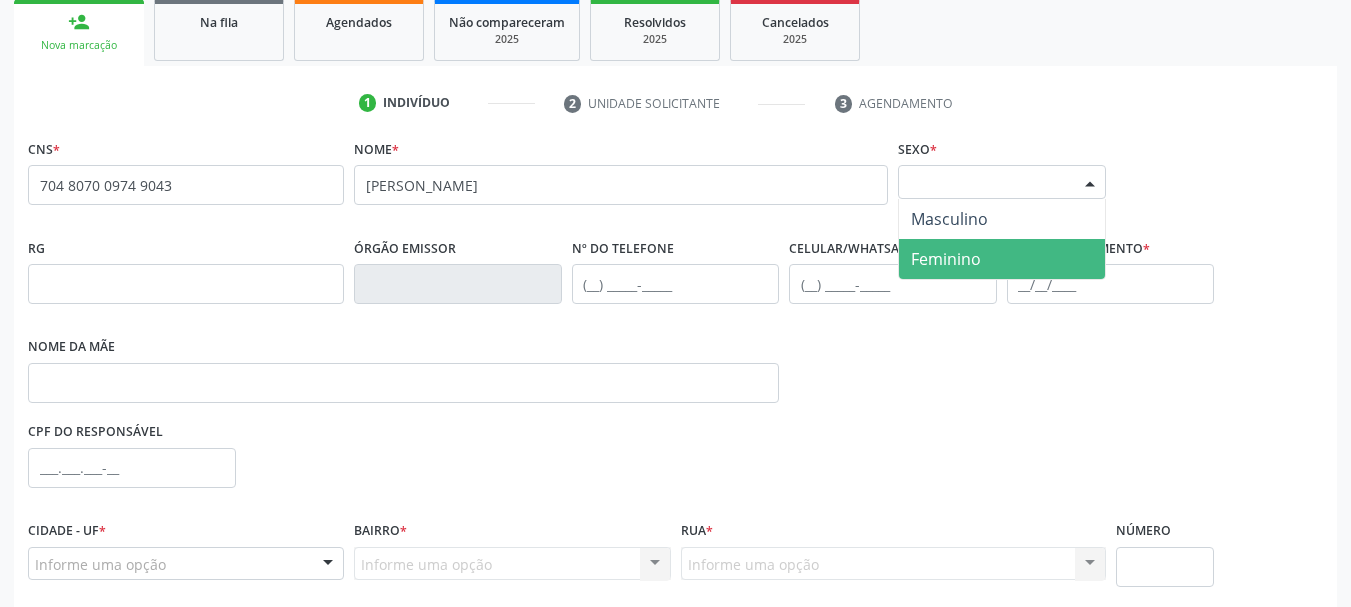 click on "Feminino" at bounding box center (946, 259) 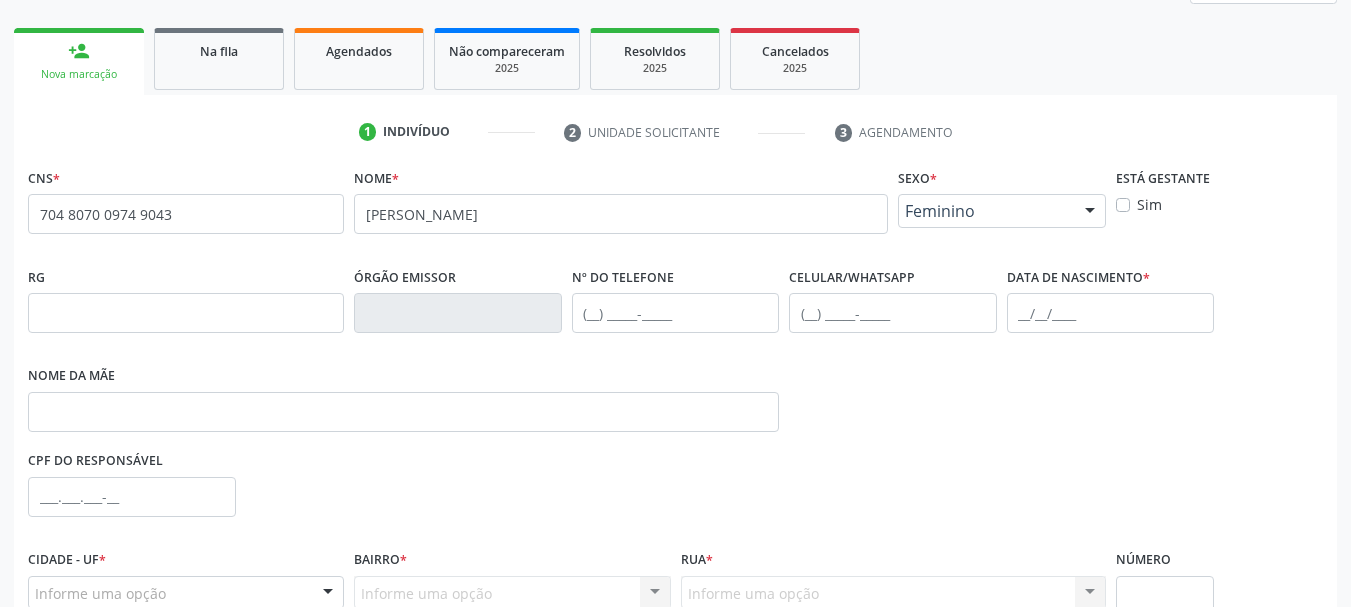 scroll, scrollTop: 263, scrollLeft: 0, axis: vertical 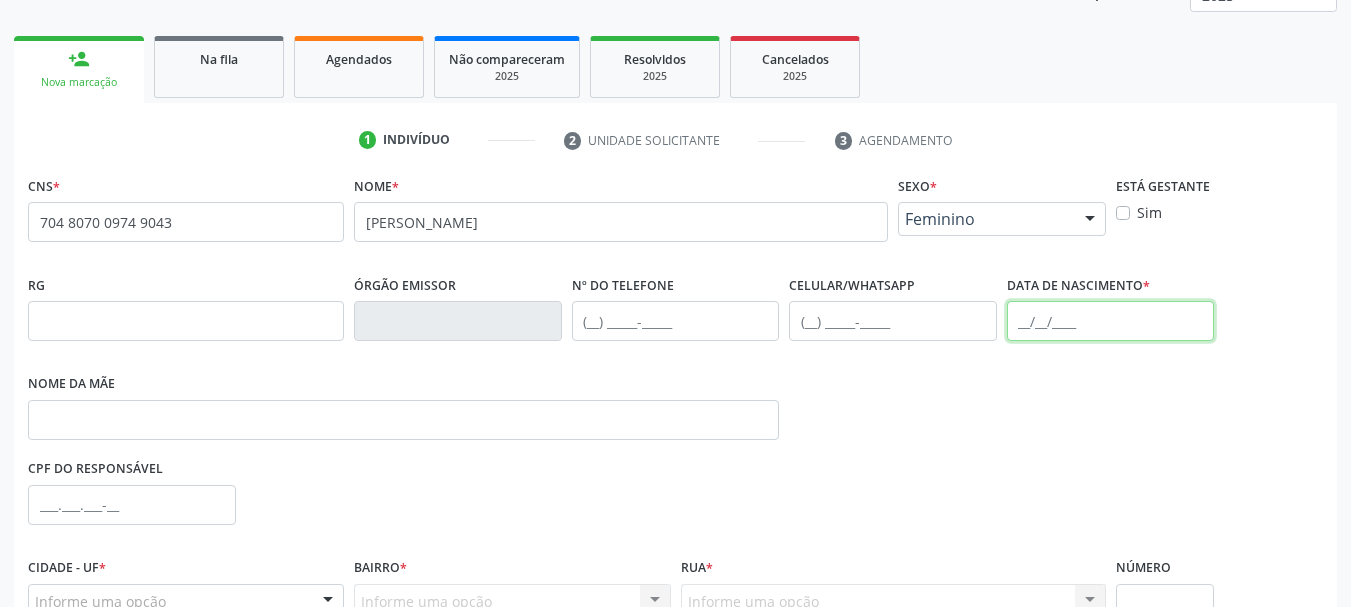 click at bounding box center (1111, 321) 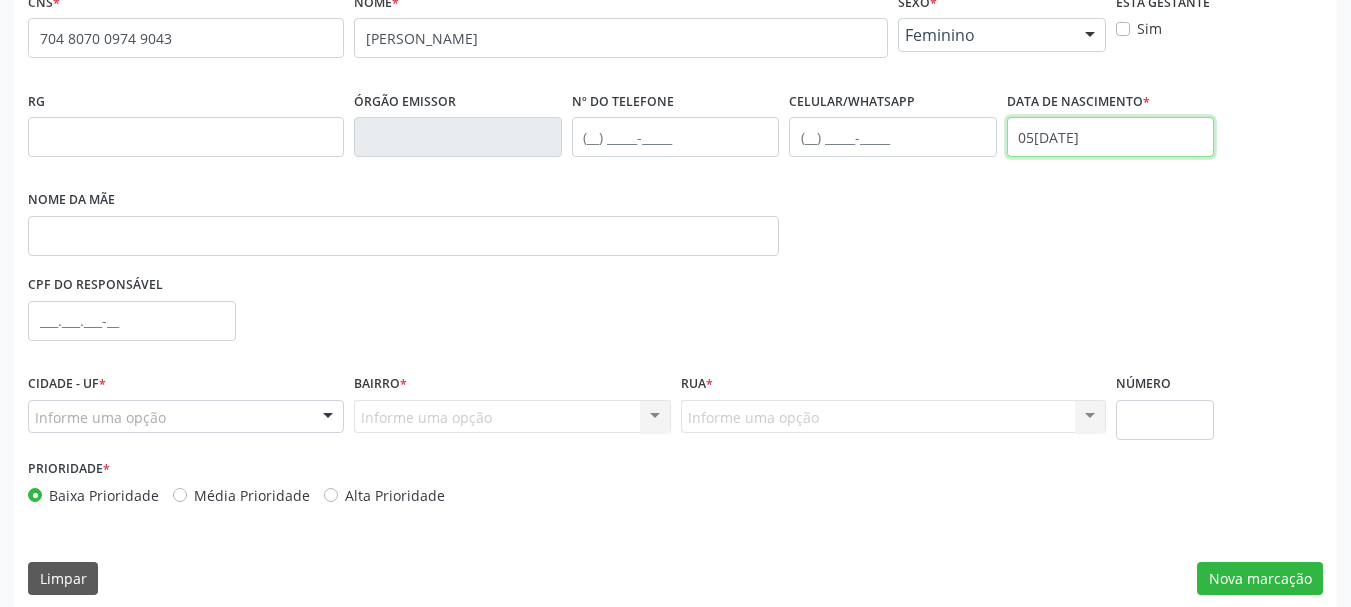 scroll, scrollTop: 463, scrollLeft: 0, axis: vertical 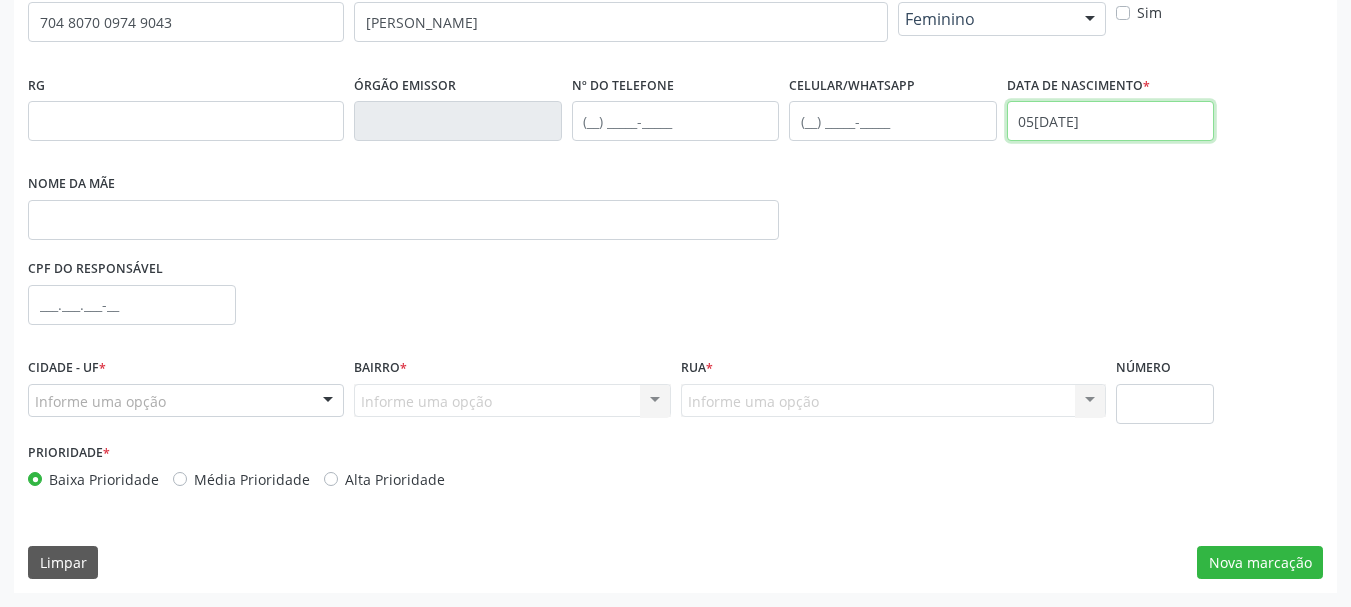 type on "05/04/1961" 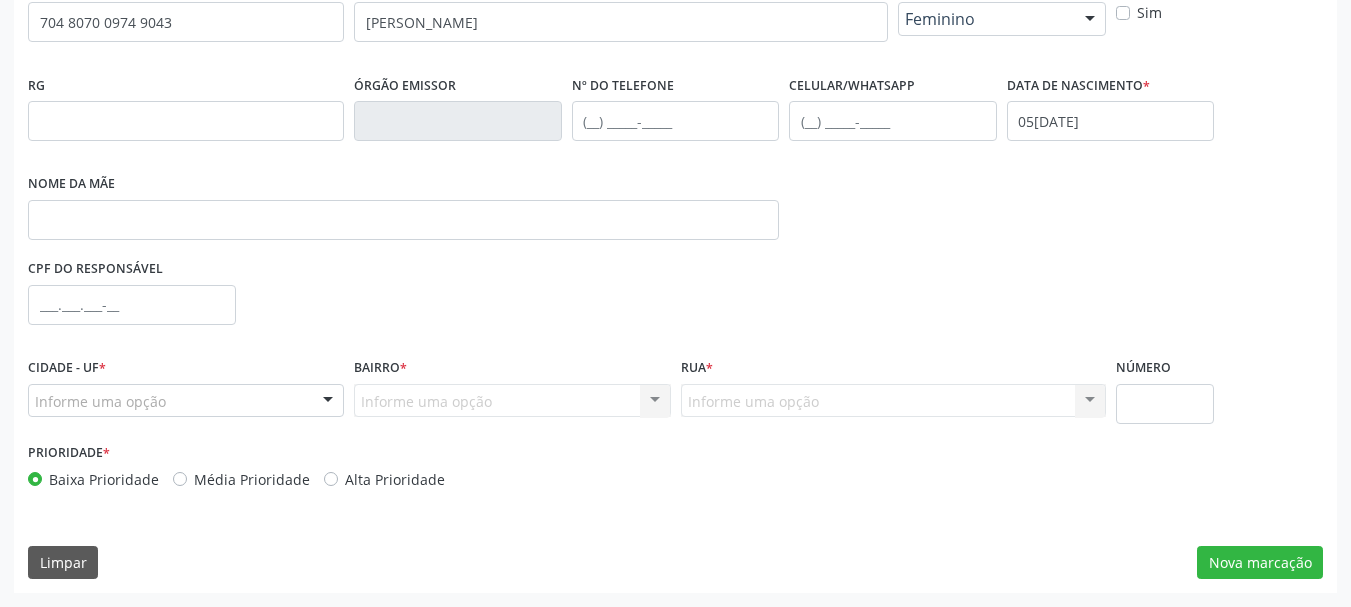 click on "Informe uma opção" at bounding box center (186, 401) 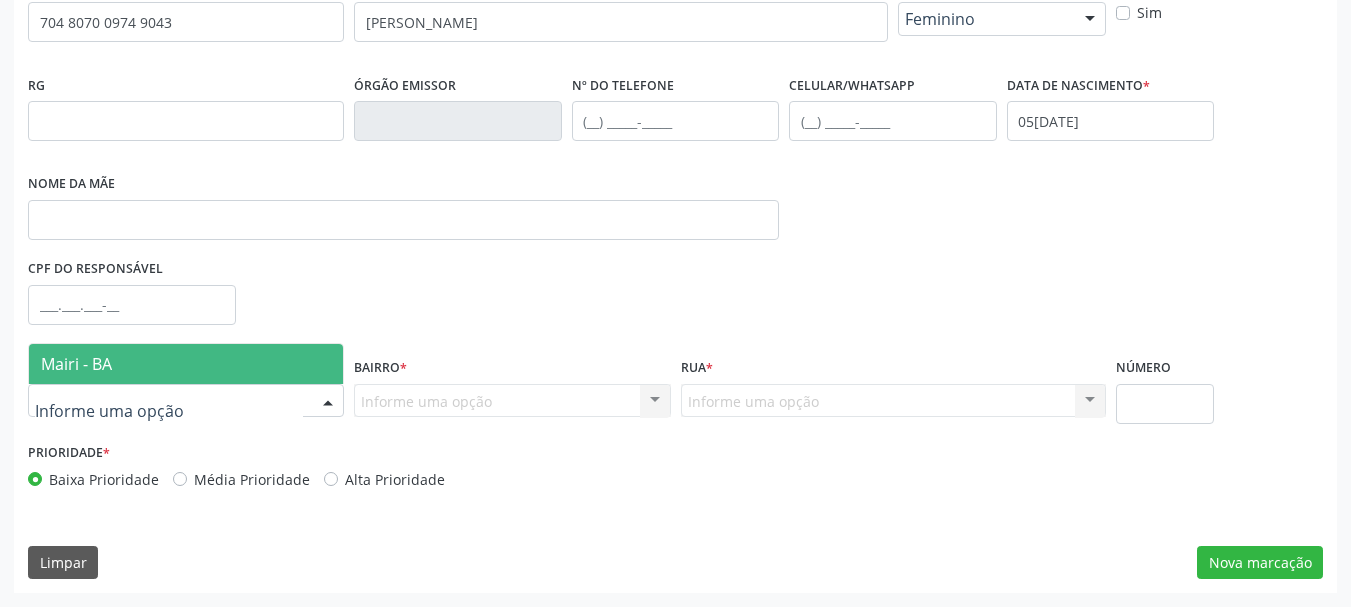 click on "Mairi - BA" at bounding box center (186, 364) 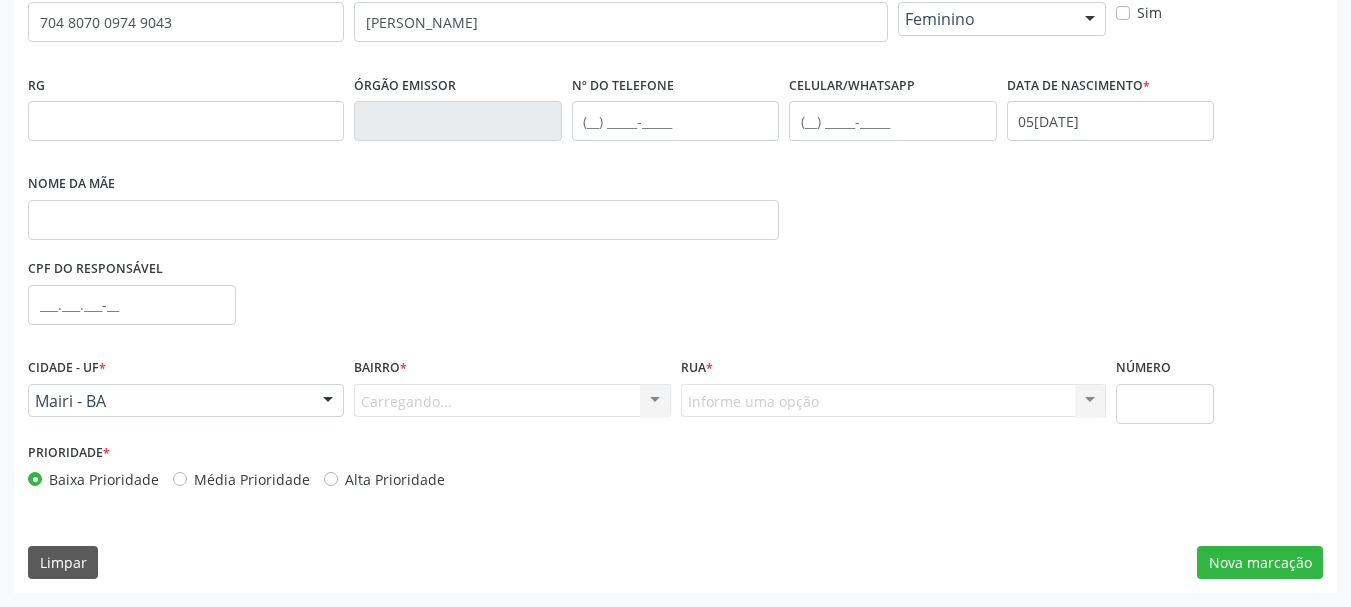 click on "Carregando...
Nenhum resultado encontrado para: "   "
Nenhuma opção encontrada. Digite para adicionar." at bounding box center (512, 401) 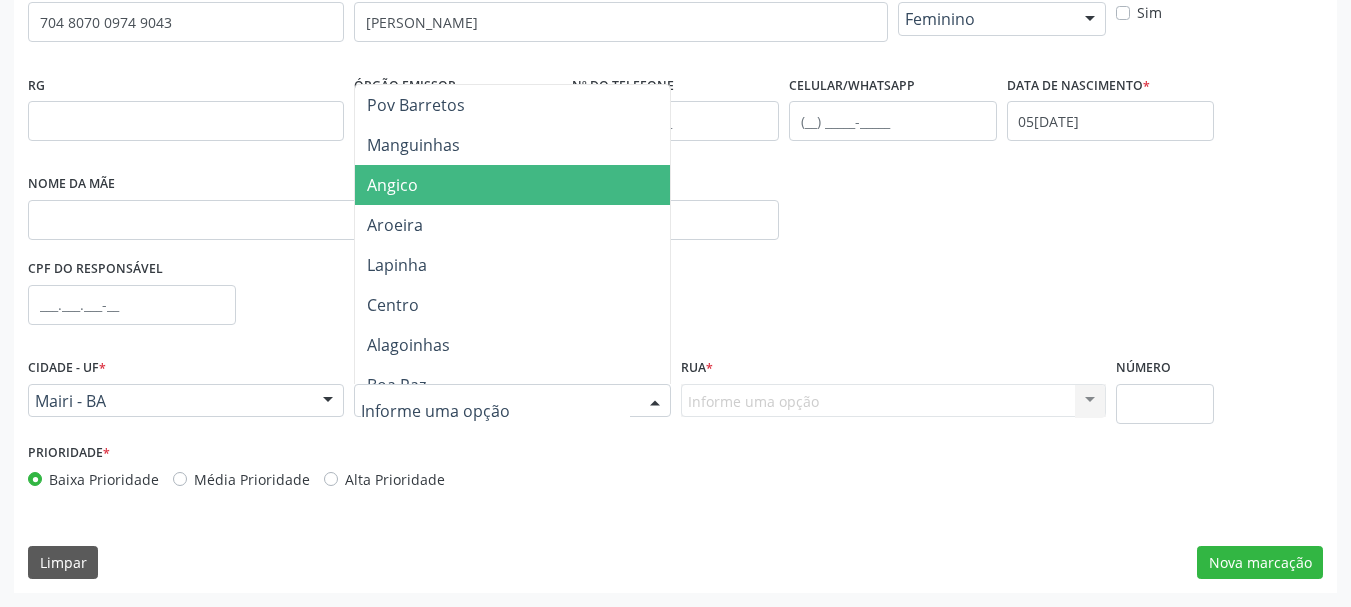 click on "Angico" at bounding box center [512, 185] 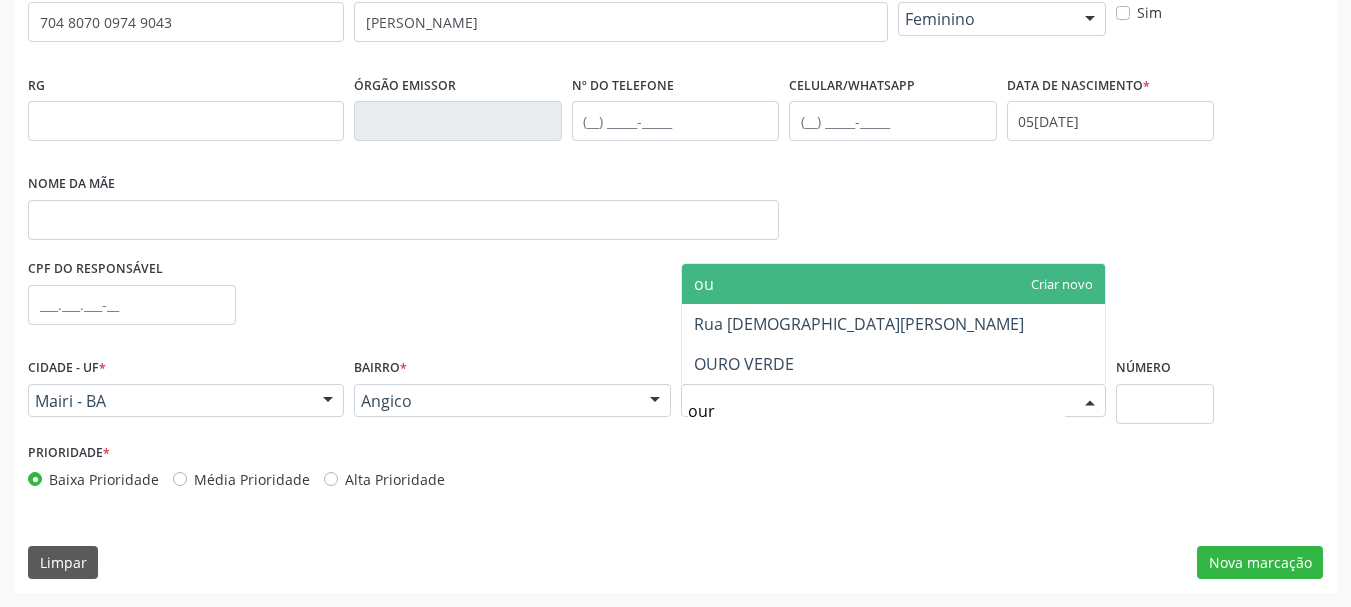 type on "ouro" 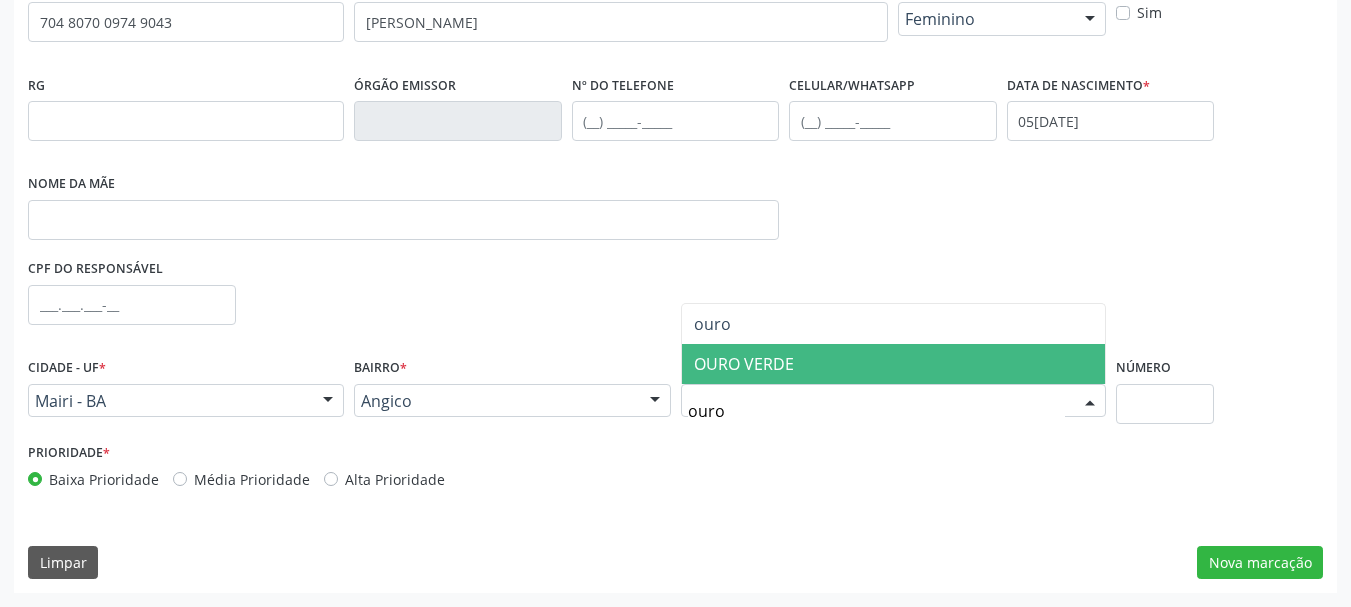 click on "OURO VERDE" at bounding box center (744, 364) 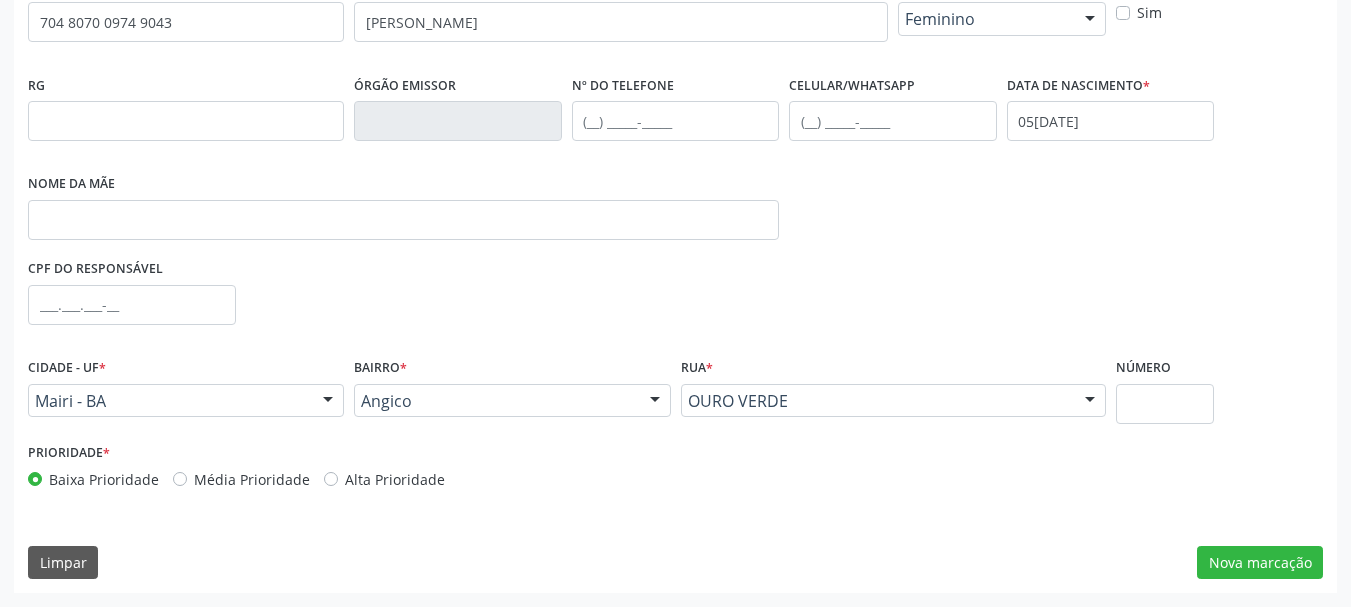 click on "Prioridade
*
Baixa Prioridade
Média Prioridade
Alta Prioridade" at bounding box center (675, 471) 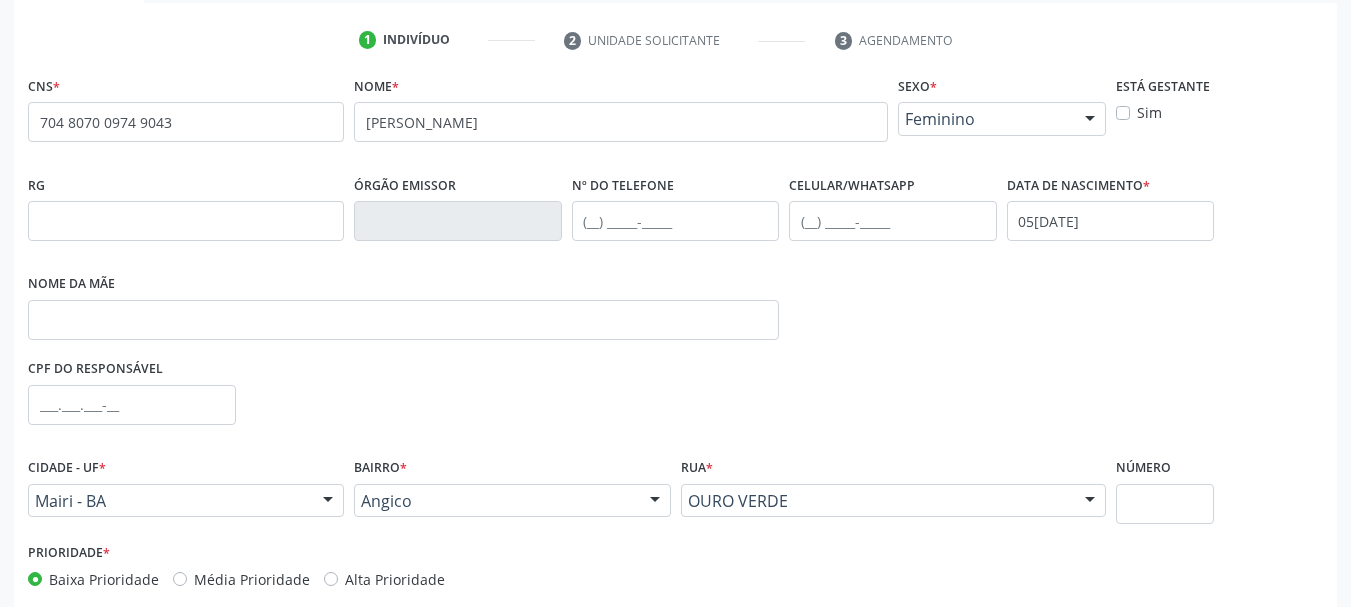 scroll, scrollTop: 463, scrollLeft: 0, axis: vertical 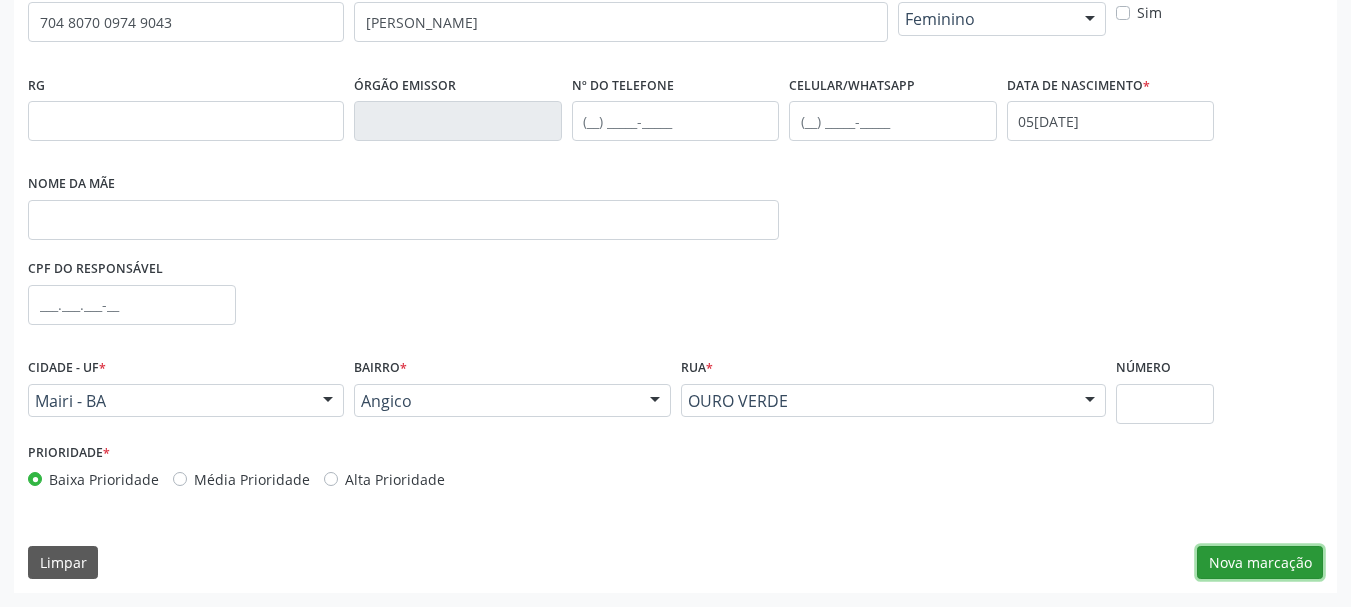 click on "Nova marcação" at bounding box center [1260, 563] 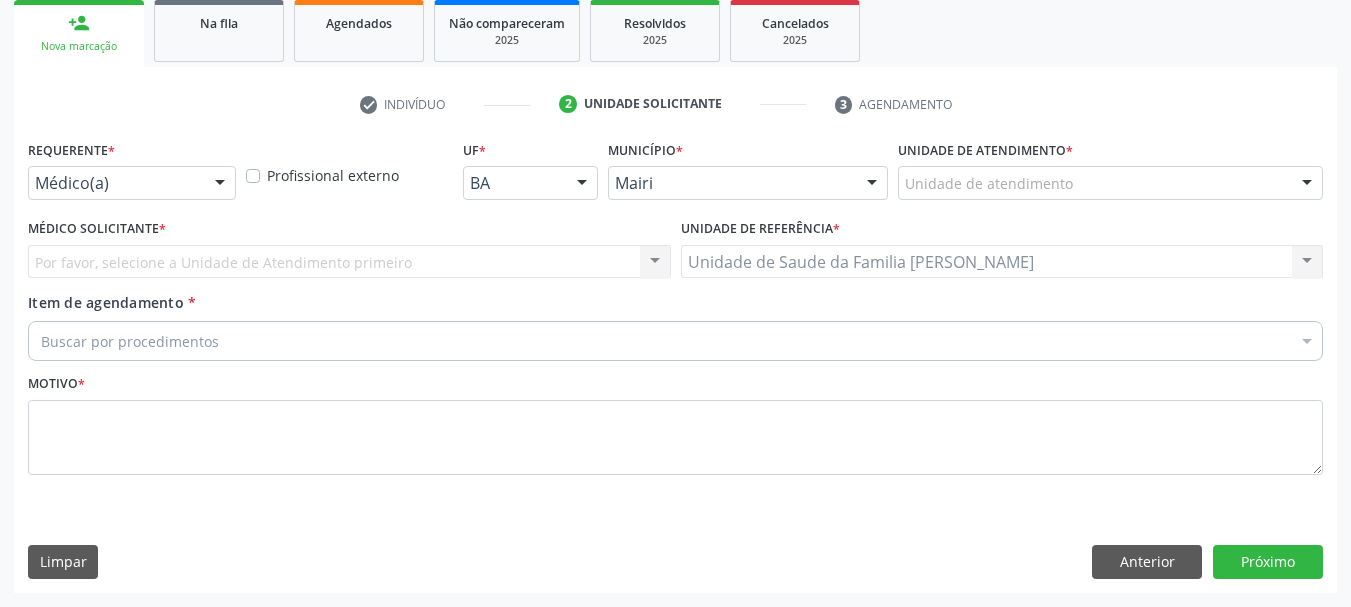 scroll, scrollTop: 299, scrollLeft: 0, axis: vertical 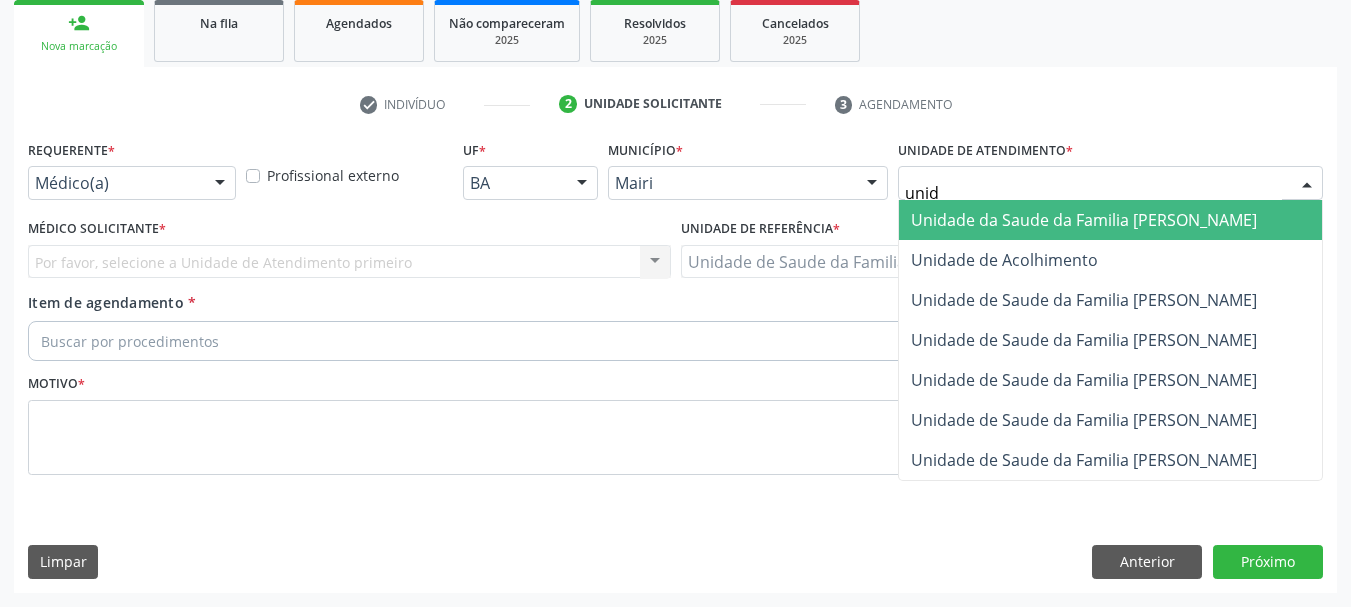 type on "unida" 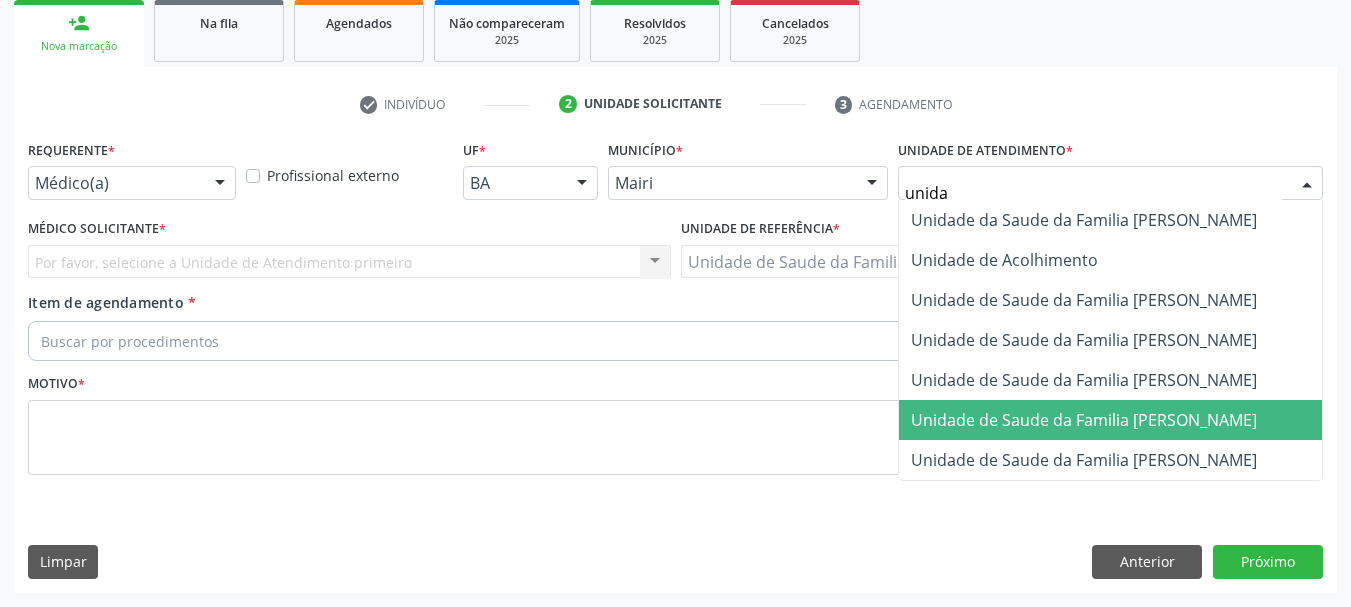 click on "Unidade de Saude da Familia [PERSON_NAME]" at bounding box center (1084, 420) 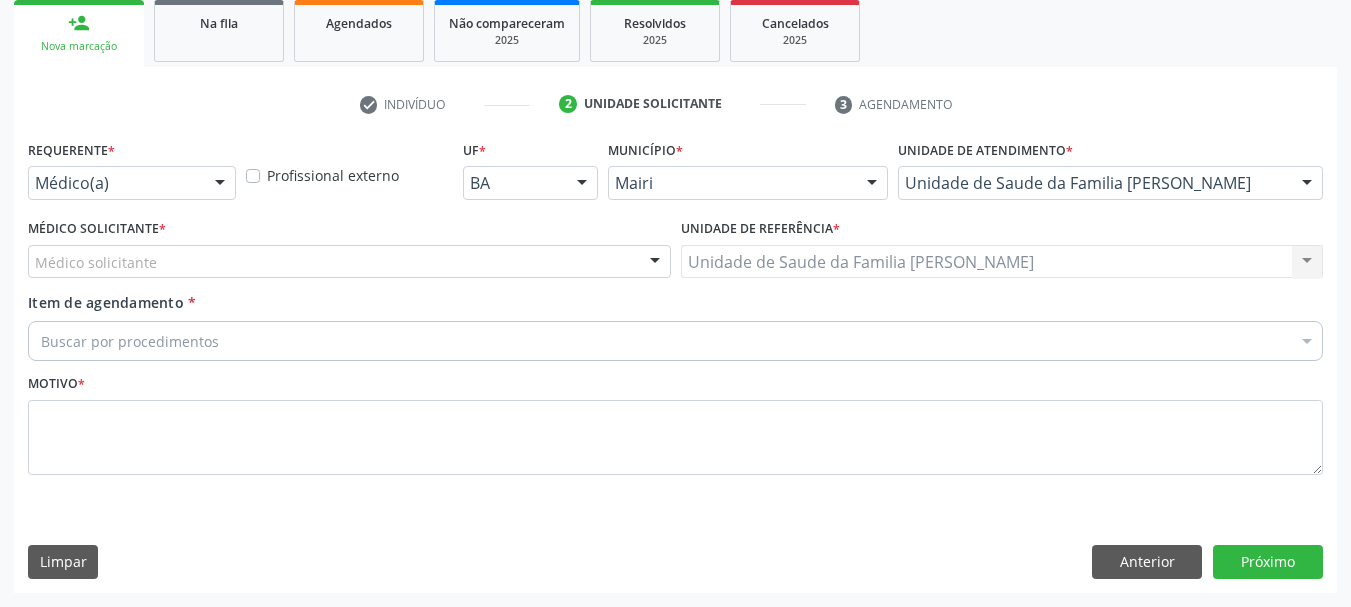 click on "Médico solicitante" at bounding box center [349, 262] 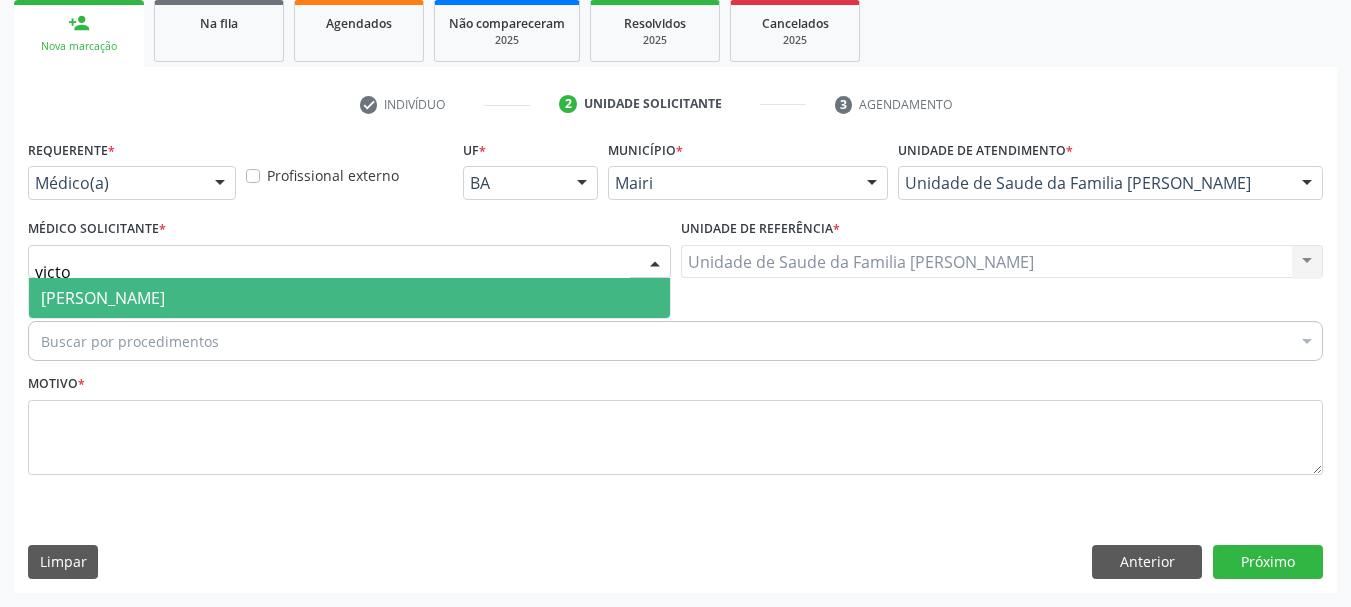 type on "victor" 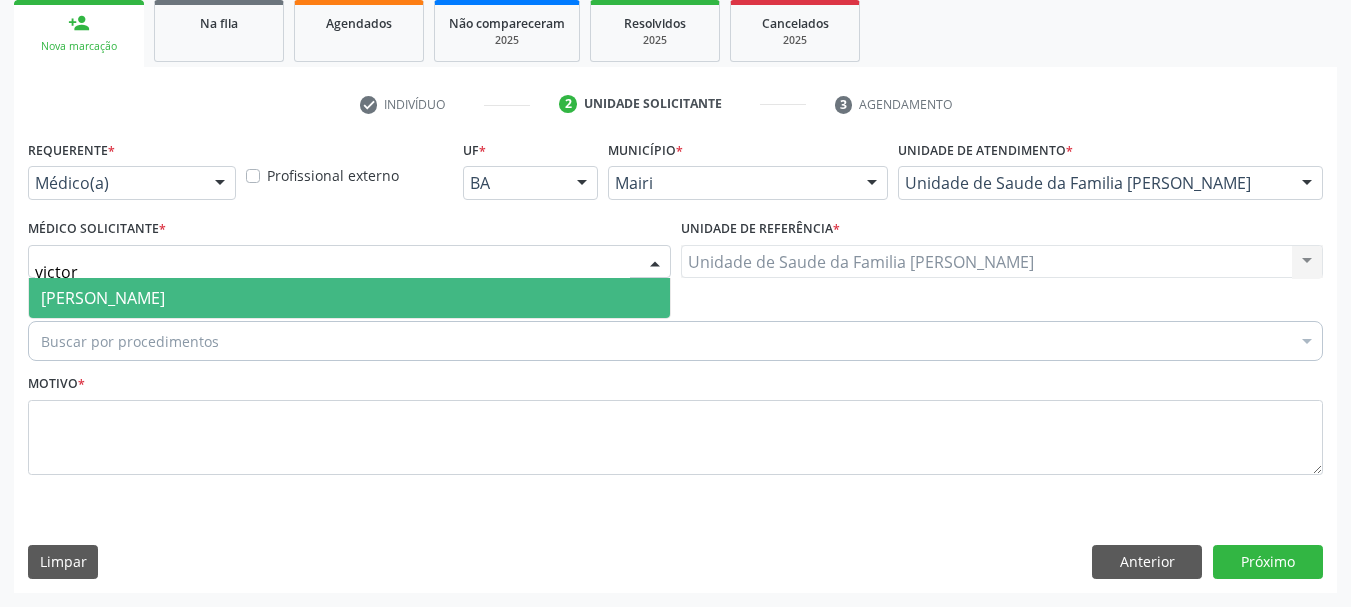 click on "[PERSON_NAME]" at bounding box center [349, 298] 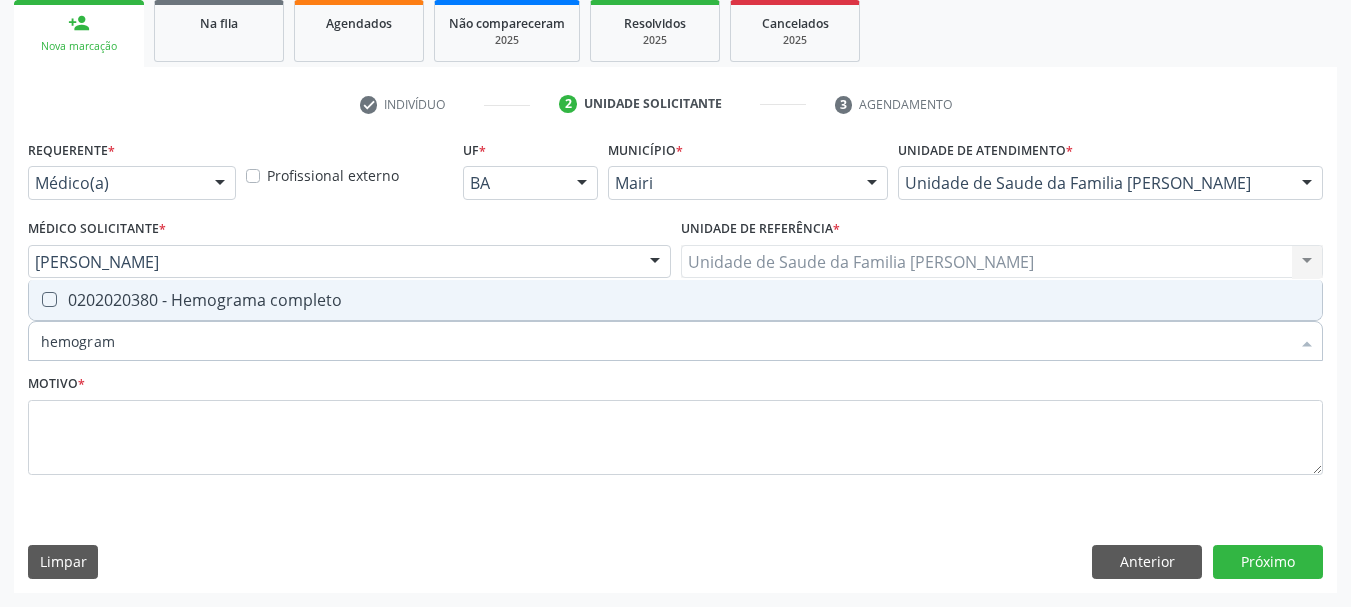 type on "hemograma" 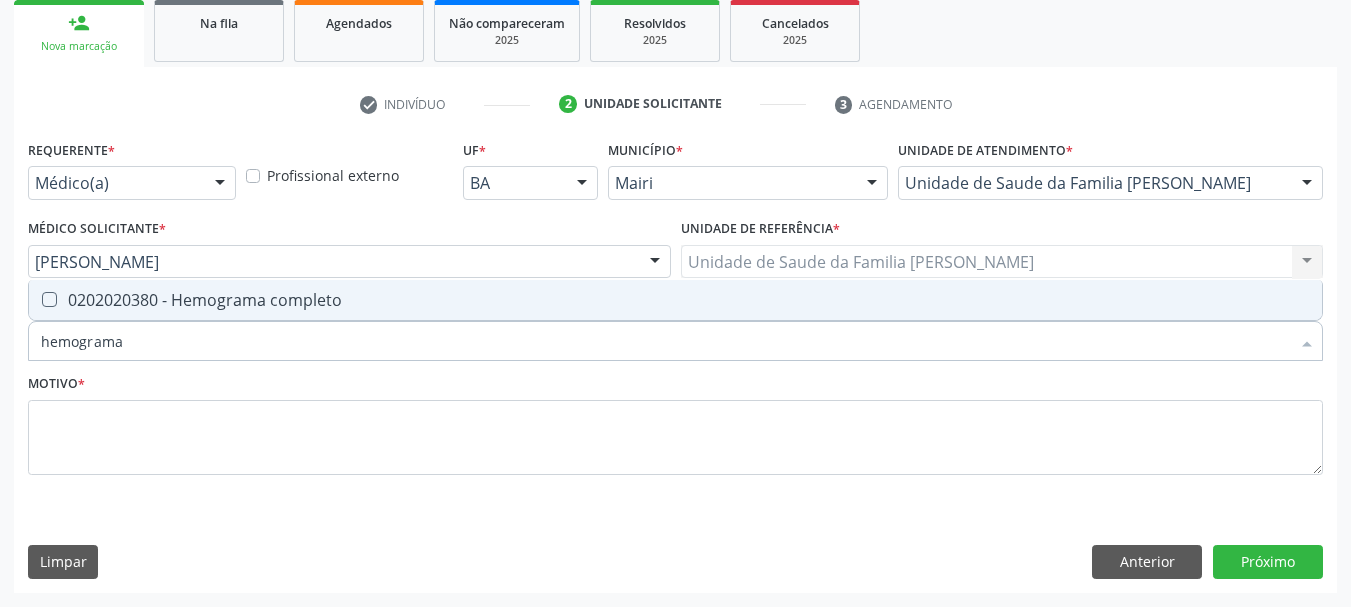 click on "0202020380 - Hemograma completo" at bounding box center (675, 300) 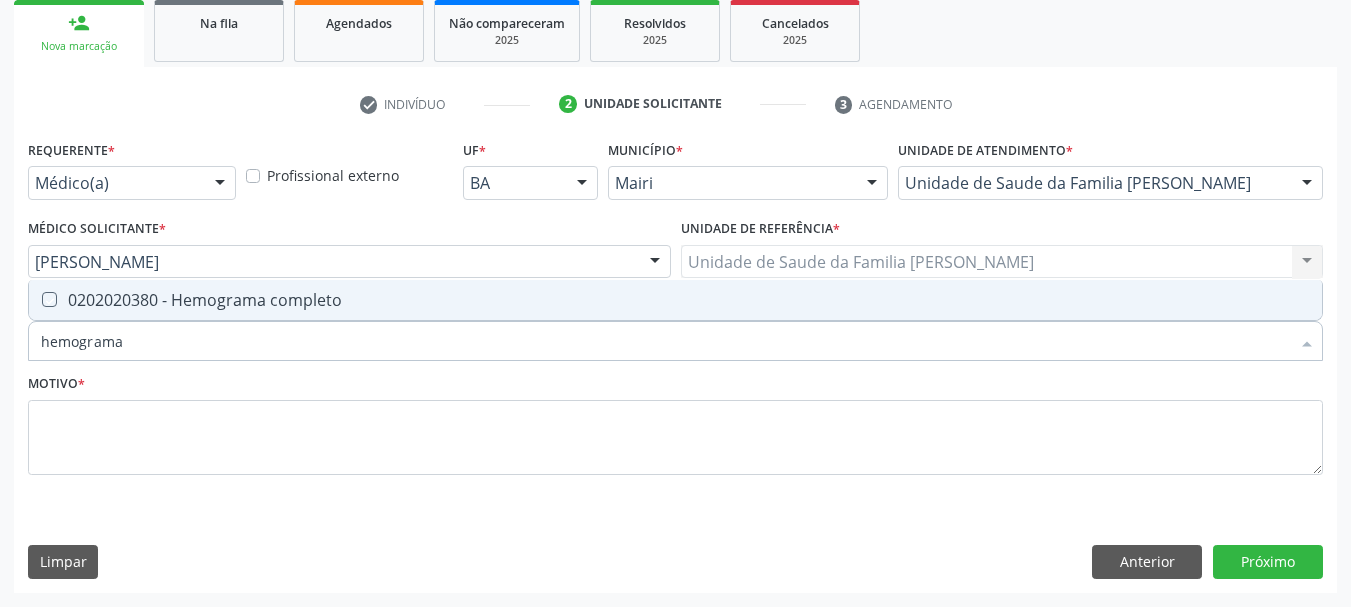 checkbox on "true" 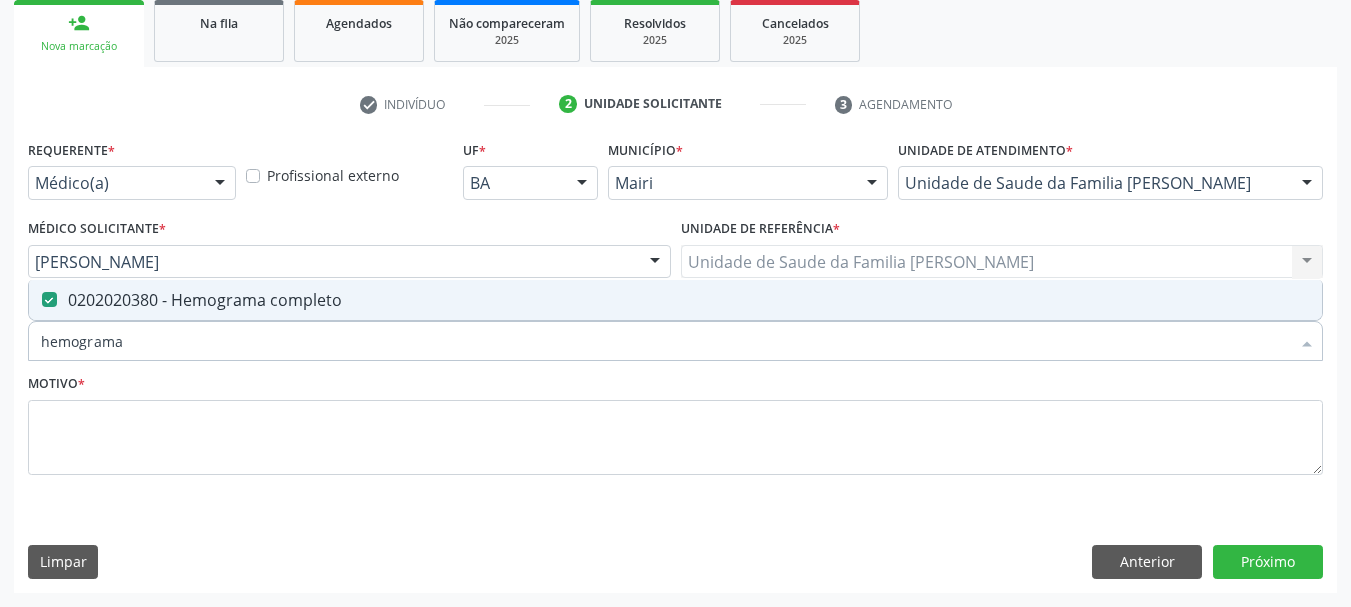drag, startPoint x: 110, startPoint y: 341, endPoint x: 0, endPoint y: 381, distance: 117.047 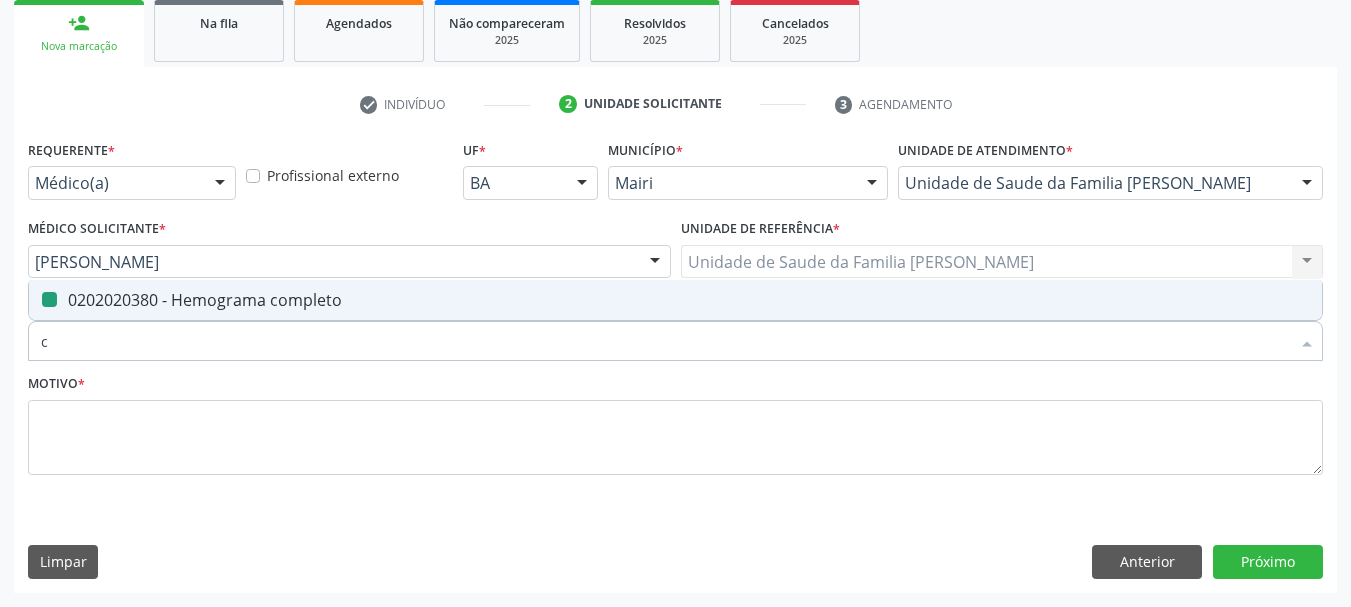 type on "co" 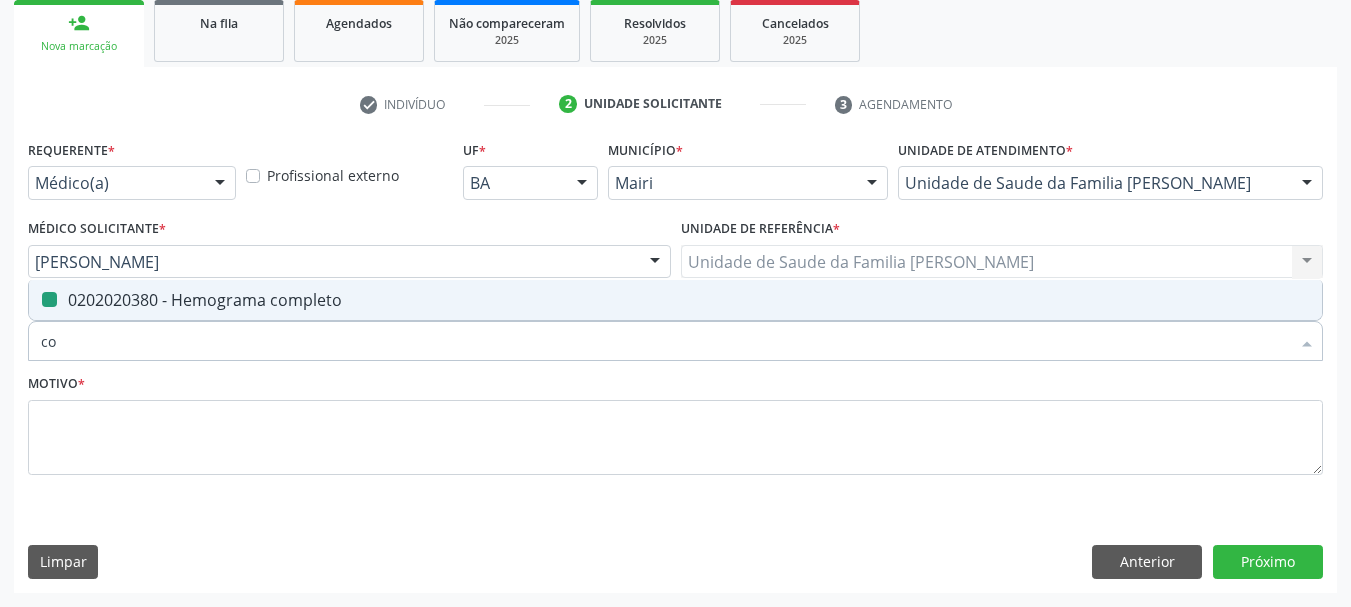 checkbox on "false" 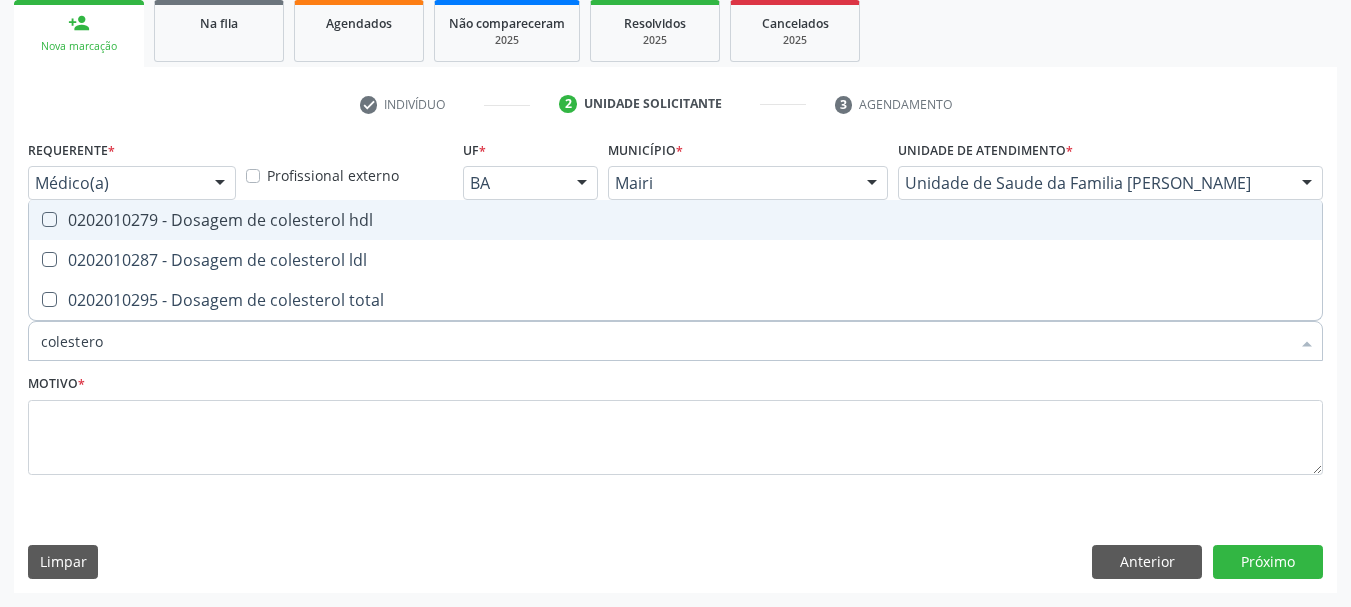type on "colesterol" 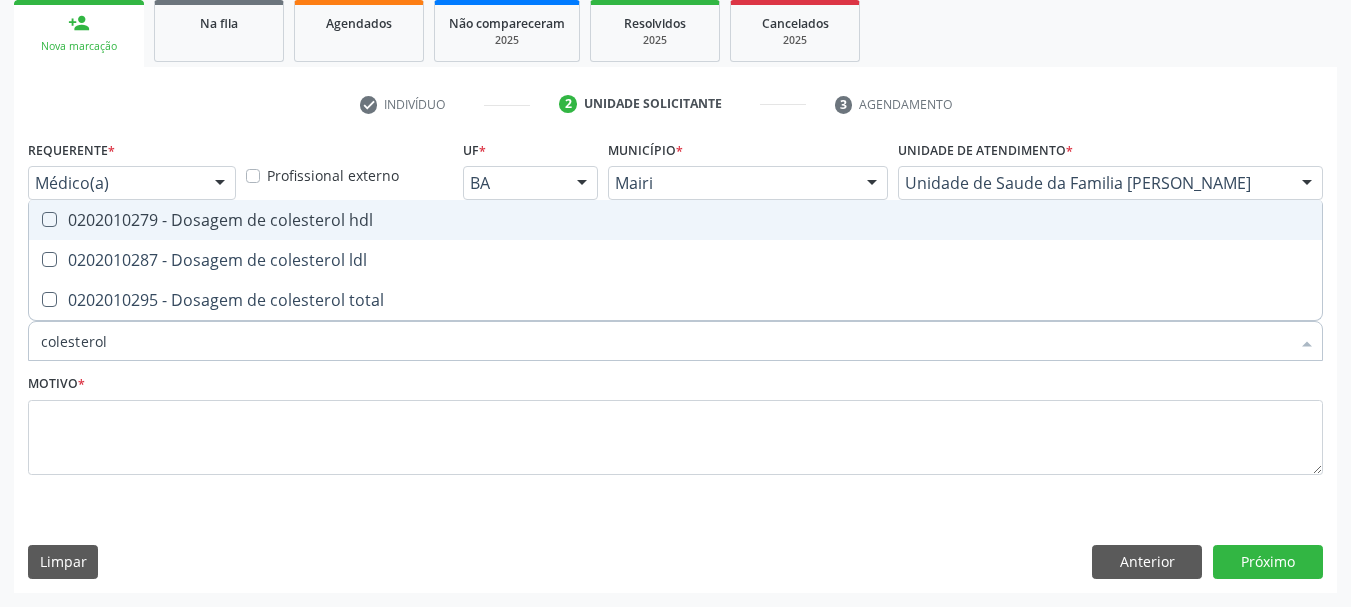 click on "0202010279 - Dosagem de colesterol hdl" at bounding box center [675, 220] 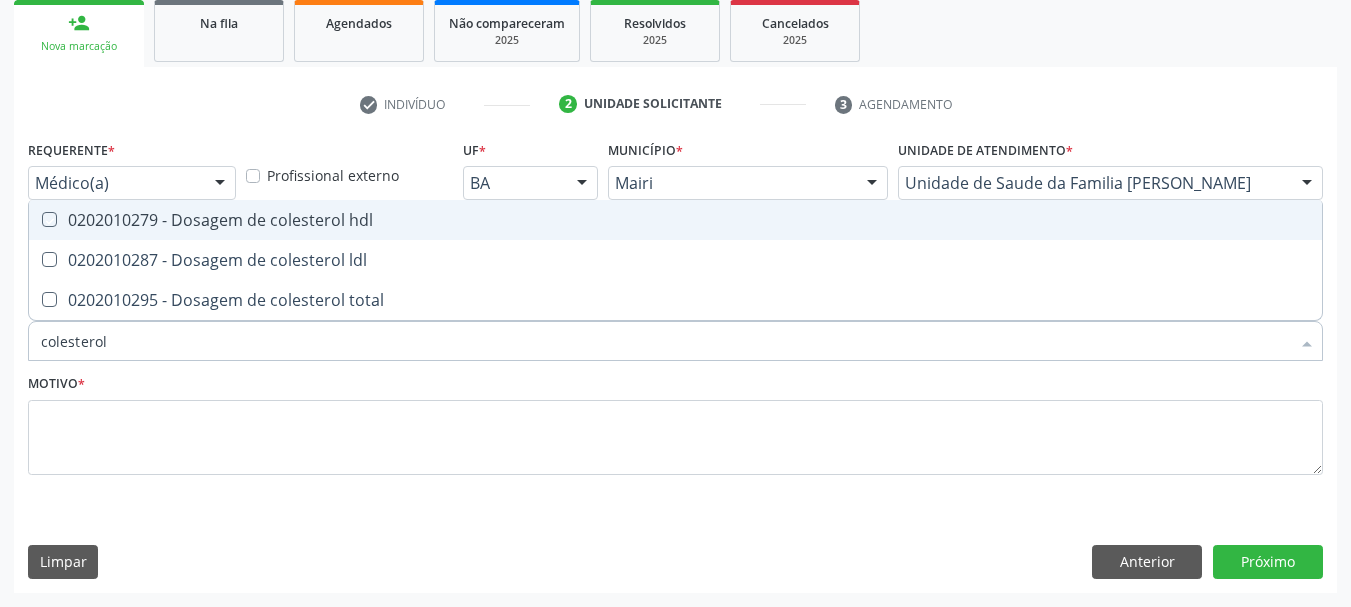 checkbox on "true" 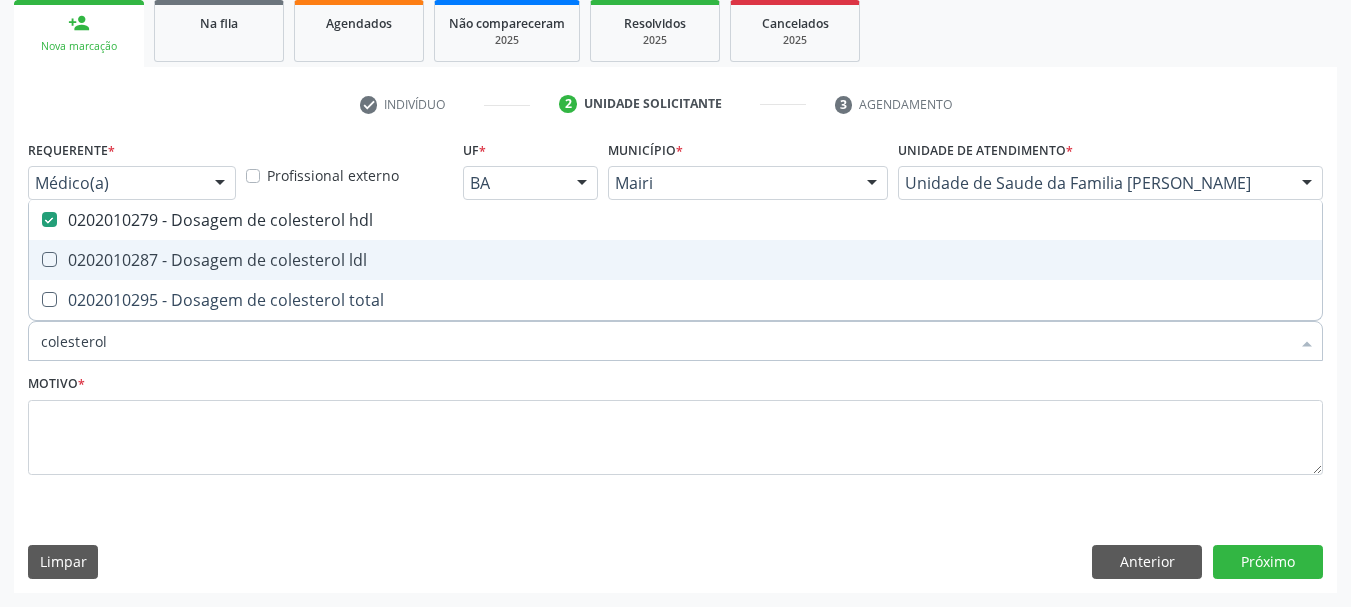 click on "0202010287 - Dosagem de colesterol ldl" at bounding box center [675, 260] 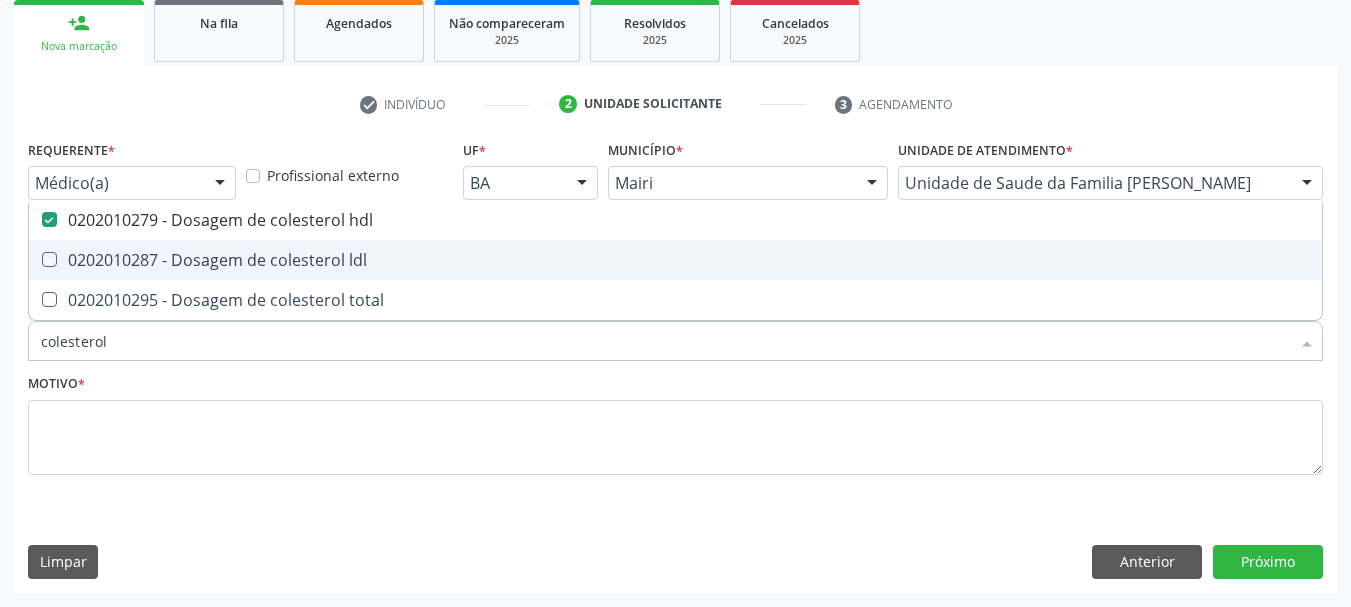 checkbox on "true" 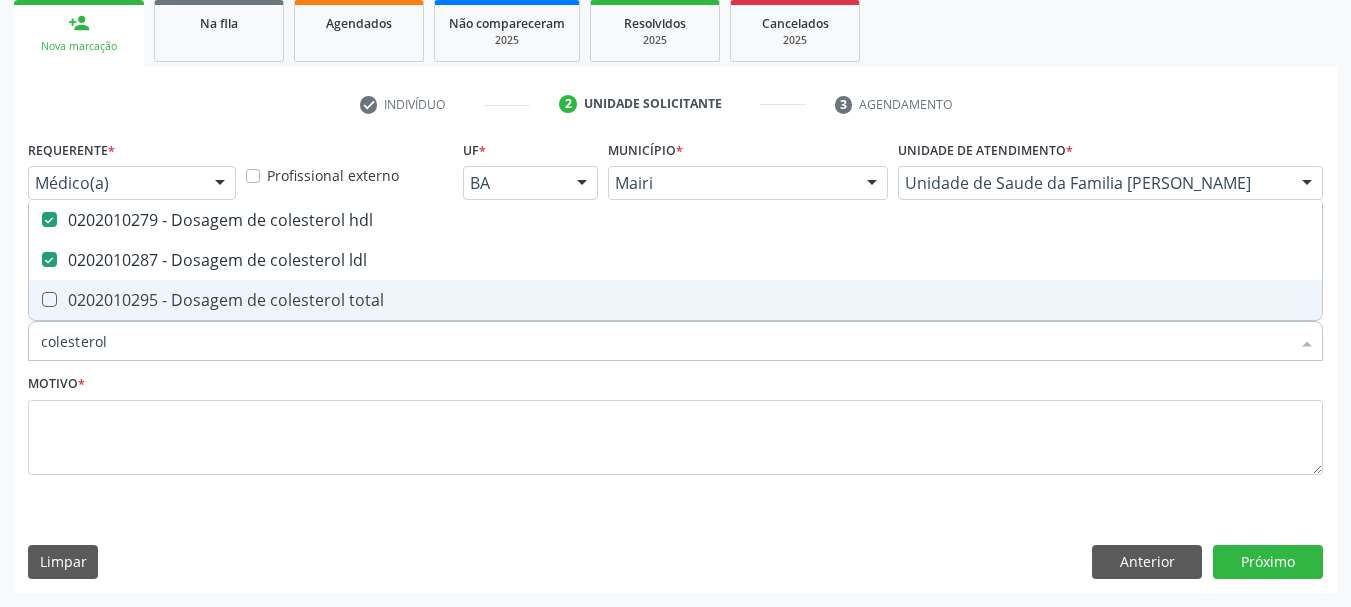 click on "0202010295 - Dosagem de colesterol total" at bounding box center (675, 300) 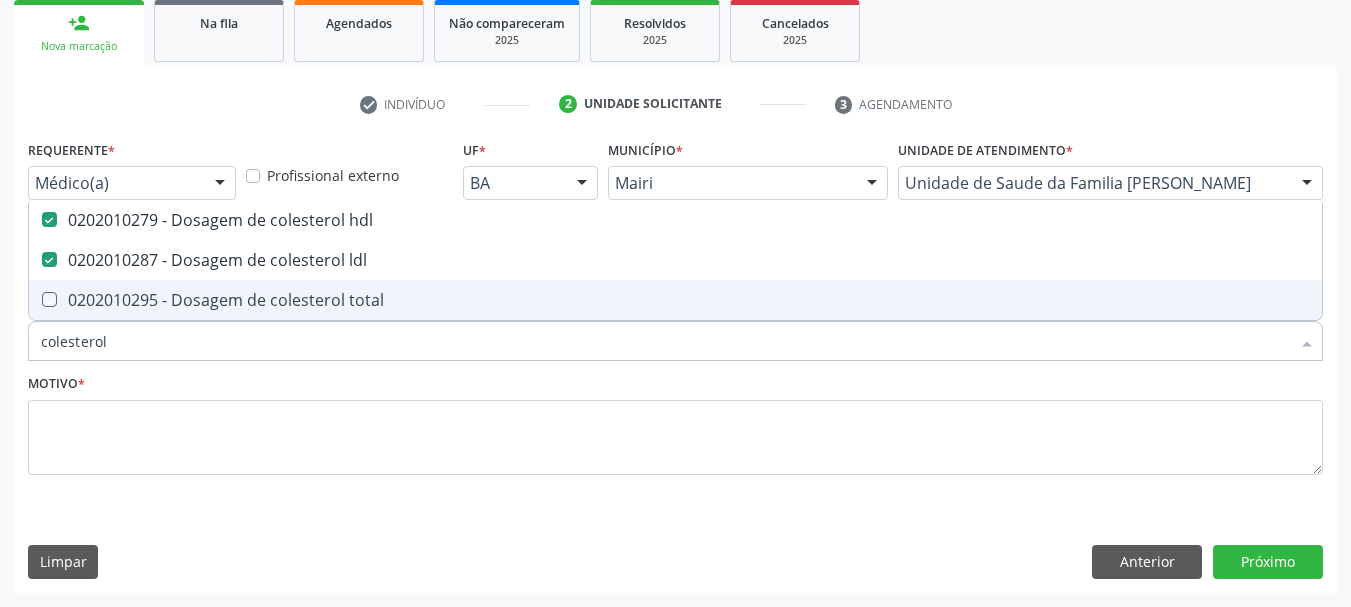 checkbox on "true" 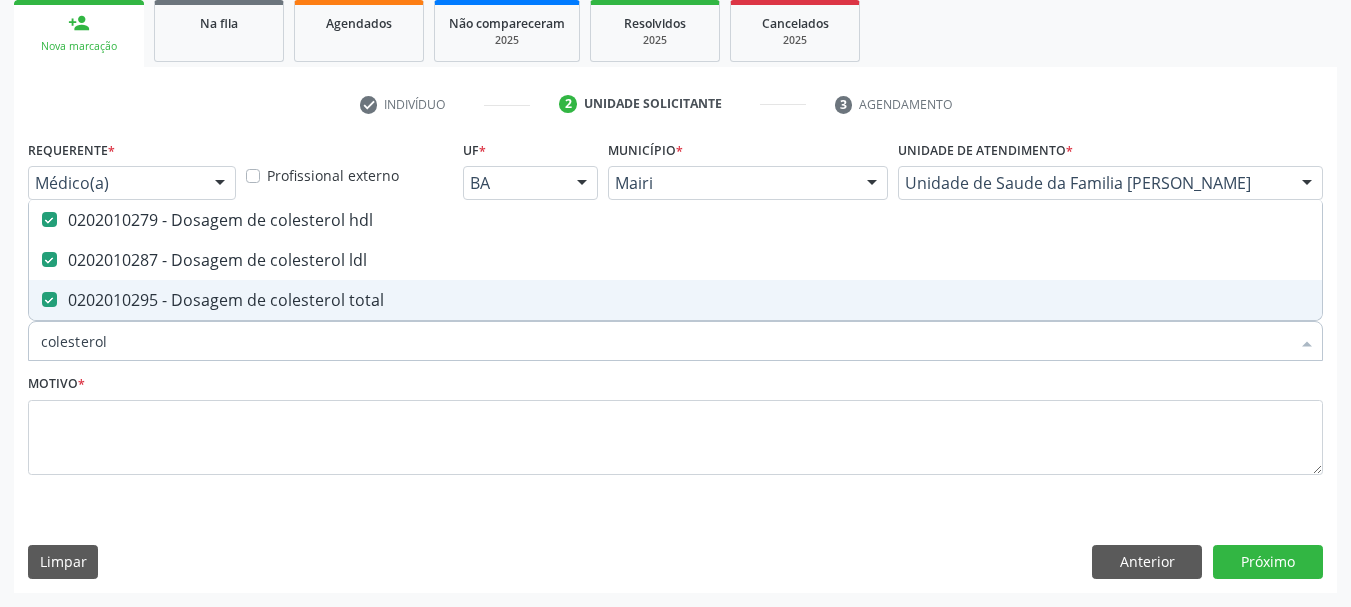 drag, startPoint x: 70, startPoint y: 347, endPoint x: 0, endPoint y: 362, distance: 71.5891 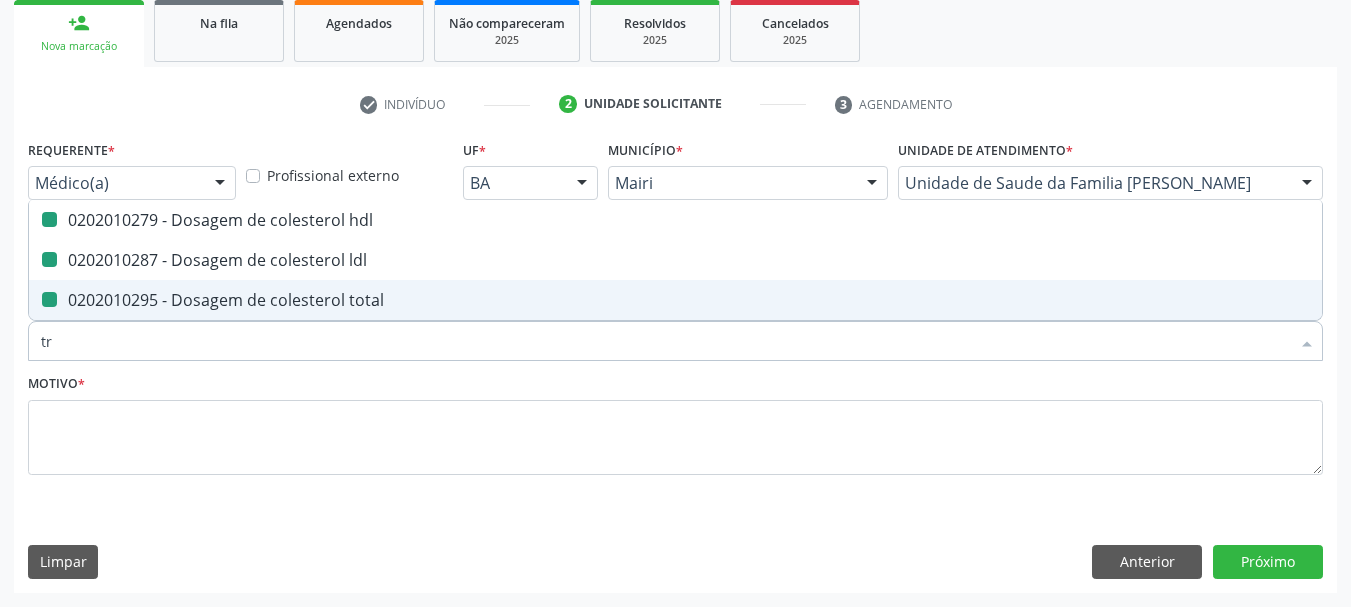 type on "tri" 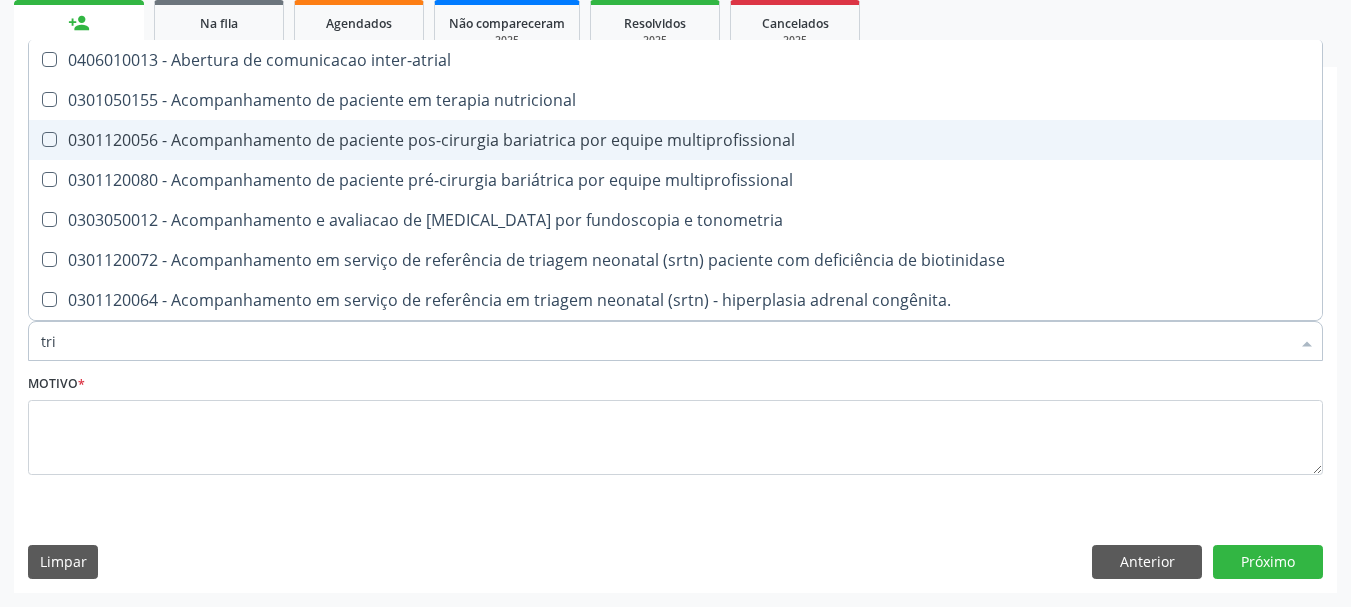checkbox on "false" 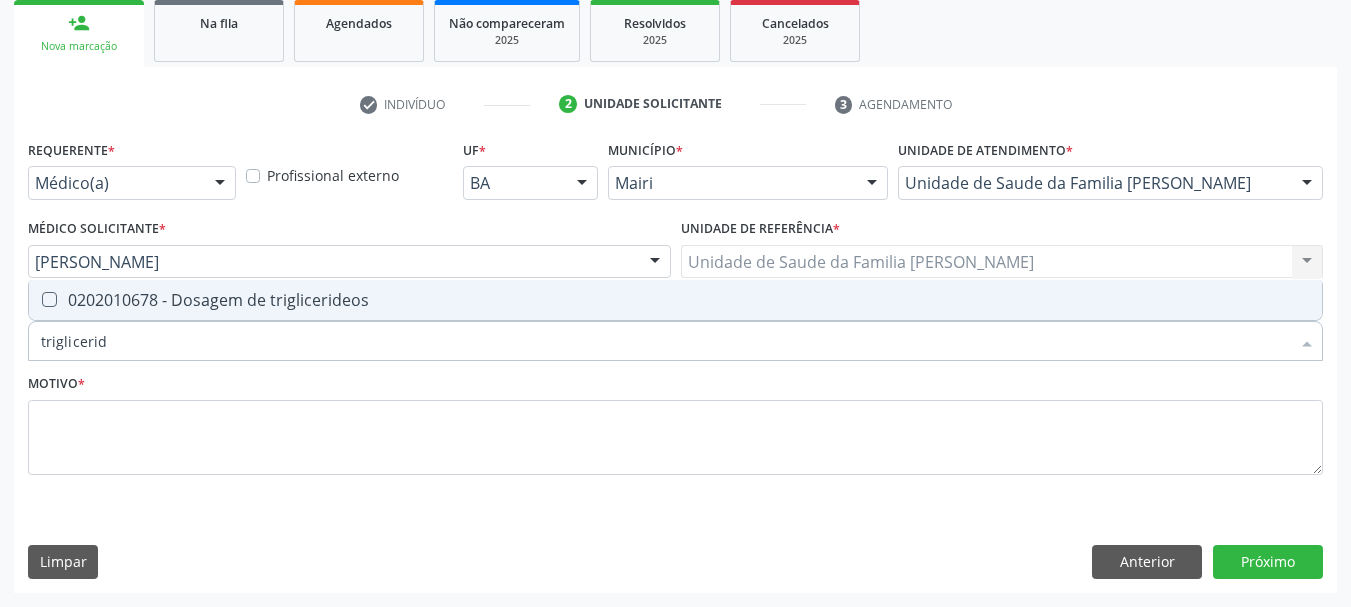 type on "trigliceride" 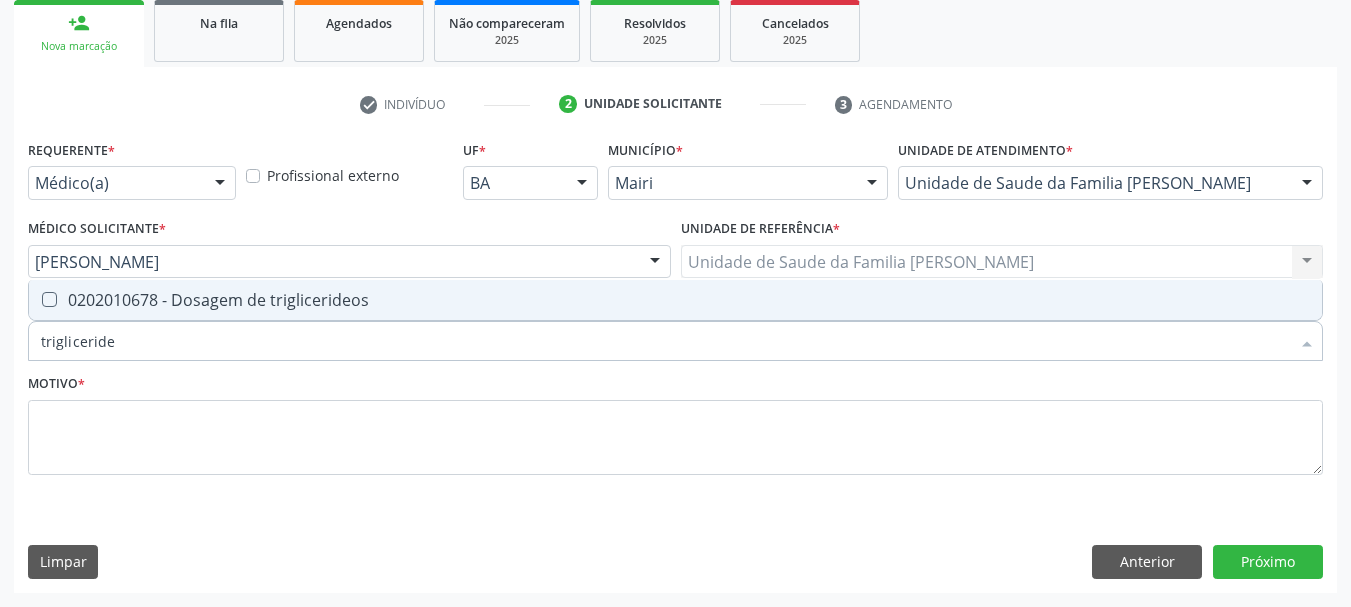 click at bounding box center (49, 299) 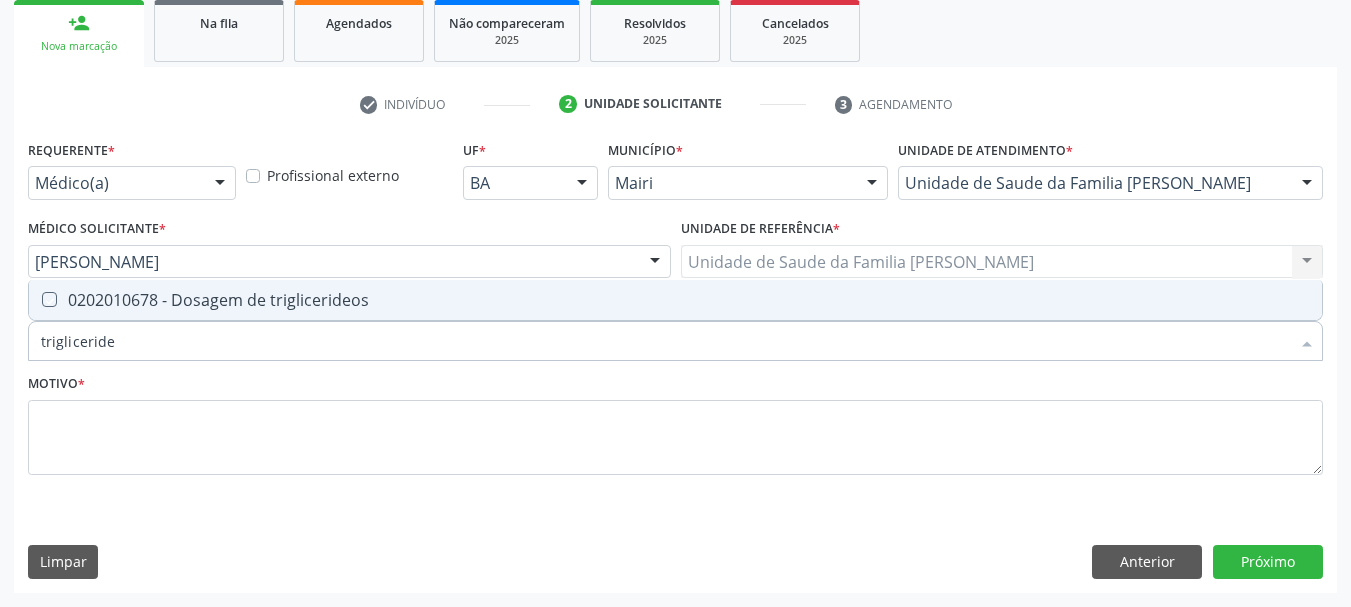 click at bounding box center [35, 299] 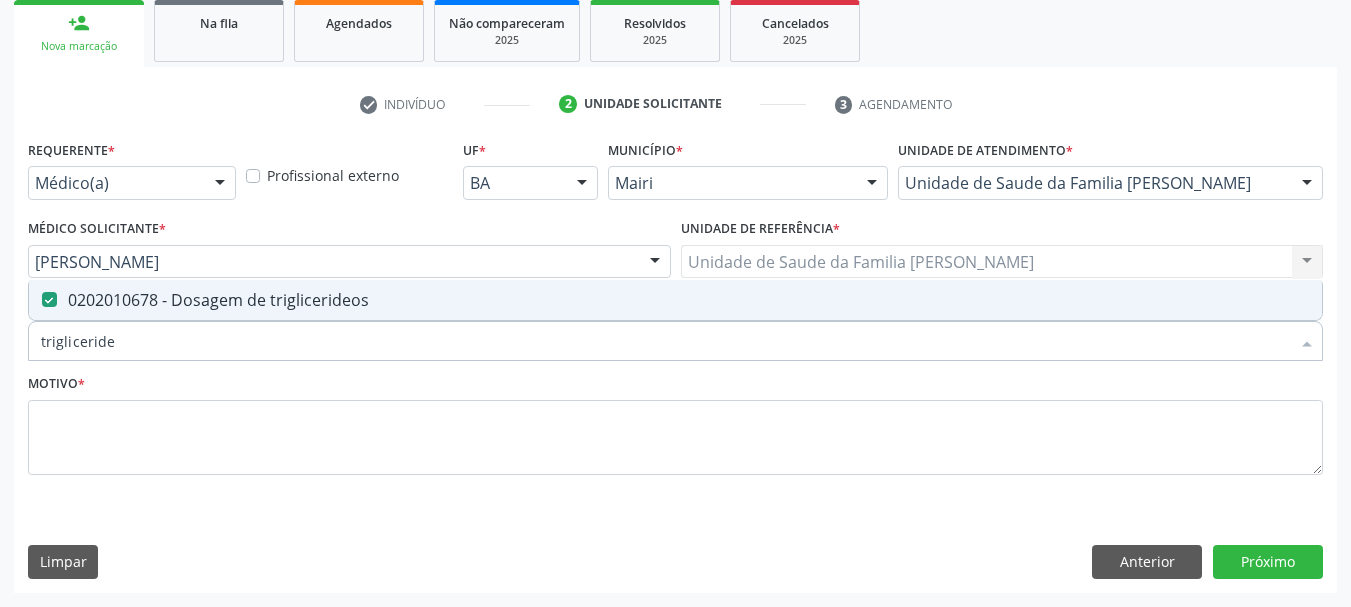 drag, startPoint x: 138, startPoint y: 337, endPoint x: 0, endPoint y: 350, distance: 138.61096 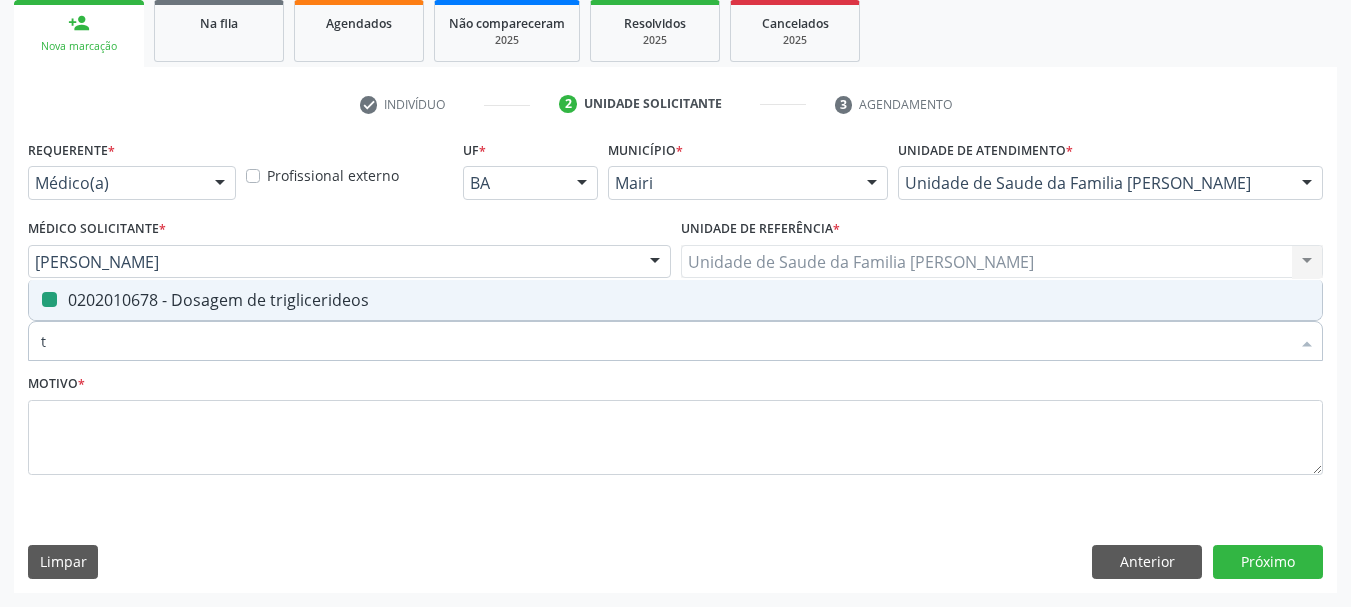 type on "tg" 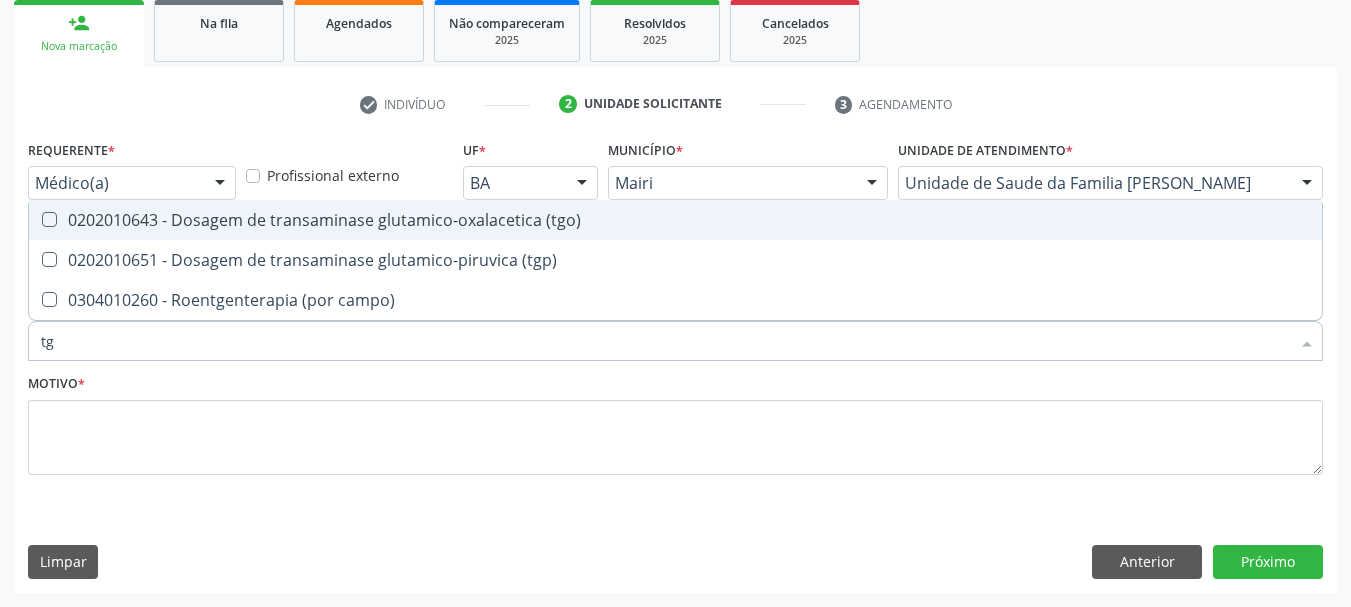 type on "tgo" 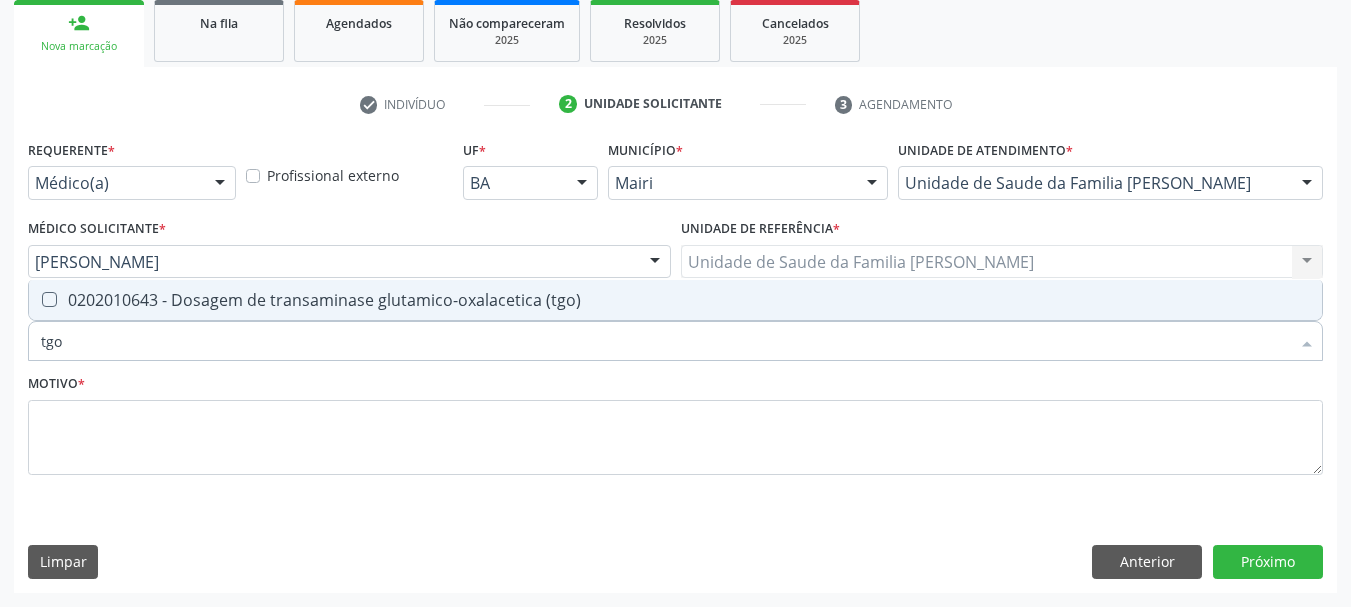 click on "0202010643 - Dosagem de transaminase glutamico-oxalacetica (tgo)" at bounding box center [675, 300] 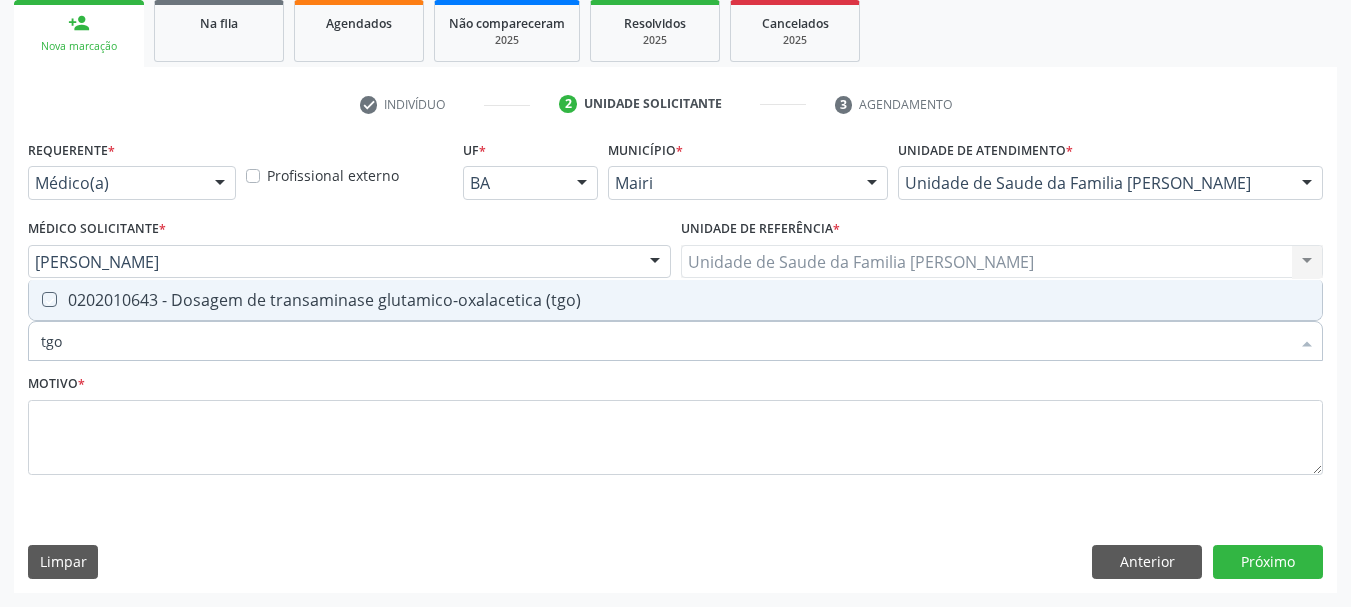checkbox on "true" 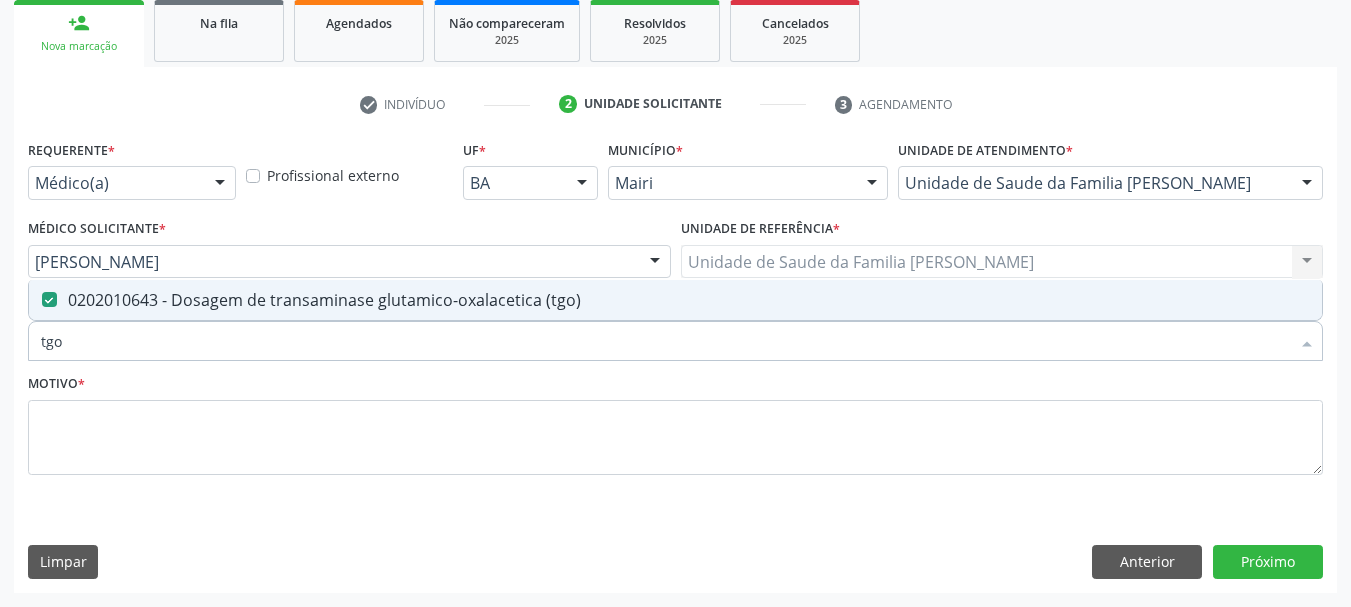 click on "Acompanhamento
Acompanhe a situação das marcações correntes e finalizadas
Relatórios
Ano de acompanhamento
2025 2024 2023 2022 2021 2020 2019
person_add
Nova marcação
Na fila   Agendados   Não compareceram
2025
Resolvidos
2025
Cancelados
2025
check
Indivíduo
2
Unidade solicitante
3
Agendamento
CNS
*
704 8070 0974 9043       none
Nome
*
Miraneide Batista Barbosa
Sexo
*
Feminino         Masculino   Feminino
Nenhum resultado encontrado para: "   "
Não há nenhuma opção para ser exibida.
Está gestante
Sim
RG
Órgão emissor
Nº do Telefone
Celular/WhatsApp
Data de nascimento" at bounding box center (675, 209) 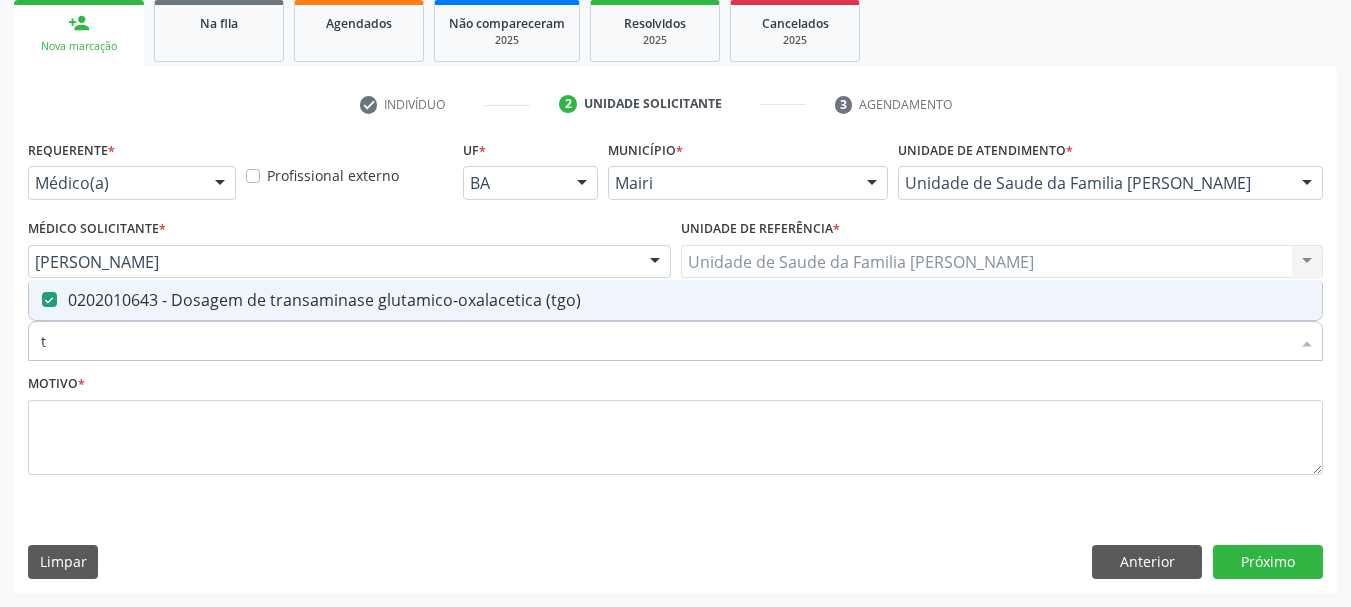 type on "tg" 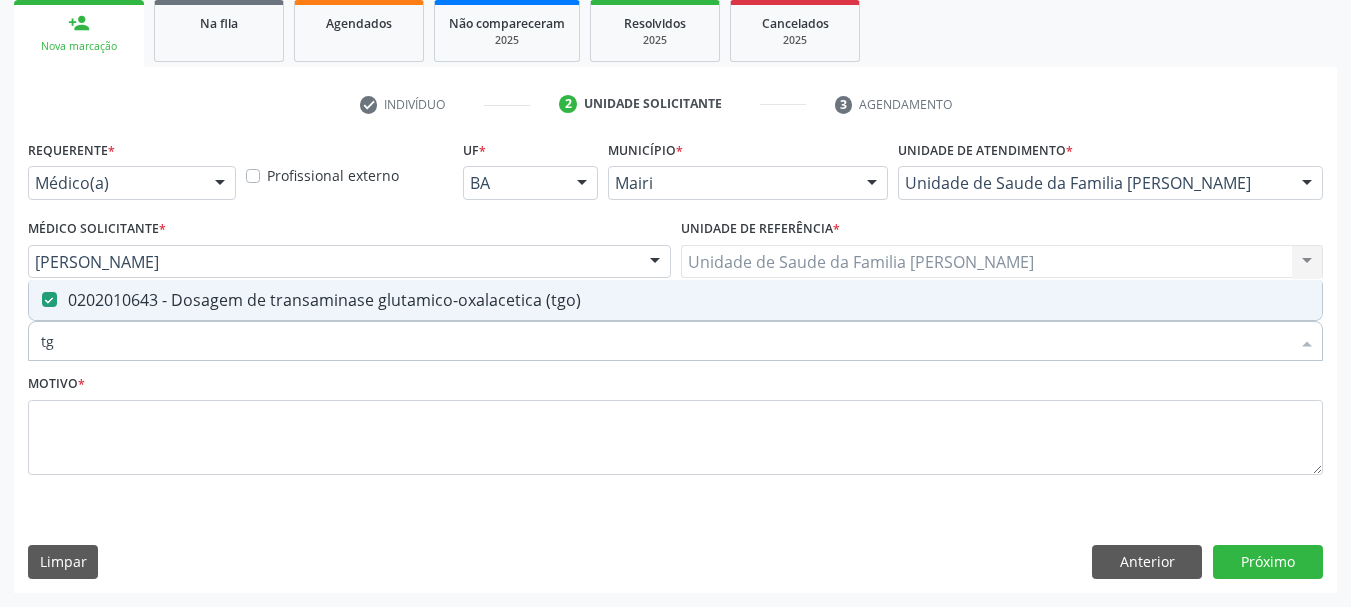 checkbox on "true" 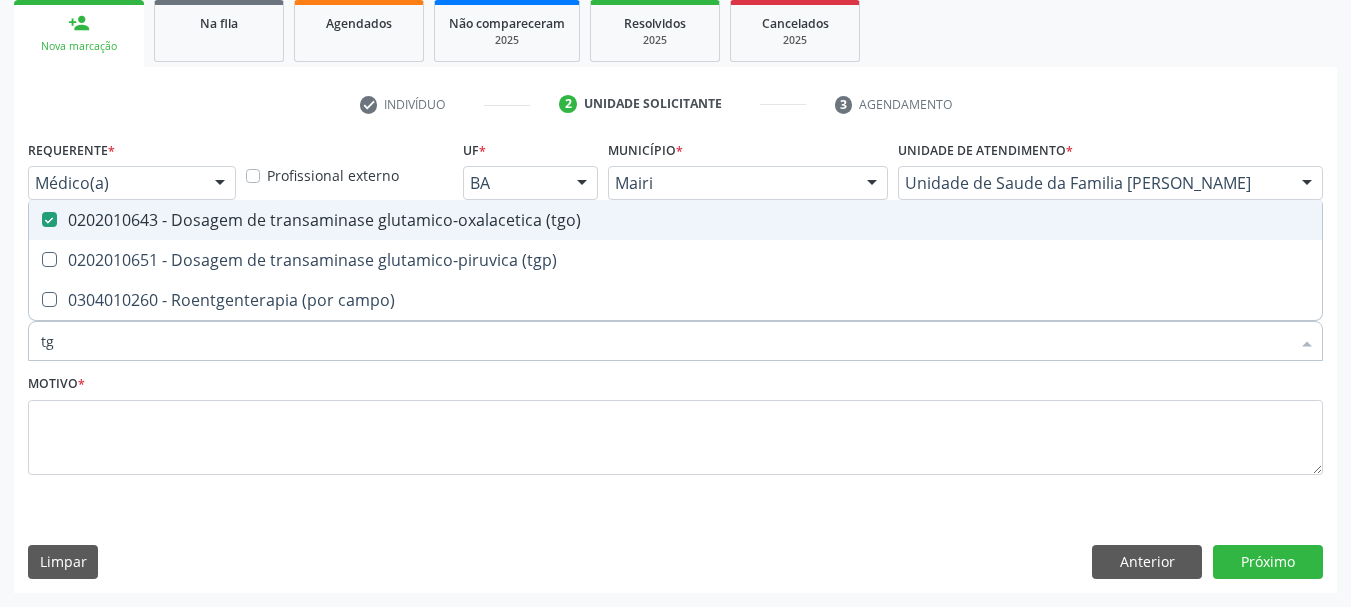 type on "tgp" 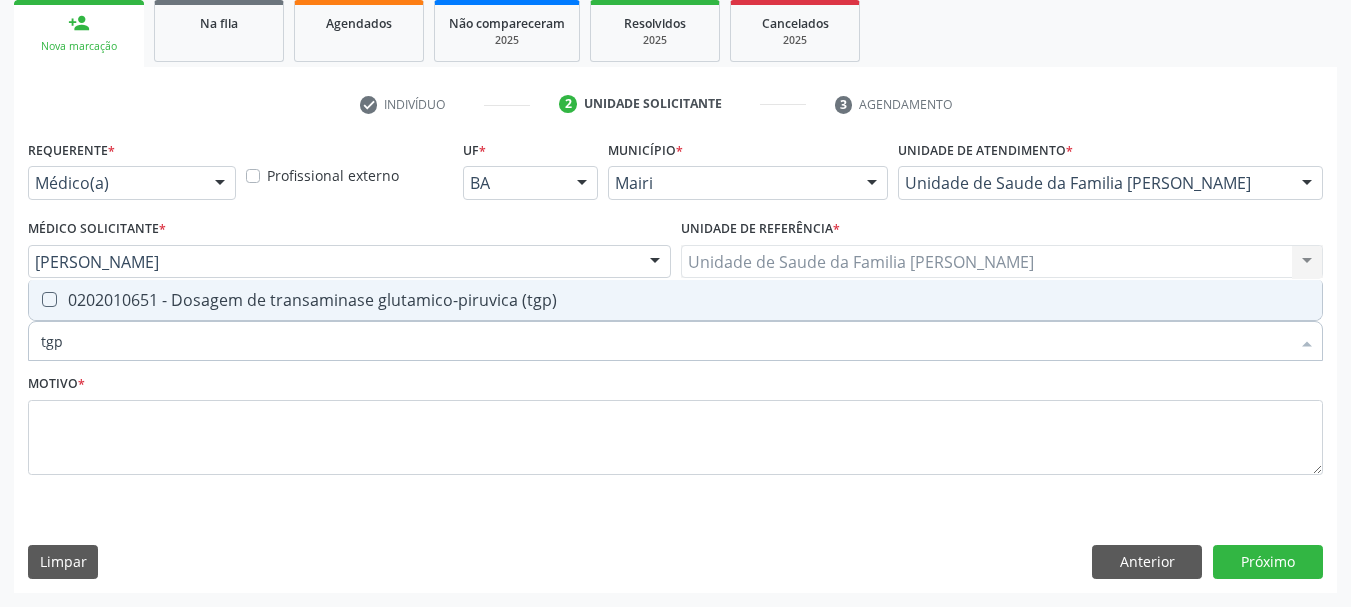 click on "0202010651 - Dosagem de transaminase glutamico-piruvica (tgp)" at bounding box center (675, 300) 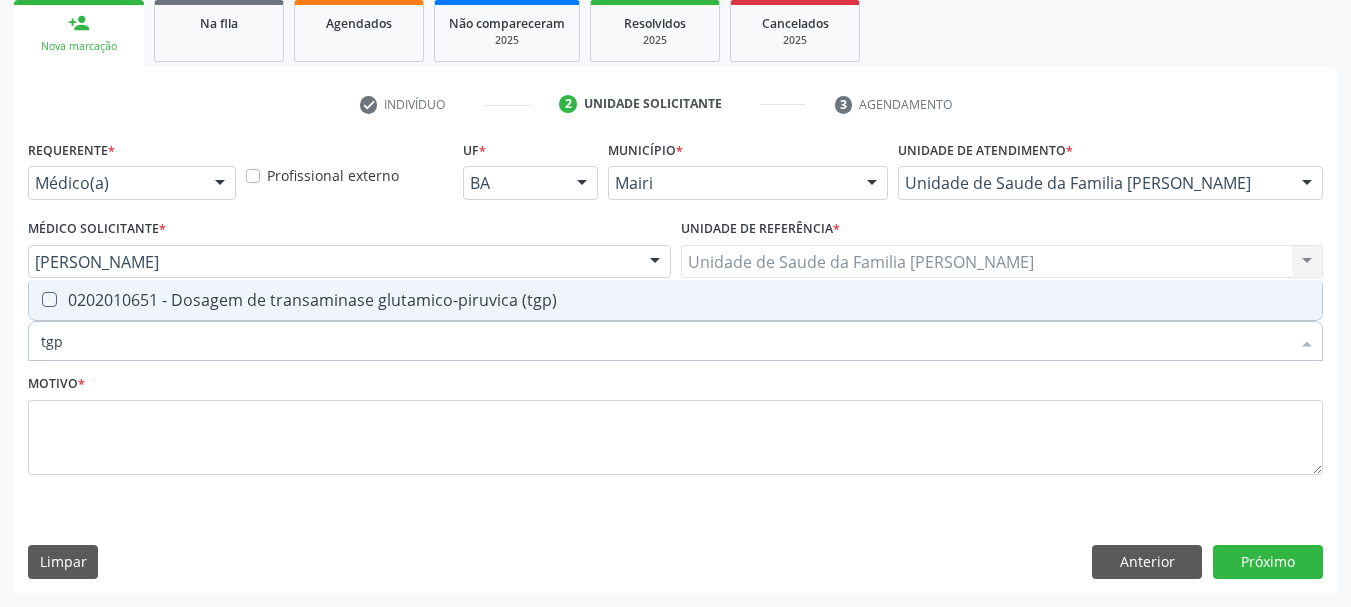 checkbox on "true" 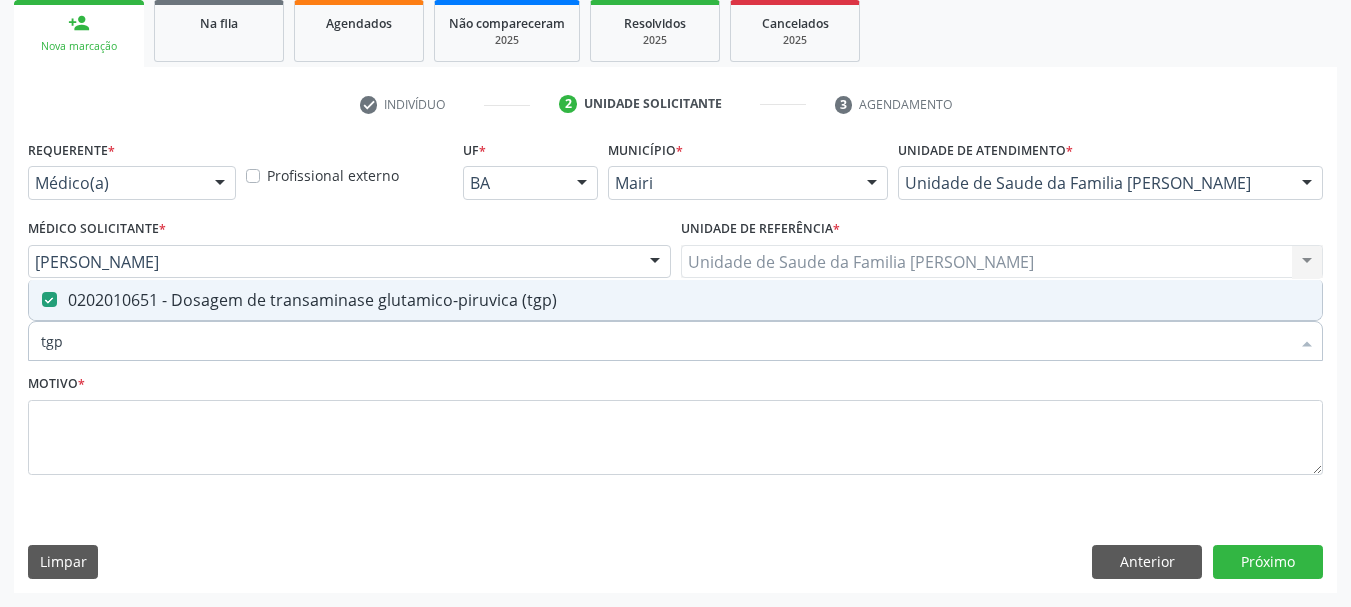 drag, startPoint x: 116, startPoint y: 350, endPoint x: 0, endPoint y: 358, distance: 116.275536 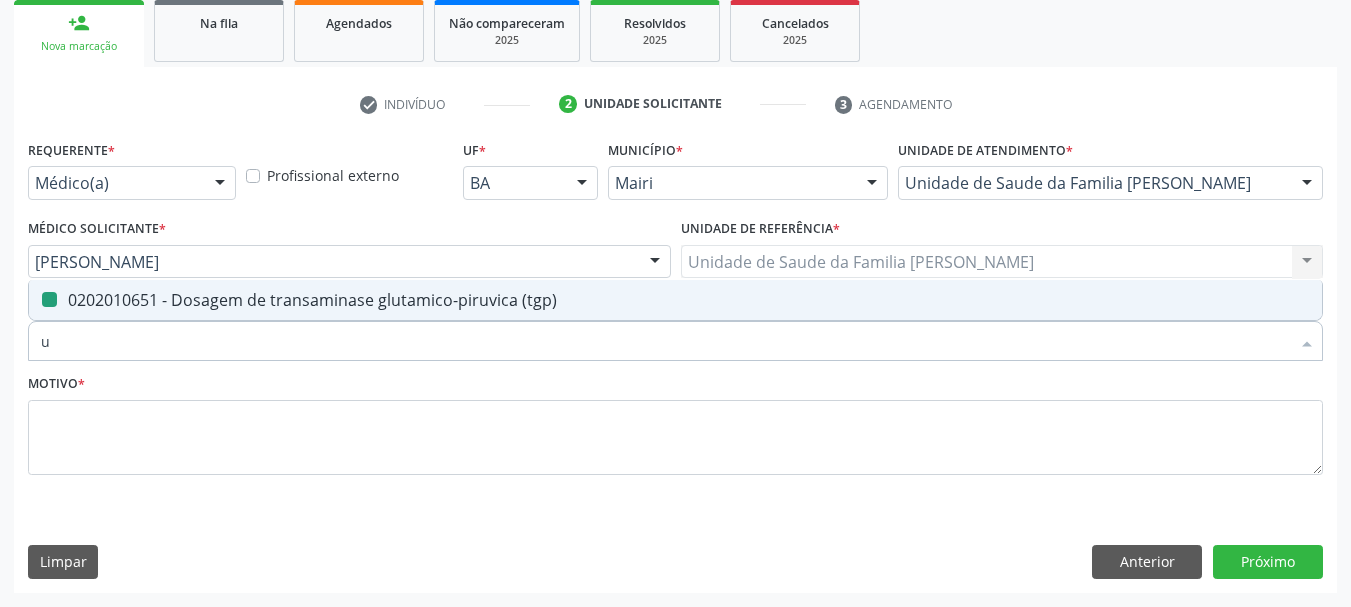 type on "ur" 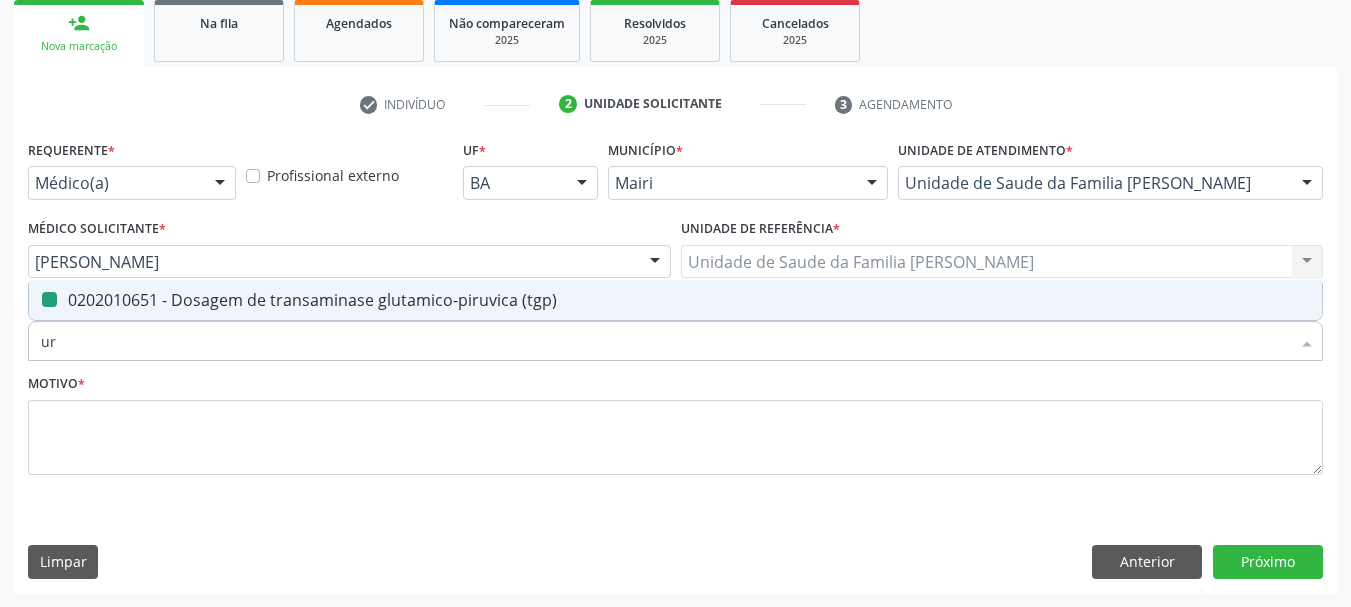 checkbox on "false" 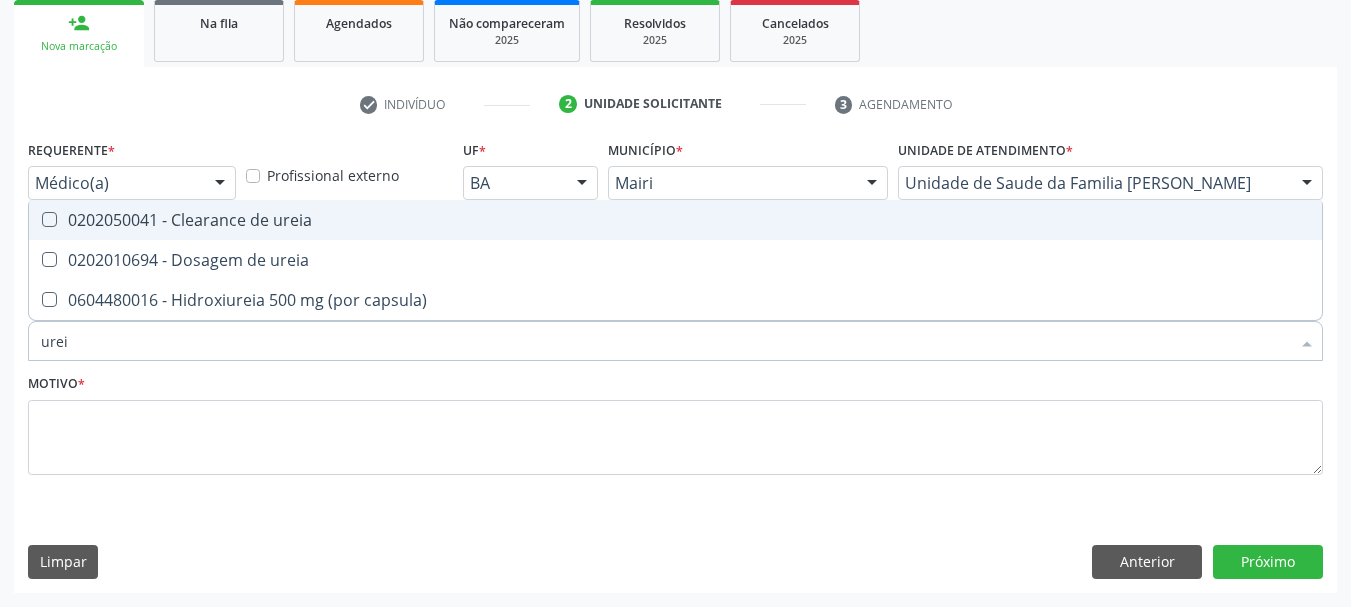 type on "ureia" 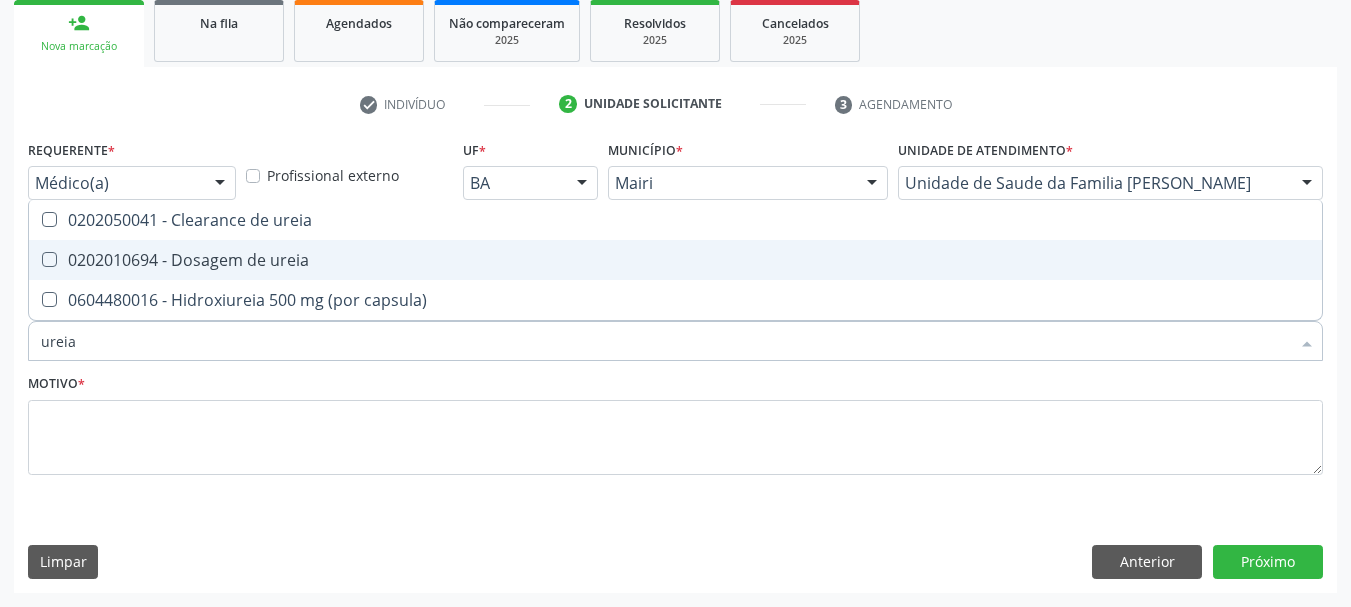 click at bounding box center [49, 259] 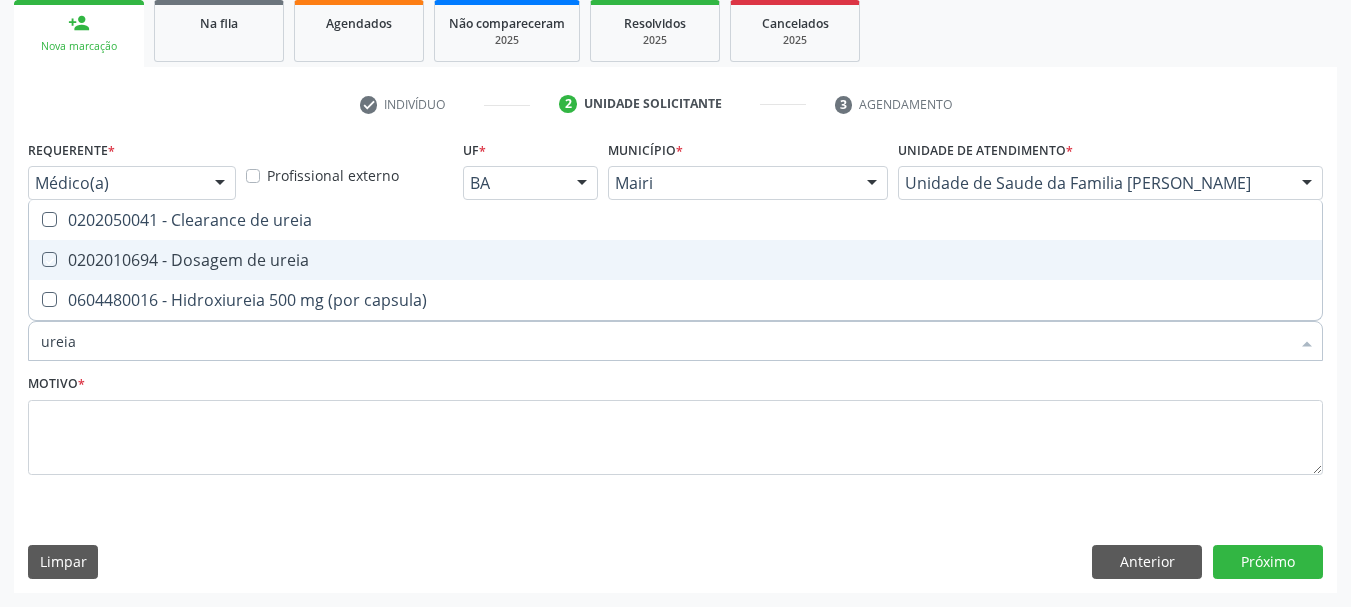 checkbox on "true" 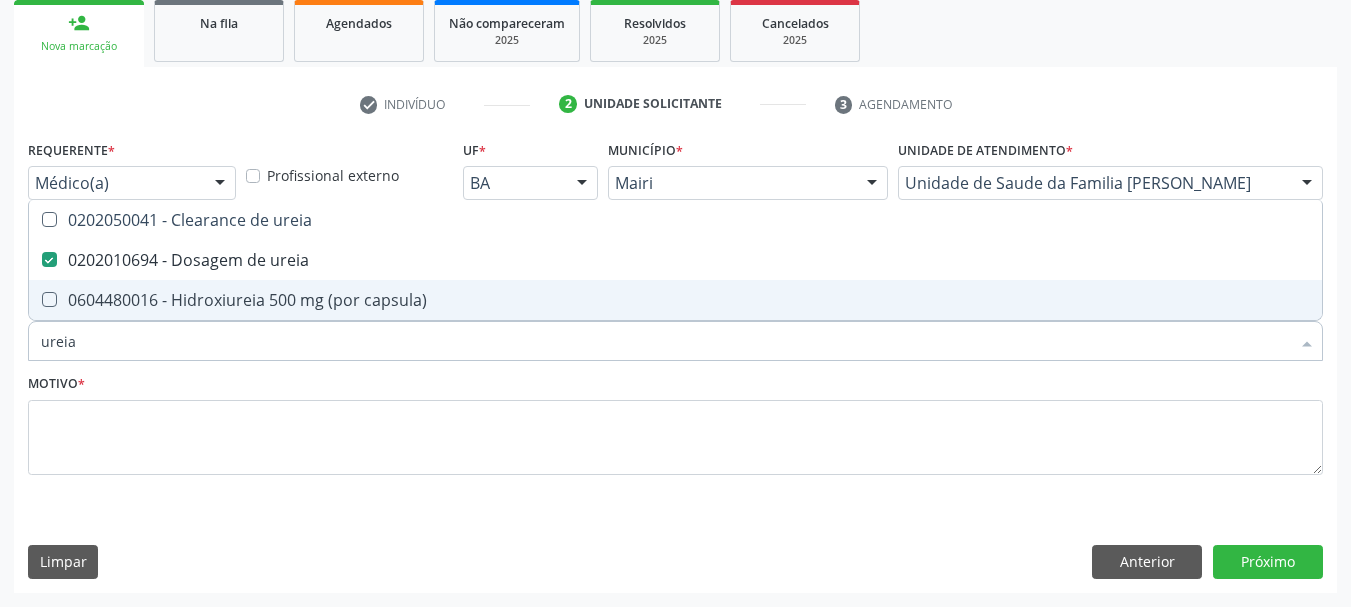 drag, startPoint x: 91, startPoint y: 332, endPoint x: 0, endPoint y: 339, distance: 91.26884 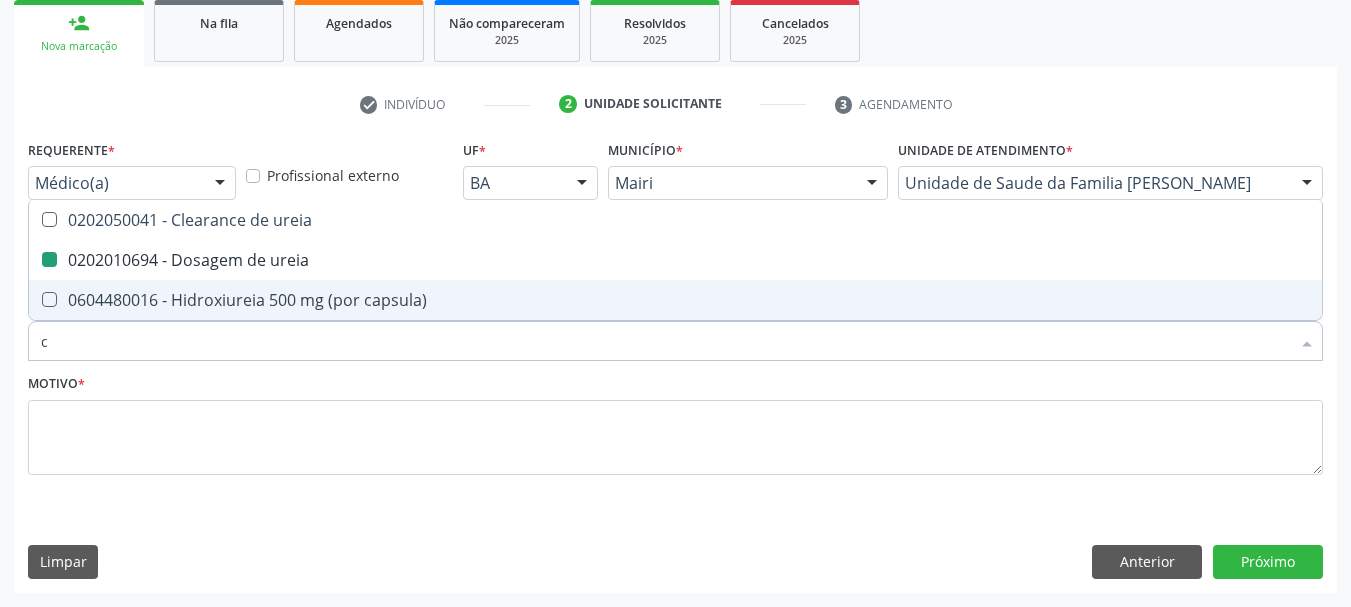 type on "cr" 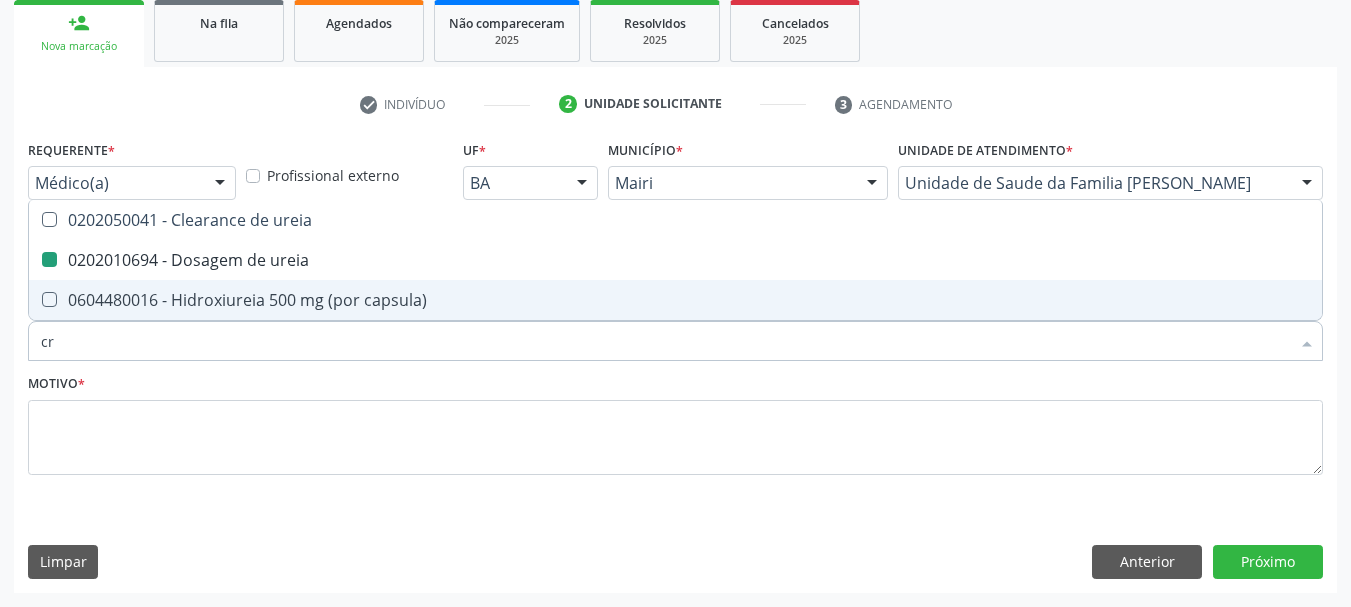 checkbox on "false" 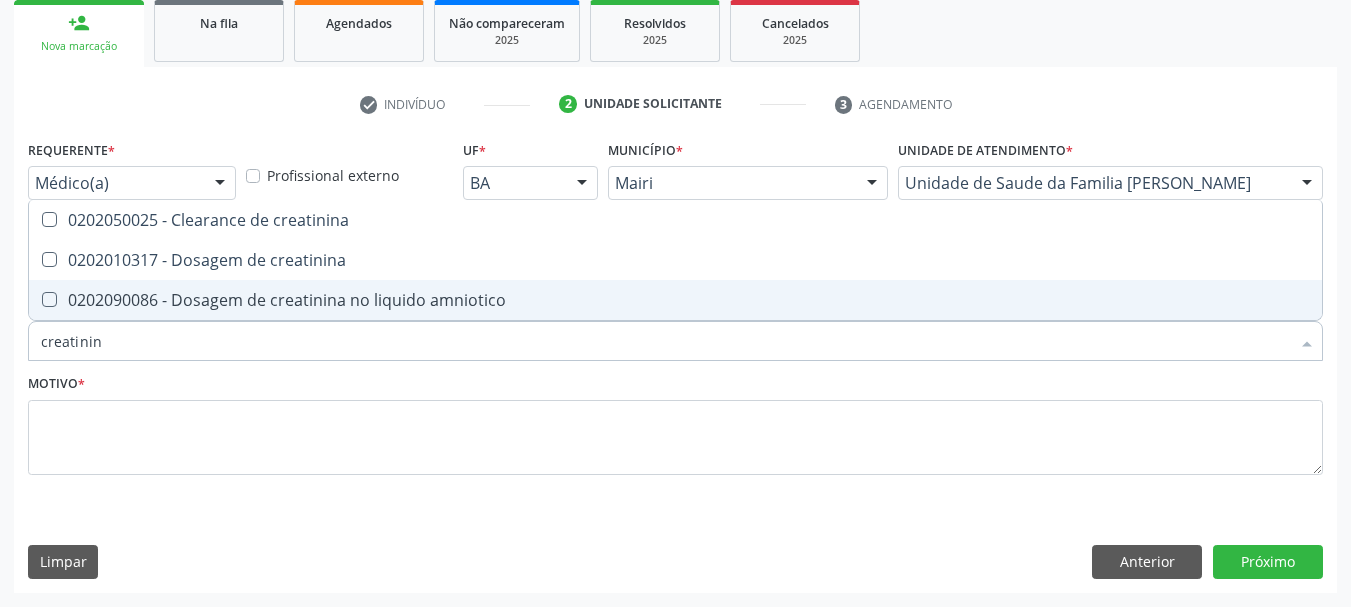 type on "creatinina" 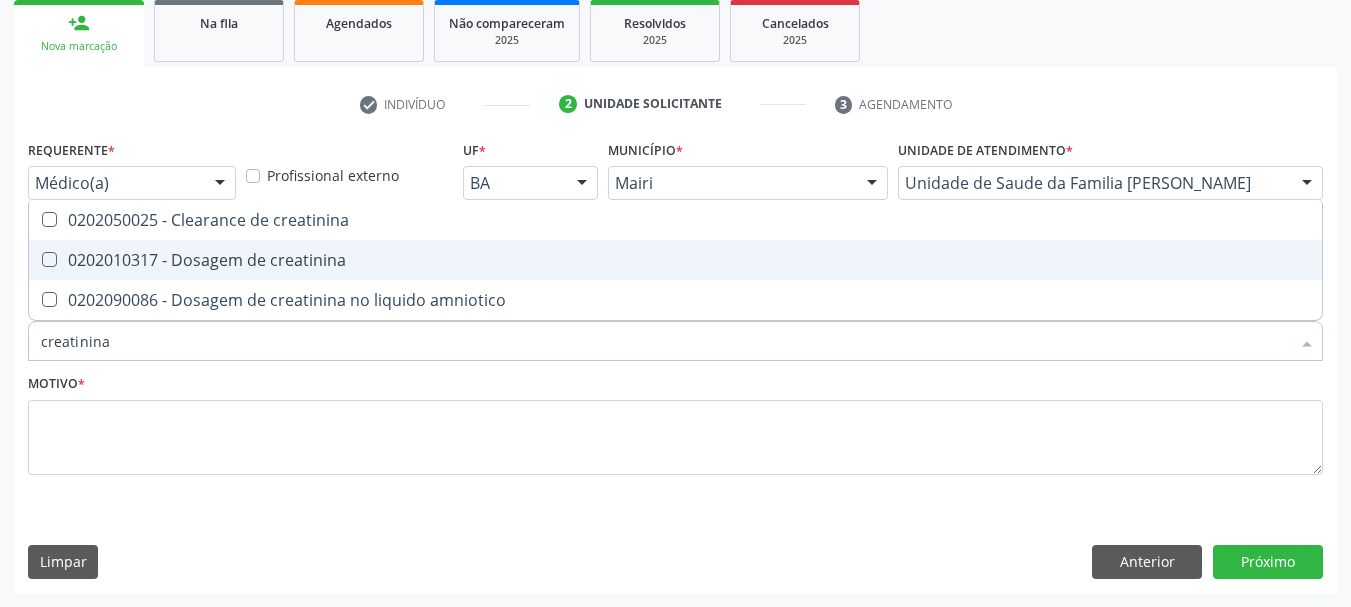 click on "0202010317 - Dosagem de creatinina" at bounding box center [675, 260] 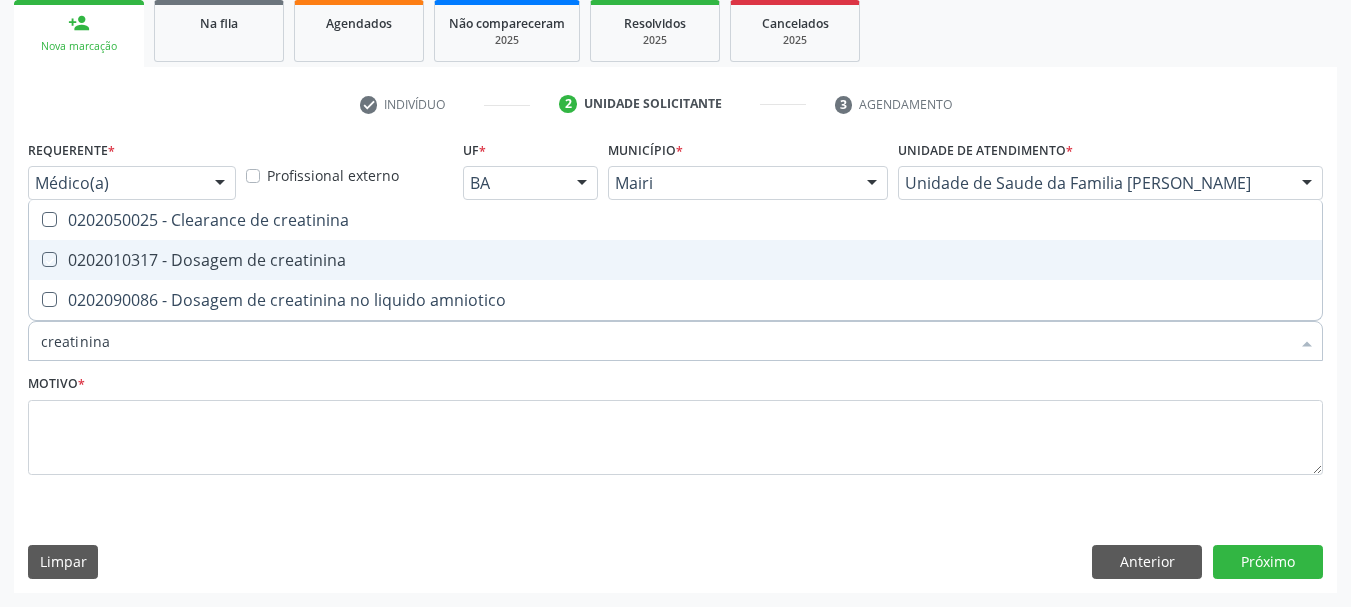 checkbox on "true" 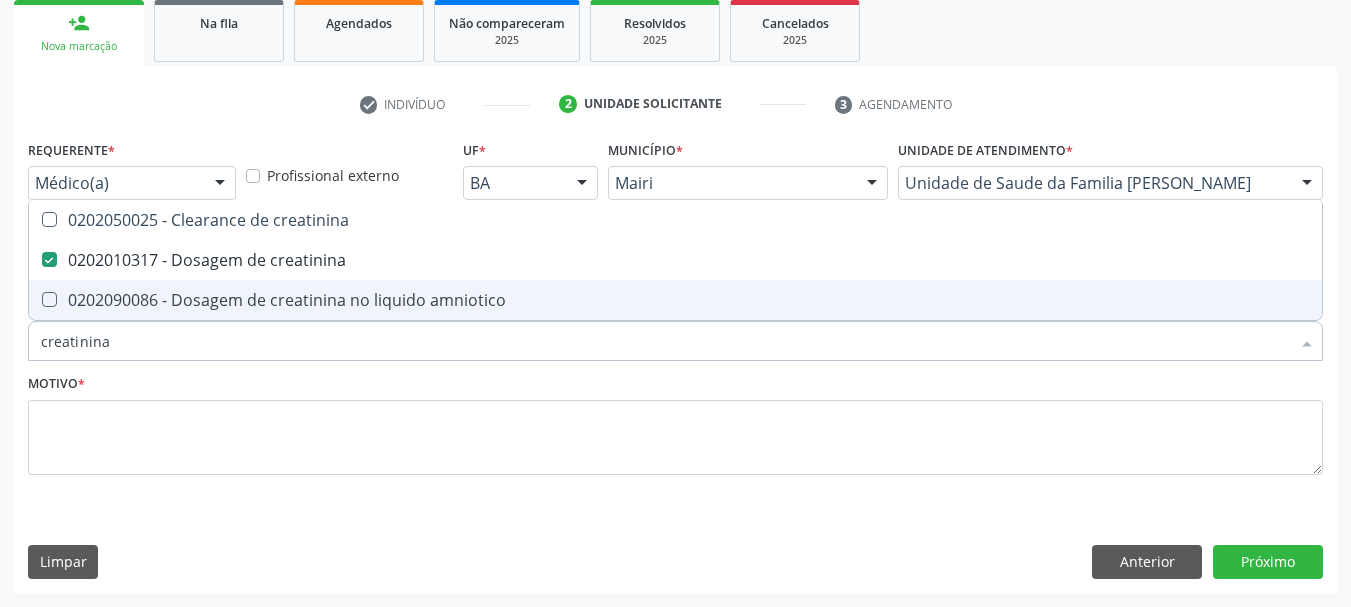 drag, startPoint x: 112, startPoint y: 338, endPoint x: 0, endPoint y: 347, distance: 112.36102 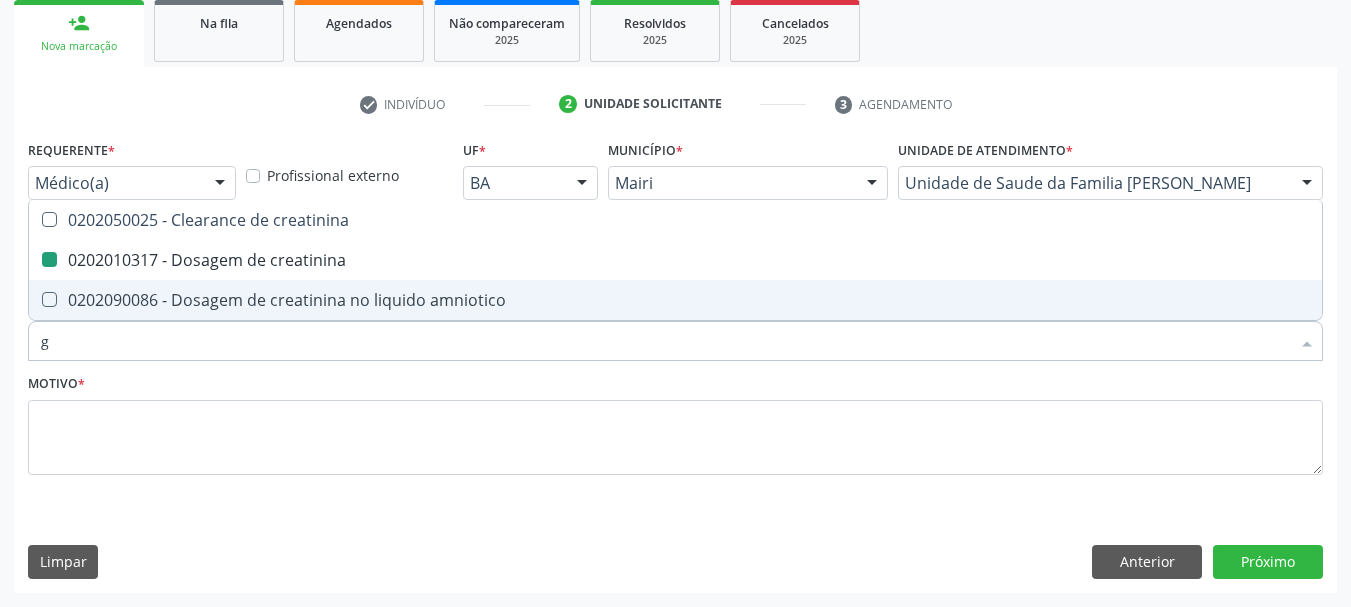 type on "gl" 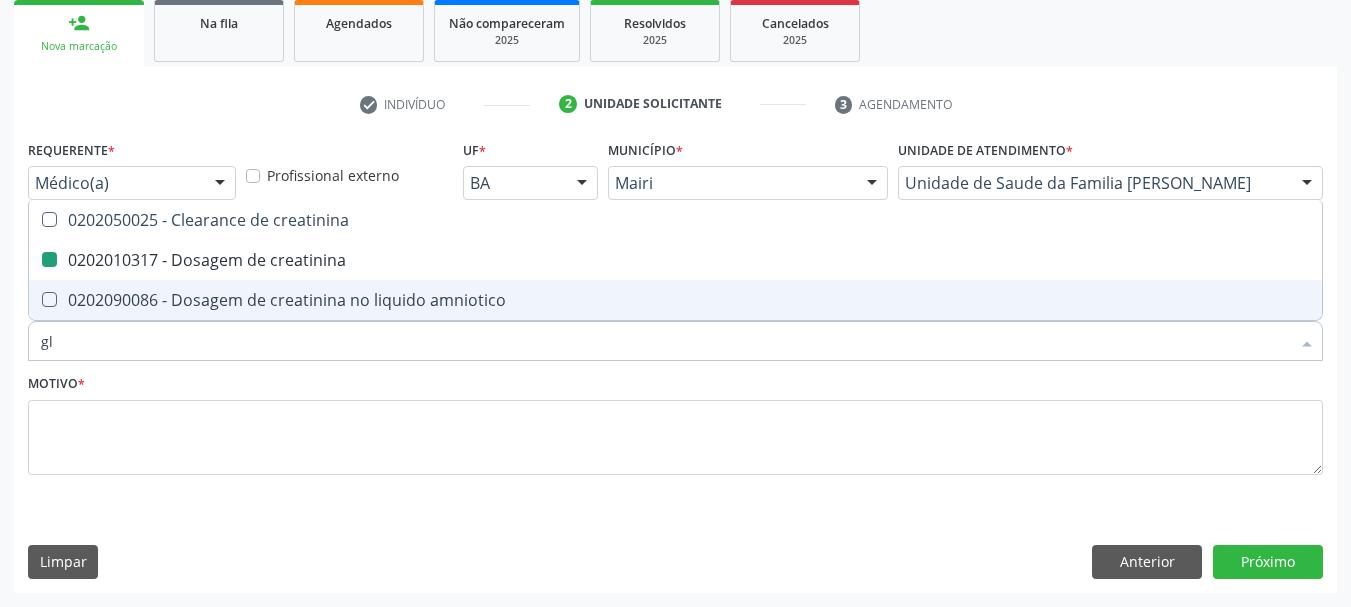 checkbox on "false" 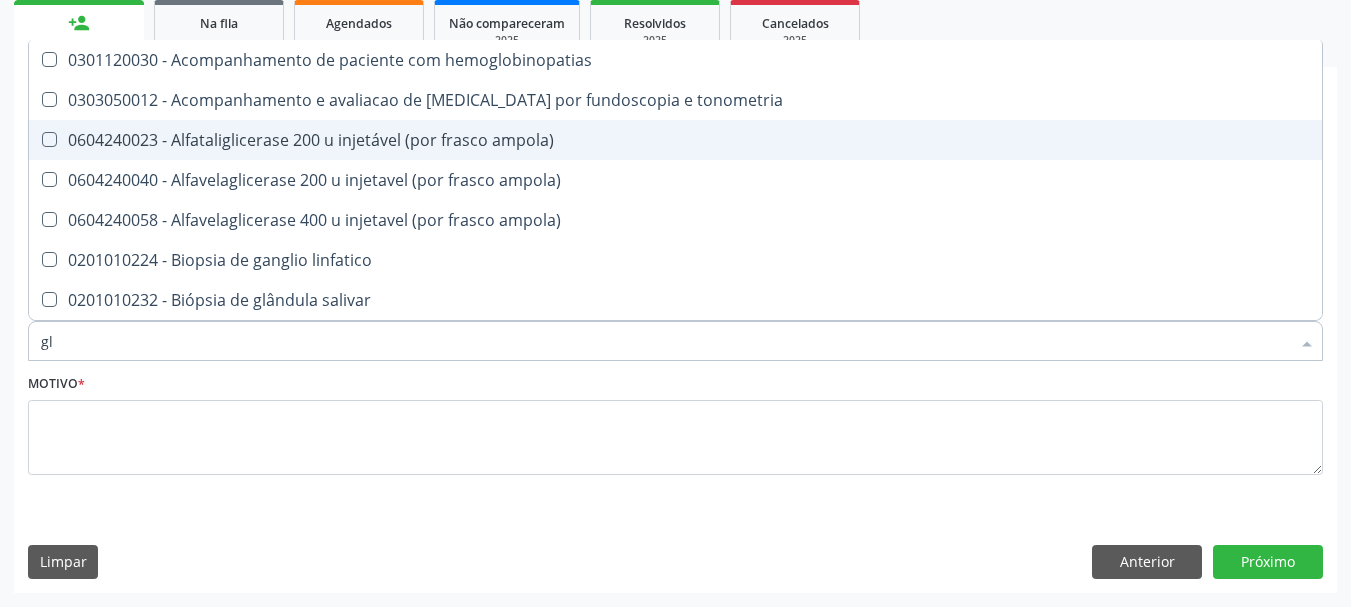 type on "gli" 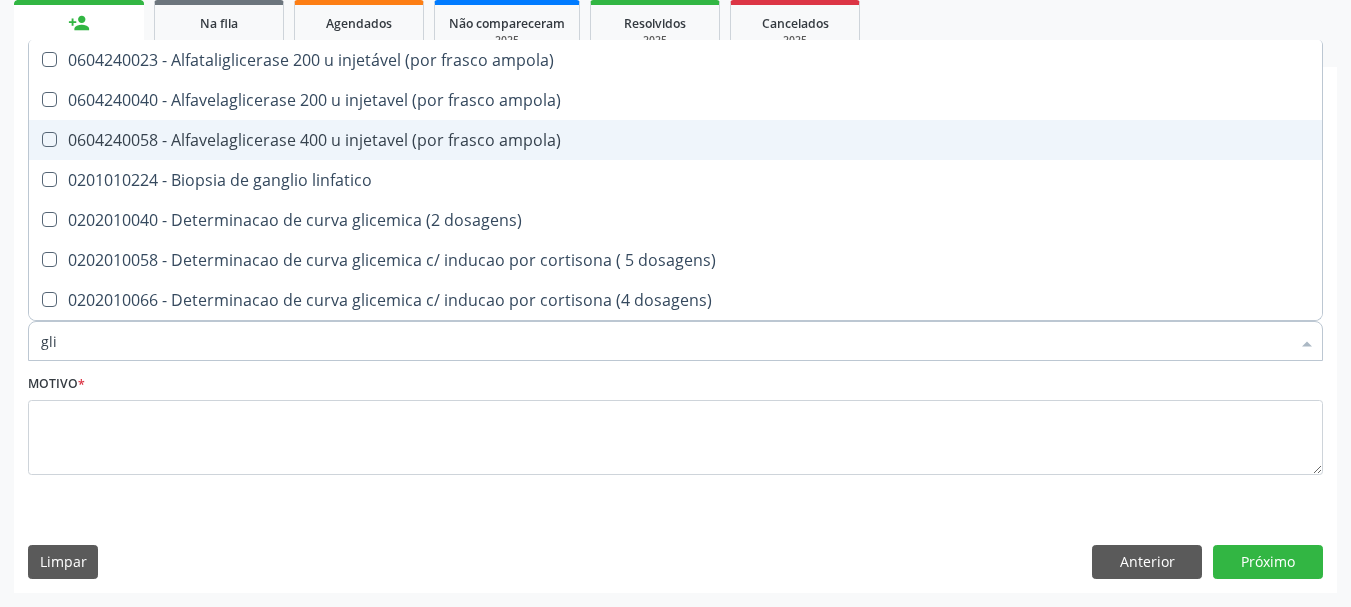 type on "glic" 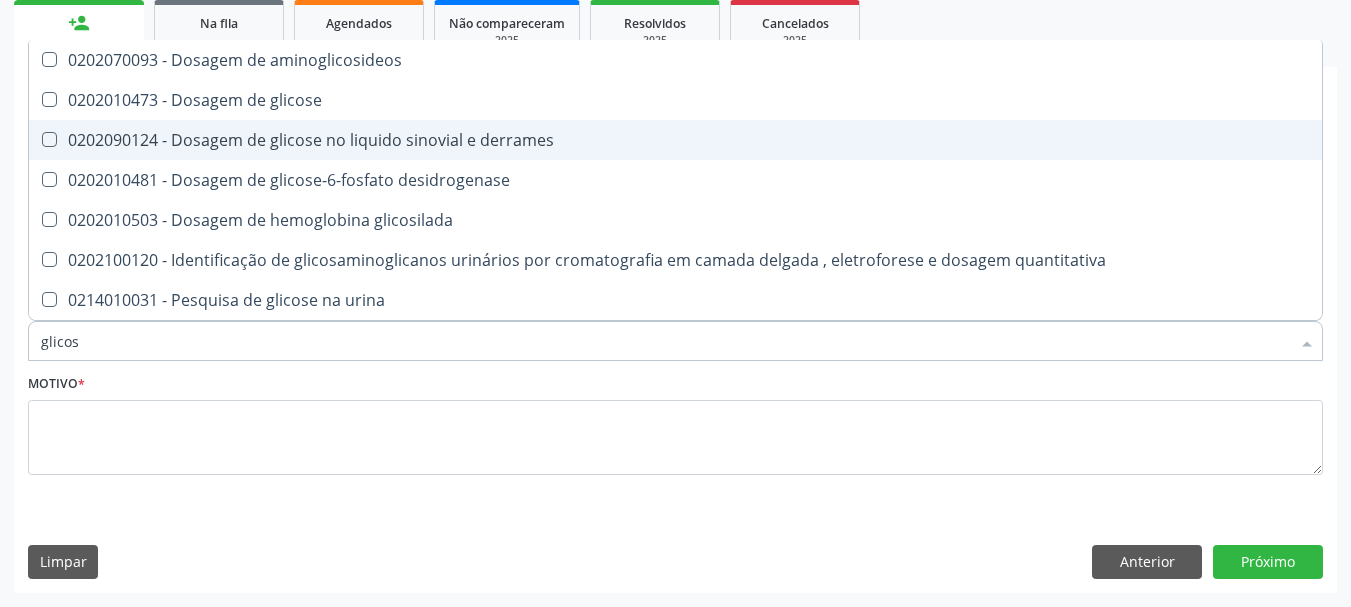 type on "glicose" 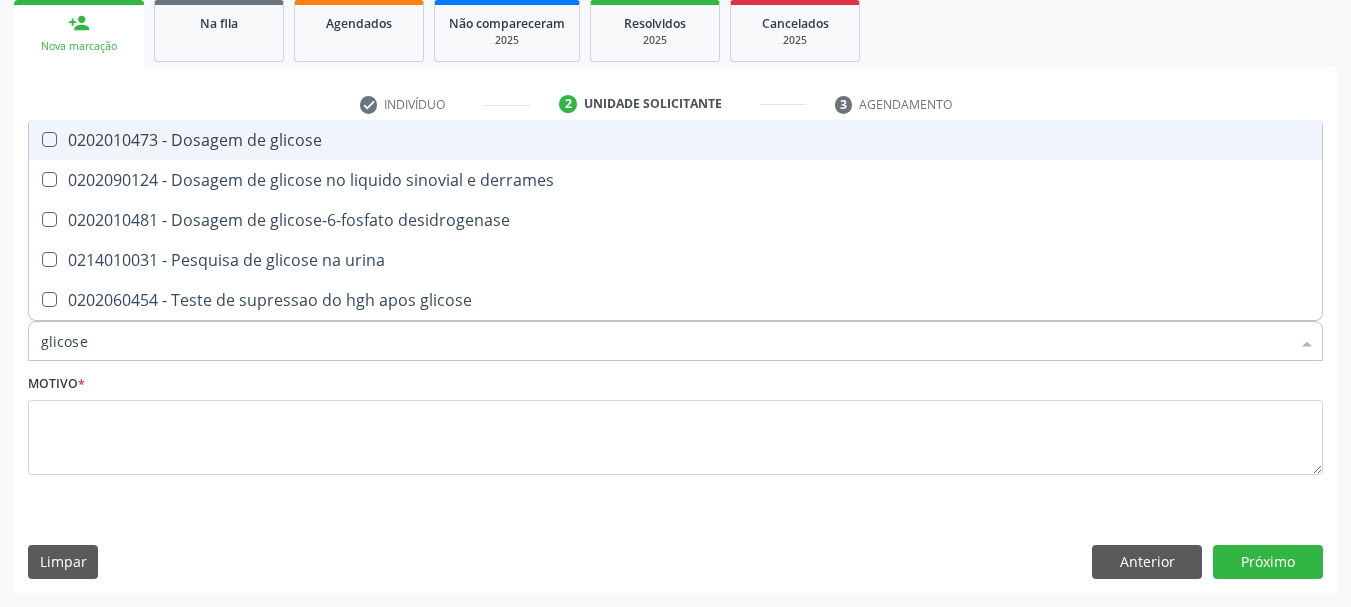 click on "0202010473 - Dosagem de glicose" at bounding box center (675, 140) 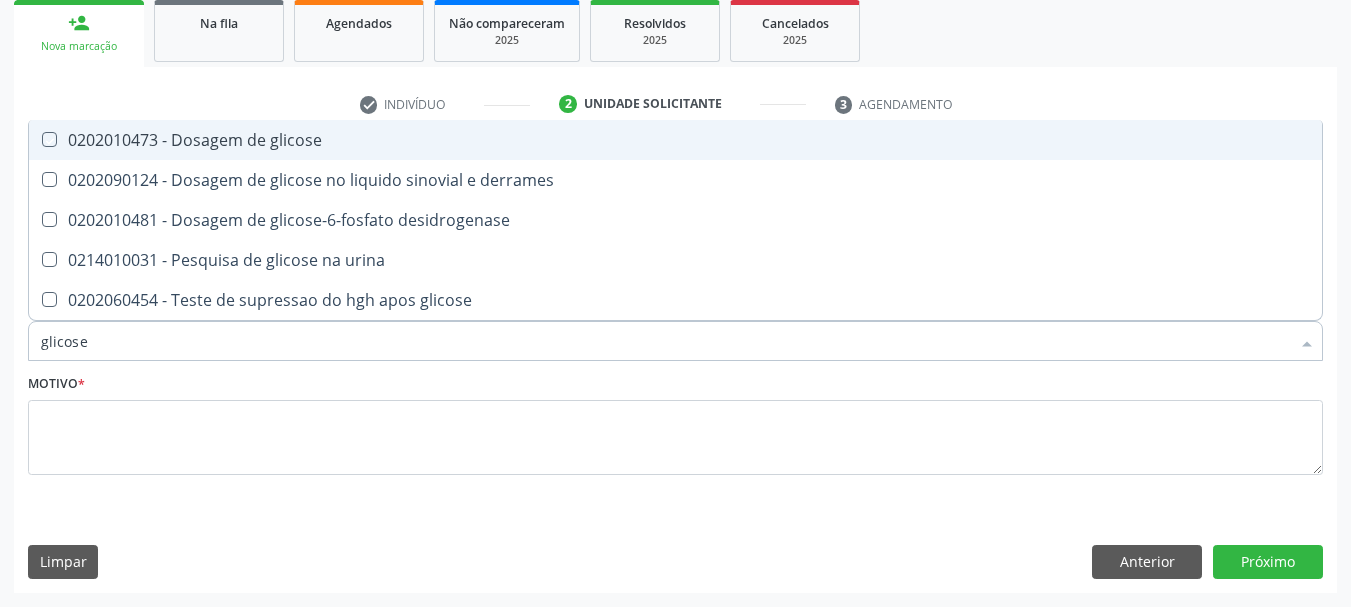 checkbox on "true" 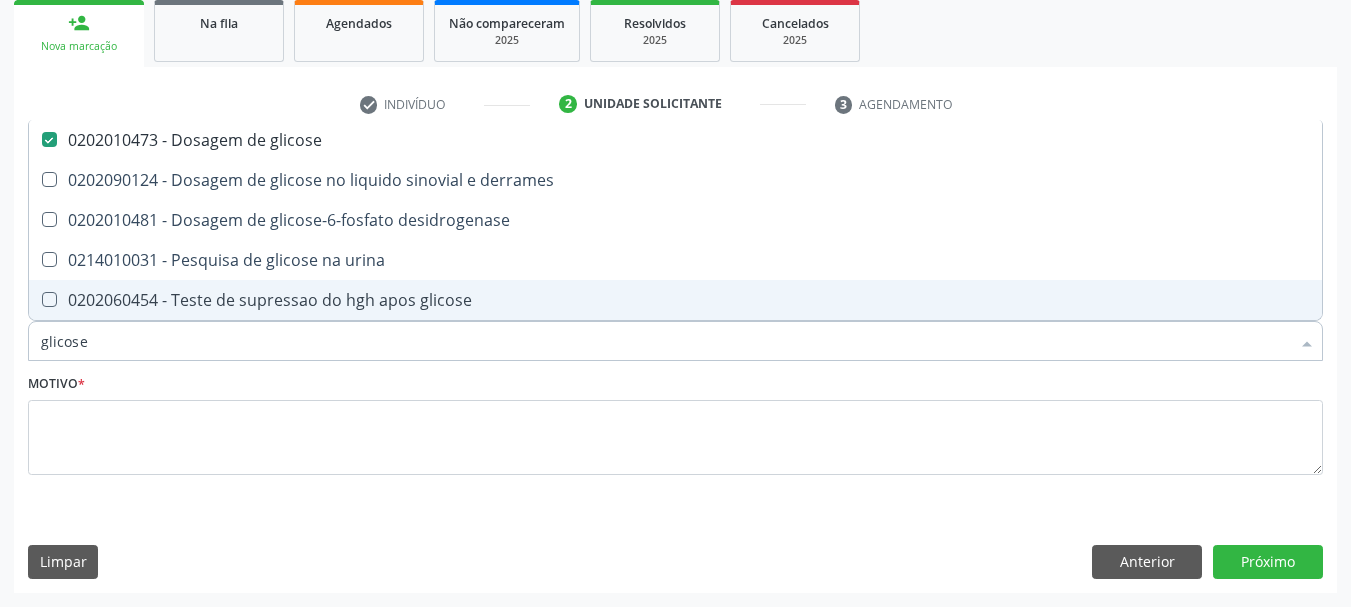 drag, startPoint x: 52, startPoint y: 351, endPoint x: 0, endPoint y: 355, distance: 52.153618 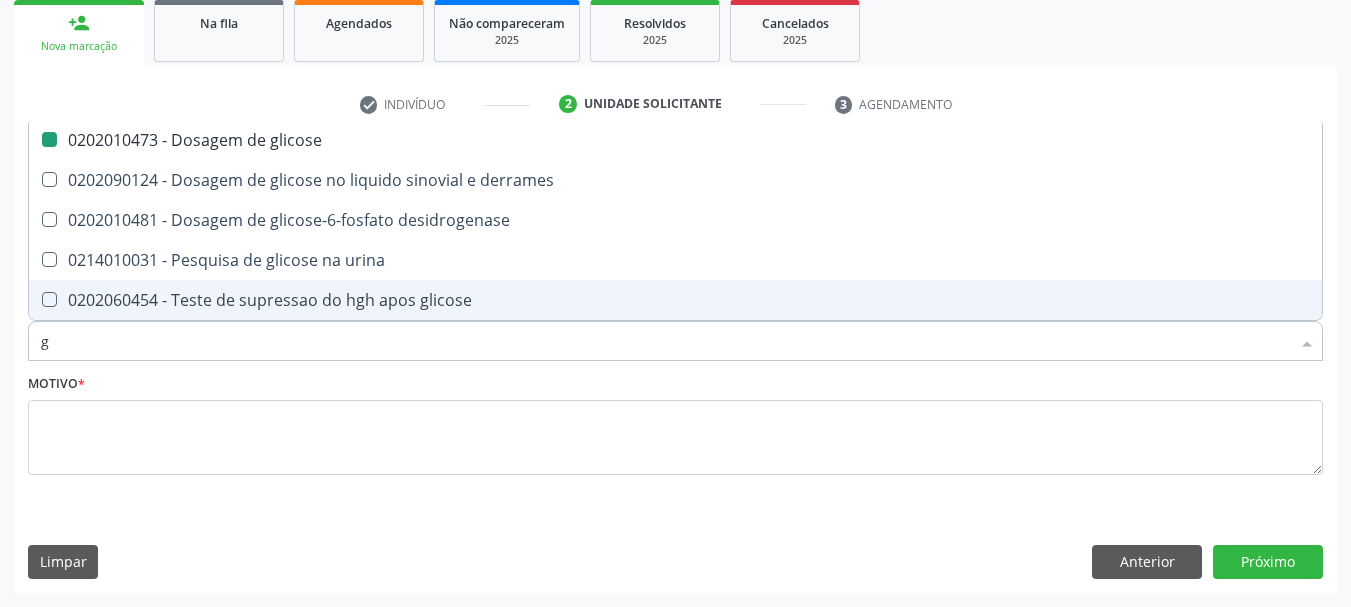 type on "gl" 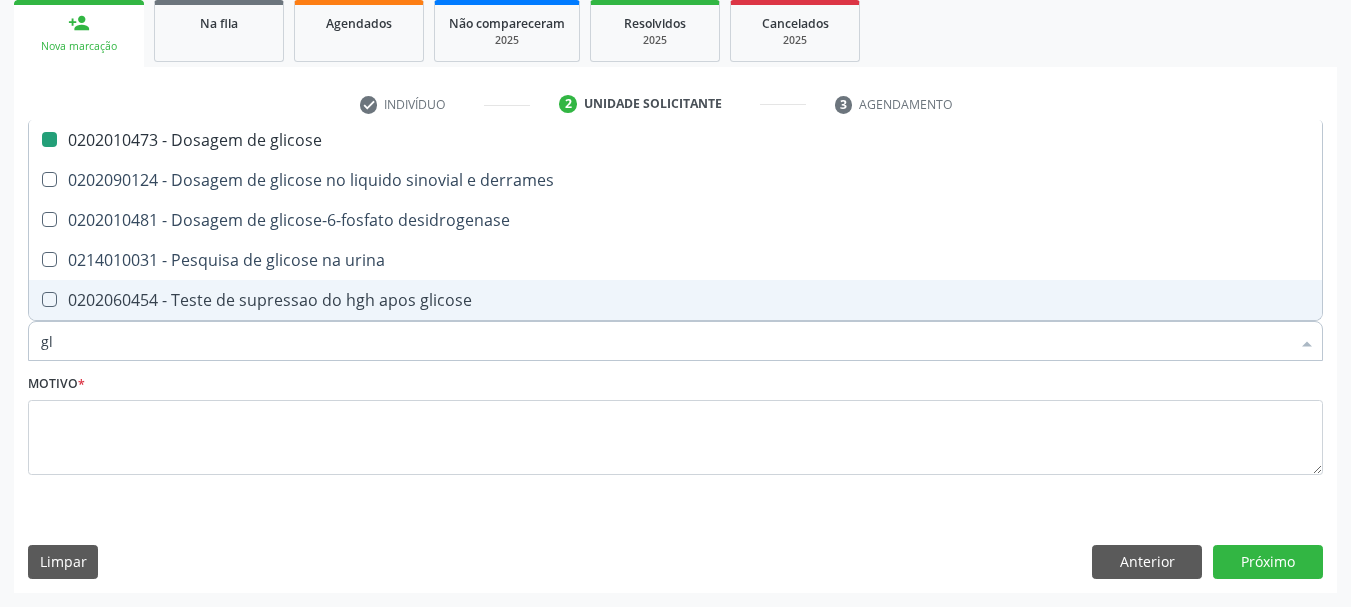checkbox on "false" 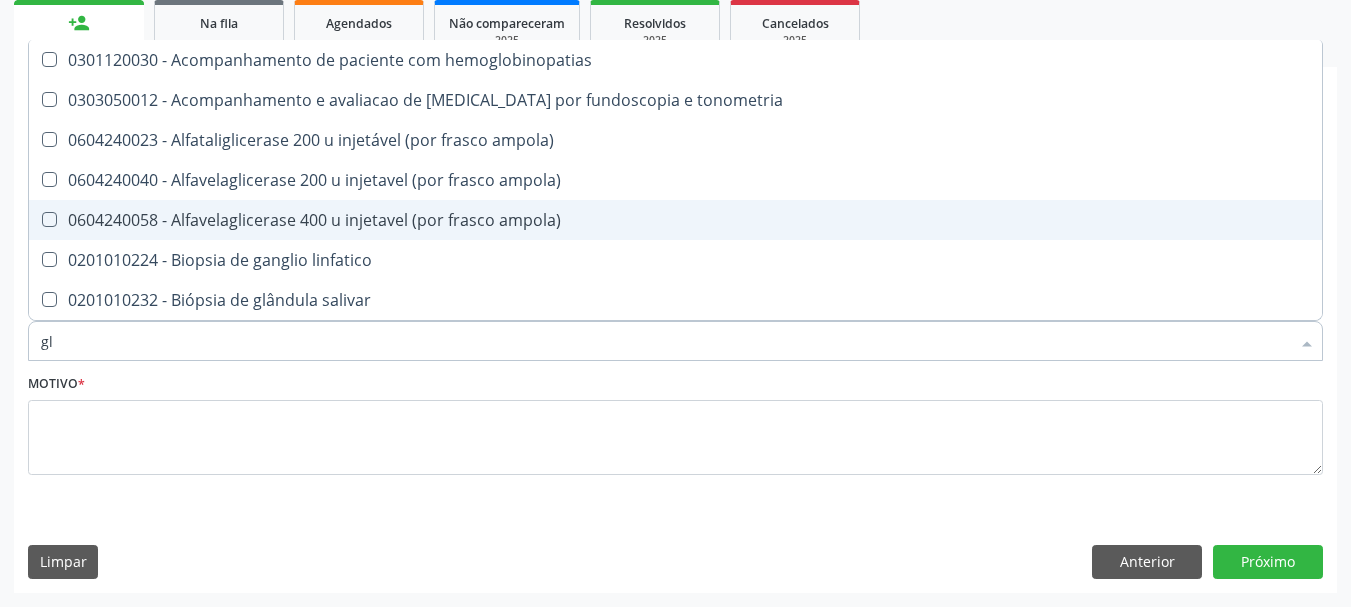 type on "gli" 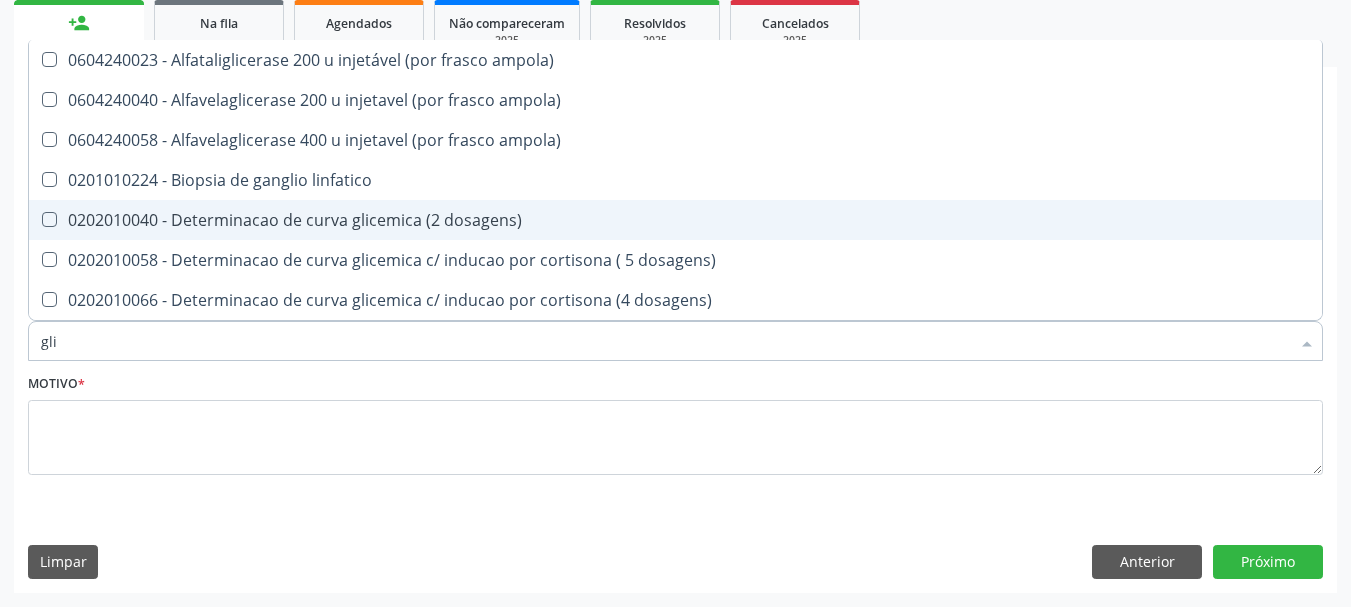 type on "glic" 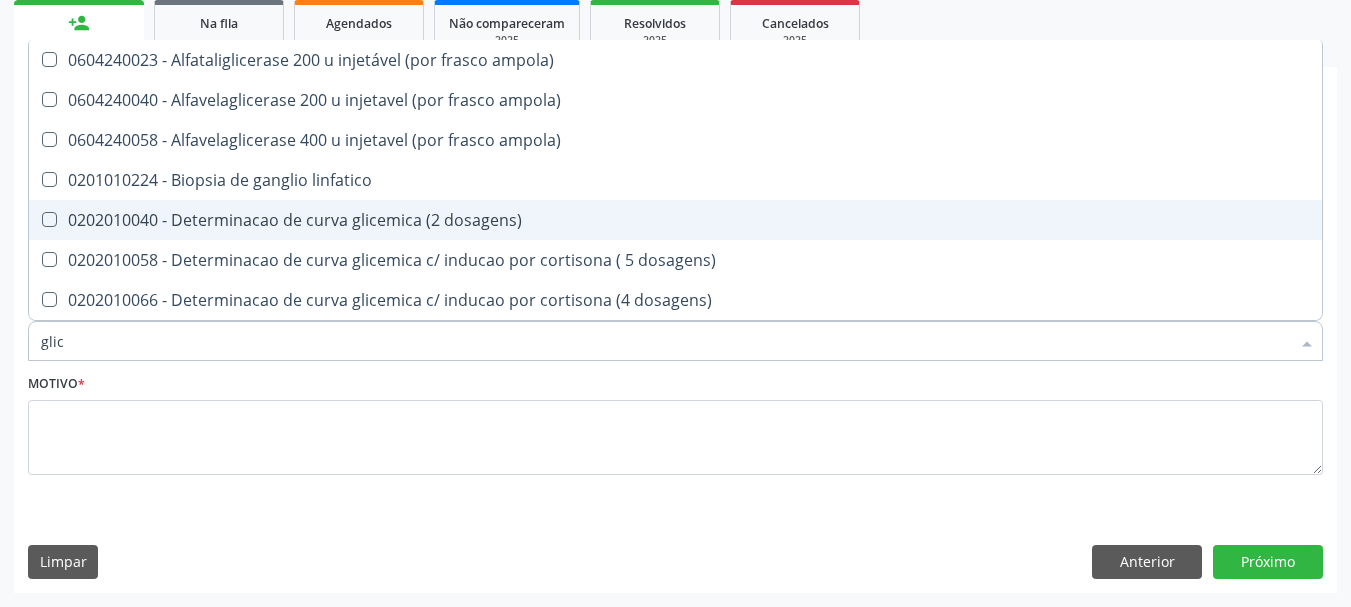 type on "glico" 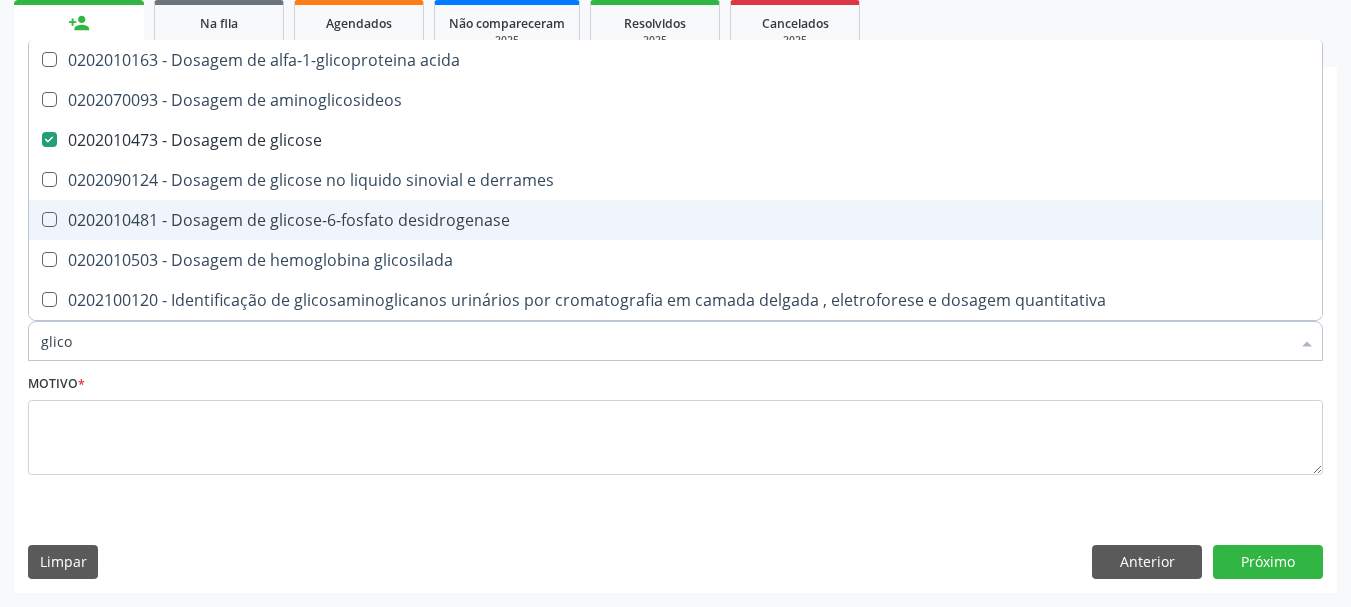 type on "glicos" 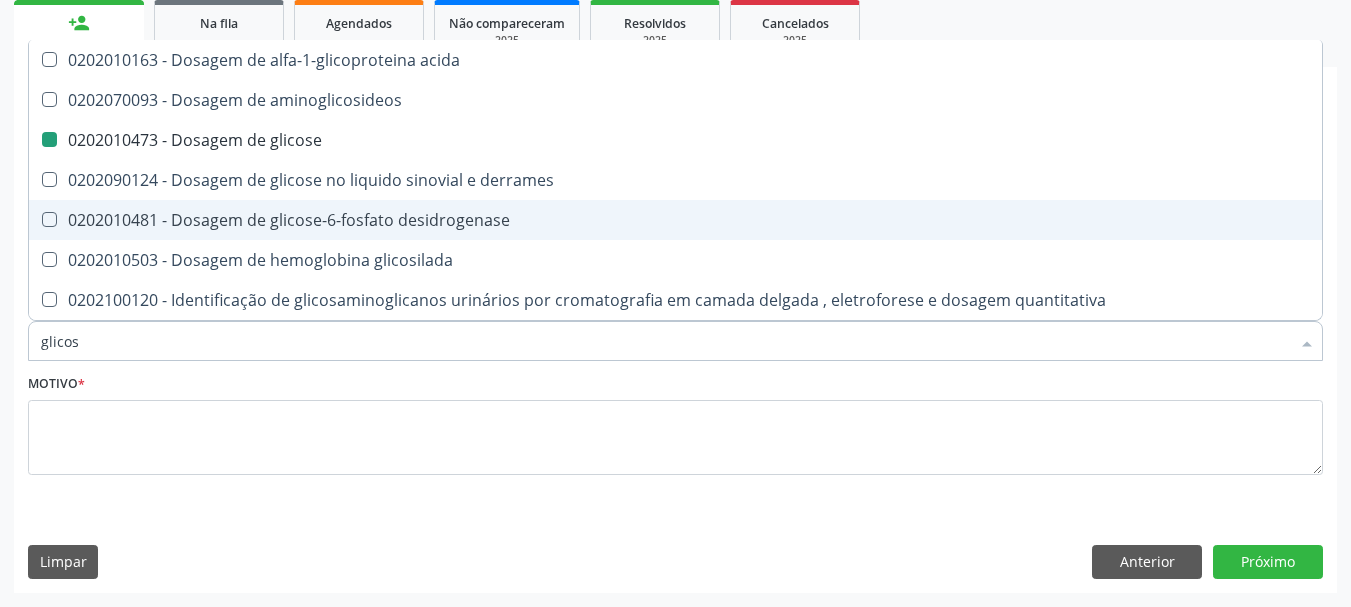 type on "glicosi" 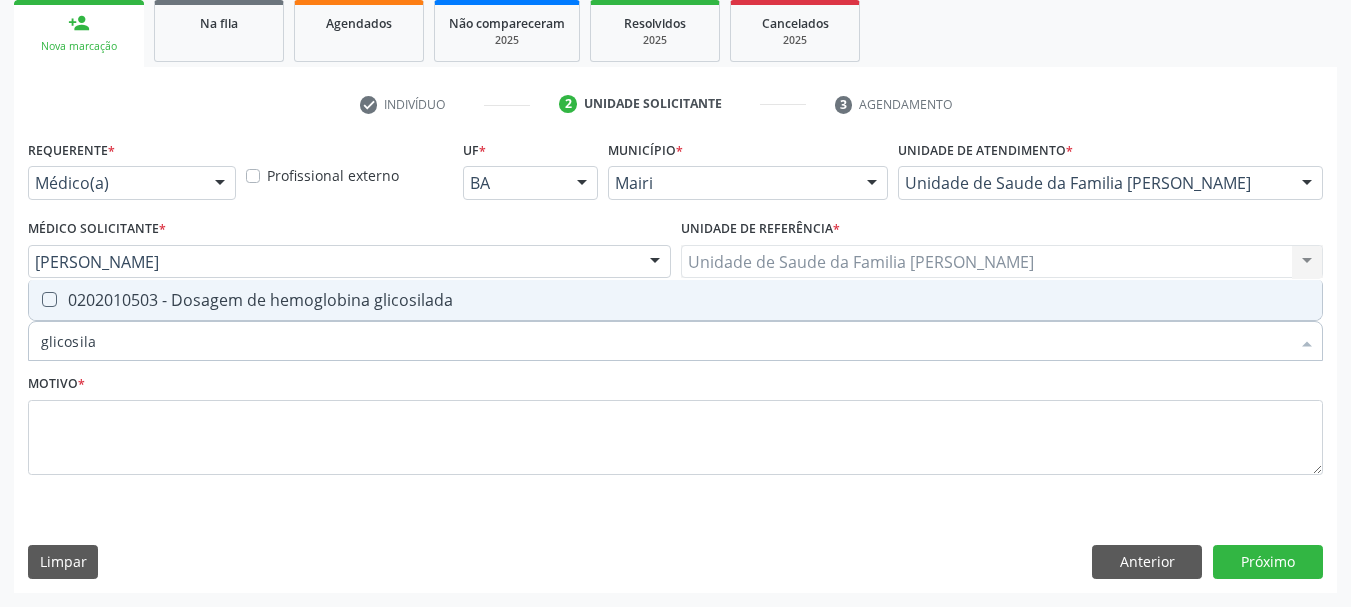 type on "glicosilad" 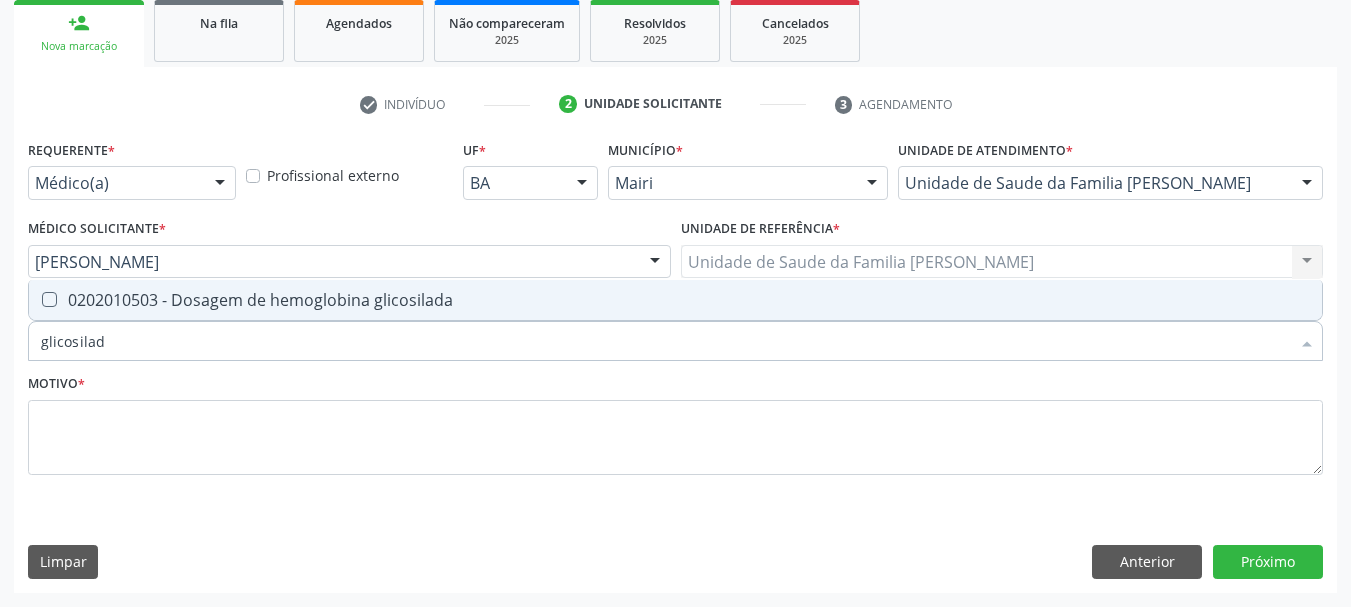 click on "0202010503 - Dosagem de hemoglobina glicosilada" at bounding box center [675, 300] 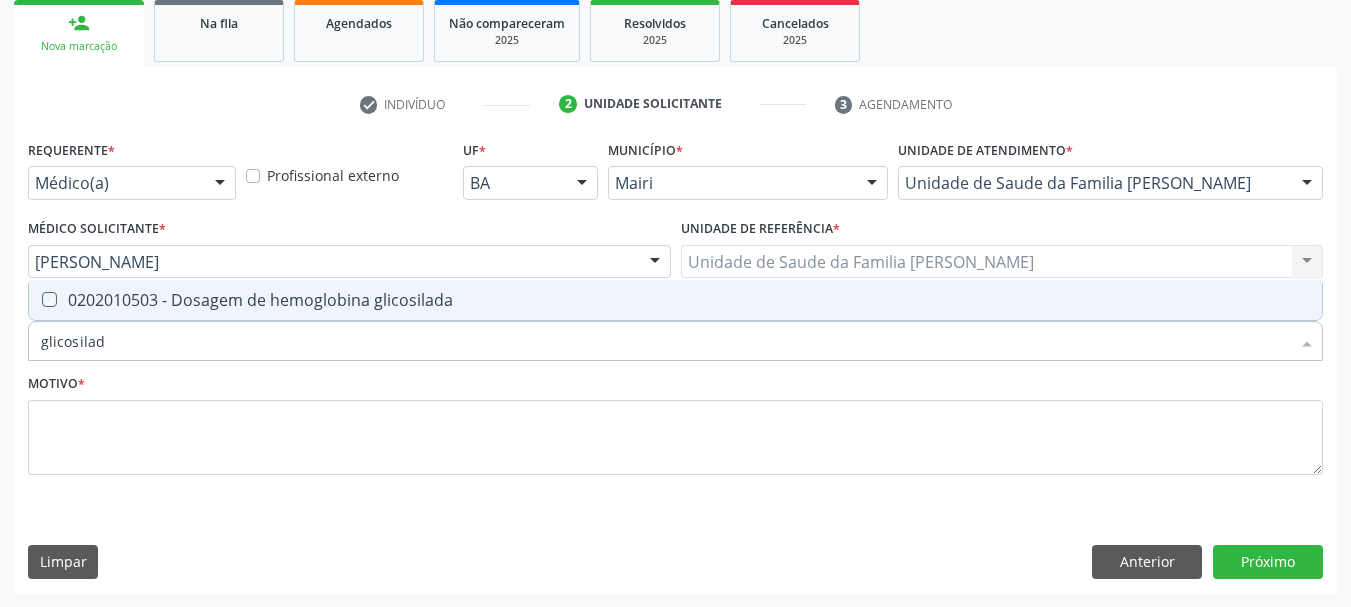 checkbox on "true" 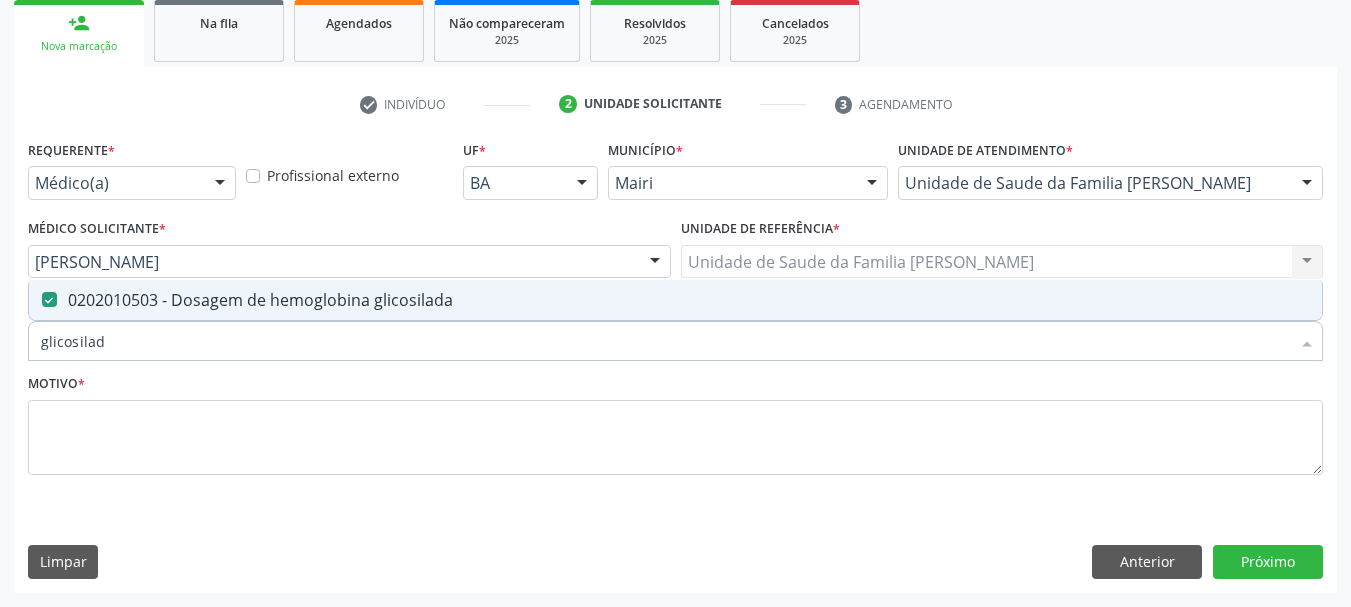 drag, startPoint x: 10, startPoint y: 355, endPoint x: 0, endPoint y: 358, distance: 10.440307 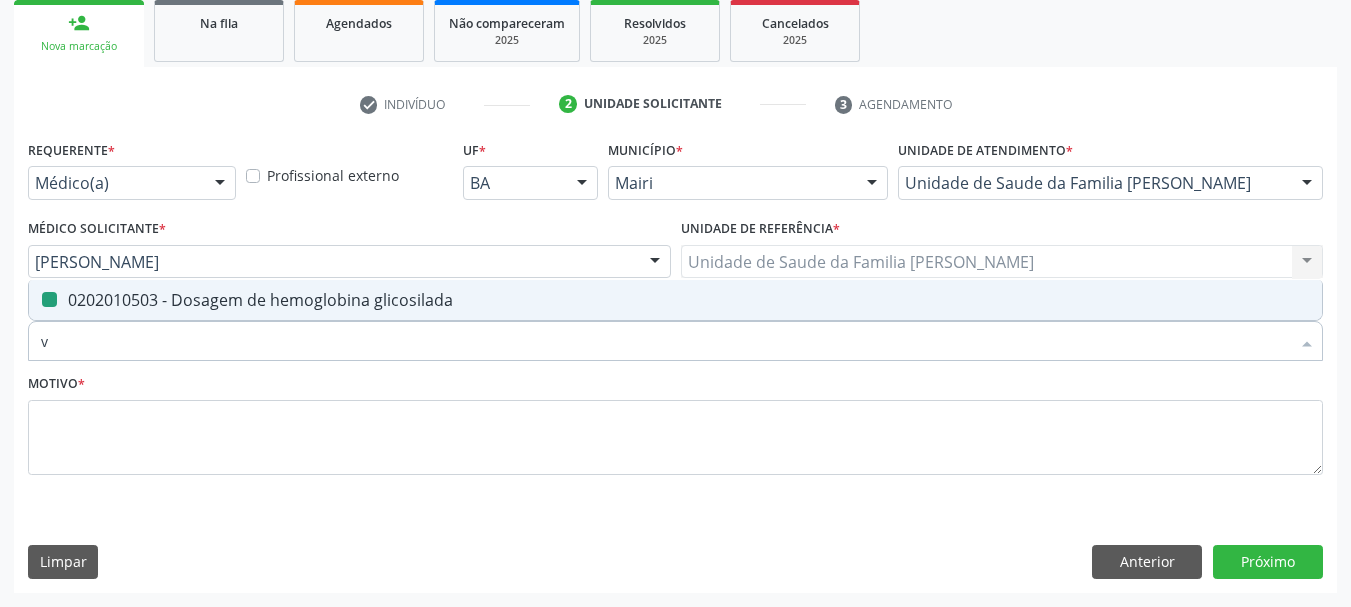 type on "vi" 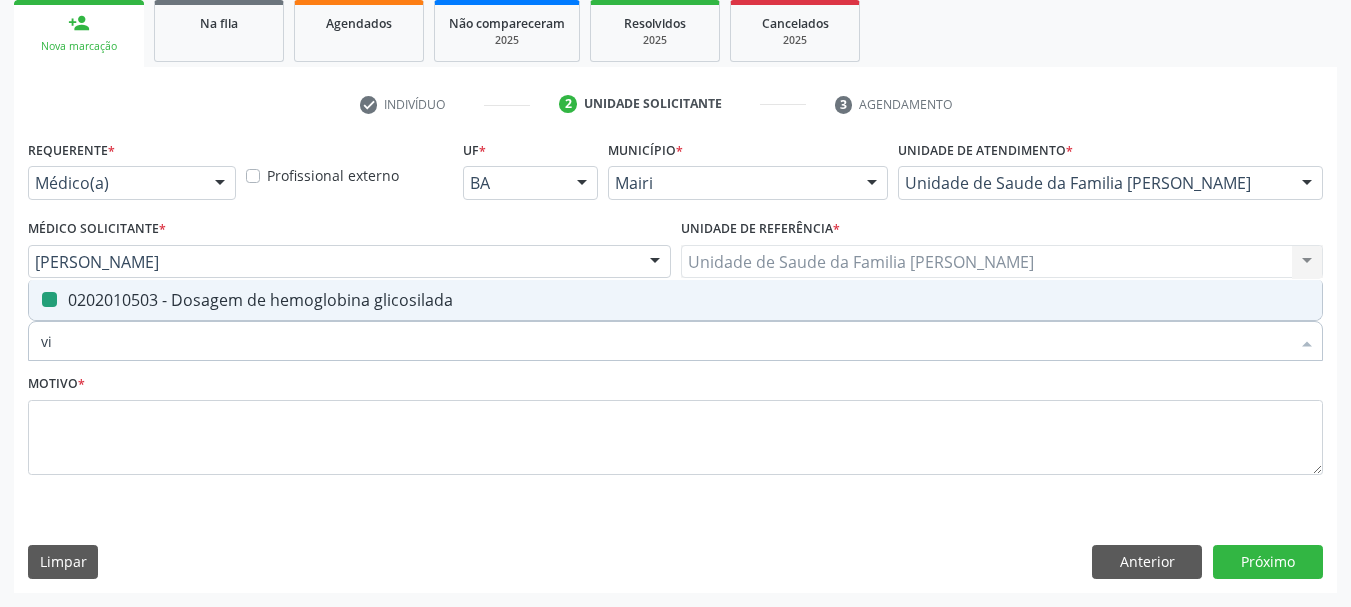 checkbox on "false" 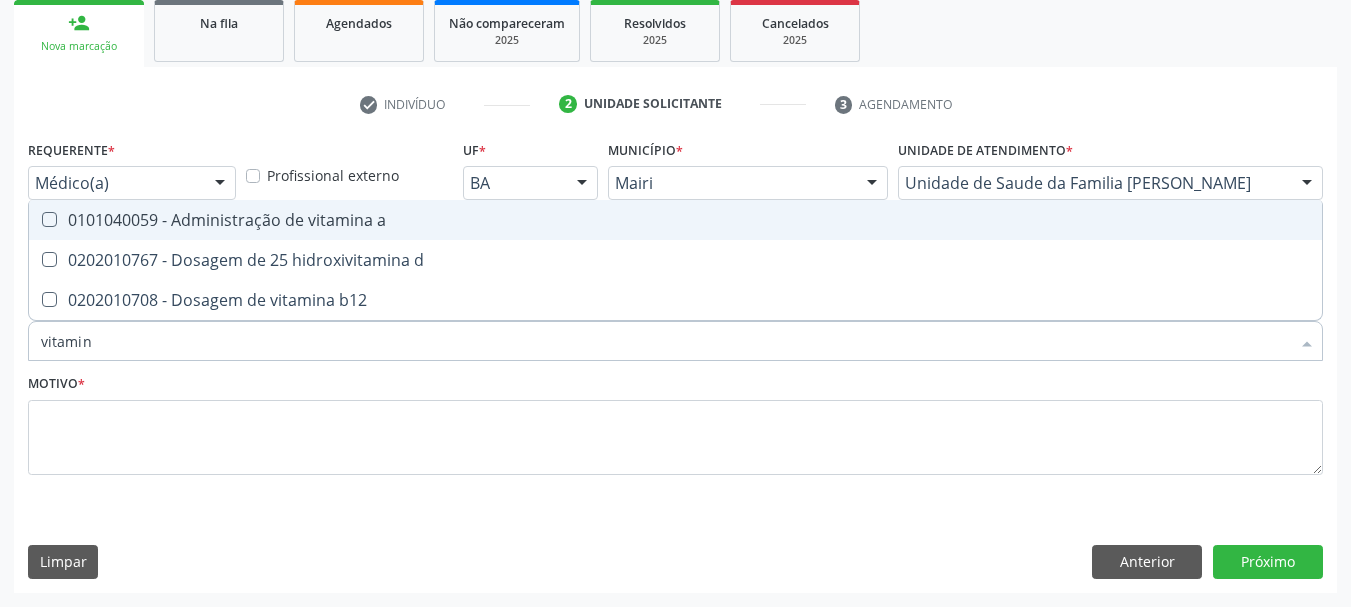 type on "vitamina" 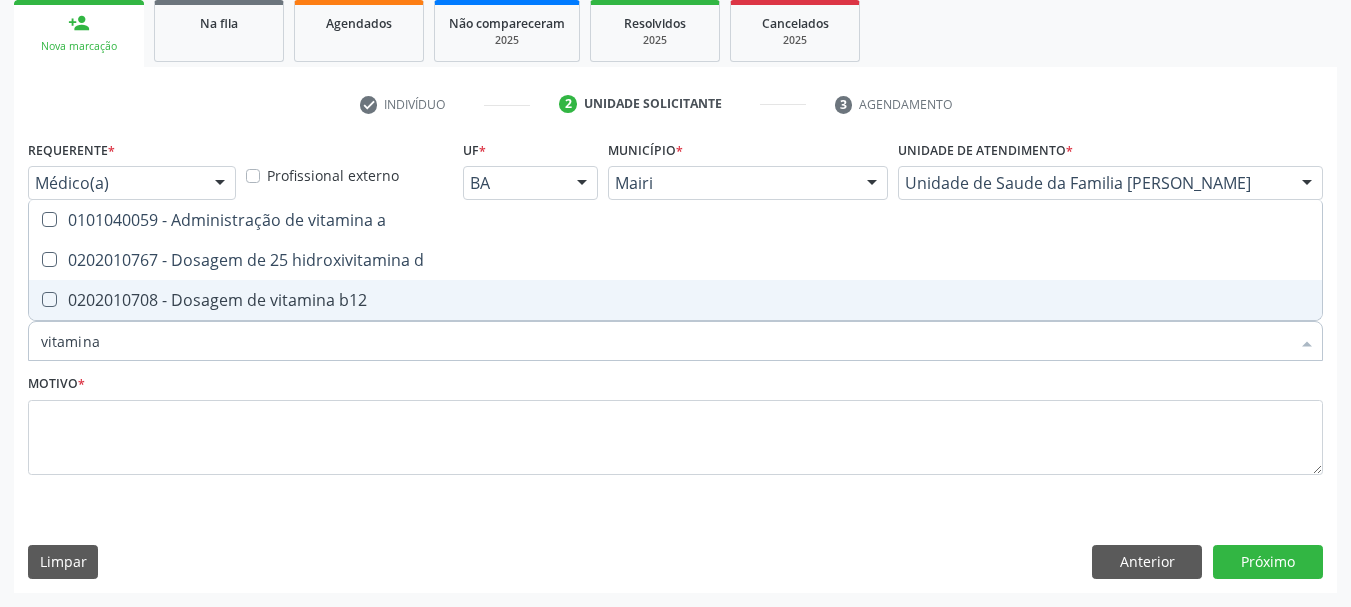 click on "0202010708 - Dosagem de vitamina b12" at bounding box center (675, 300) 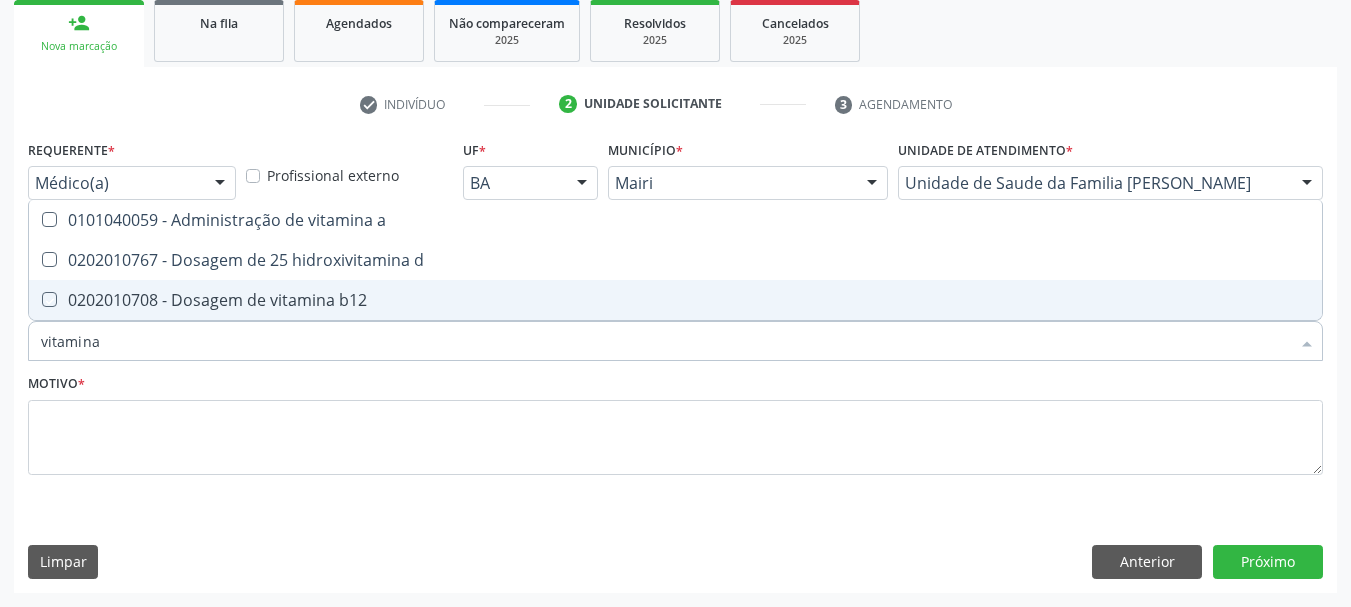 checkbox on "true" 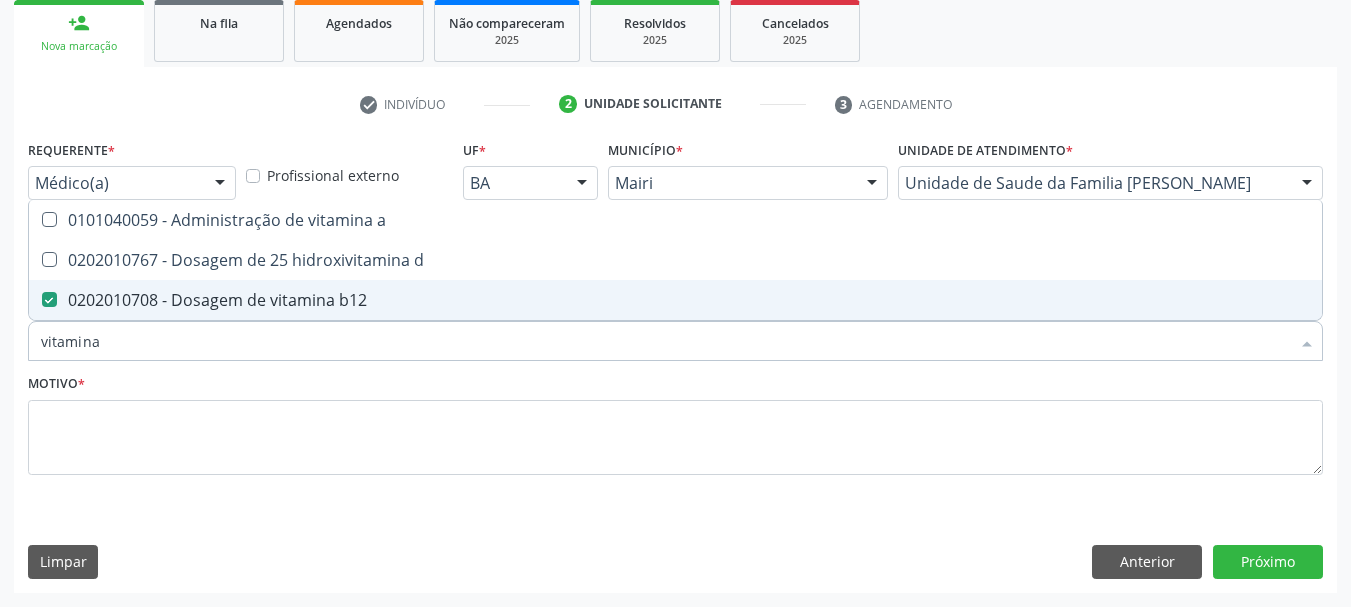 drag, startPoint x: 145, startPoint y: 348, endPoint x: 0, endPoint y: 348, distance: 145 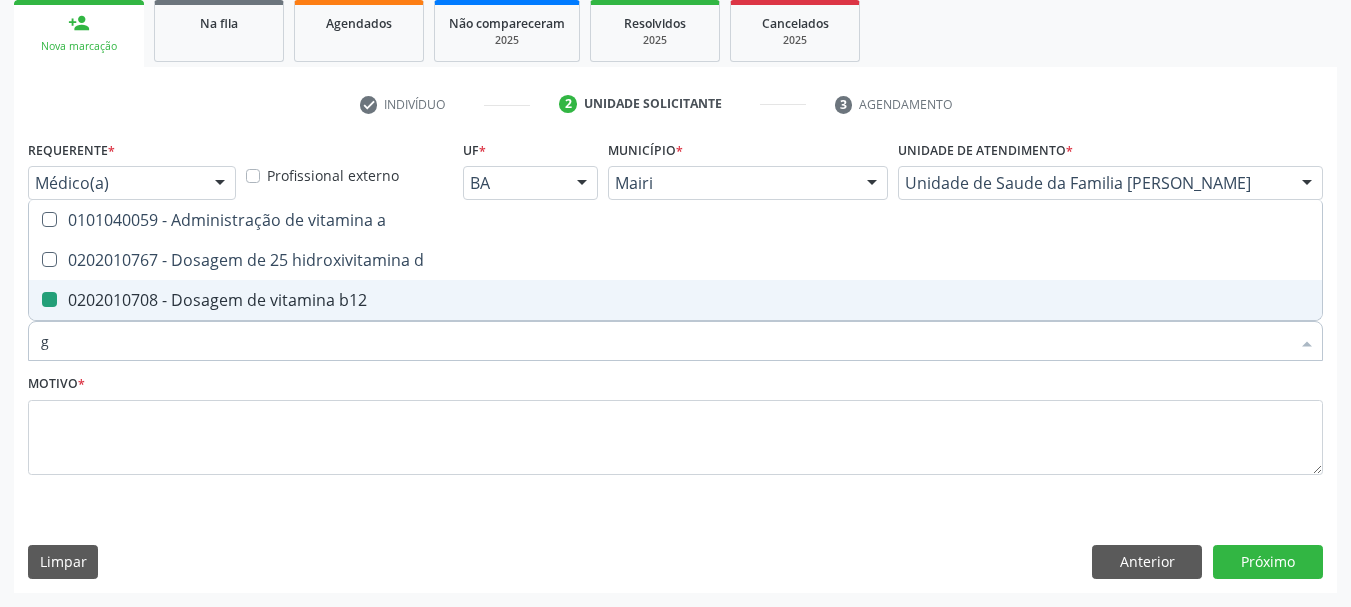 type on "gl" 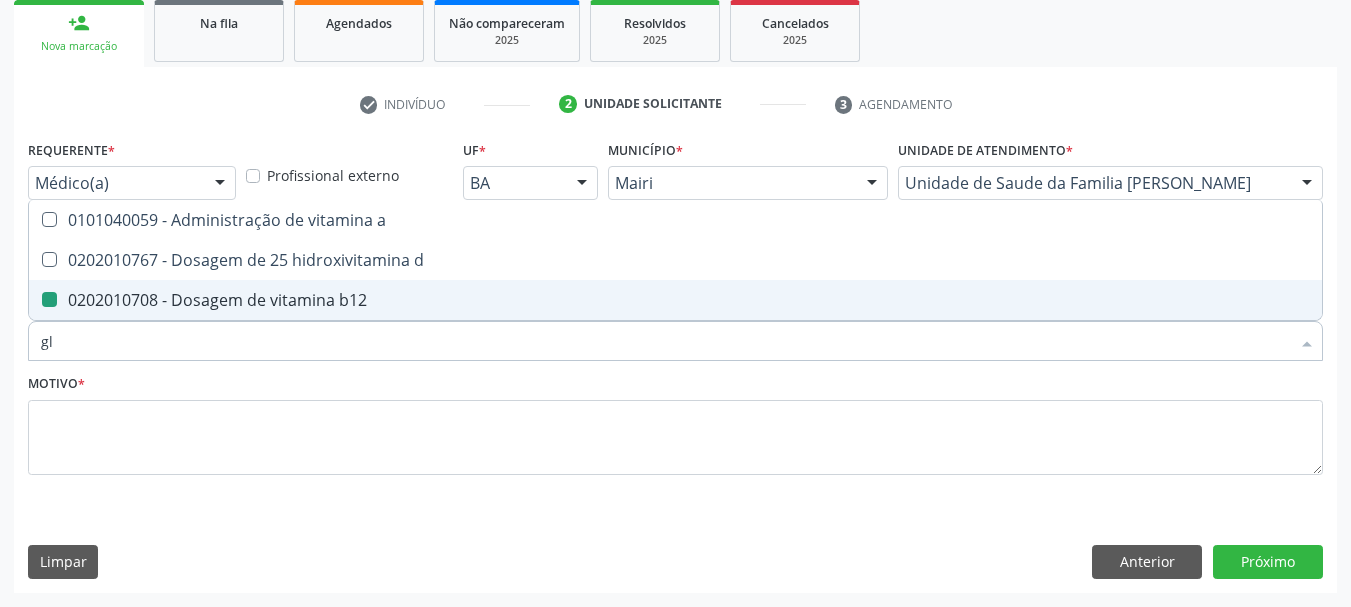checkbox on "false" 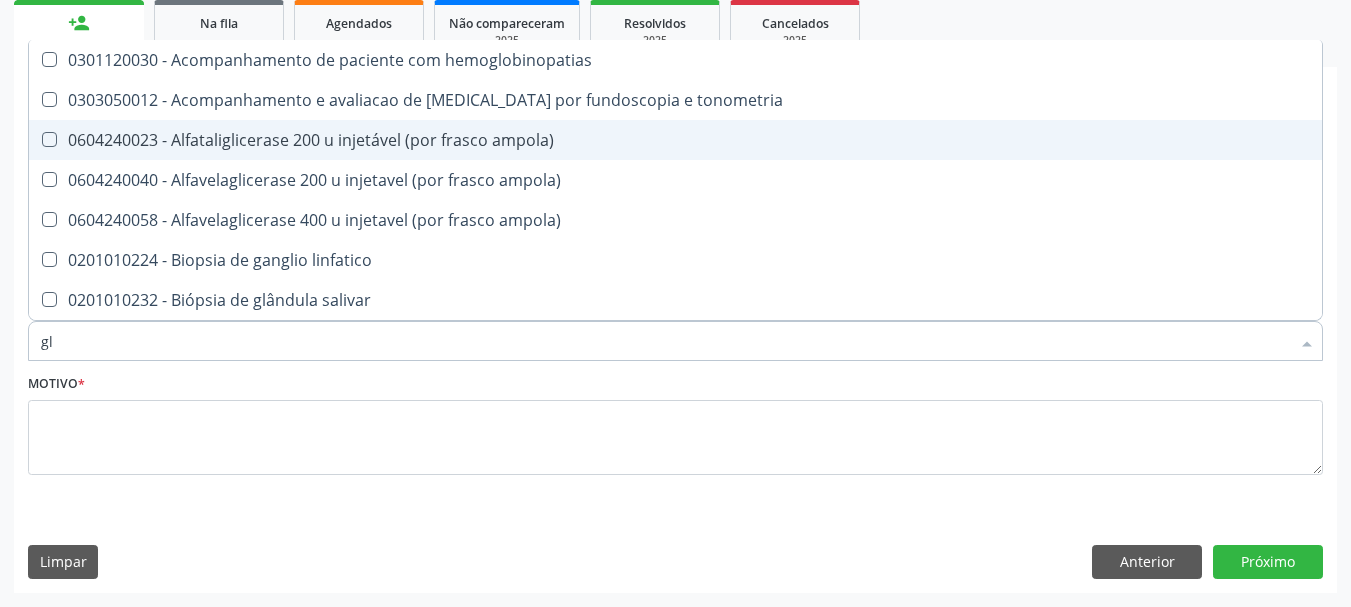type on "gli" 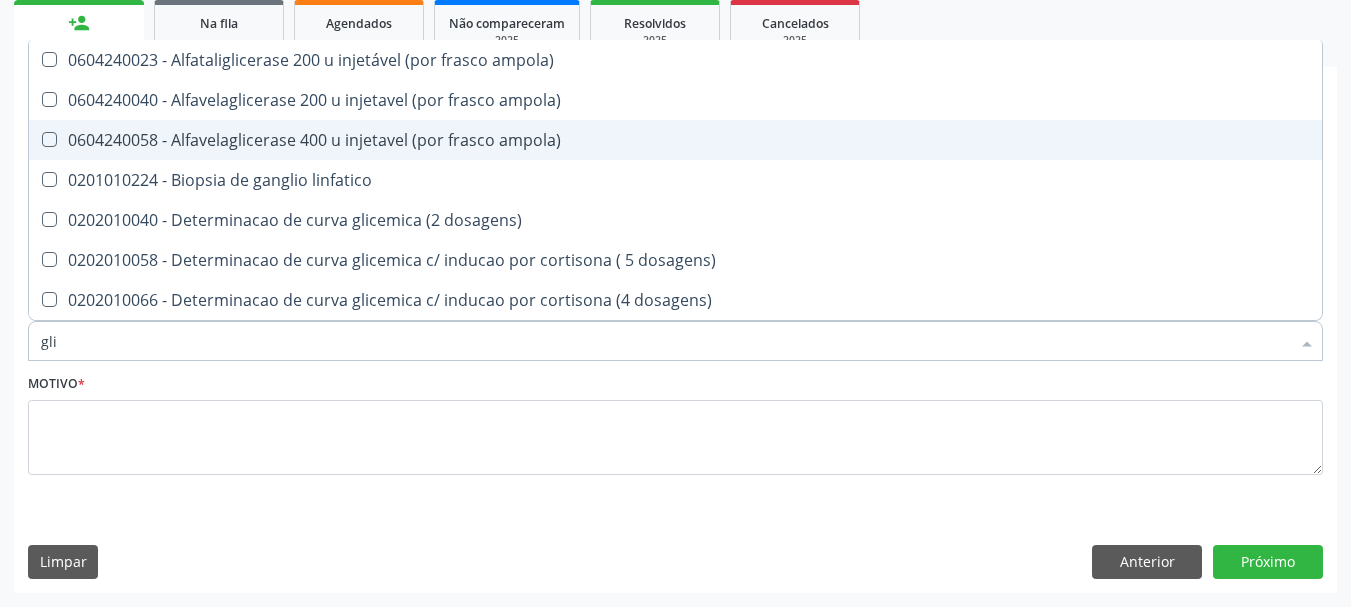 type on "glic" 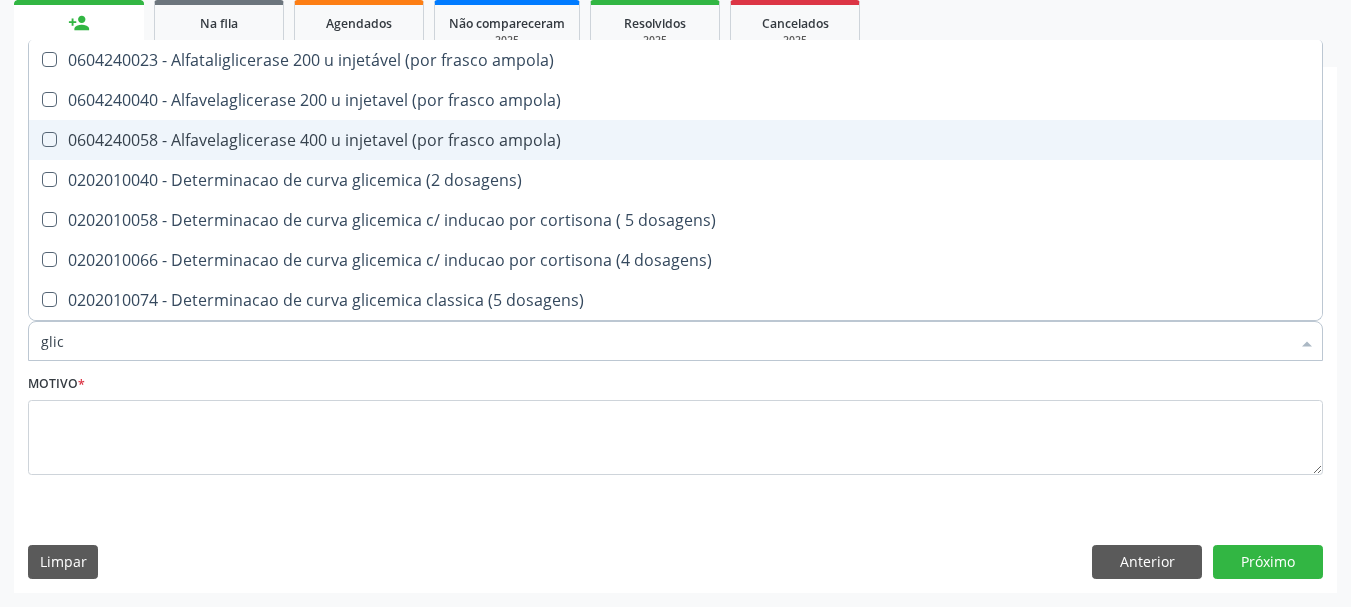 type on "glice" 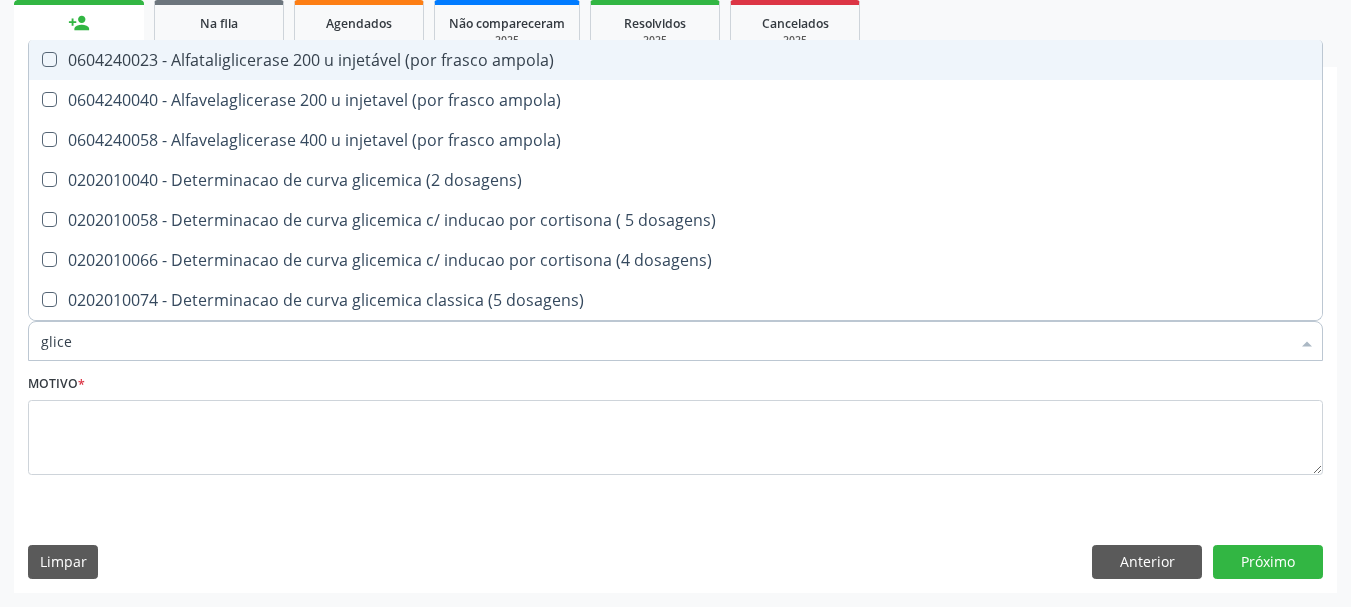 type on "glic" 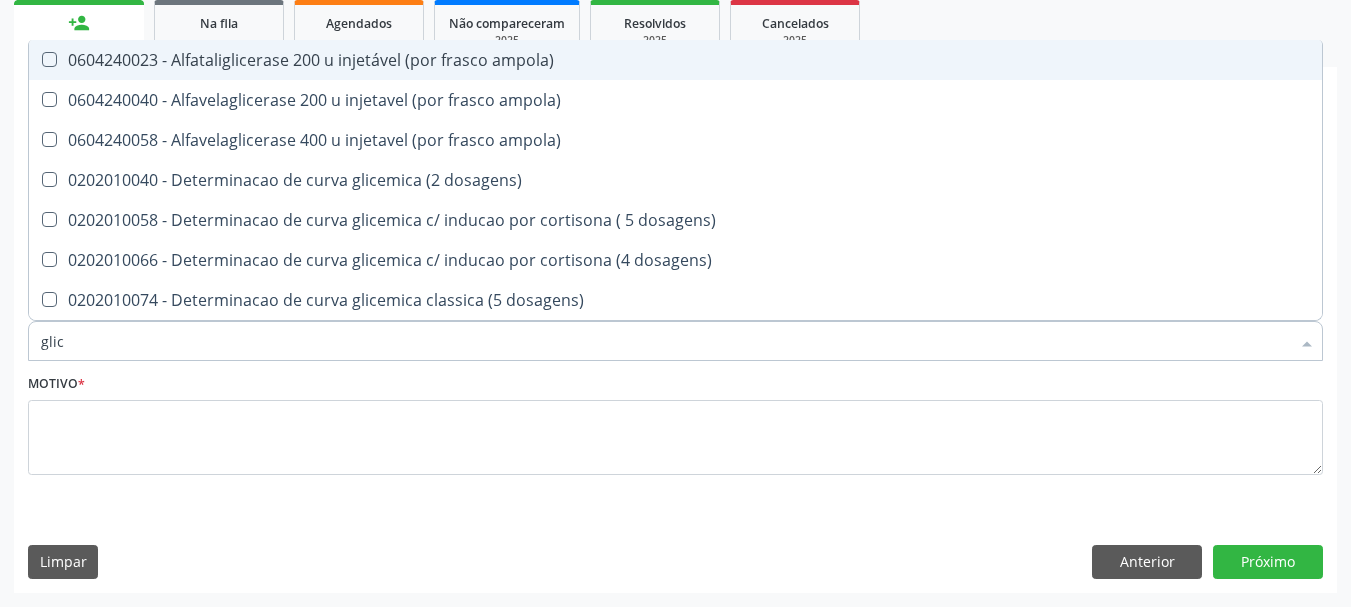 type on "glico" 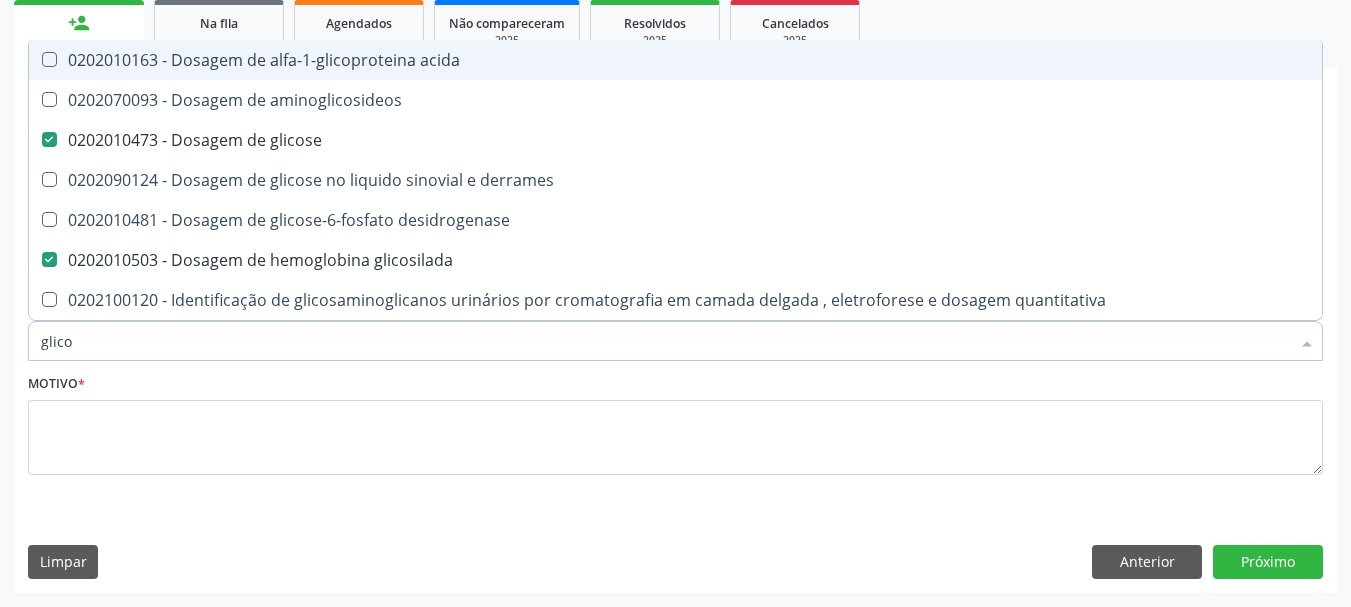 type on "glicos" 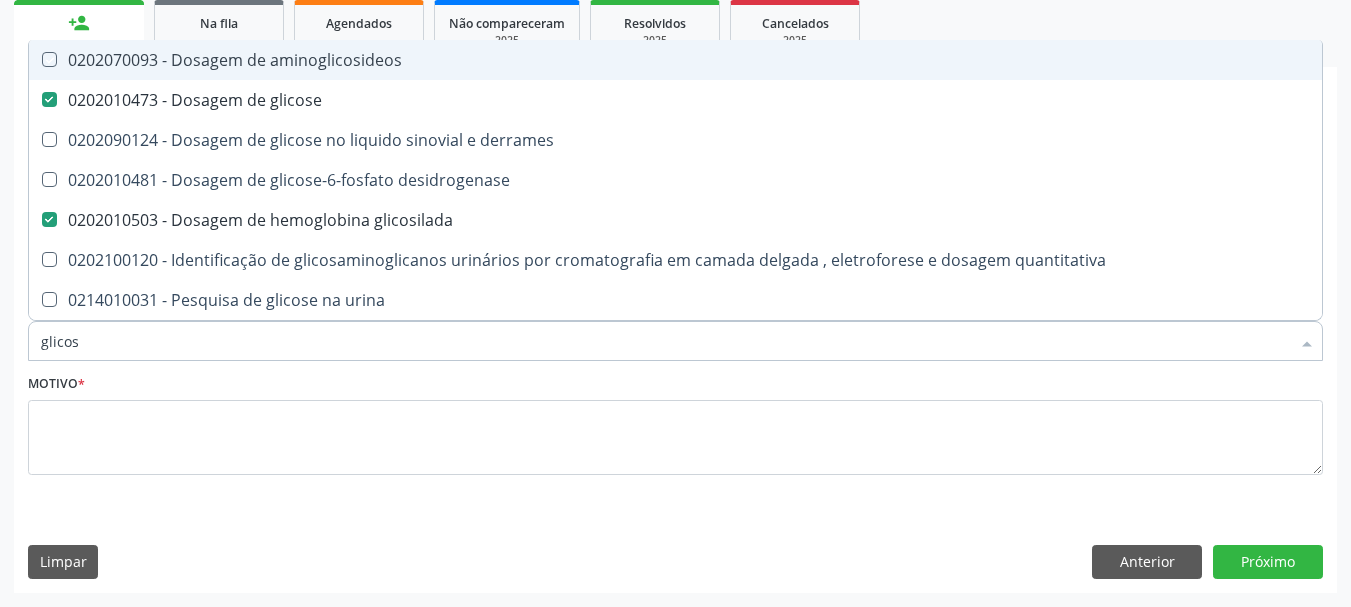 type on "glicose" 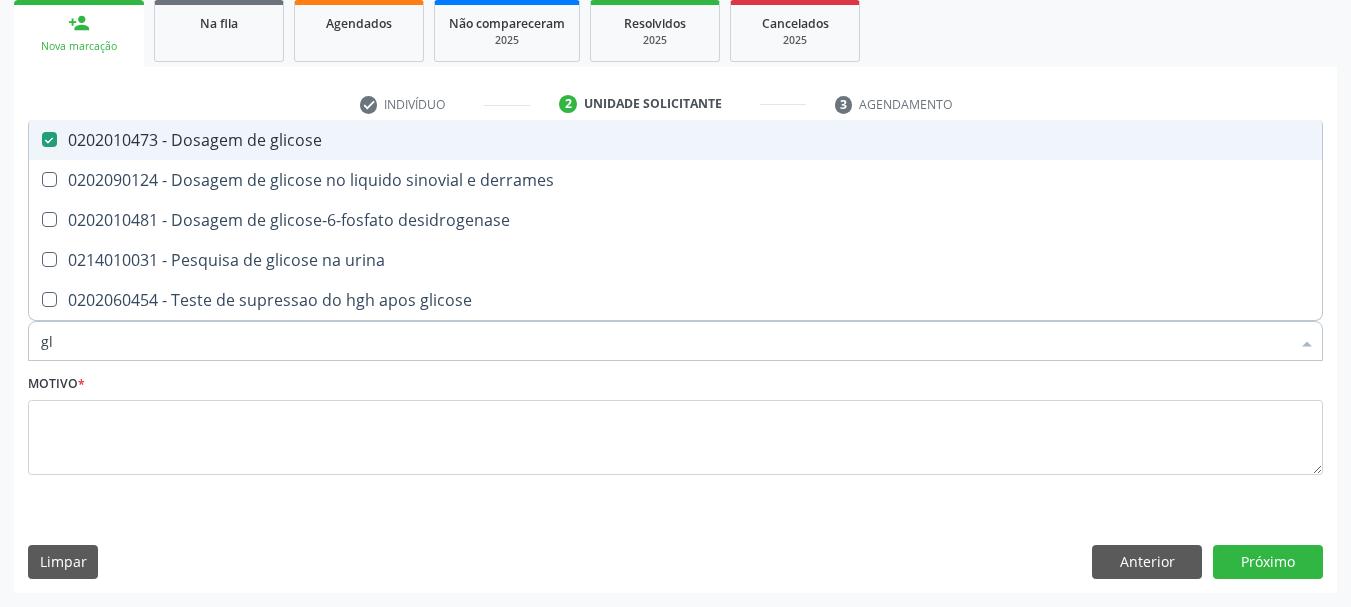 type on "g" 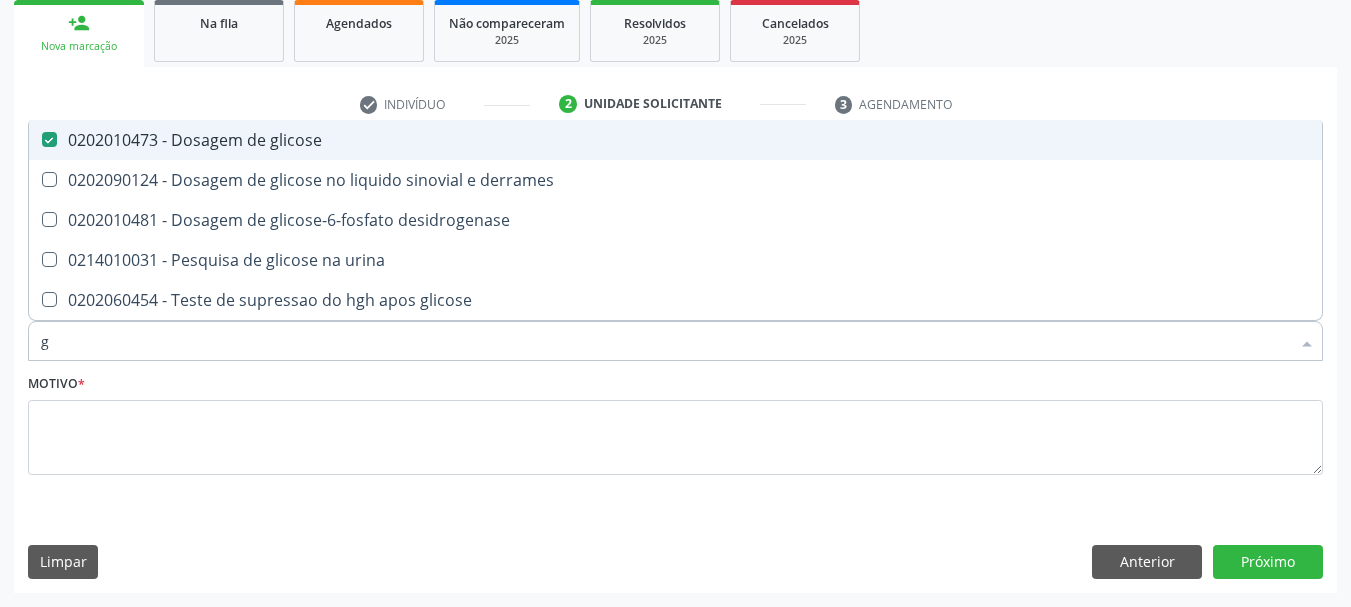 type 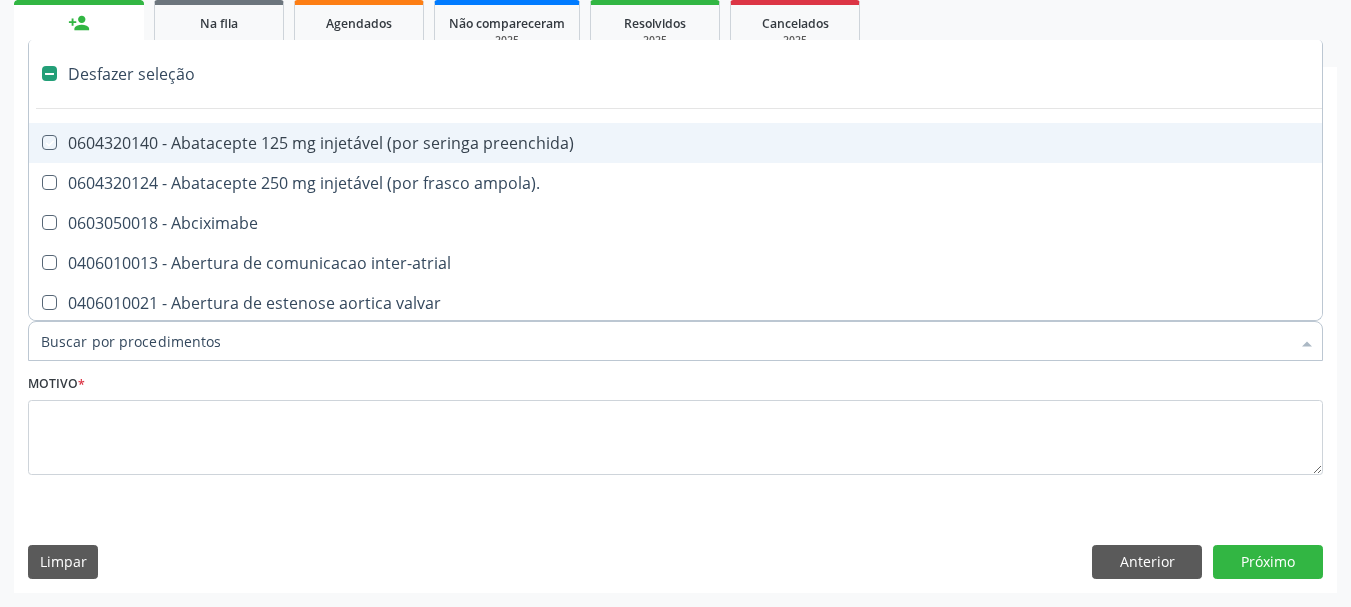 checkbox on "false" 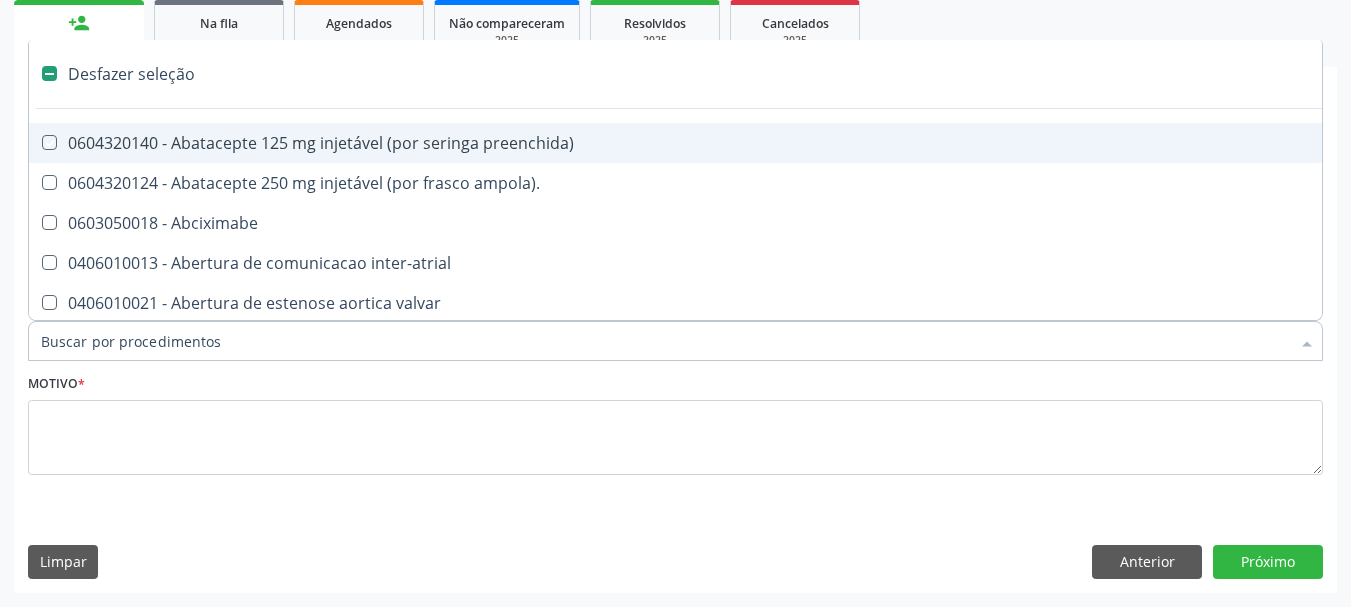 checkbox on "false" 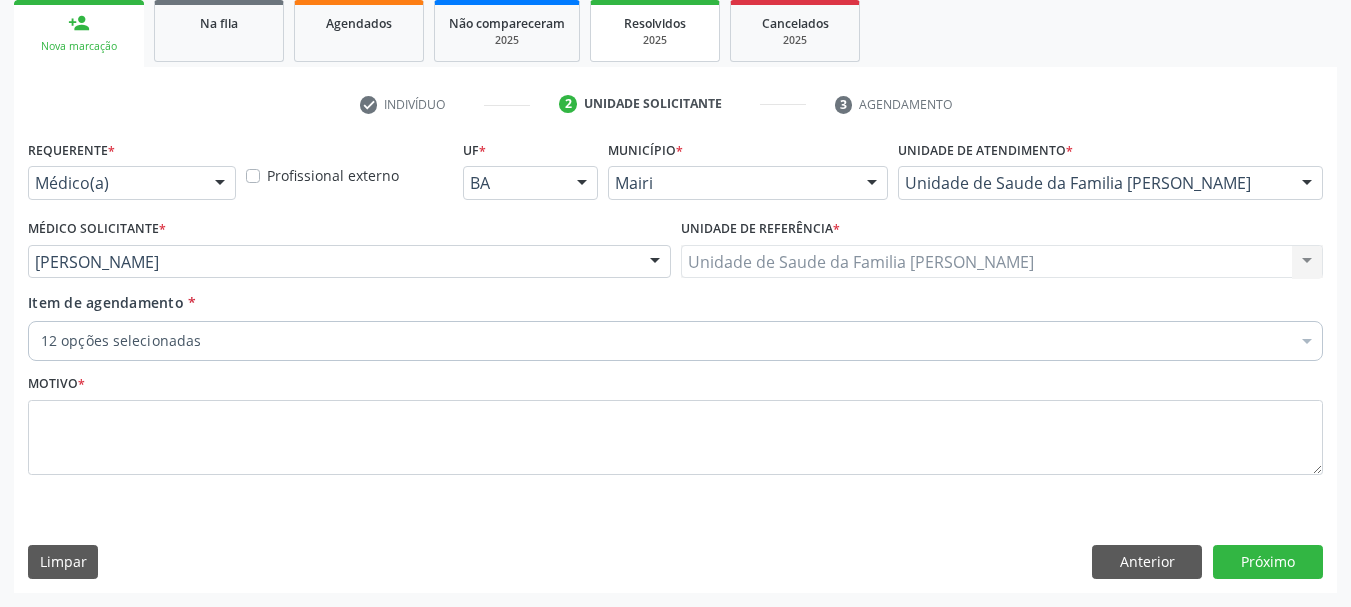 checkbox on "true" 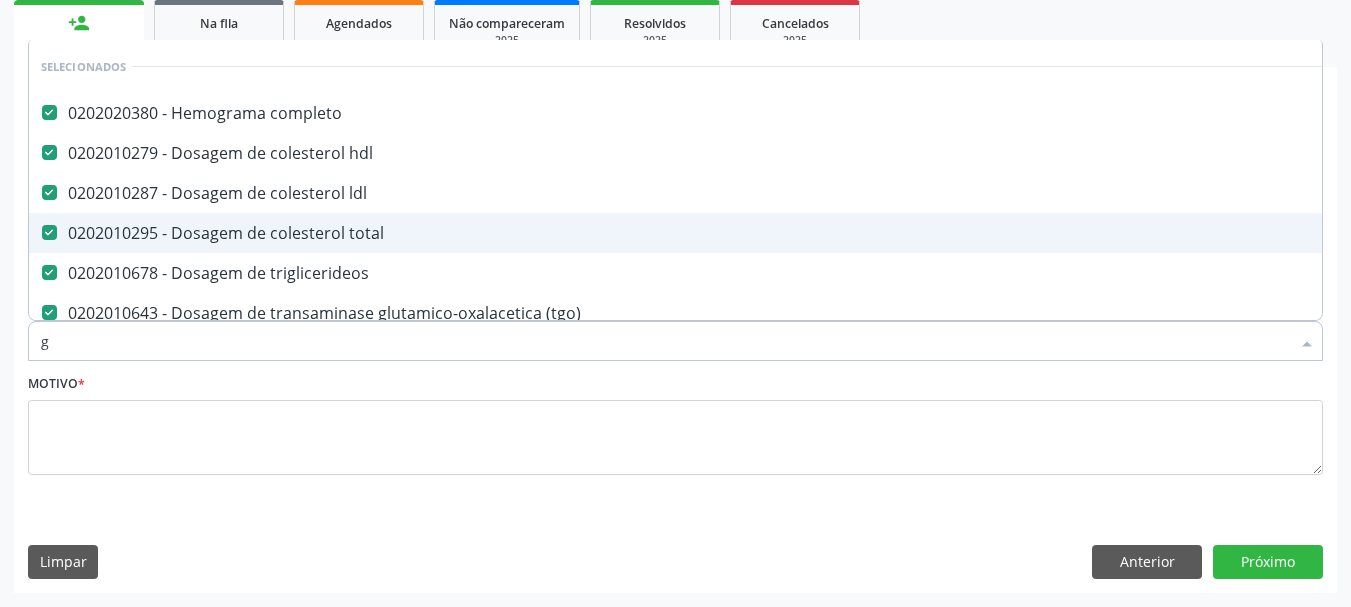 type on "gl" 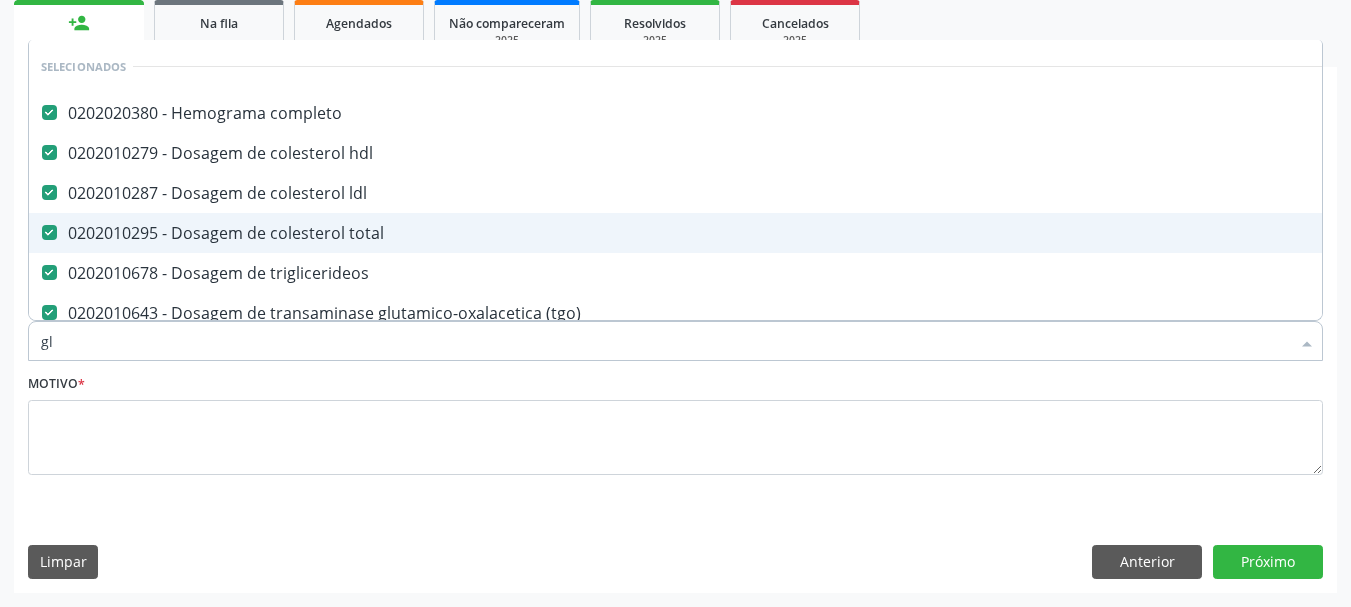 checkbox on "false" 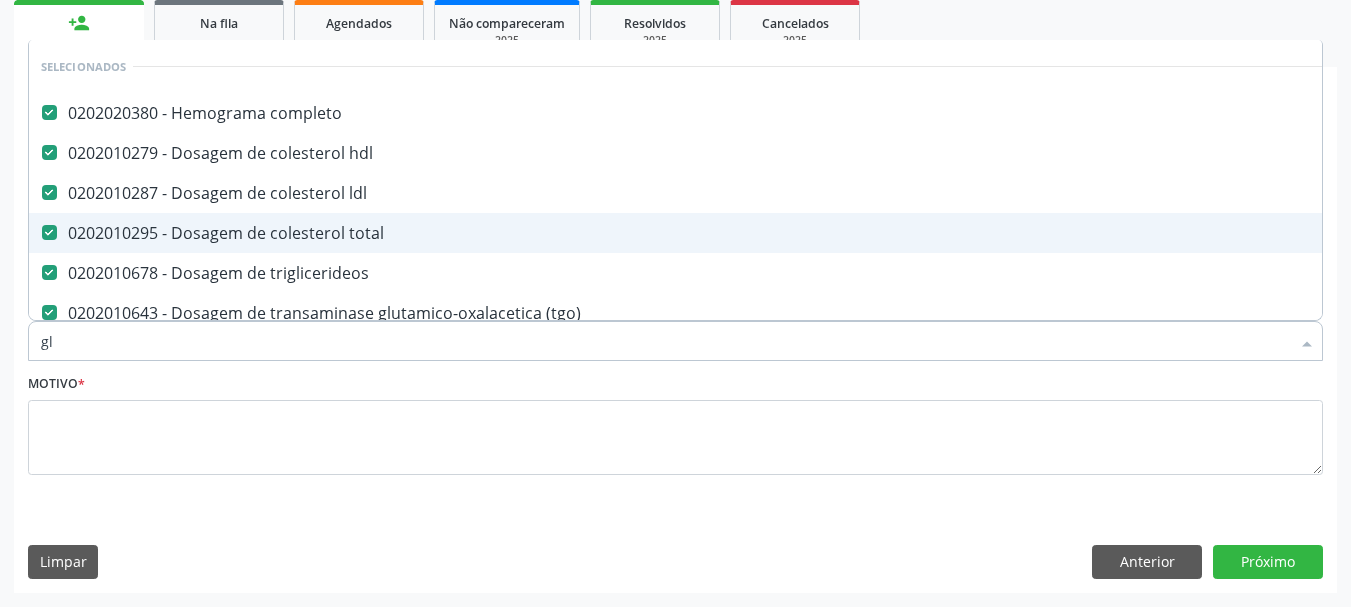 checkbox on "false" 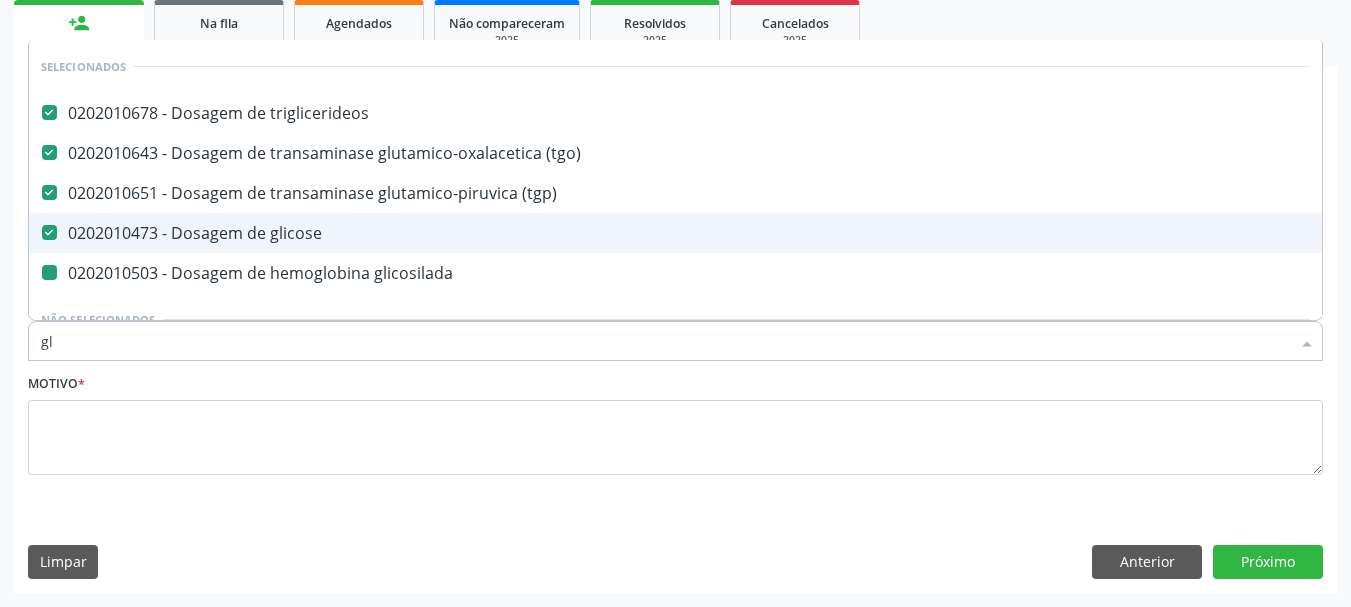 type on "gli" 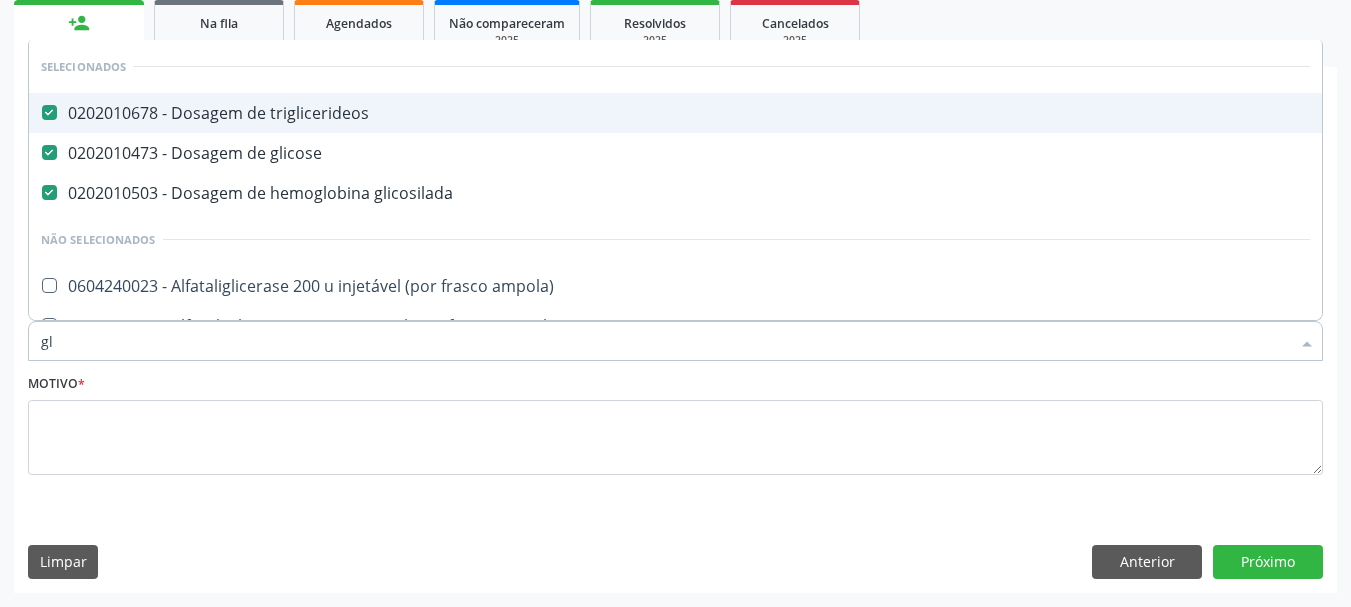 type on "g" 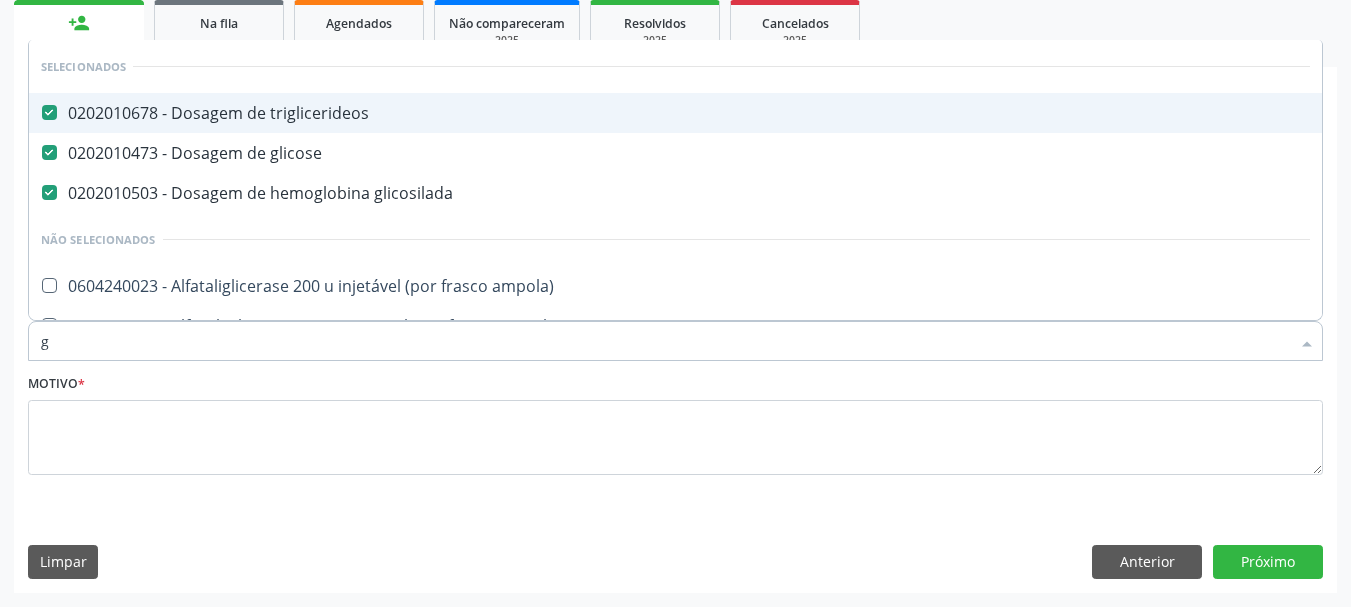 type 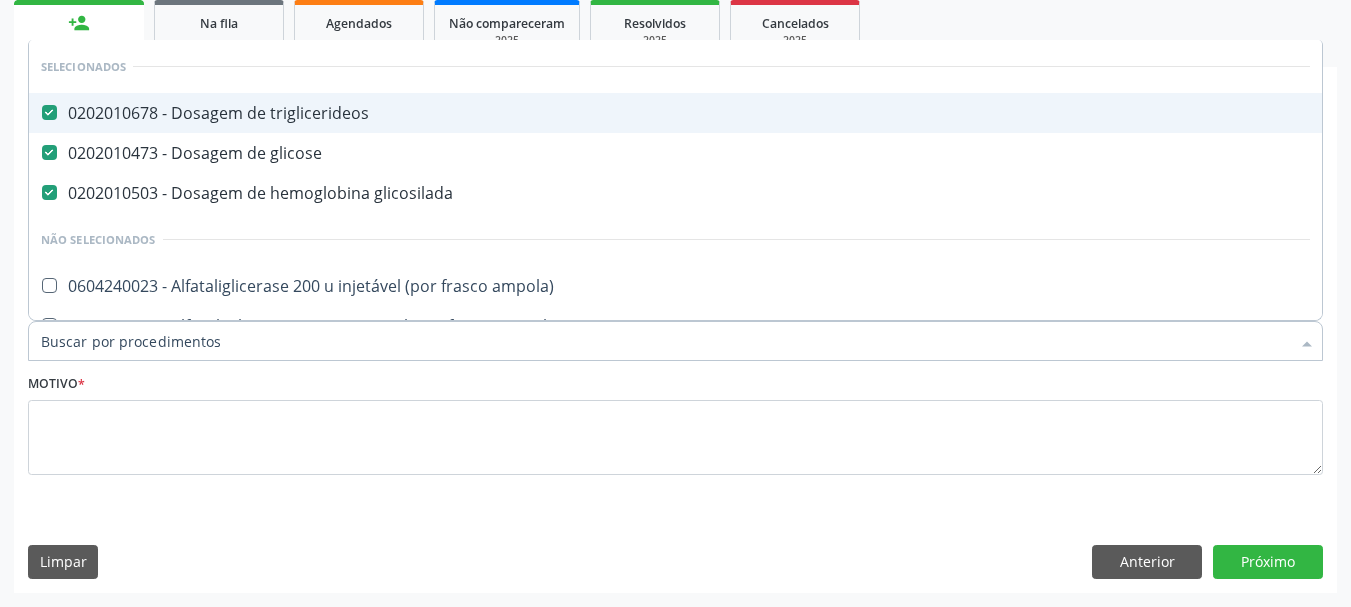 checkbox on "true" 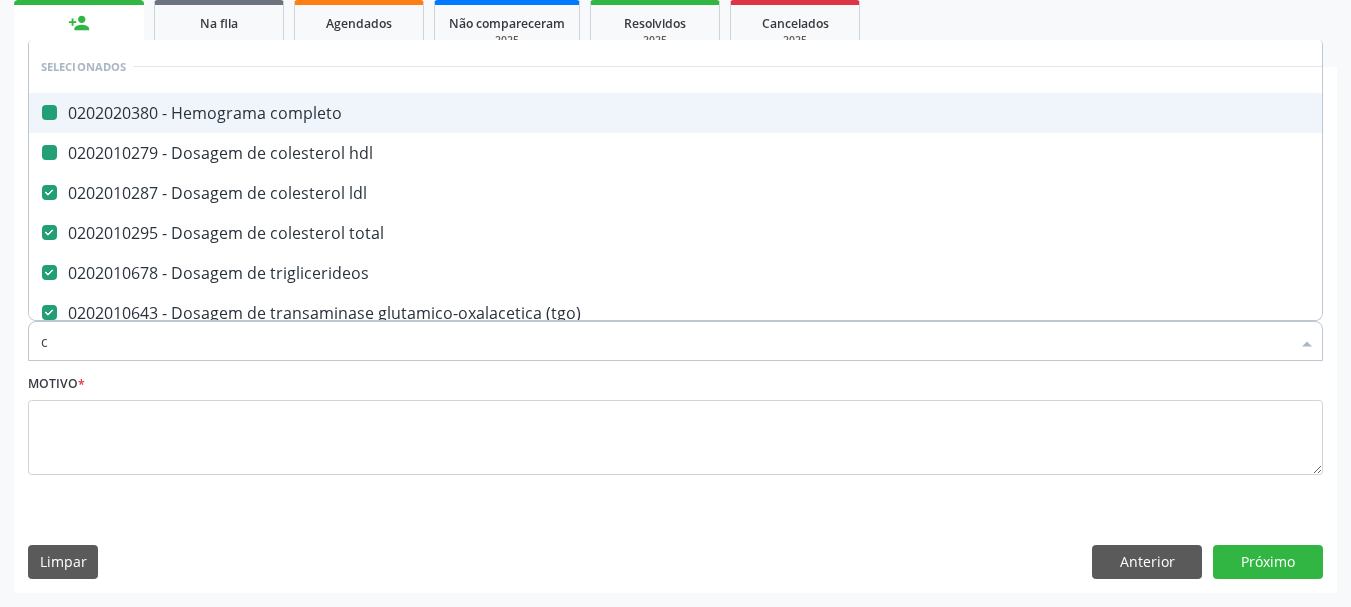 type on "cp" 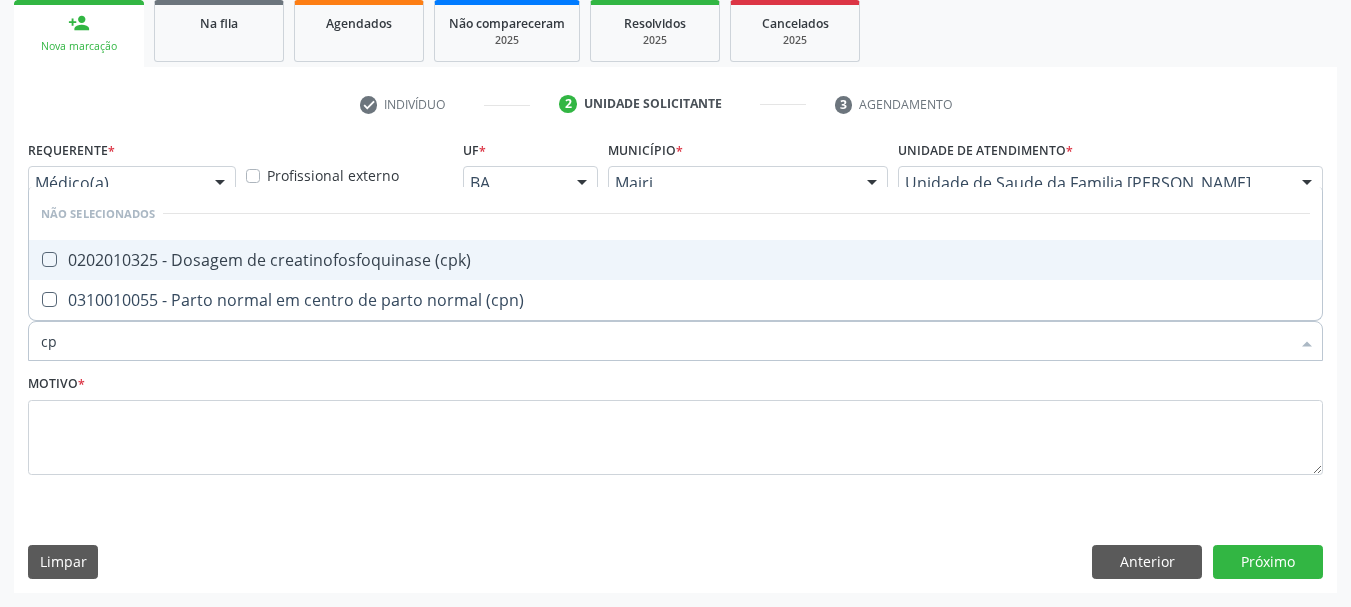 type on "cpk" 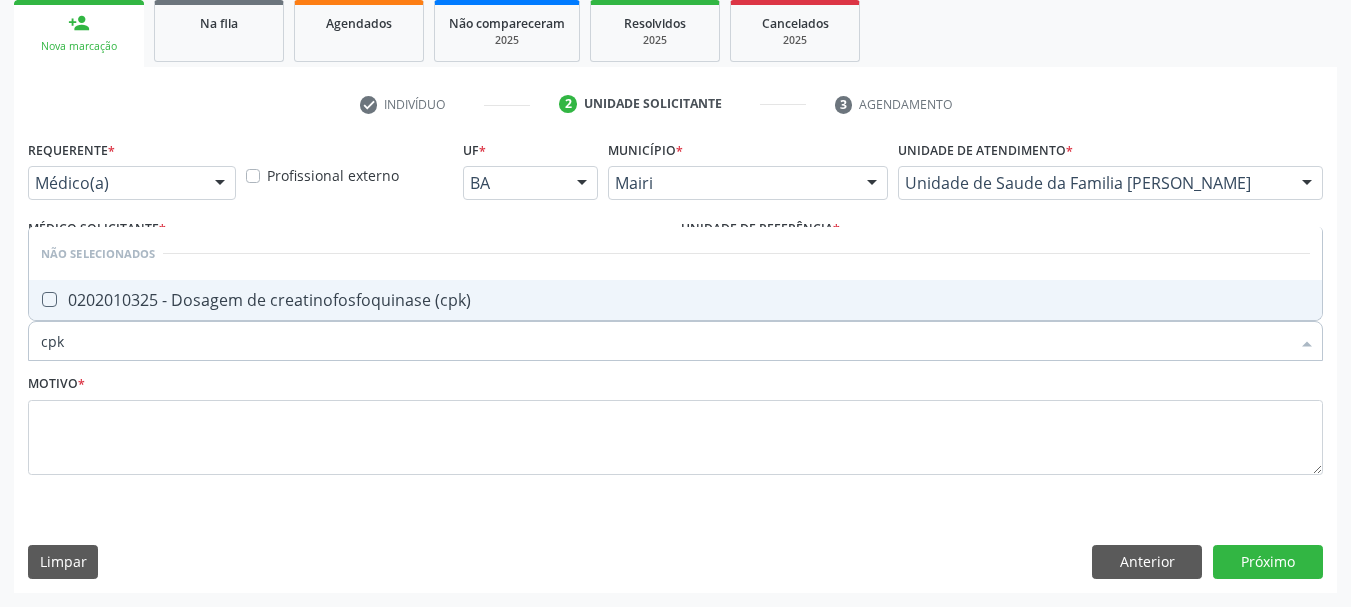 click on "0202010325 - Dosagem de creatinofosfoquinase (cpk)" at bounding box center [675, 300] 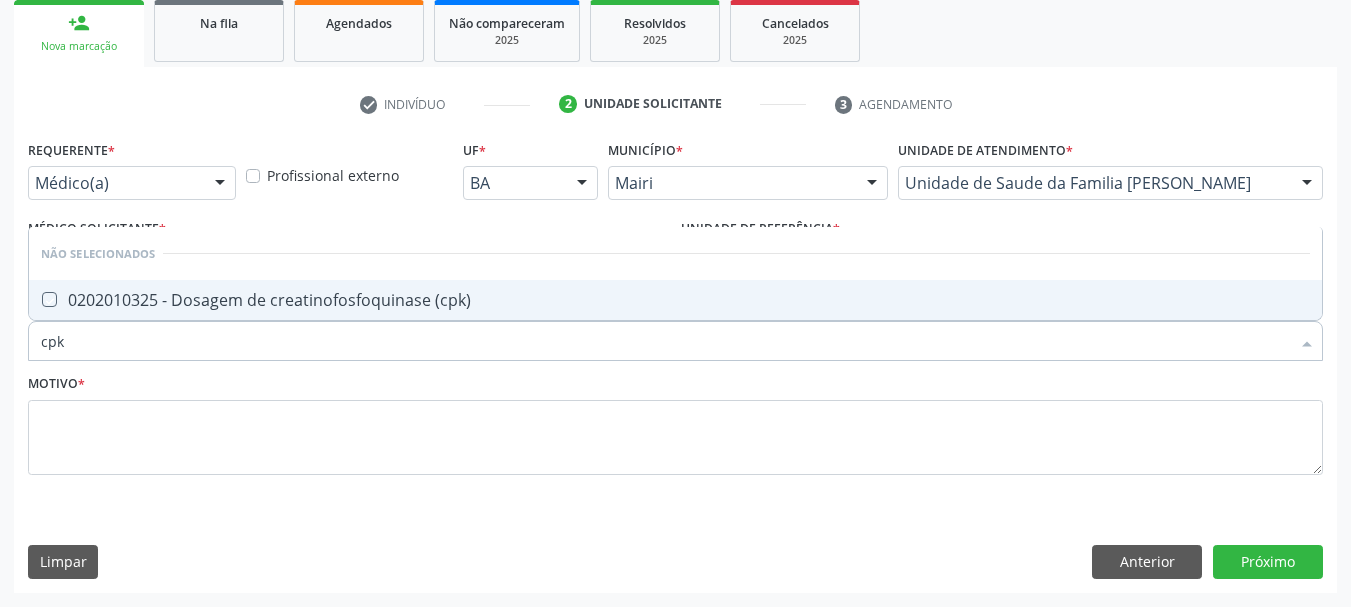 checkbox on "true" 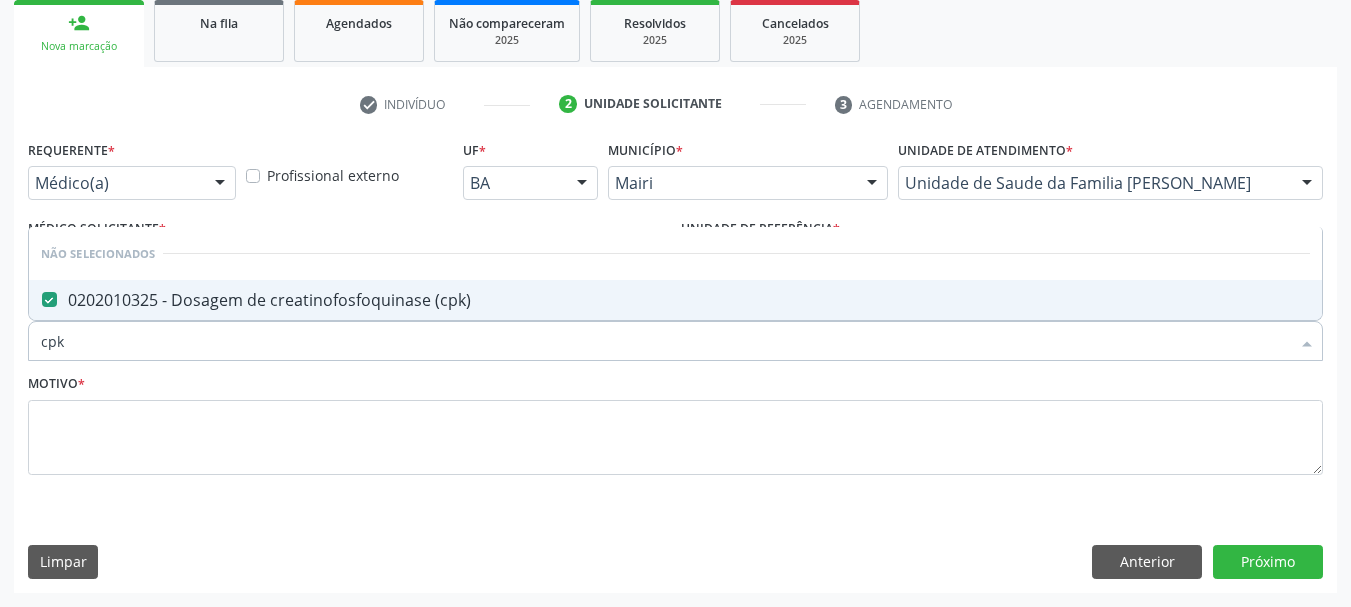 drag, startPoint x: 151, startPoint y: 341, endPoint x: 0, endPoint y: 354, distance: 151.55856 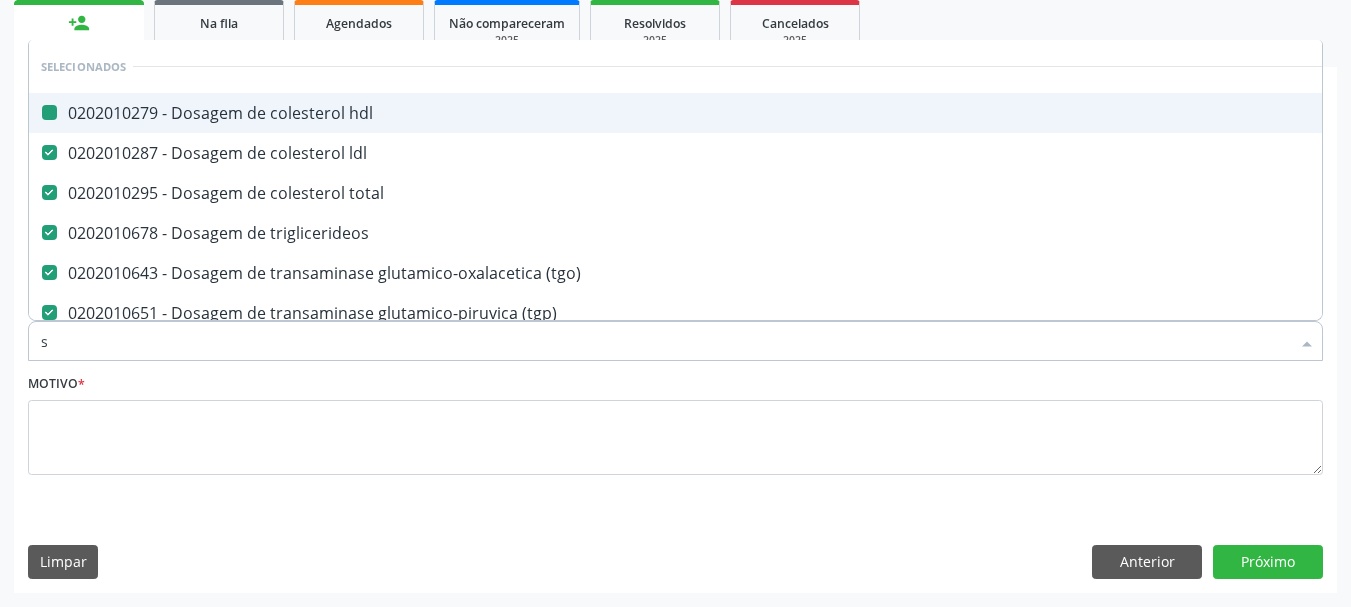 type on "só" 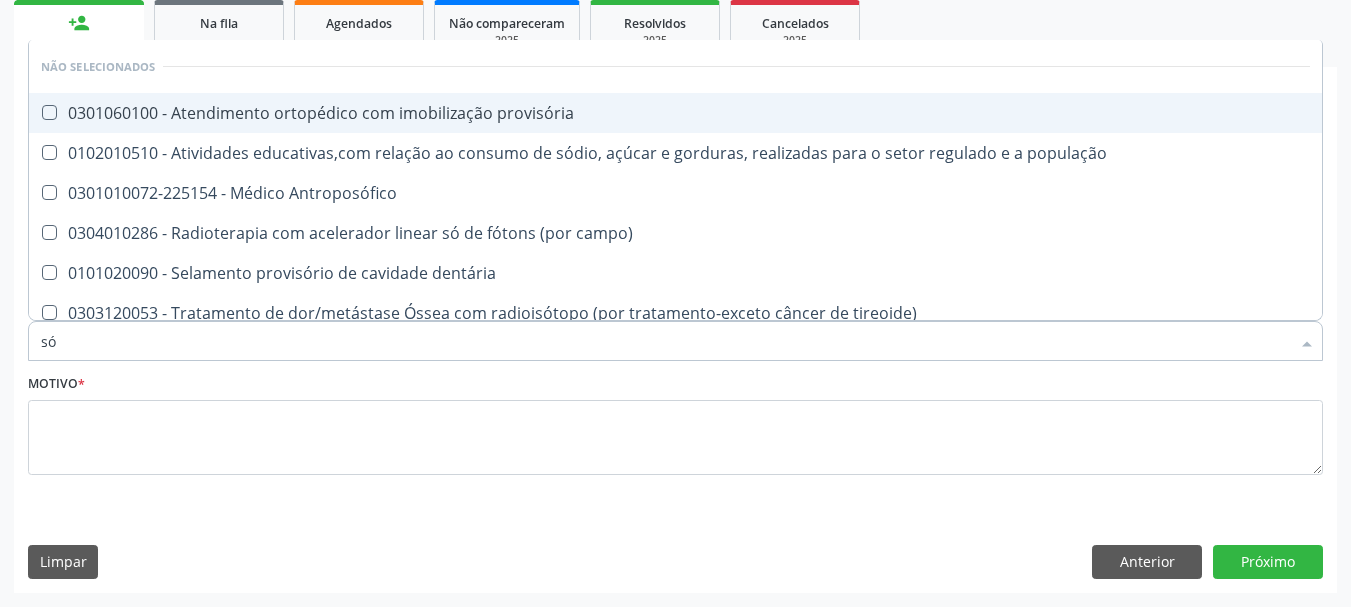 type on "s" 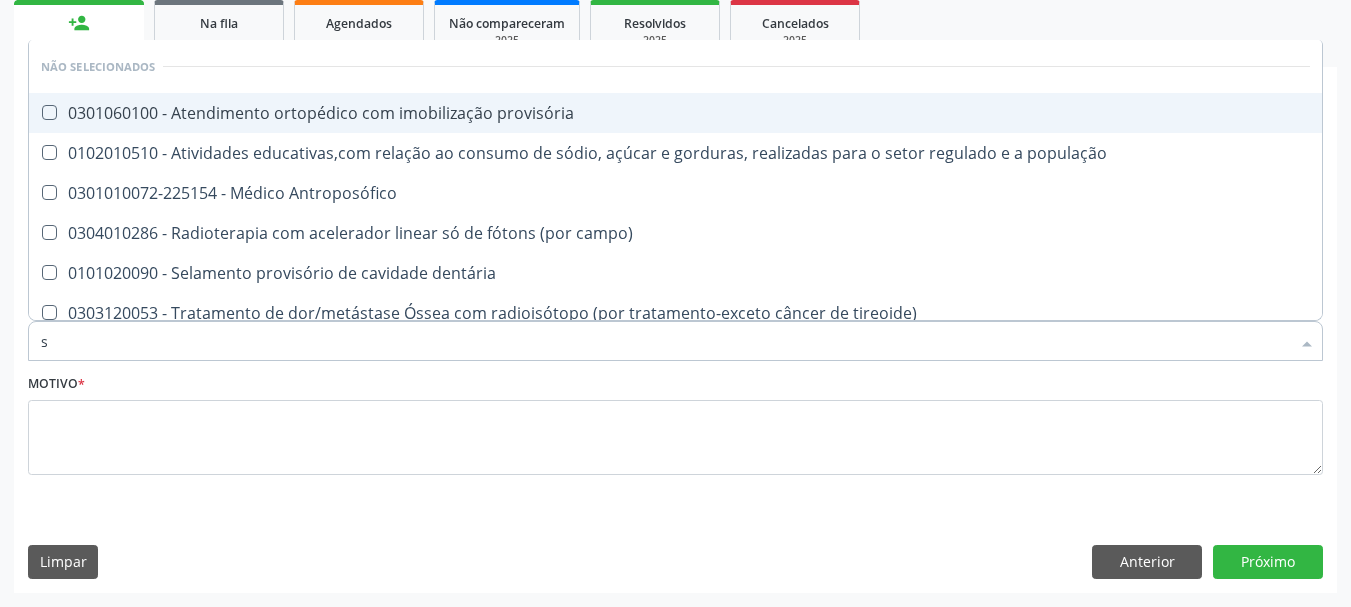 checkbox on "true" 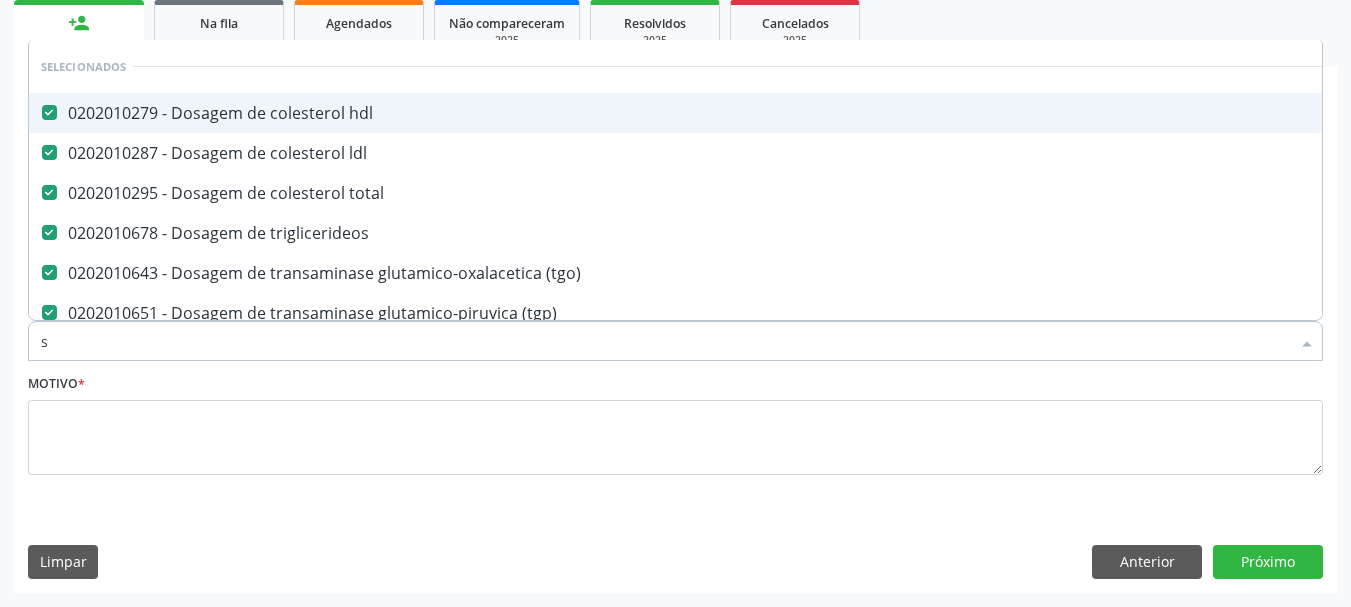 type on "sd" 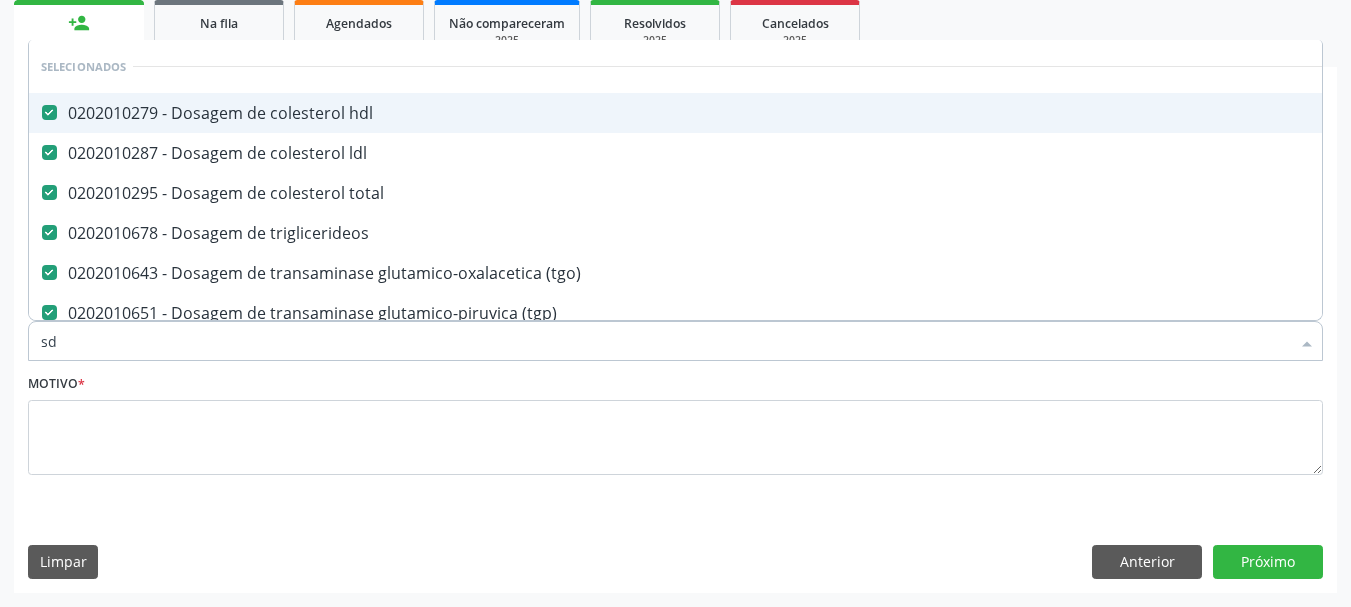 checkbox on "false" 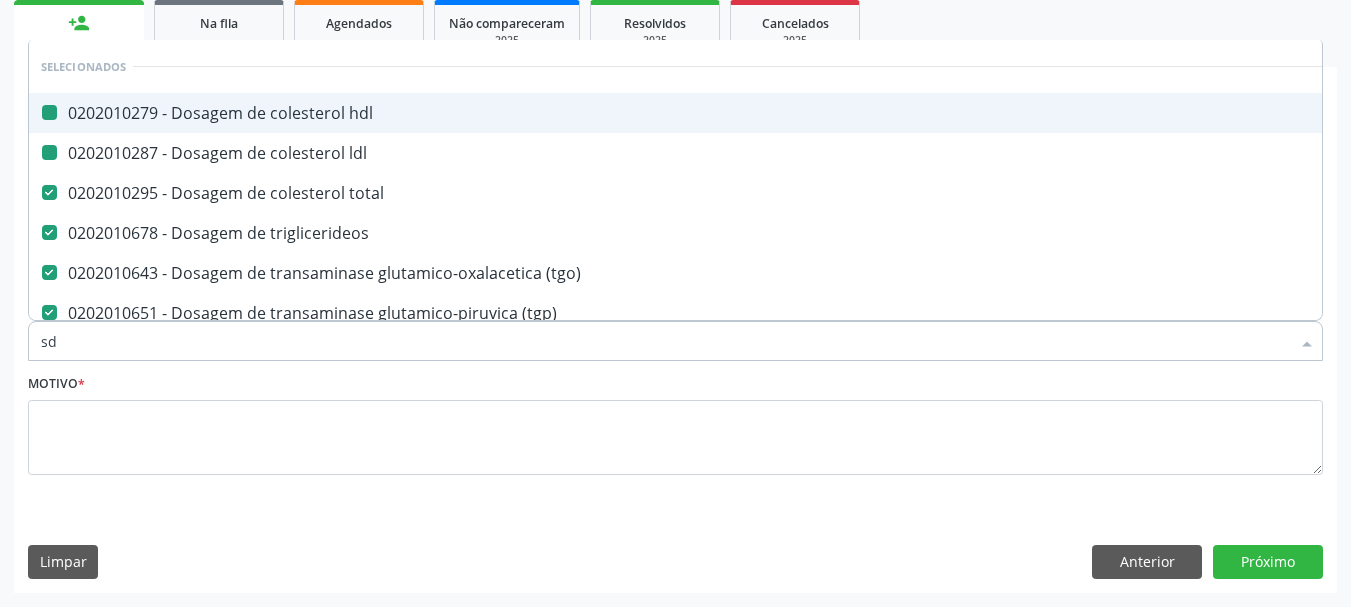 checkbox on "false" 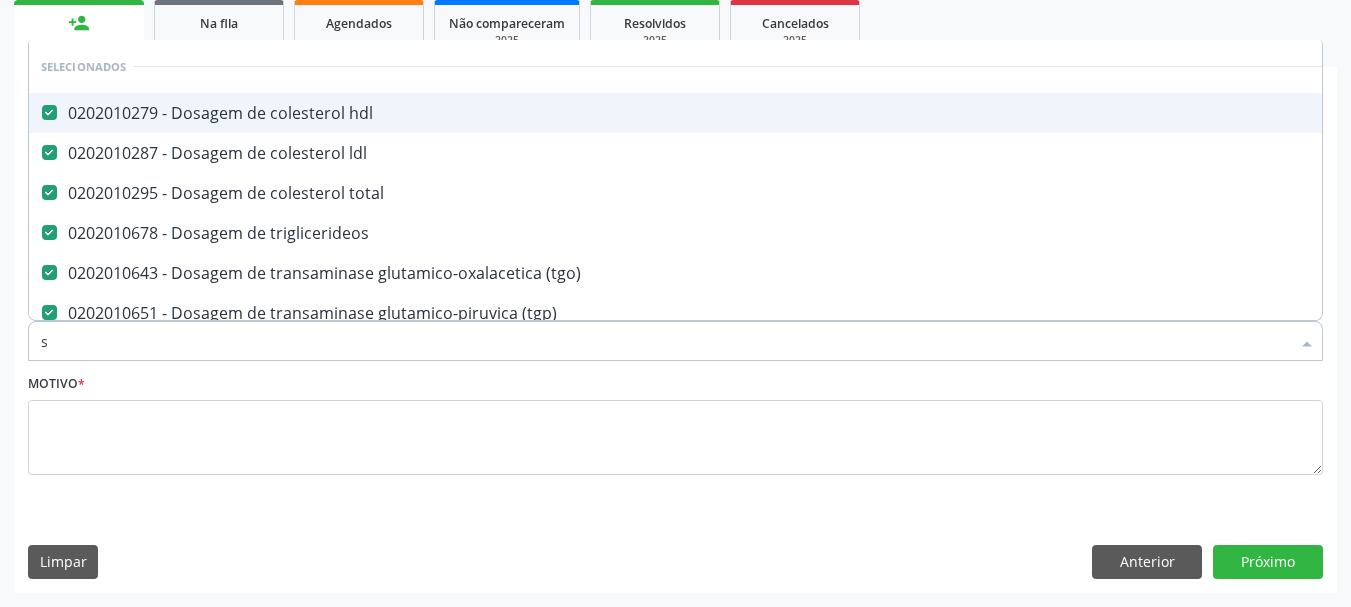 type on "so" 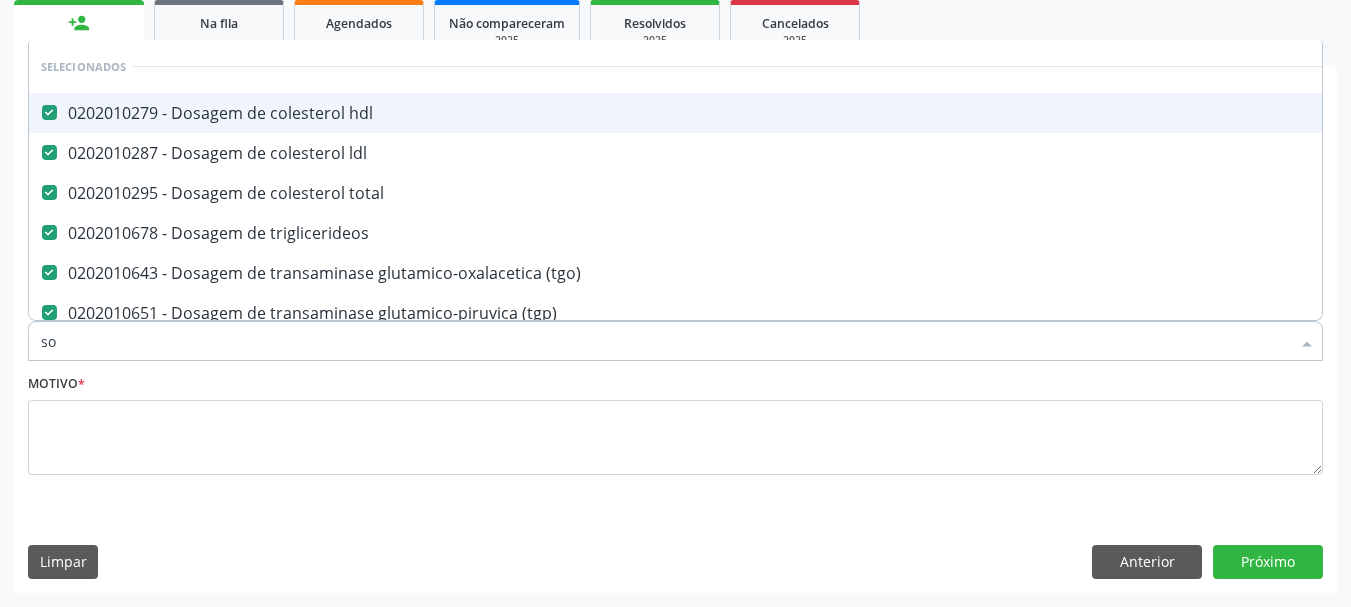 checkbox on "false" 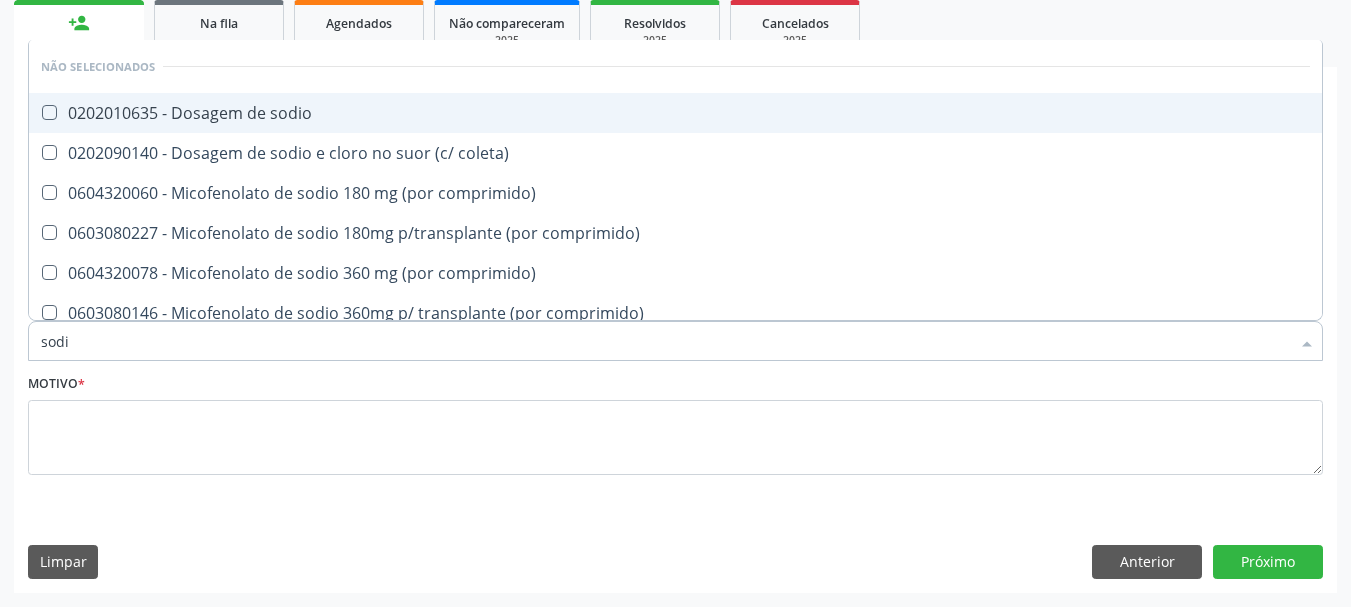 type on "sodio" 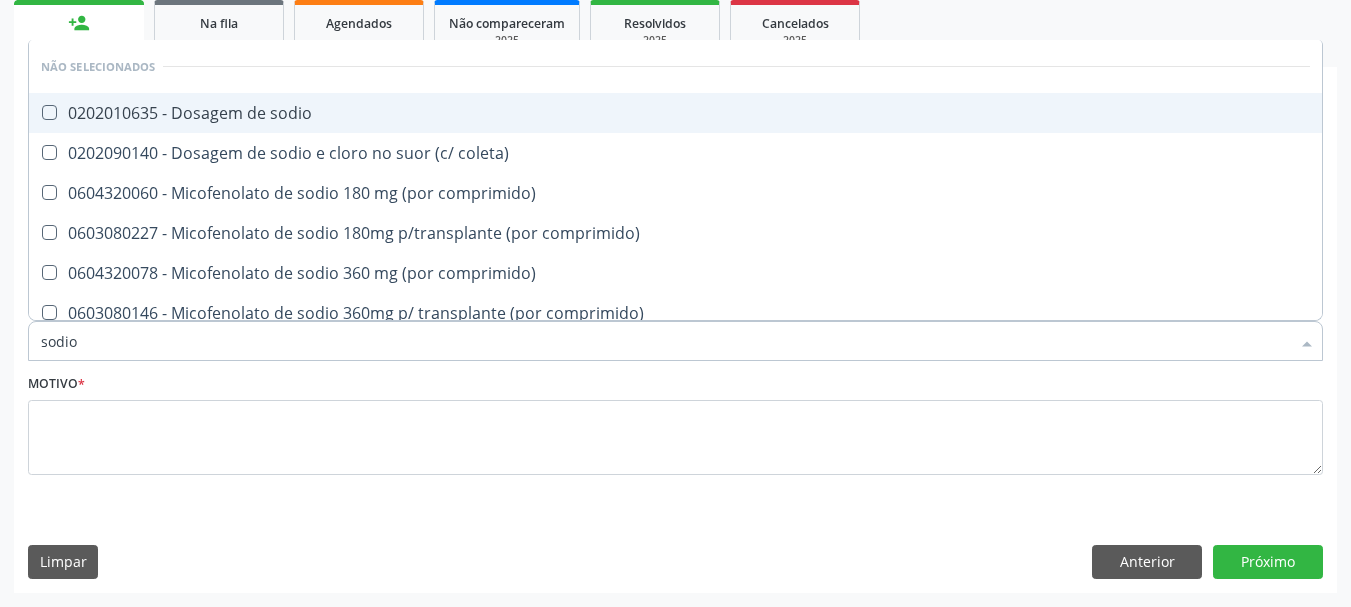click on "0202010635 - Dosagem de sodio" at bounding box center (675, 113) 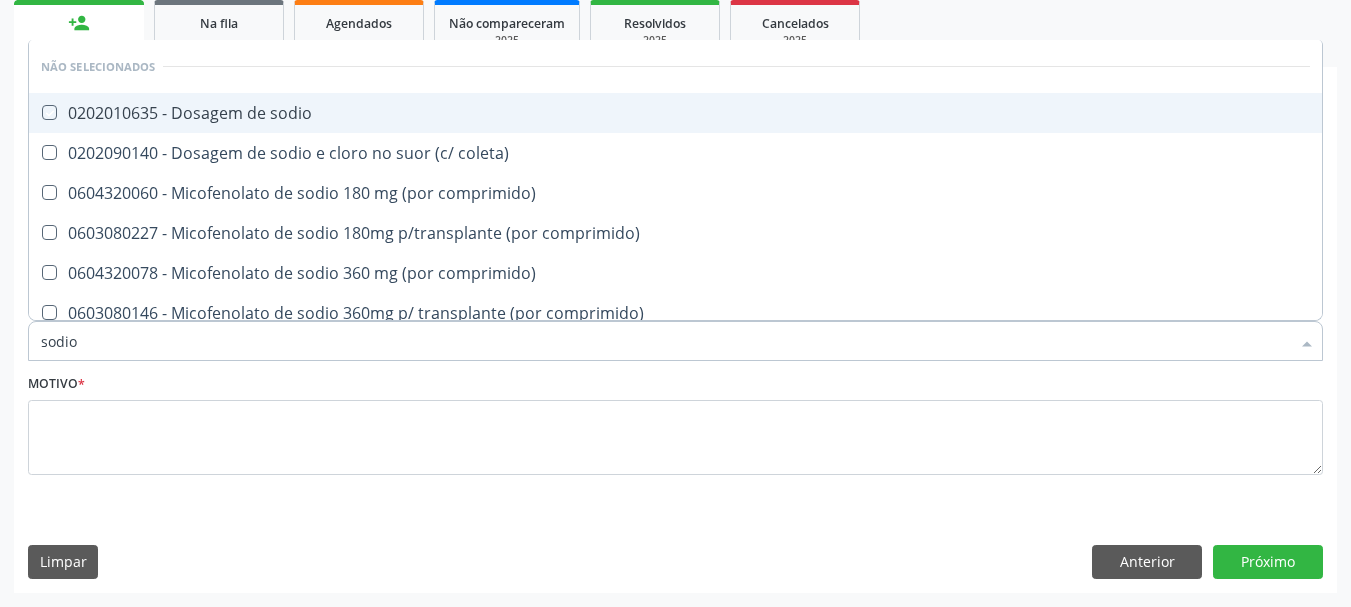 checkbox on "true" 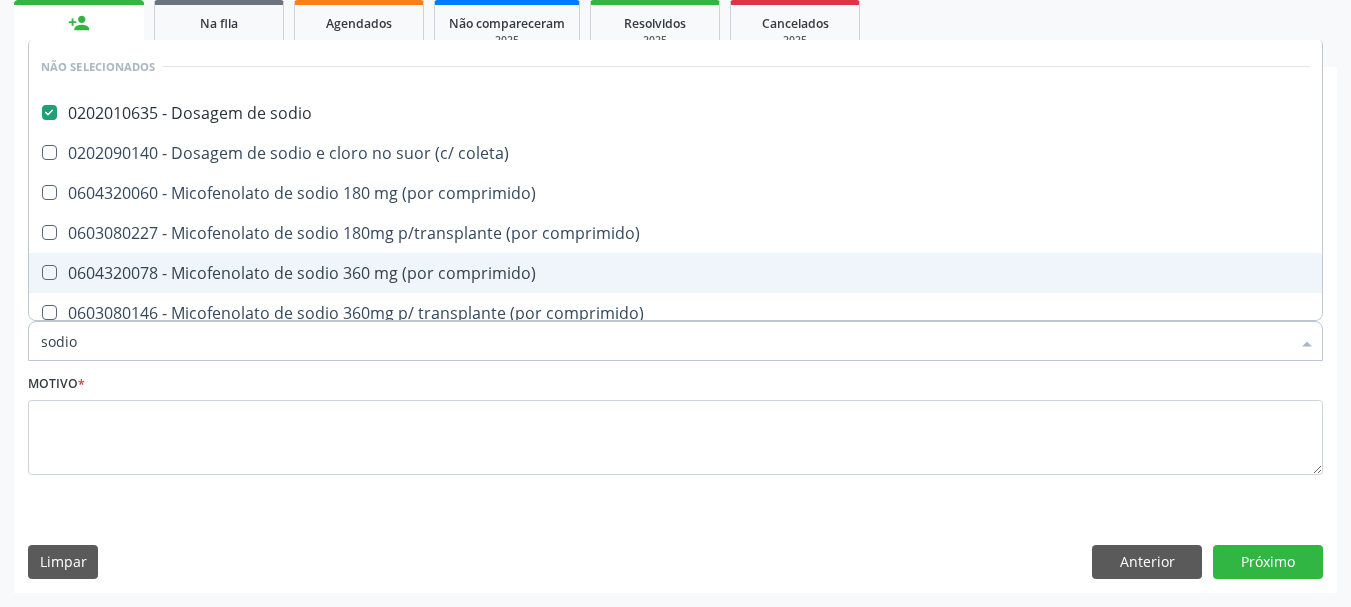 drag, startPoint x: 109, startPoint y: 349, endPoint x: 0, endPoint y: 393, distance: 117.54574 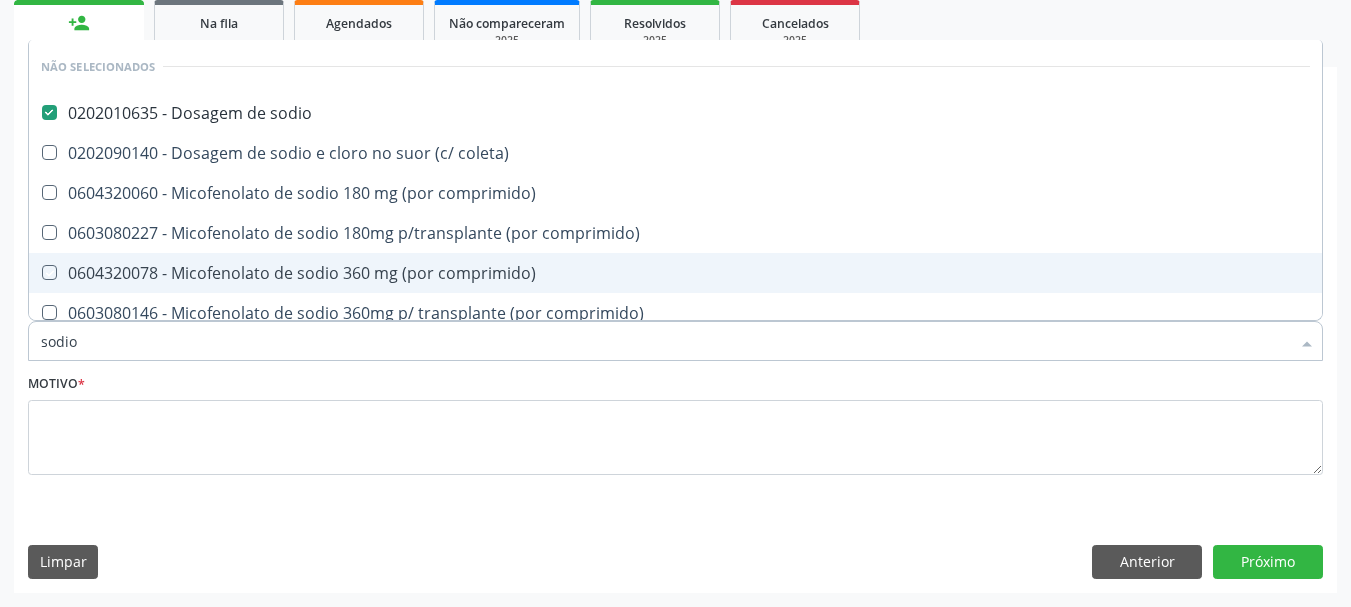 type 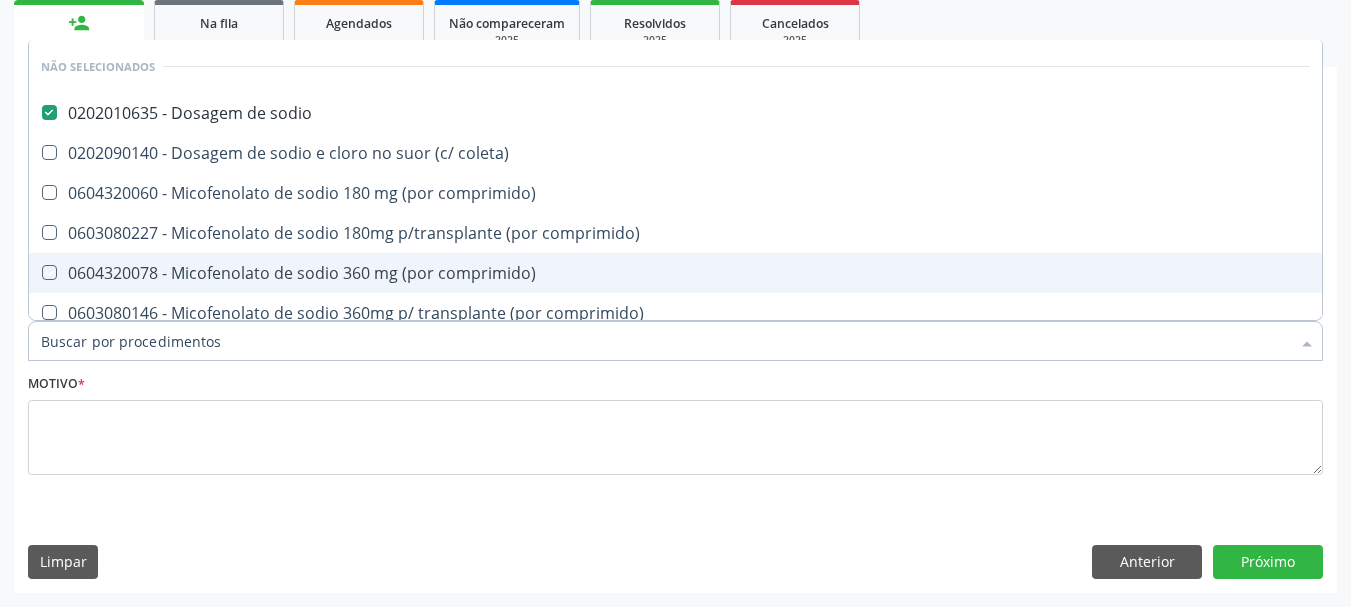 checkbox on "true" 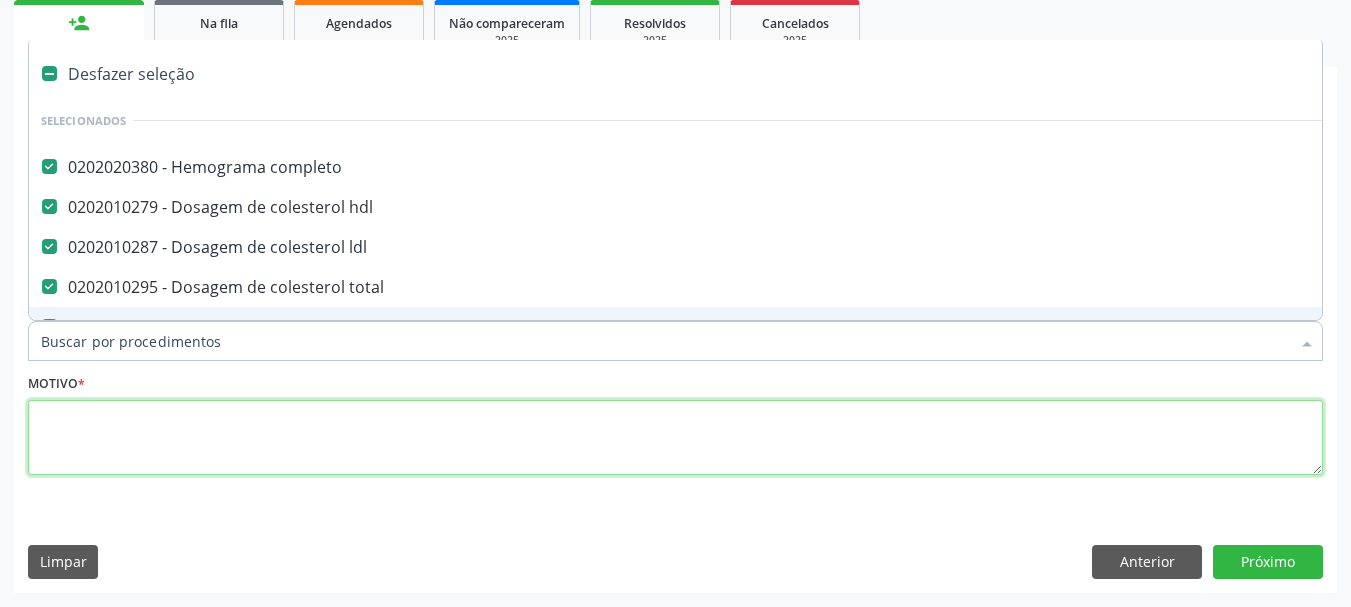 click at bounding box center (675, 438) 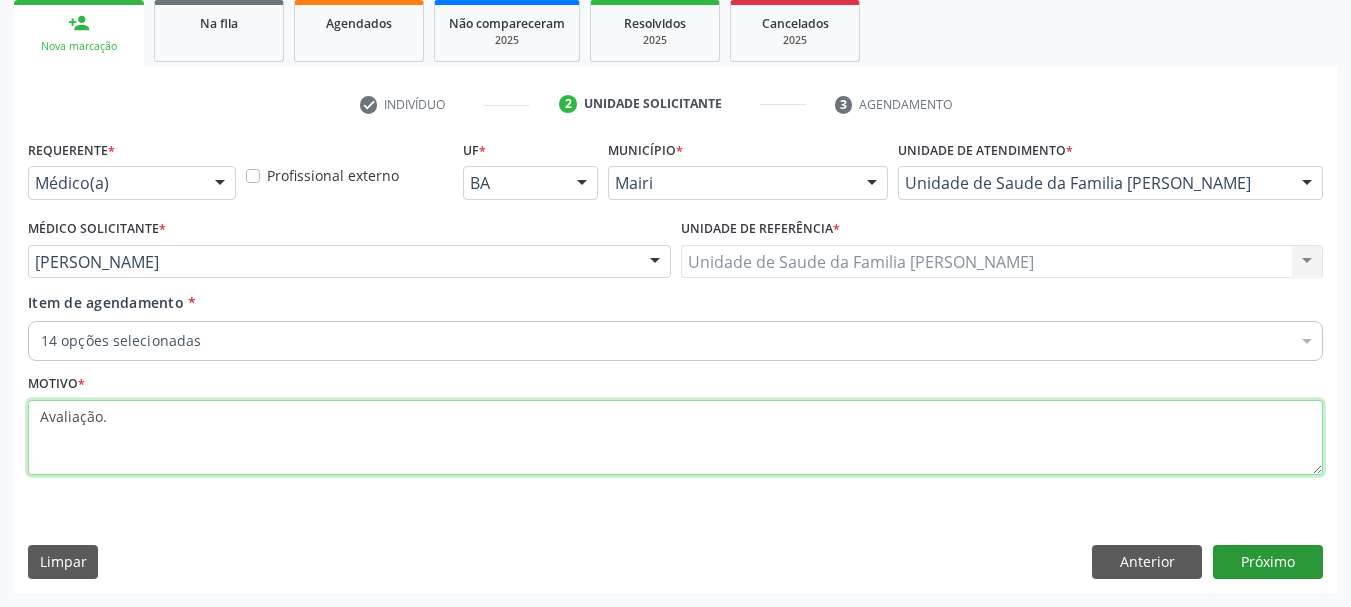 type on "Avaliação." 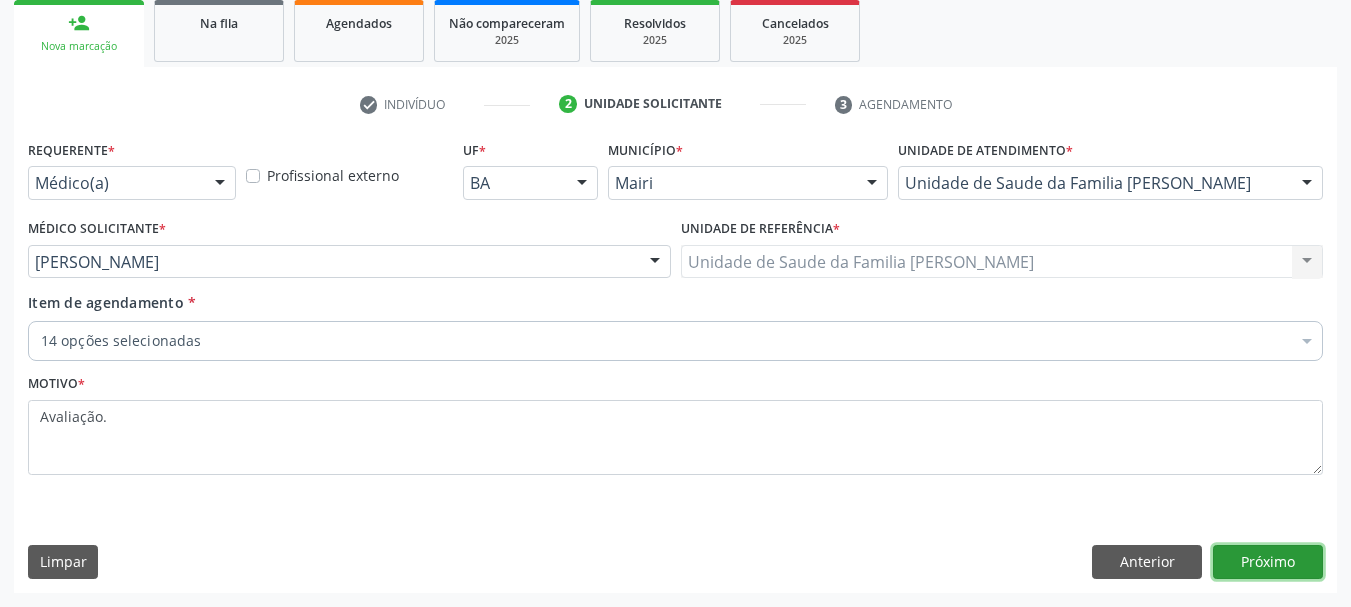 click on "Próximo" at bounding box center (1268, 562) 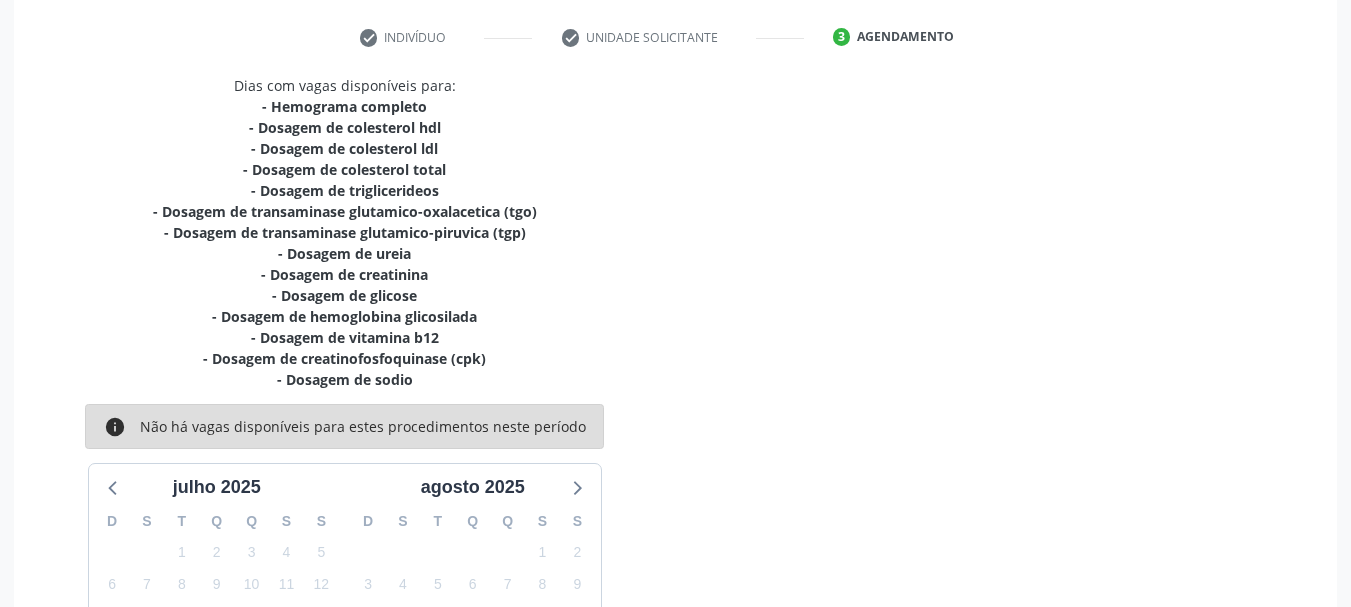 scroll, scrollTop: 595, scrollLeft: 0, axis: vertical 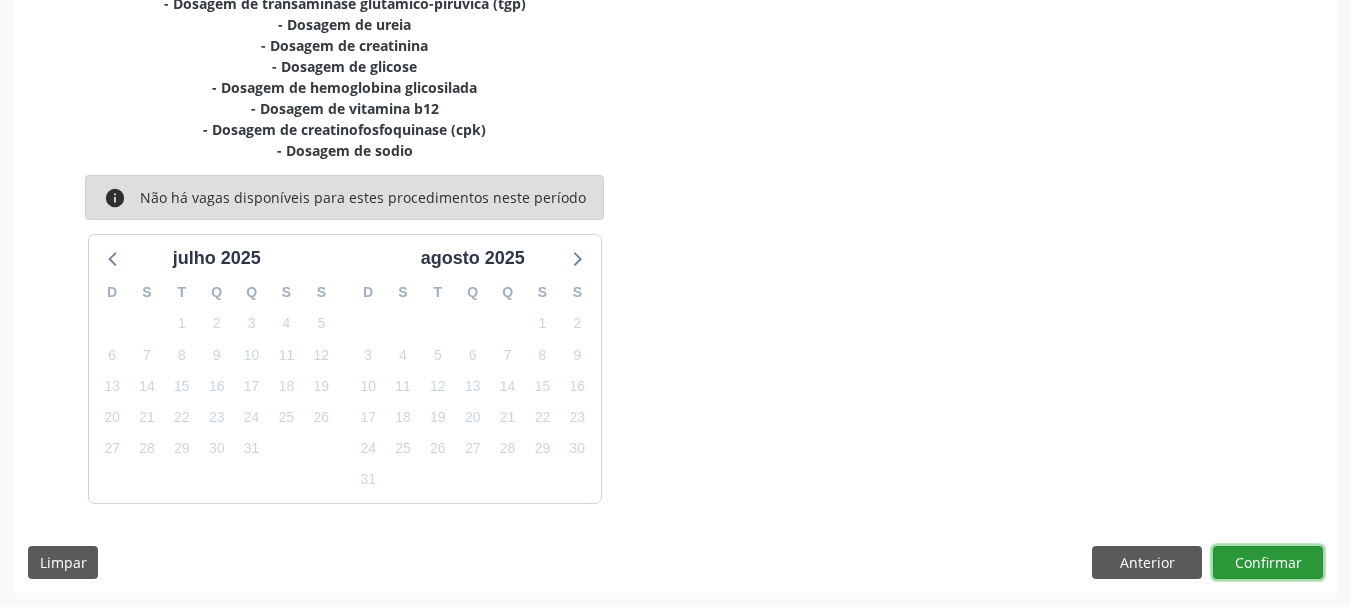 click on "Confirmar" at bounding box center (1268, 563) 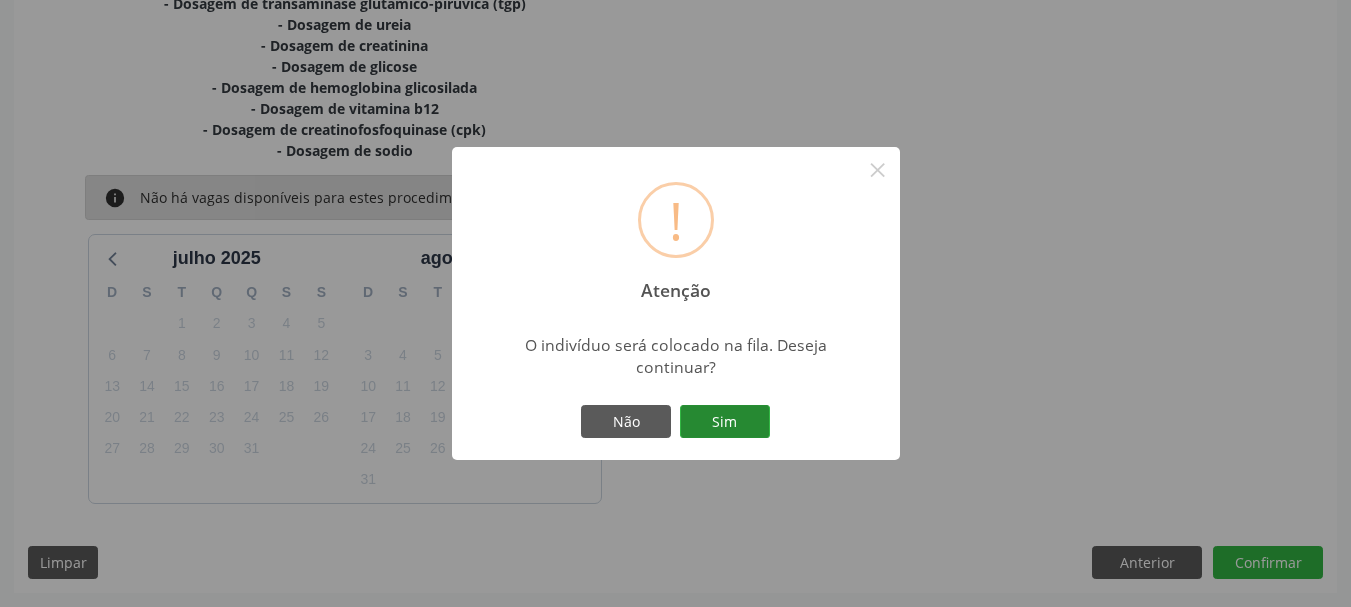 click on "Sim" at bounding box center (725, 422) 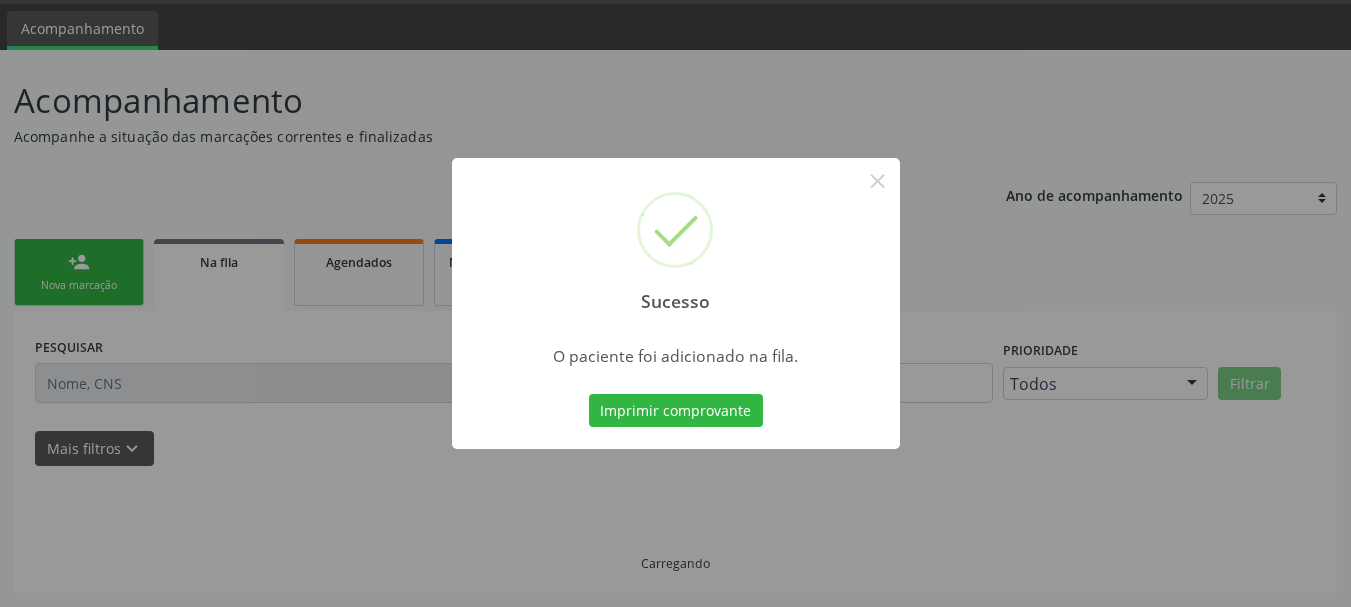 scroll, scrollTop: 60, scrollLeft: 0, axis: vertical 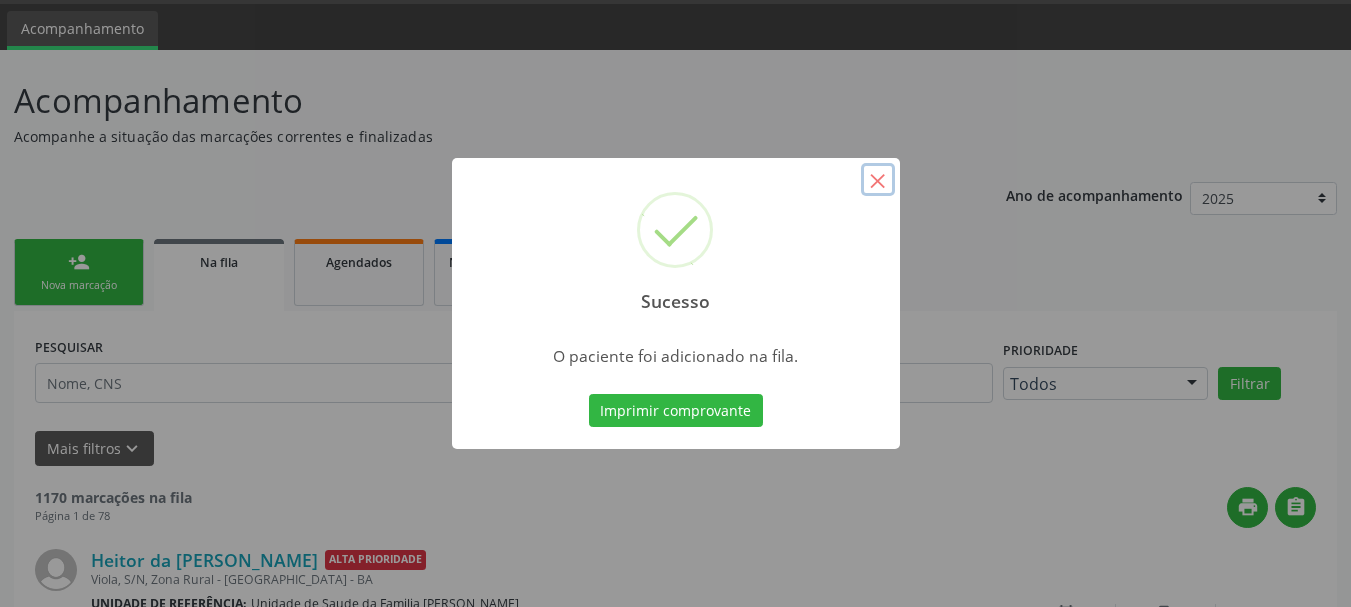 click on "×" at bounding box center (878, 180) 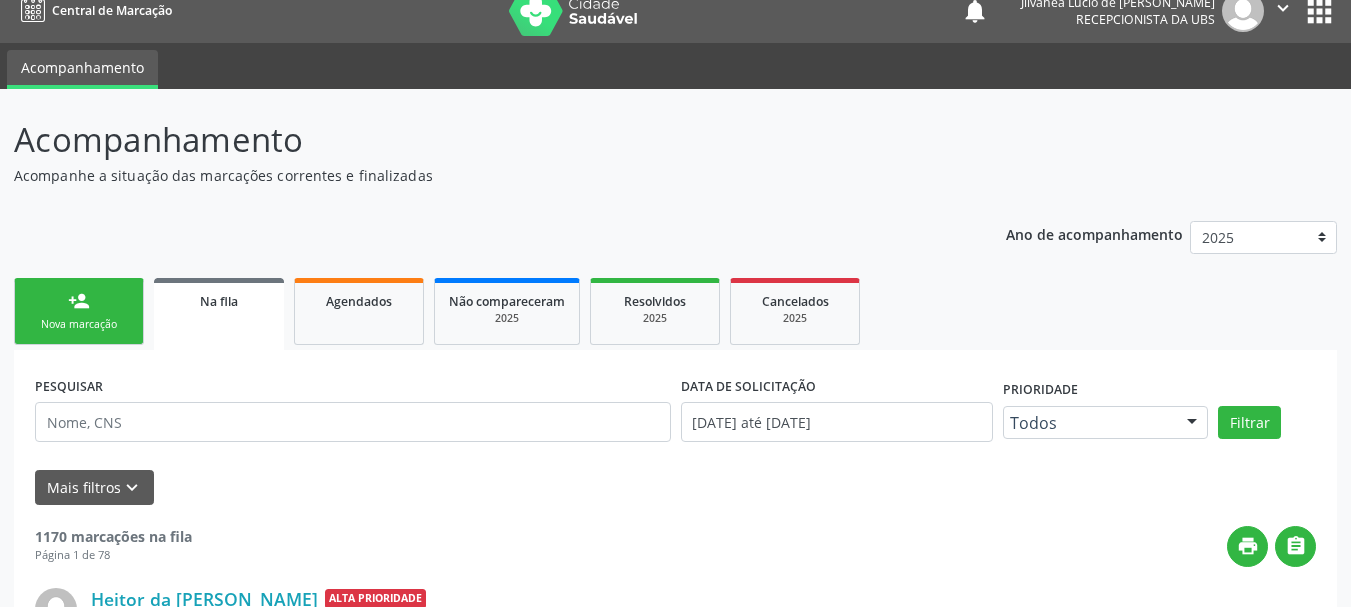 scroll, scrollTop: 0, scrollLeft: 0, axis: both 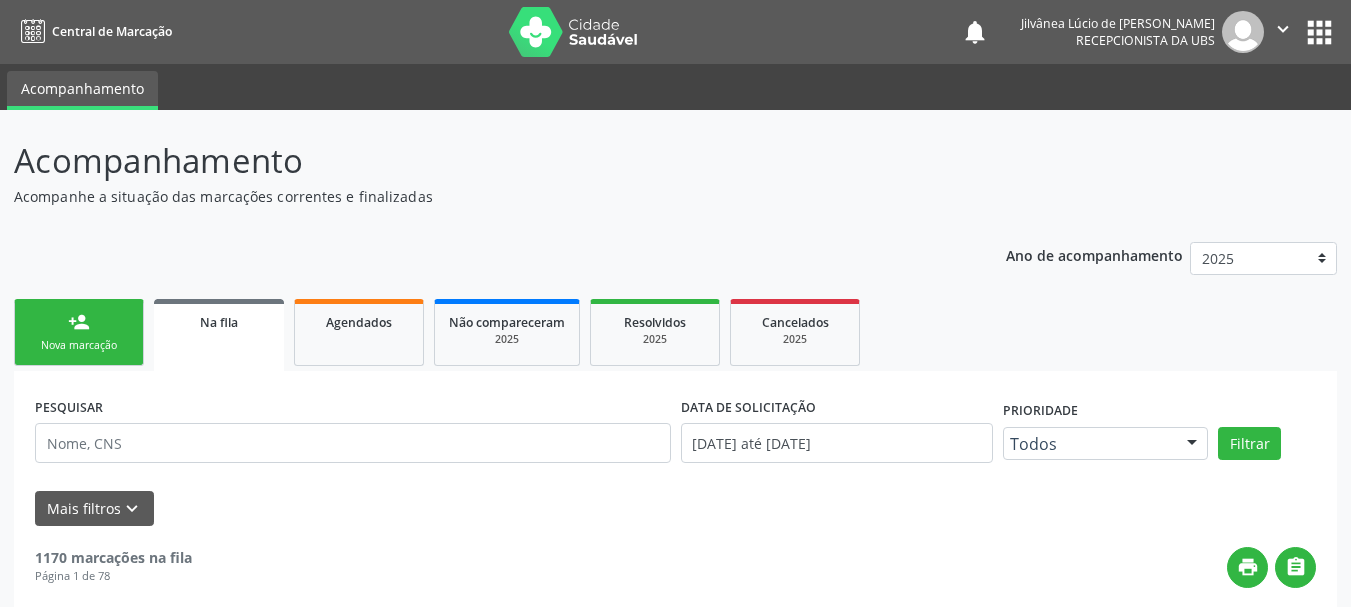 click on "" at bounding box center [1283, 29] 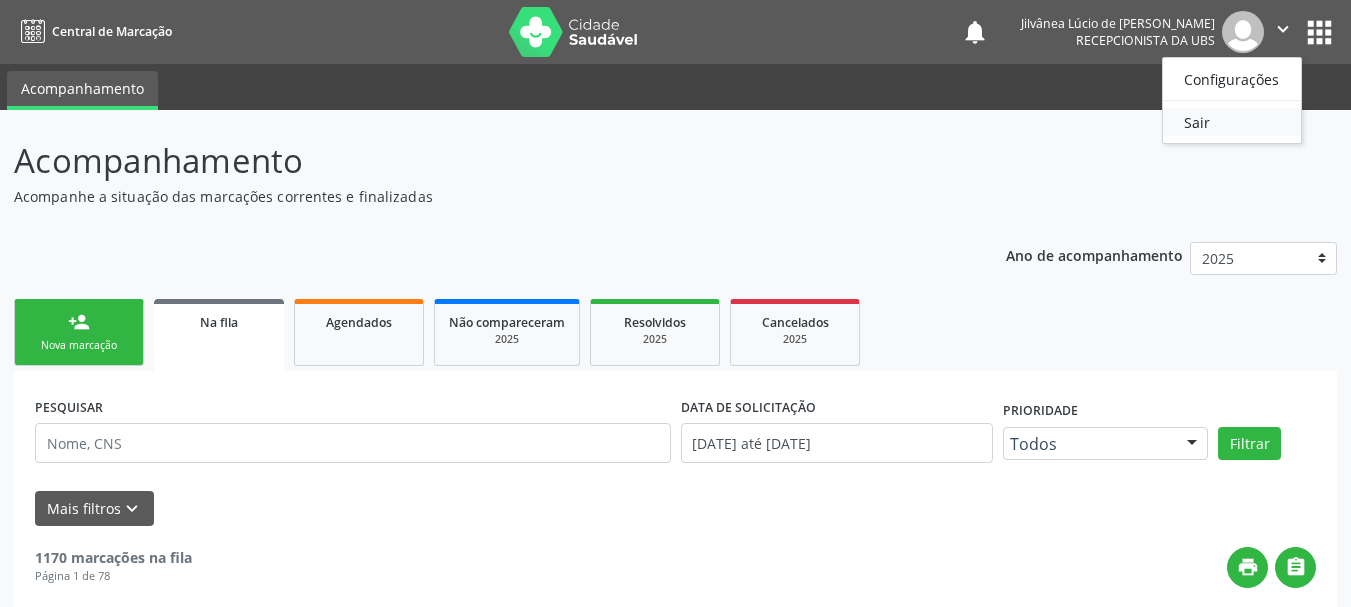 click on "Sair" at bounding box center [1232, 122] 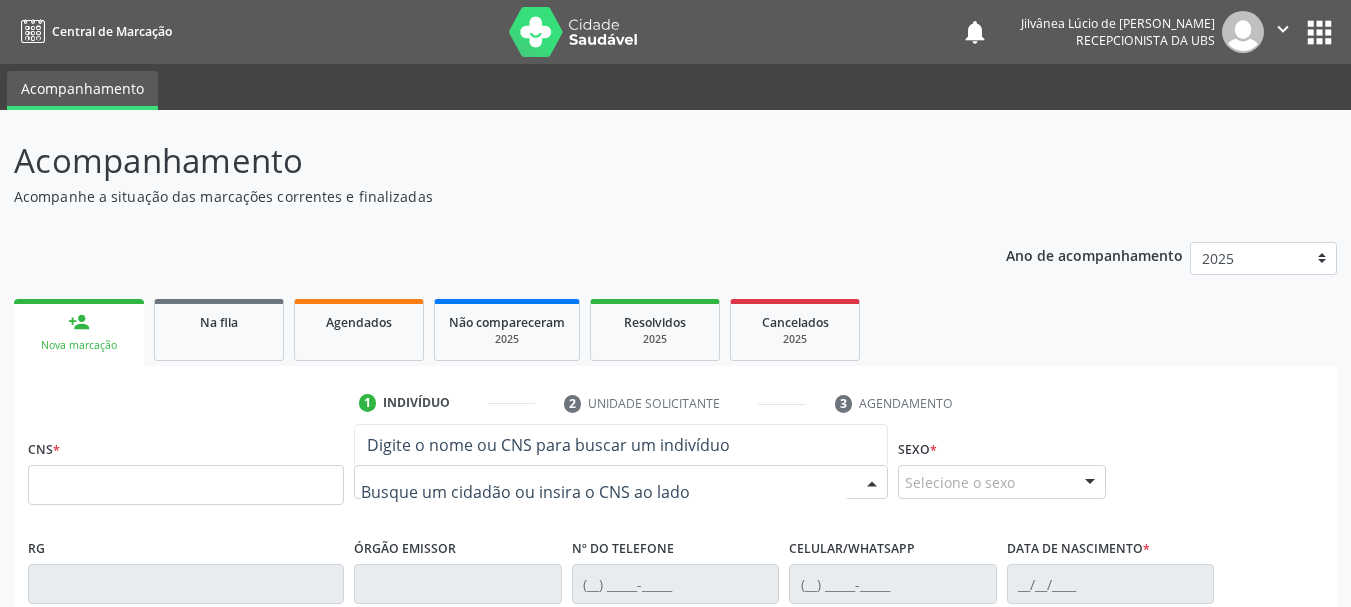 scroll, scrollTop: 0, scrollLeft: 0, axis: both 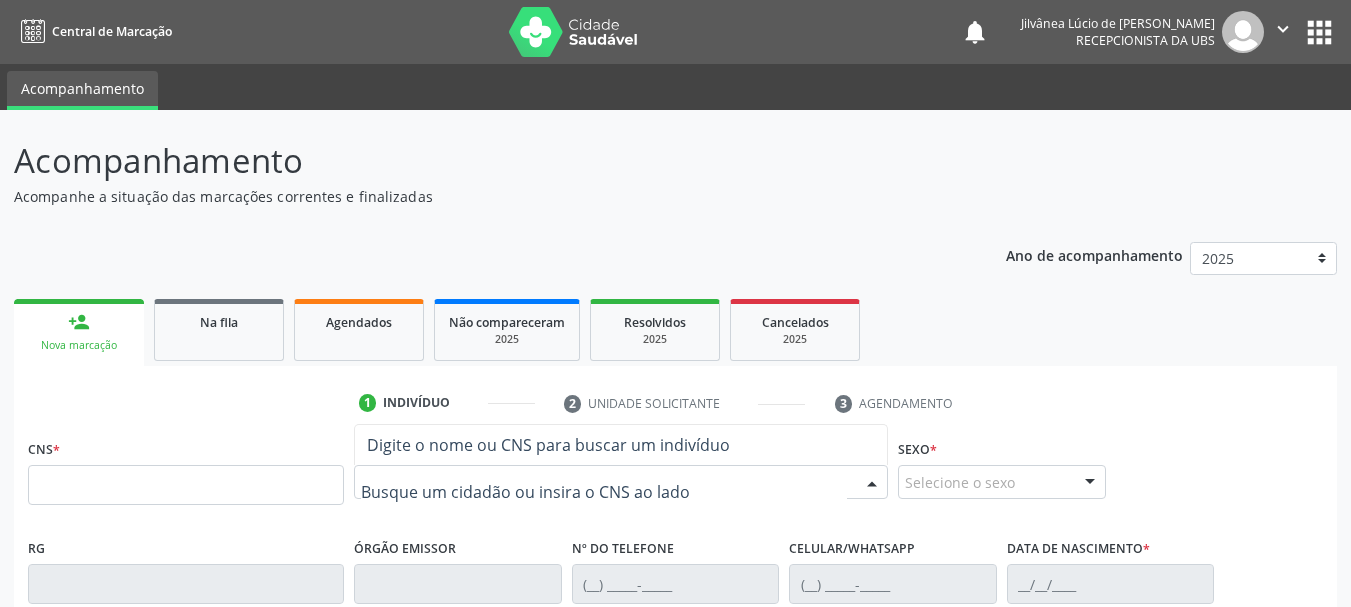 click at bounding box center (604, 492) 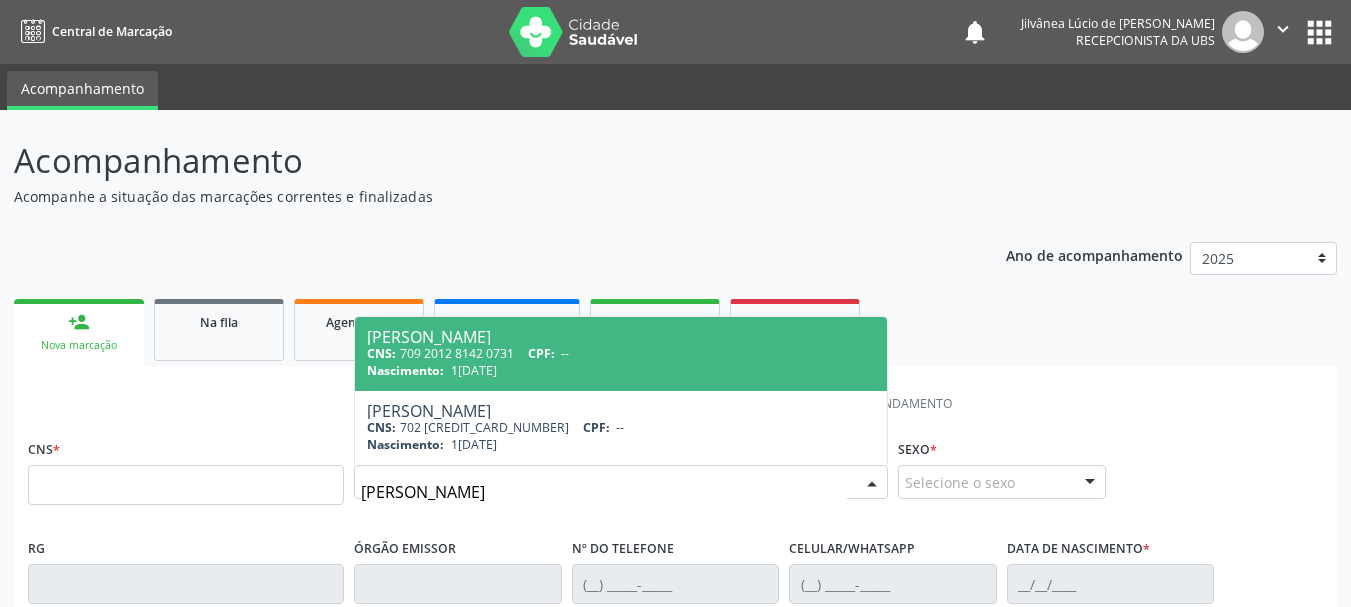 type on "[PERSON_NAME]" 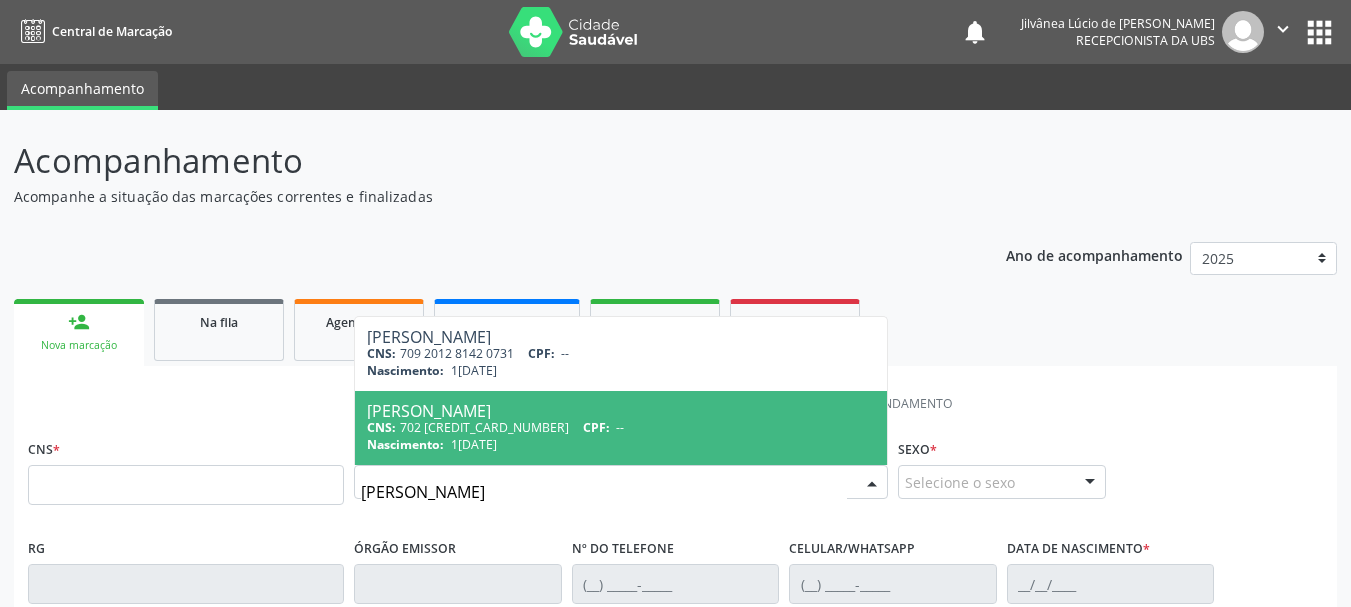 click on "CNS:
702 [CREDIT_CARD_NUMBER]
CPF:    --" at bounding box center [621, 427] 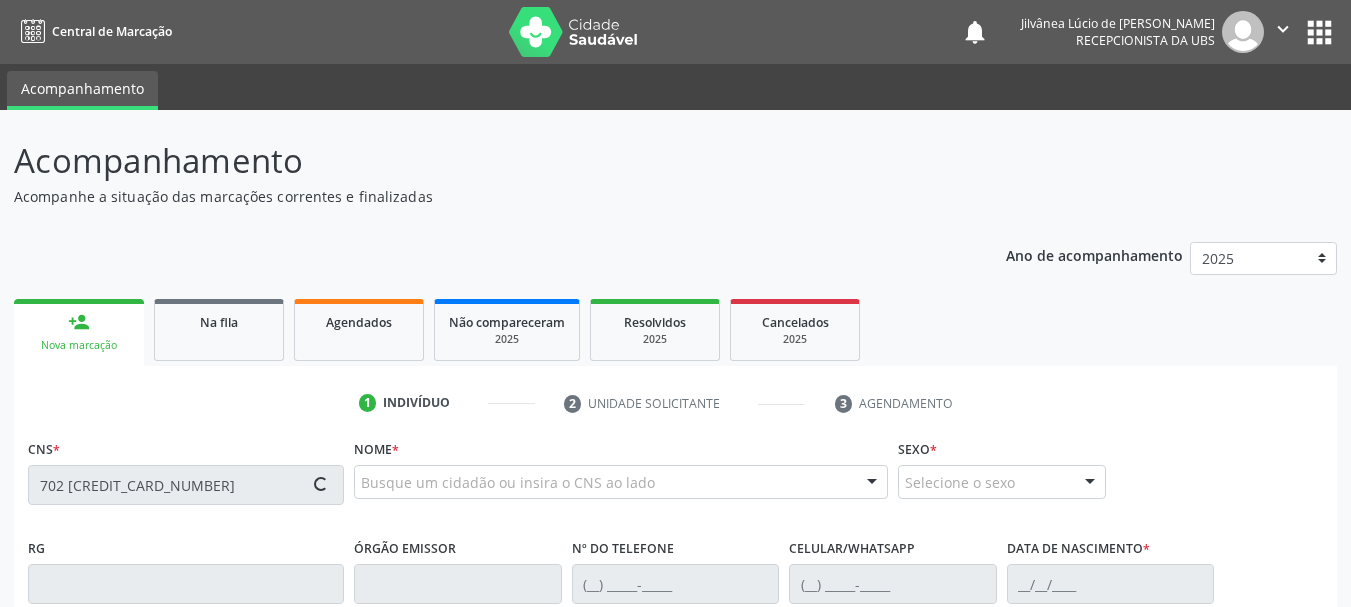 type on "702 [CREDIT_CARD_NUMBER]" 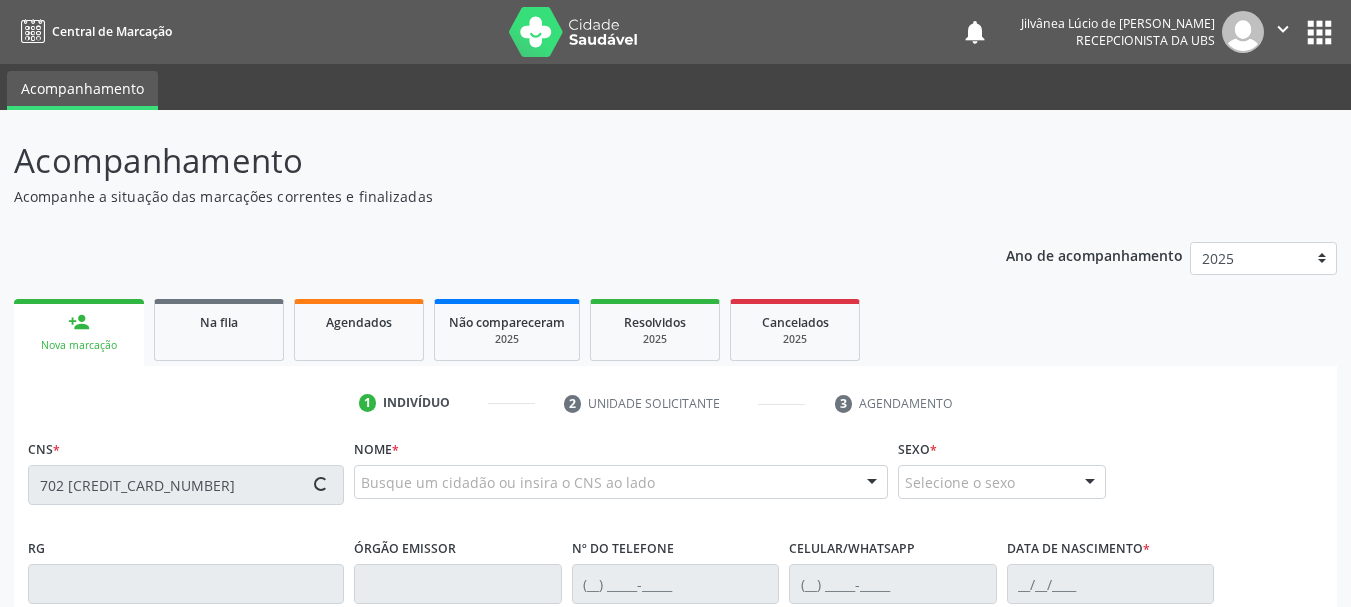 type 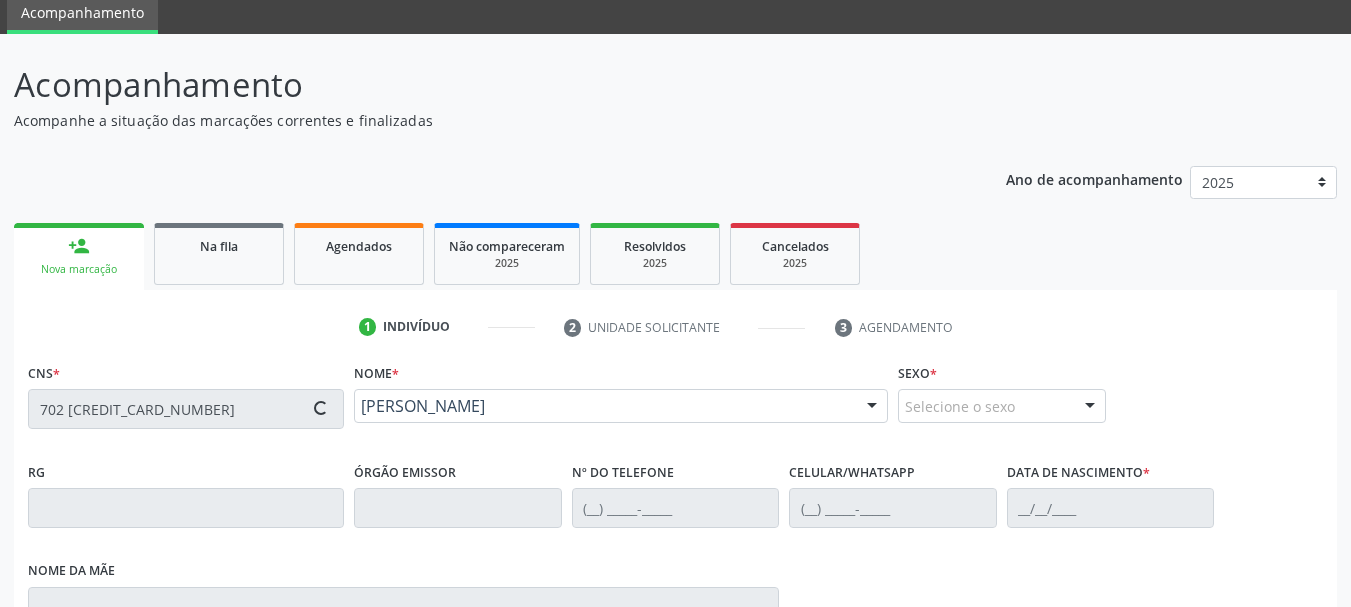 type on "[PHONE_NUMBER]" 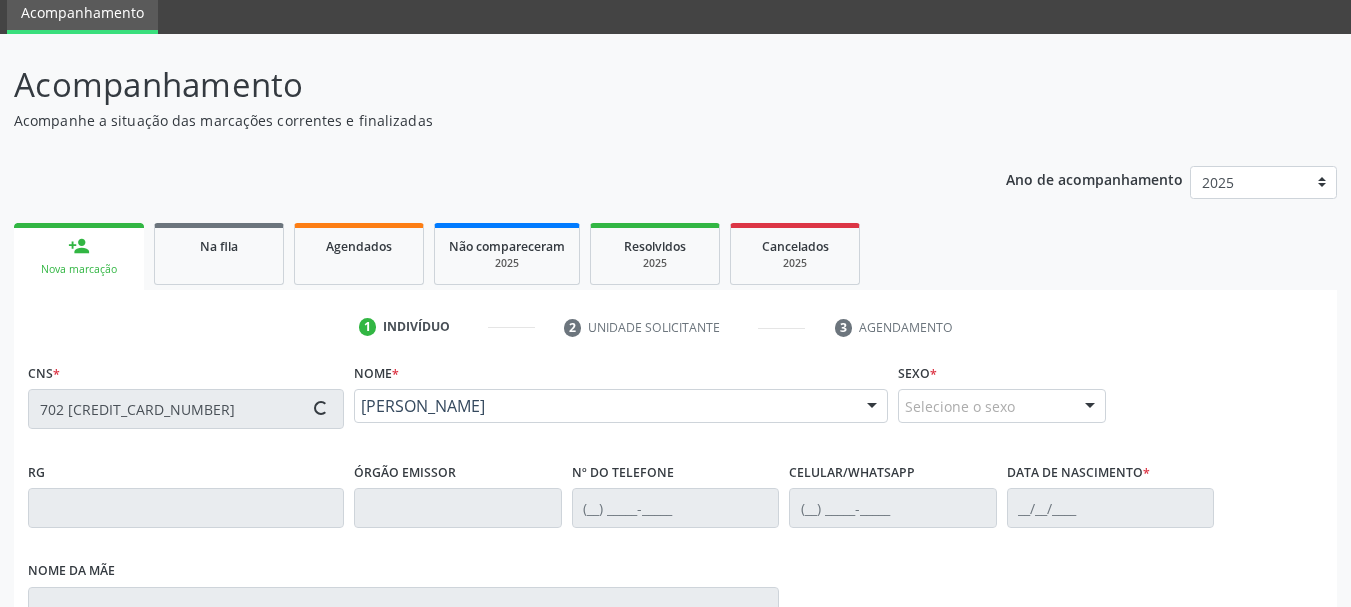 type on "1[DATE]" 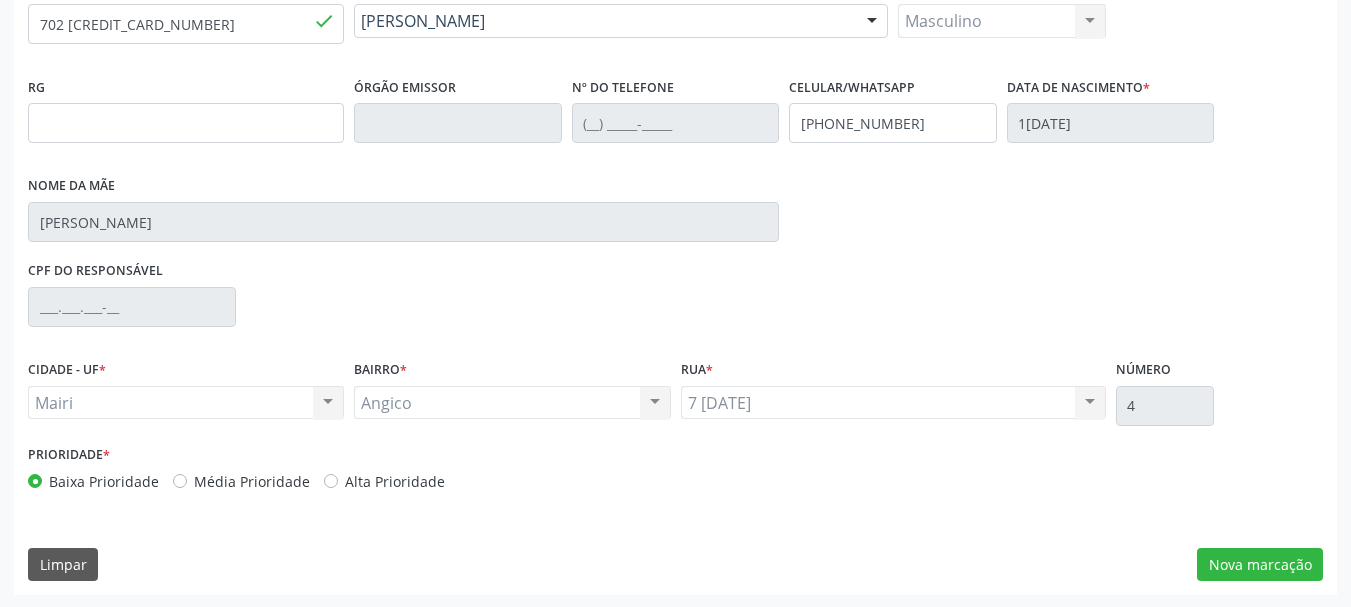 scroll, scrollTop: 463, scrollLeft: 0, axis: vertical 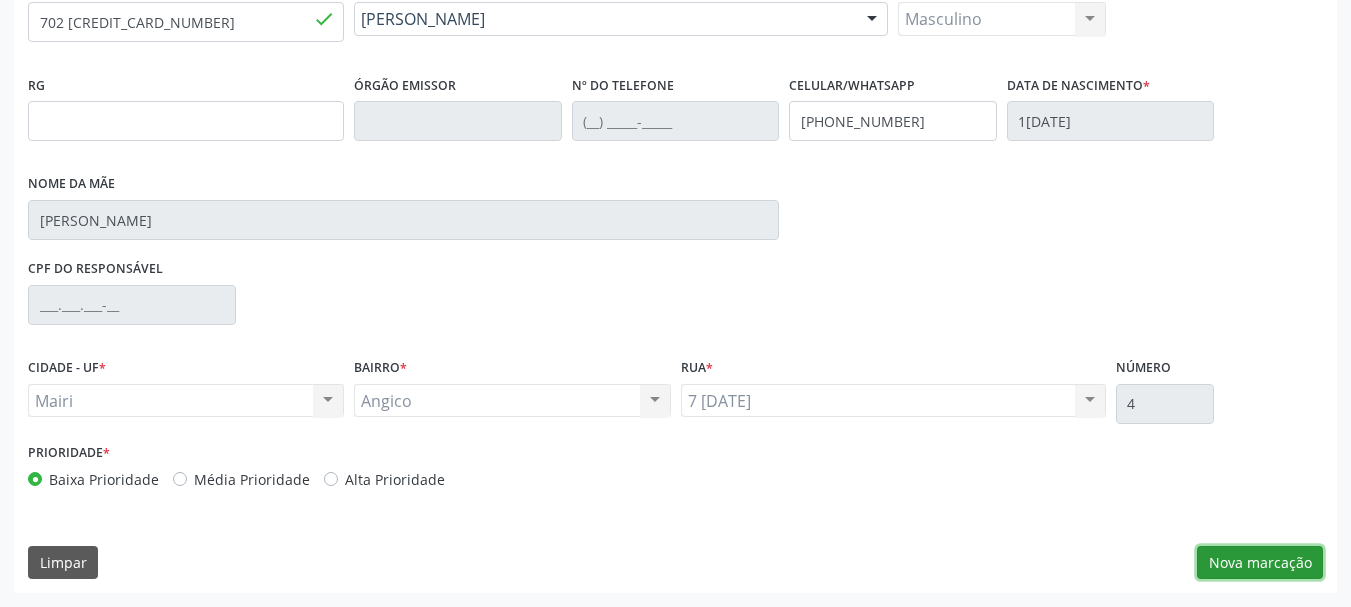 click on "Nova marcação" at bounding box center (1260, 563) 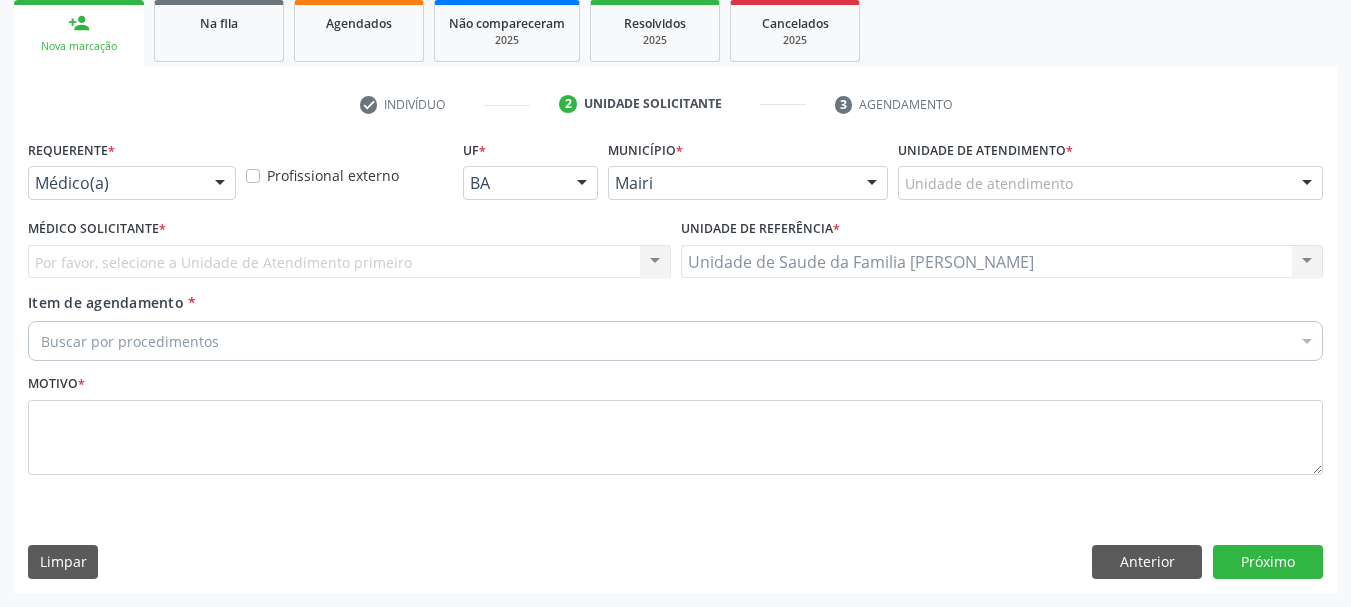 scroll, scrollTop: 299, scrollLeft: 0, axis: vertical 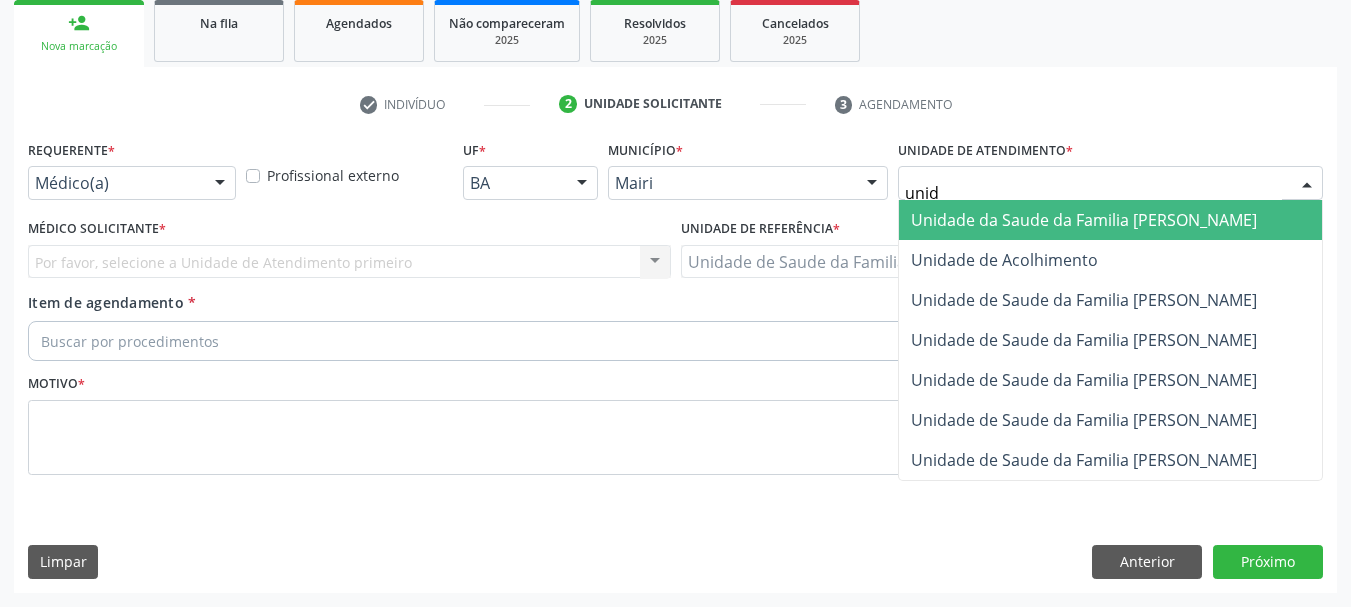 type on "unida" 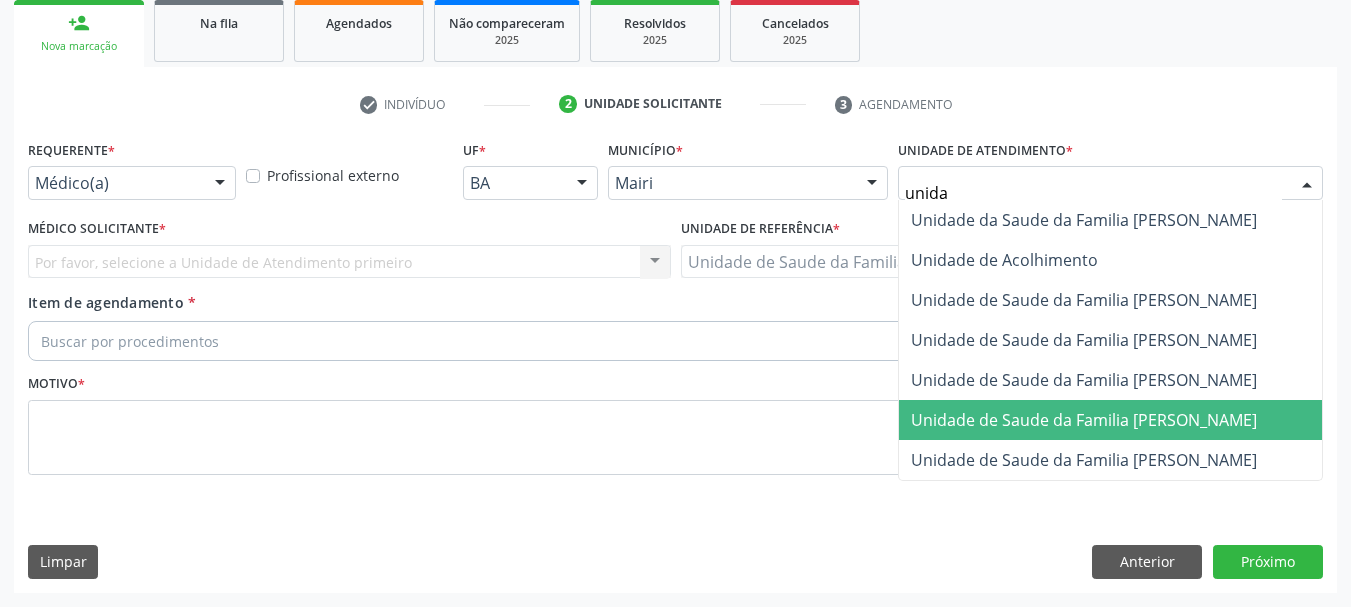 click on "Unidade de Saude da Familia [PERSON_NAME]" at bounding box center (1110, 420) 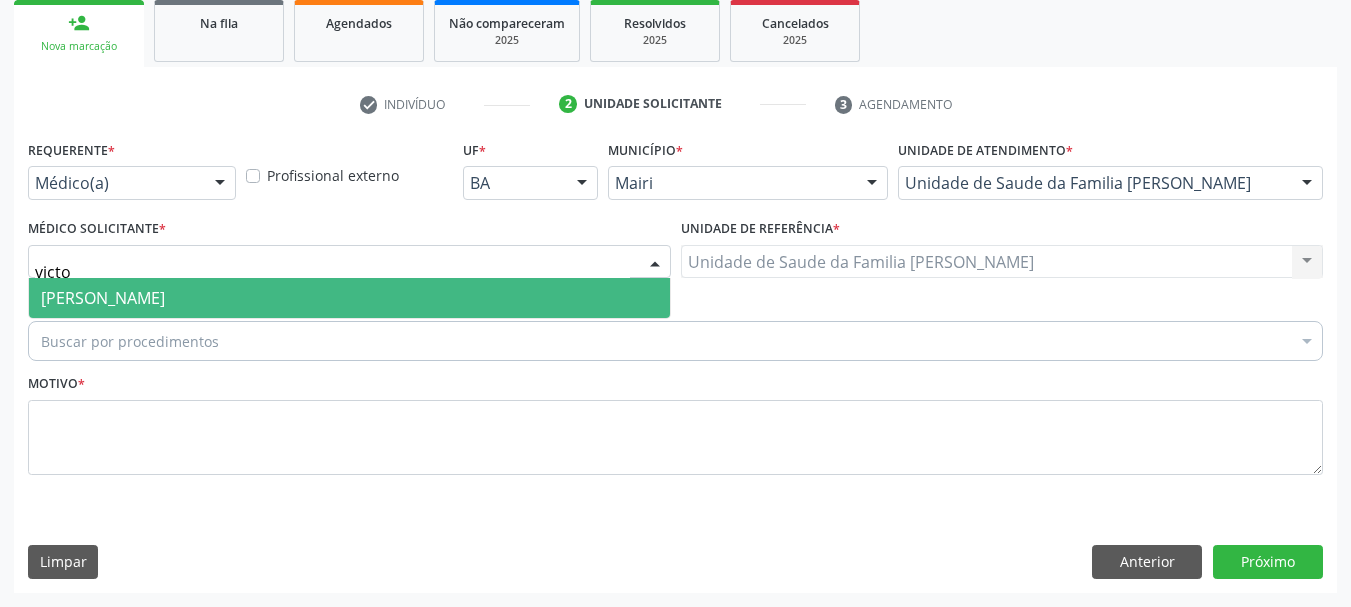 type on "victor" 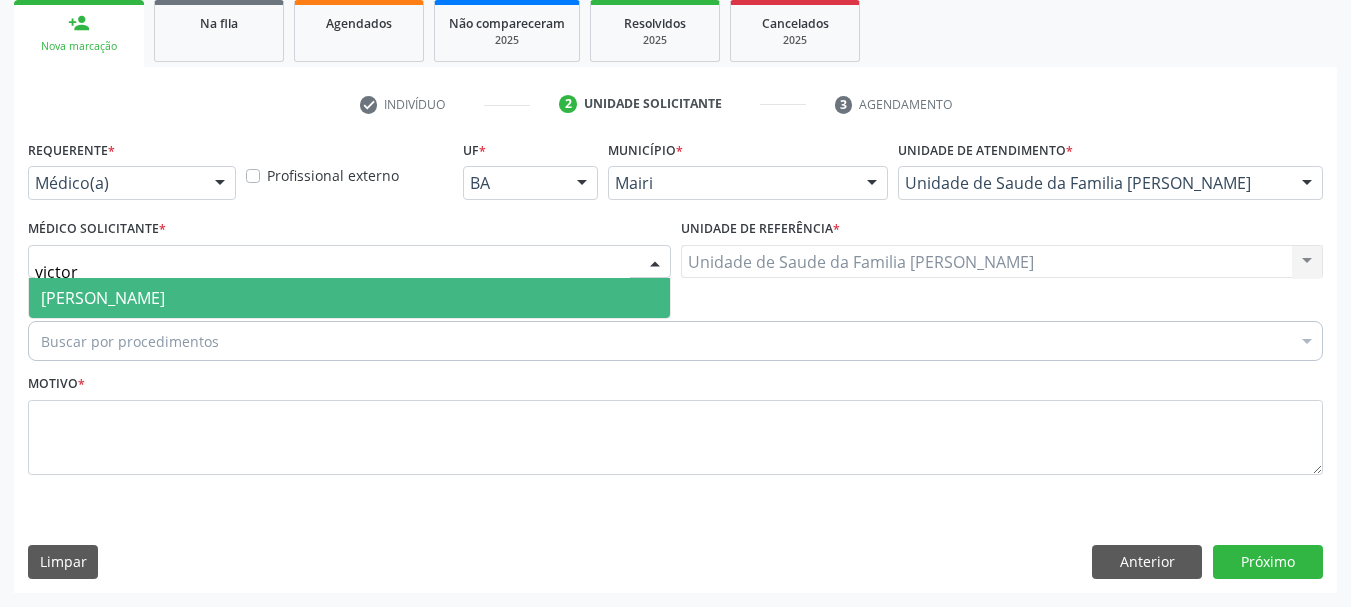 click on "[PERSON_NAME]" at bounding box center [103, 298] 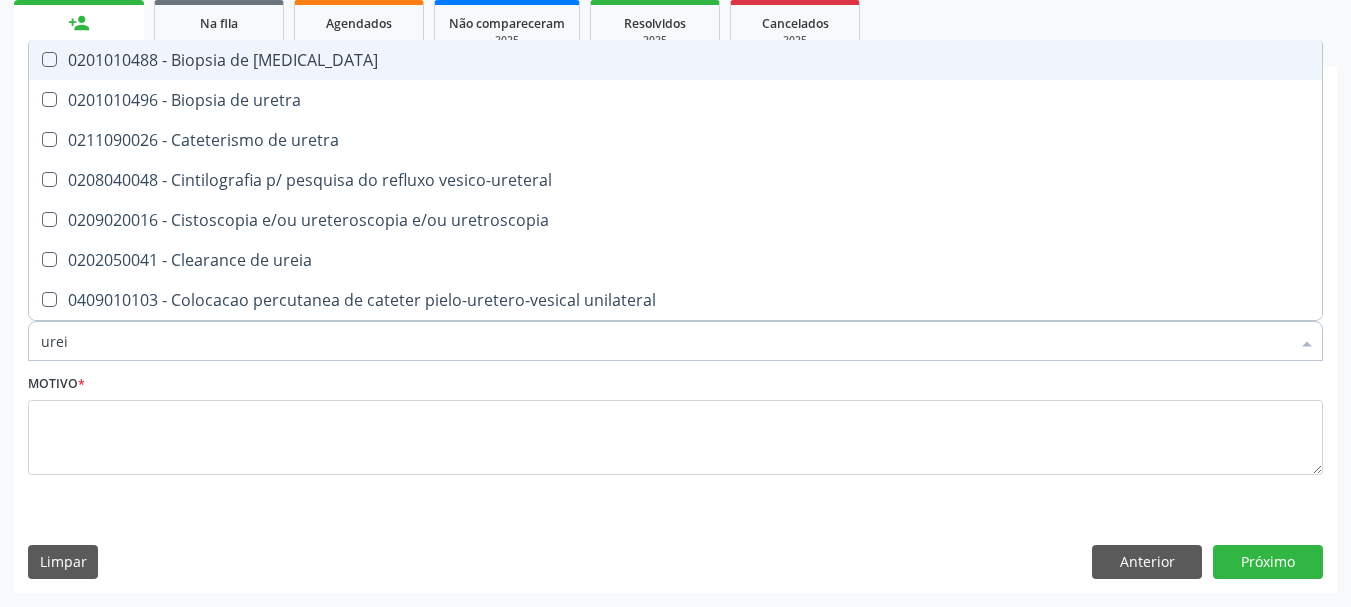 type on "ureia" 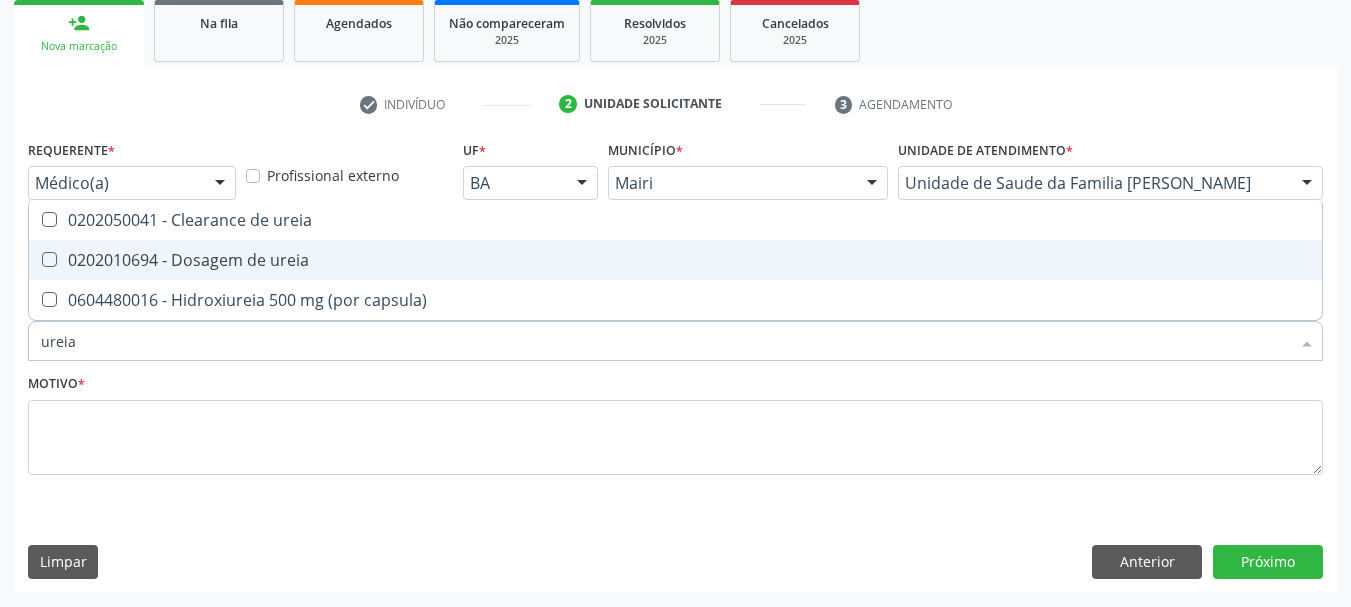 click on "0202010694 - Dosagem de ureia" at bounding box center (675, 260) 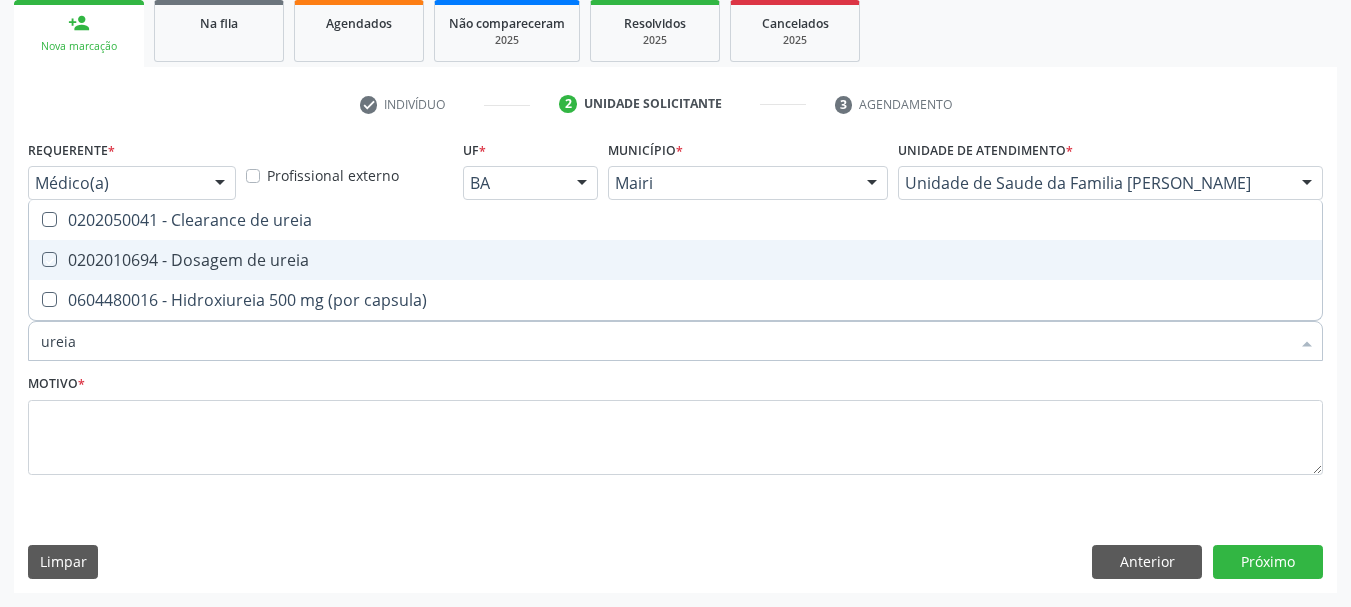 checkbox on "true" 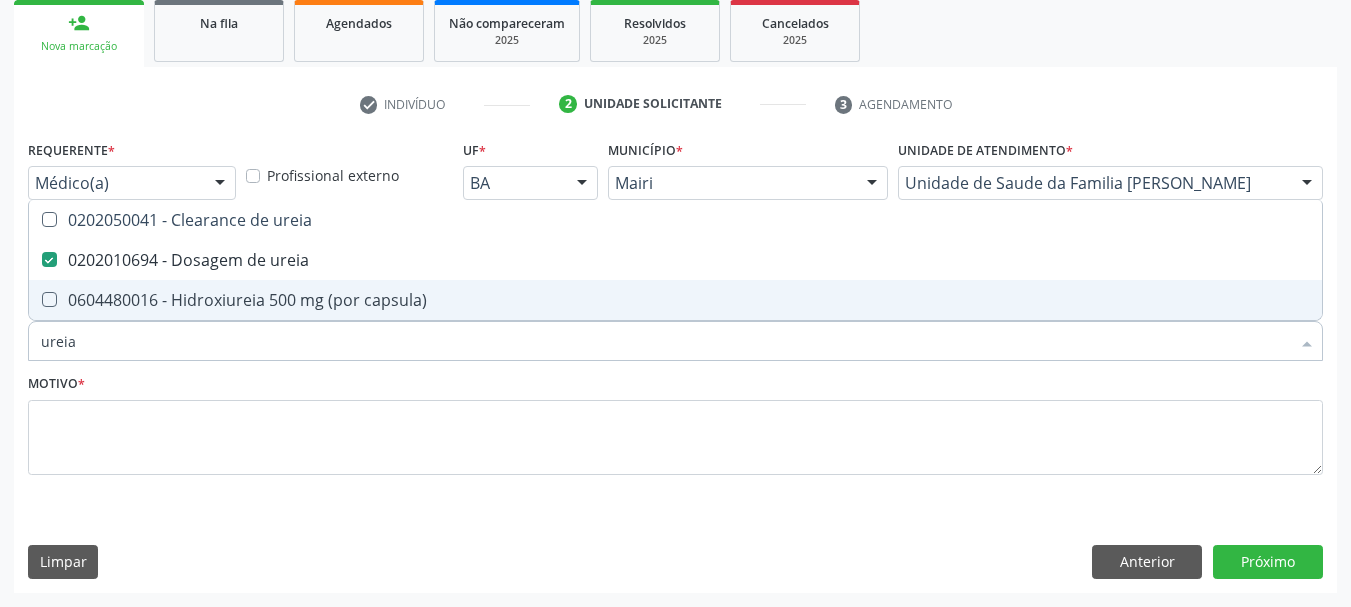 drag, startPoint x: 97, startPoint y: 350, endPoint x: 0, endPoint y: 352, distance: 97.020615 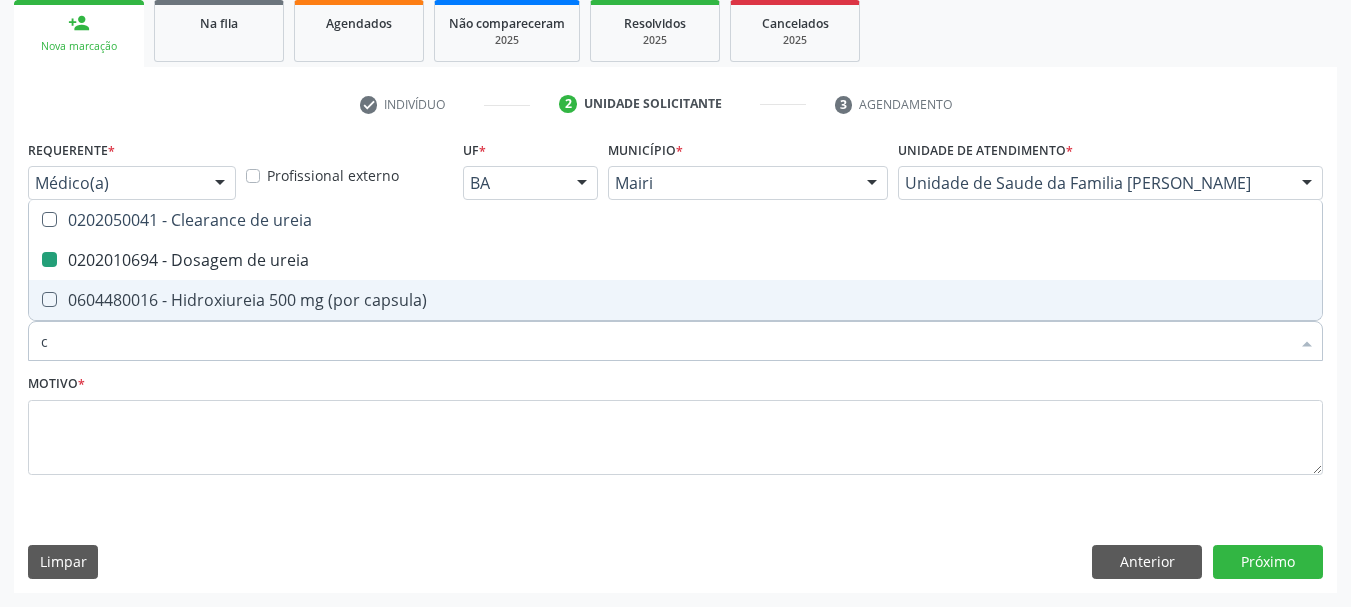 type on "cr" 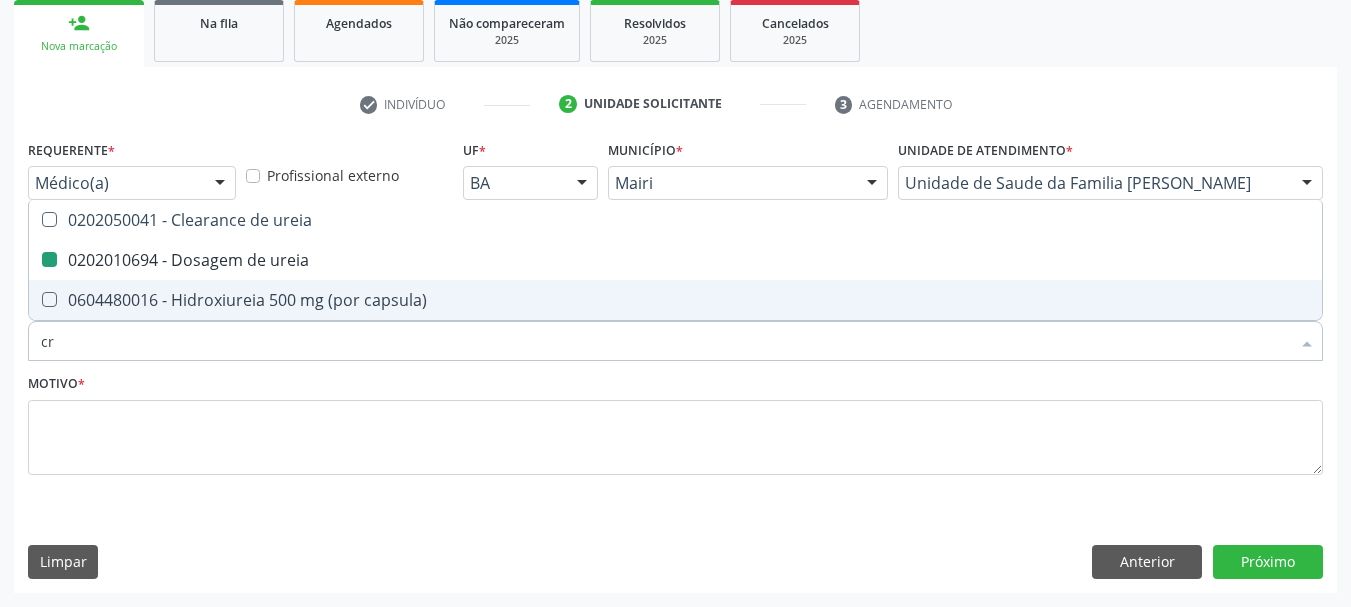 checkbox on "false" 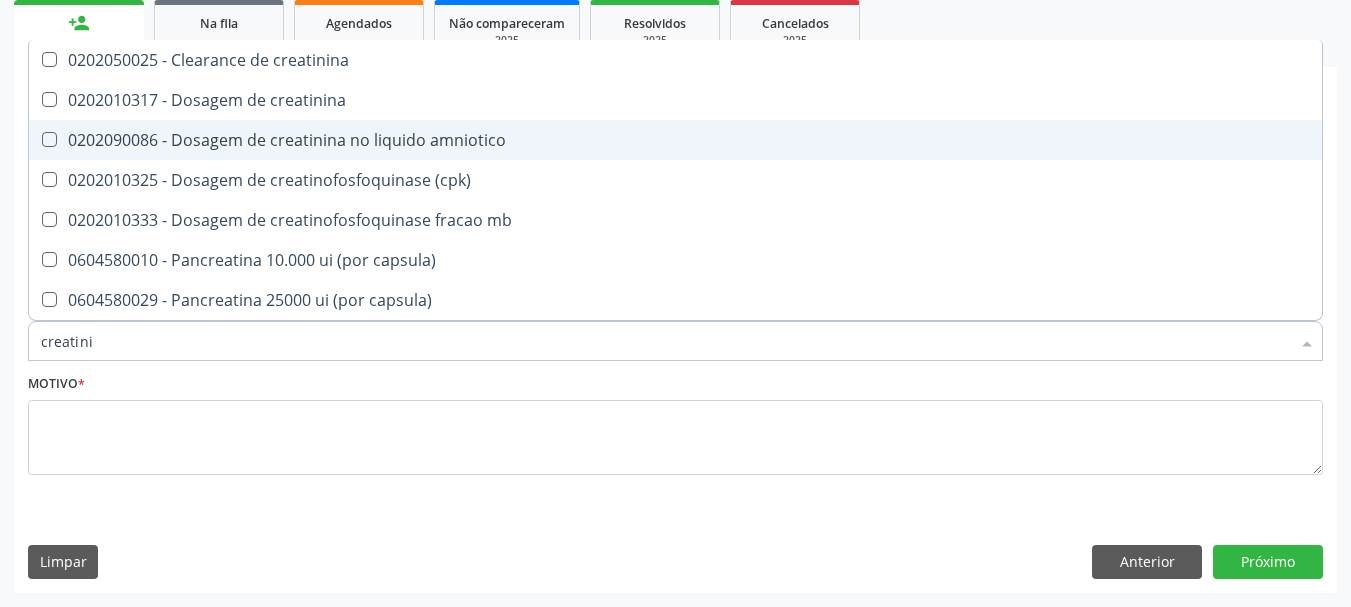 type on "creatinin" 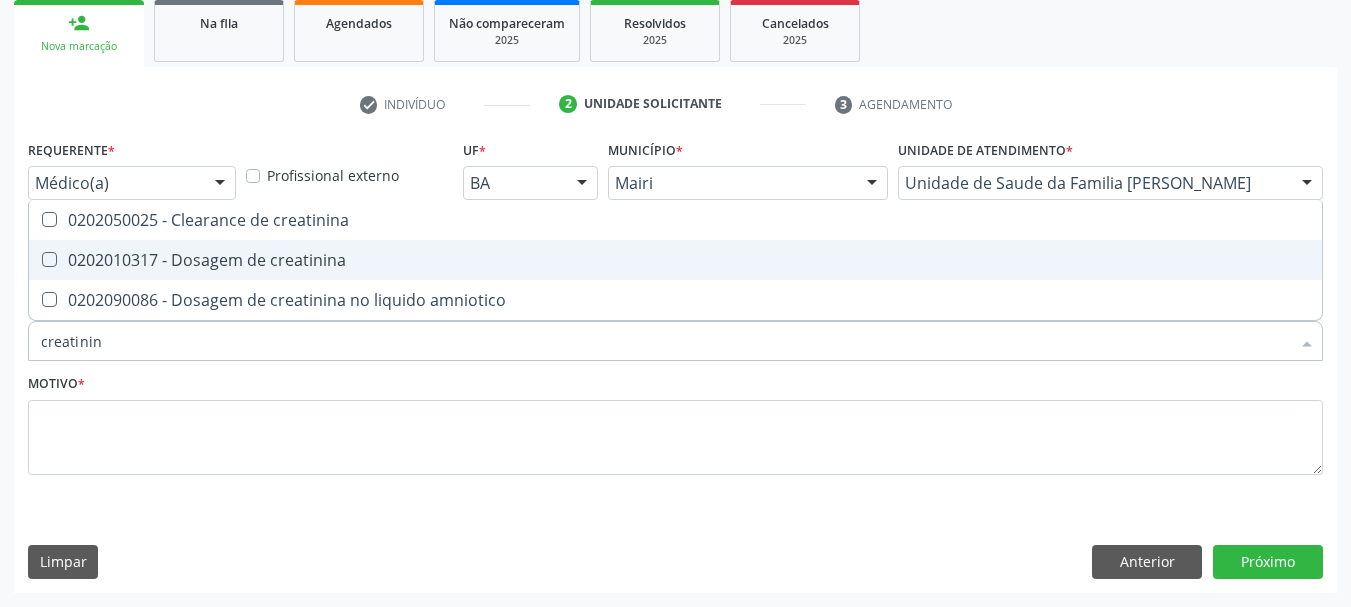 click on "0202010317 - Dosagem de creatinina" at bounding box center [675, 260] 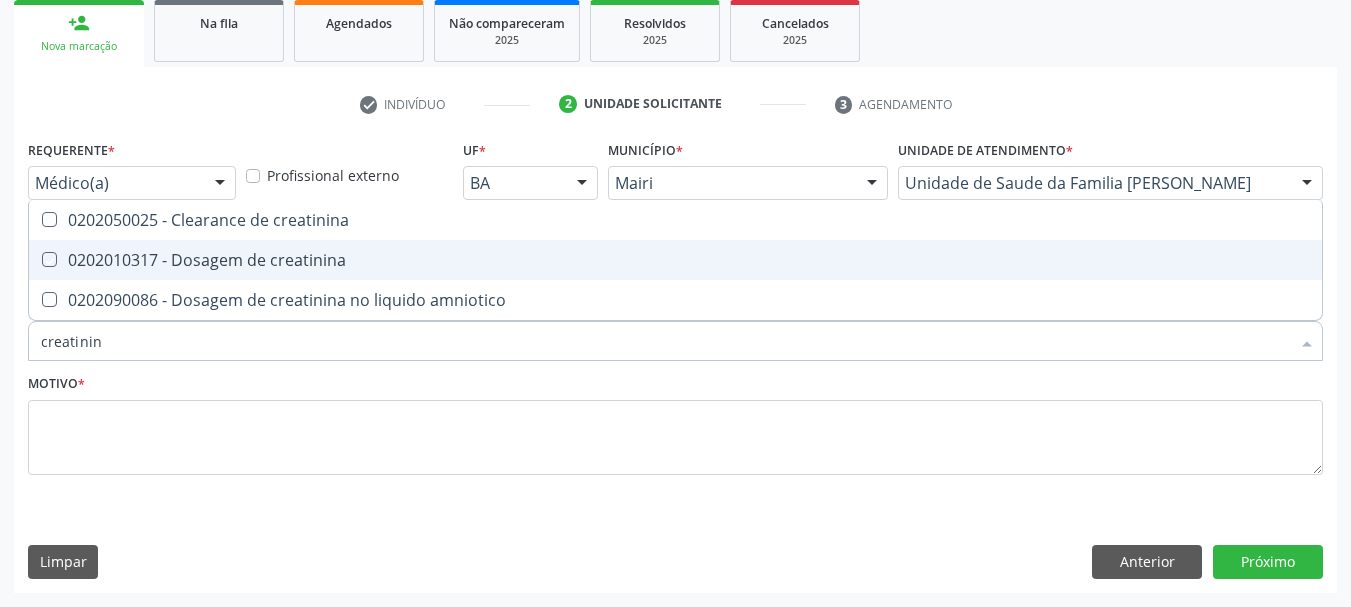 checkbox on "true" 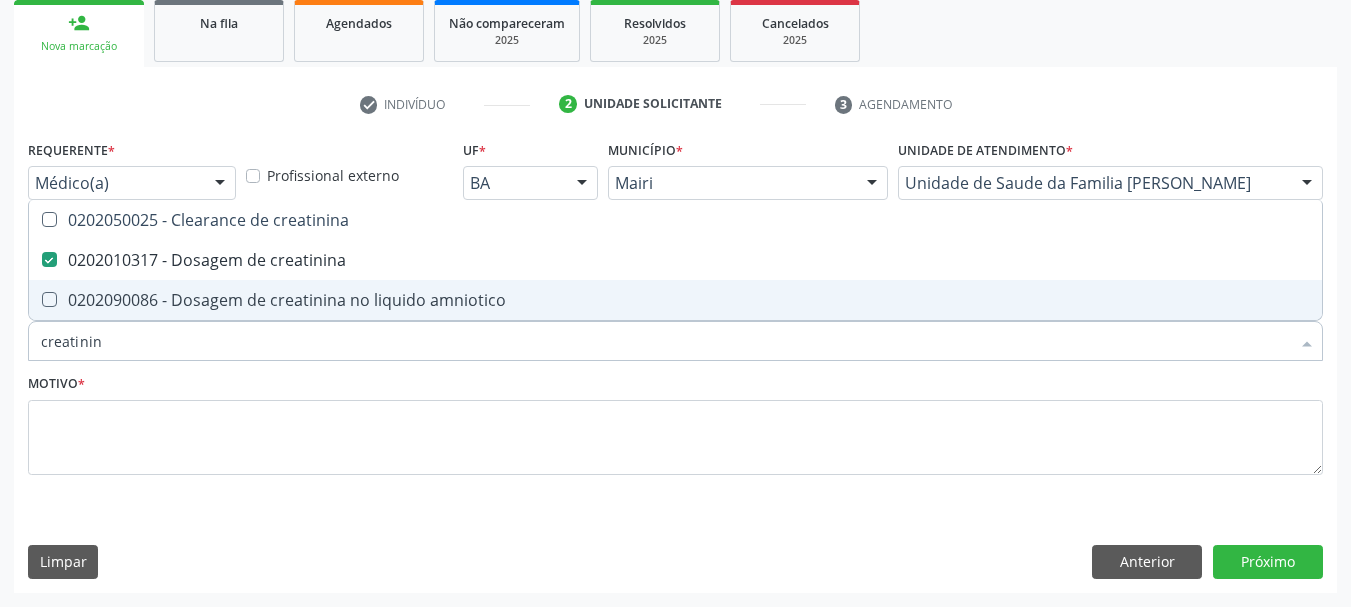 drag, startPoint x: 44, startPoint y: 353, endPoint x: 0, endPoint y: 343, distance: 45.122055 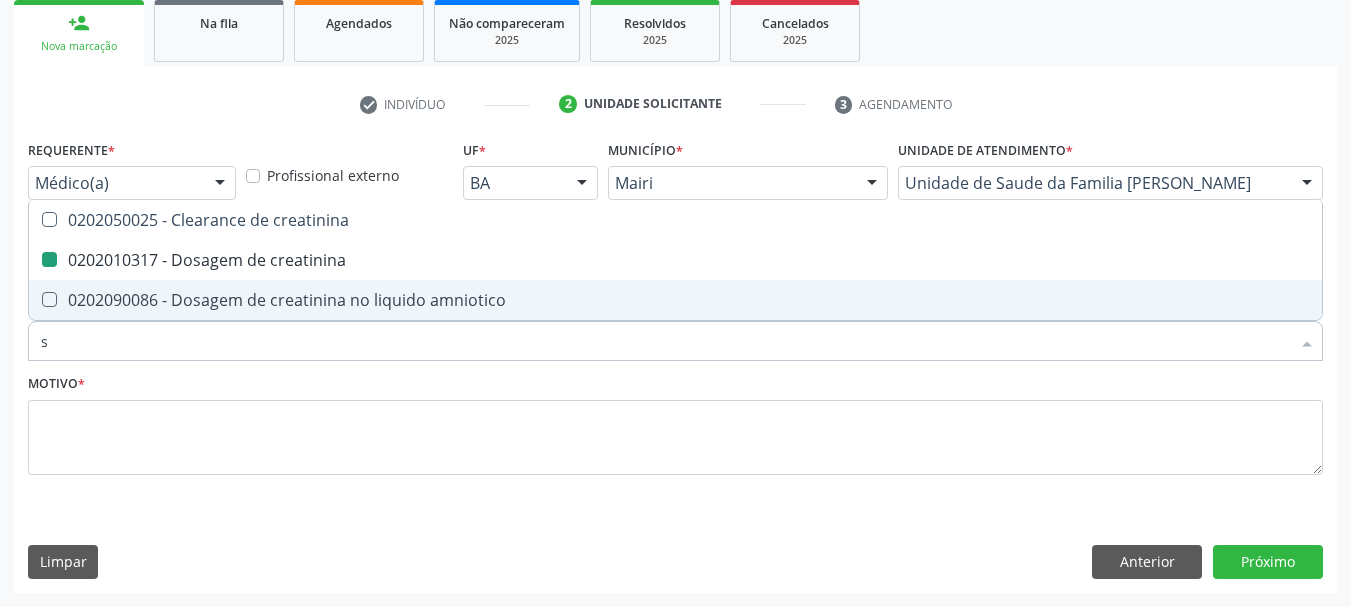 type on "so" 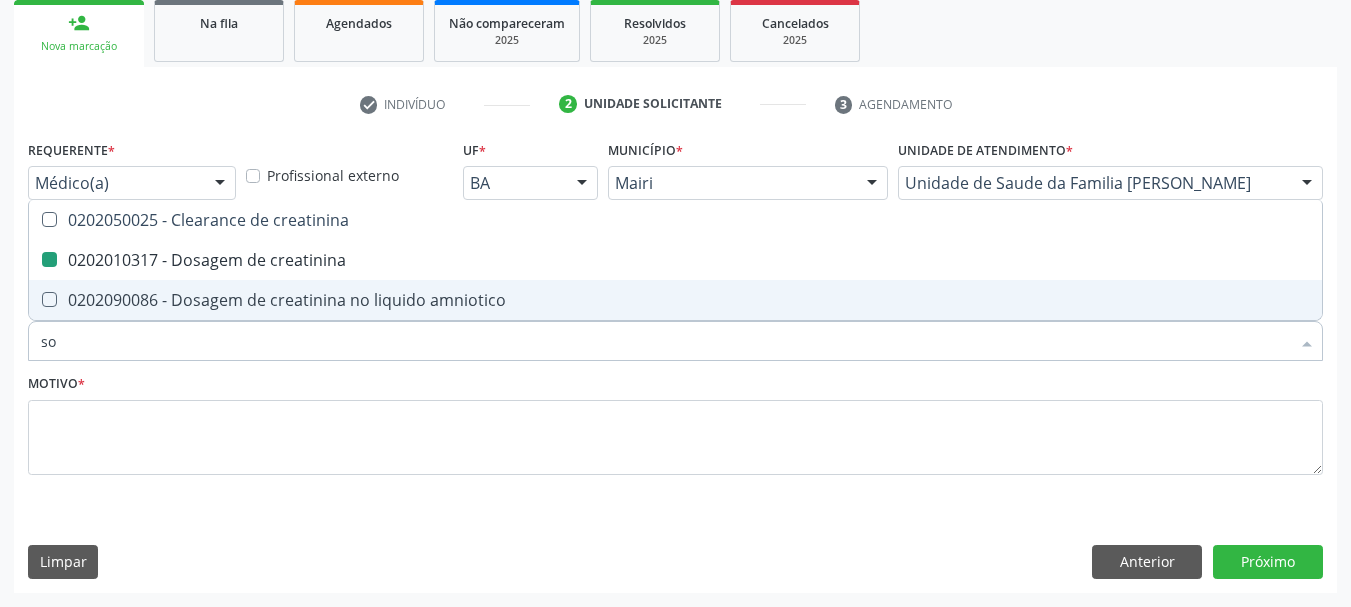 checkbox on "false" 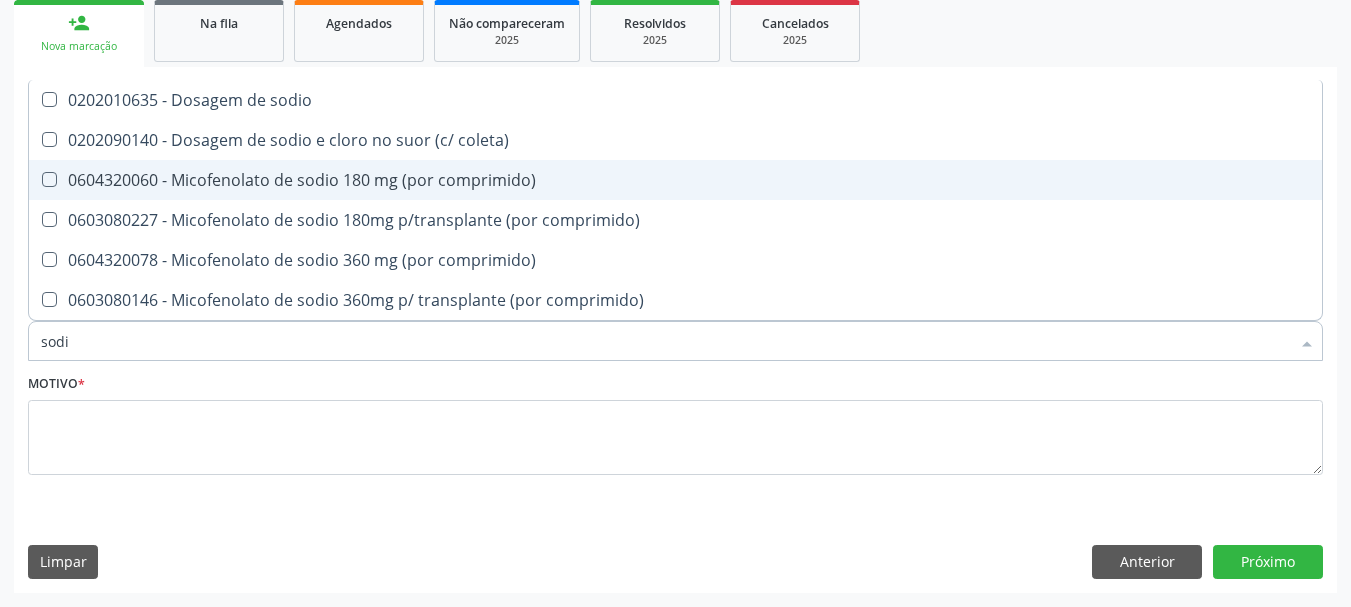 type on "sodio" 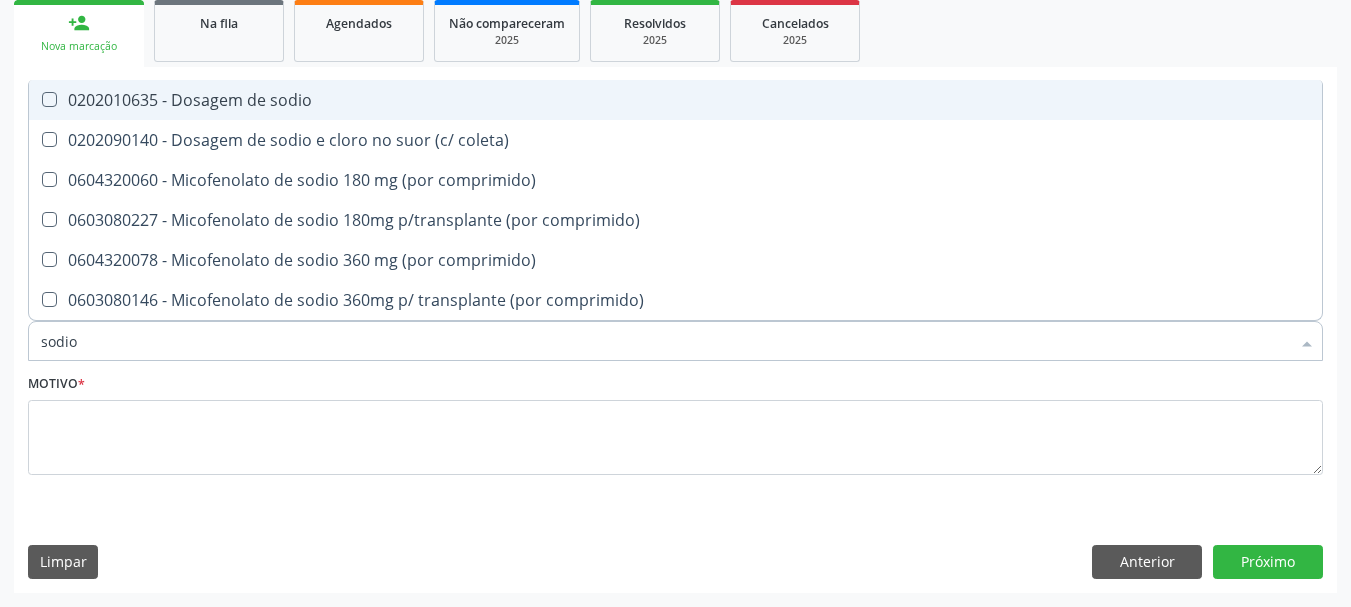click on "0202010635 - Dosagem de sodio" at bounding box center (675, 100) 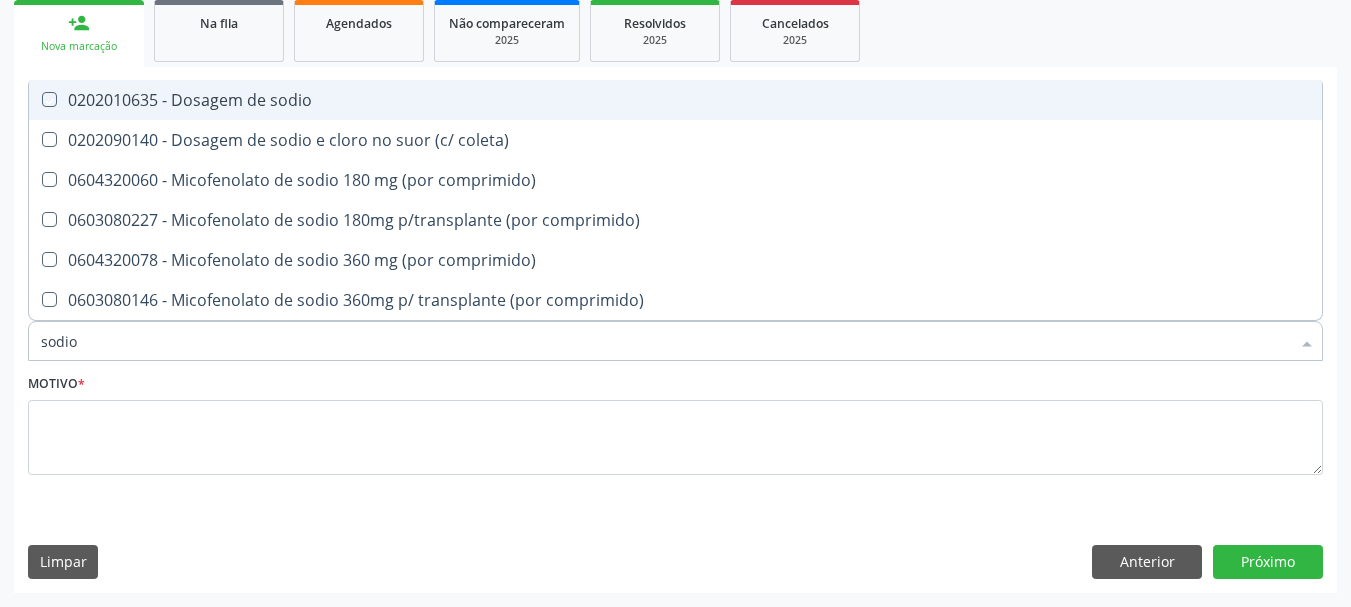 checkbox on "true" 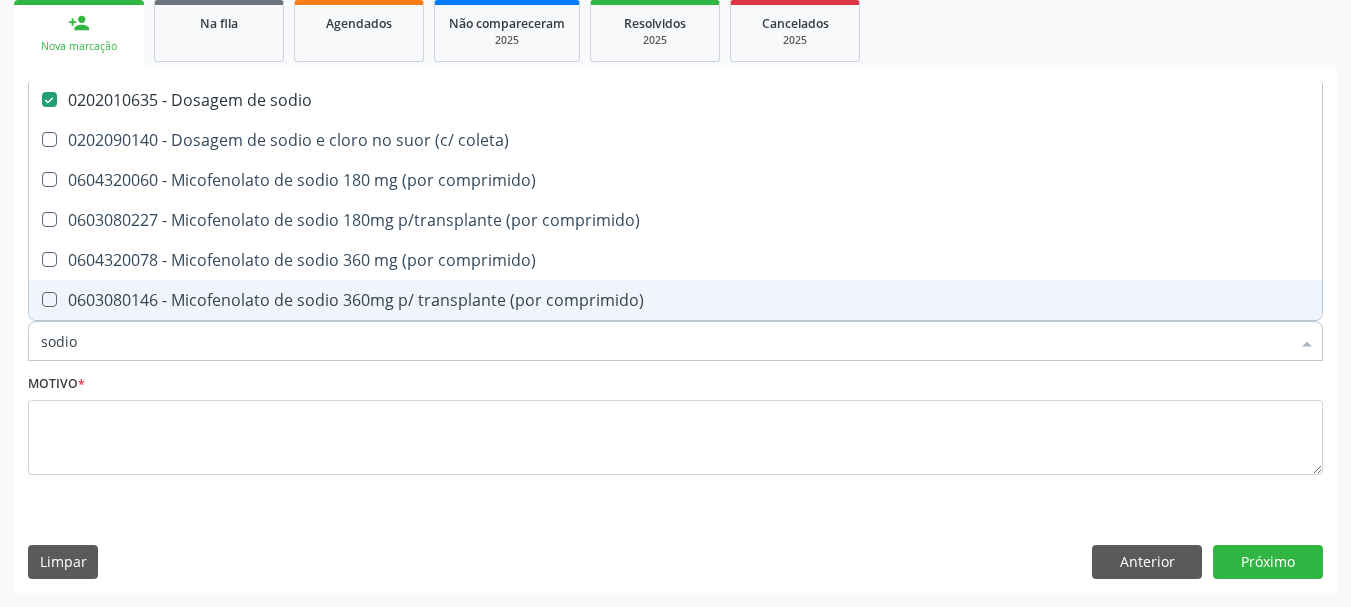 drag, startPoint x: 89, startPoint y: 344, endPoint x: 0, endPoint y: 349, distance: 89.140335 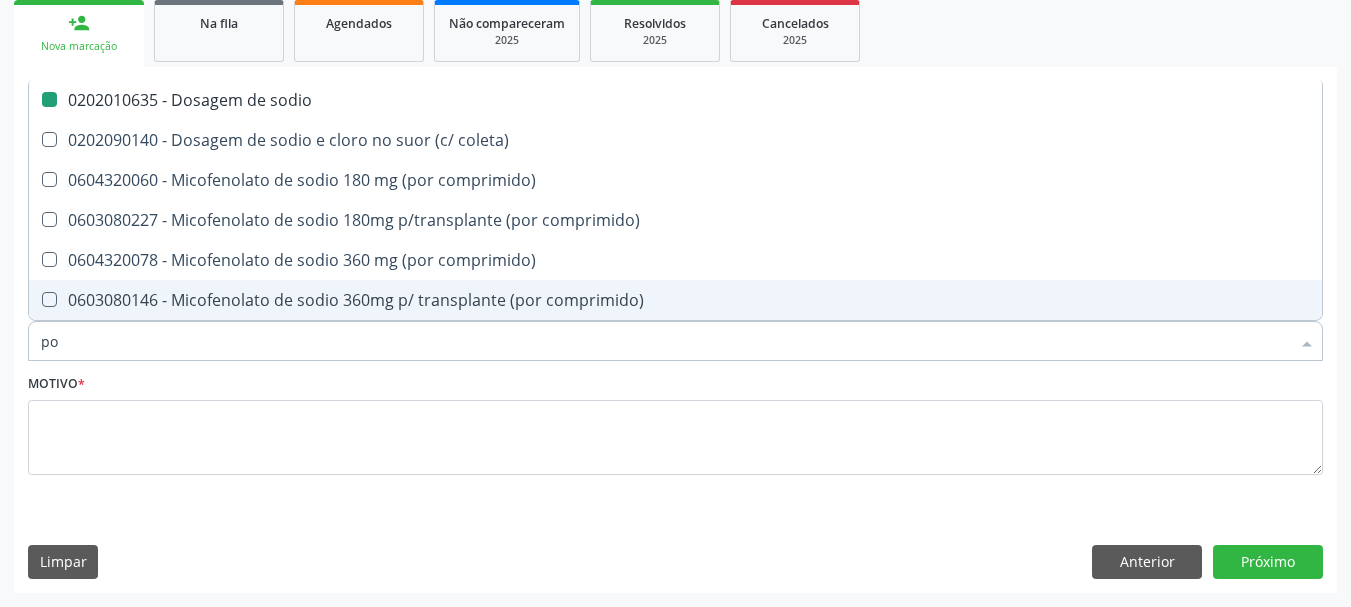 type on "pot" 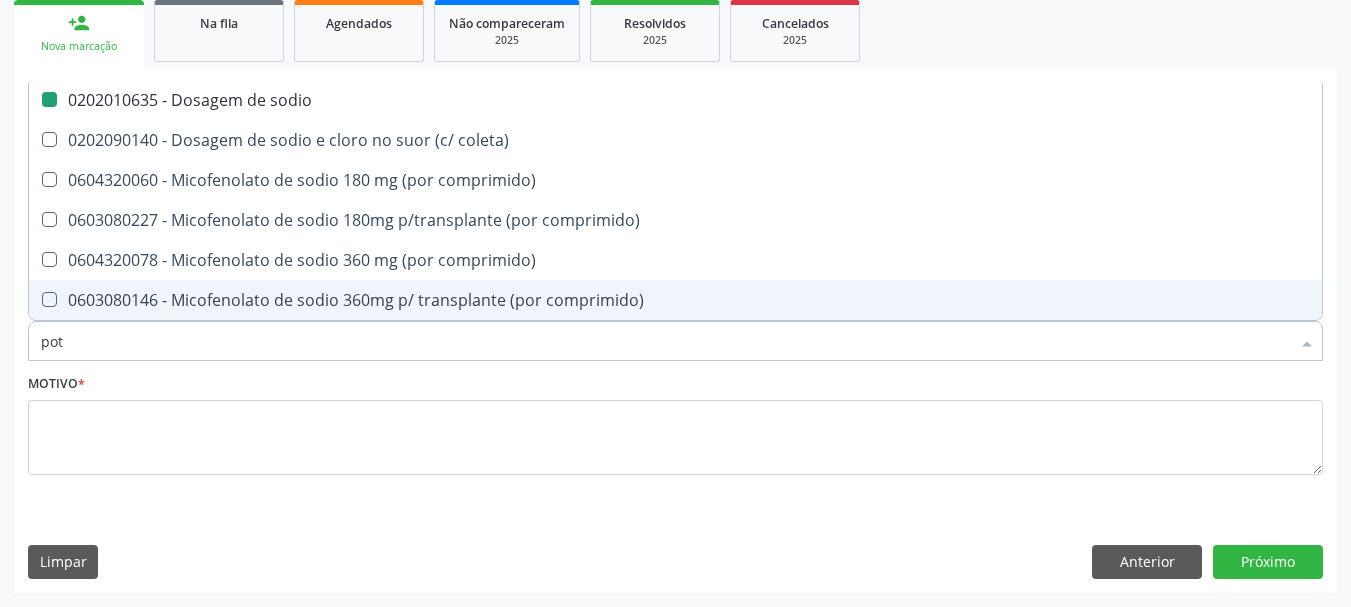 checkbox on "false" 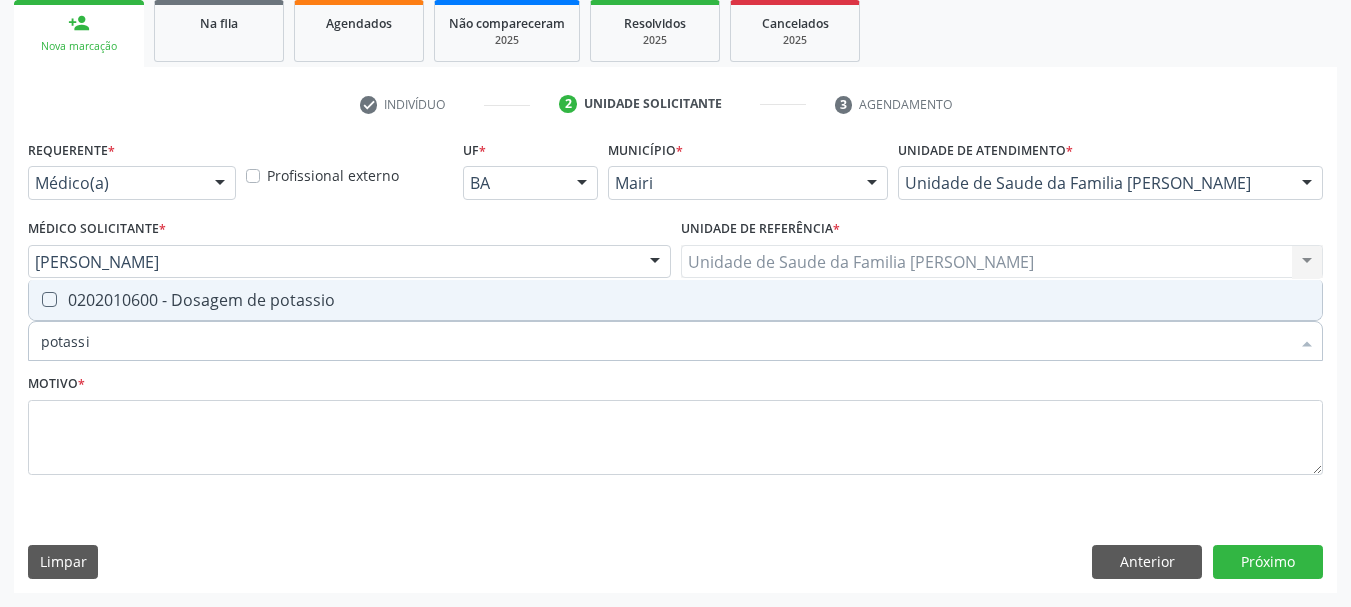 type on "potassio" 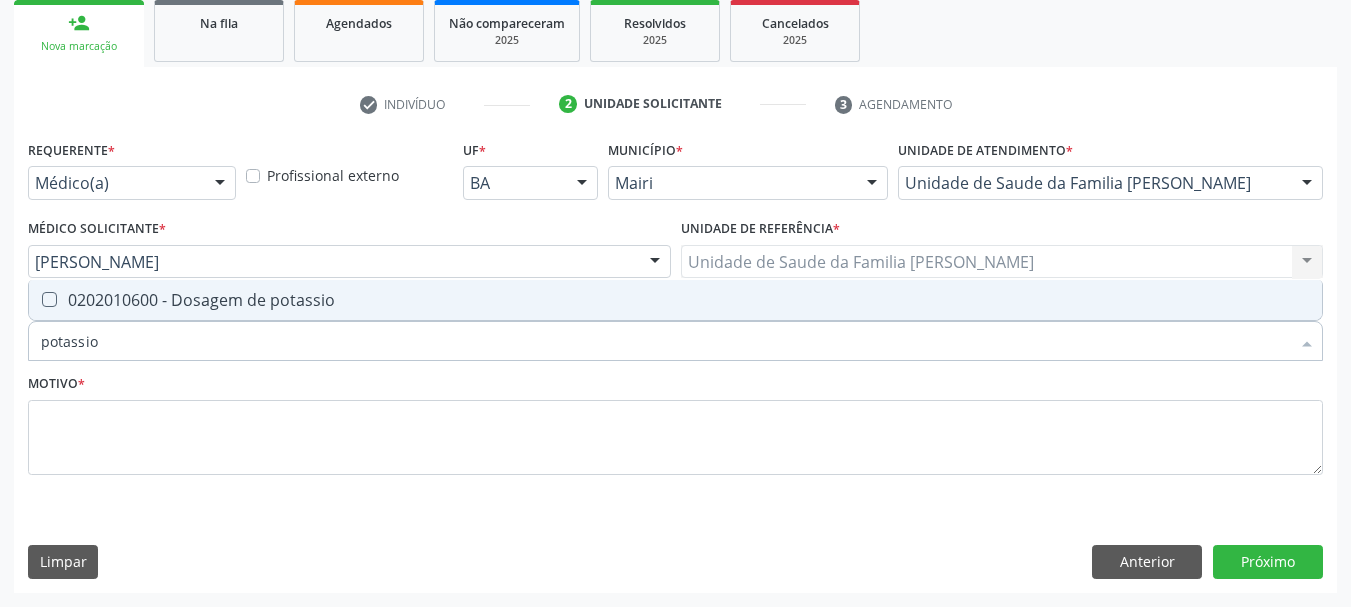 click on "0202010600 - Dosagem de potassio" at bounding box center (675, 300) 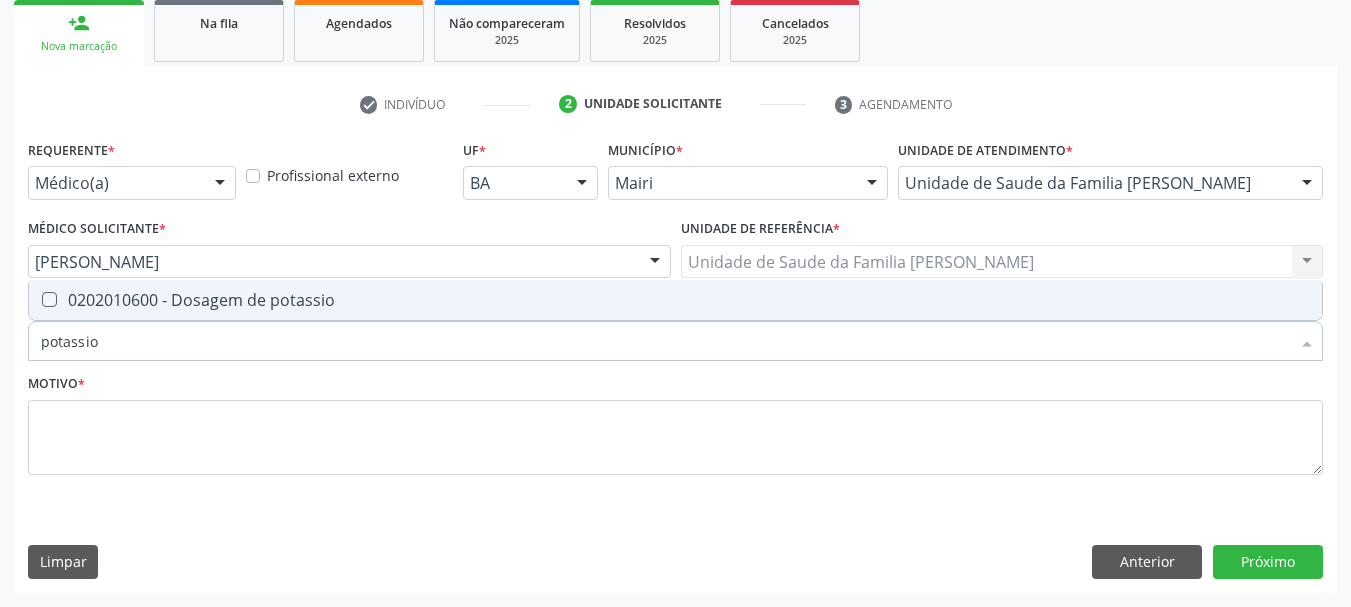 checkbox on "true" 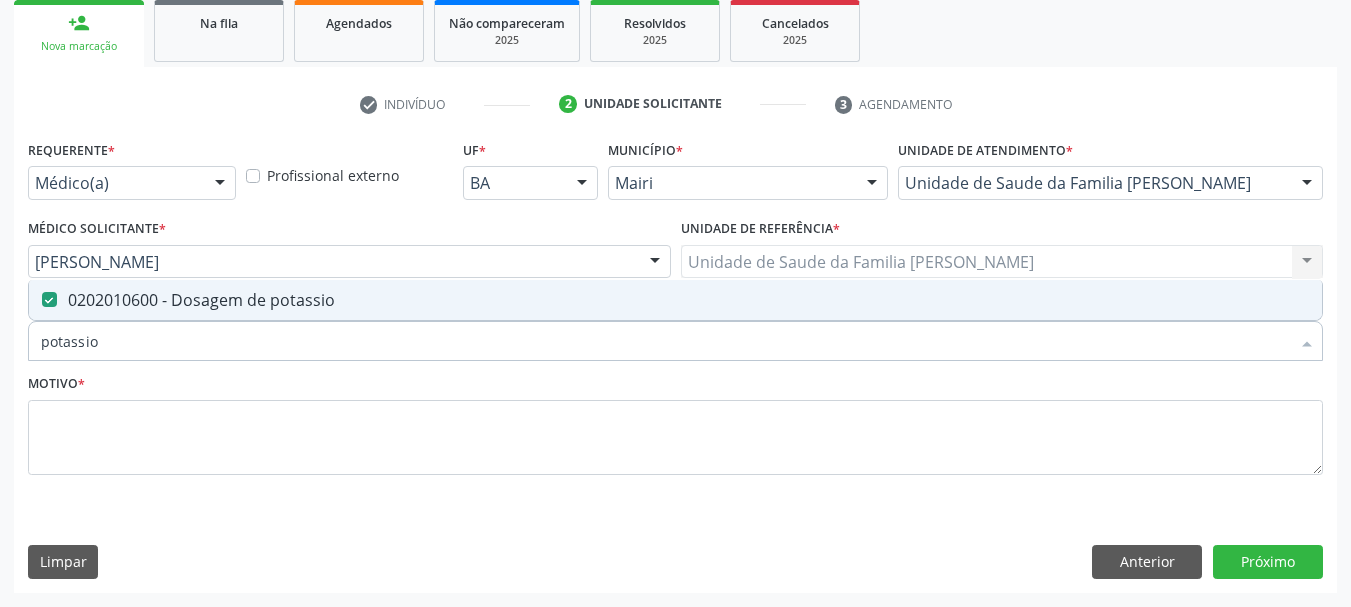 drag, startPoint x: 105, startPoint y: 351, endPoint x: 0, endPoint y: 349, distance: 105.01904 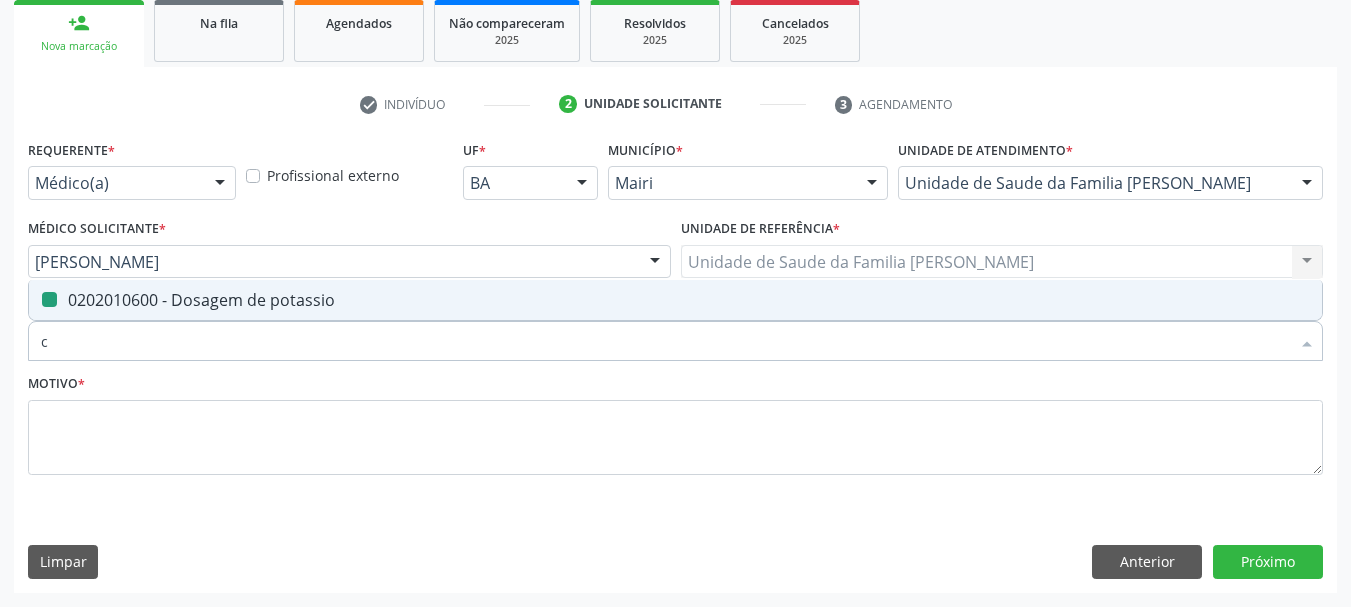 type on "ca" 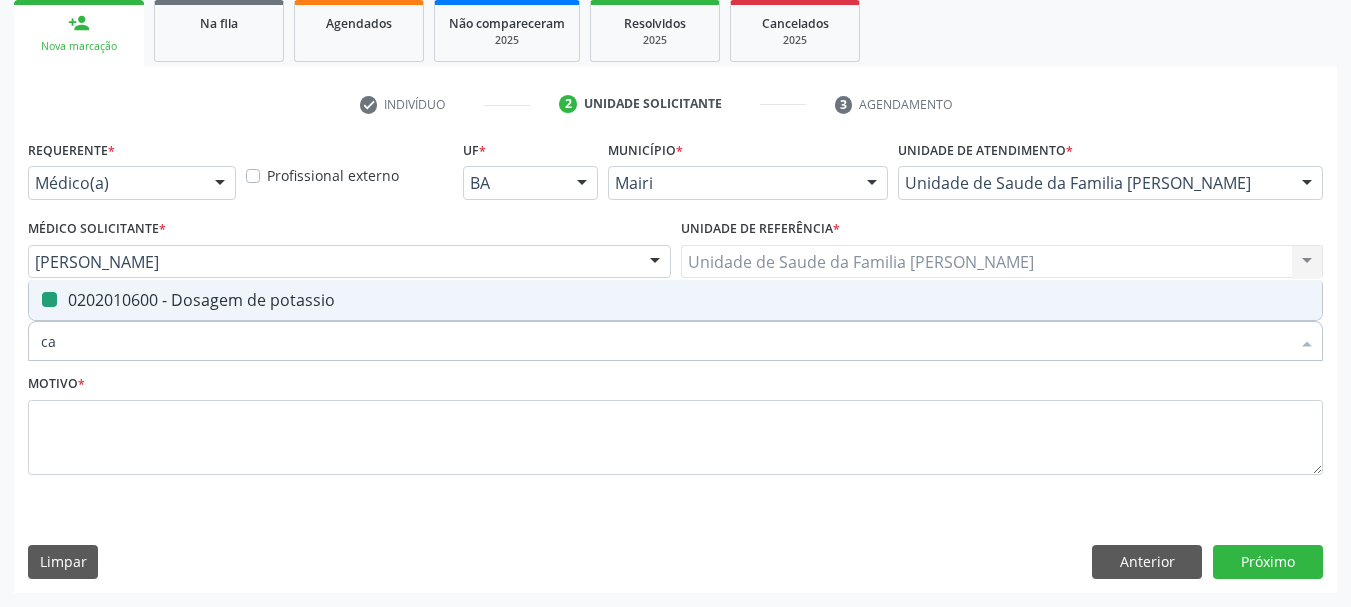 checkbox on "false" 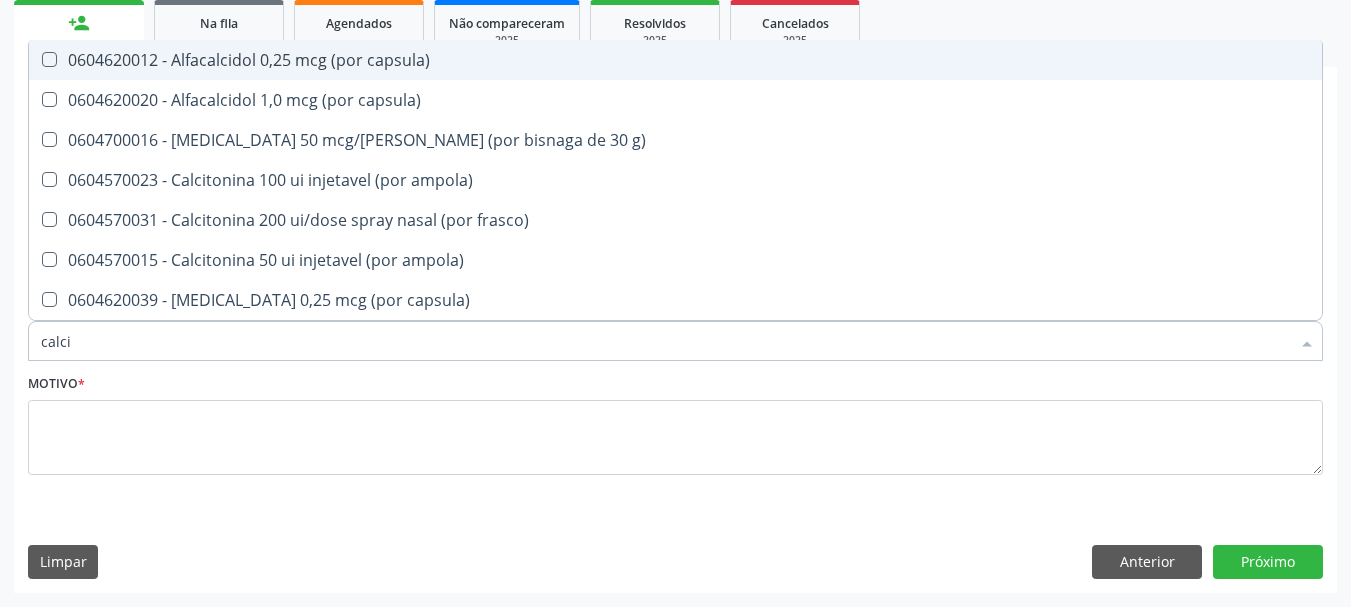 type on "calcio" 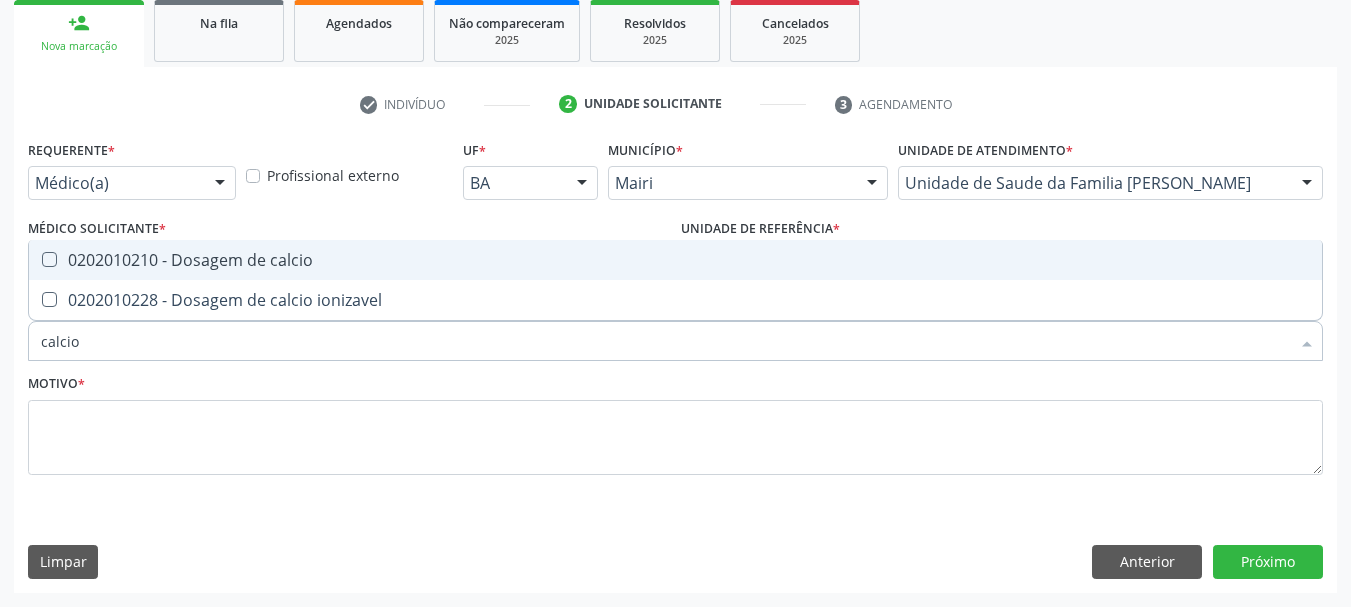 click at bounding box center [49, 259] 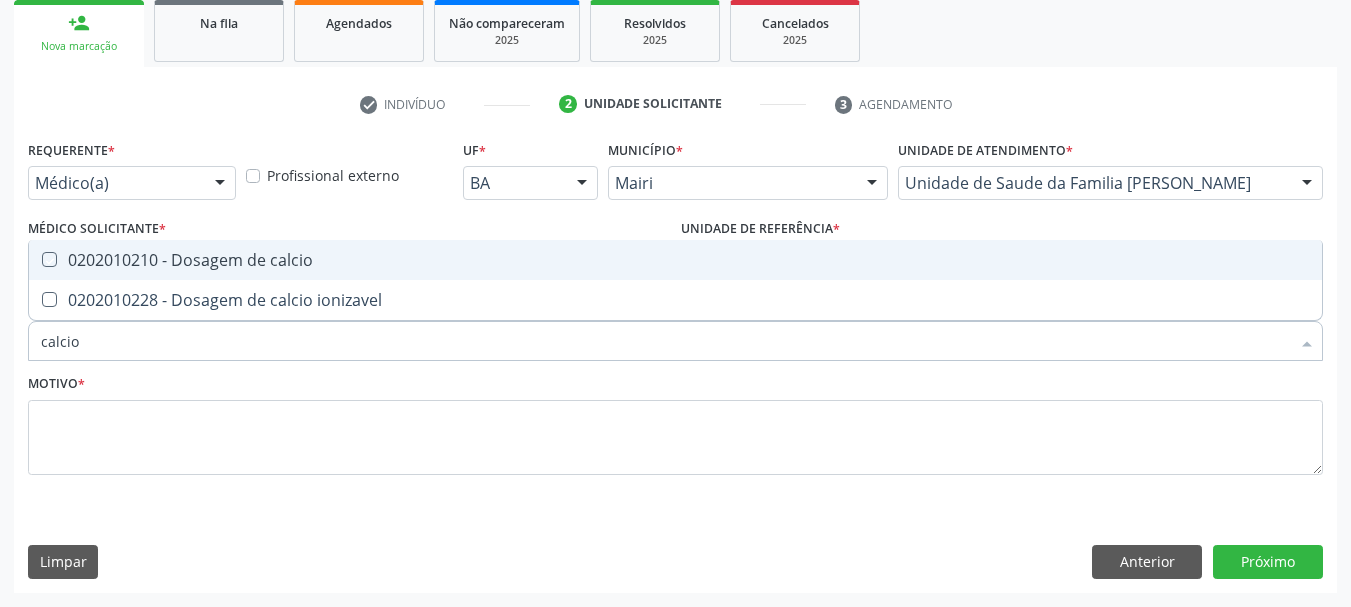 click at bounding box center (35, 259) 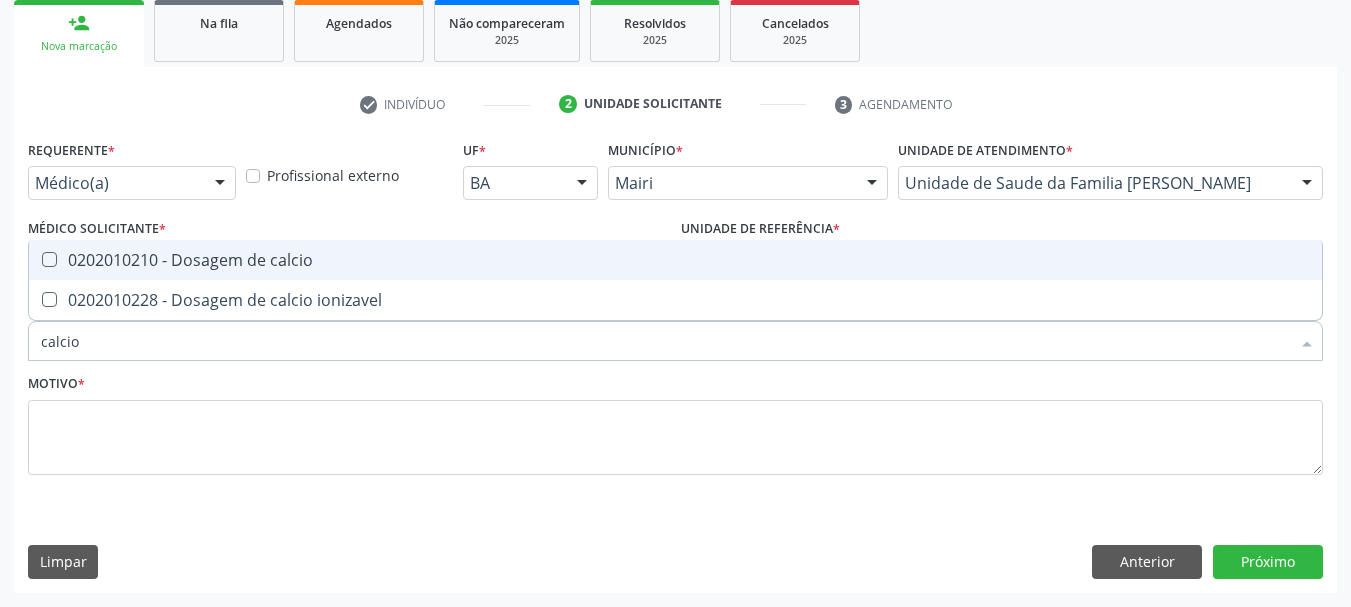 checkbox on "true" 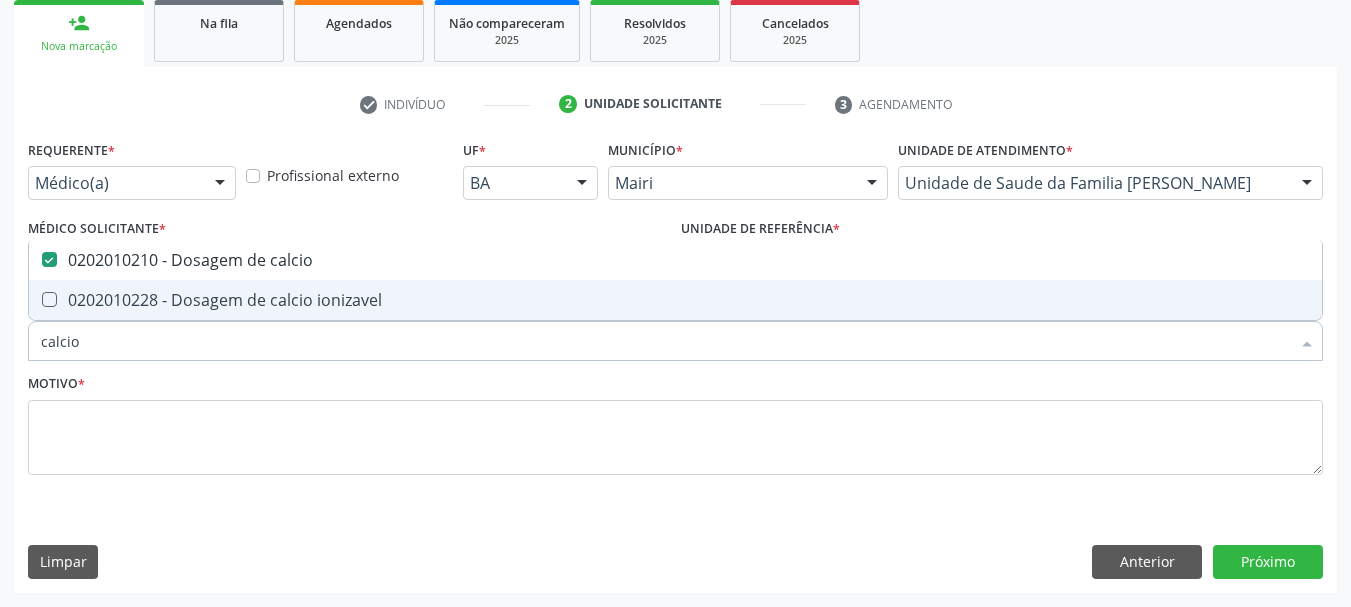 drag, startPoint x: 93, startPoint y: 346, endPoint x: 0, endPoint y: 350, distance: 93.08598 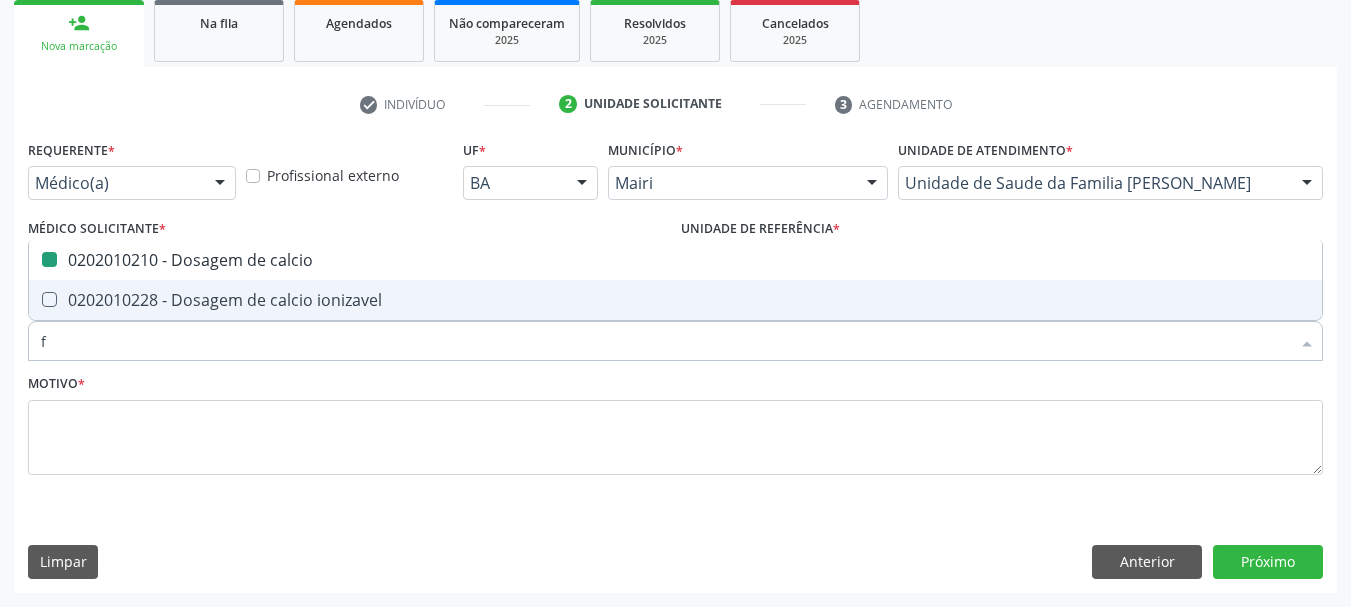 type on "fo" 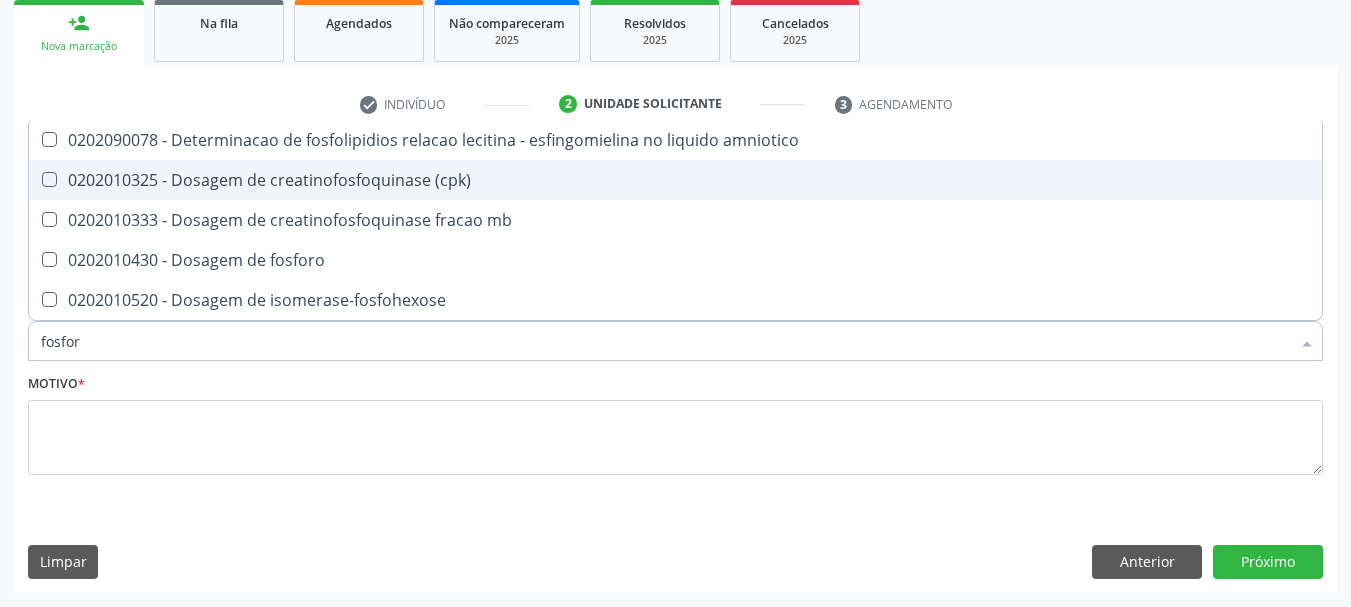 type on "fosforo" 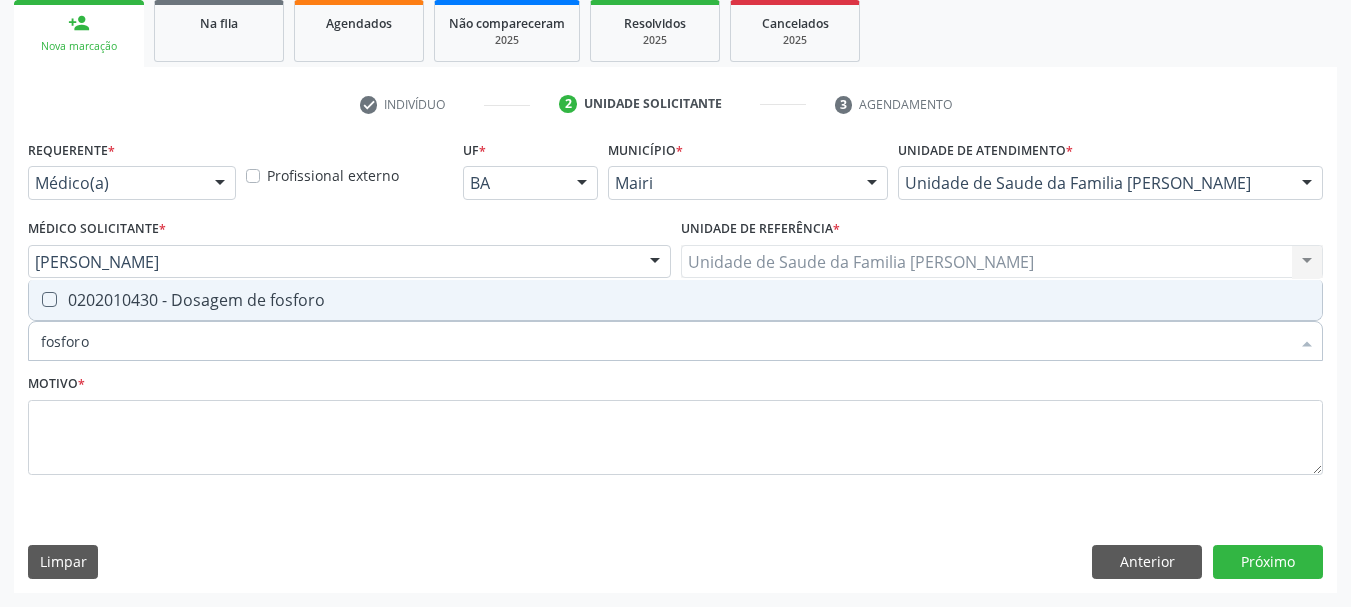 click on "0202010430 - Dosagem de fosforo" at bounding box center (675, 300) 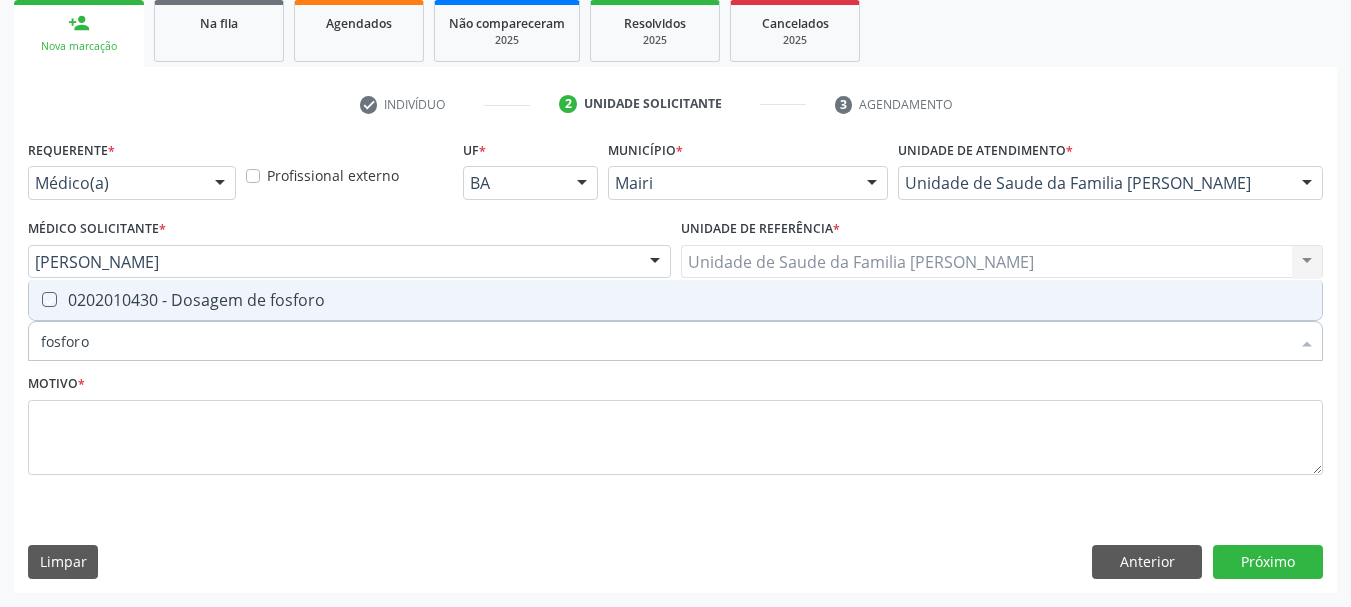 checkbox on "true" 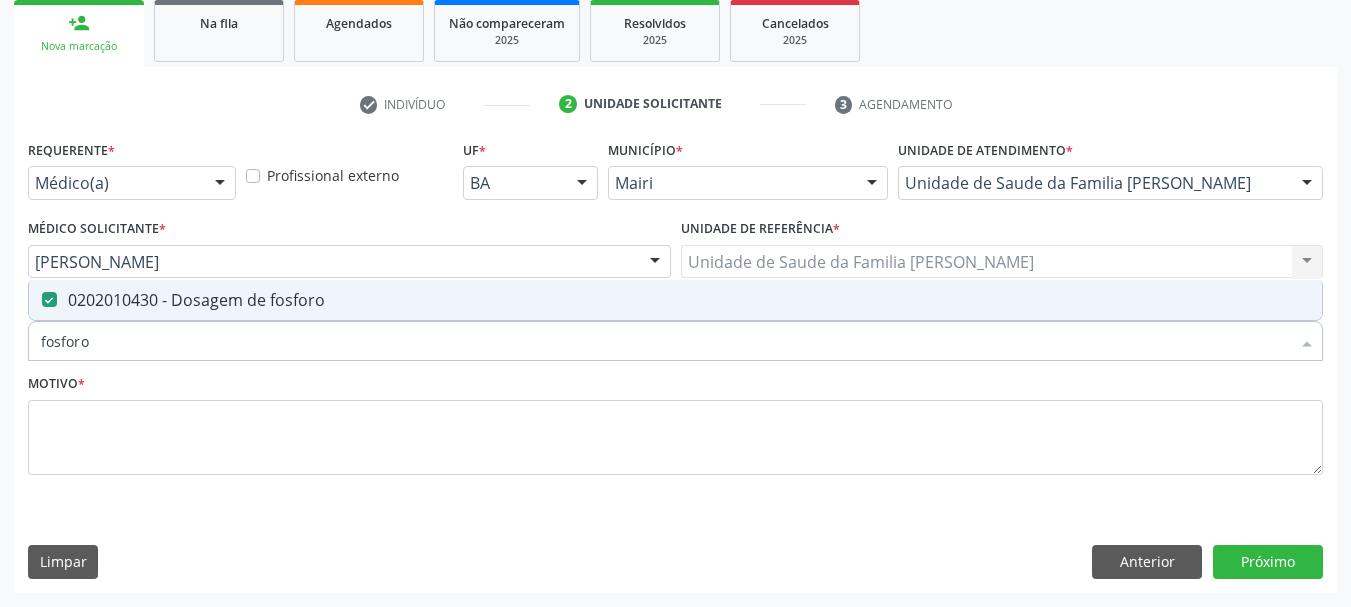 click on "Acompanhamento
Acompanhe a situação das marcações correntes e finalizadas
Relatórios
Ano de acompanhamento
2025 2024 2023 2022 2021 2020 2019
person_add
Nova marcação
Na fila   Agendados   Não compareceram
2025
Resolvidos
2025
Cancelados
2025
check
Indivíduo
2
Unidade solicitante
3
Agendamento
CNS
*
702 [CREDIT_CARD_NUMBER]       [GEOGRAPHIC_DATA]
*
[PERSON_NAME]
[PERSON_NAME]
CNS:
702 [CREDIT_CARD_NUMBER]
CPF:    --   Nascimento:
[DATE]
Nenhum resultado encontrado para: "   "
Digite o nome ou CNS para buscar um indivíduo
Sexo
*
Masculino         Masculino   Feminino
Nenhum resultado encontrado para: "   "" at bounding box center [675, 209] 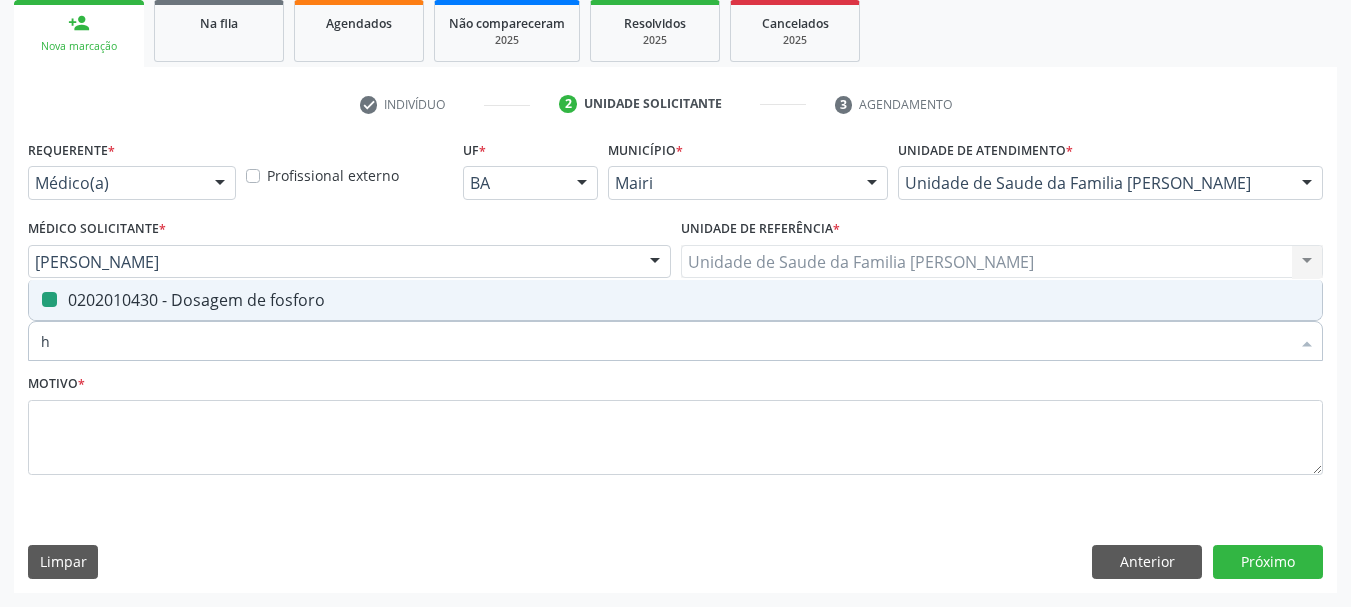 type on "he" 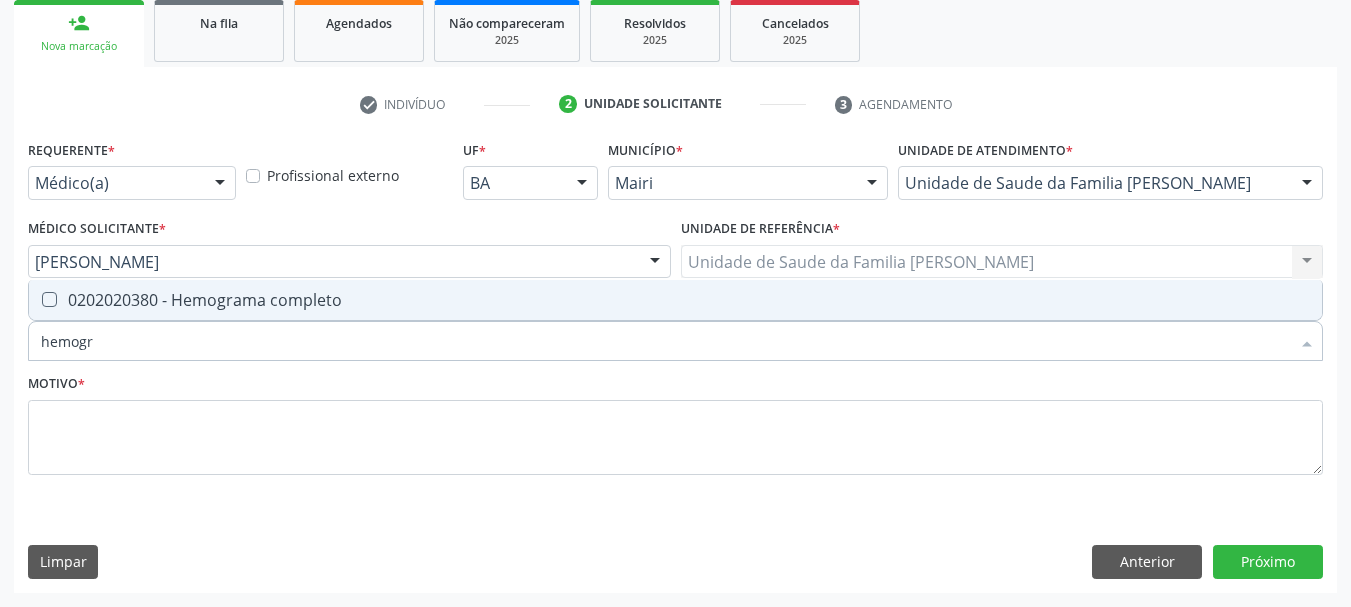 type on "hemogra" 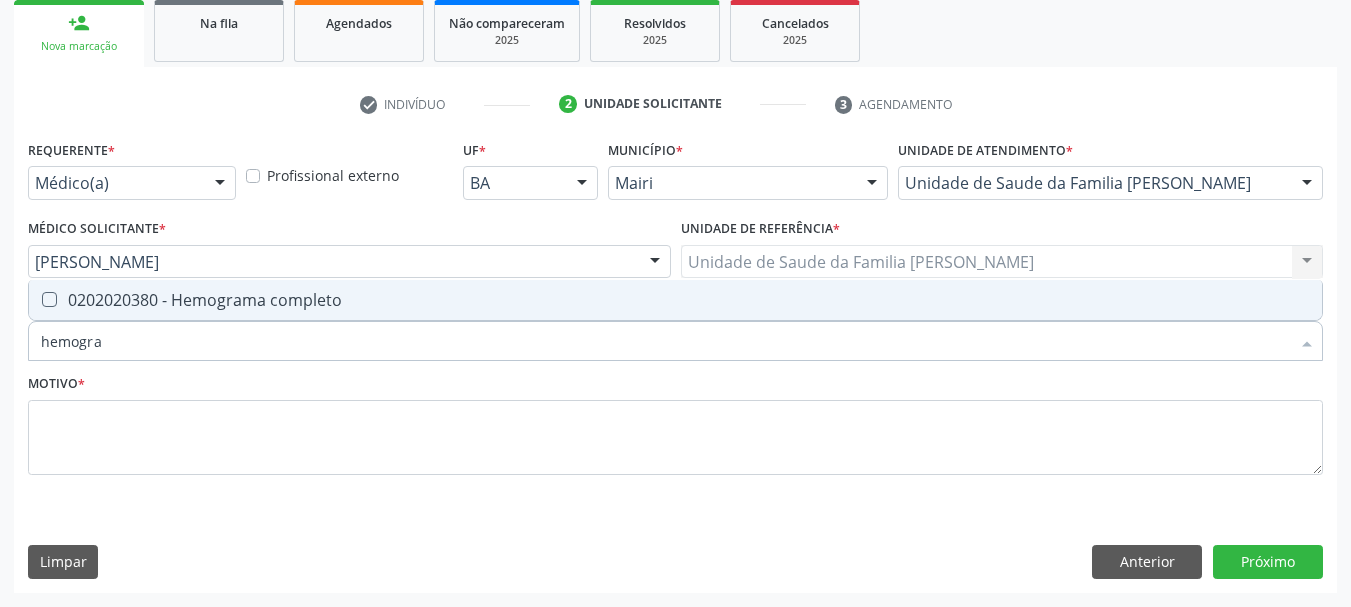 click on "0202020380 - Hemograma completo" at bounding box center (675, 300) 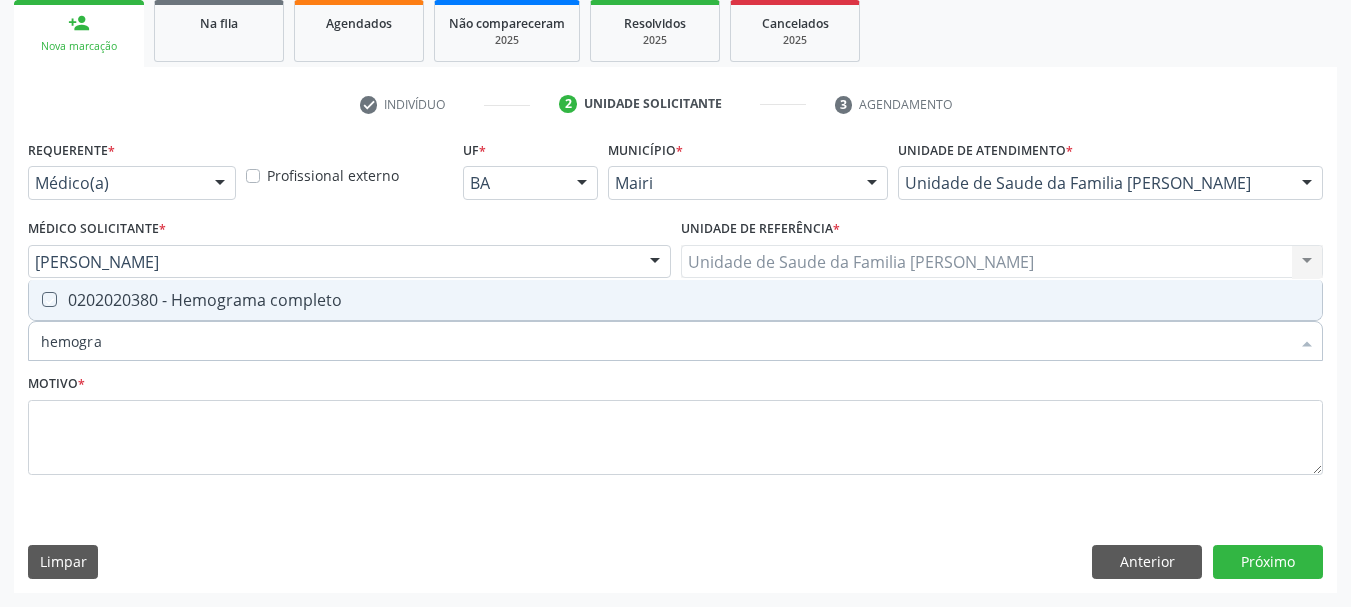 checkbox on "true" 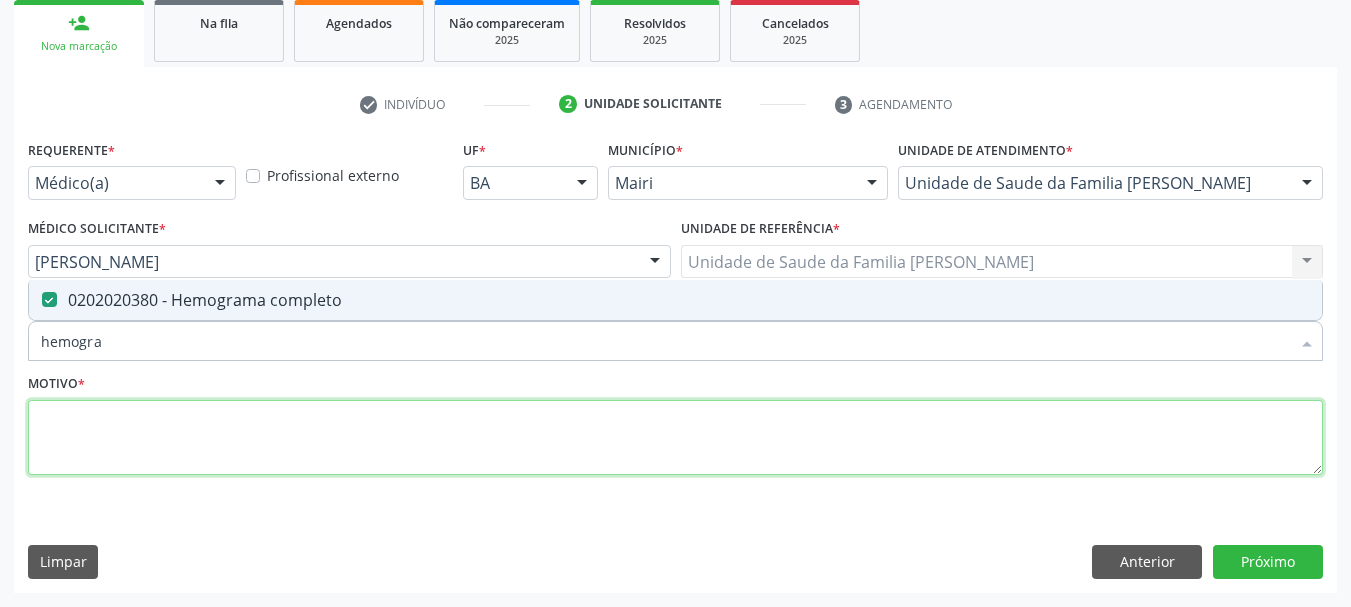 click at bounding box center (675, 438) 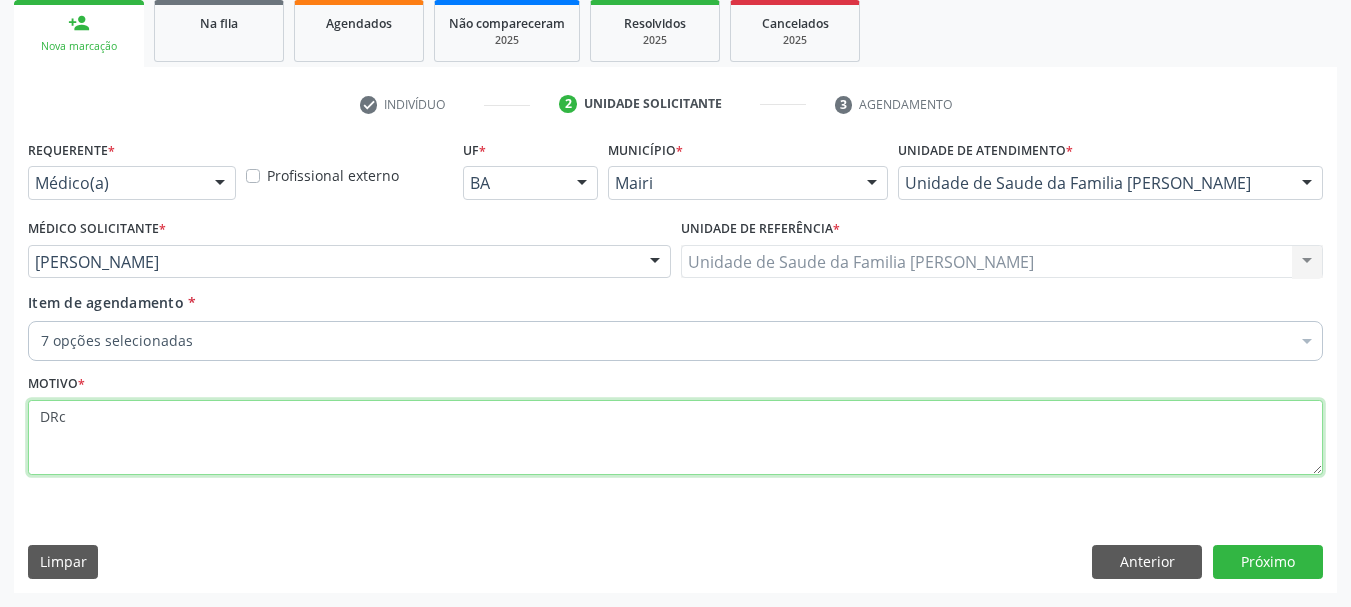 type on "DRc?" 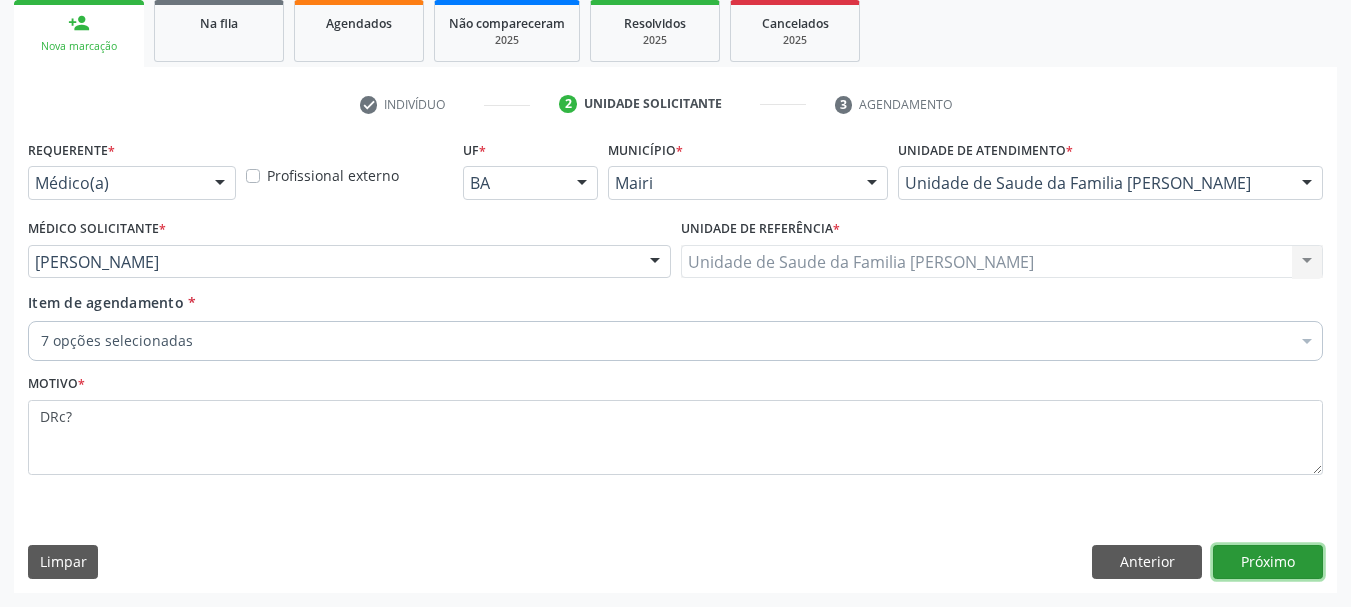 click on "Próximo" at bounding box center [1268, 562] 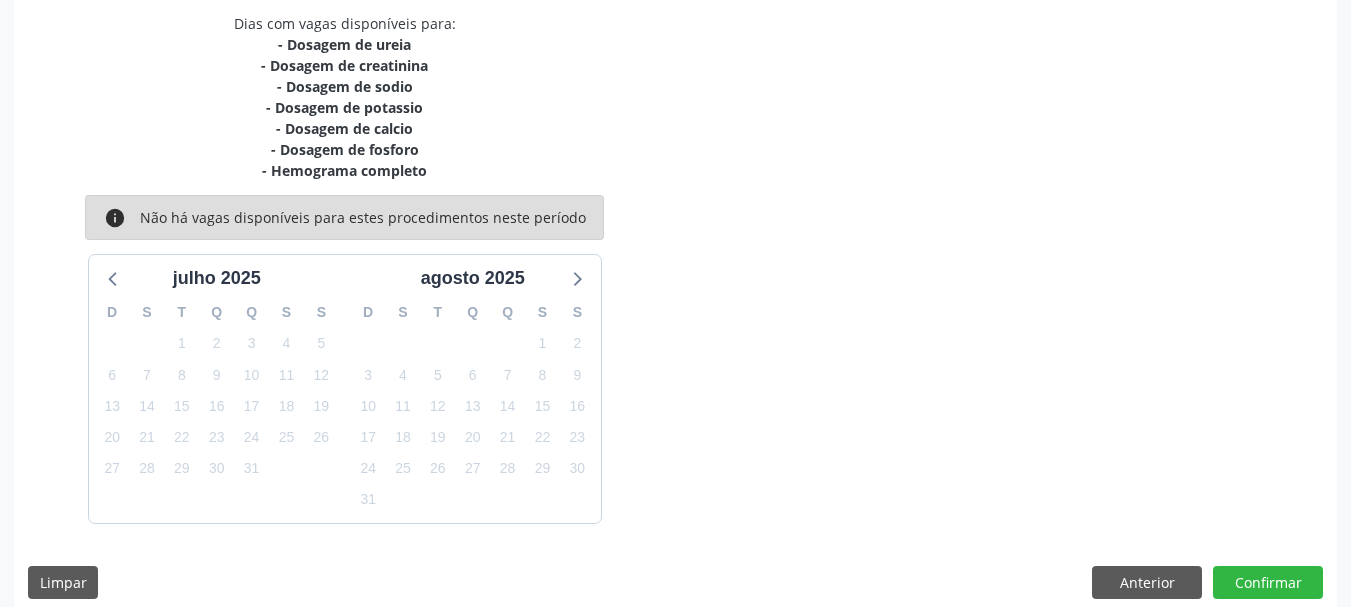 scroll, scrollTop: 448, scrollLeft: 0, axis: vertical 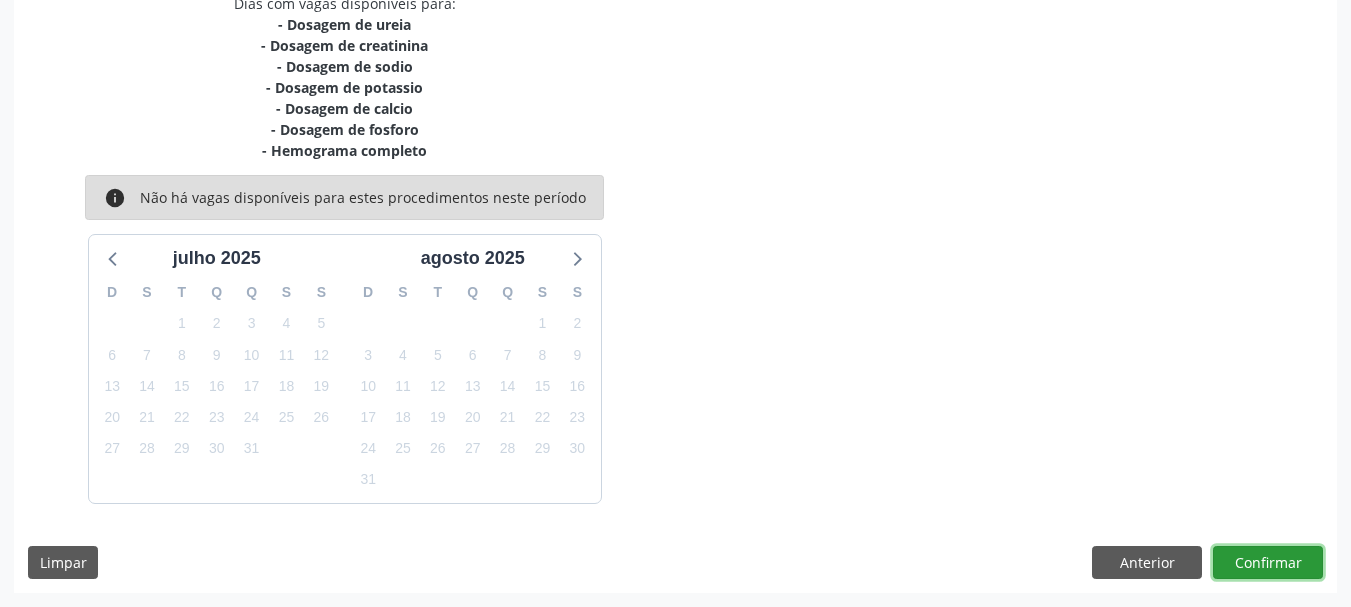 click on "Confirmar" at bounding box center [1268, 563] 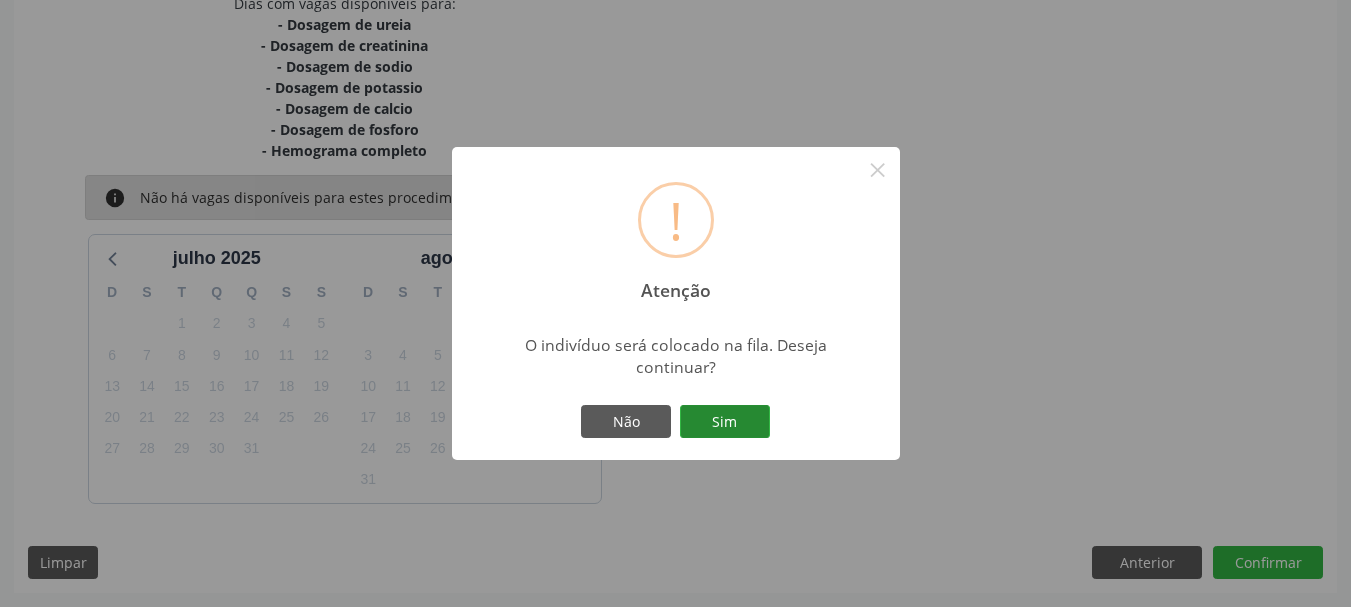click on "Sim" at bounding box center (725, 422) 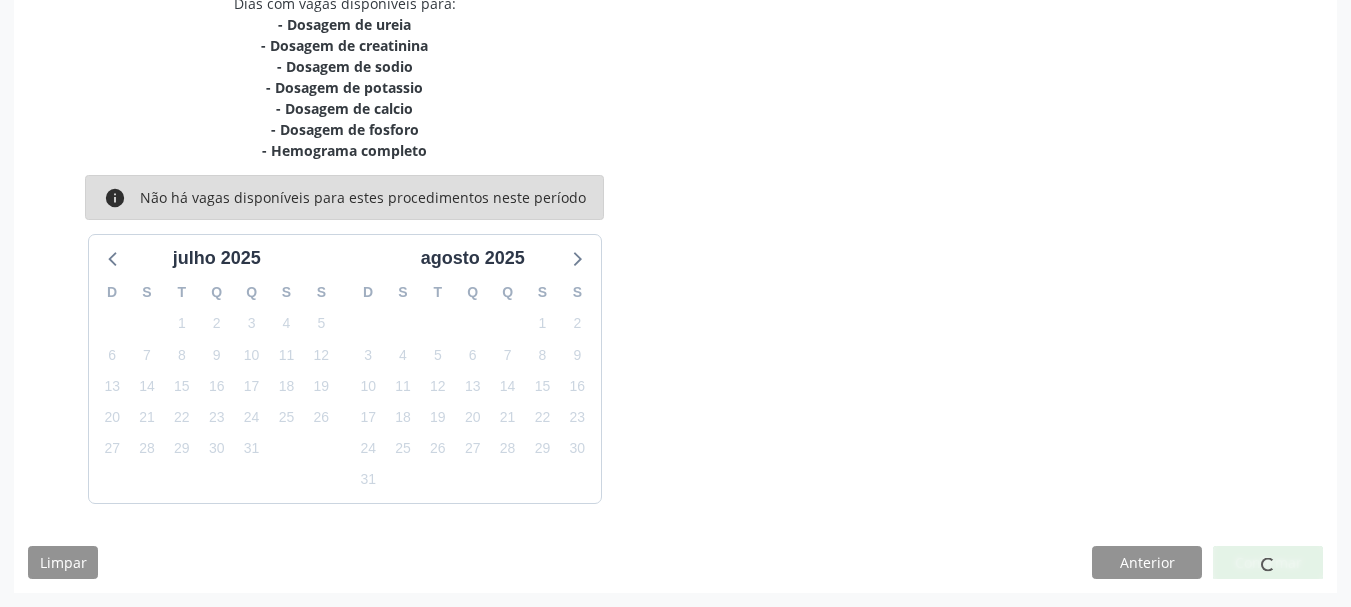 scroll, scrollTop: 60, scrollLeft: 0, axis: vertical 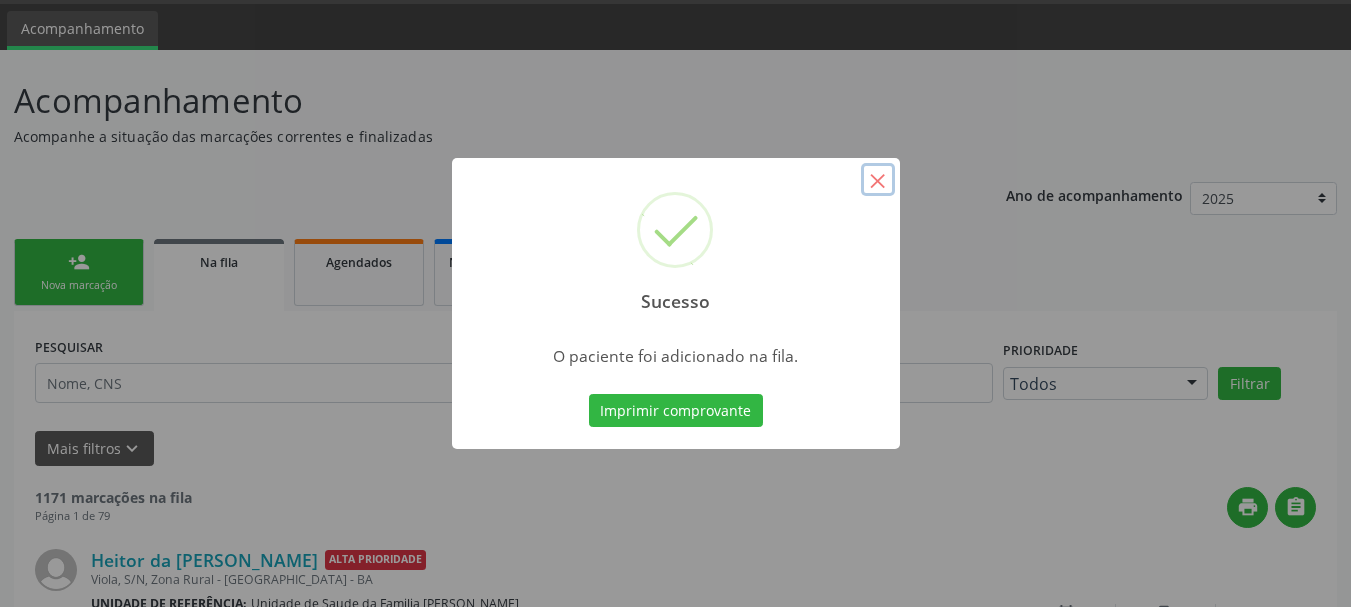 click on "×" at bounding box center (878, 180) 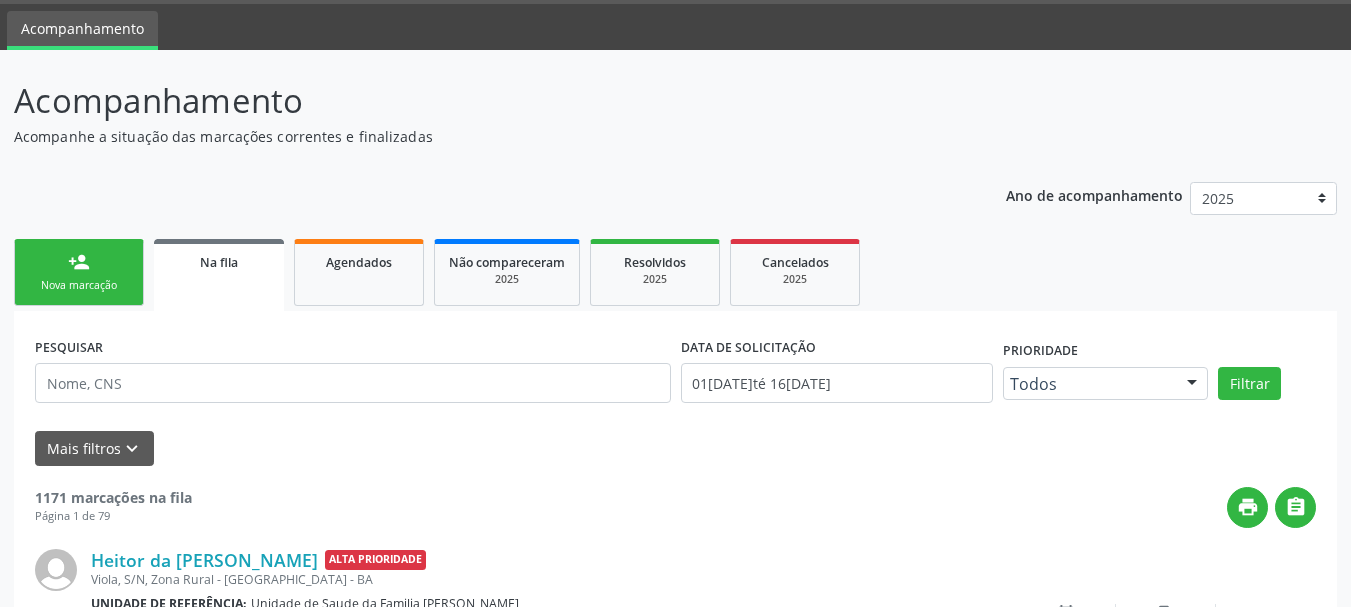click on "person_add
Nova marcação" at bounding box center [79, 272] 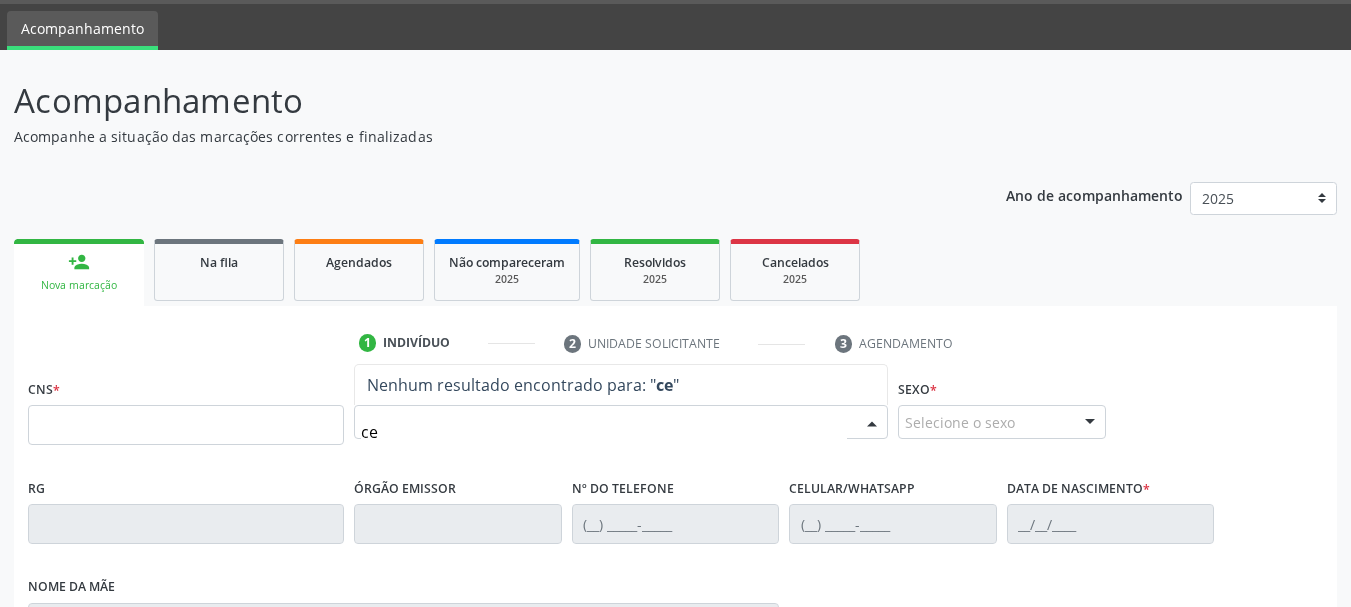 type on "c" 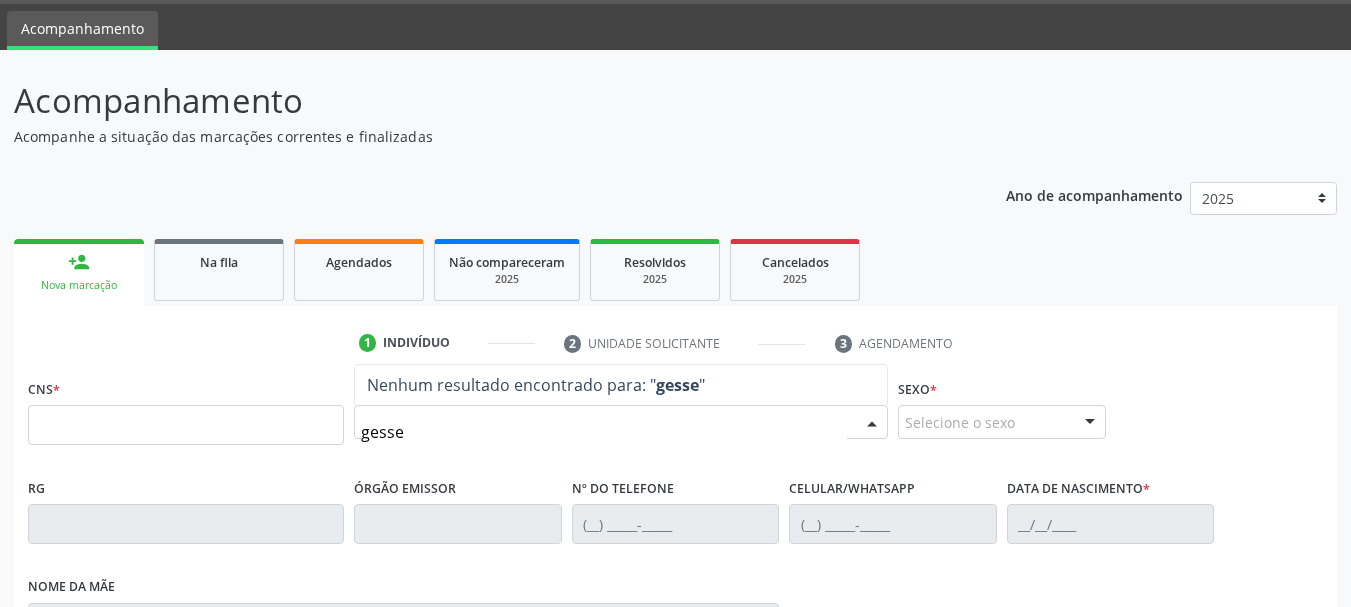 type on "gesse" 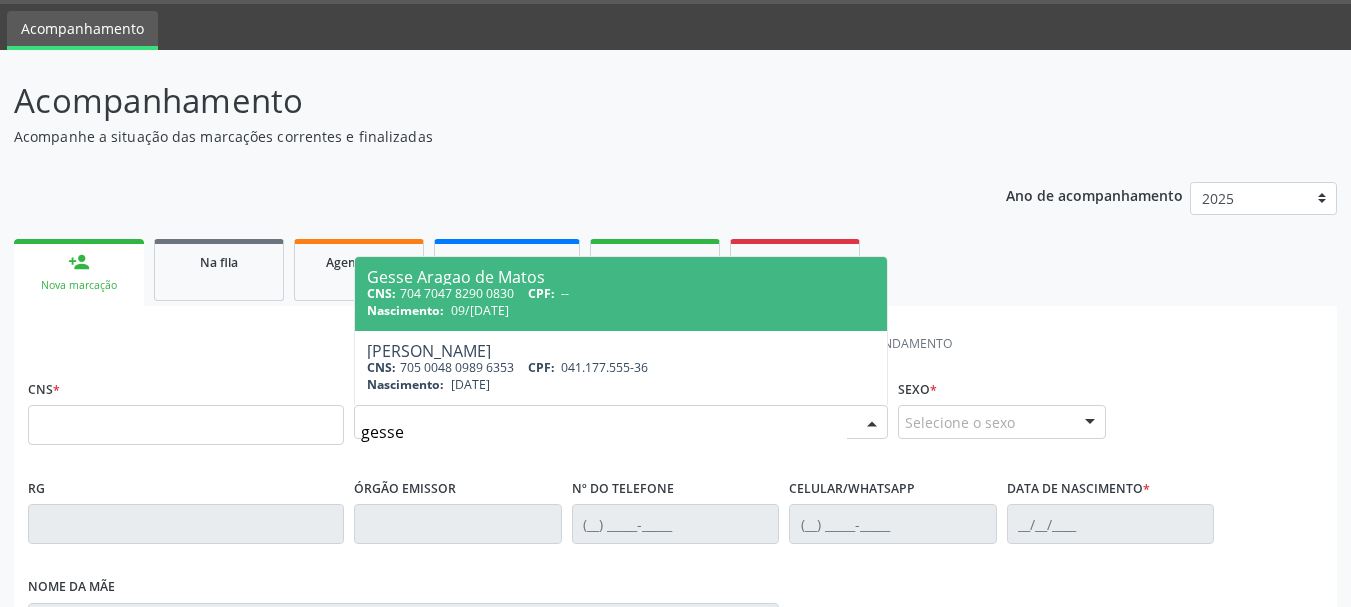 click on "CNS:
704 7047 8290 0830
CPF:    --" at bounding box center (621, 293) 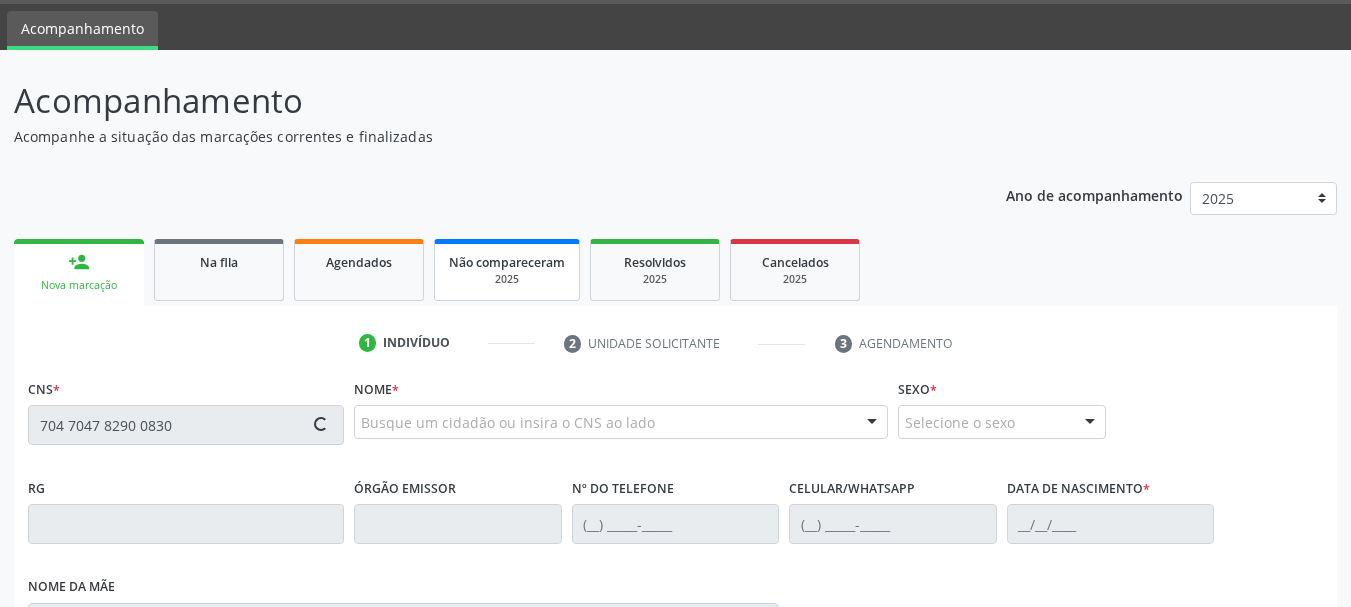 type on "704 7047 8290 0830" 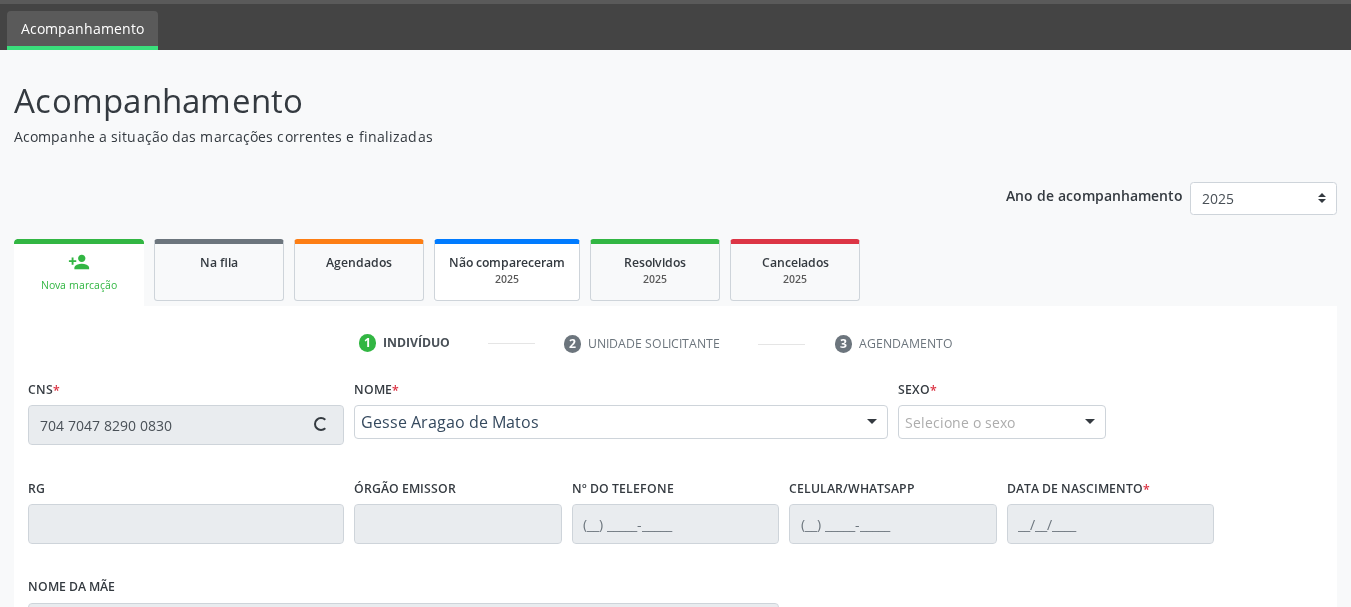 type on "[PHONE_NUMBER]" 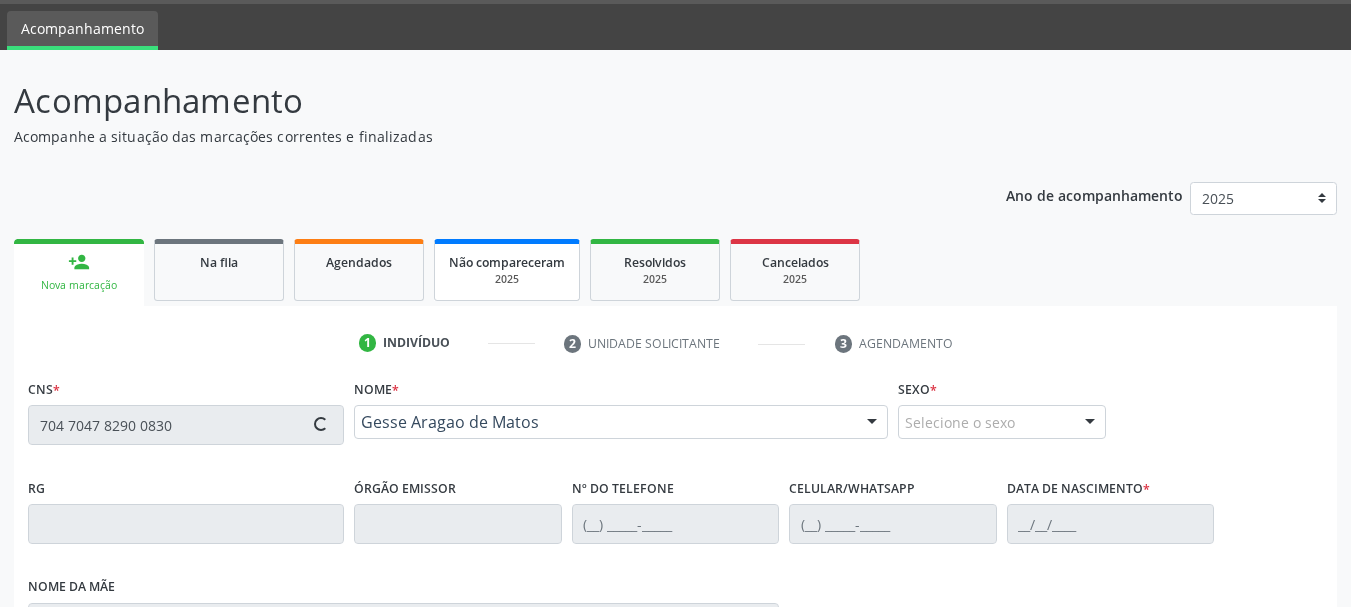 type on "09/11/1969" 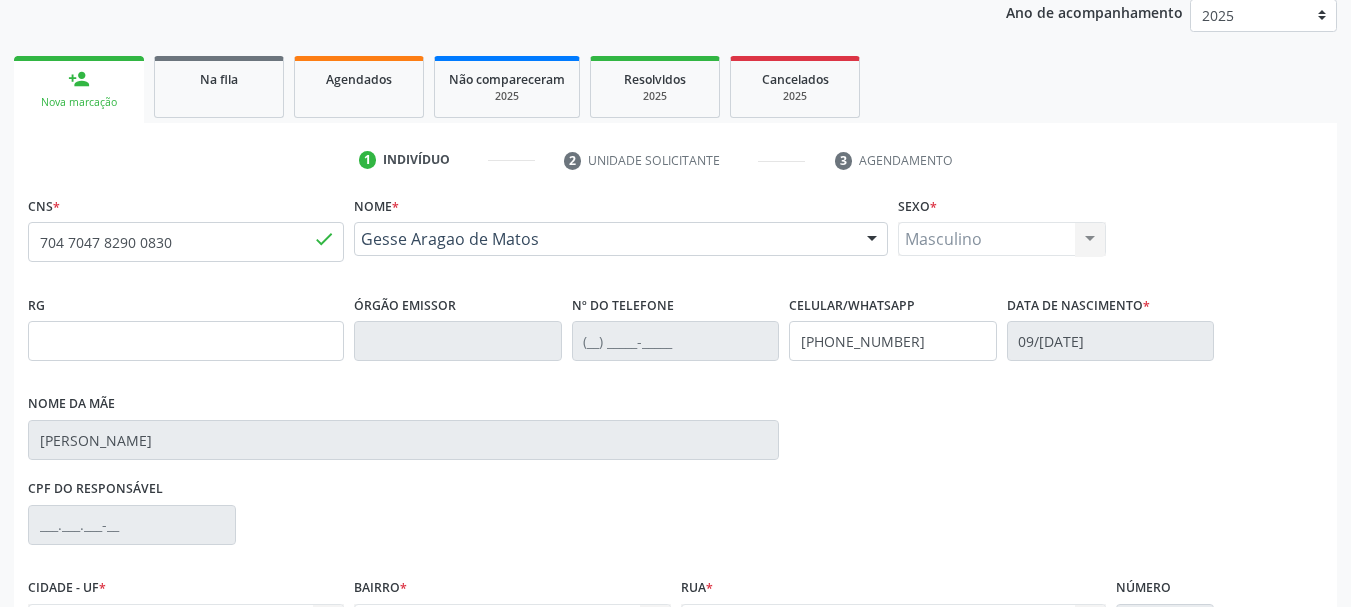 scroll, scrollTop: 463, scrollLeft: 0, axis: vertical 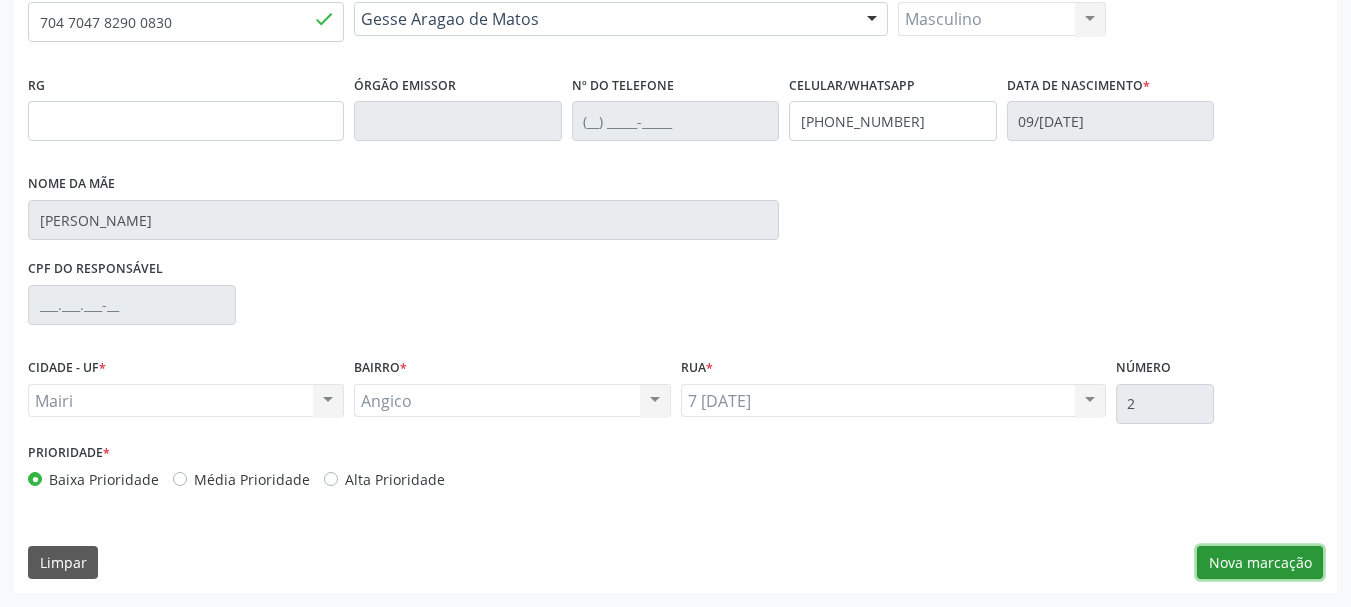 click on "Nova marcação" at bounding box center [1260, 563] 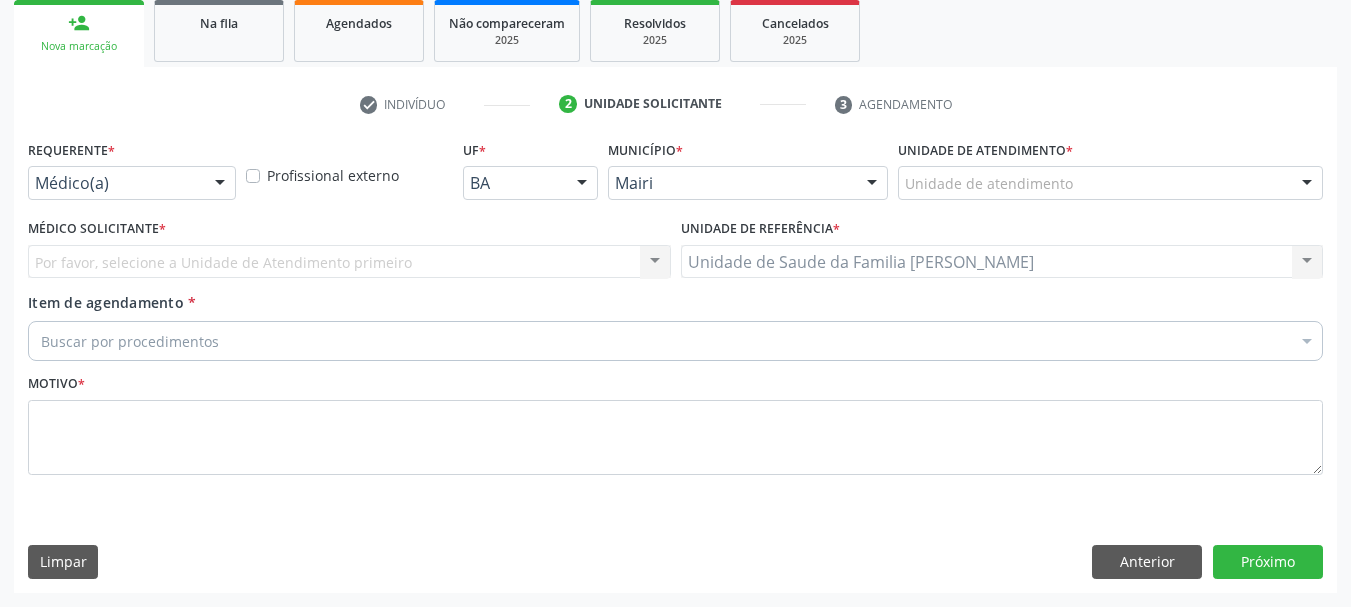 scroll, scrollTop: 299, scrollLeft: 0, axis: vertical 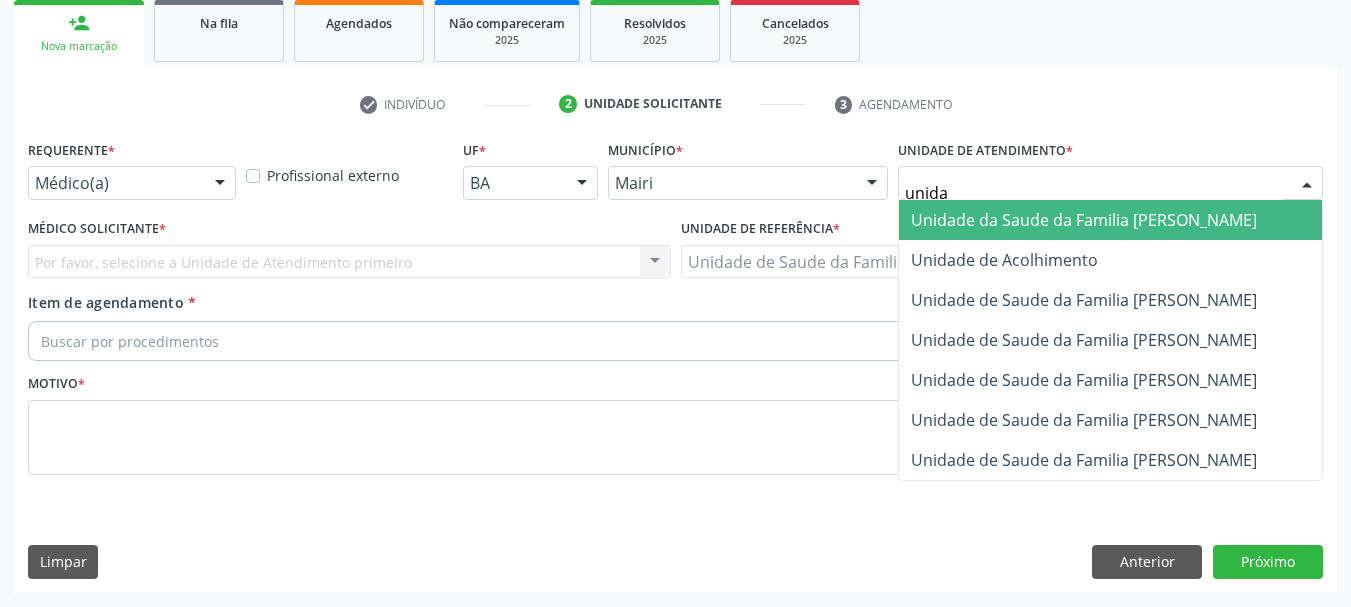 type on "unidad" 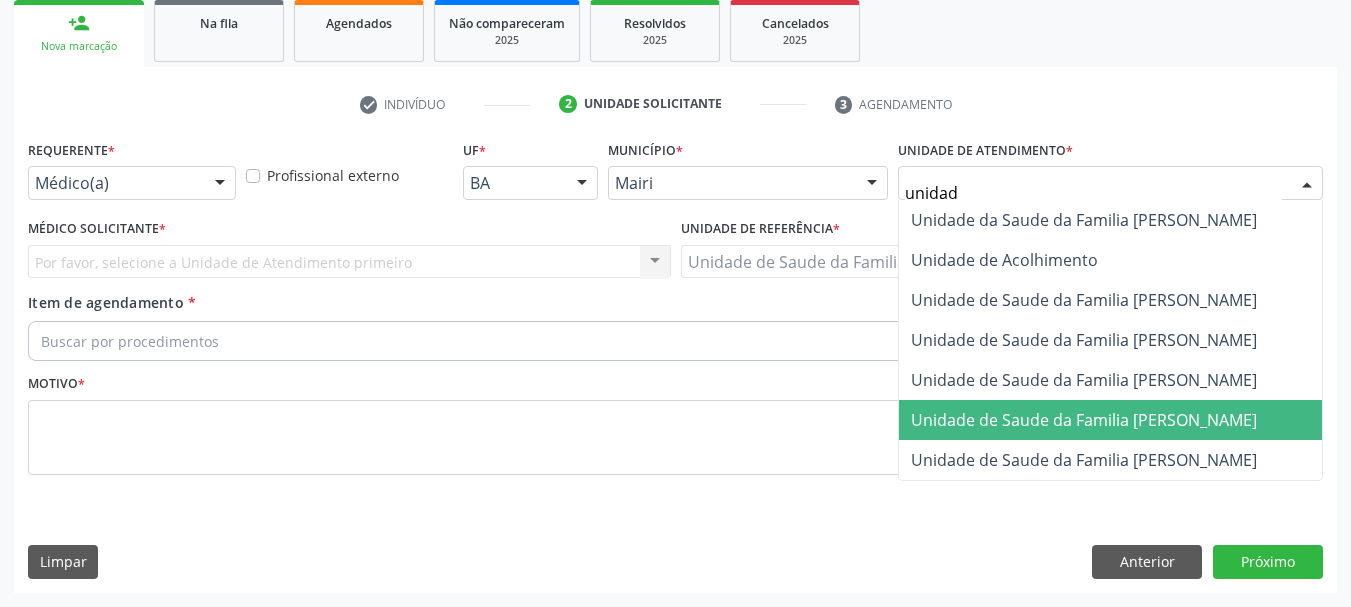 click on "Unidade de Saude da Familia [PERSON_NAME]" at bounding box center (1084, 420) 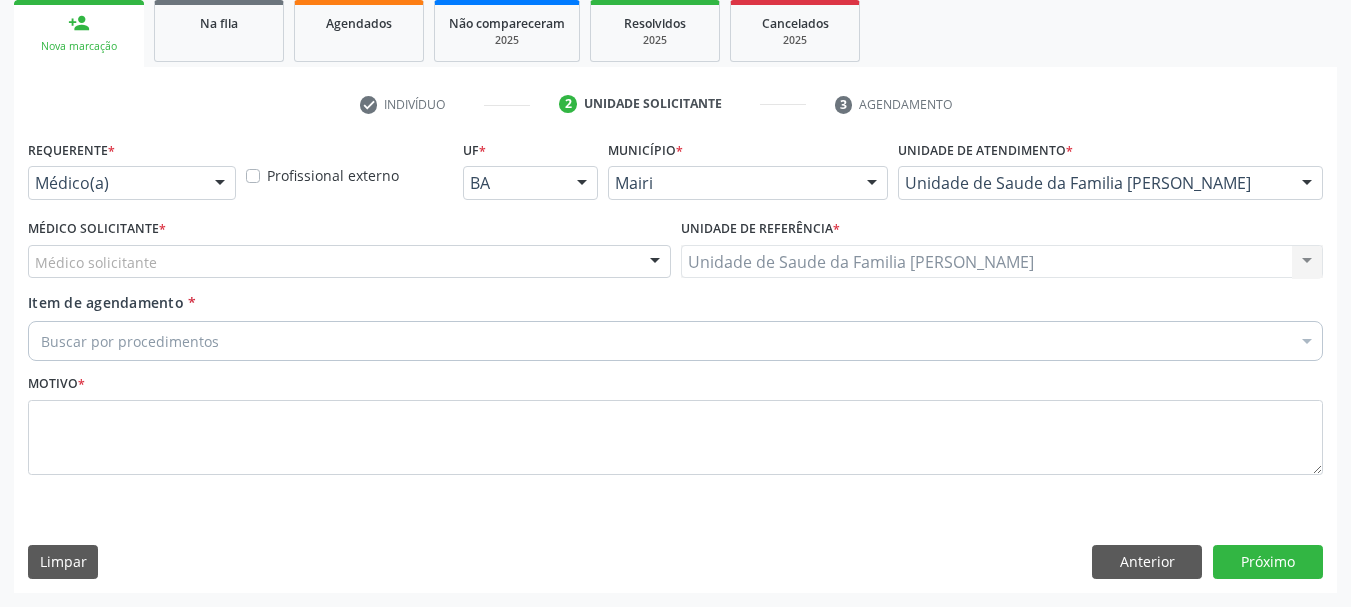 click on "Médico solicitante" at bounding box center [349, 262] 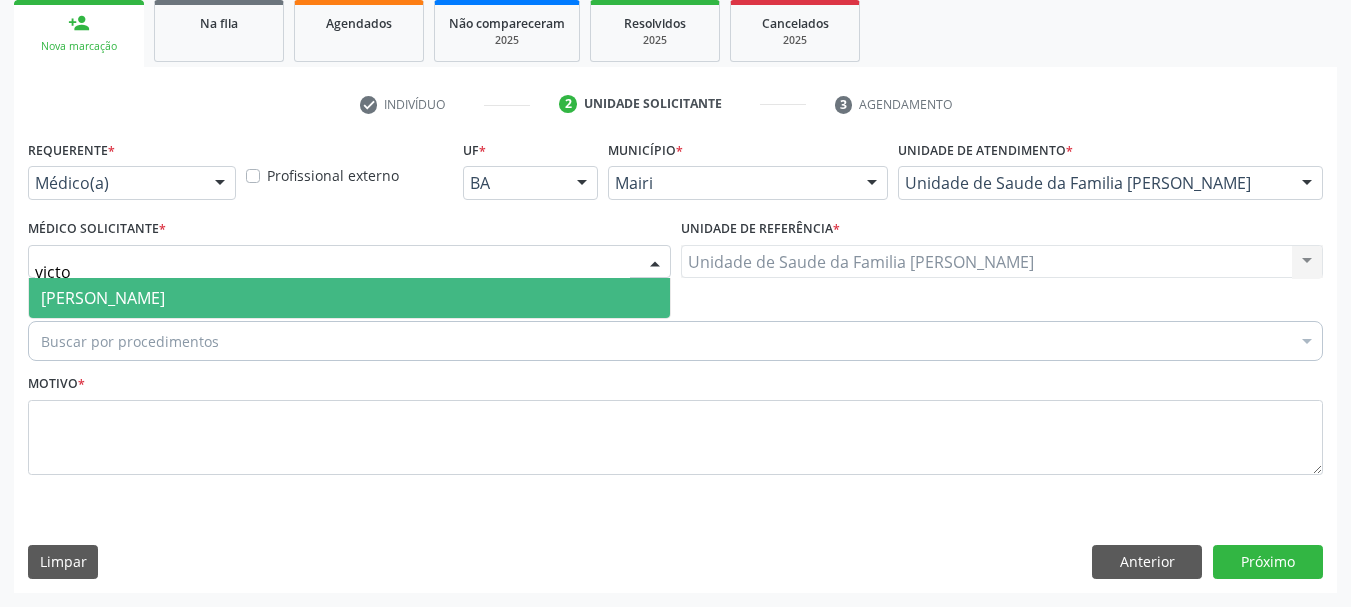 type on "victor" 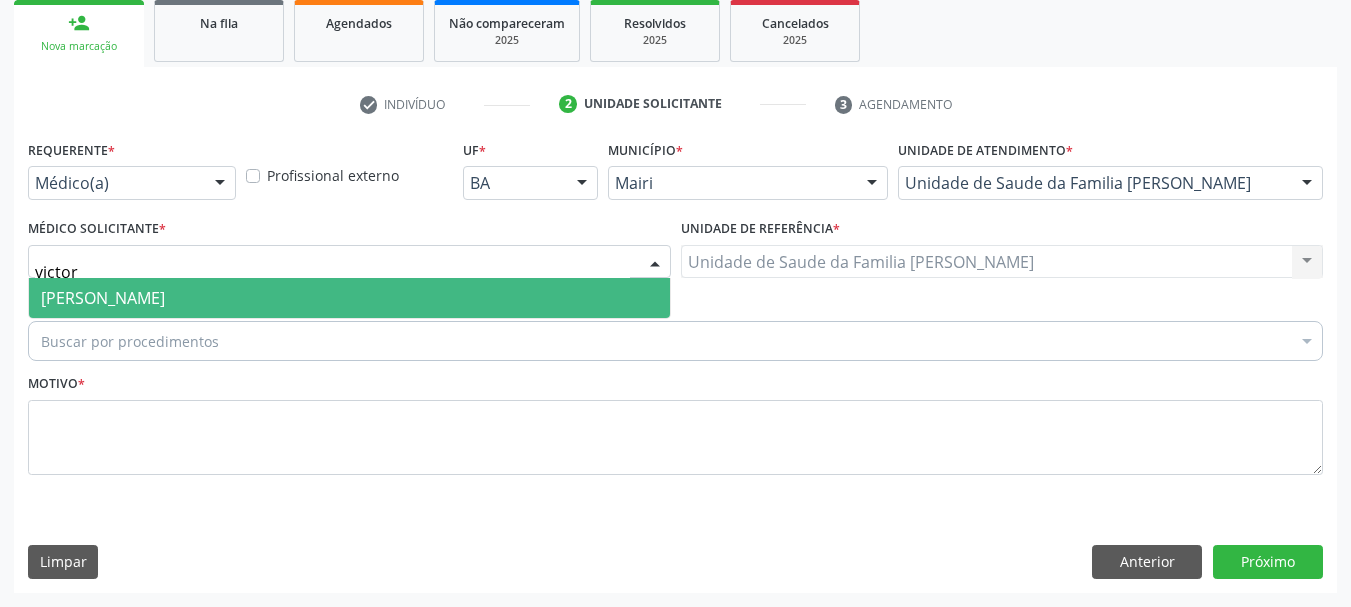 click on "[PERSON_NAME]" at bounding box center (349, 298) 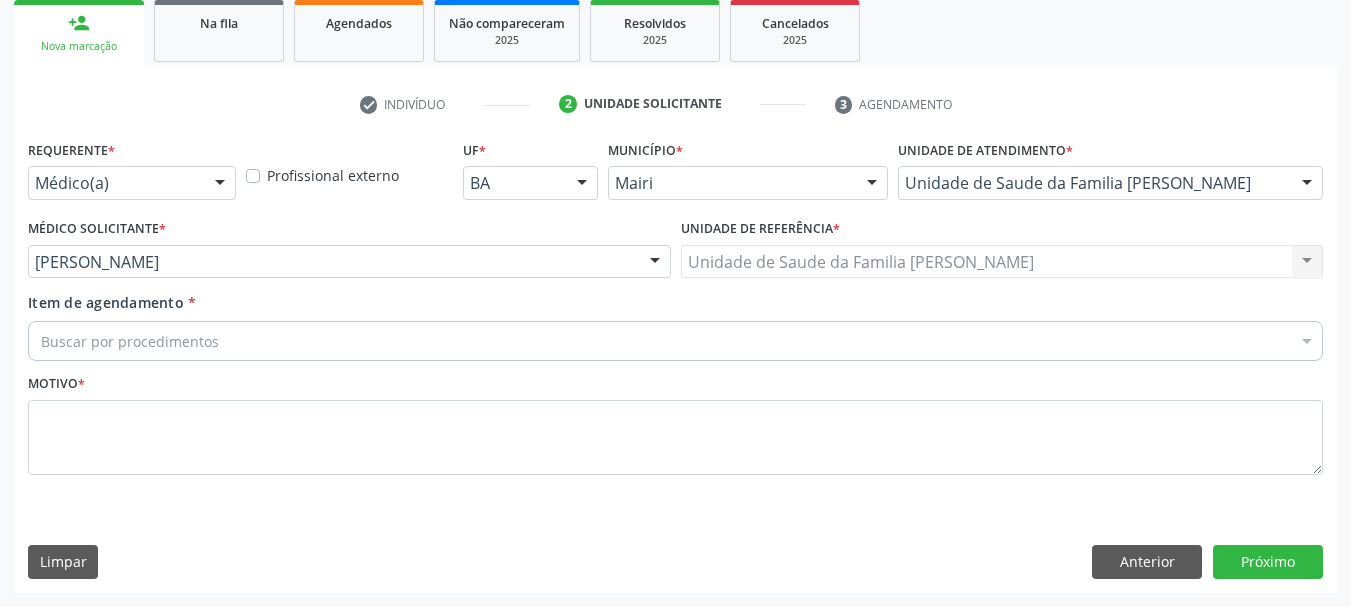 click on "Buscar por procedimentos" at bounding box center (675, 341) 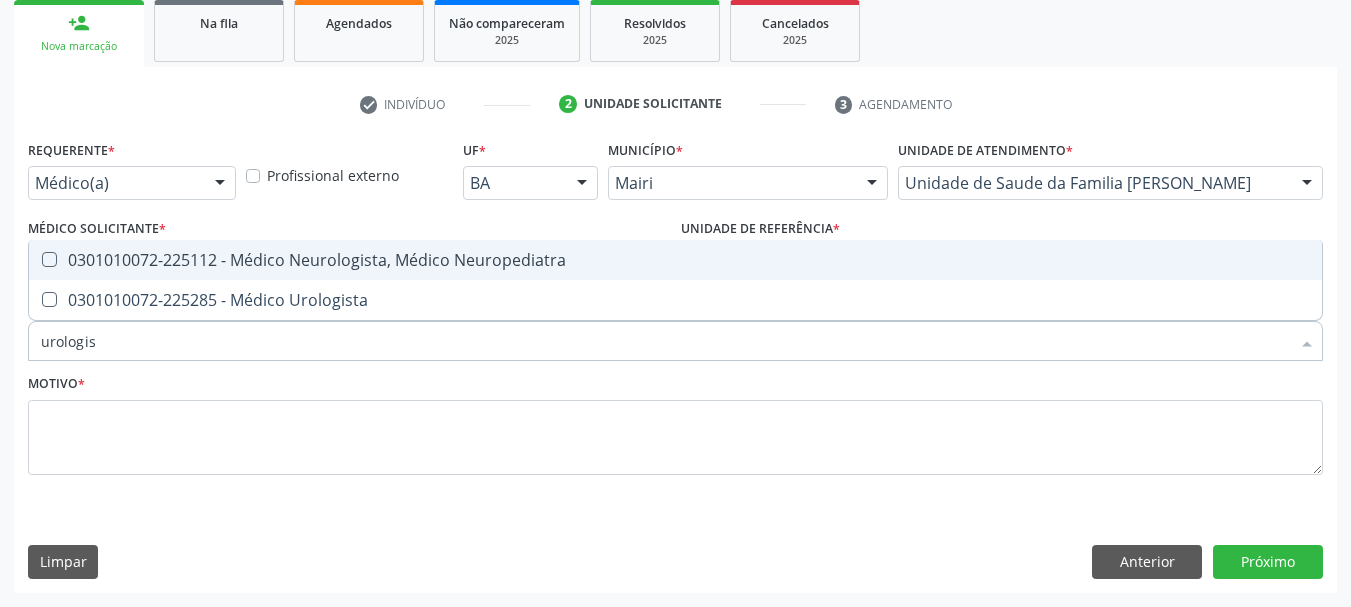 type on "urologist" 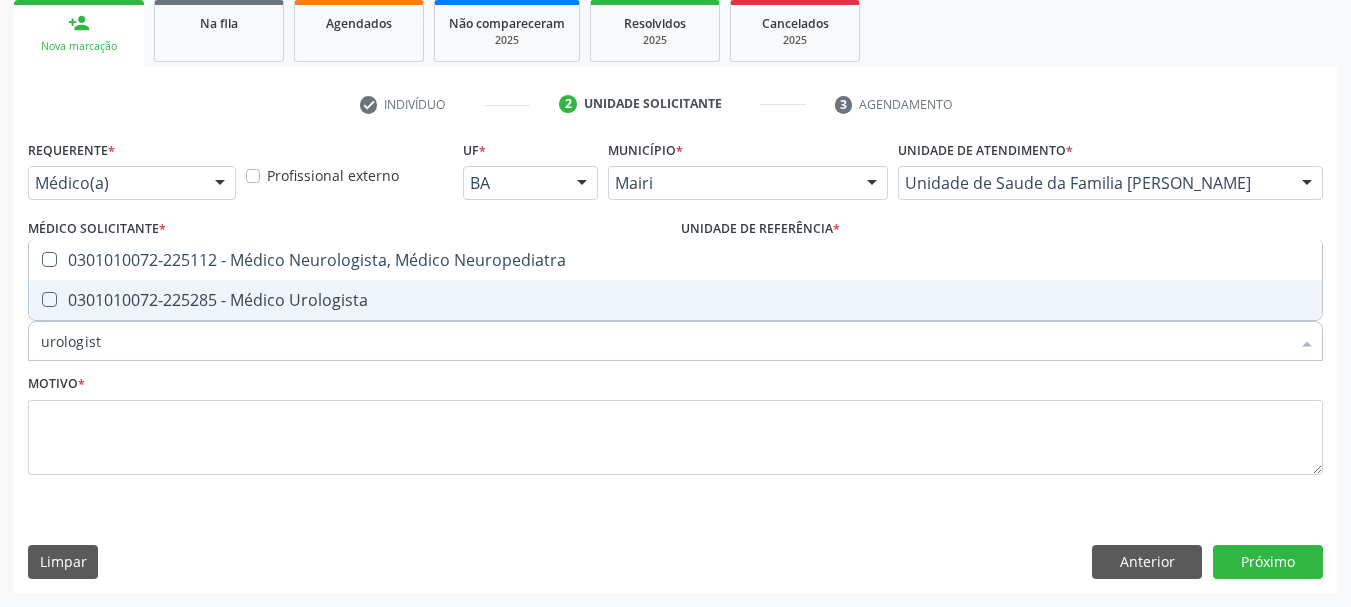 click on "0301010072-225285 - Médico Urologista" at bounding box center (675, 300) 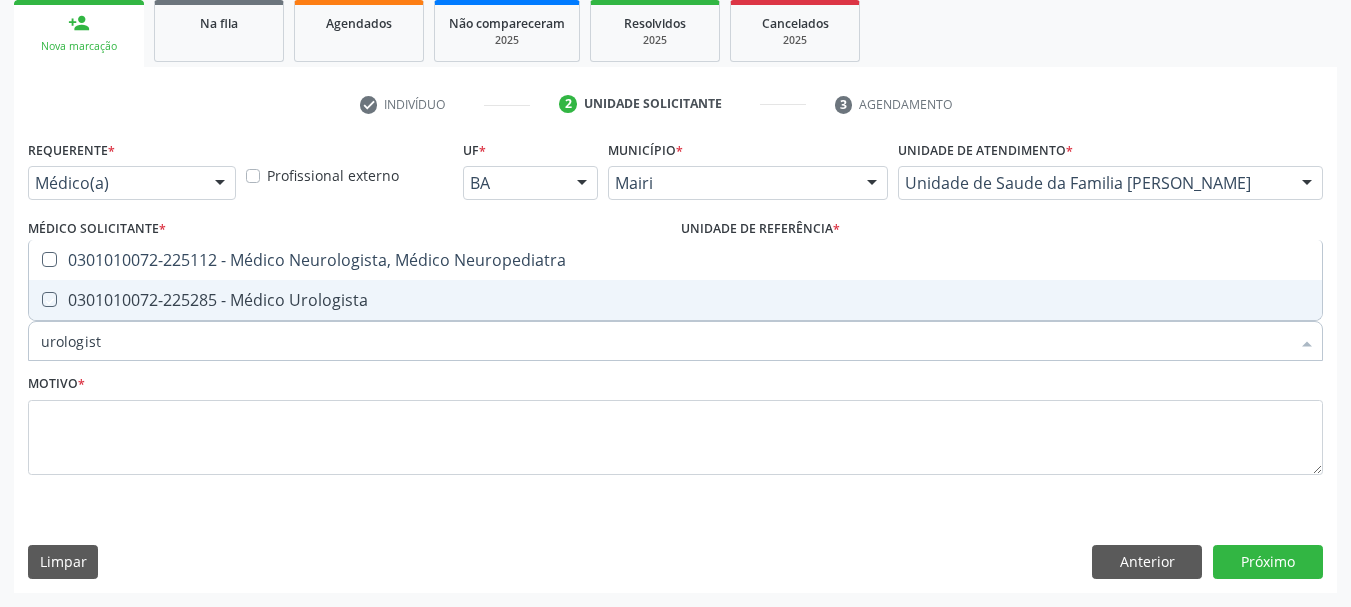 checkbox on "true" 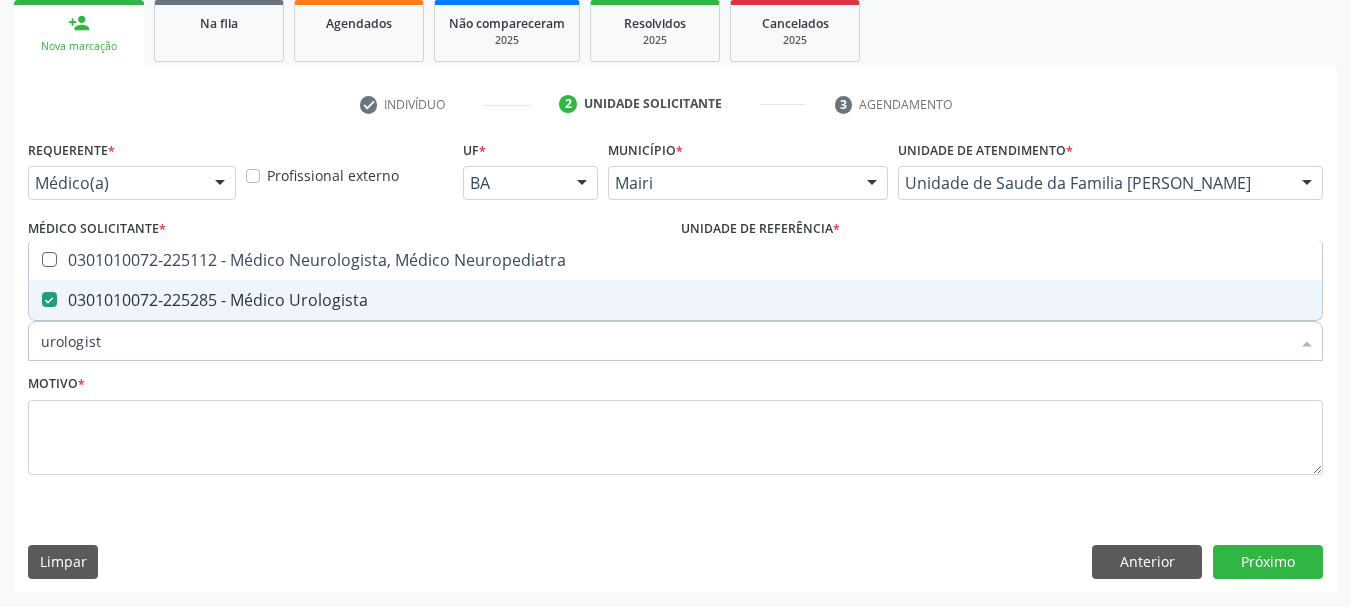 drag, startPoint x: 130, startPoint y: 358, endPoint x: 0, endPoint y: 354, distance: 130.06152 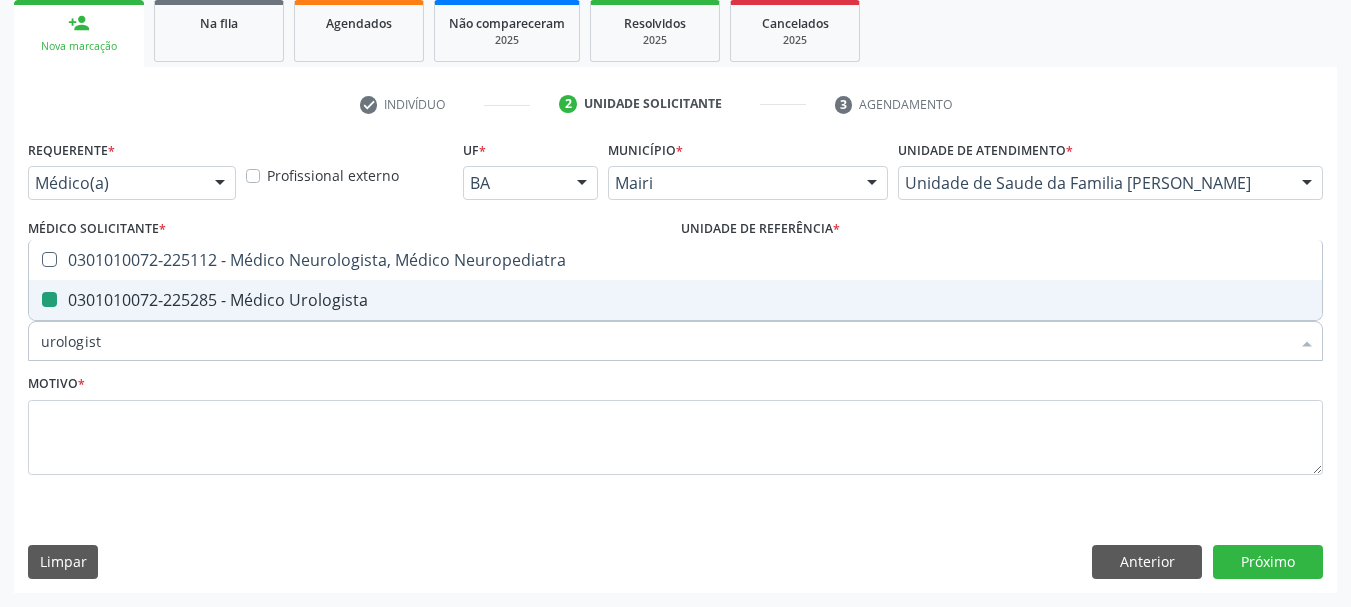 type 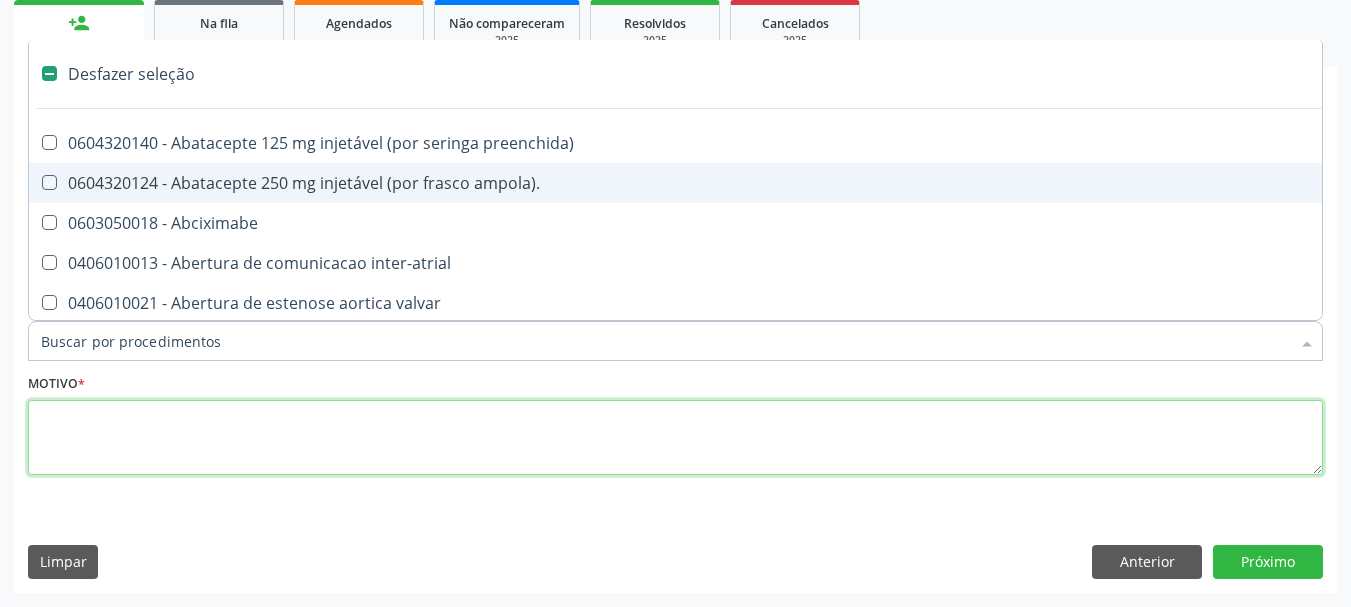 click at bounding box center [675, 438] 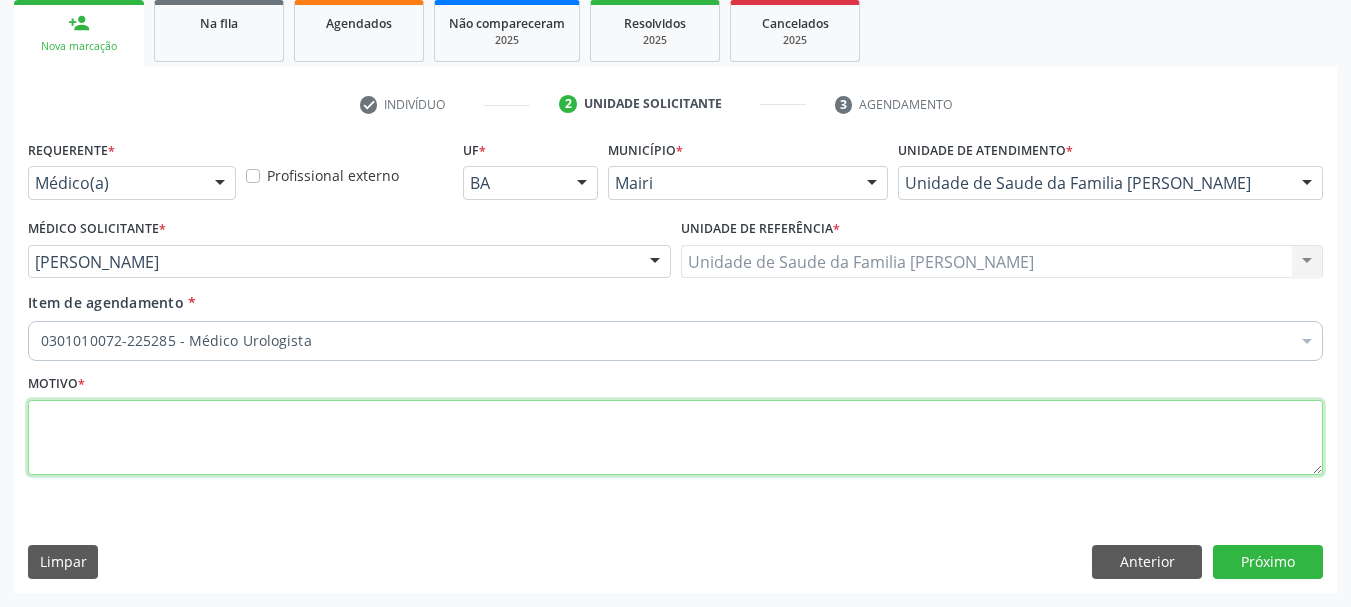 click at bounding box center (675, 438) 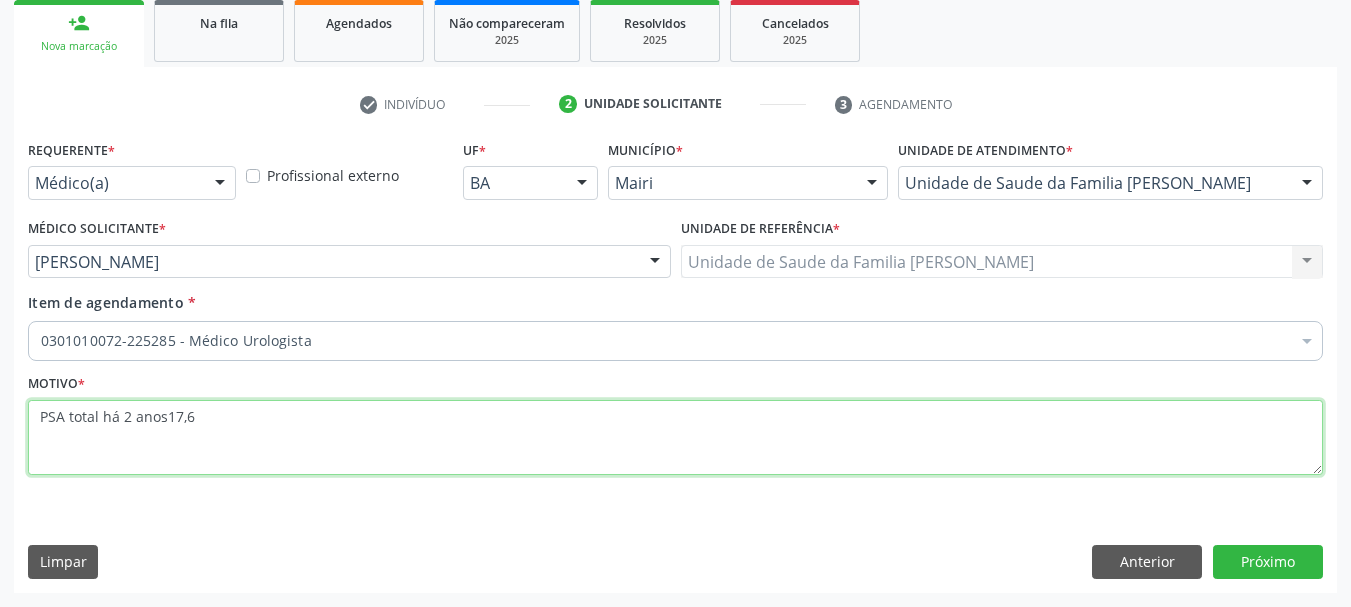 click on "PSA total há 2 anos17,6" at bounding box center [675, 438] 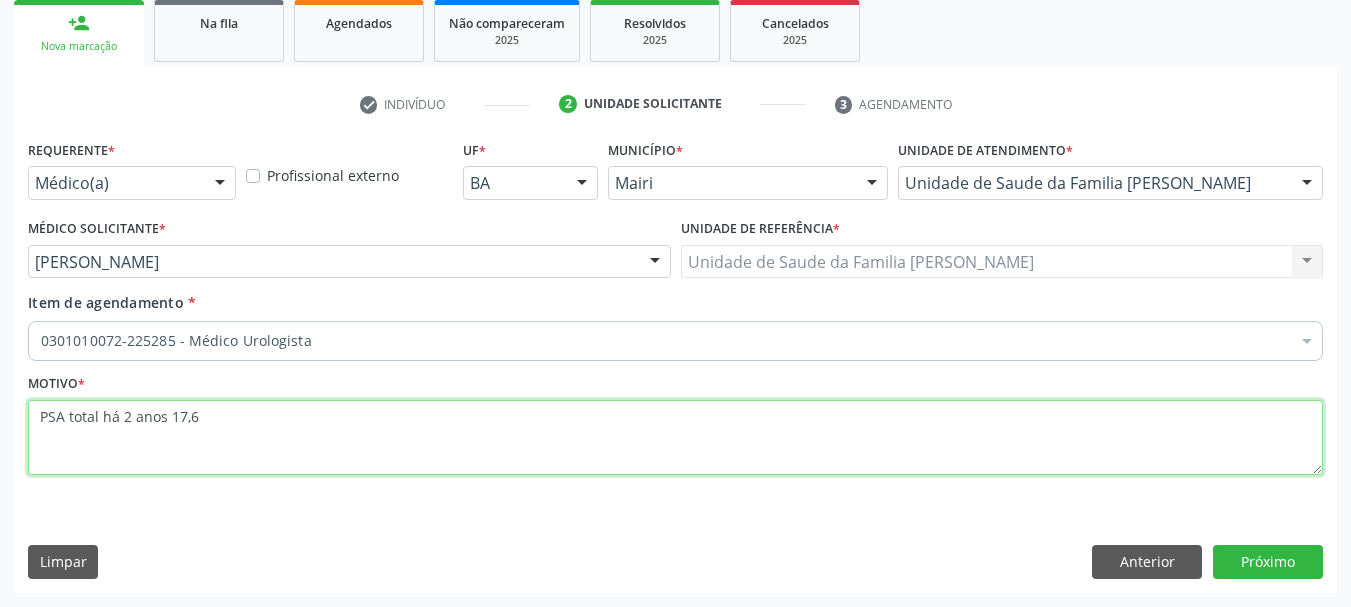 click on "PSA total há 2 anos 17,6" at bounding box center (675, 438) 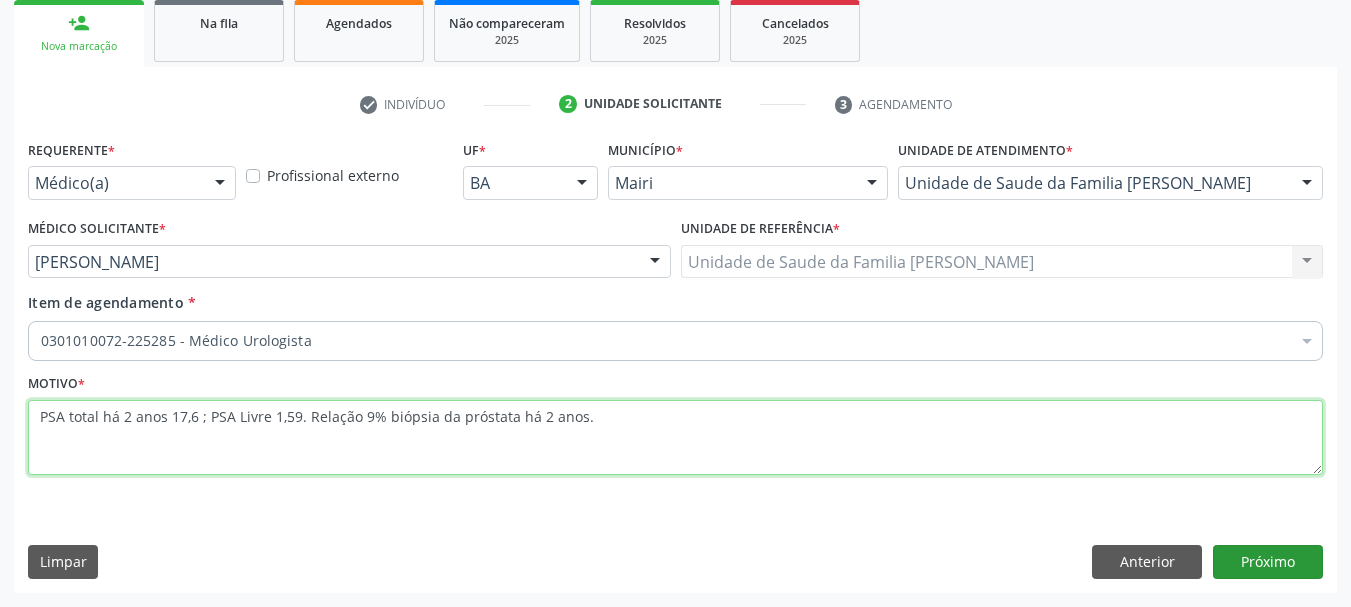 type on "PSA total há 2 anos 17,6 ; PSA Livre 1,59. Relação 9% biópsia da próstata há 2 anos." 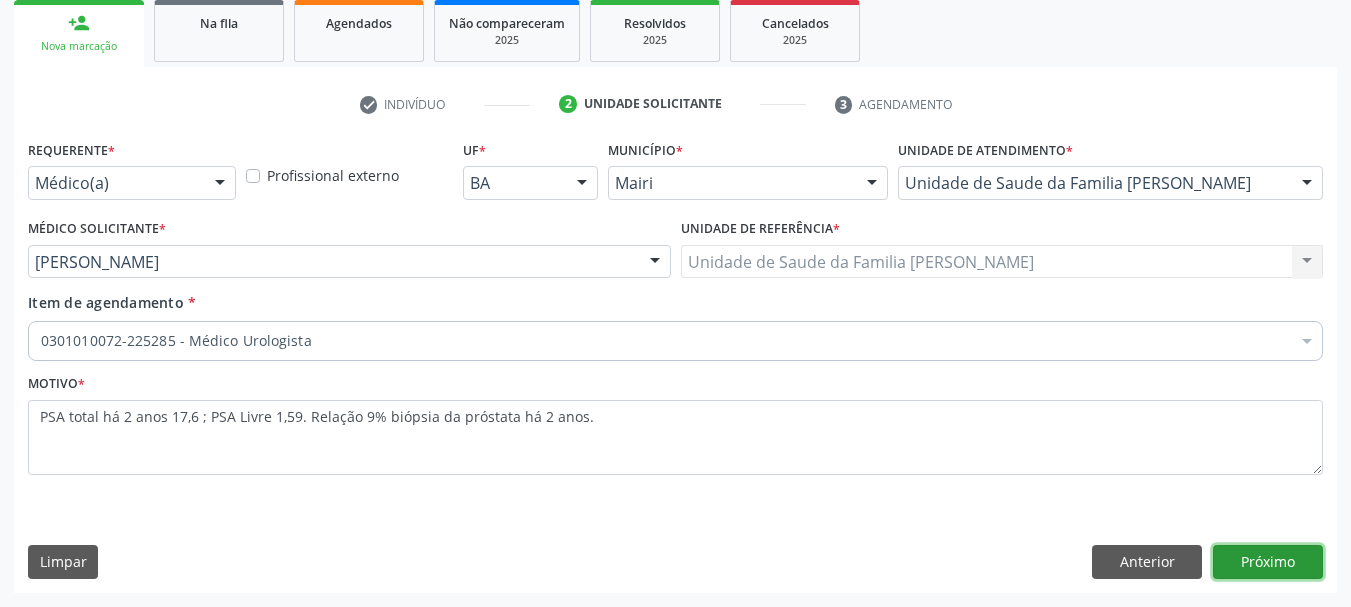 click on "Próximo" at bounding box center [1268, 562] 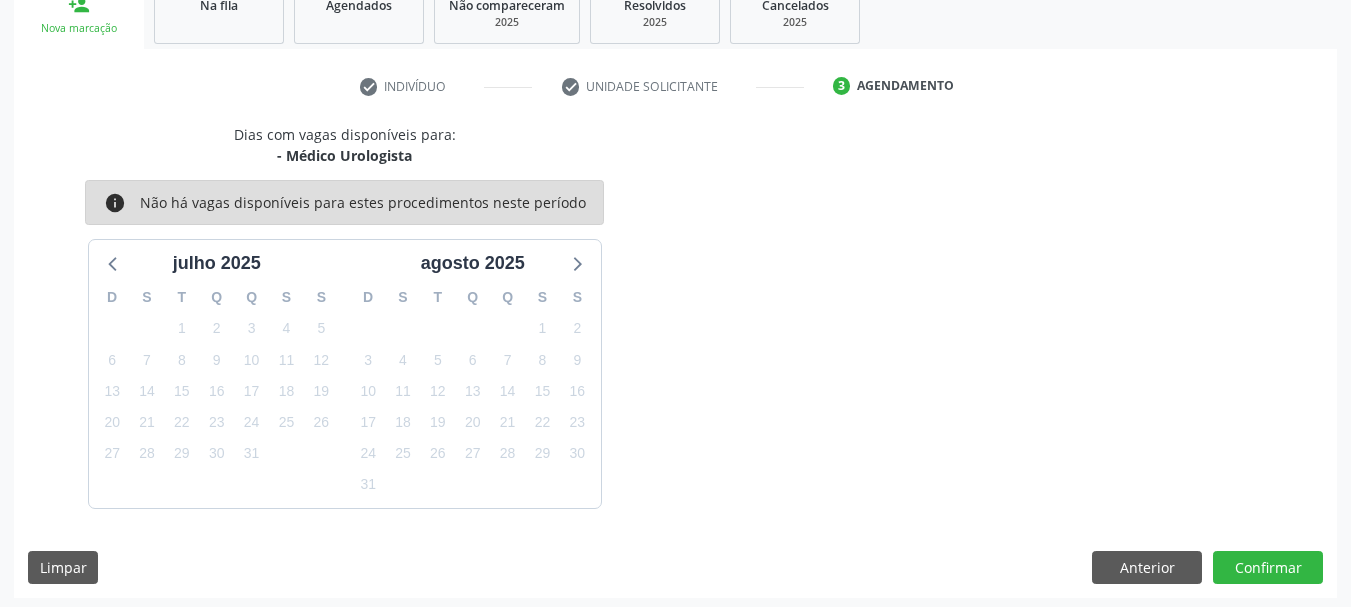 scroll, scrollTop: 322, scrollLeft: 0, axis: vertical 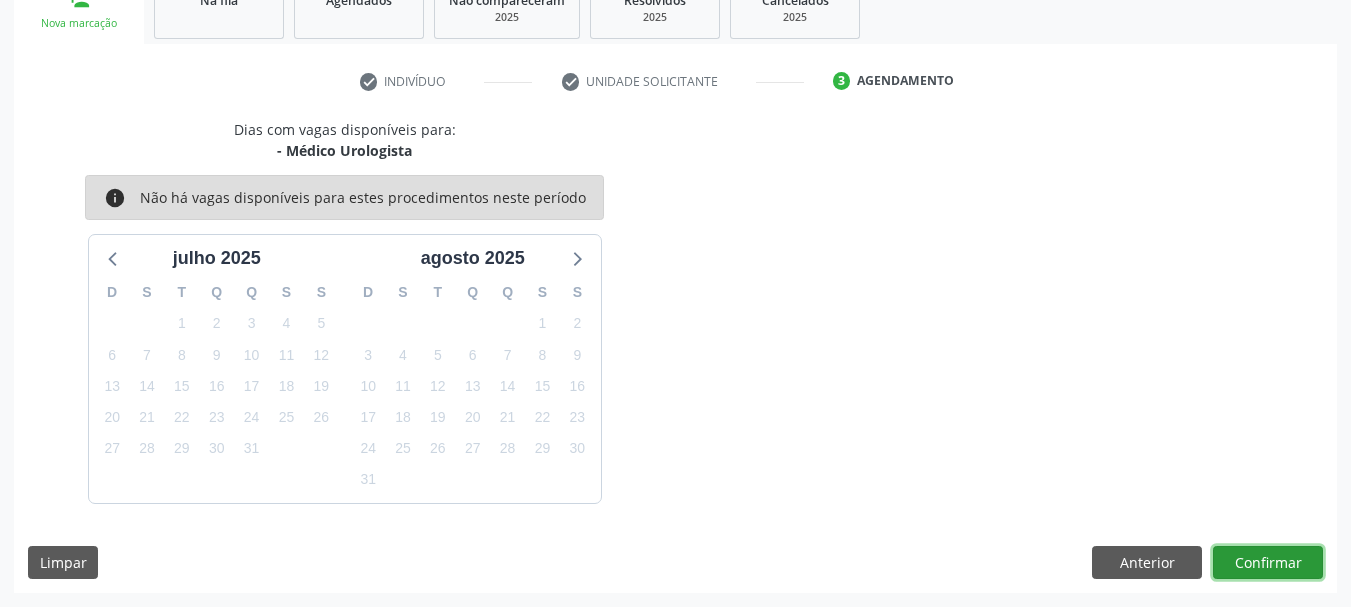 click on "Confirmar" at bounding box center [1268, 563] 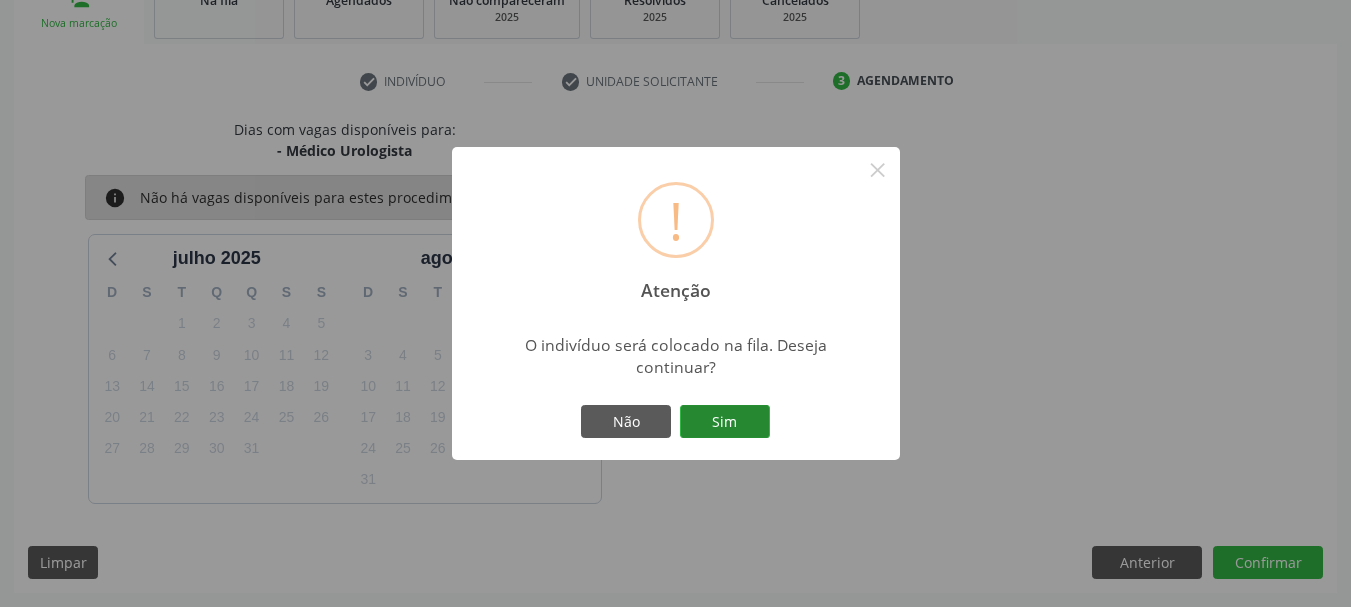 click on "Sim" at bounding box center (725, 422) 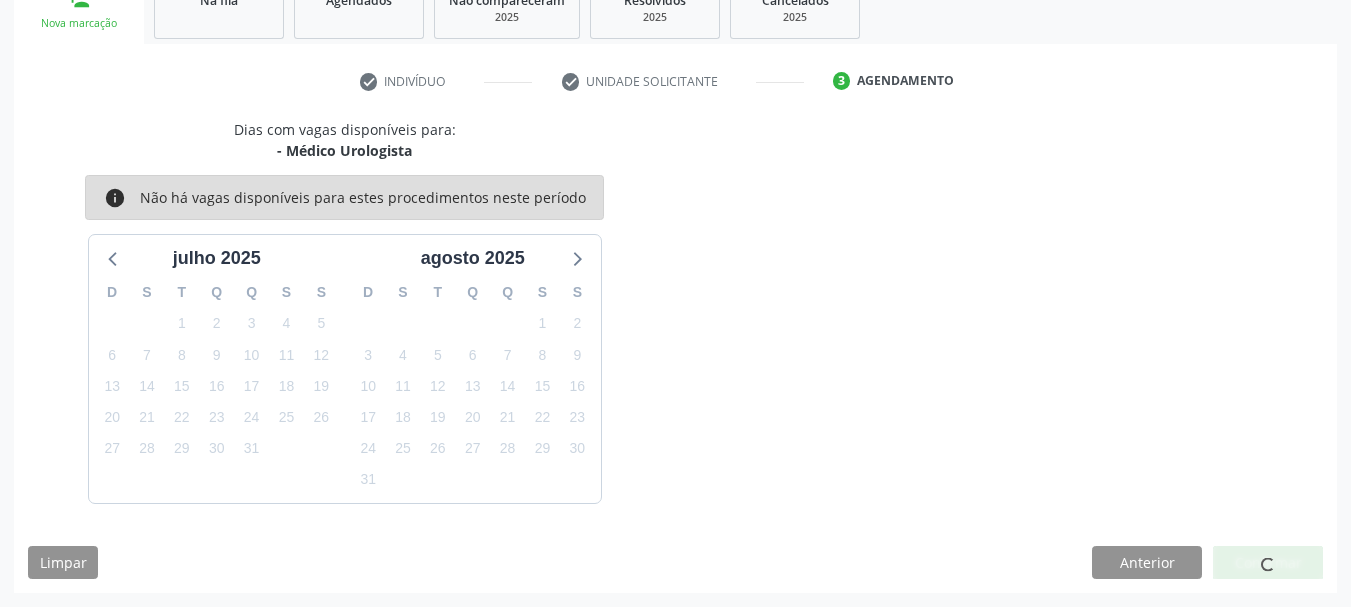 scroll, scrollTop: 60, scrollLeft: 0, axis: vertical 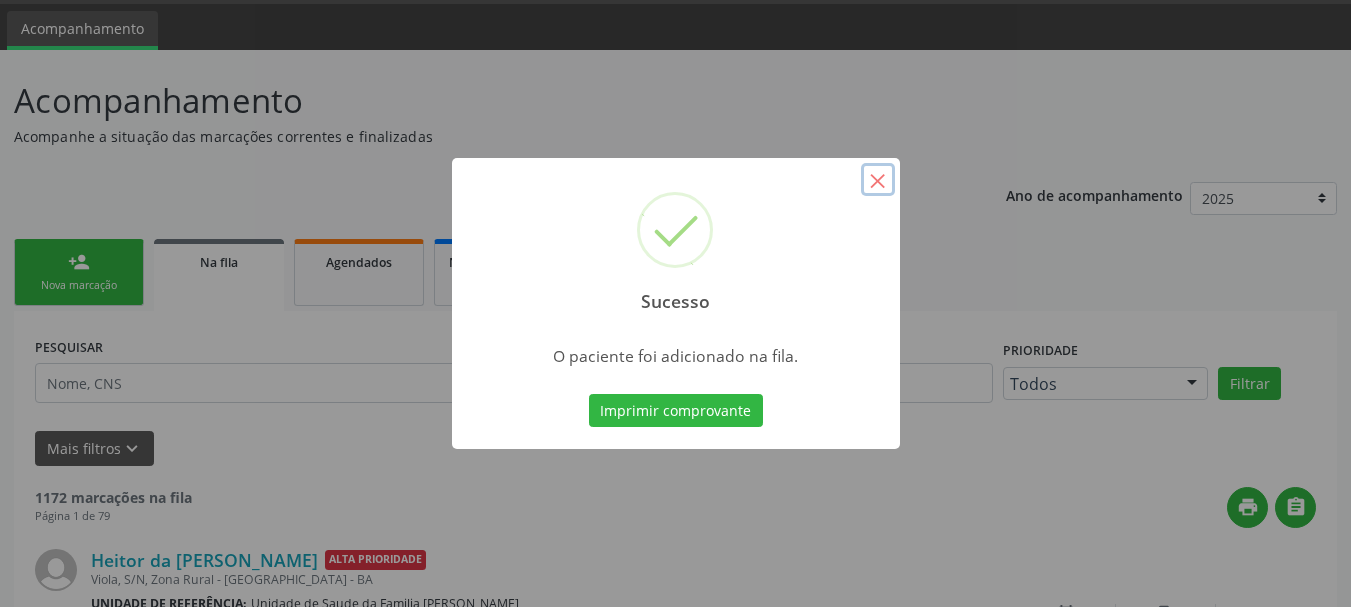 click on "×" at bounding box center [878, 180] 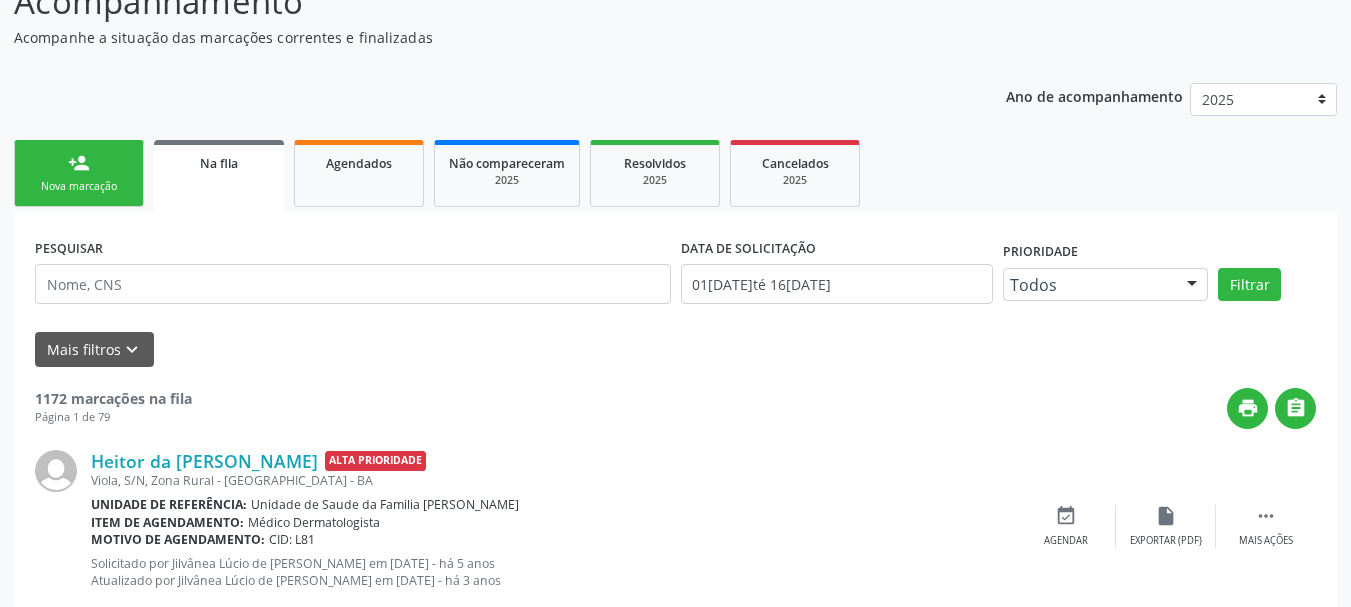 scroll, scrollTop: 0, scrollLeft: 0, axis: both 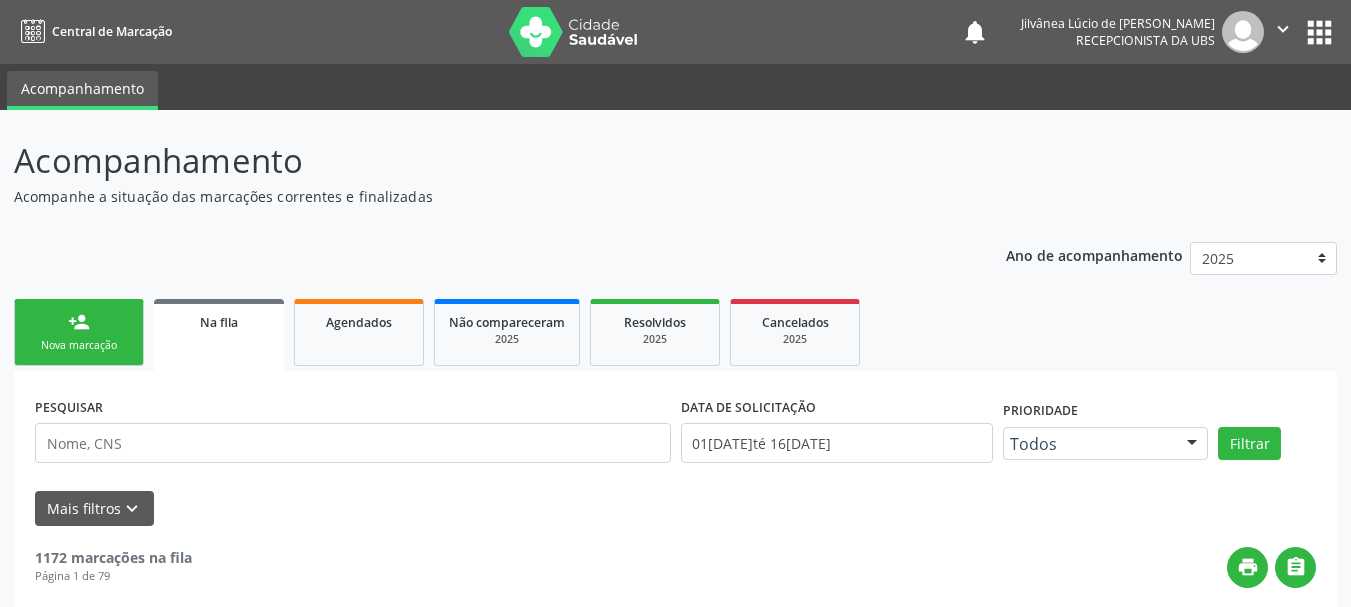 click on "Acompanhe a situação das marcações correntes e finalizadas" at bounding box center [477, 196] 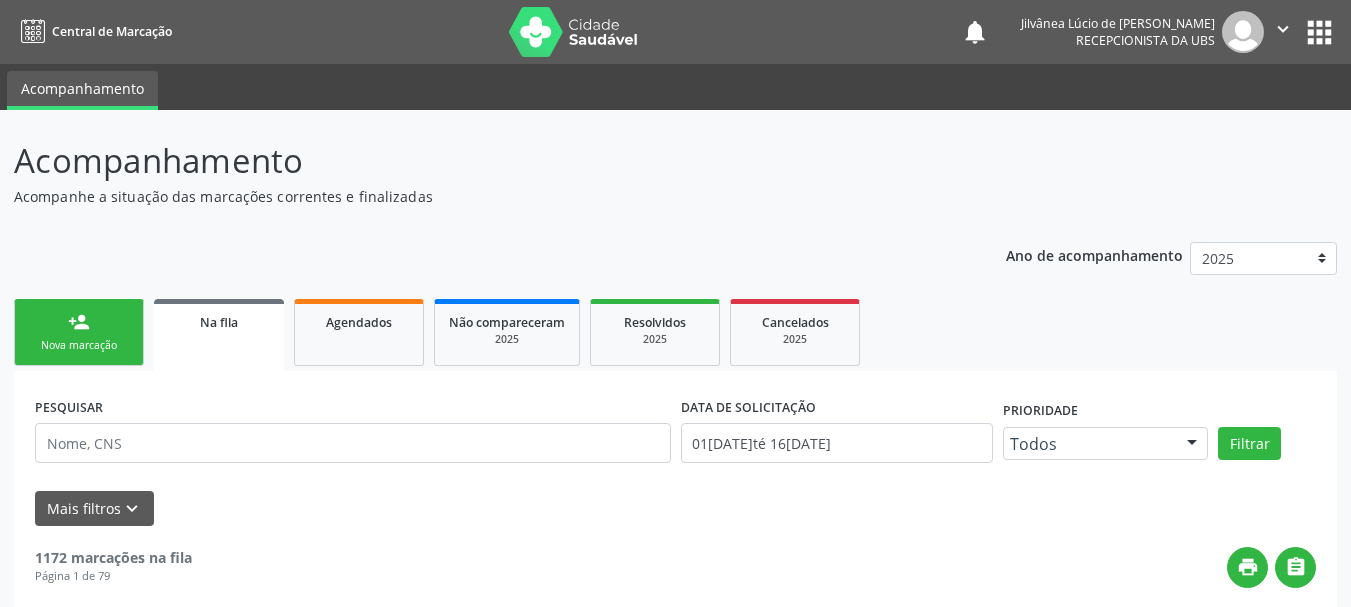 click on "person_add" at bounding box center (79, 322) 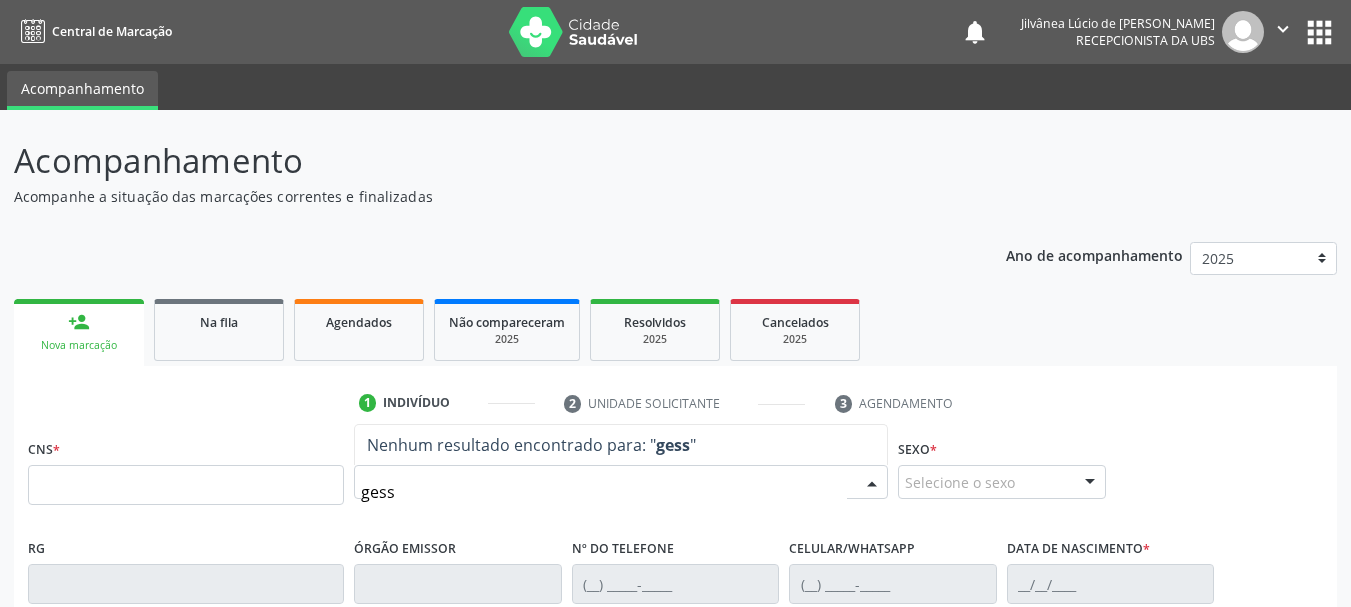 type on "gesse" 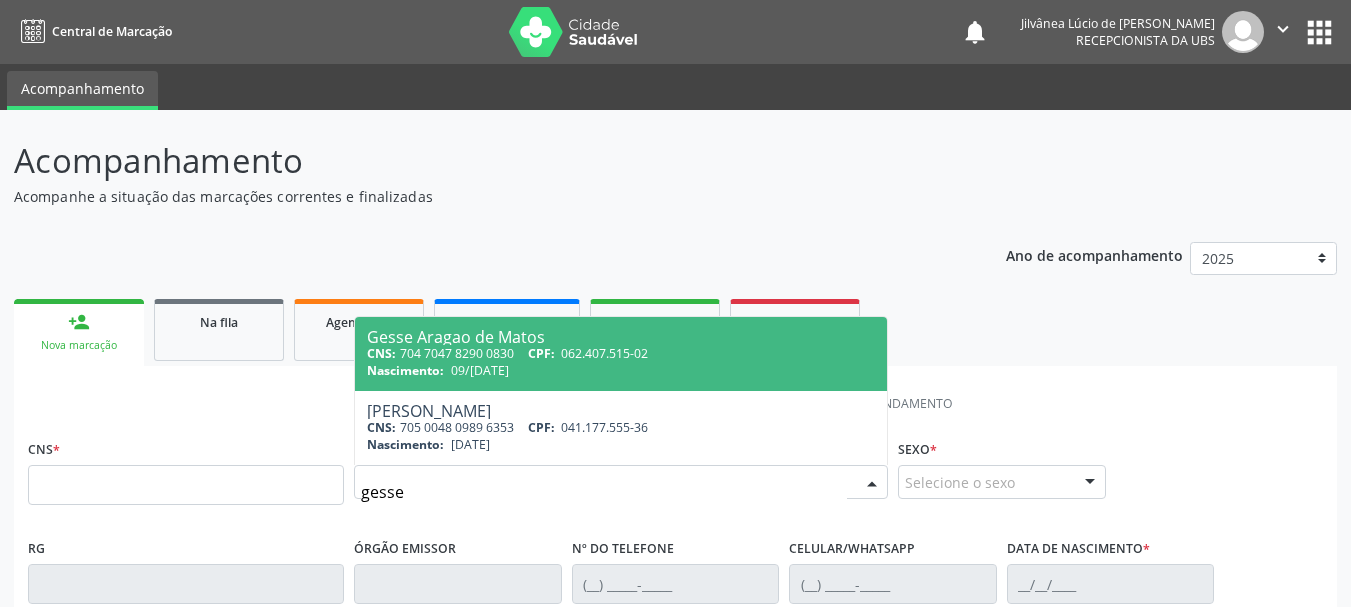 click on "Gesse Aragao de Matos" at bounding box center [621, 337] 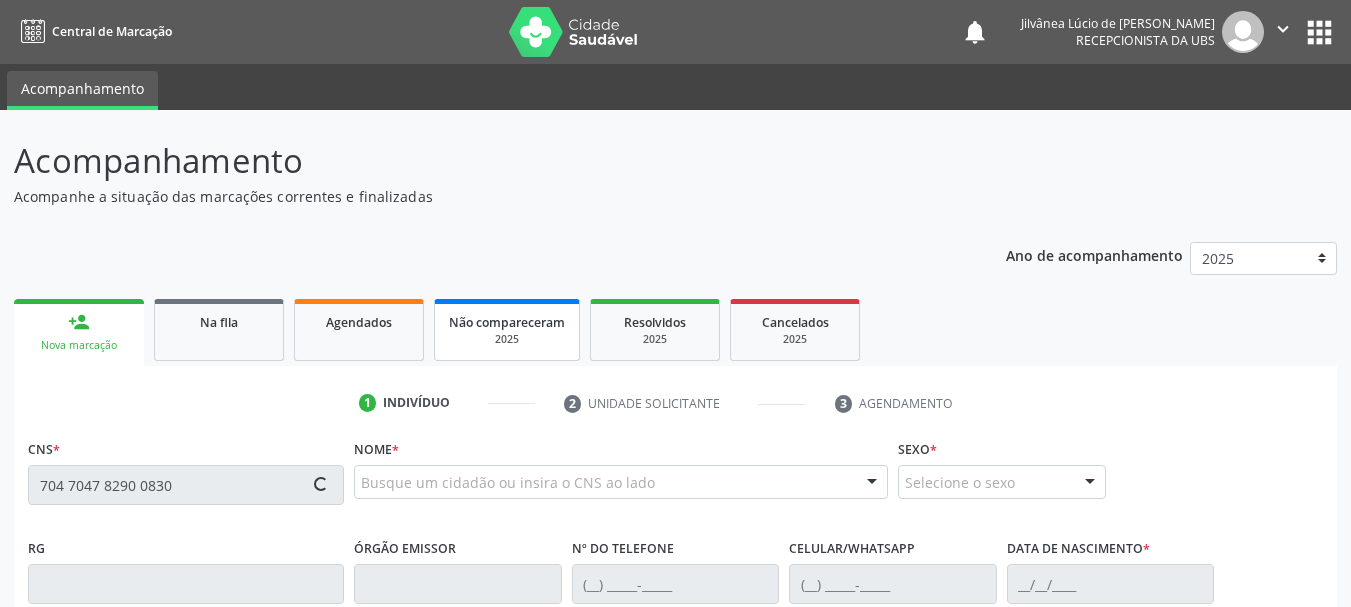 type on "704 7047 8290 0830" 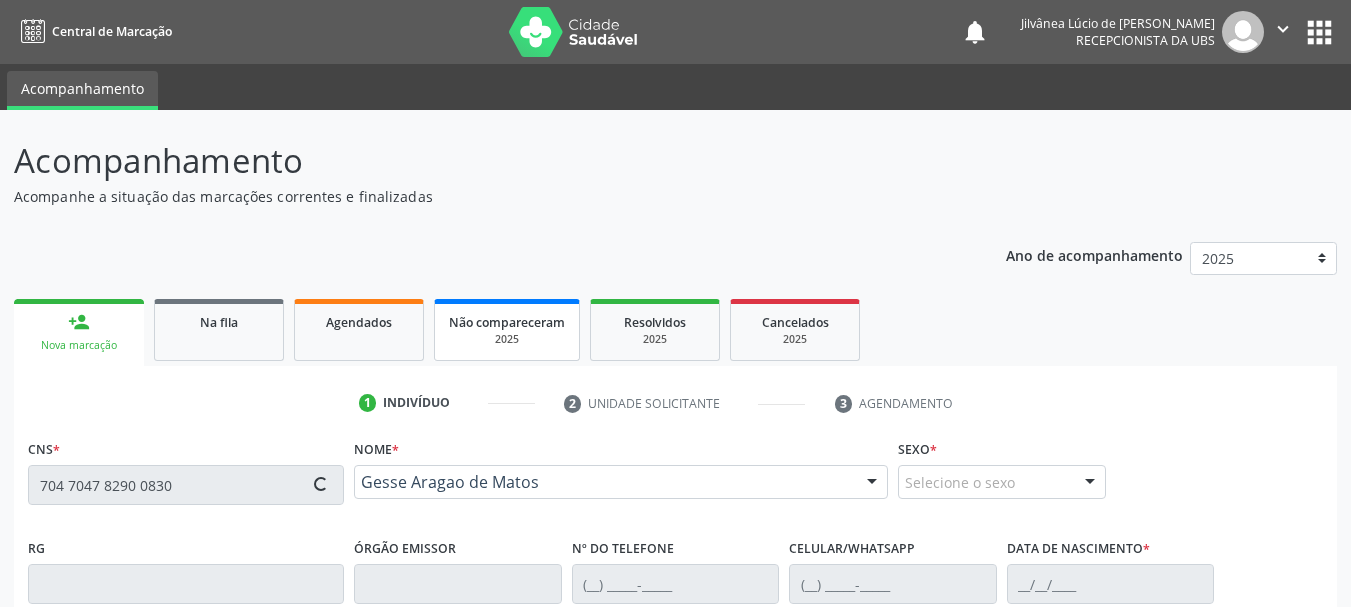 type on "[PHONE_NUMBER]" 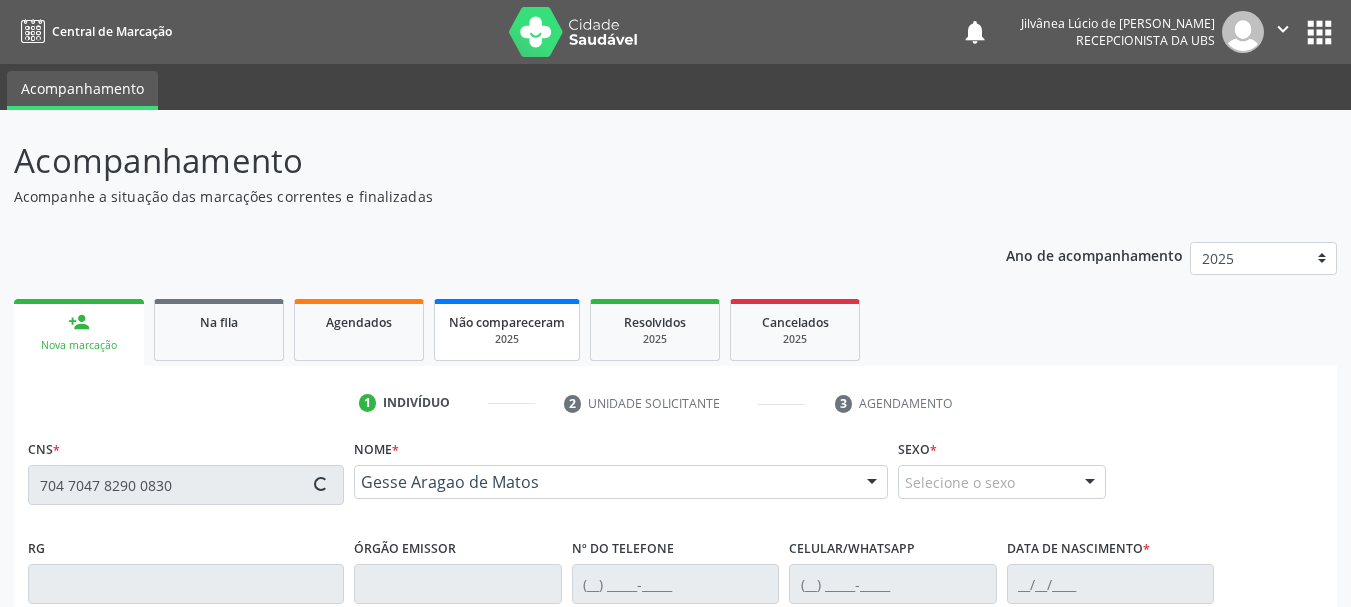 type on "[PHONE_NUMBER]" 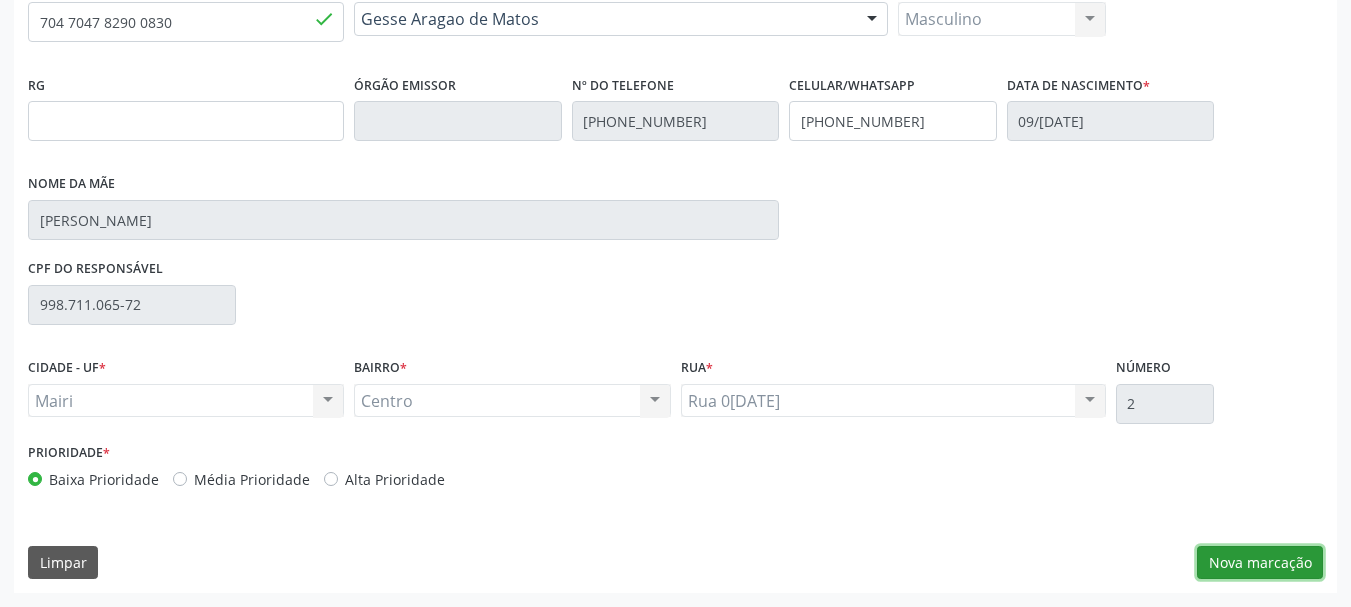 click on "Nova marcação" at bounding box center (1260, 563) 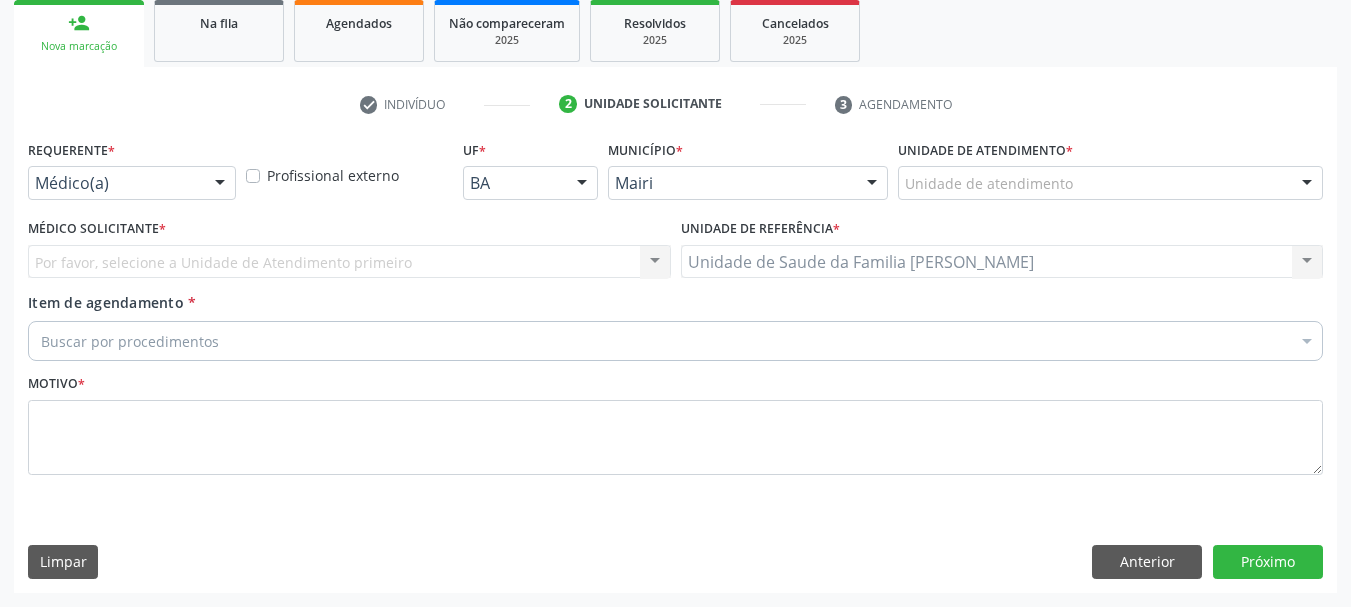 scroll, scrollTop: 299, scrollLeft: 0, axis: vertical 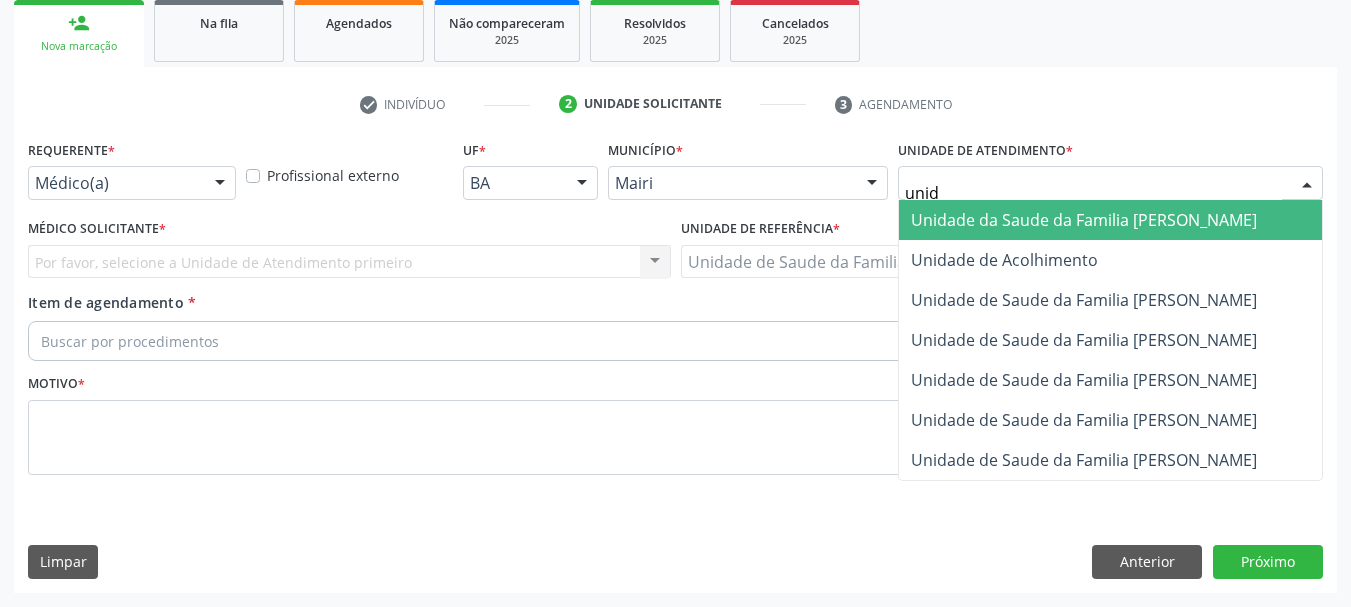 type on "unida" 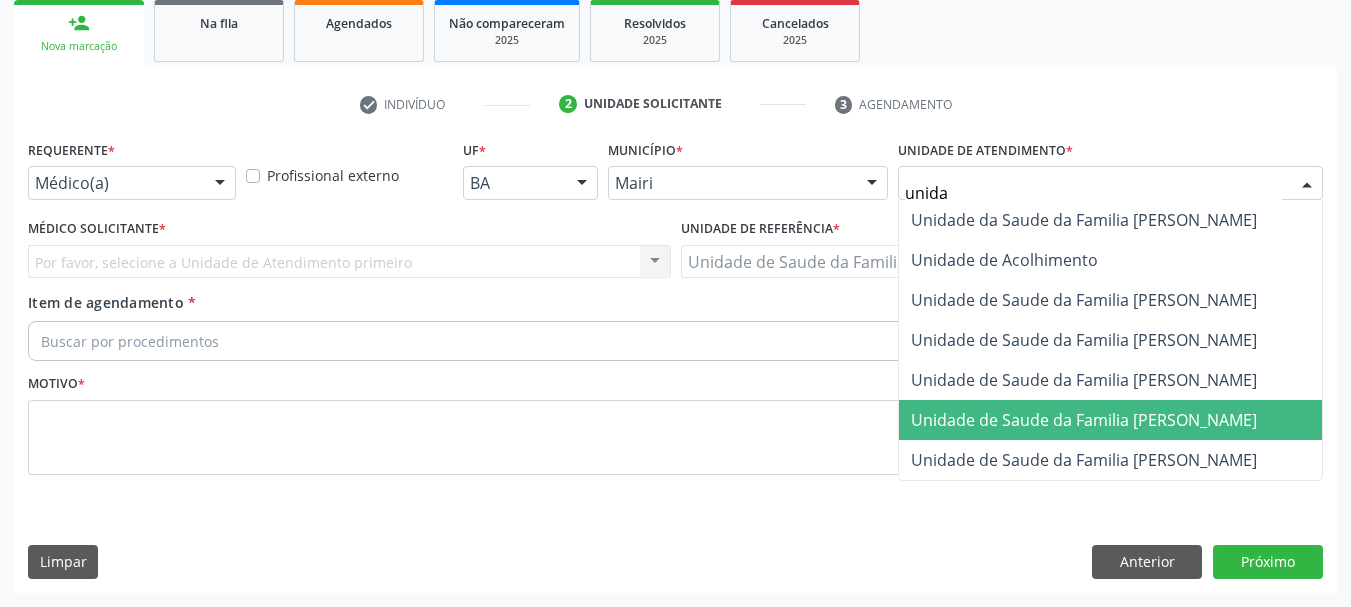 click on "Unidade de Saude da Familia [PERSON_NAME]" at bounding box center (1084, 420) 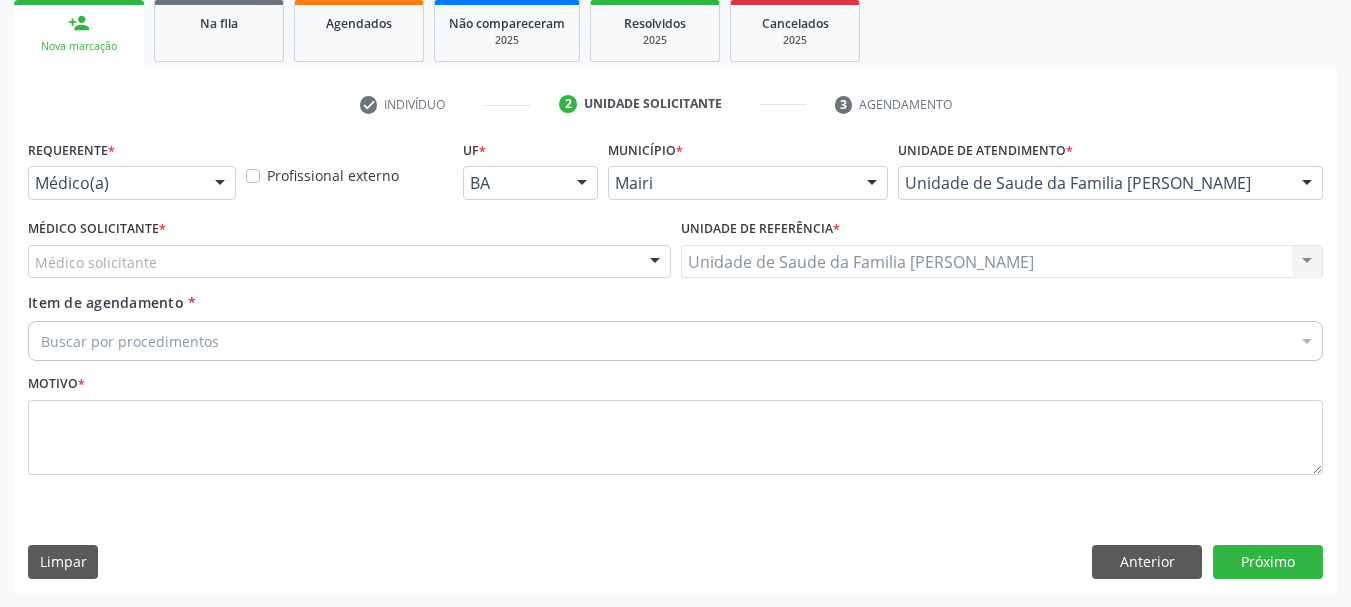 click on "Médico solicitante" at bounding box center (349, 262) 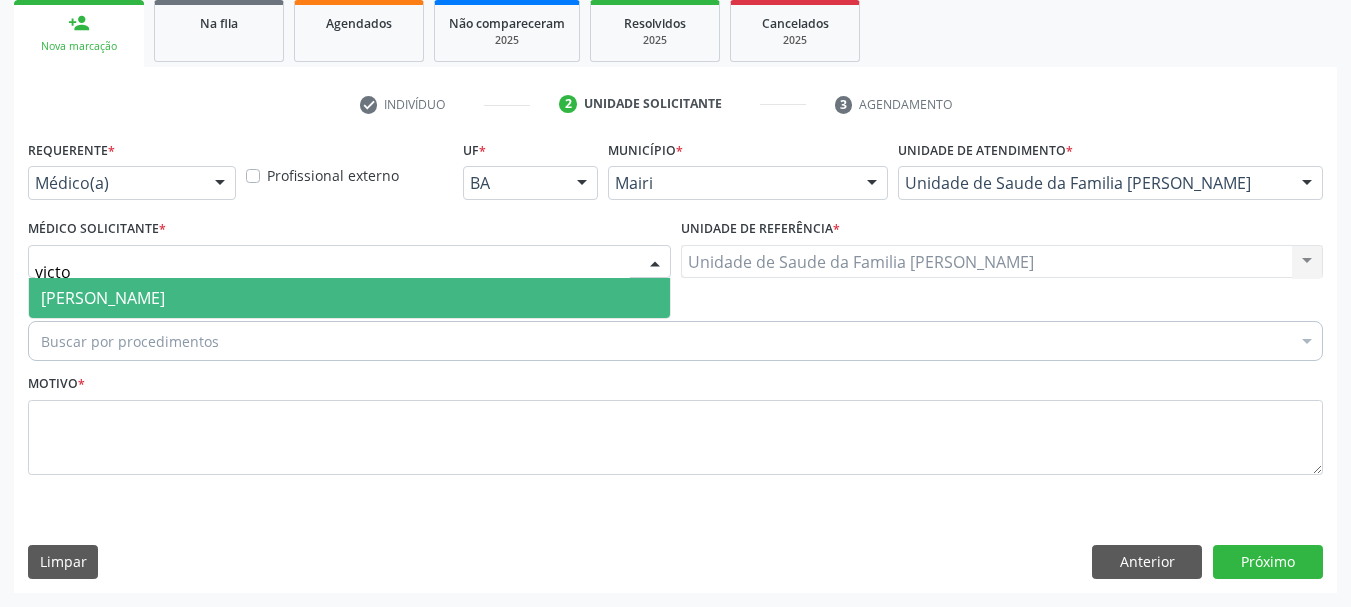 type on "victor" 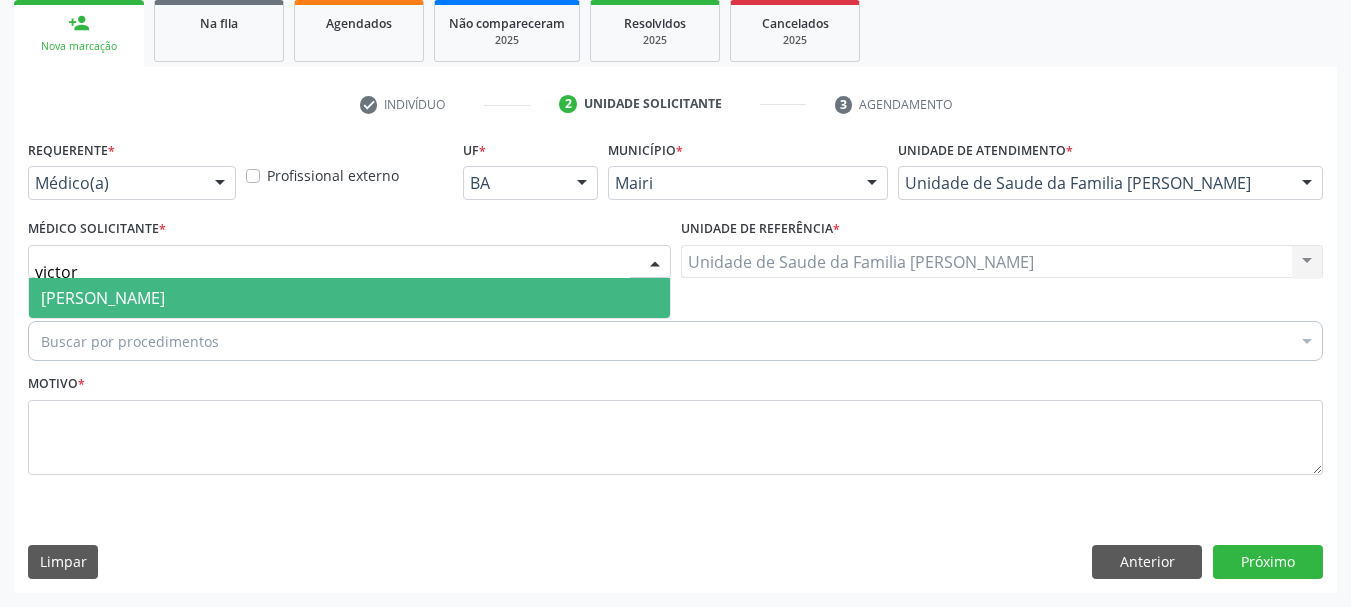 click on "[PERSON_NAME]" at bounding box center (103, 298) 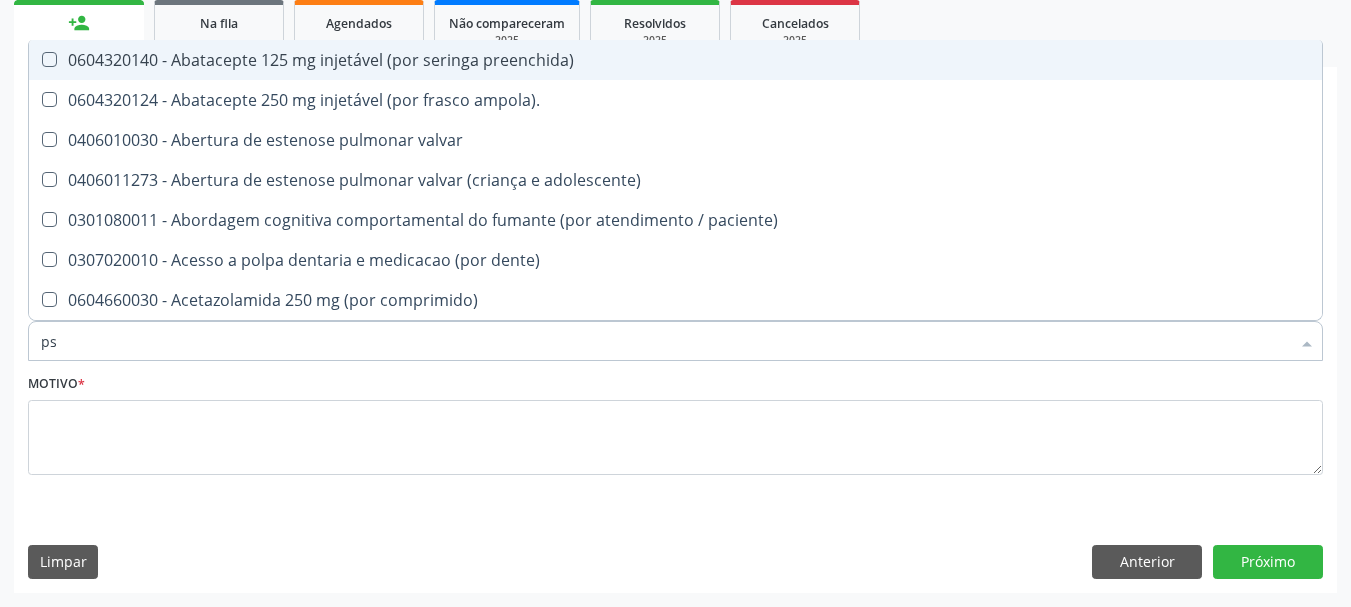 type on "psa" 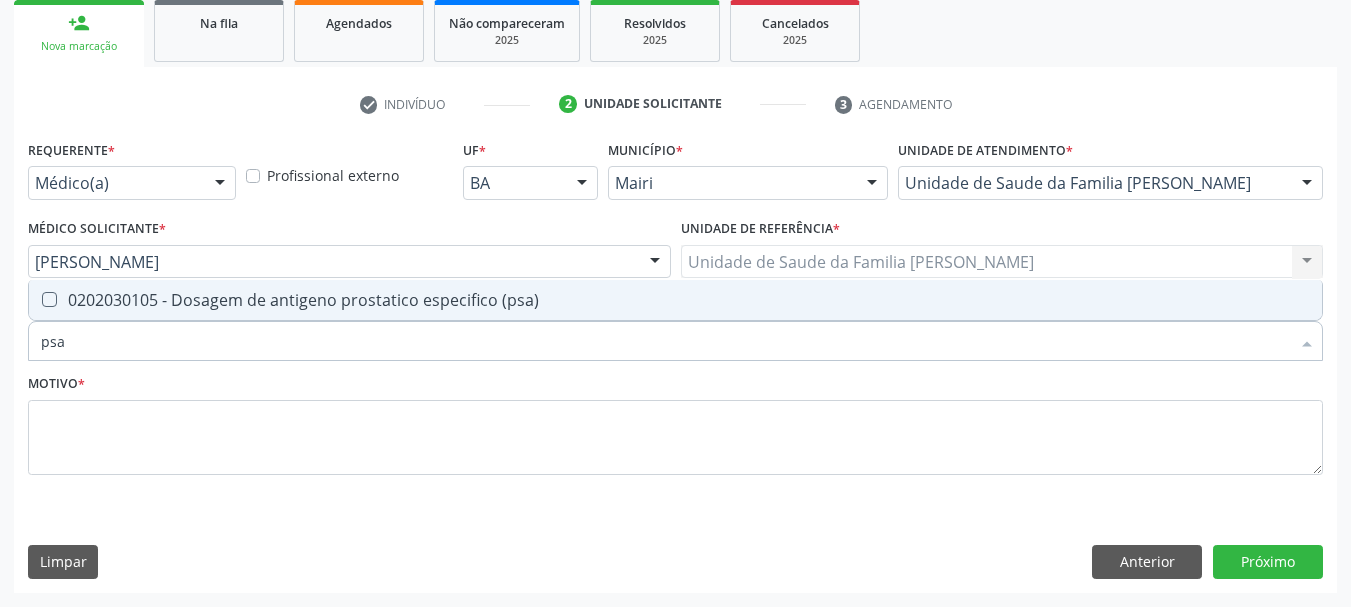 click on "0202030105 - Dosagem de antigeno prostatico especifico (psa)" at bounding box center [675, 300] 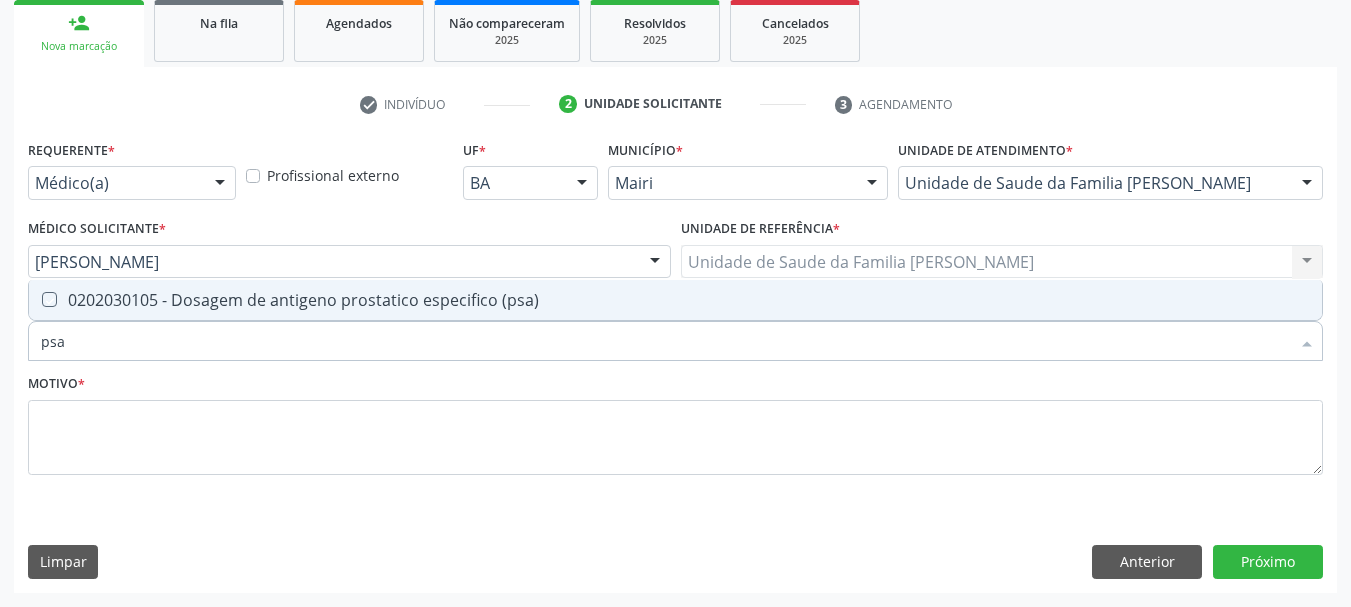 checkbox on "true" 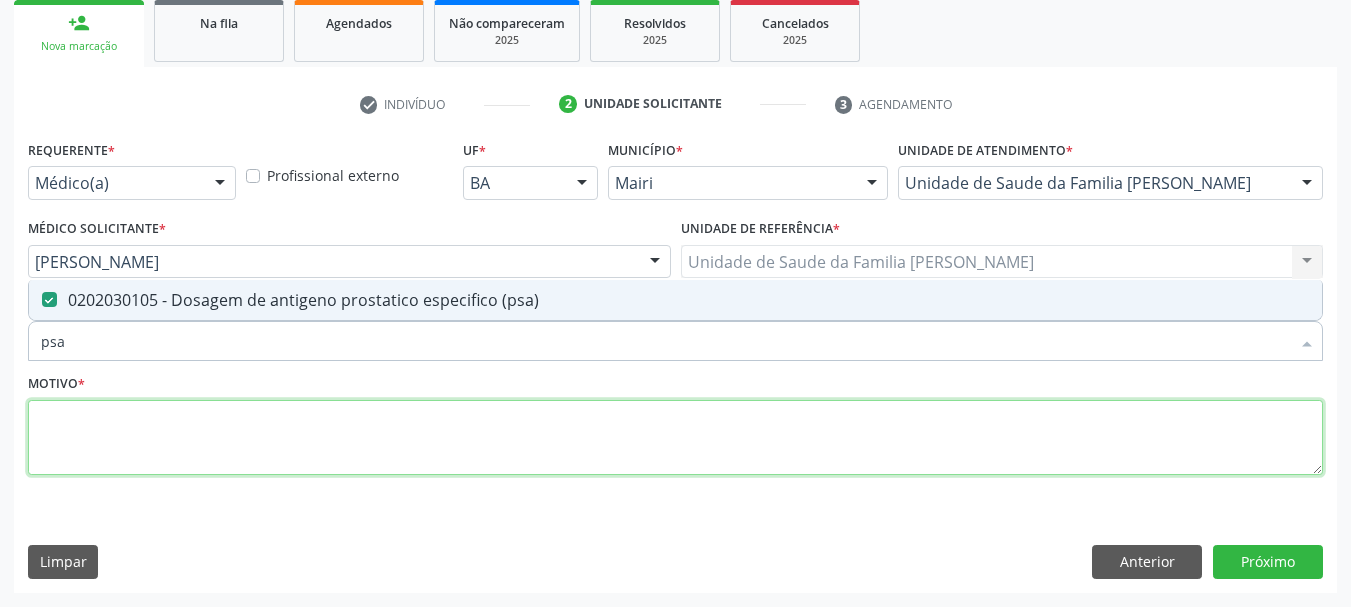 click at bounding box center (675, 438) 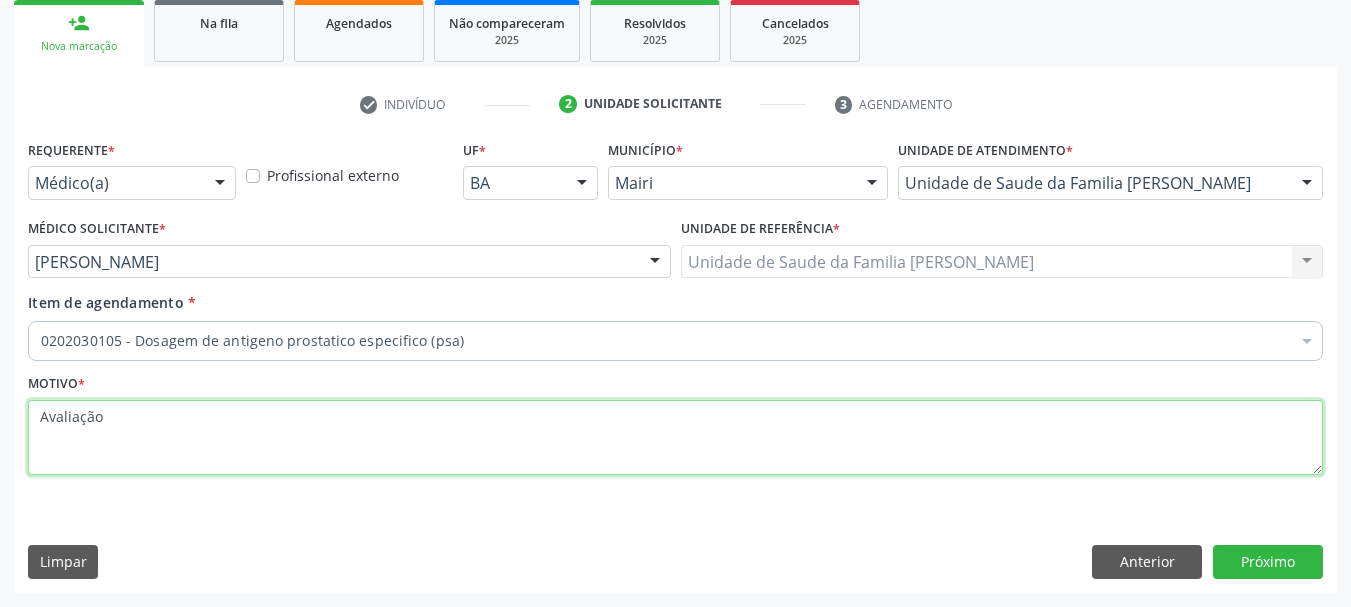 type on "Avaliação." 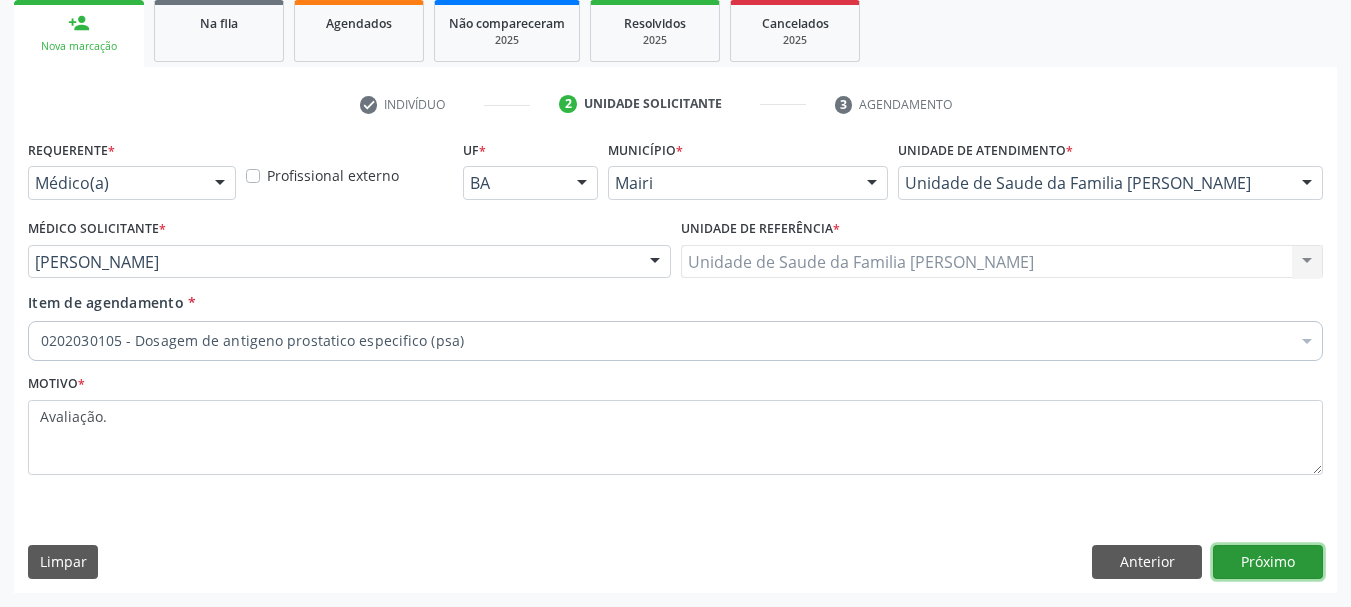 click on "Próximo" at bounding box center [1268, 562] 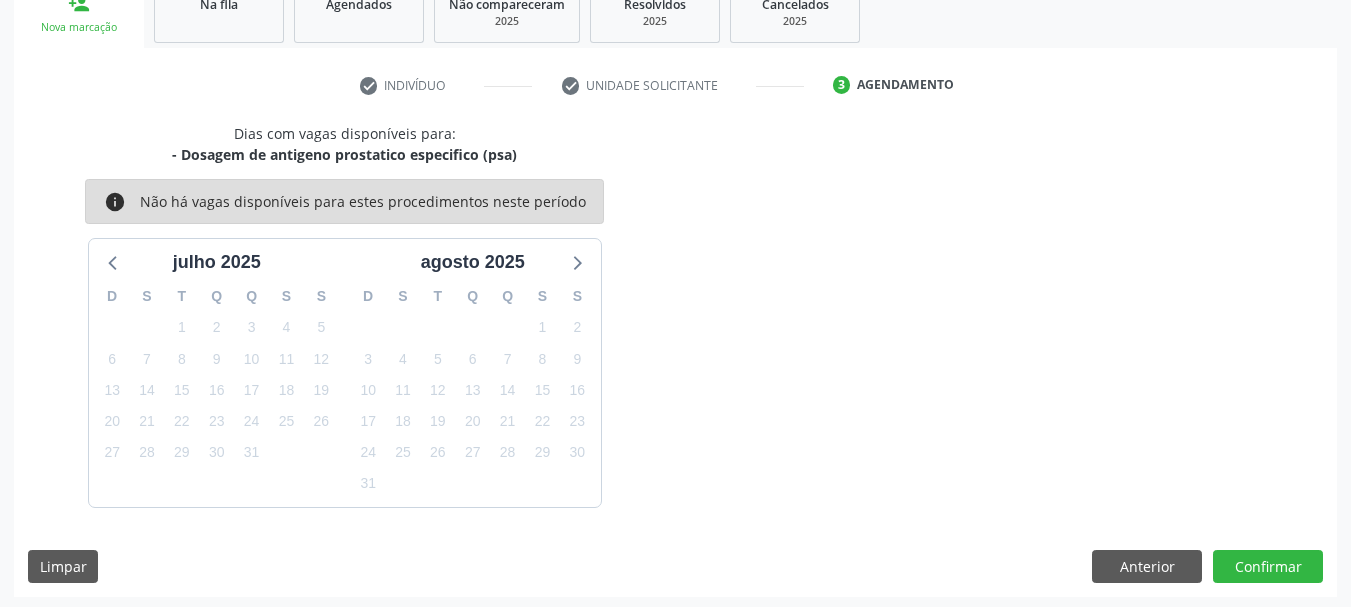 scroll, scrollTop: 322, scrollLeft: 0, axis: vertical 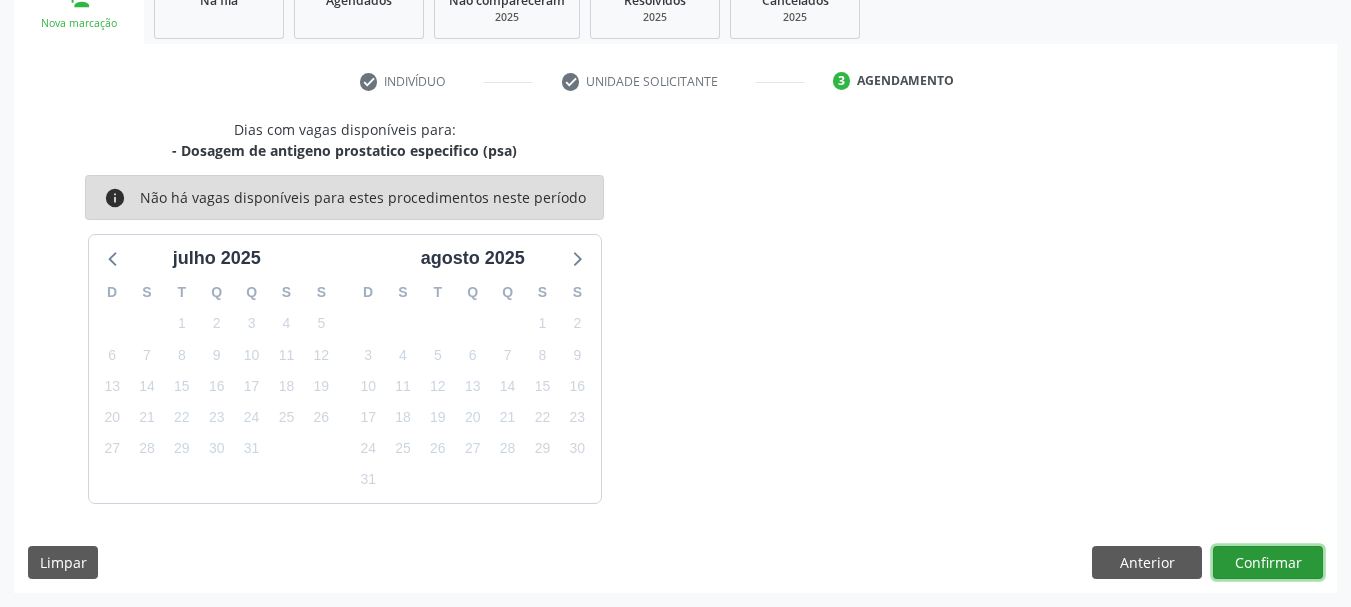 click on "Confirmar" at bounding box center [1268, 563] 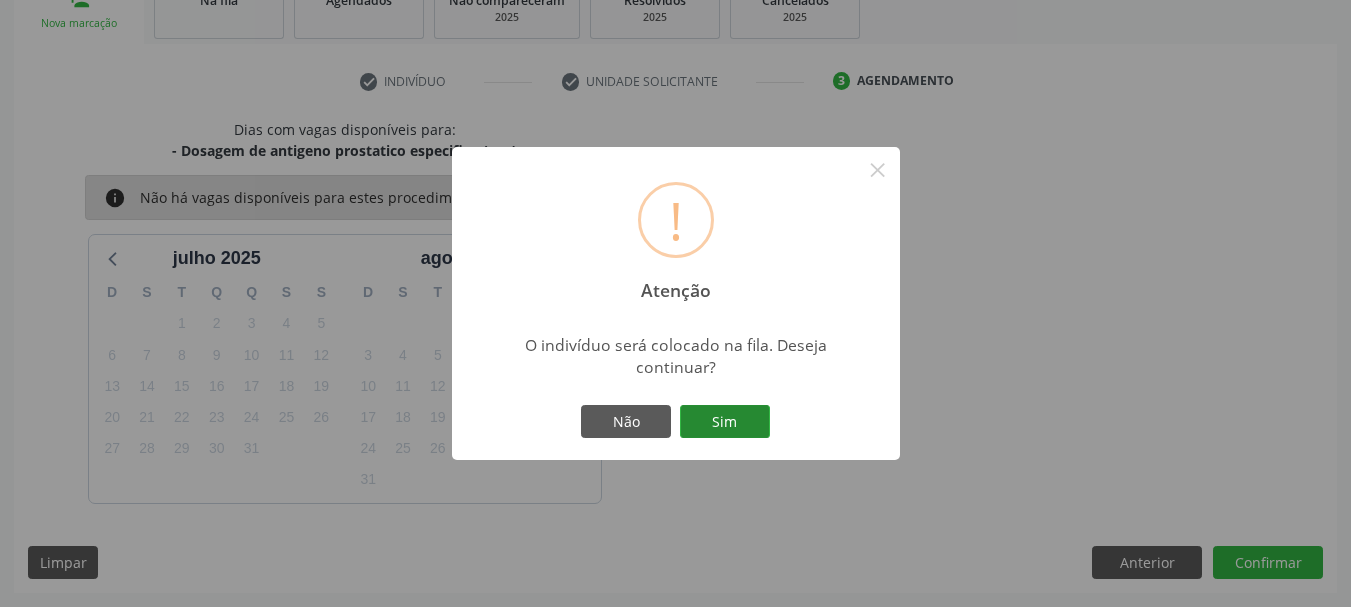 click on "Sim" at bounding box center (725, 422) 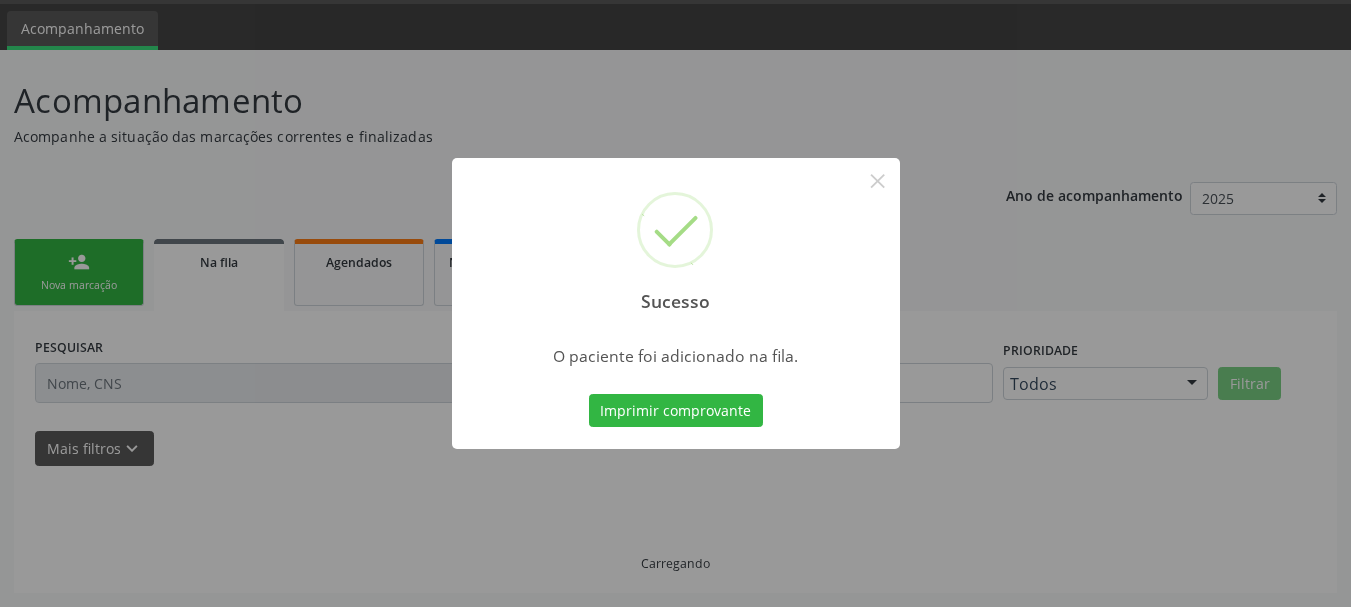 scroll, scrollTop: 60, scrollLeft: 0, axis: vertical 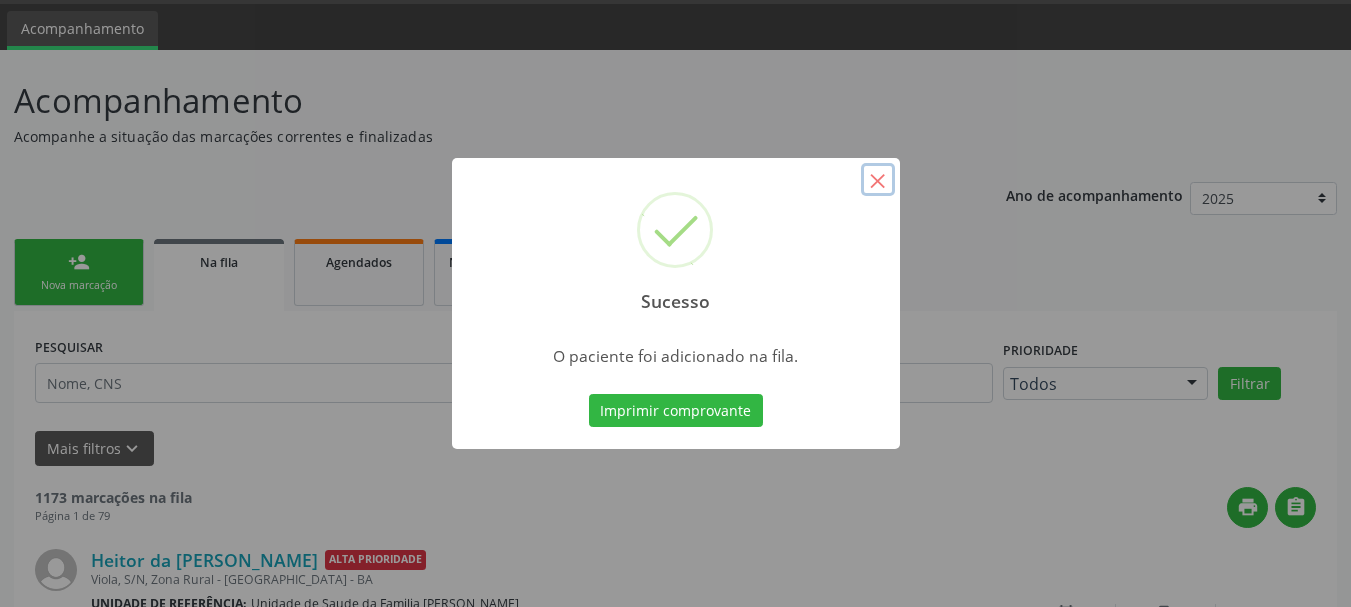 click on "×" at bounding box center (878, 180) 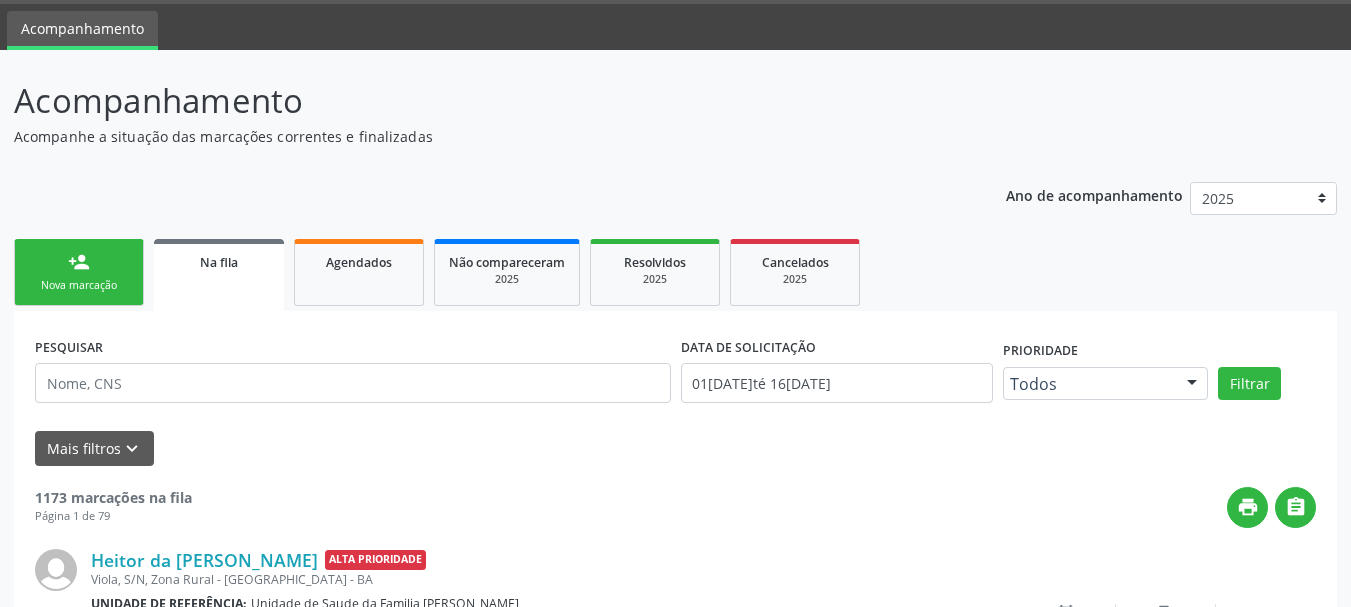 click on "Nova marcação" at bounding box center (79, 285) 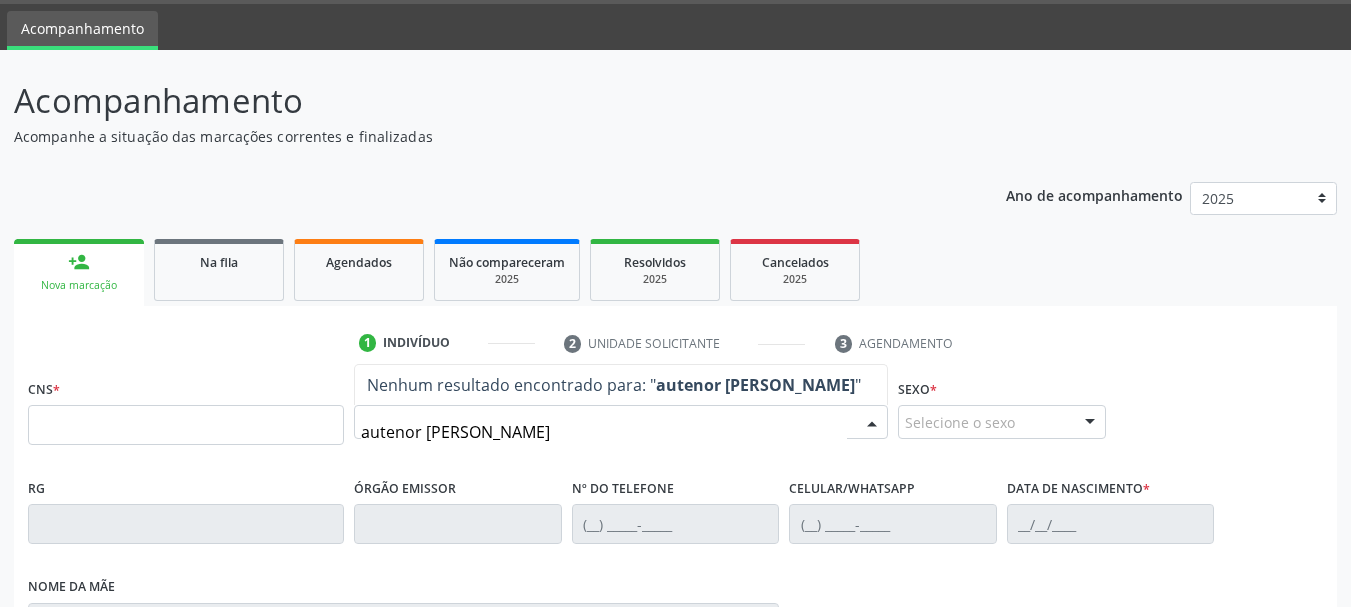 type on "autenor santana" 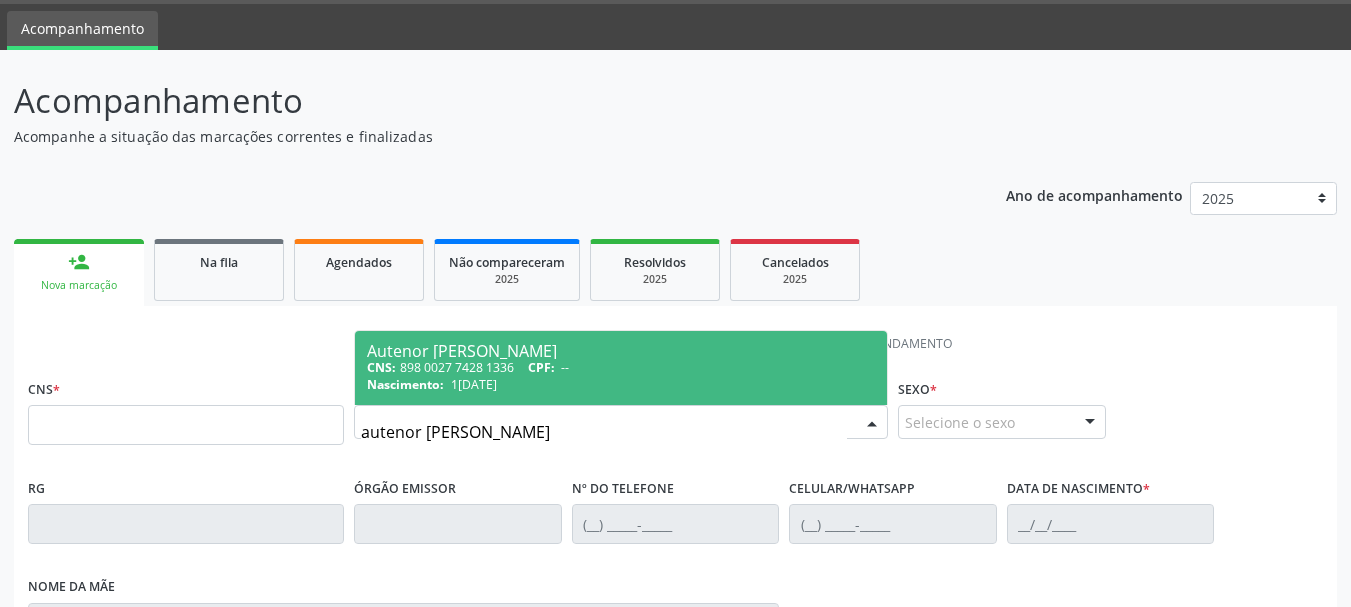 click on "CNS:
898 0027 7428 1336
CPF:    --" at bounding box center (621, 367) 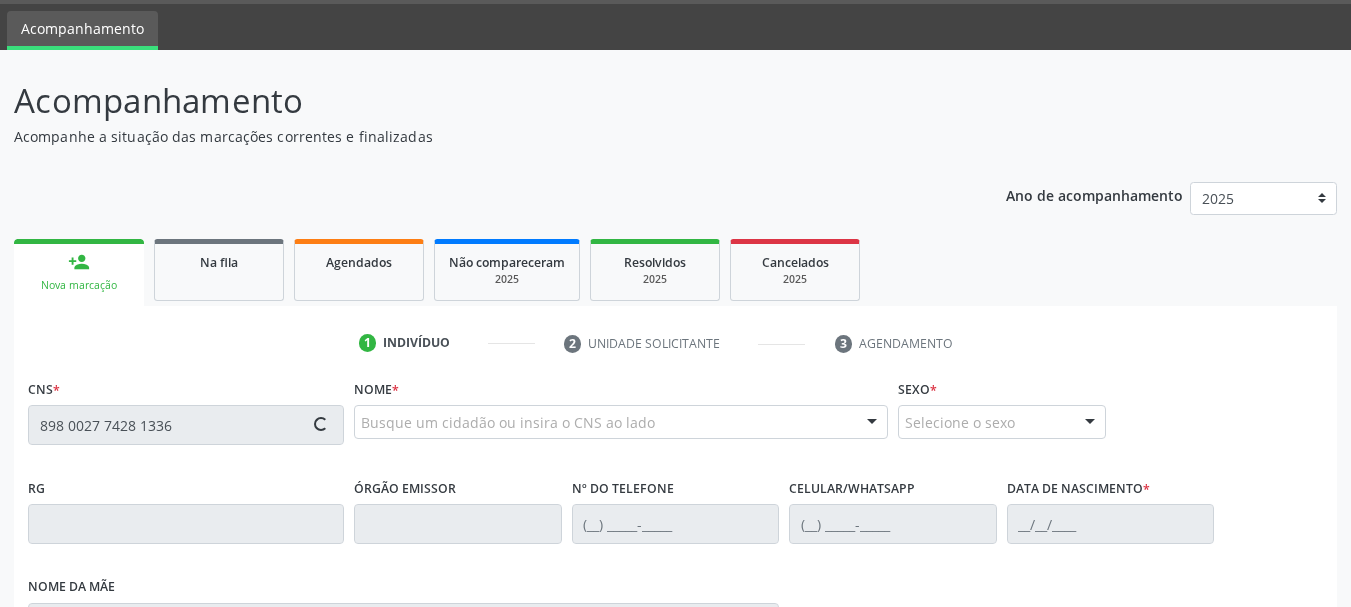 type on "898 0027 7428 1336" 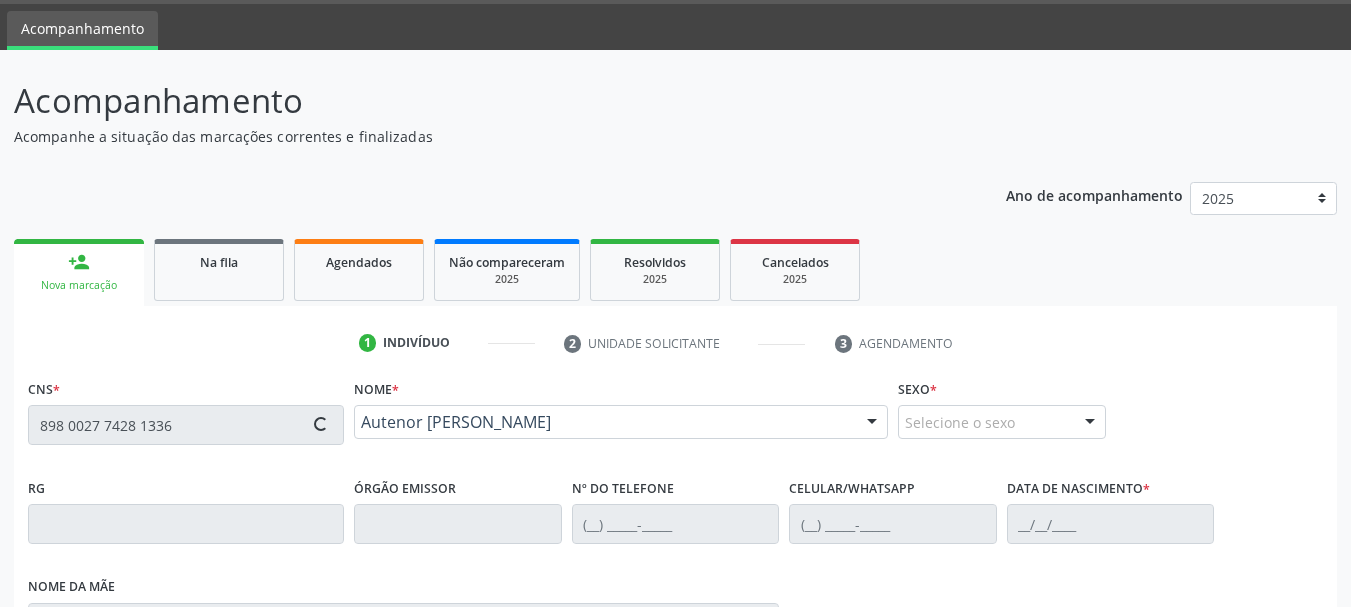 type on "(74) 99999-9999" 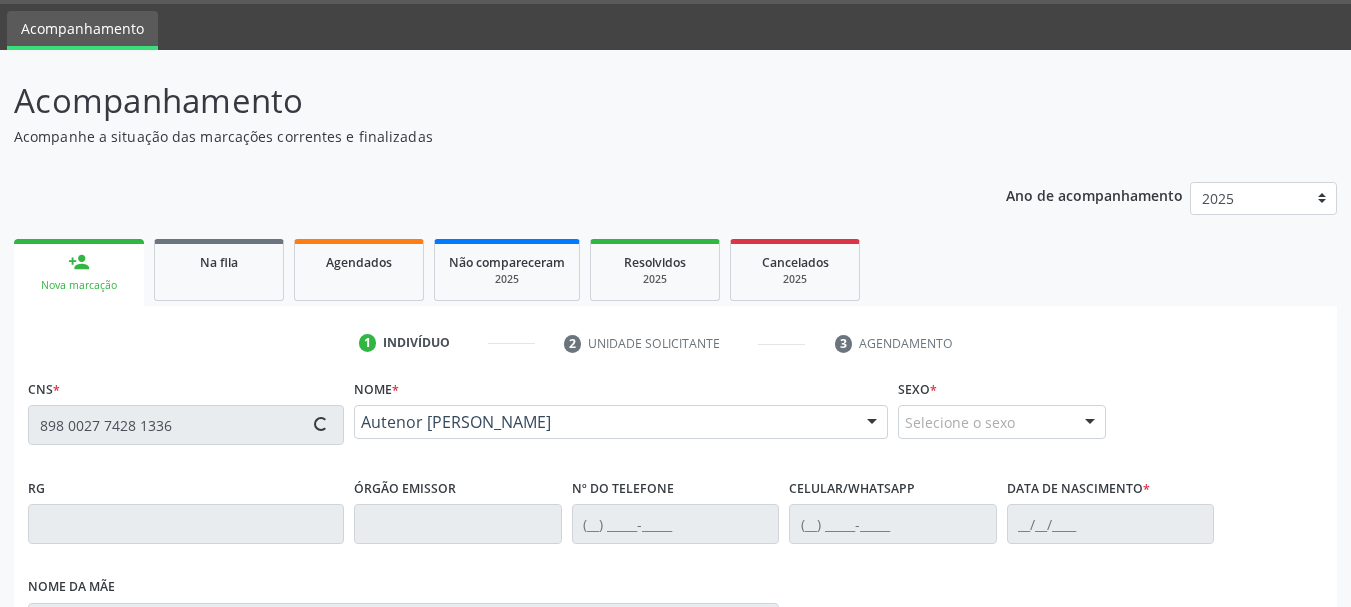 type on "10/06/2009" 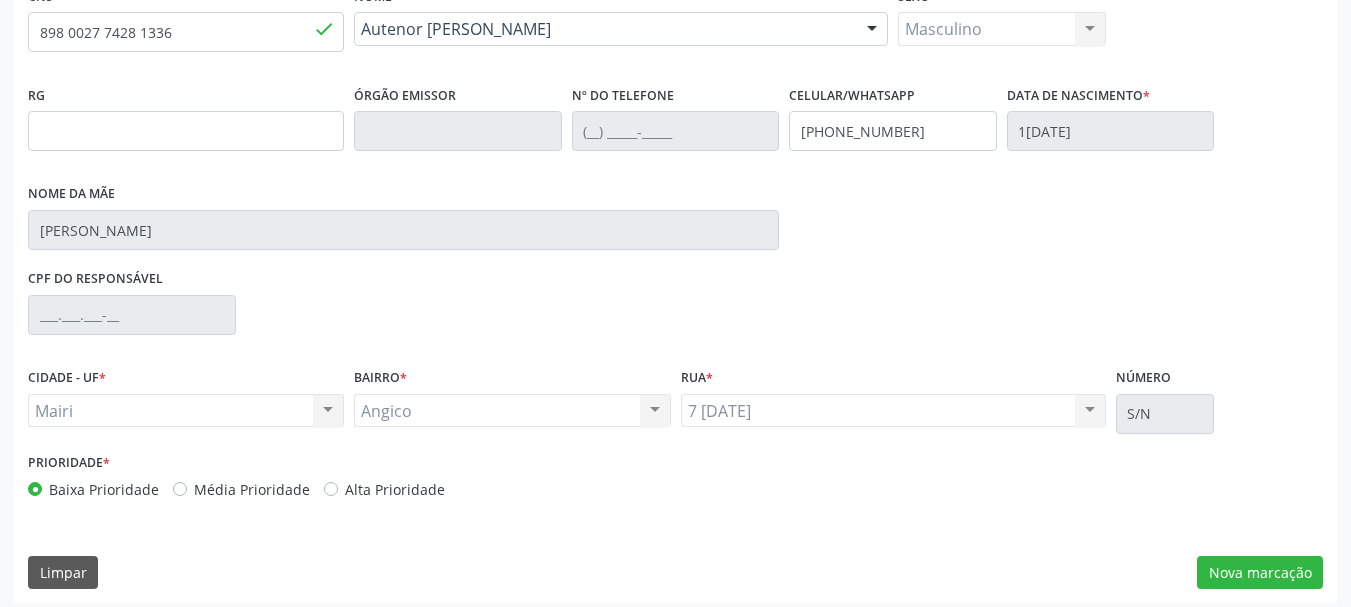 scroll, scrollTop: 463, scrollLeft: 0, axis: vertical 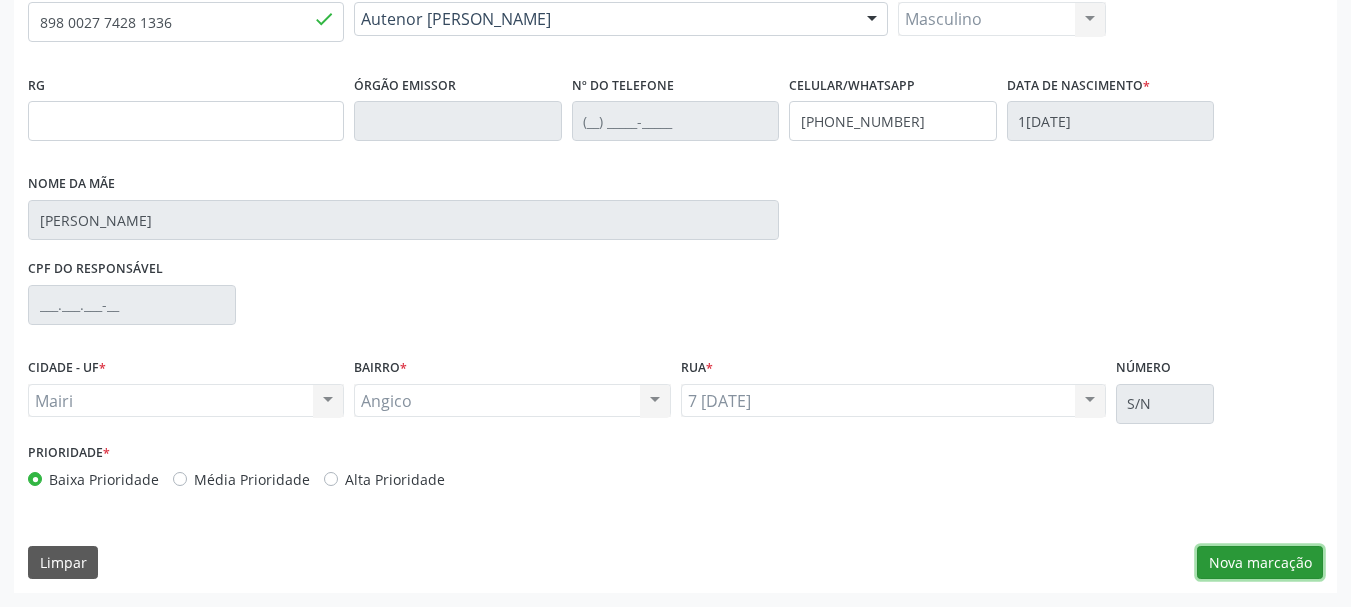 click on "Nova marcação" at bounding box center (1260, 563) 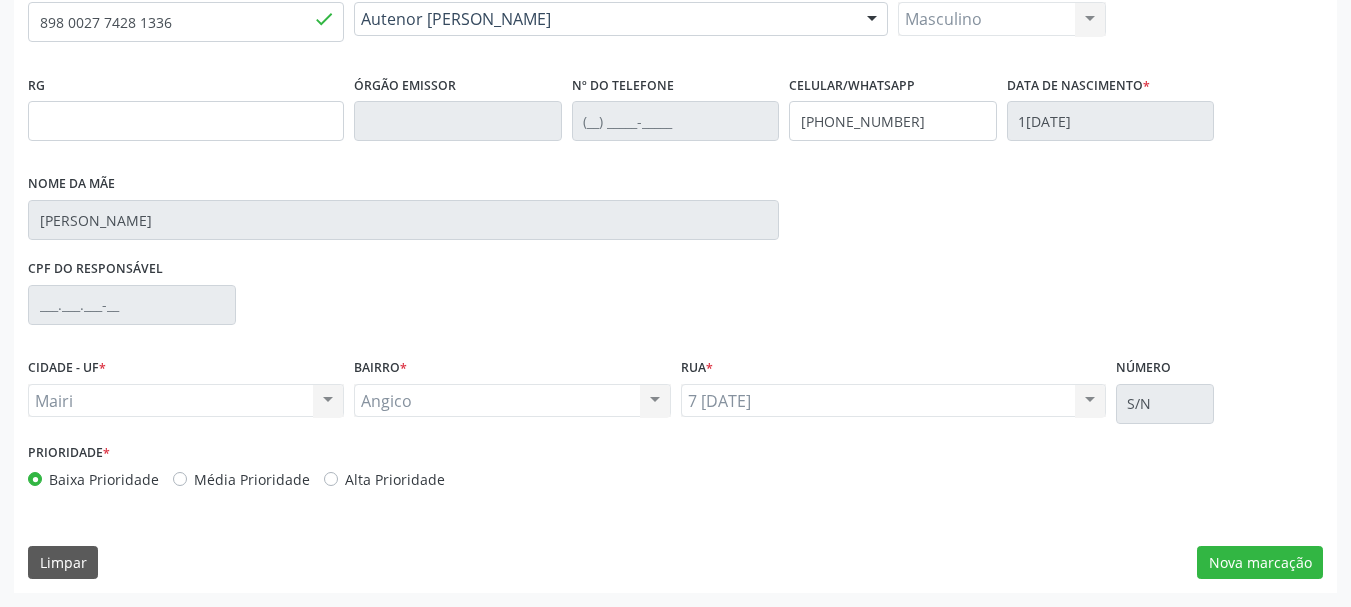 scroll, scrollTop: 299, scrollLeft: 0, axis: vertical 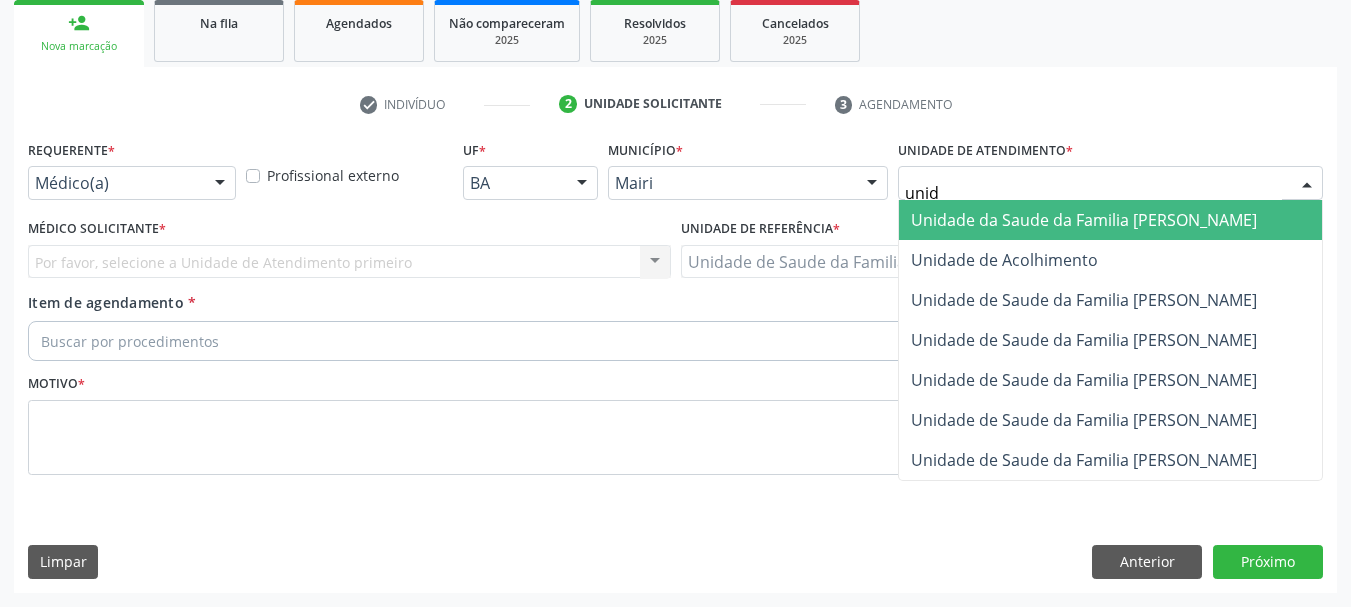 type on "unida" 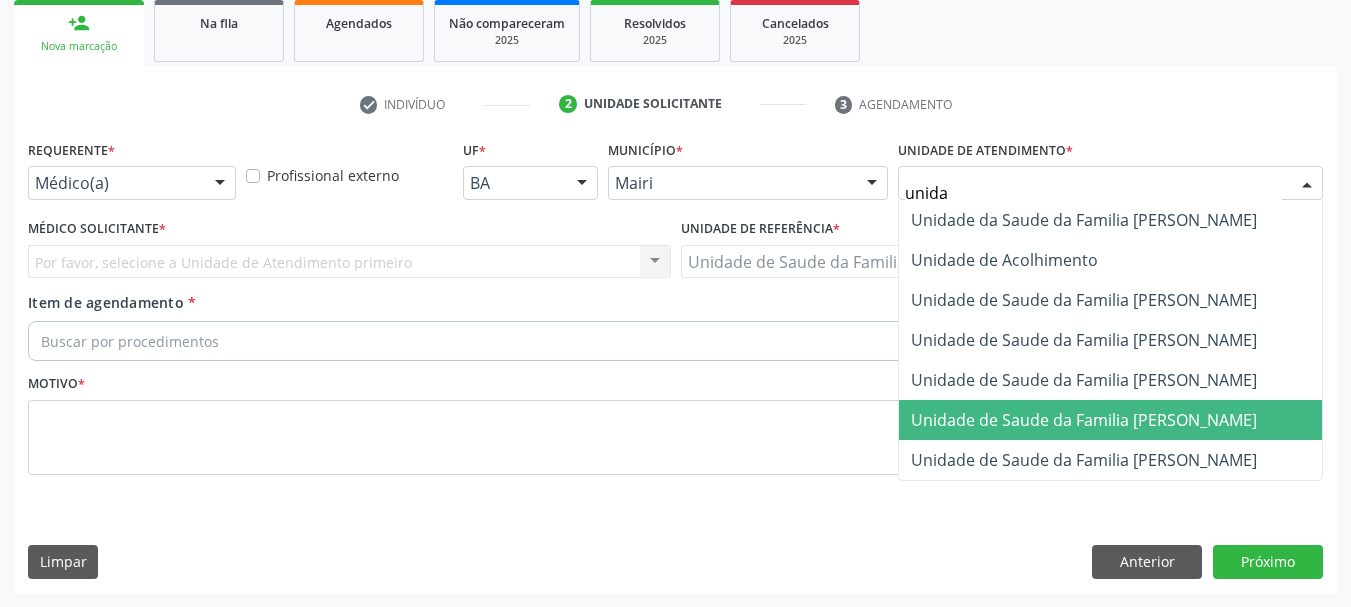 click on "Unidade de Saude da Familia [PERSON_NAME]" at bounding box center (1110, 420) 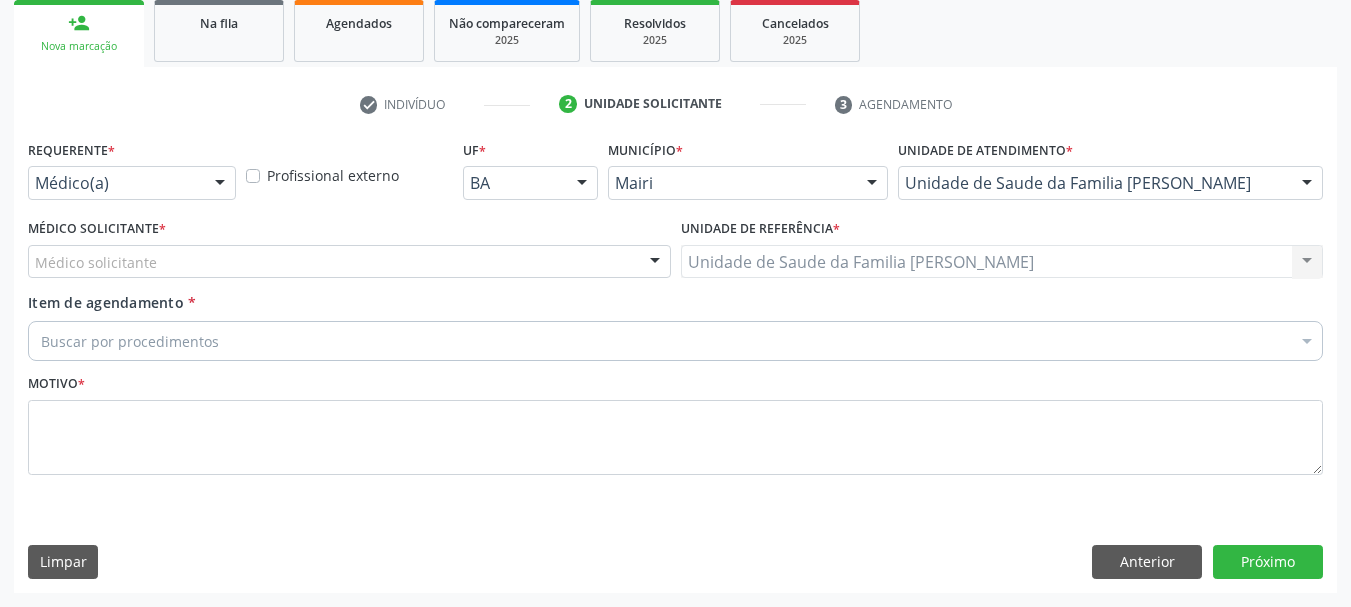 click on "Médico solicitante" at bounding box center [349, 262] 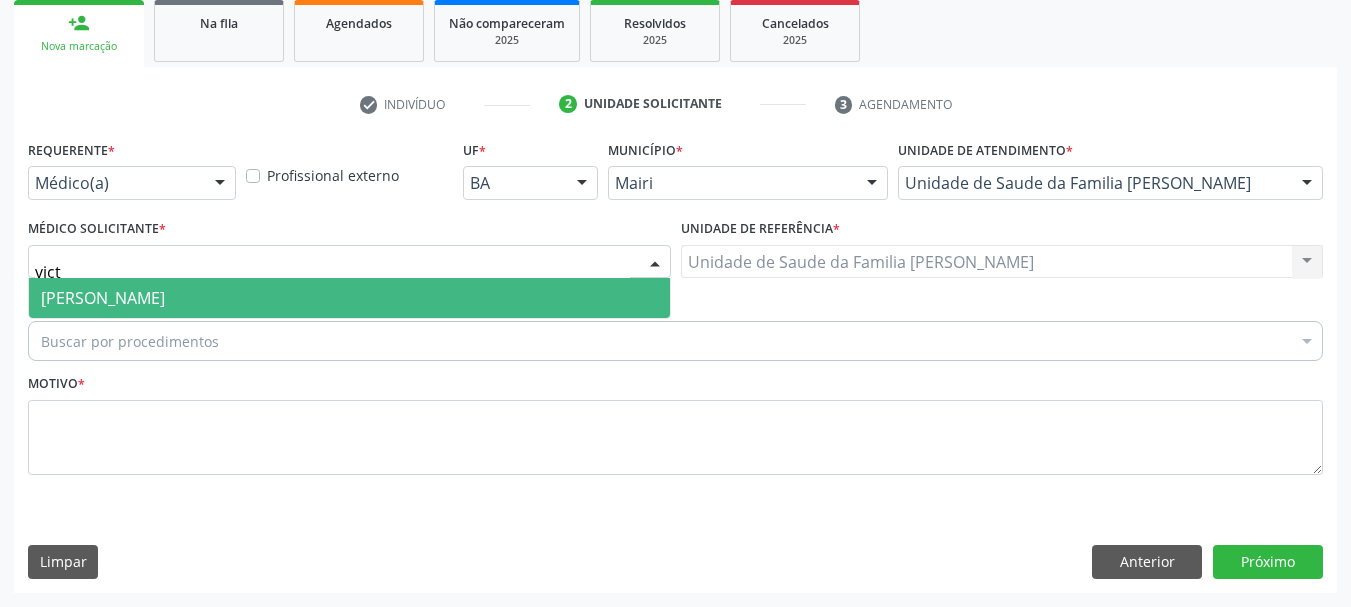 type on "victo" 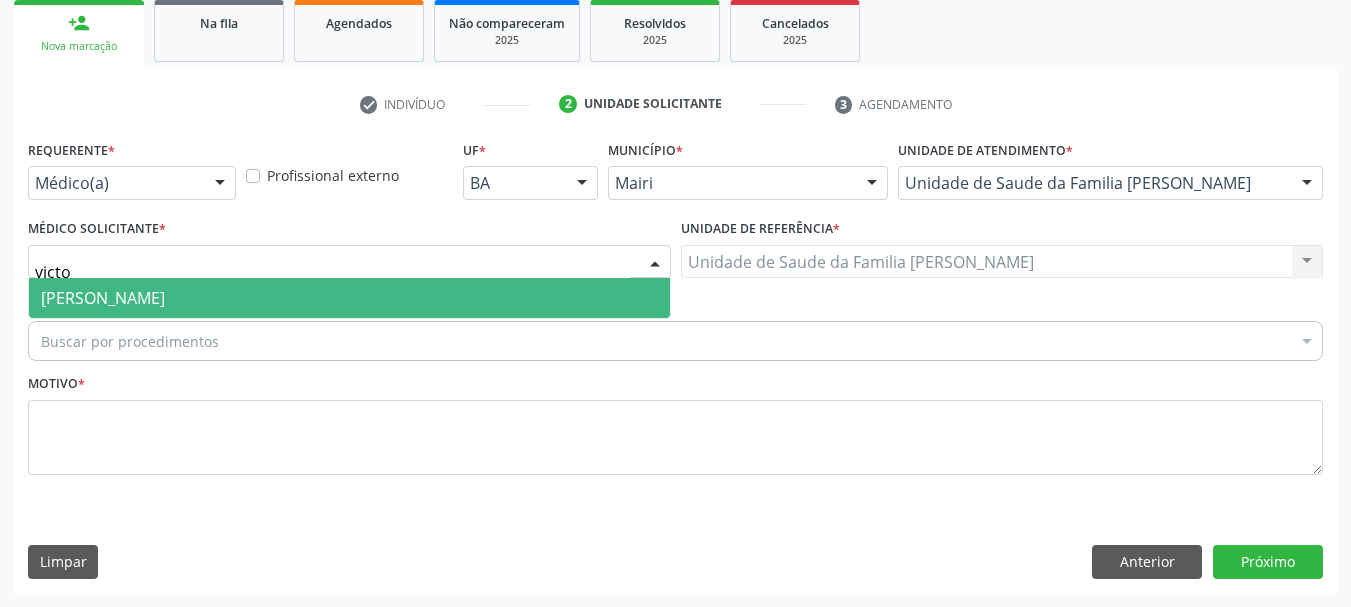 click on "[PERSON_NAME]" at bounding box center (349, 298) 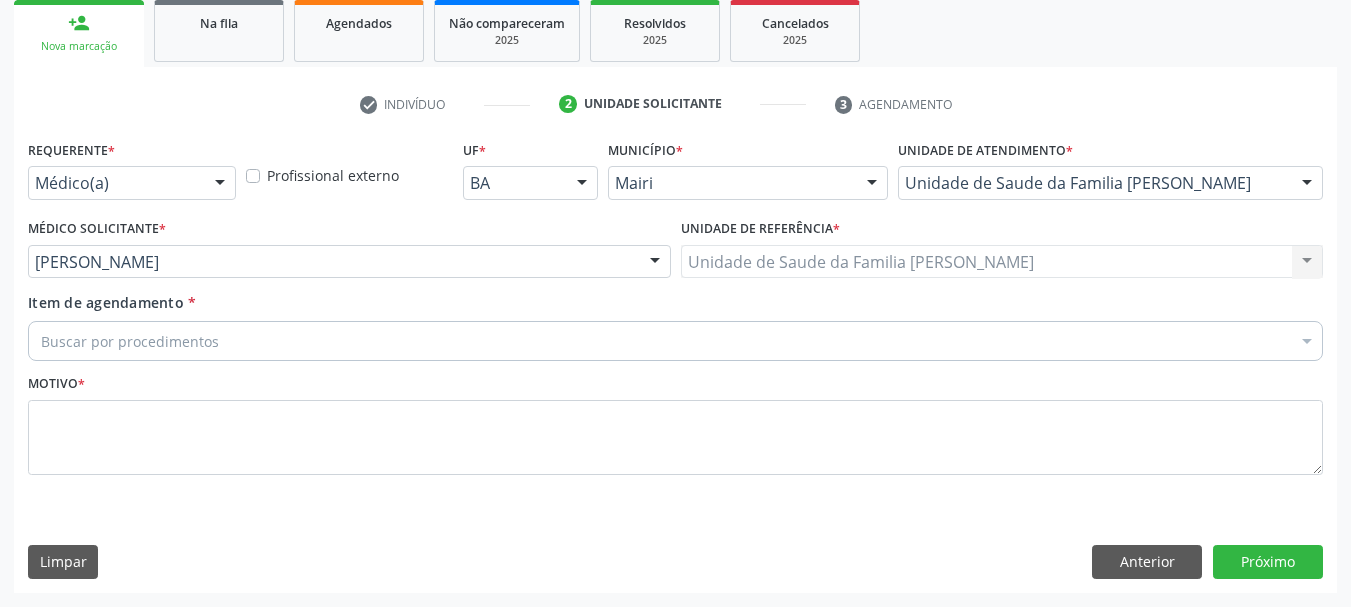 click on "Buscar por procedimentos" at bounding box center (675, 341) 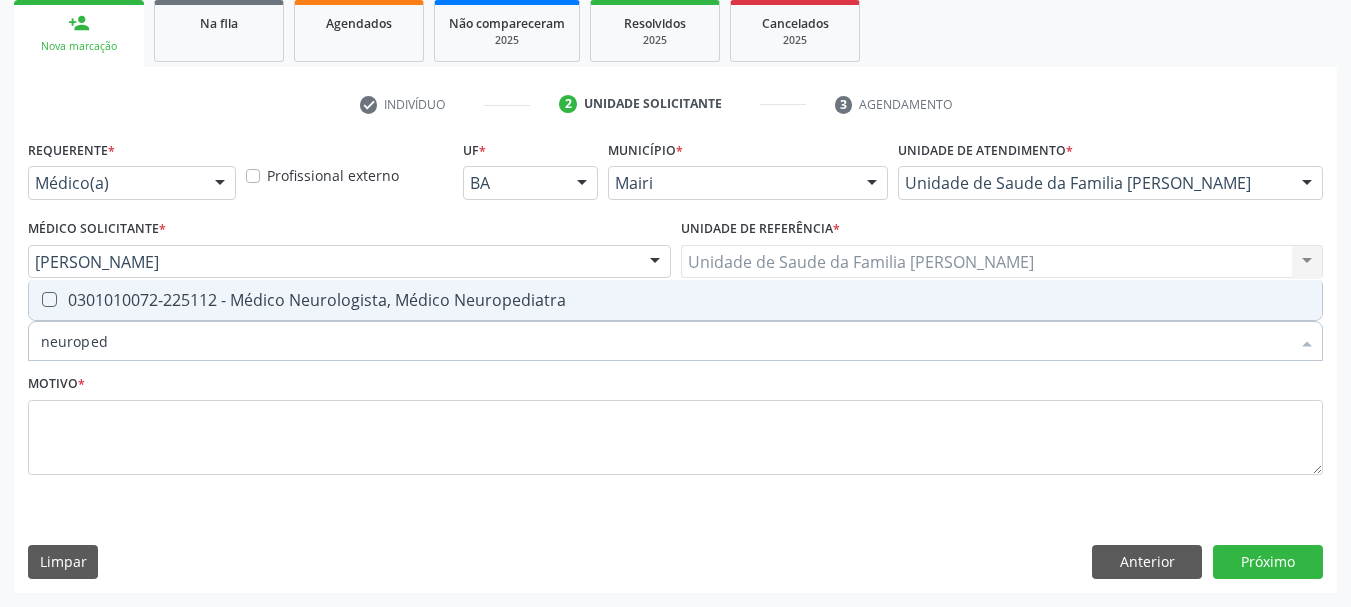 type on "neuropedi" 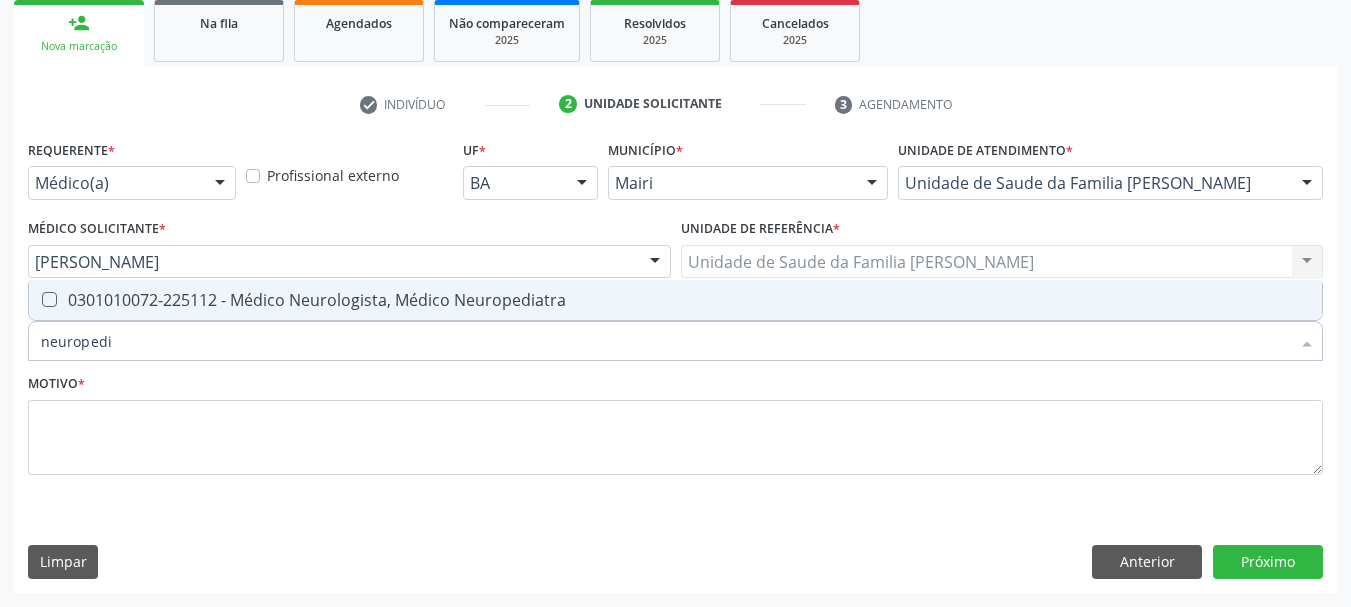 click on "0301010072-225112 - Médico Neurologista, Médico Neuropediatra" at bounding box center [675, 300] 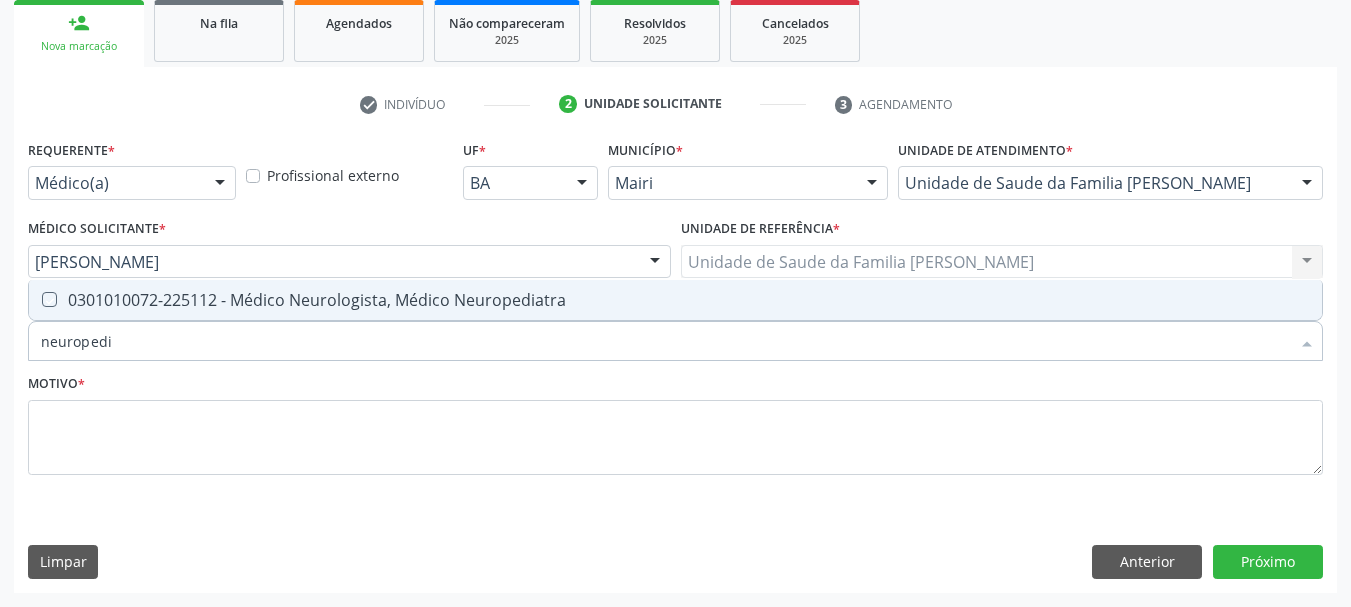 checkbox on "true" 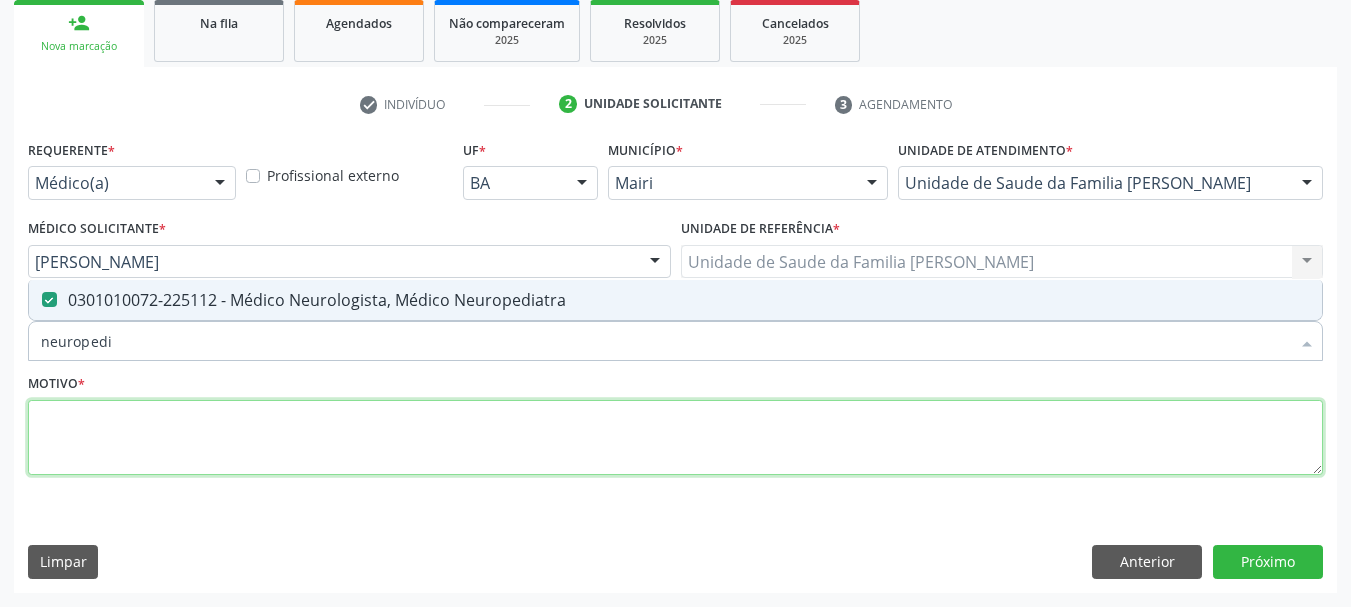 click at bounding box center (675, 438) 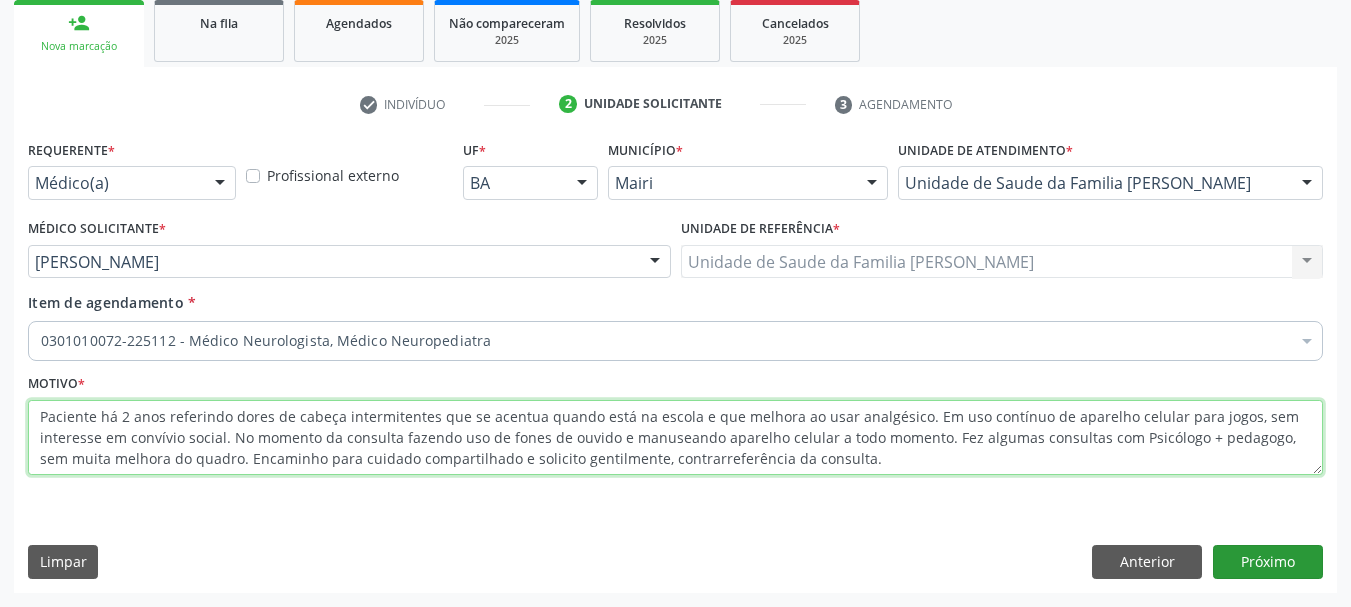 type on "Paciente há 2 anos referindo dores de cabeça intermitentes que se acentua quando está na escola e que melhora ao usar analgésico. Em uso contínuo de aparelho celular para jogos, sem interesse em convívio social. No momento da consulta fazendo uso de fones de ouvido e manuseando aparelho celular a todo momento. Fez algumas consultas com Psicólogo + pedagogo, sem muita melhora do quadro. Encaminho para cuidado compartilhado e solicito gentilmente, contrarreferência da consulta." 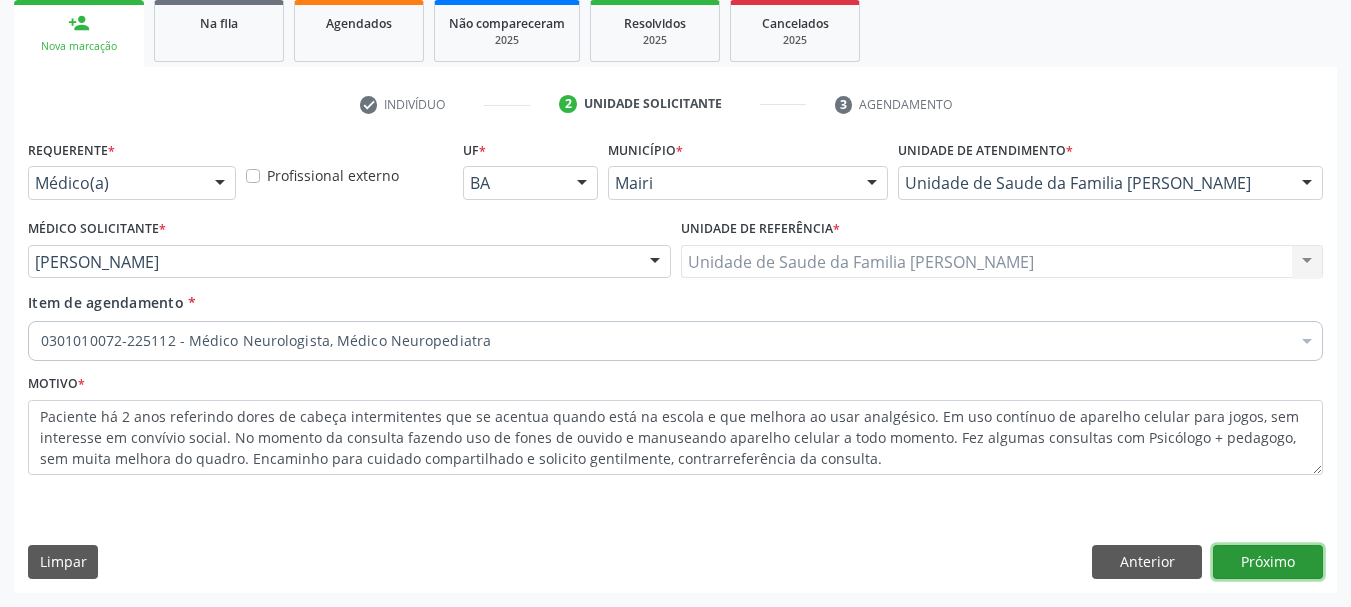 click on "Próximo" at bounding box center [1268, 562] 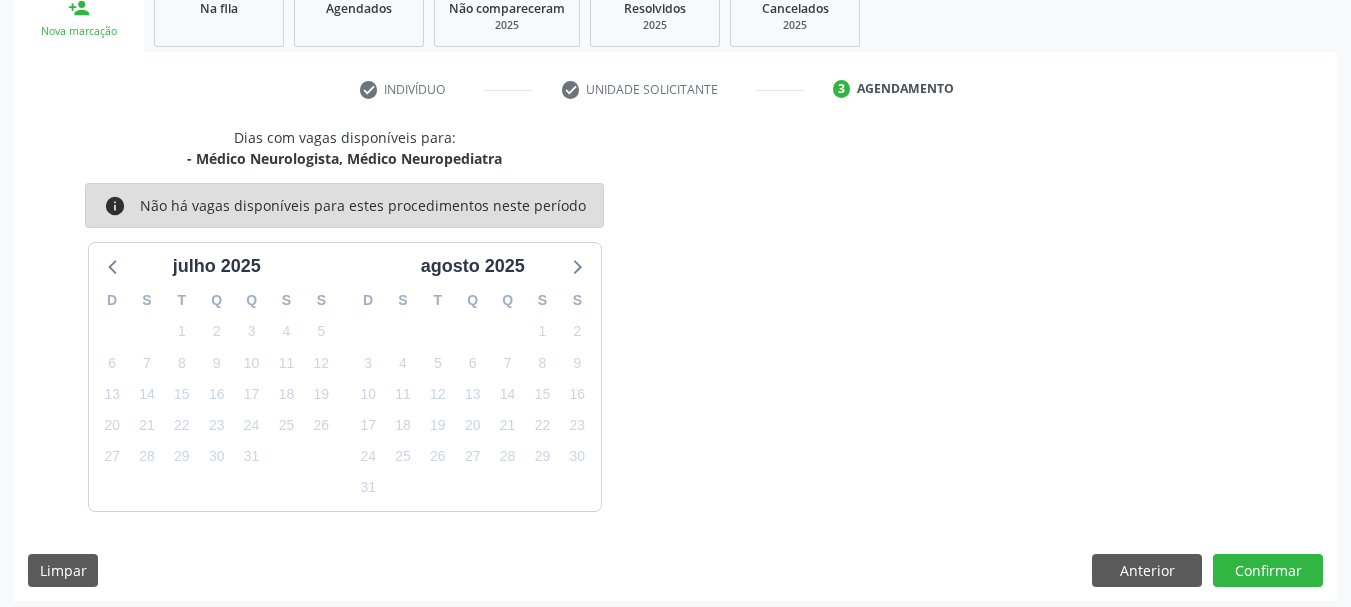 scroll, scrollTop: 322, scrollLeft: 0, axis: vertical 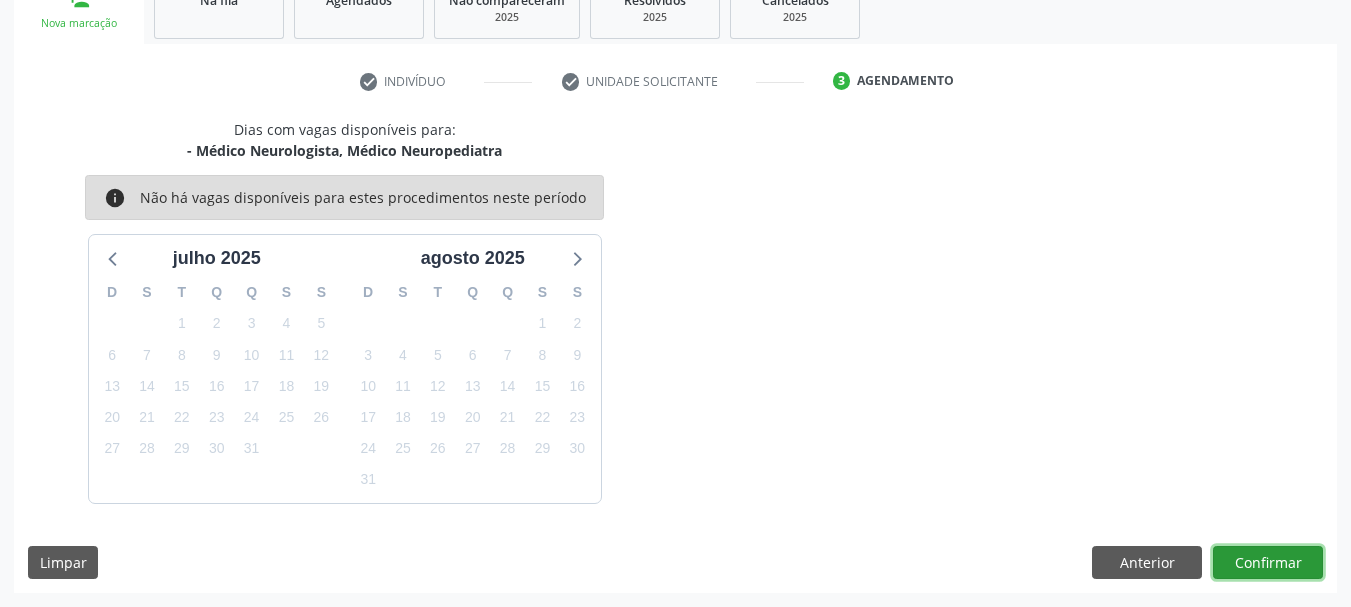 click on "Confirmar" at bounding box center [1268, 563] 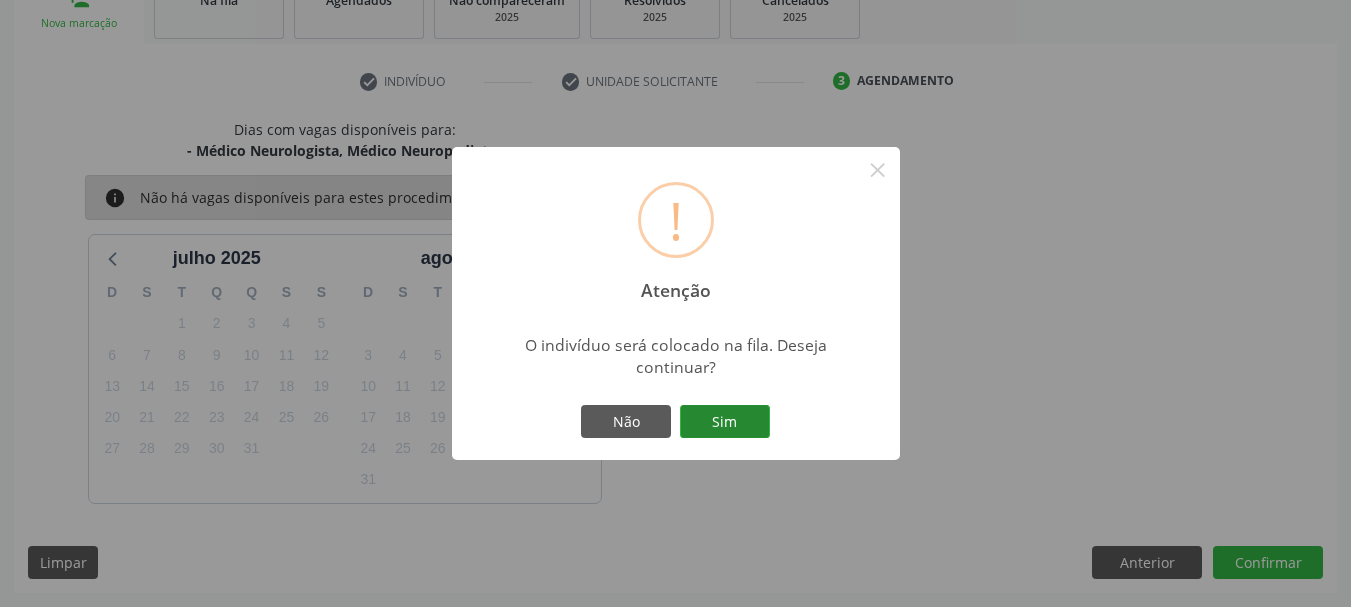 click on "Sim" at bounding box center (725, 422) 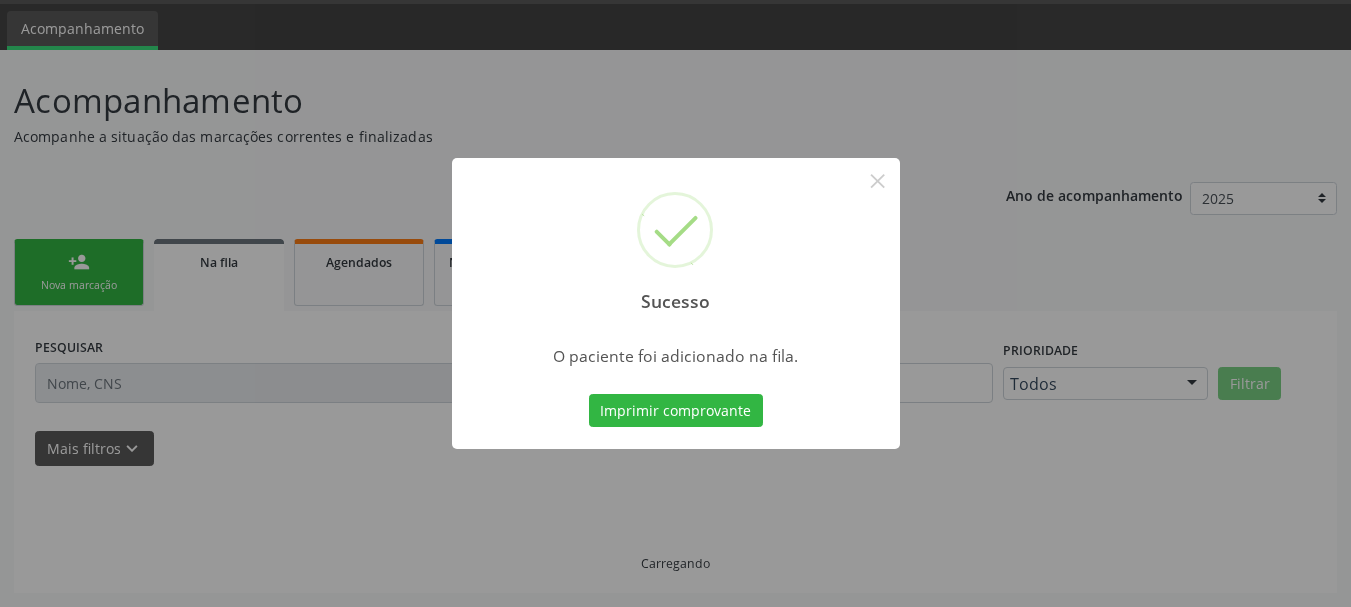 scroll, scrollTop: 60, scrollLeft: 0, axis: vertical 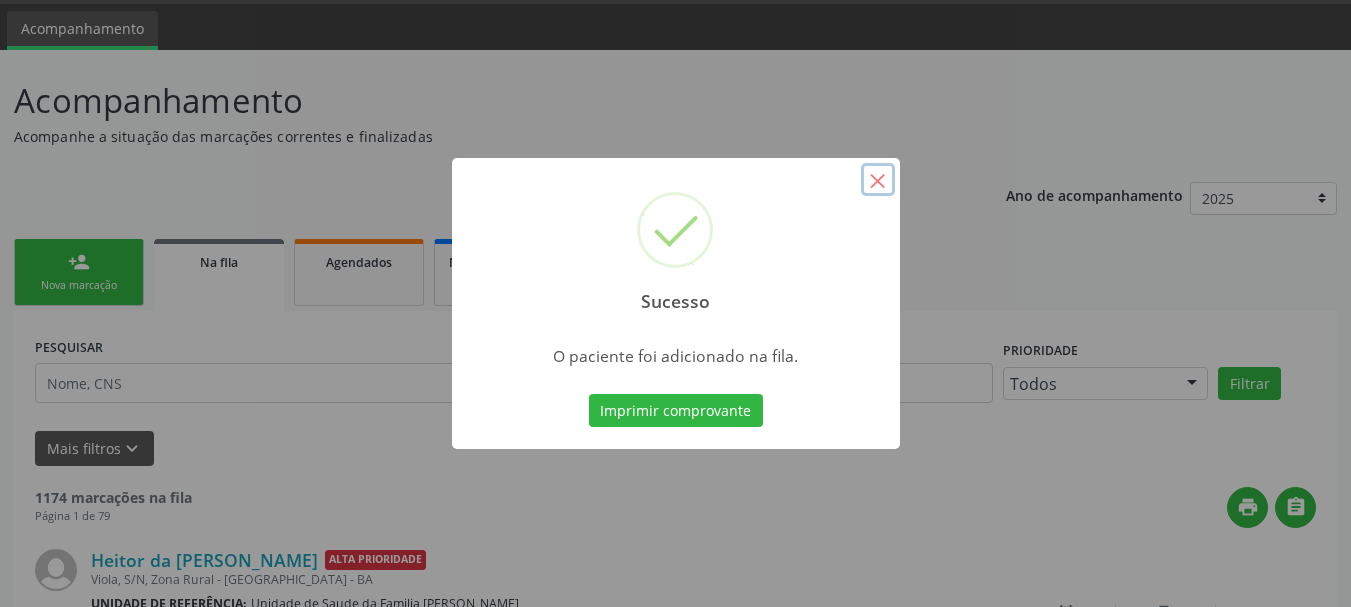 click on "×" at bounding box center [878, 180] 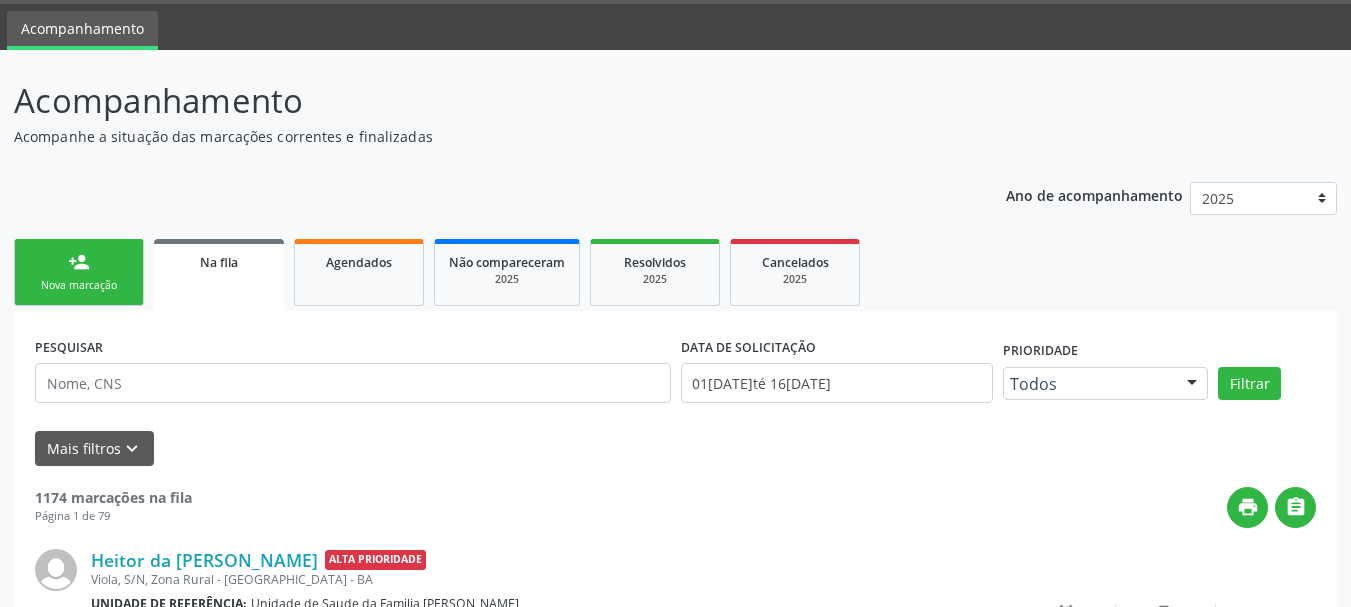 click on "Nova marcação" at bounding box center (79, 285) 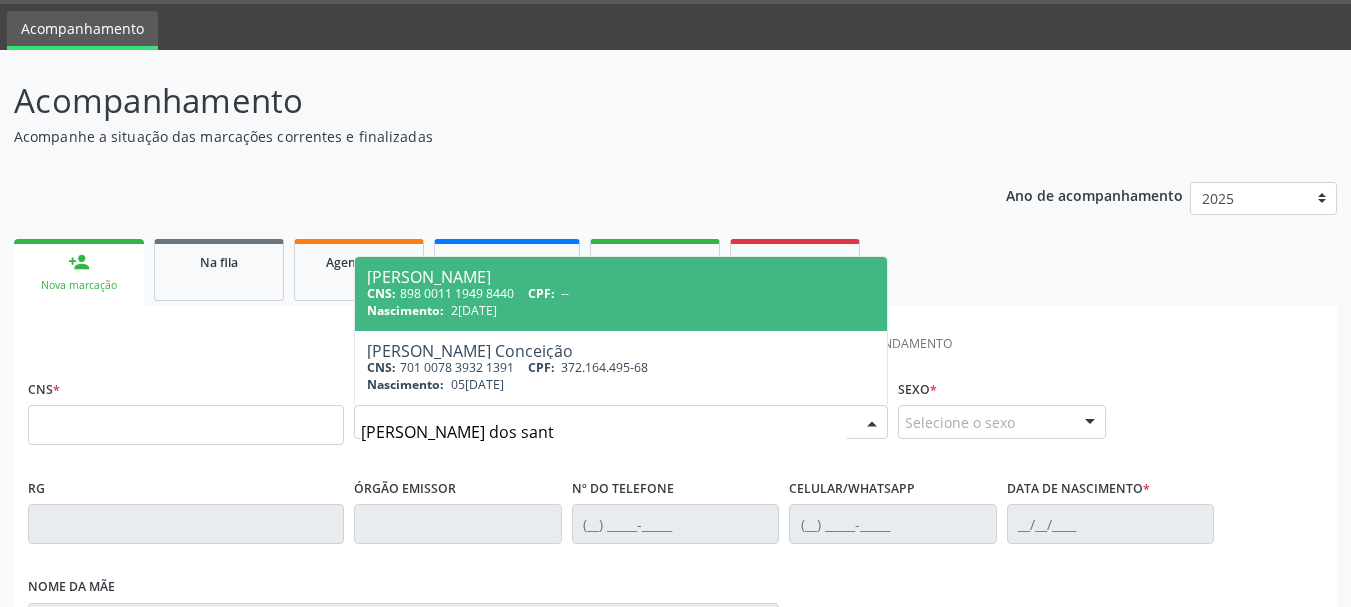 type on "antonio carlos dos santo" 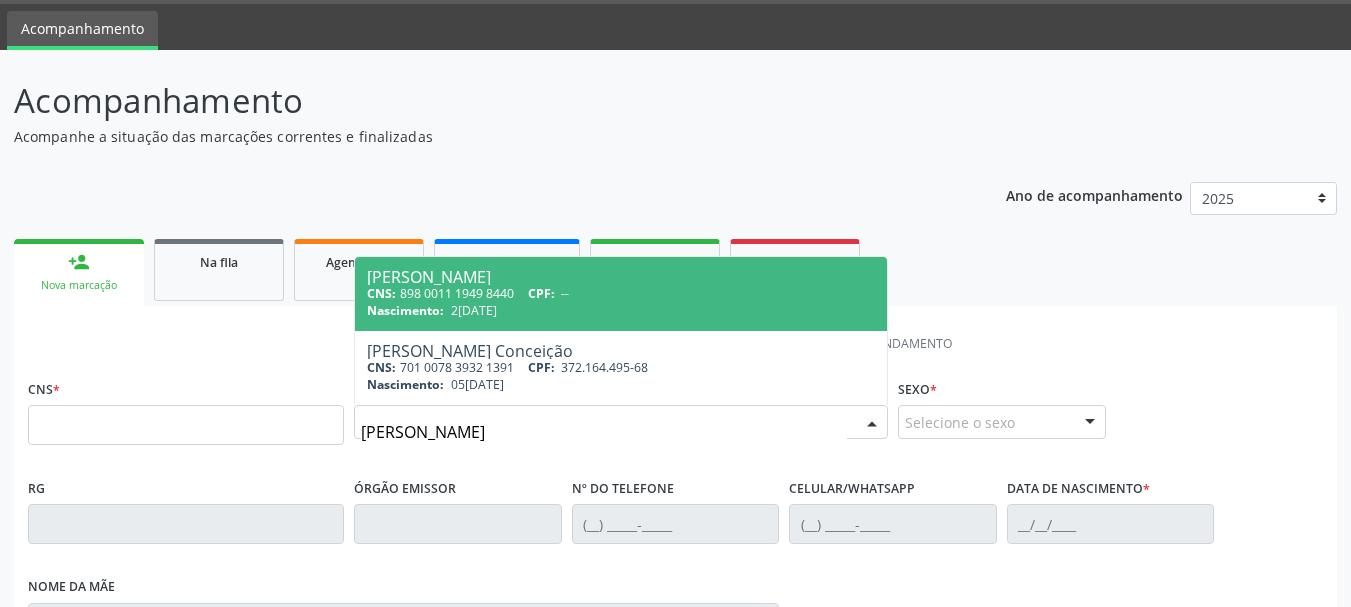 click on "CNS:
898 0011 1949 8440
CPF:    --" at bounding box center (621, 293) 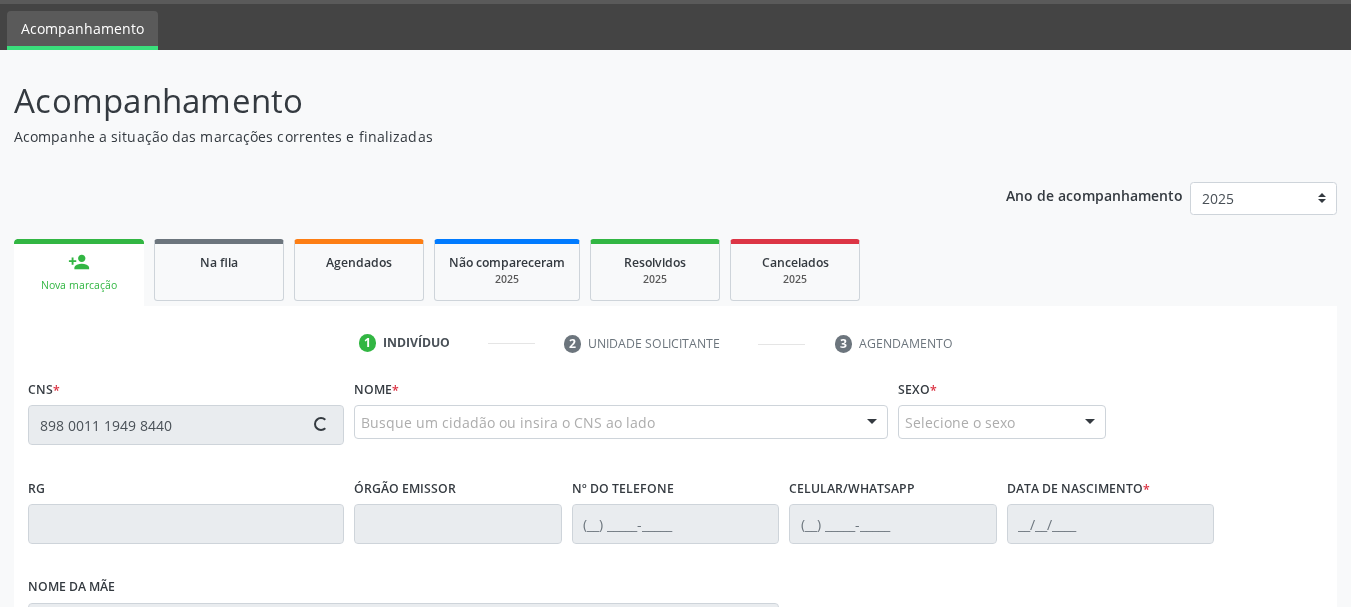 type on "898 0011 1949 8440" 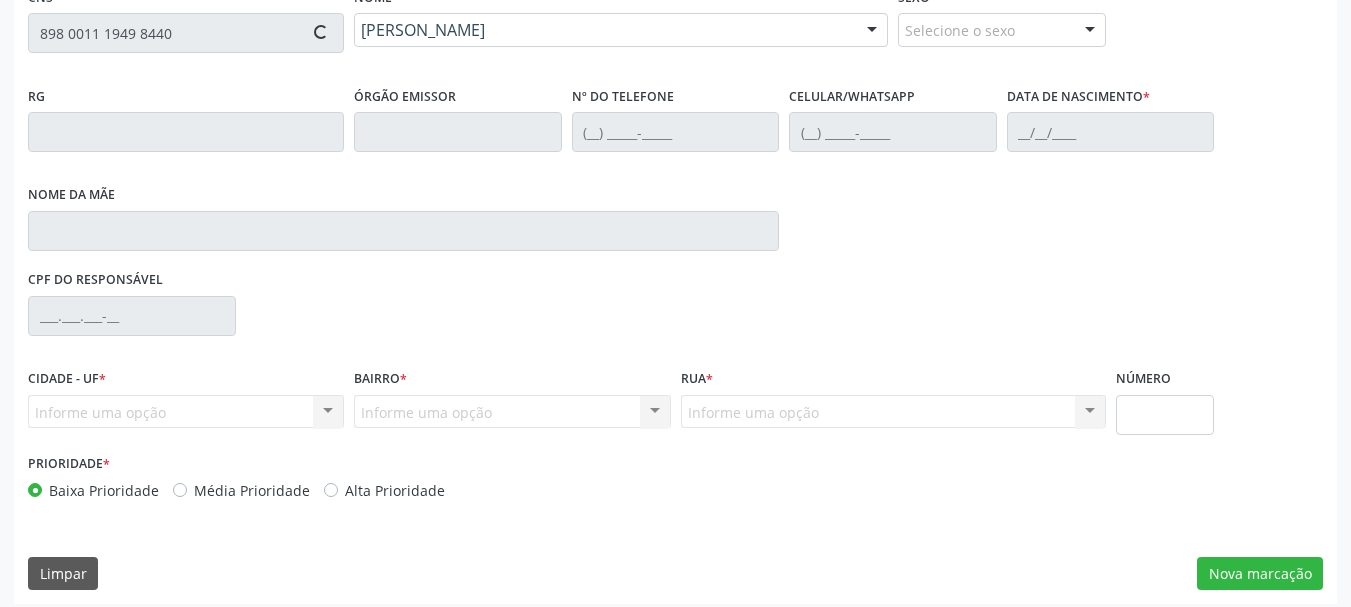 scroll, scrollTop: 463, scrollLeft: 0, axis: vertical 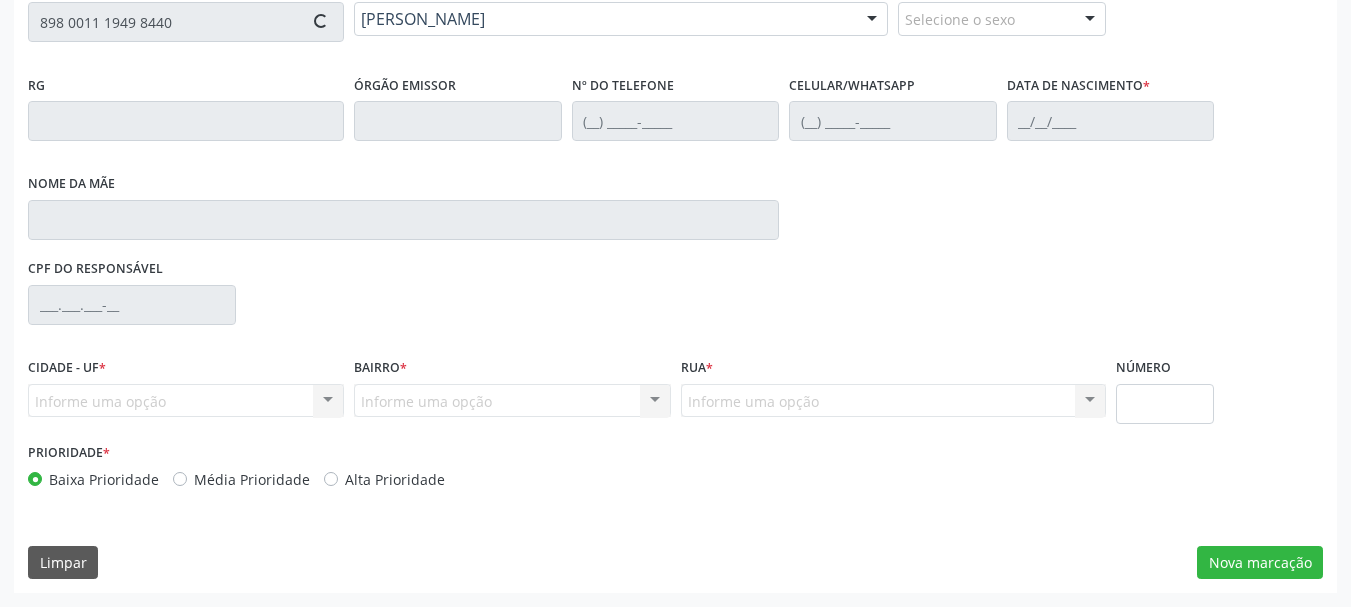 type on "[PHONE_NUMBER]" 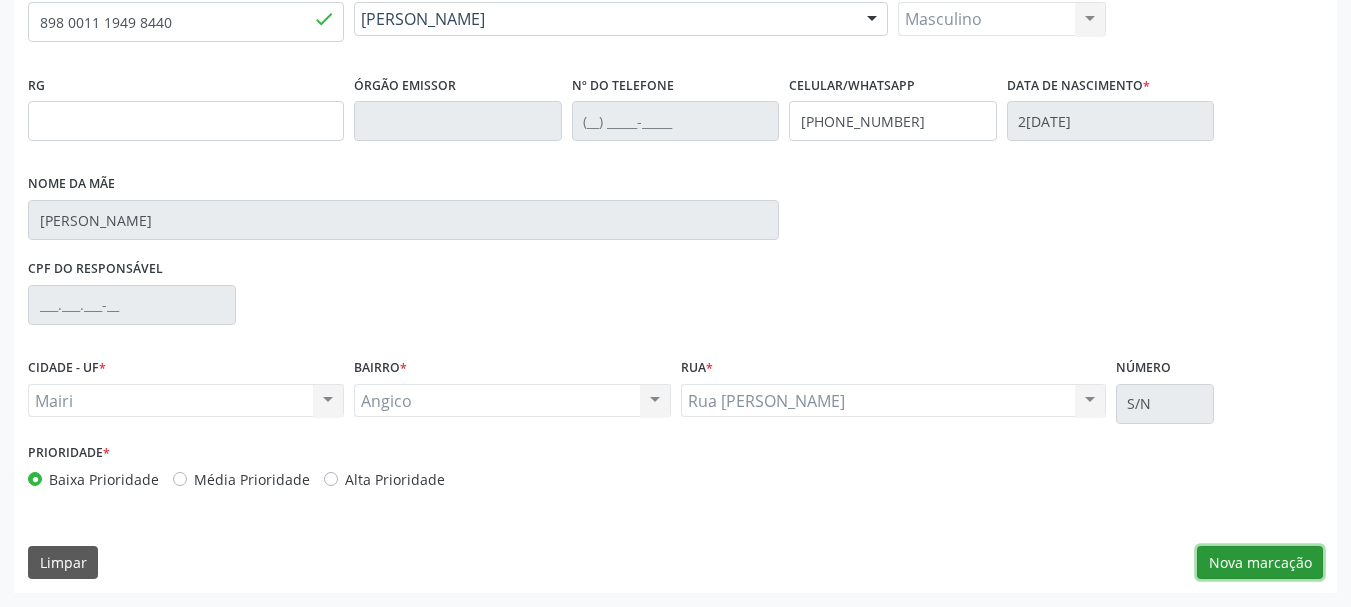 click on "Nova marcação" at bounding box center (1260, 563) 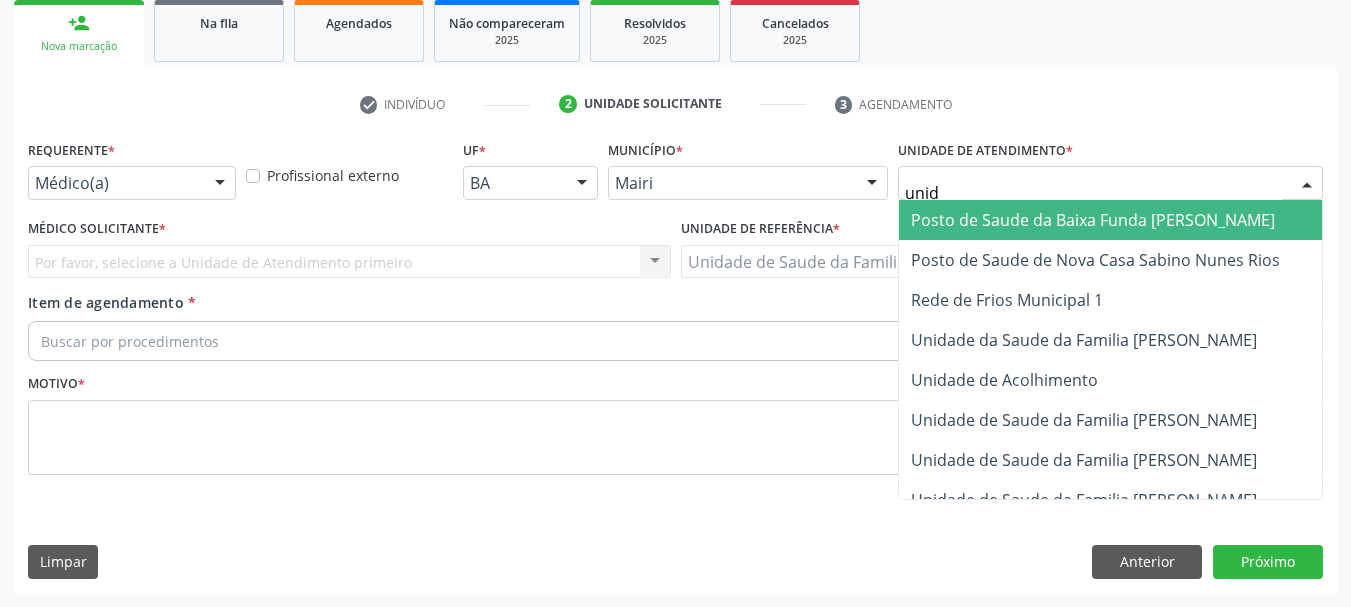 type on "unida" 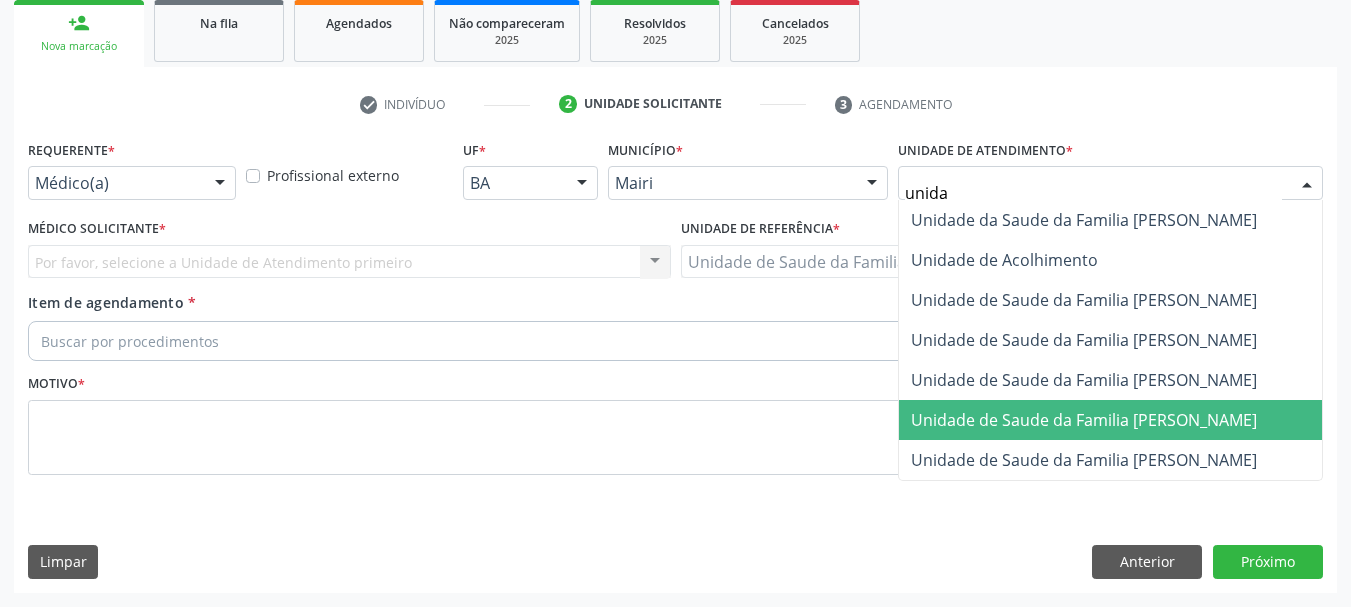 click on "Unidade de Saude da Familia [PERSON_NAME]" at bounding box center [1084, 420] 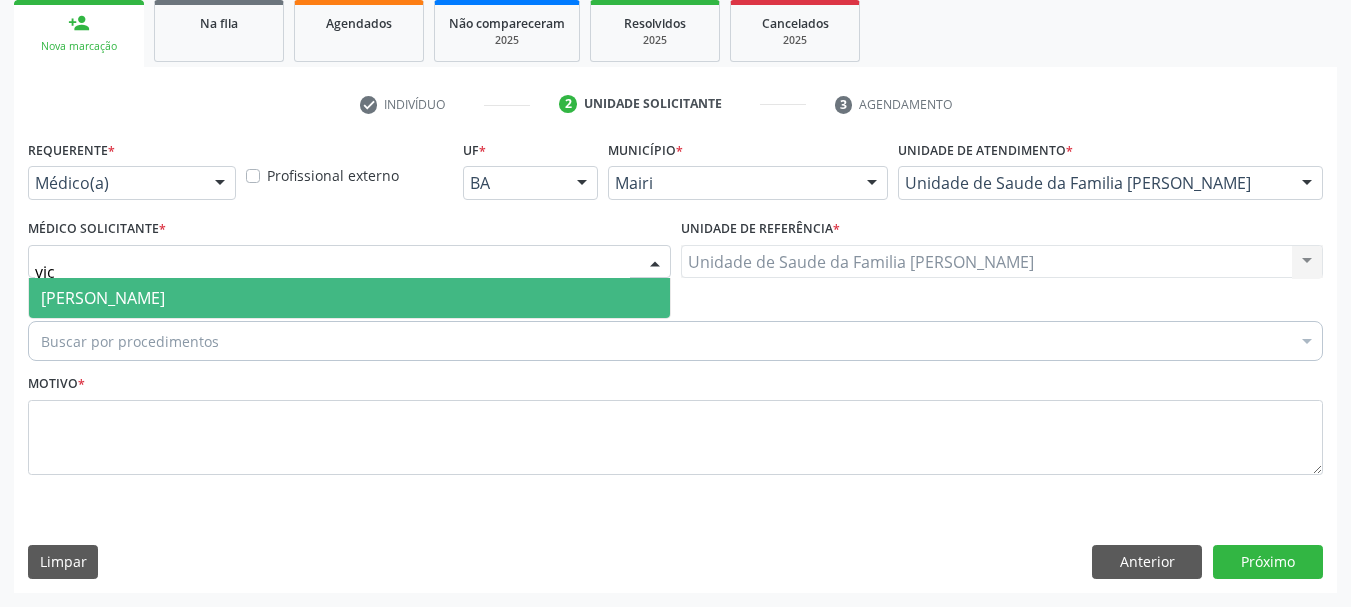 type on "vict" 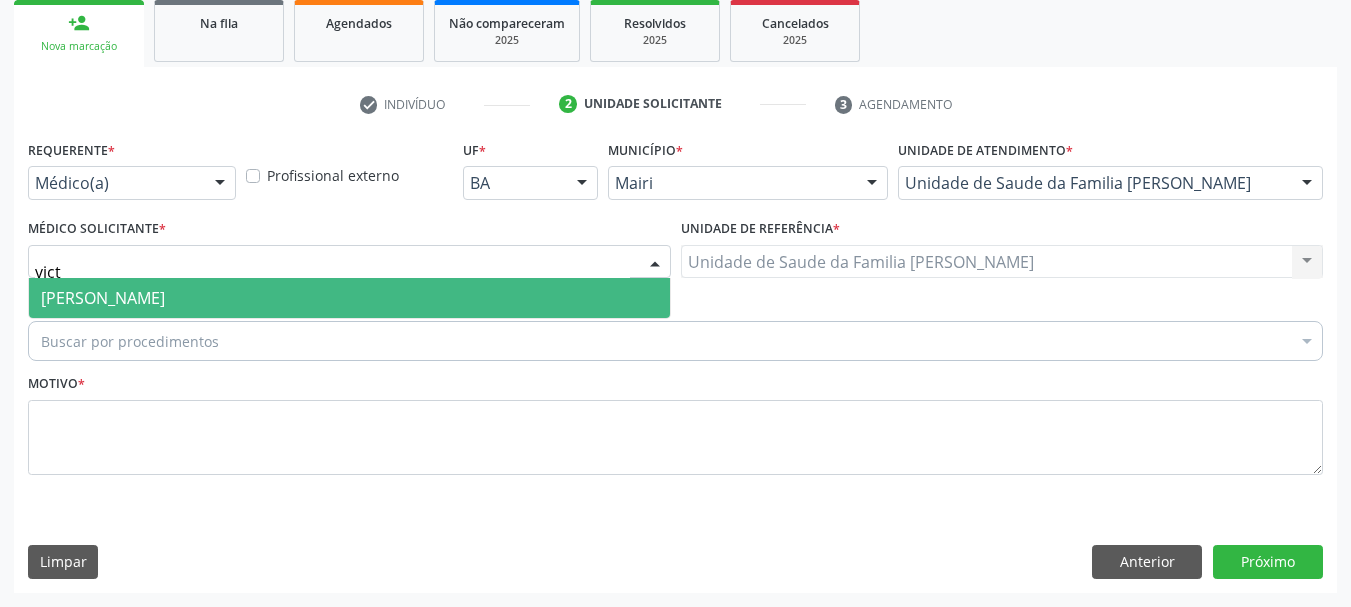 click on "[PERSON_NAME]" at bounding box center (349, 298) 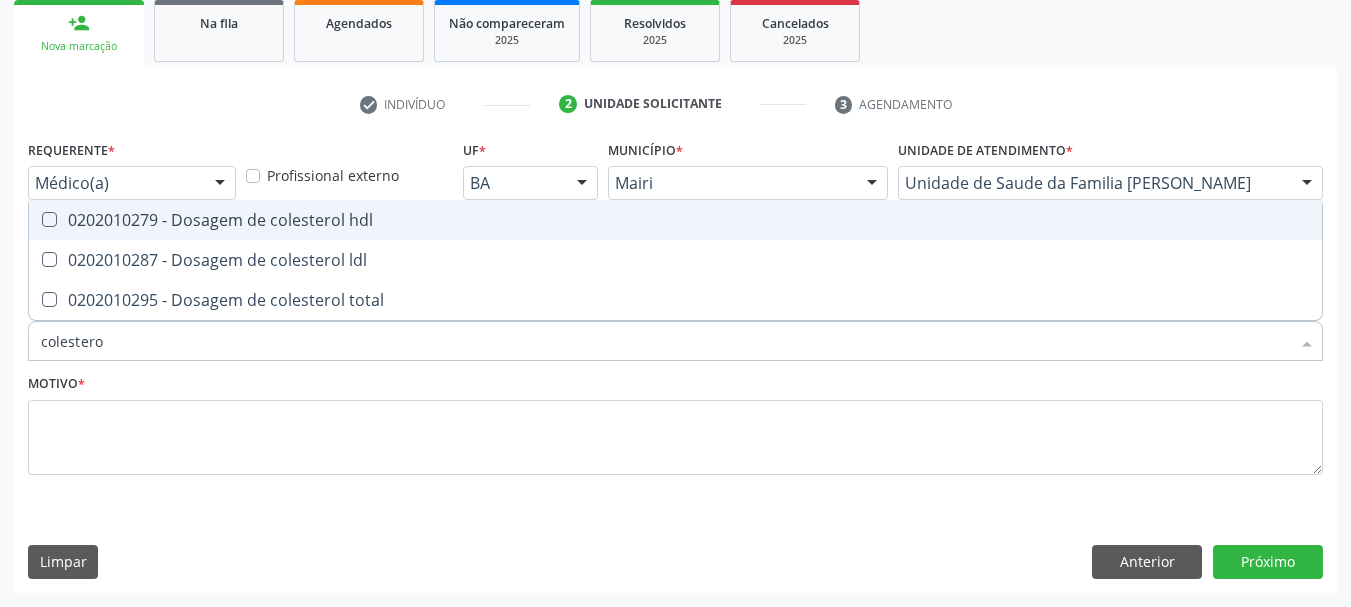 type on "colesterol" 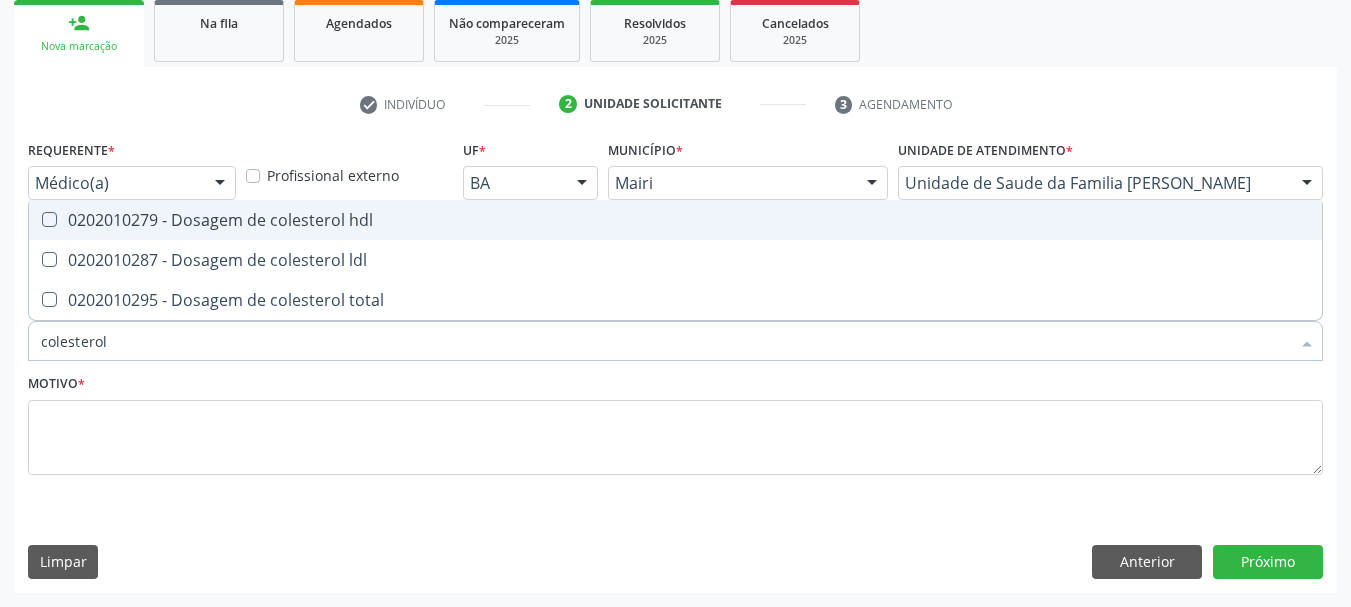 click on "0202010279 - Dosagem de colesterol hdl" at bounding box center (675, 220) 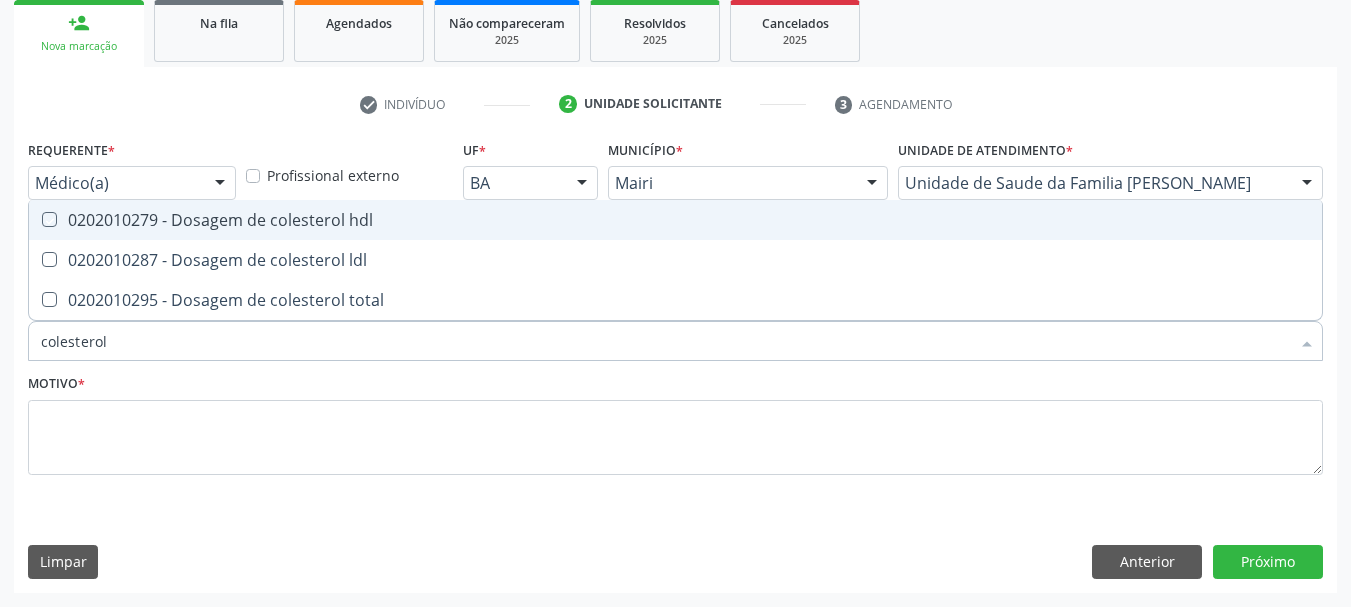 checkbox on "true" 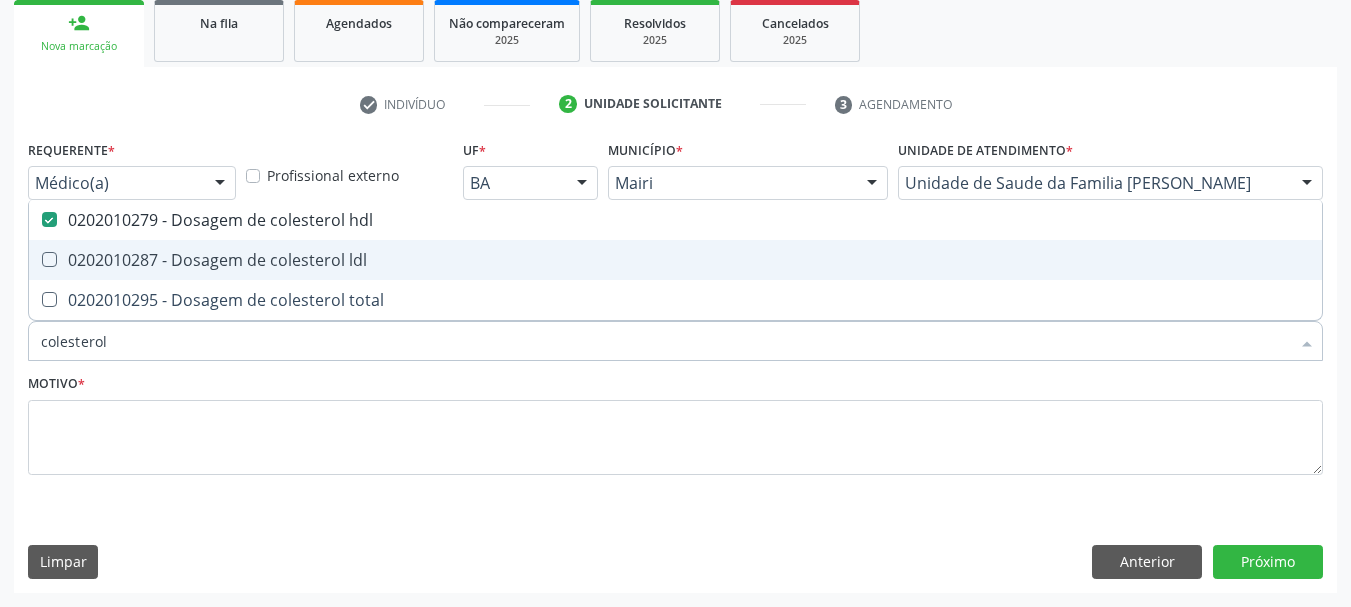 click on "0202010287 - Dosagem de colesterol ldl" at bounding box center (675, 260) 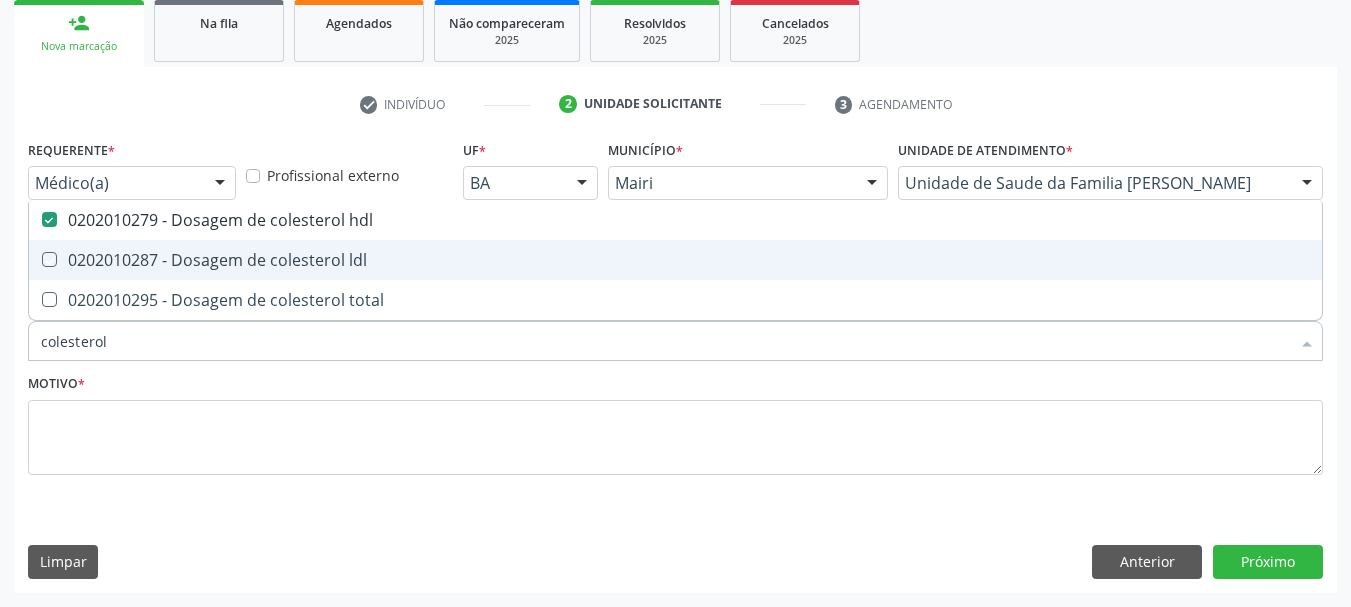 checkbox on "true" 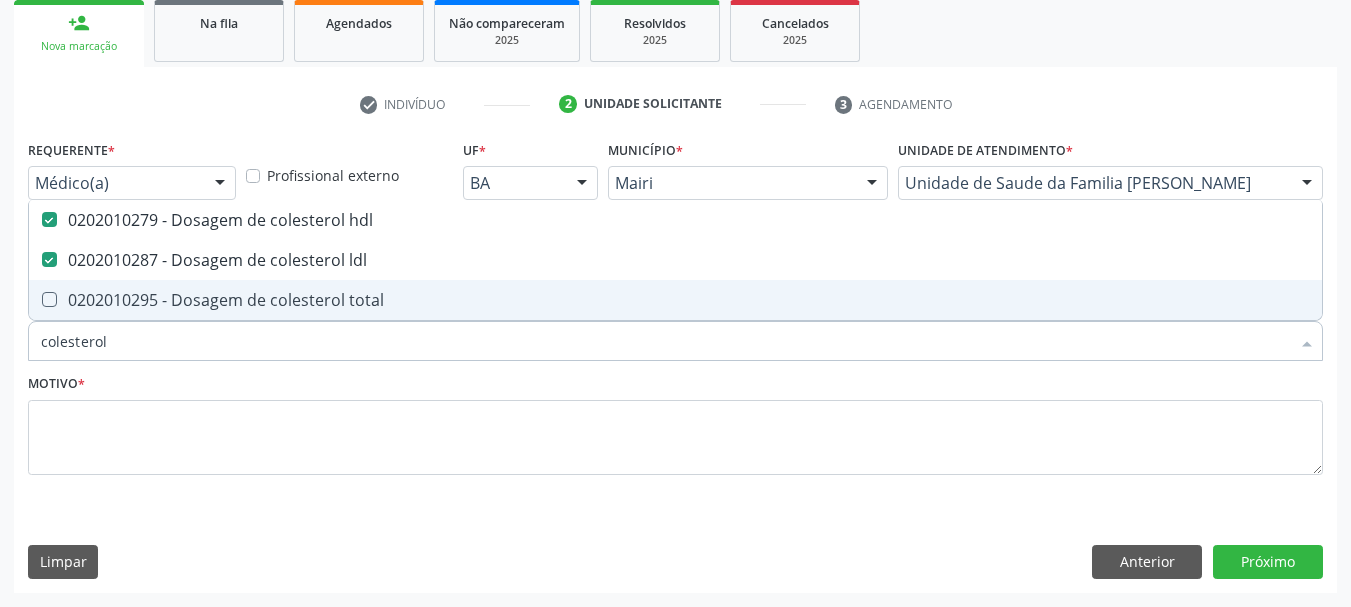 click on "0202010295 - Dosagem de colesterol total" at bounding box center [675, 300] 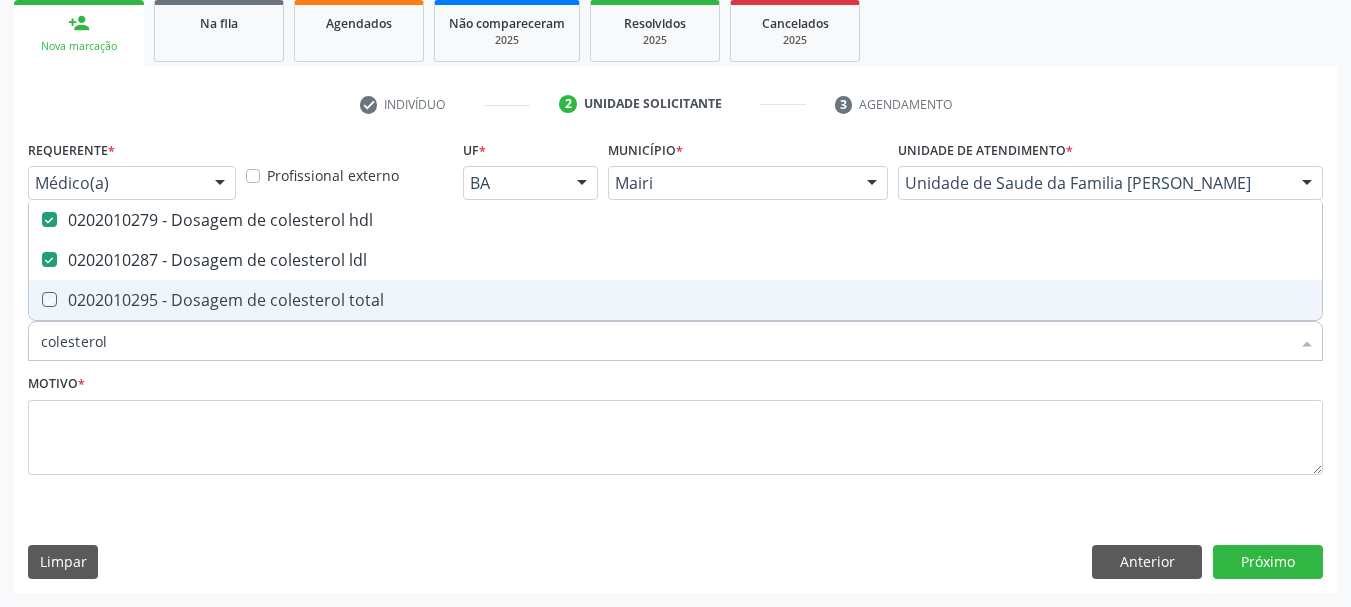 checkbox on "true" 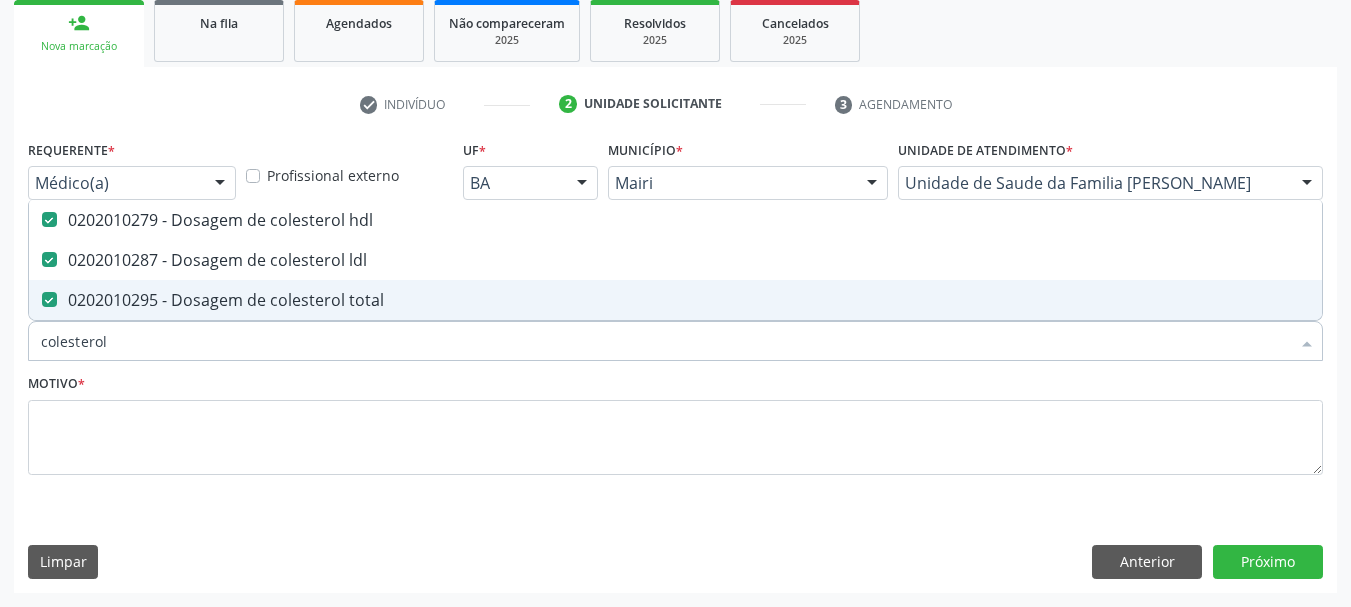 click on "colesterol" at bounding box center [665, 341] 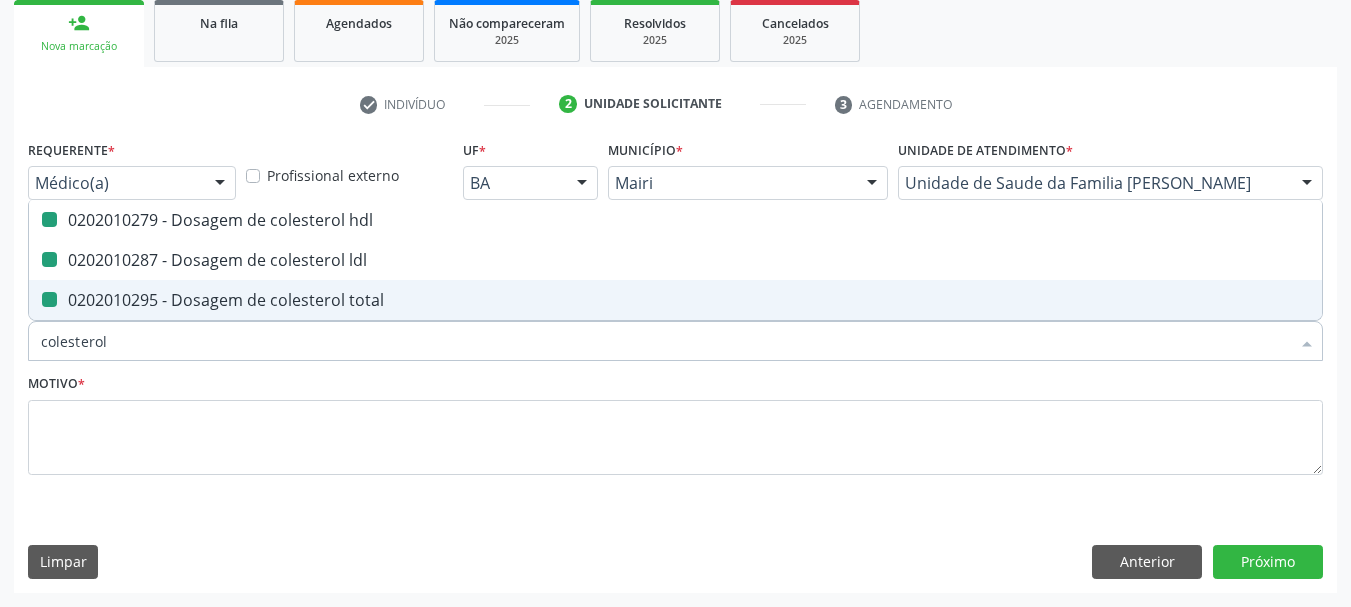 type on "c" 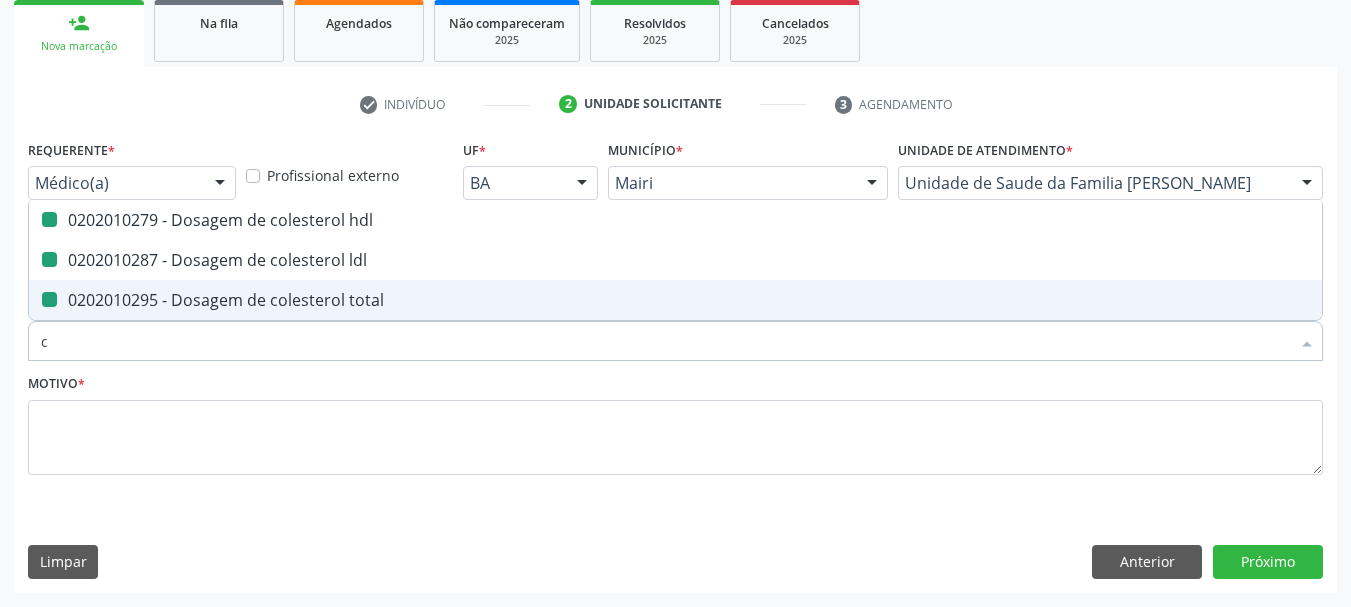 checkbox on "false" 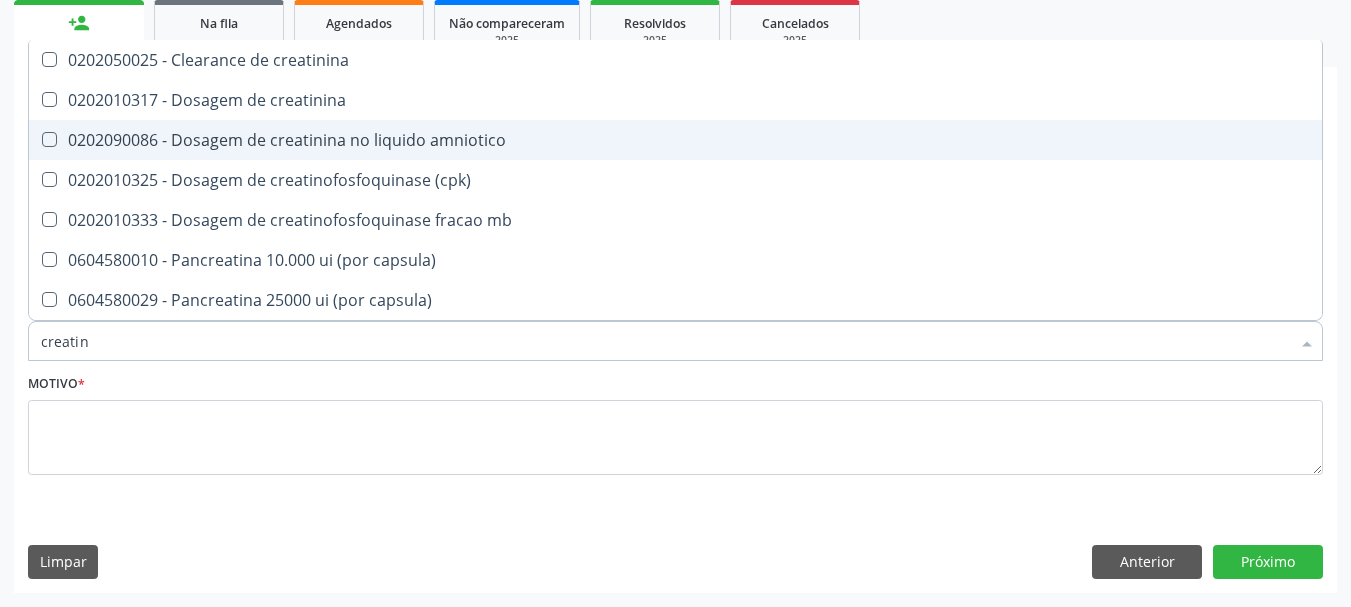 type on "creatini" 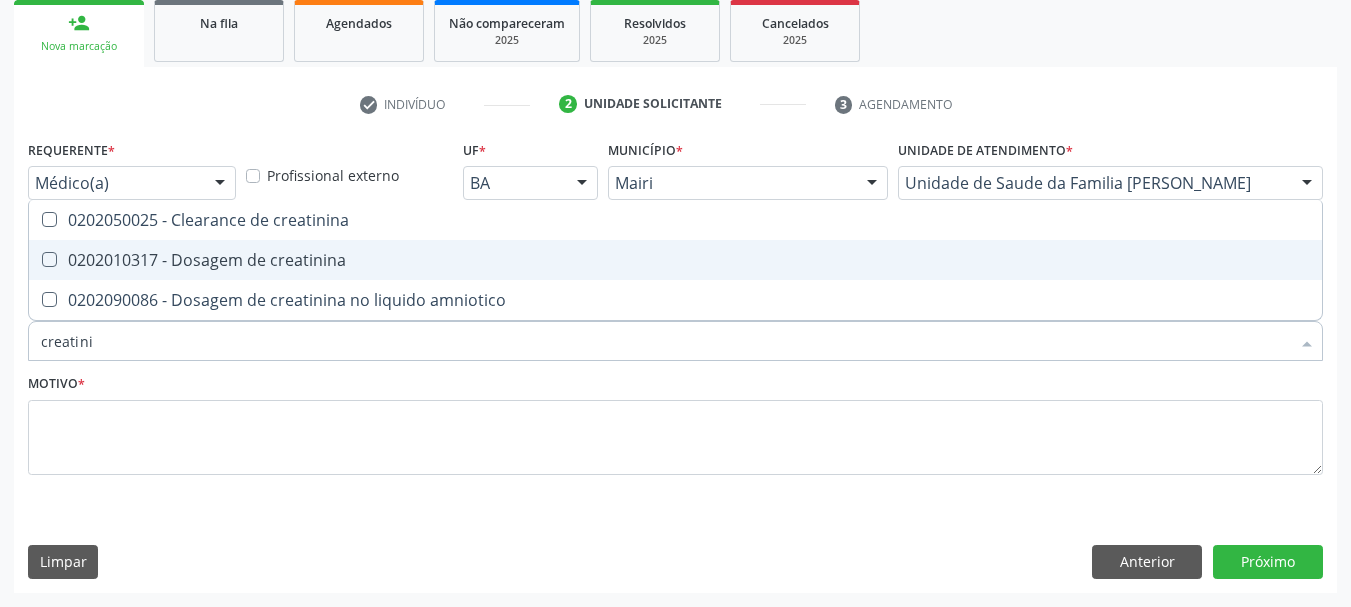 click on "0202010317 - Dosagem de creatinina" at bounding box center (675, 260) 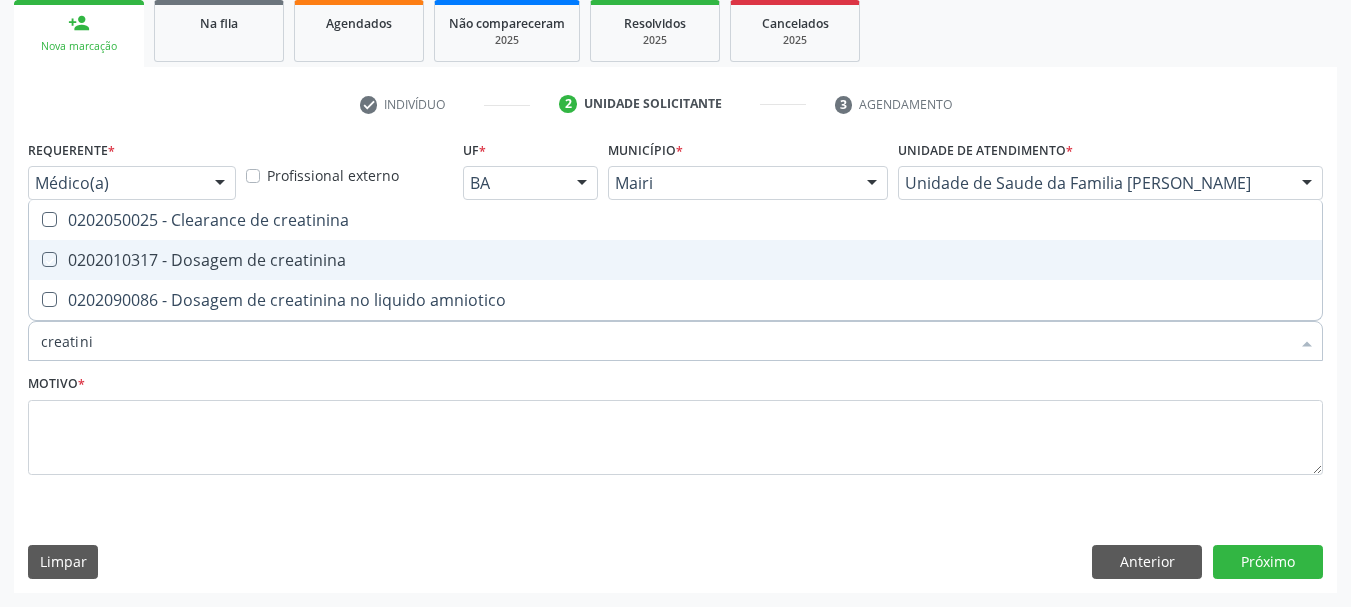 checkbox on "true" 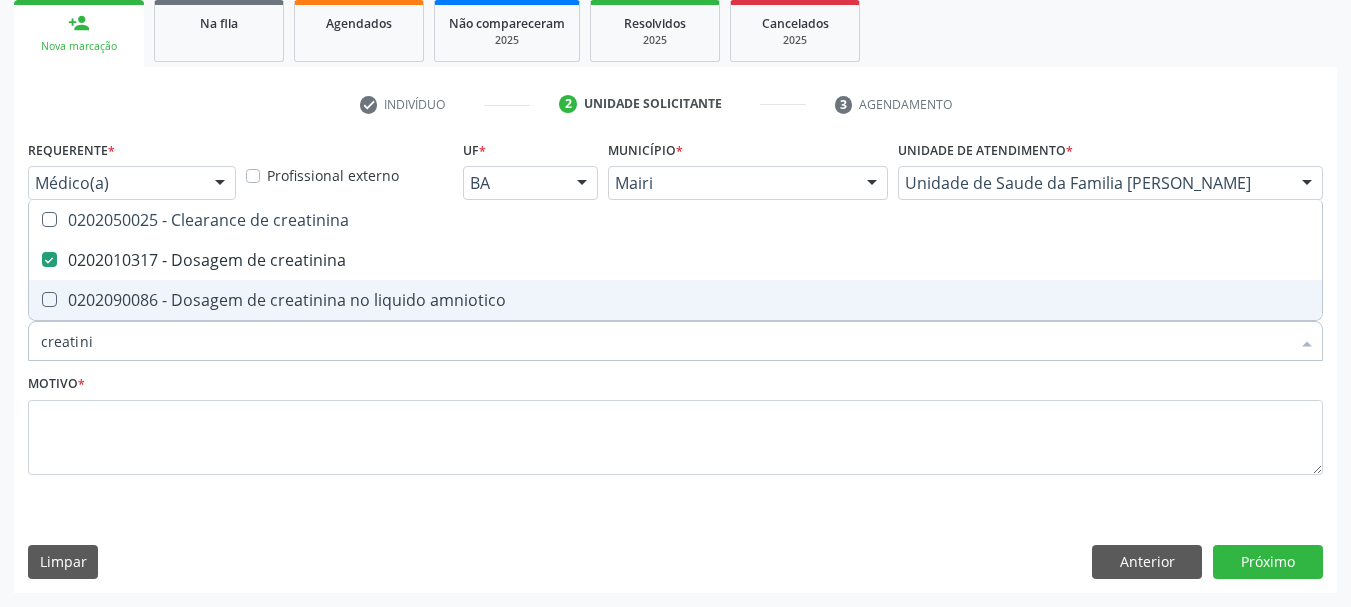 drag, startPoint x: 110, startPoint y: 349, endPoint x: 0, endPoint y: 339, distance: 110.45361 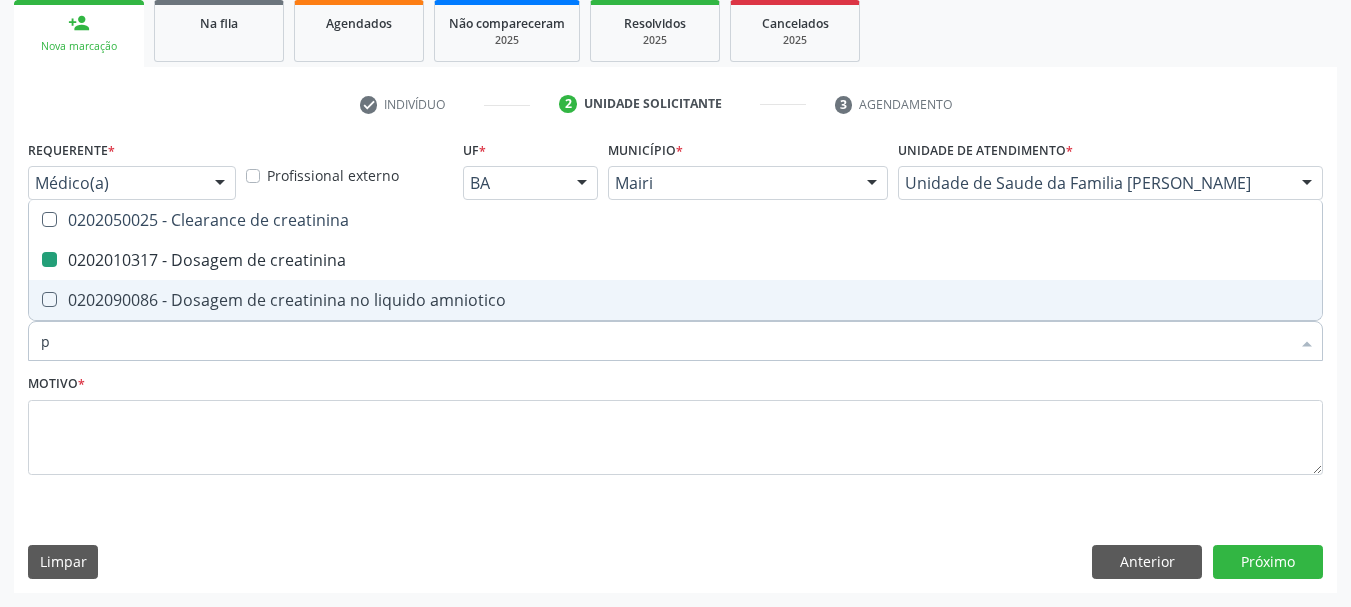 type on "po" 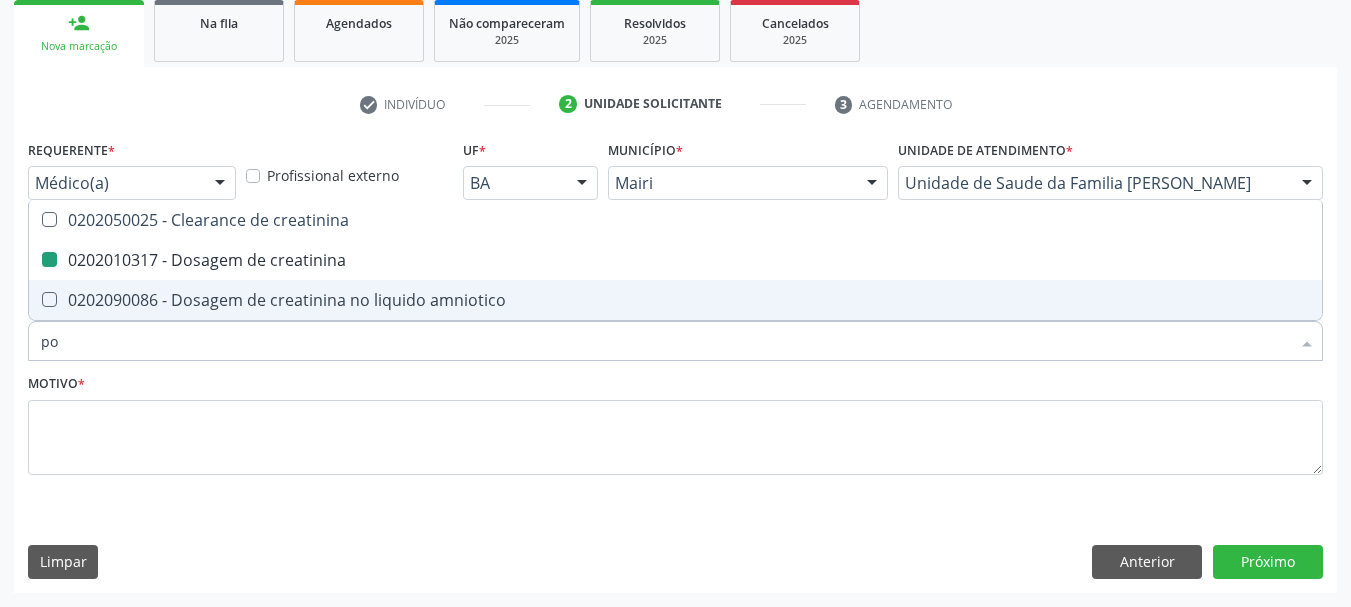 checkbox on "false" 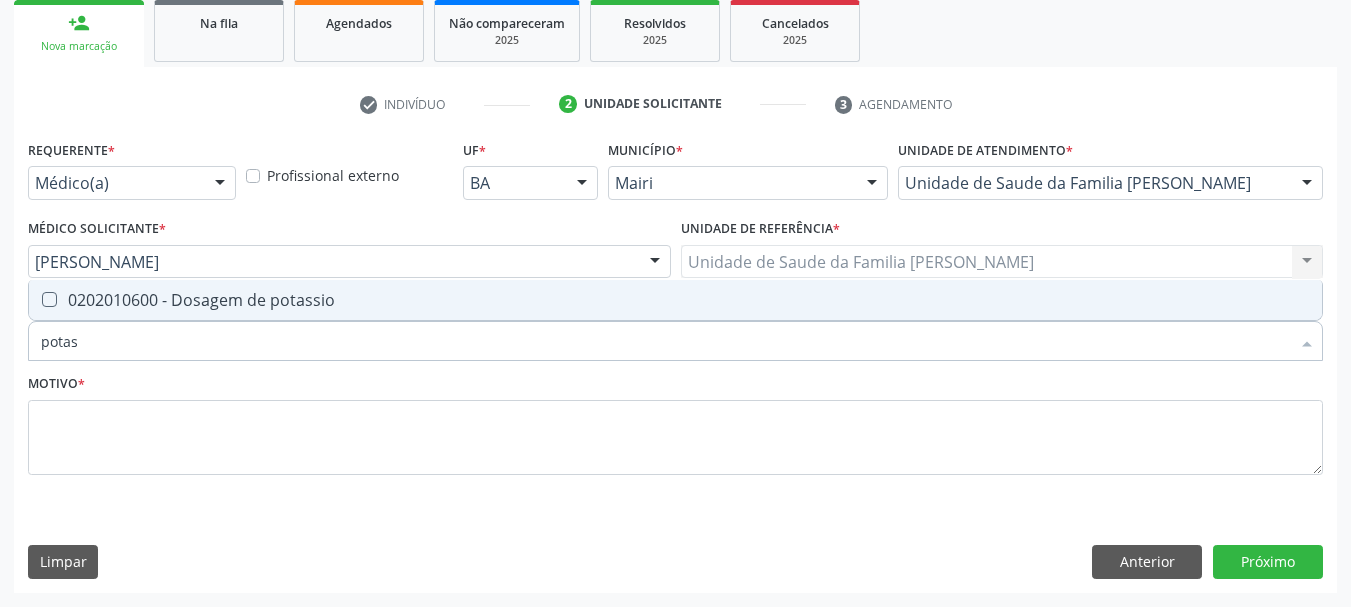 type on "potass" 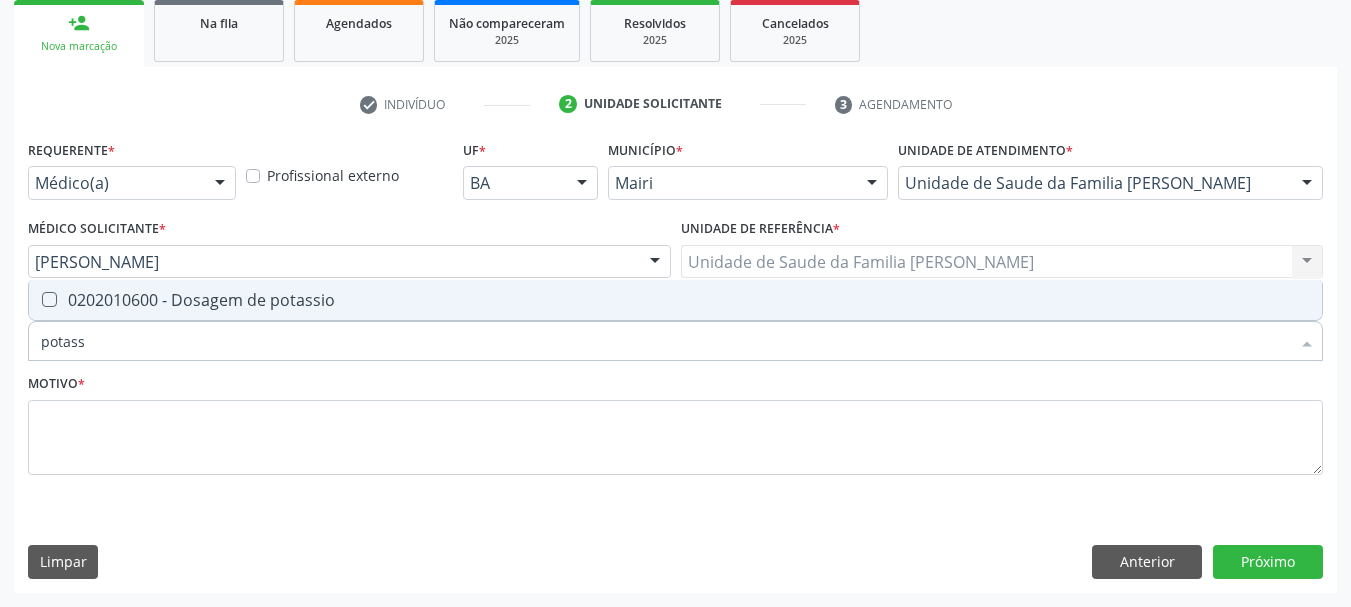 click on "0202010600 - Dosagem de potassio" at bounding box center [675, 300] 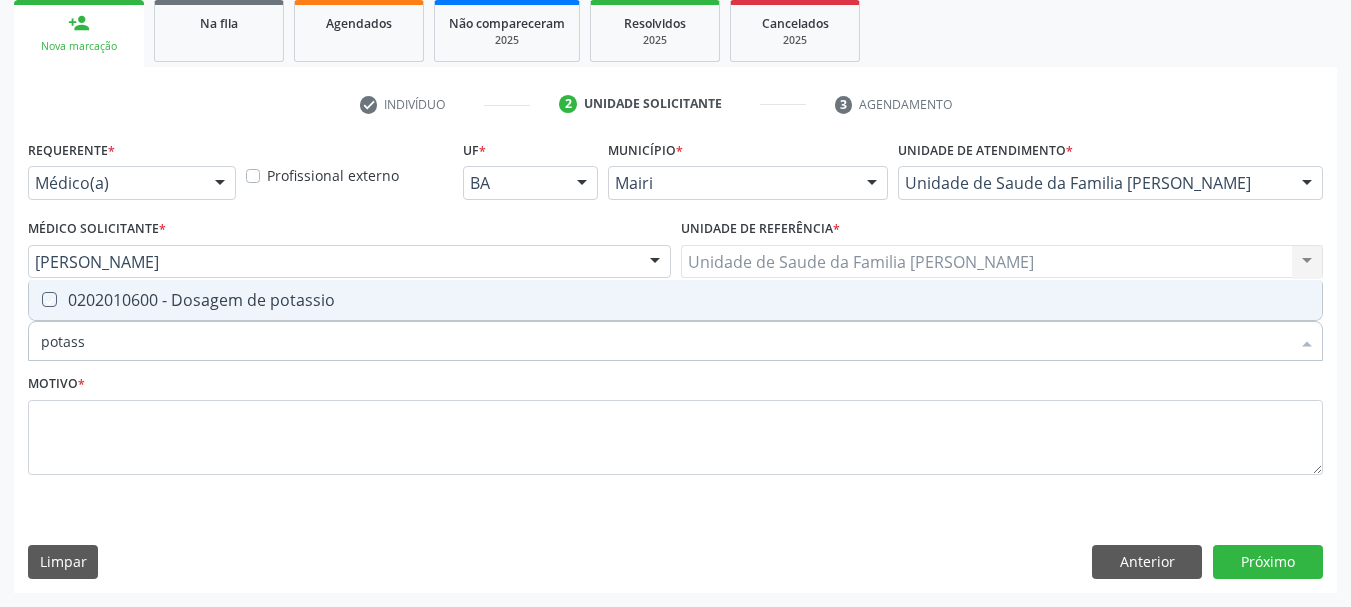 checkbox on "true" 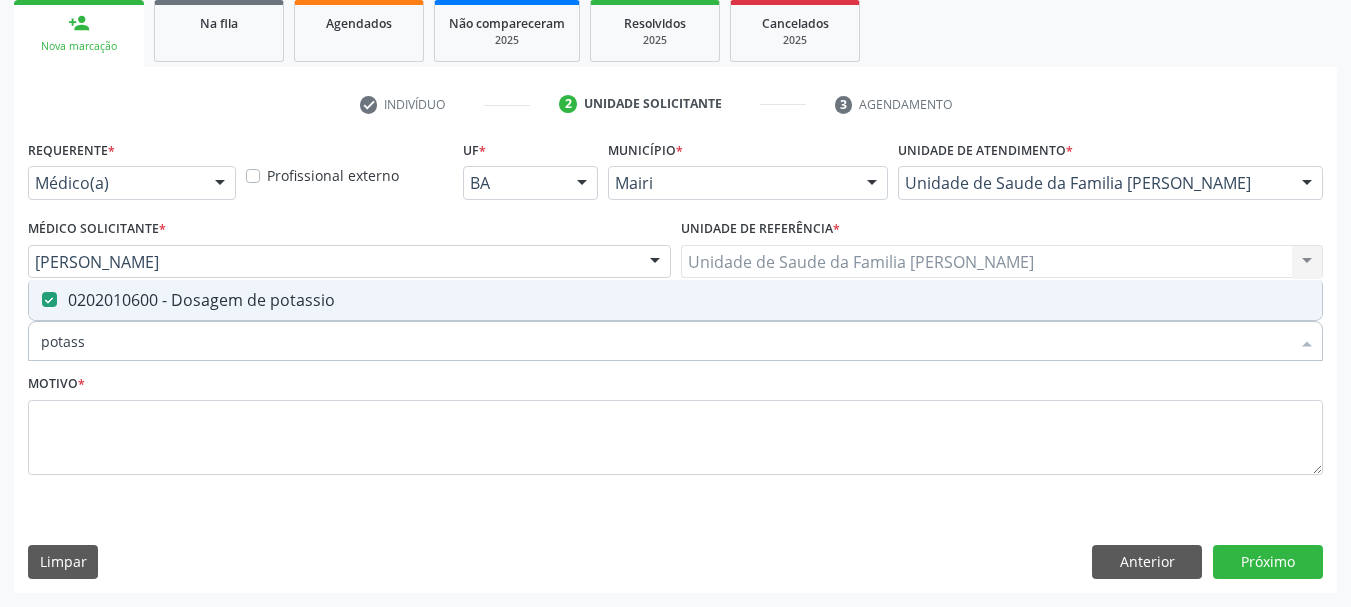 drag, startPoint x: 49, startPoint y: 355, endPoint x: 0, endPoint y: 327, distance: 56.435802 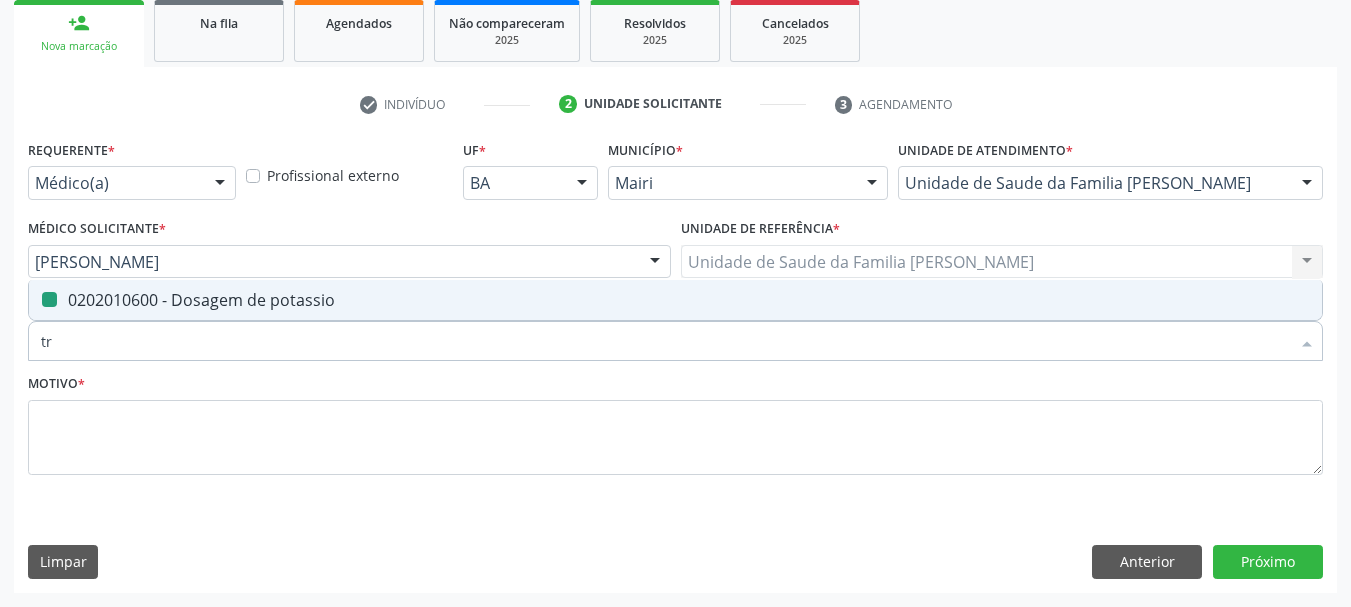 type on "tri" 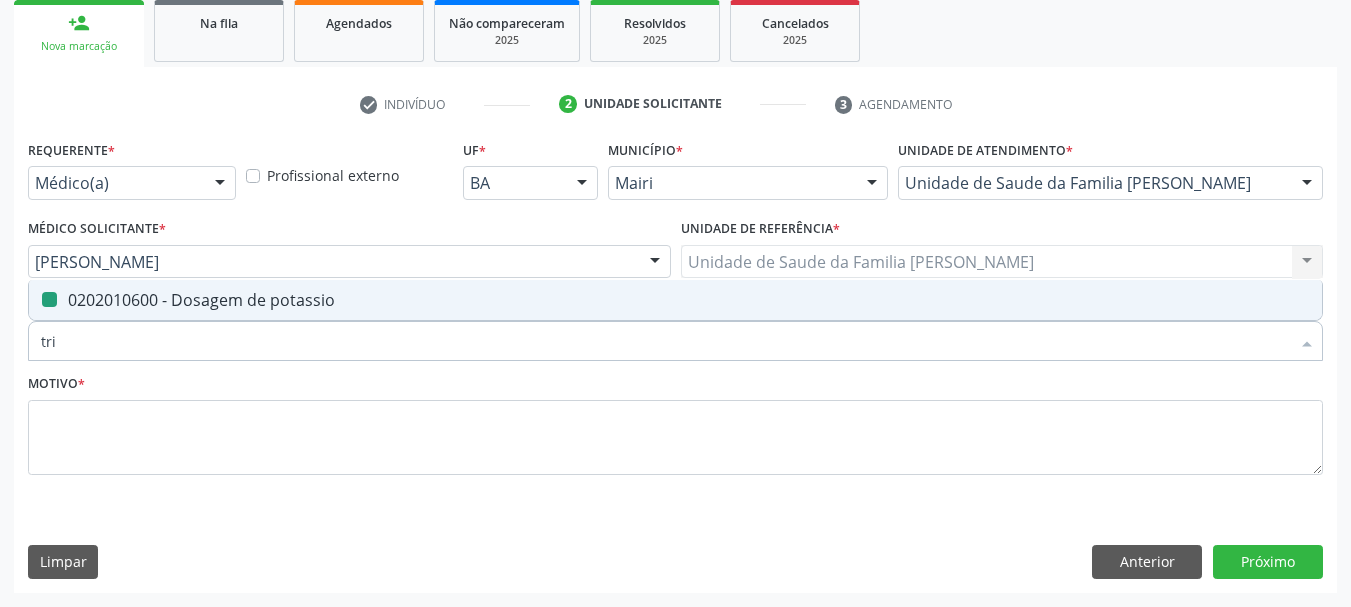 checkbox on "false" 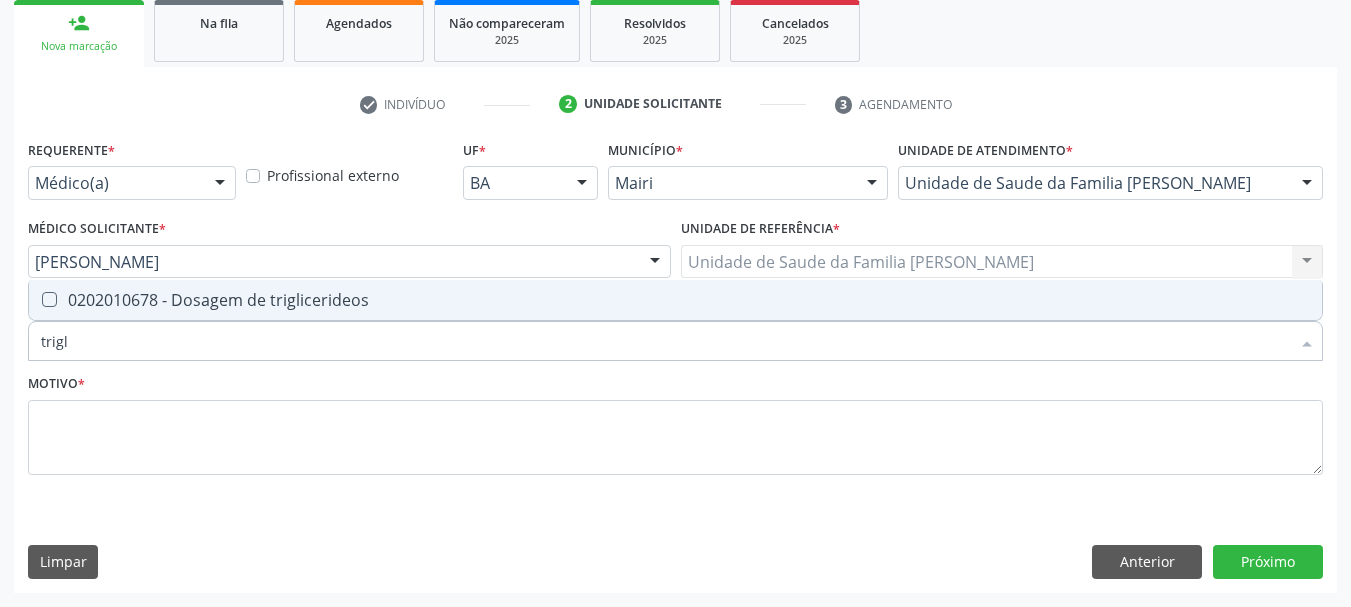 type on "trigli" 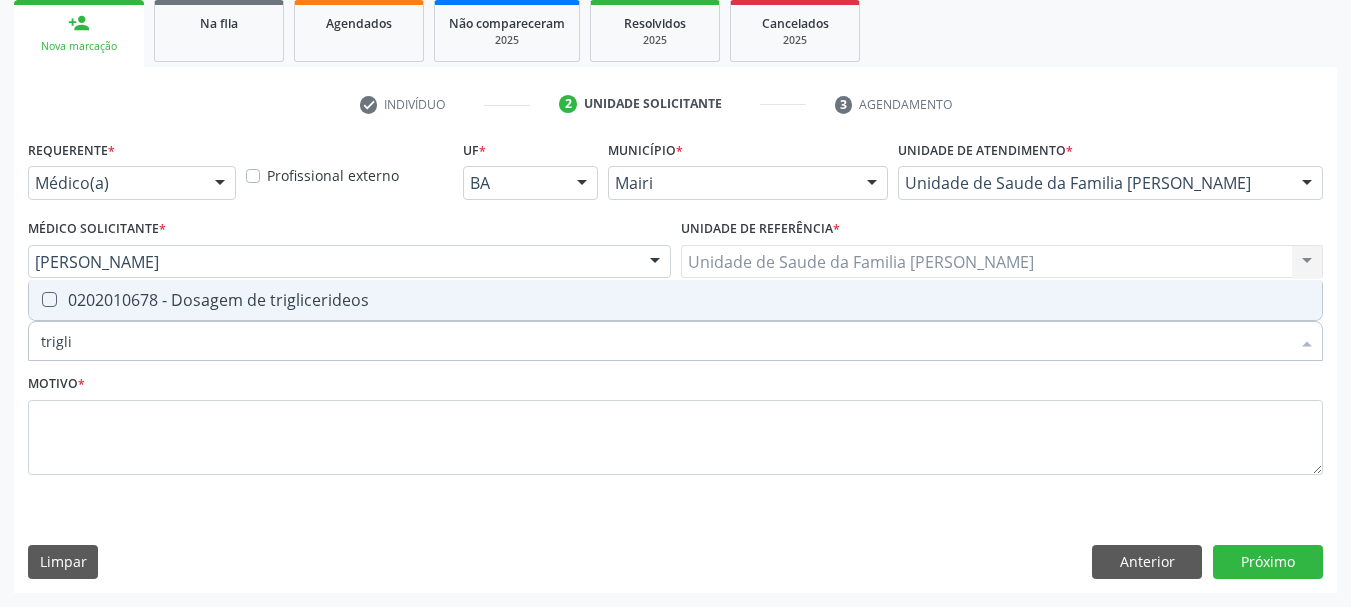click on "0202010678 - Dosagem de triglicerideos" at bounding box center [675, 300] 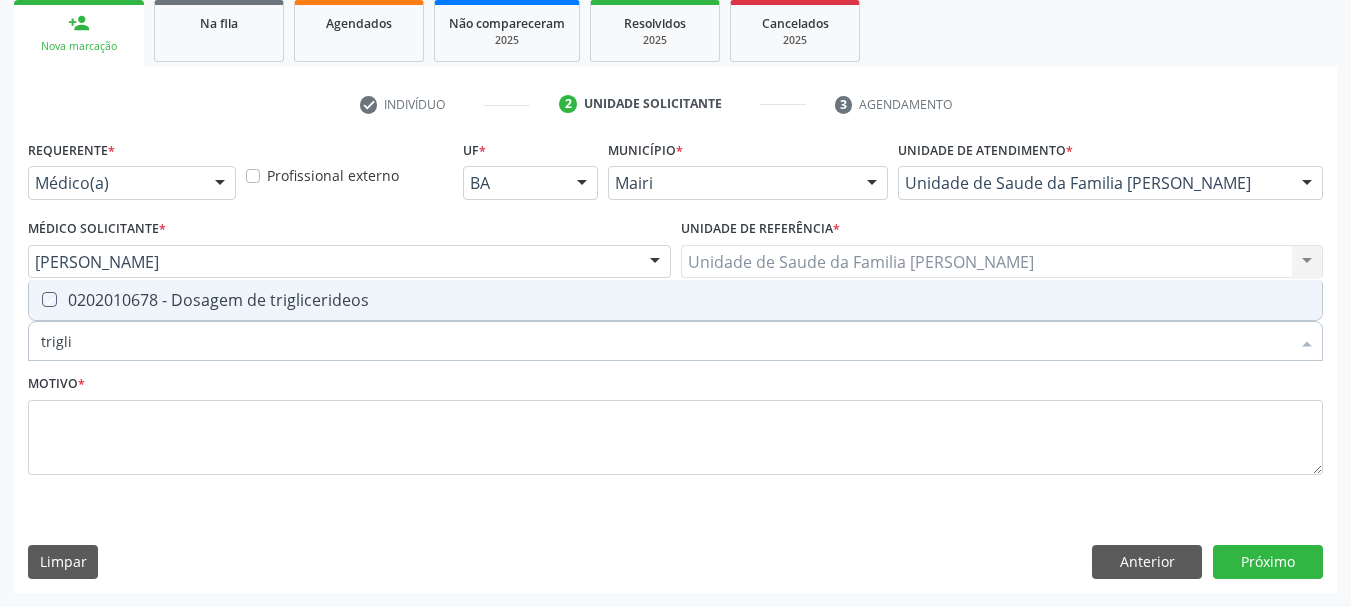 checkbox on "true" 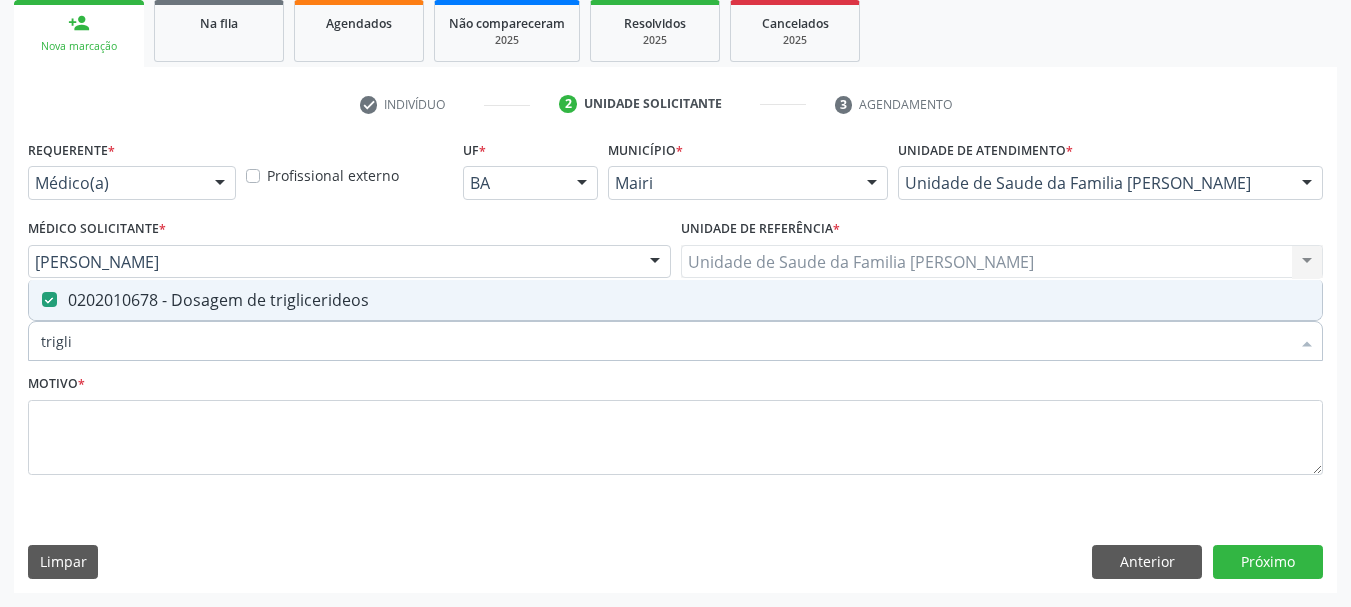 click on "Acompanhamento
Acompanhe a situação das marcações correntes e finalizadas
Relatórios
Ano de acompanhamento
2025 2024 2023 2022 2021 2020 2019
person_add
Nova marcação
Na fila   Agendados   Não compareceram
2025
Resolvidos
2025
Cancelados
2025
check
Indivíduo
2
Unidade solicitante
3
Agendamento
CNS
*
898 0011 1949 8440       done
Nome
*
Antonio Carlos dos Santos
Antonio Carlos dos Santos
CNS:
898 0011 1949 8440
CPF:    --   Nascimento:
27/03/1971
Nenhum resultado encontrado para: "   "
Digite o nome ou CNS para buscar um indivíduo
Sexo
*
Masculino         Masculino   Feminino
Nenhum resultado encontrado para: "   "" at bounding box center (675, 209) 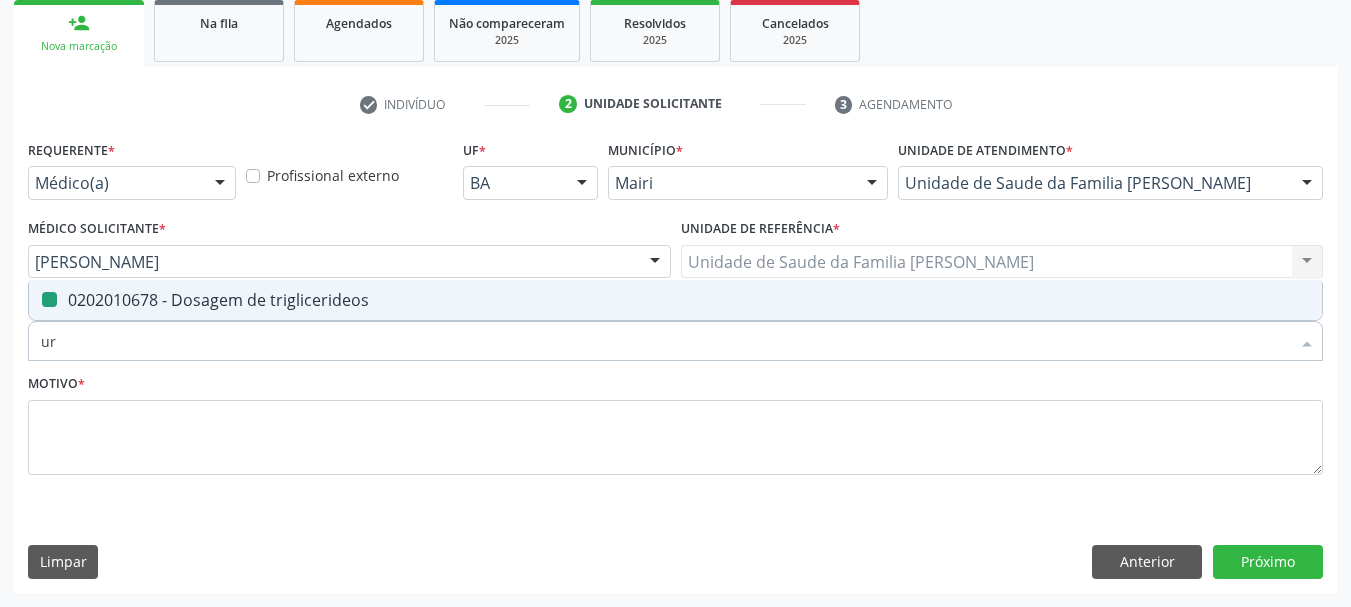 type on "uri" 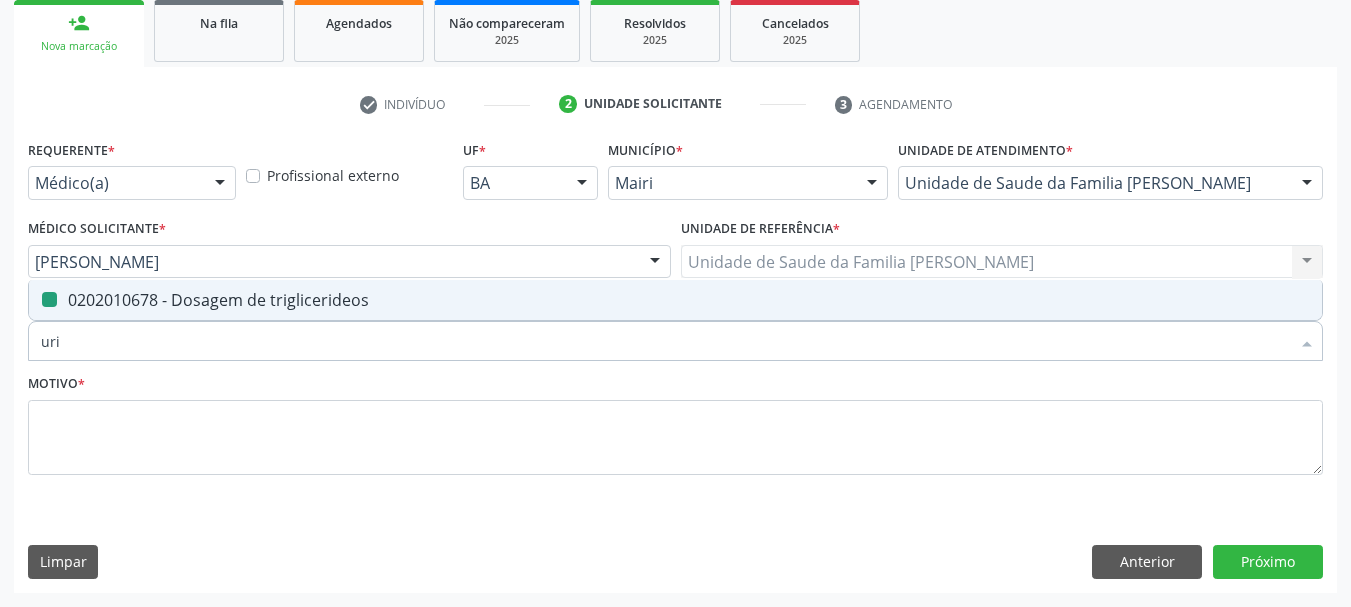 checkbox on "false" 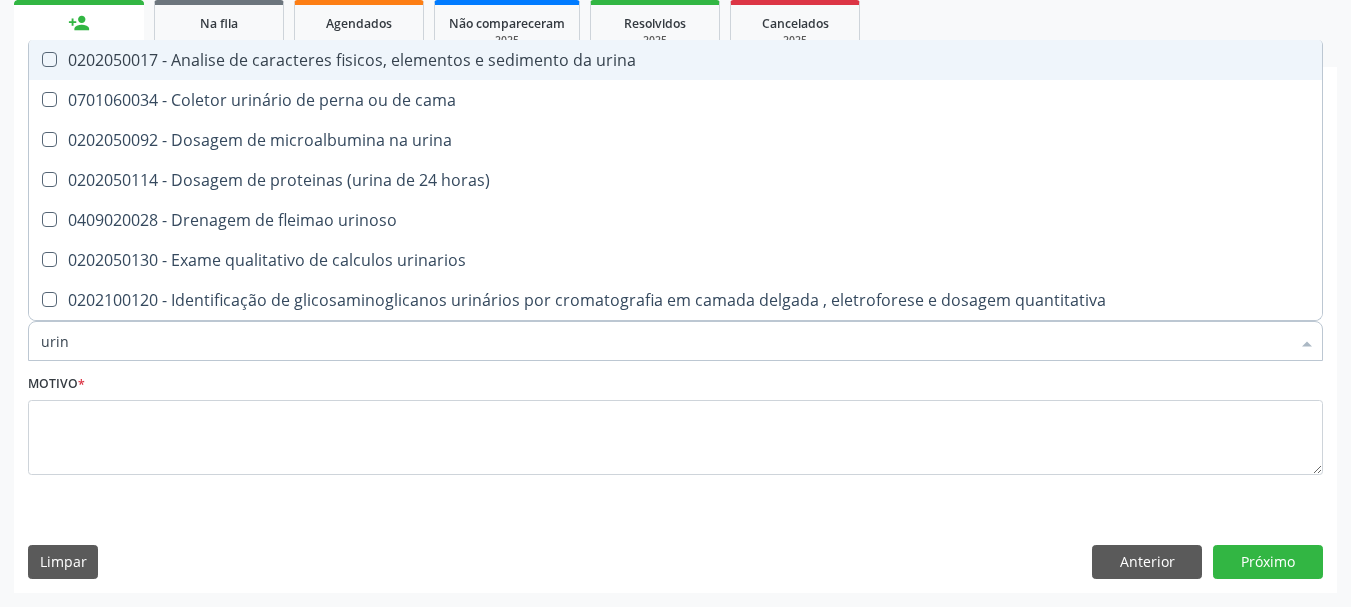 type on "urina" 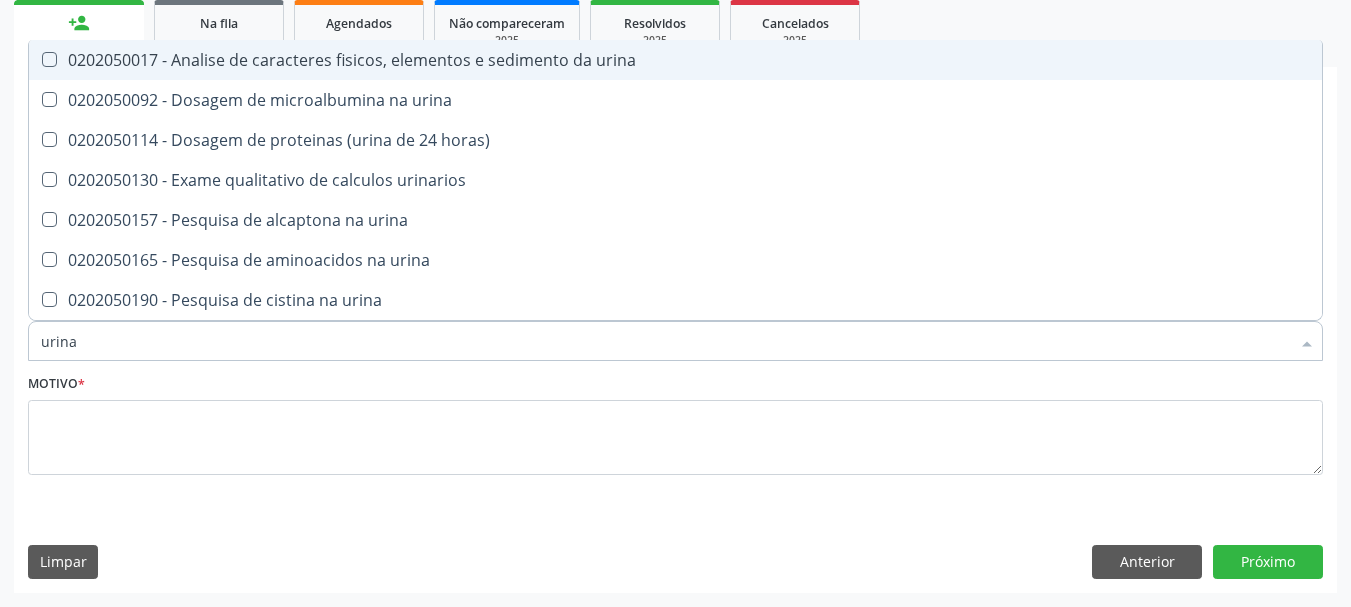 click on "0202050017 - Analise de caracteres fisicos, elementos e sedimento da urina" at bounding box center [675, 60] 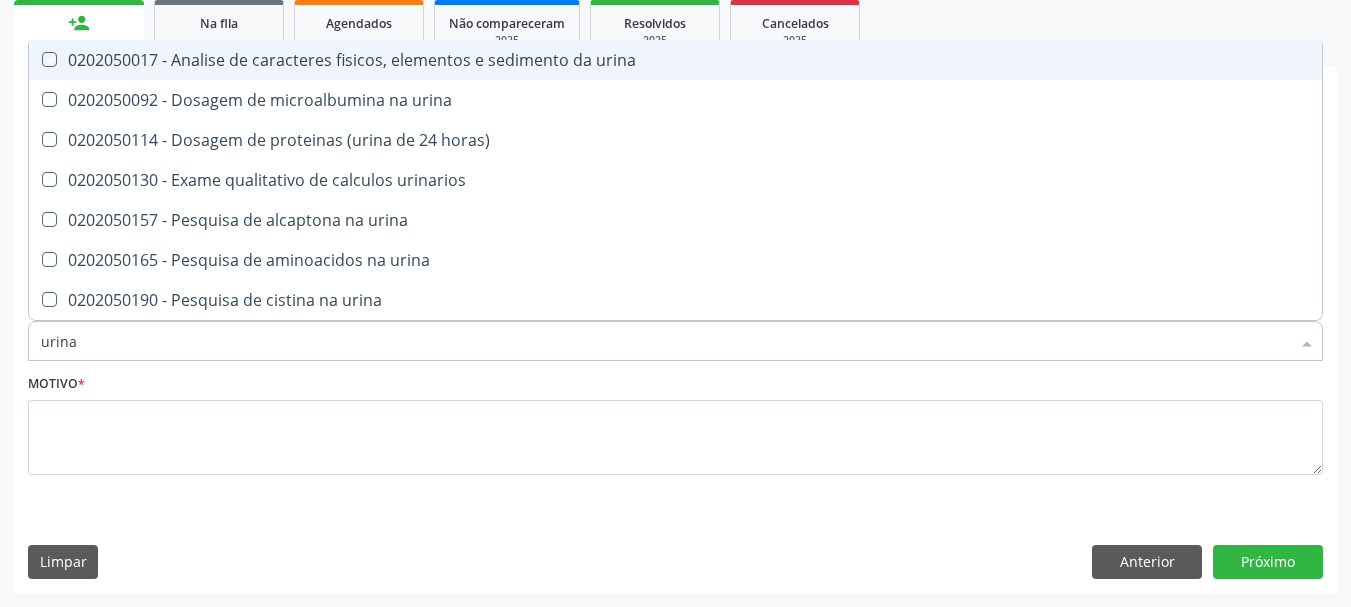 checkbox on "true" 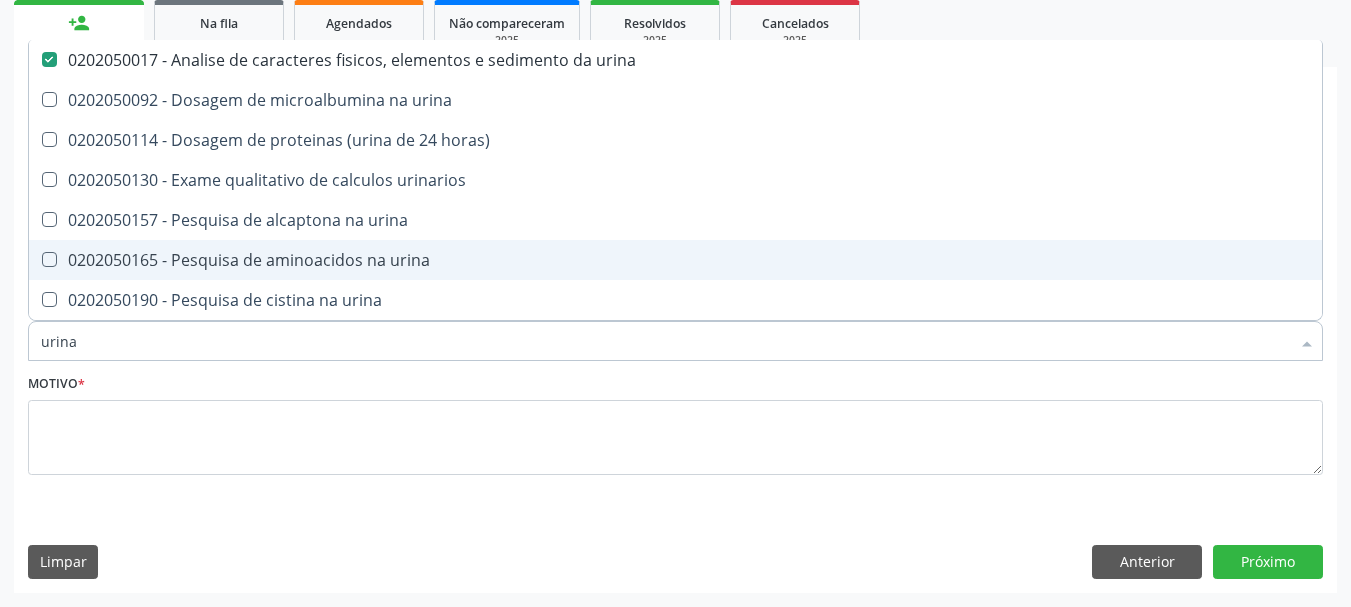 drag, startPoint x: 92, startPoint y: 340, endPoint x: 0, endPoint y: 336, distance: 92.086914 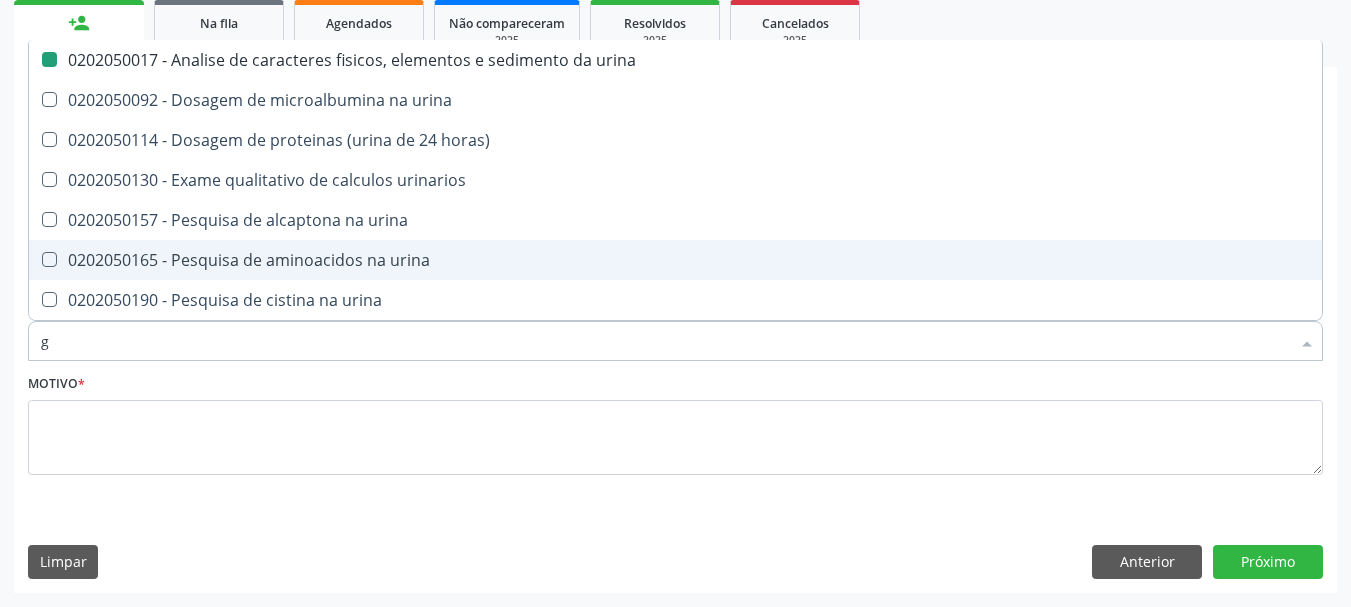type on "gl" 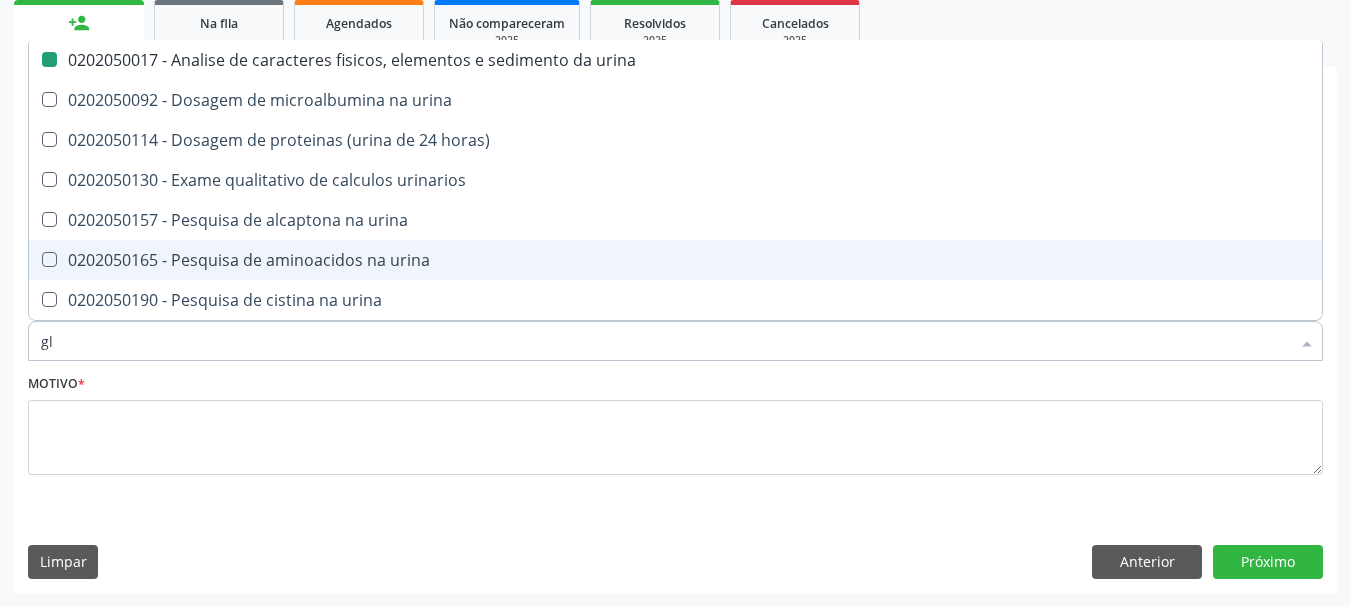 checkbox on "false" 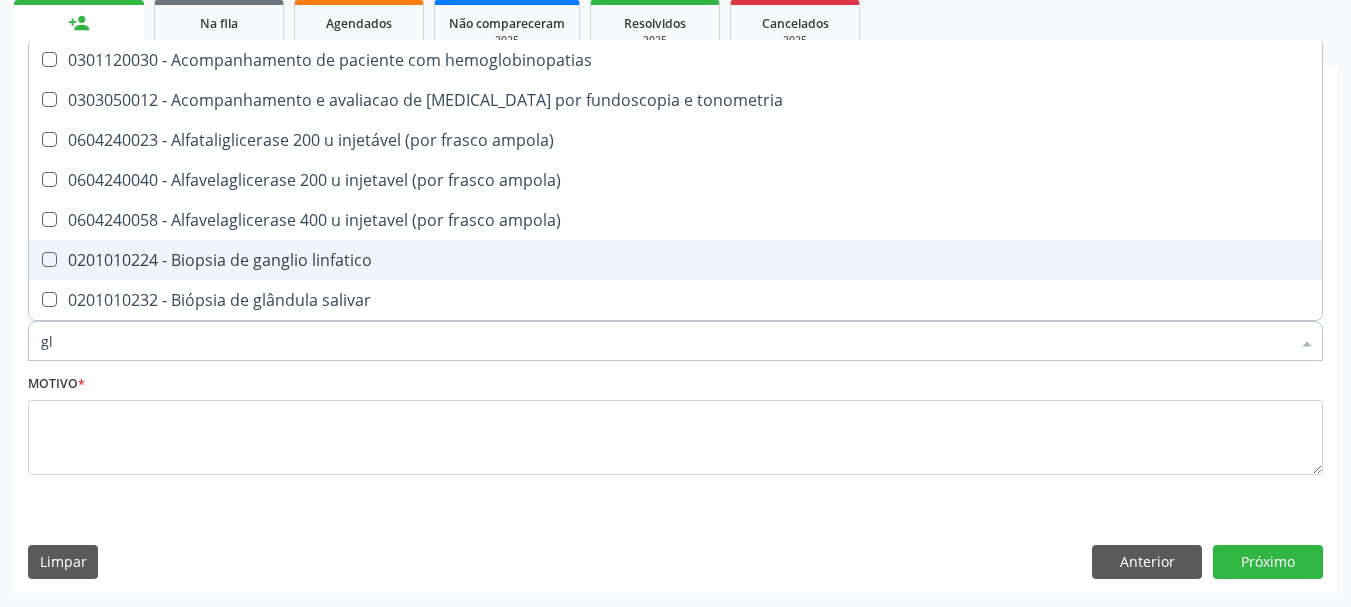 type on "gli" 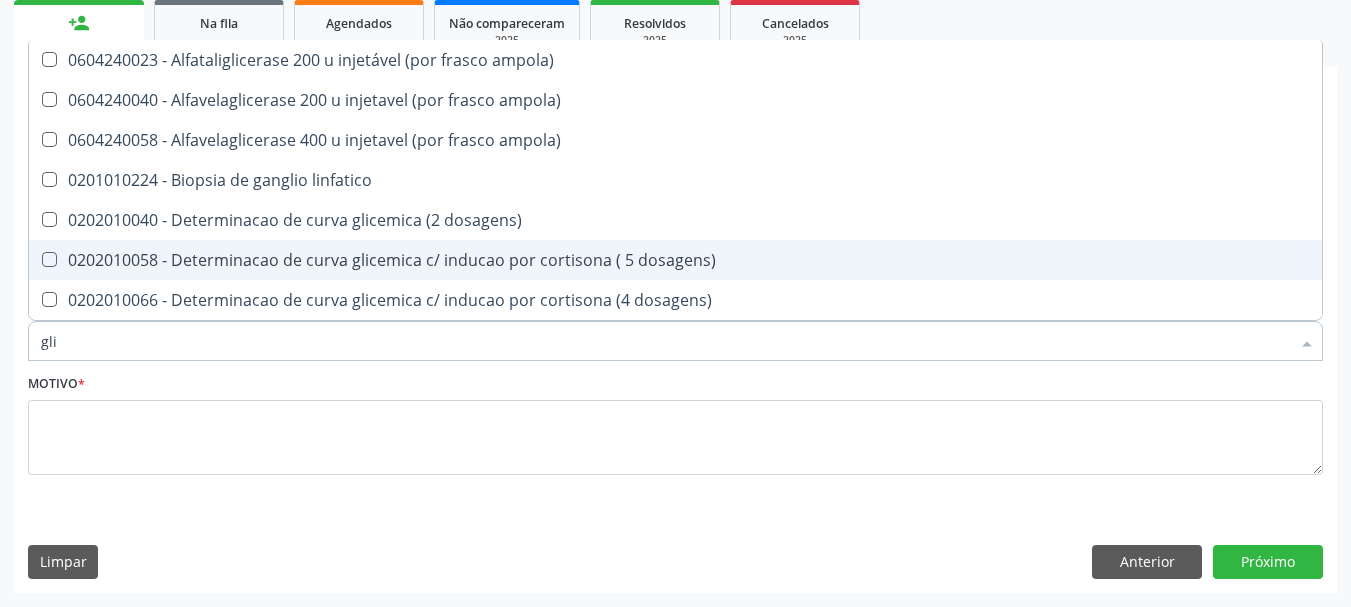 type on "glic" 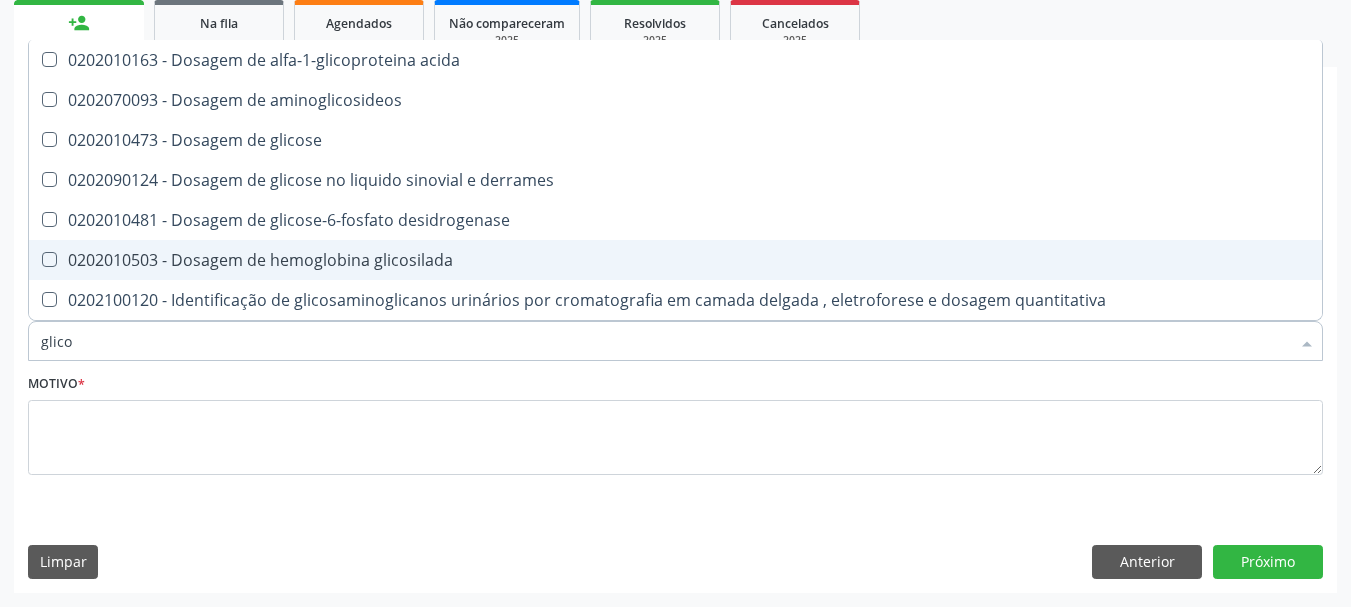 type on "glicos" 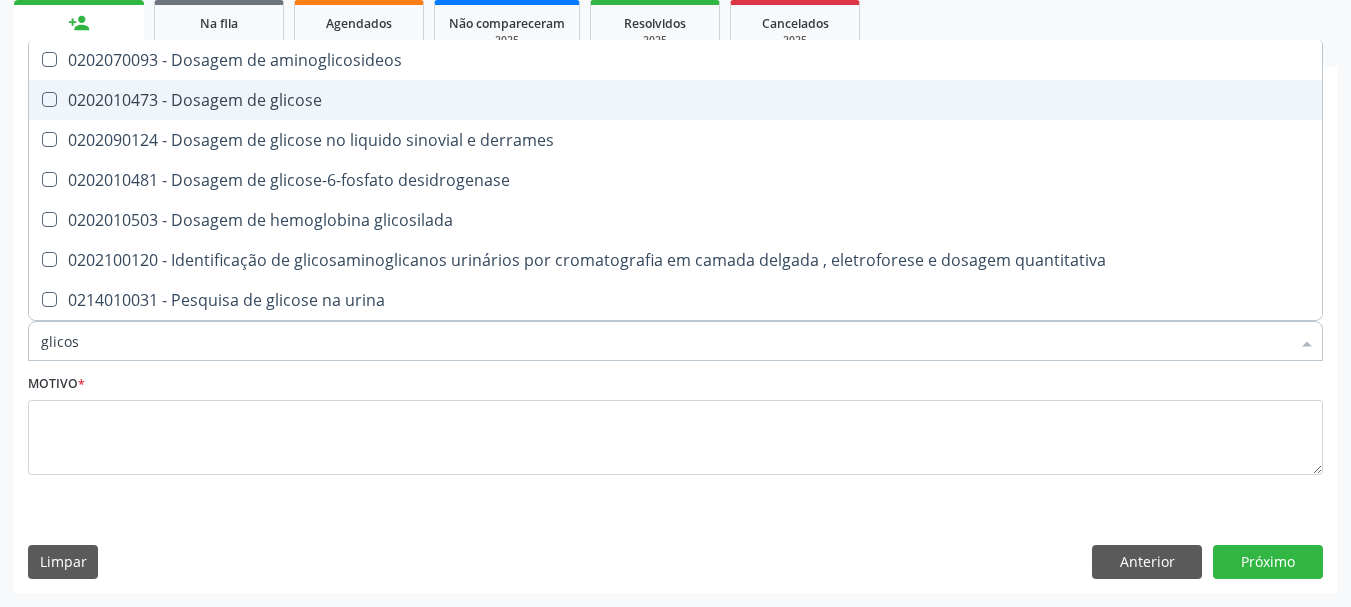 click on "0202010473 - Dosagem de glicose" at bounding box center (675, 100) 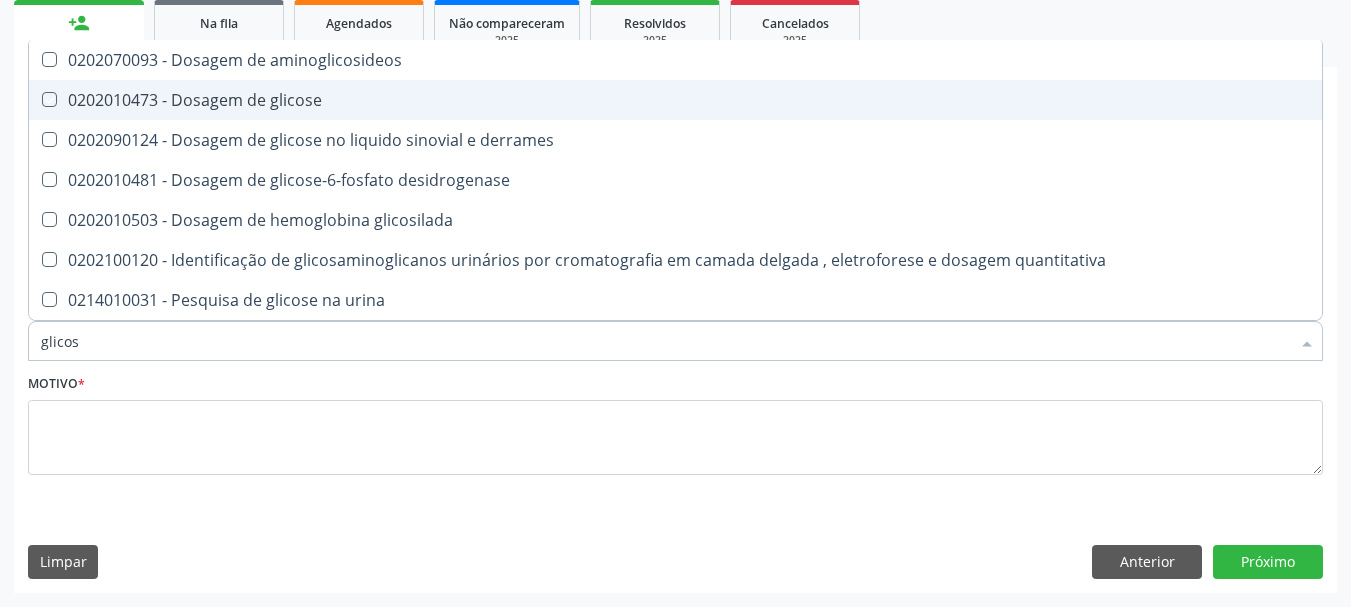 checkbox on "true" 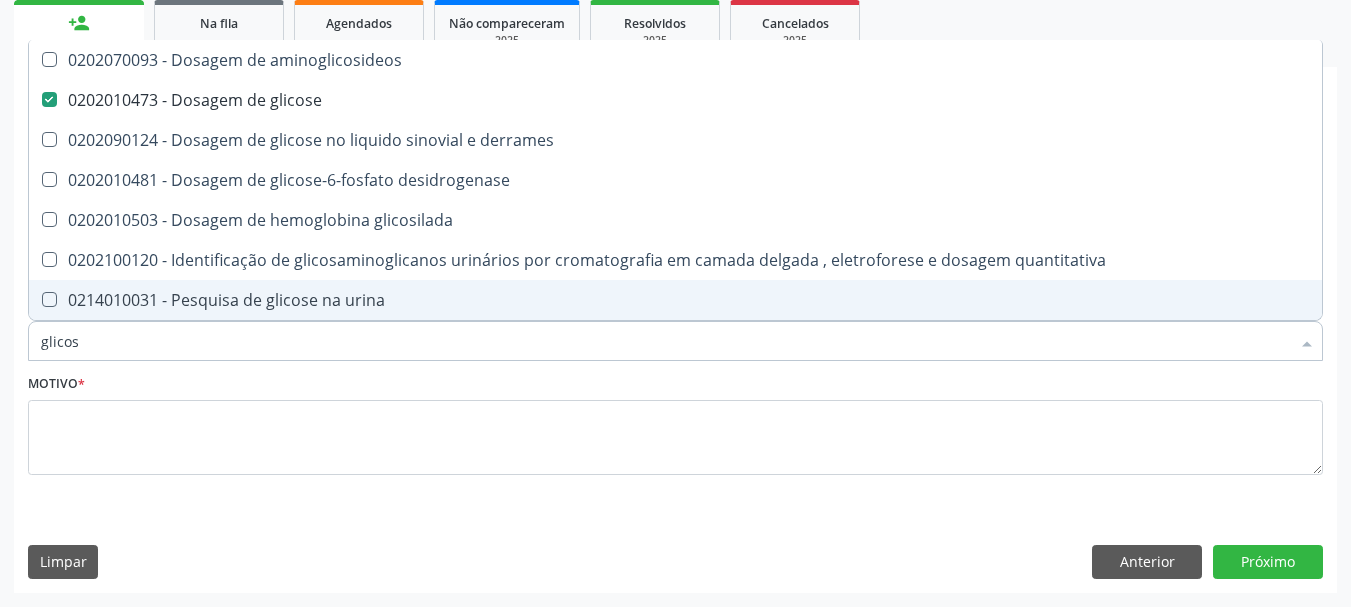 drag, startPoint x: 50, startPoint y: 348, endPoint x: 0, endPoint y: 346, distance: 50.039986 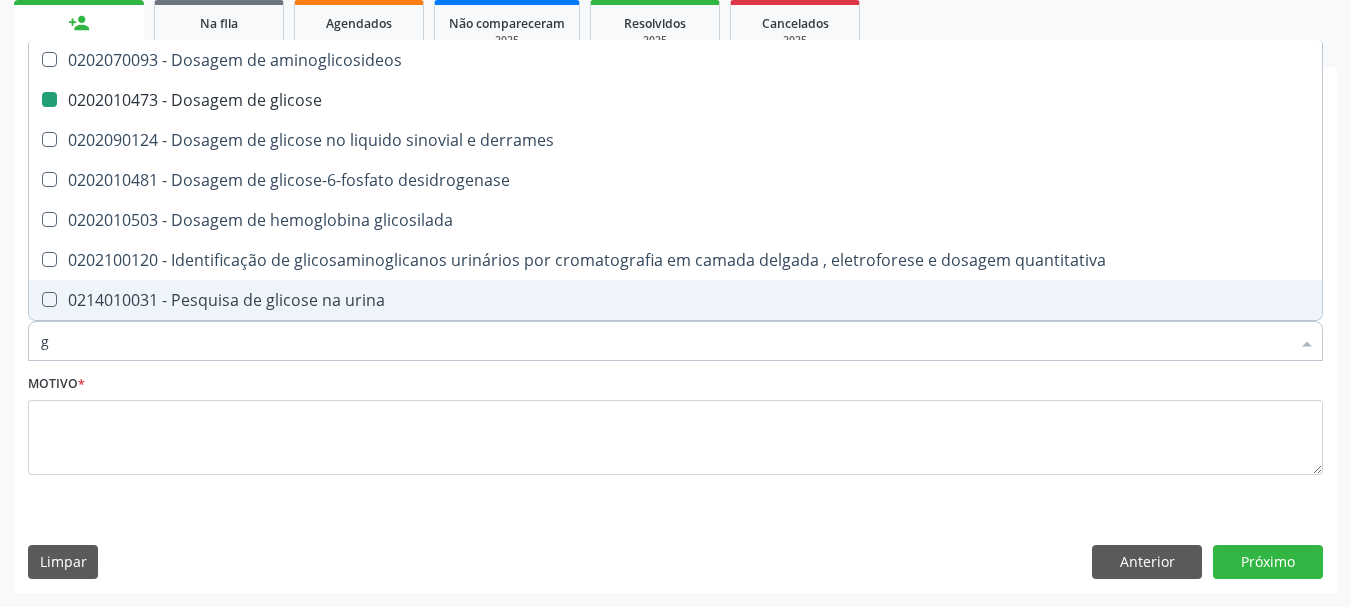 type on "gl" 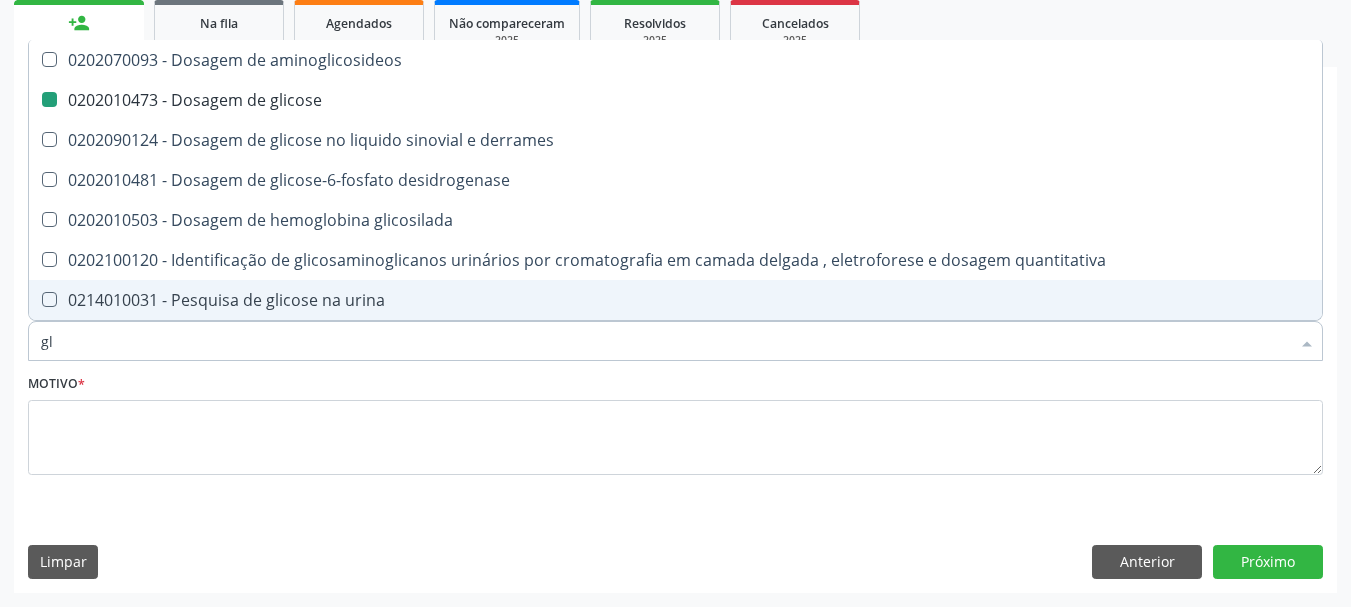 checkbox on "false" 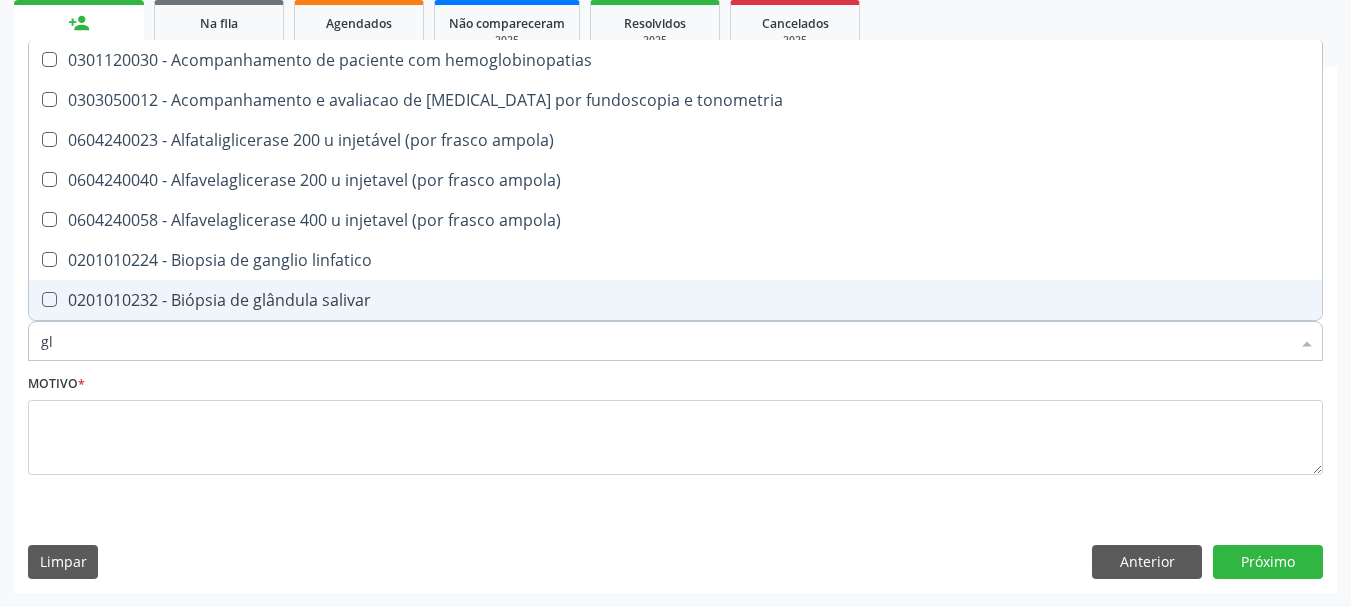 type on "gli" 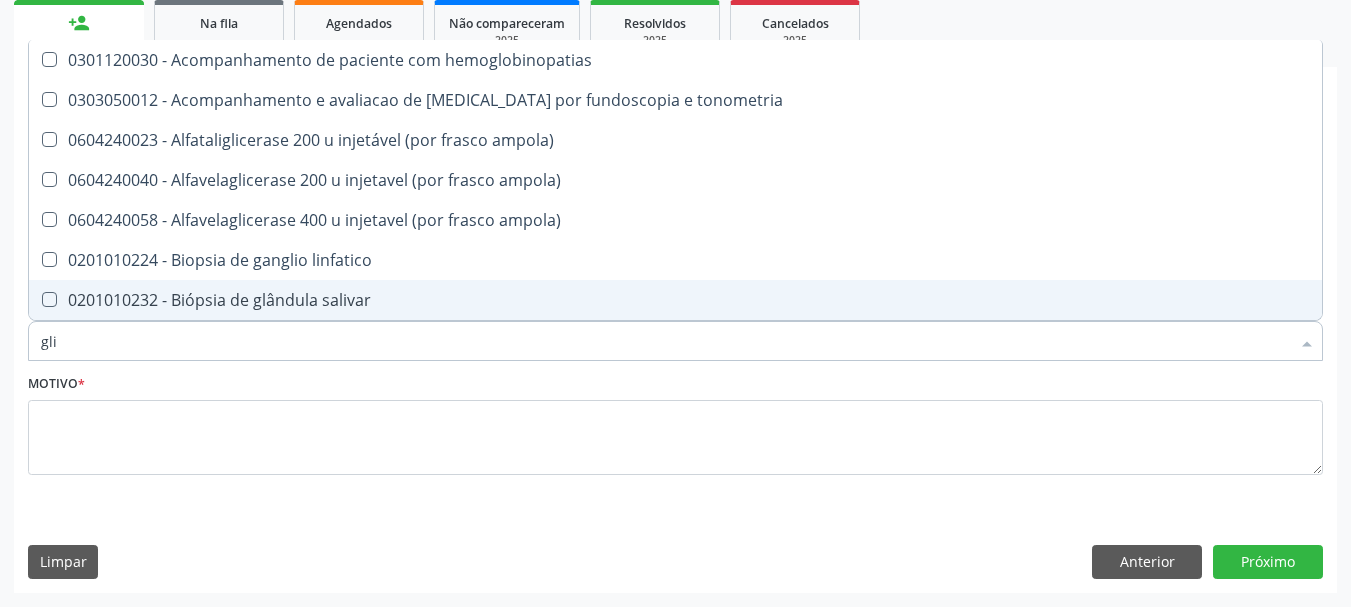 type on "glic" 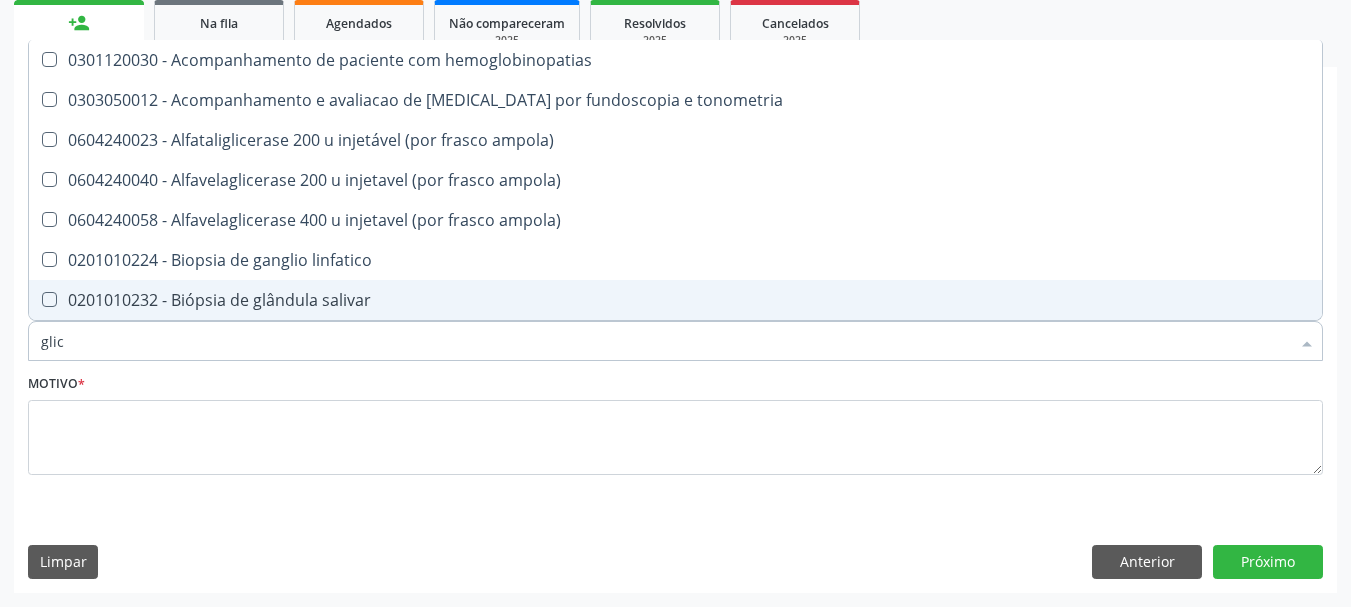 checkbox on "true" 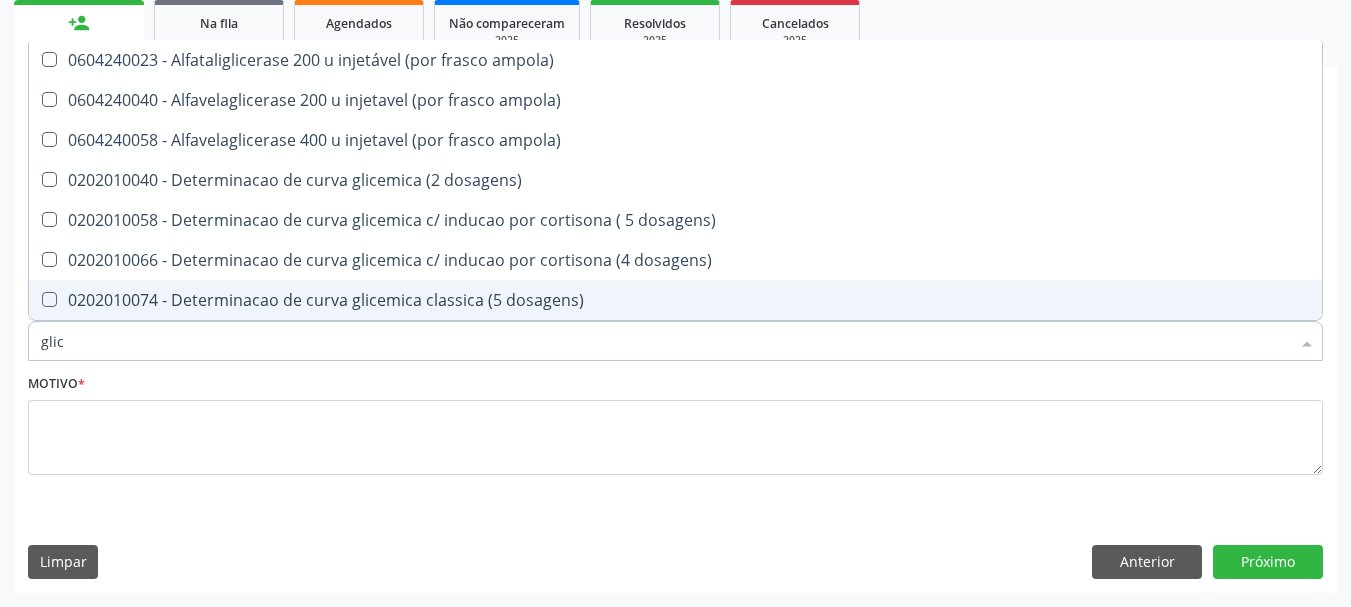 type on "glico" 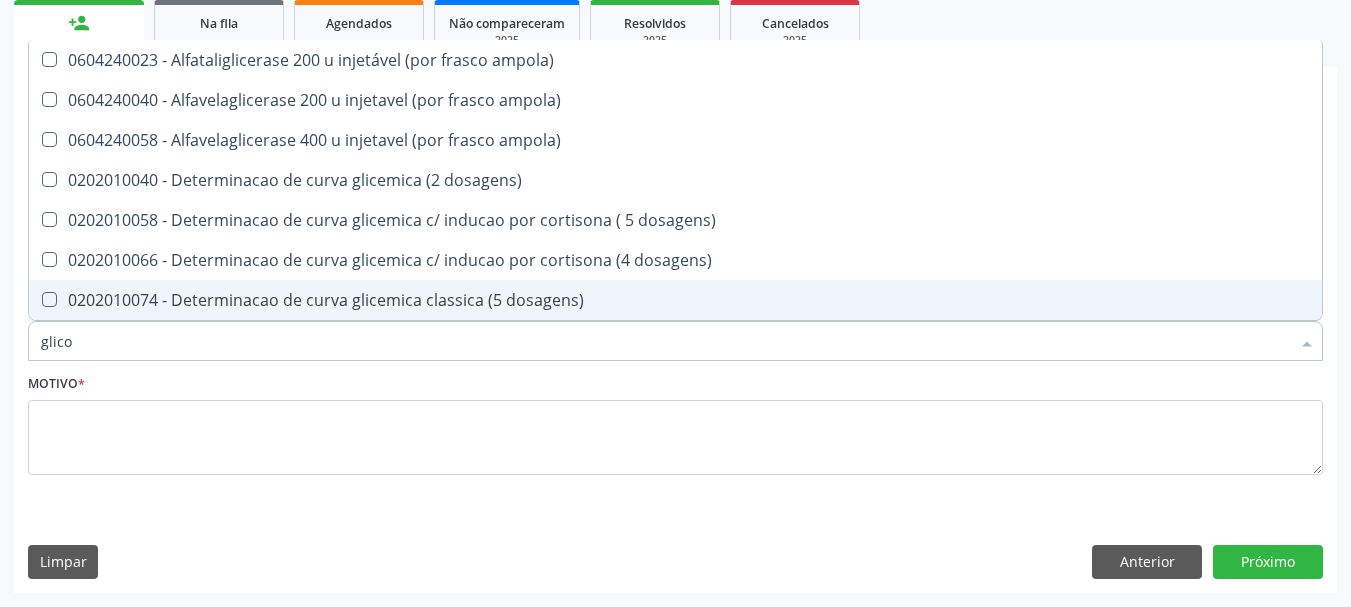 type on "glicos" 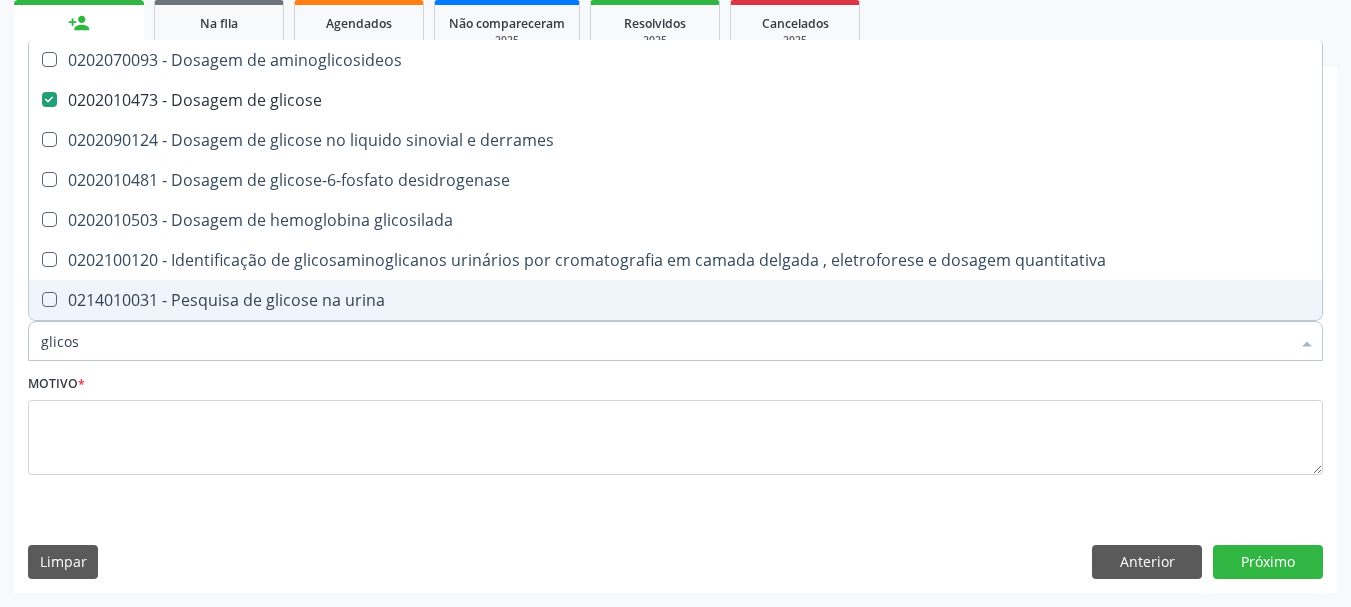 type on "glicosi" 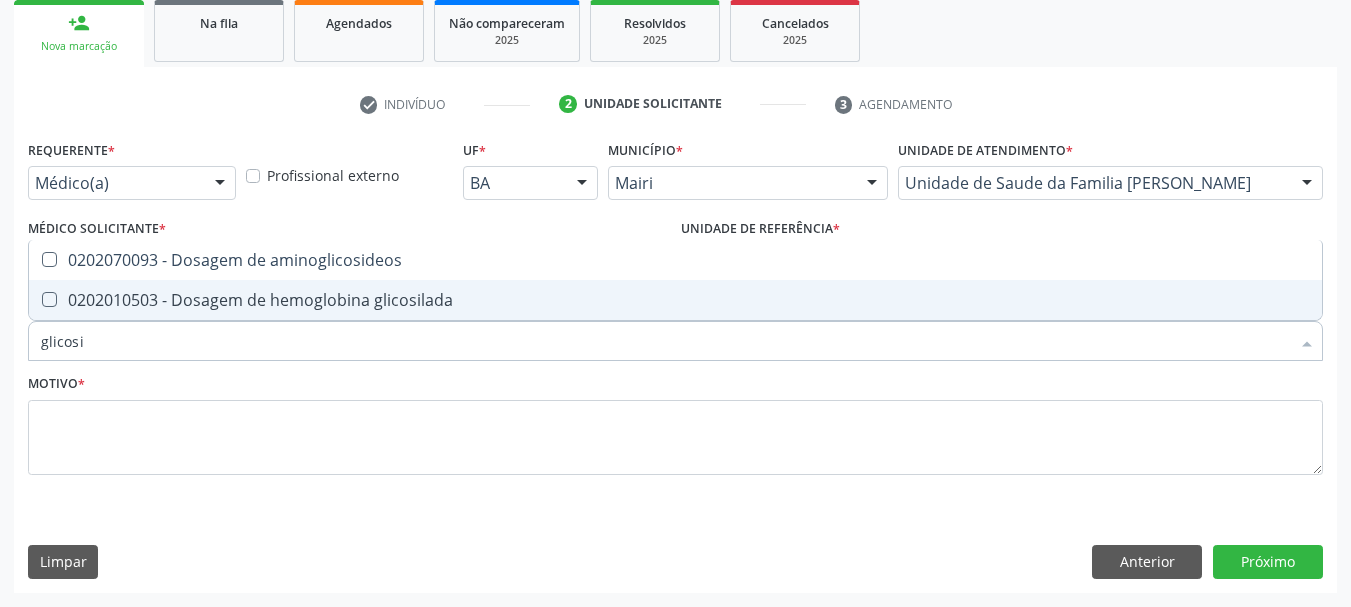 click on "0202010503 - Dosagem de hemoglobina glicosilada" at bounding box center [675, 300] 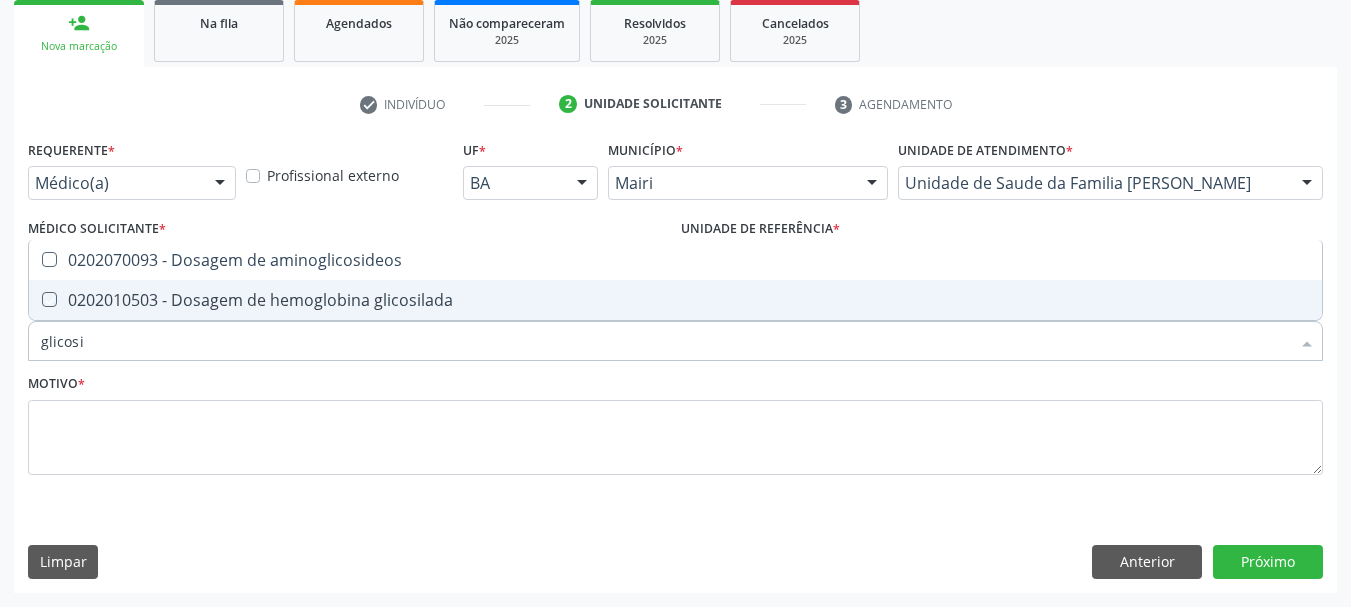 checkbox on "true" 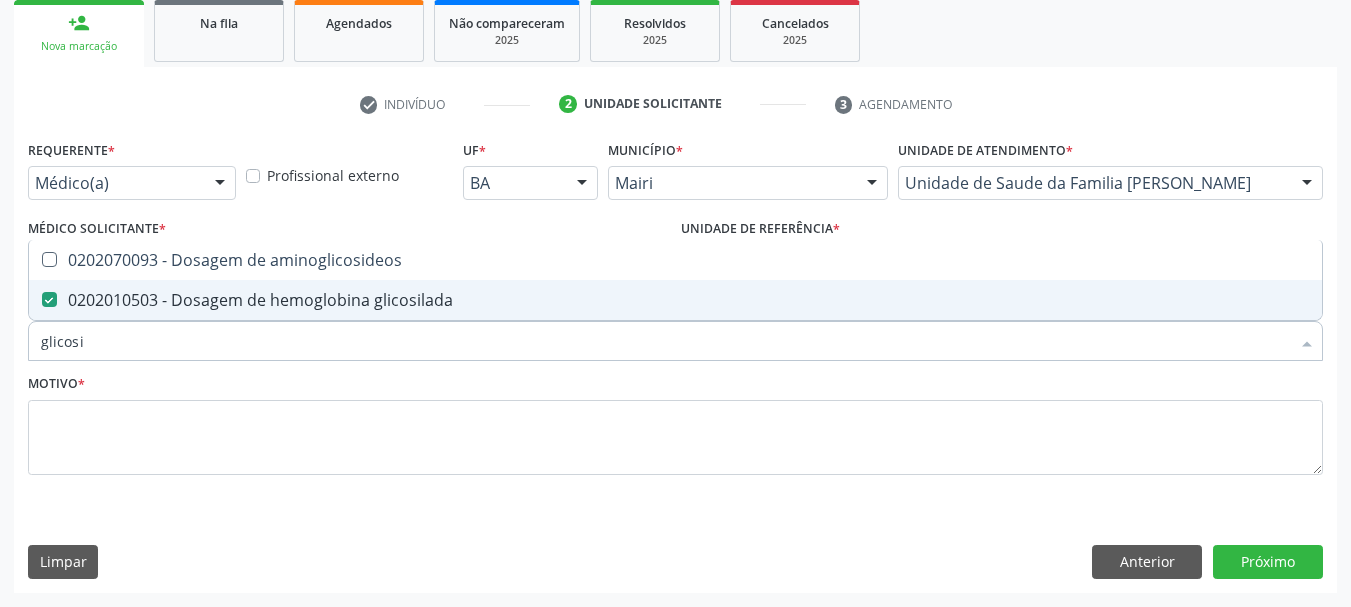 drag, startPoint x: 120, startPoint y: 344, endPoint x: 0, endPoint y: 344, distance: 120 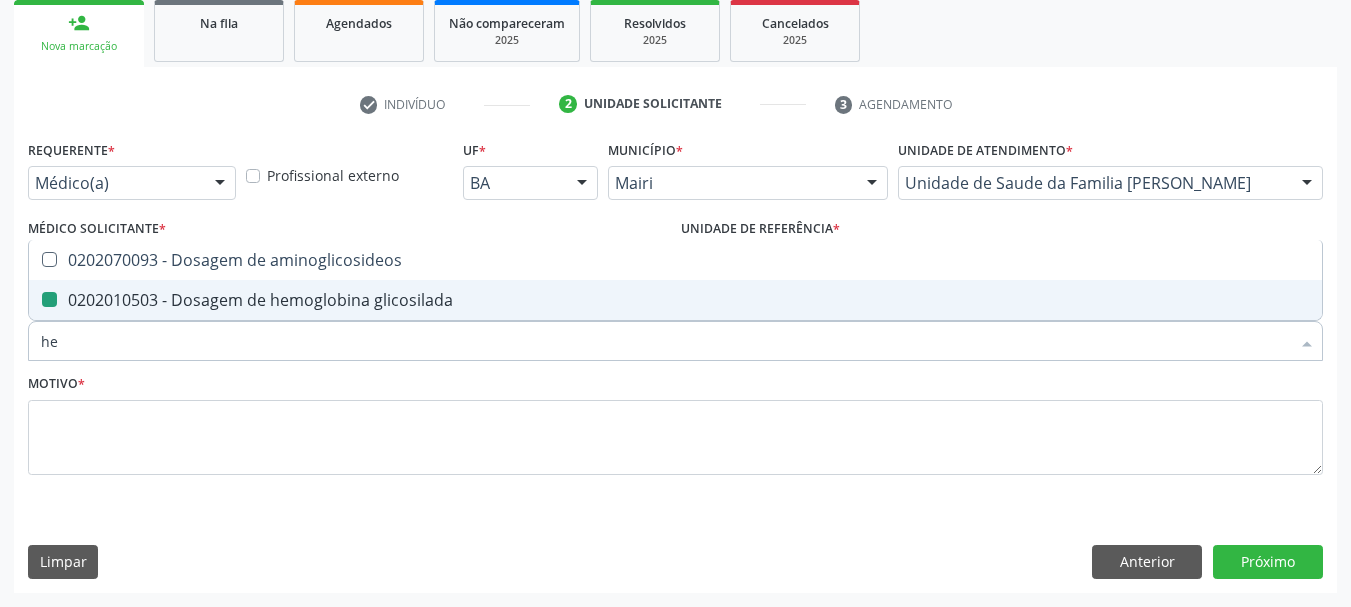 type on "hem" 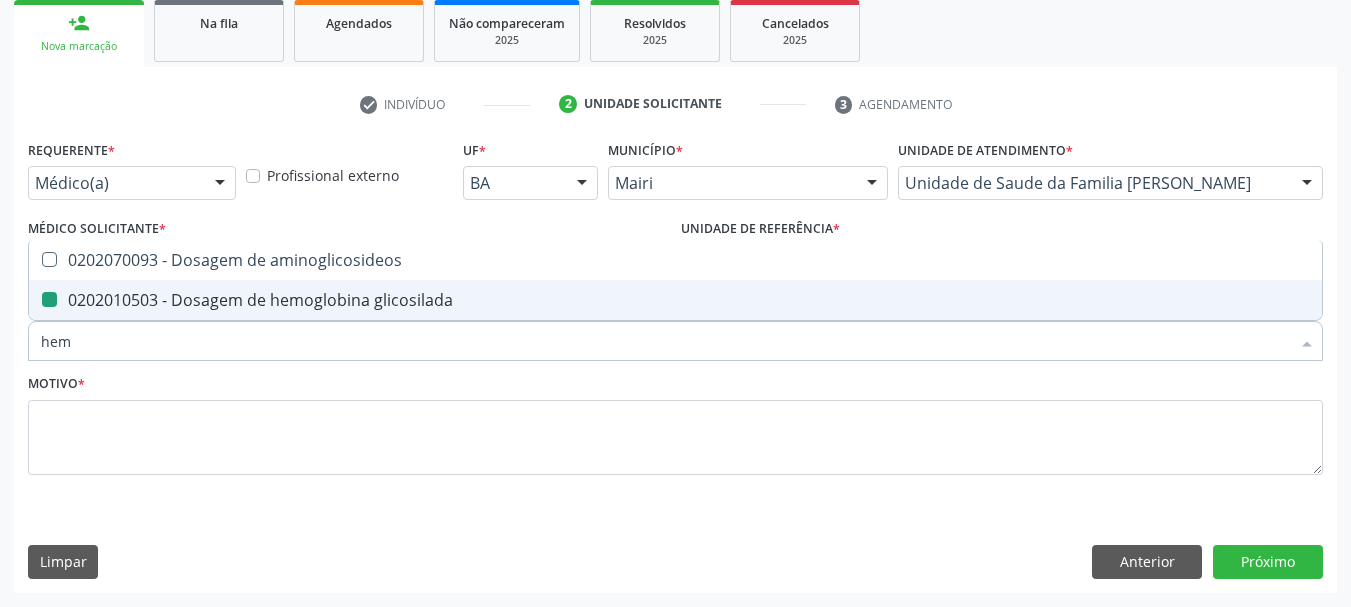 checkbox on "false" 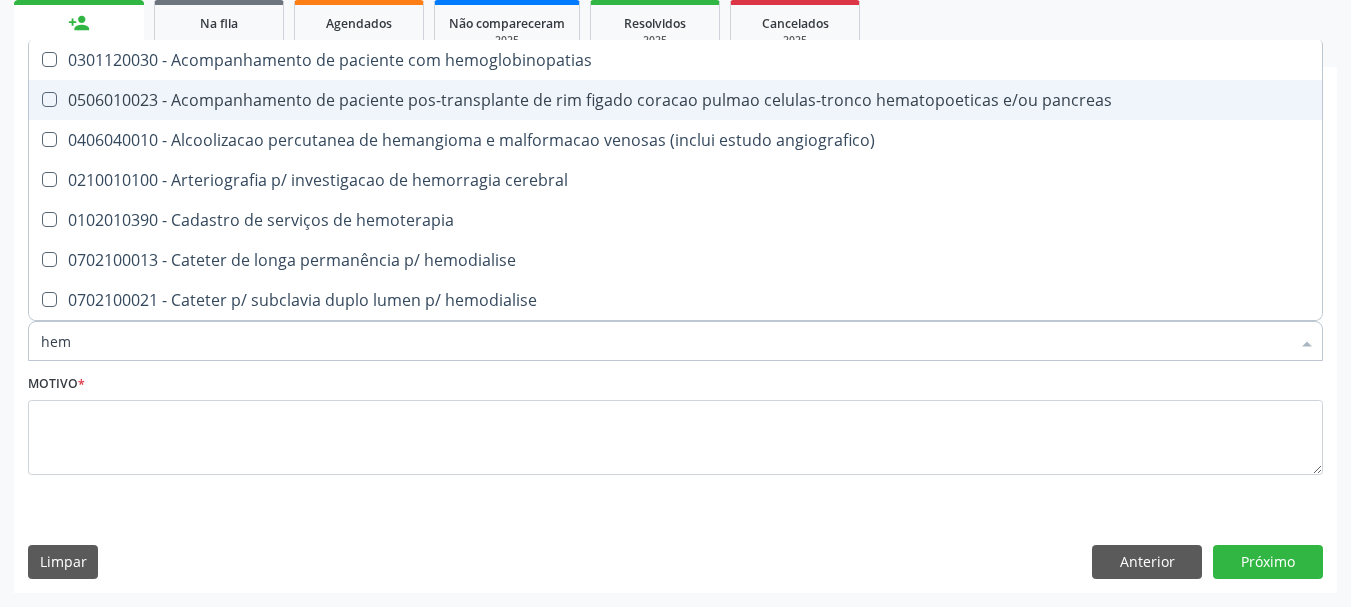 type on "hemo" 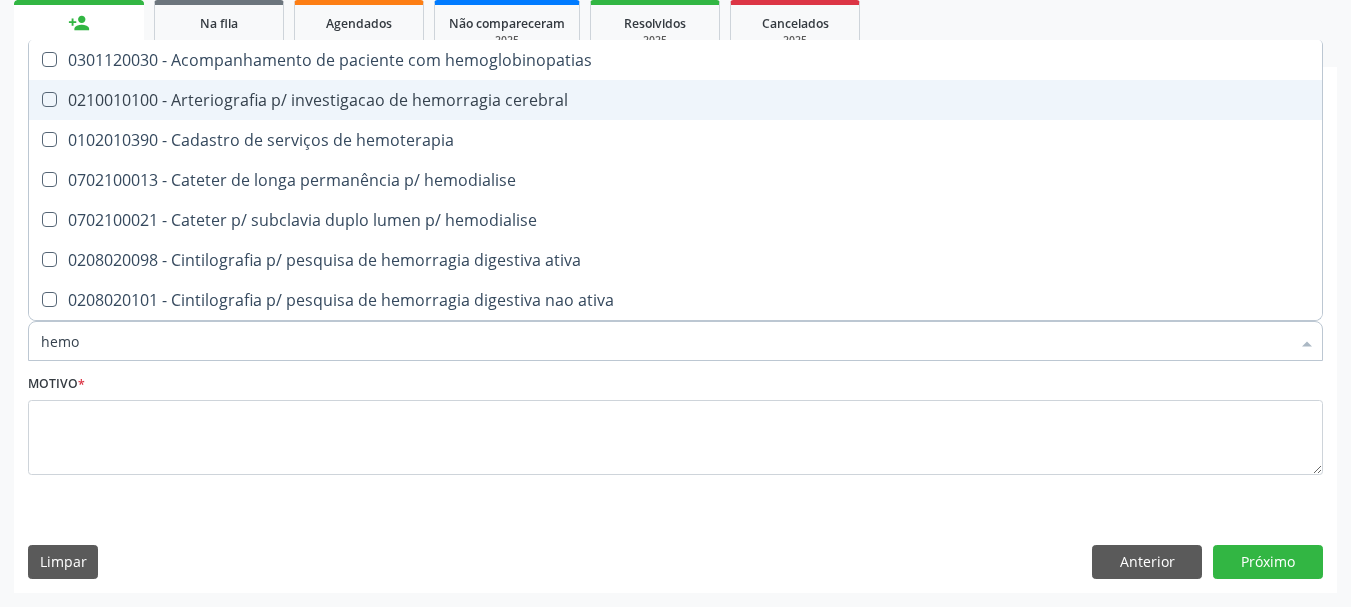 type on "hemog" 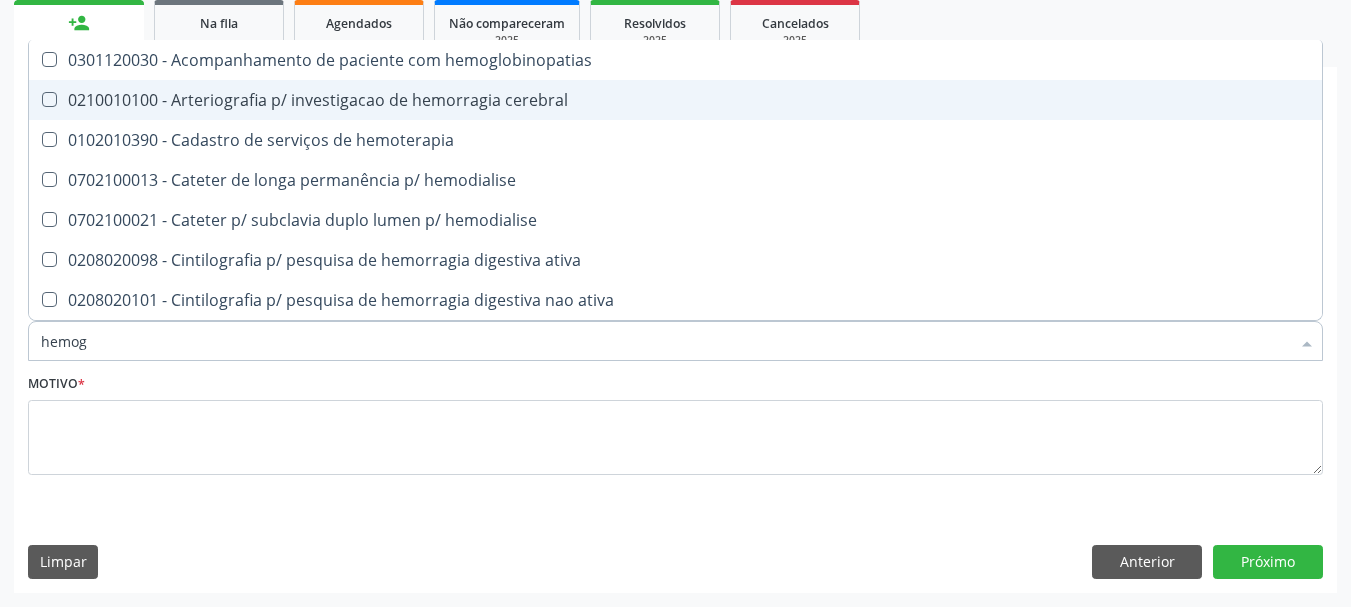 checkbox on "true" 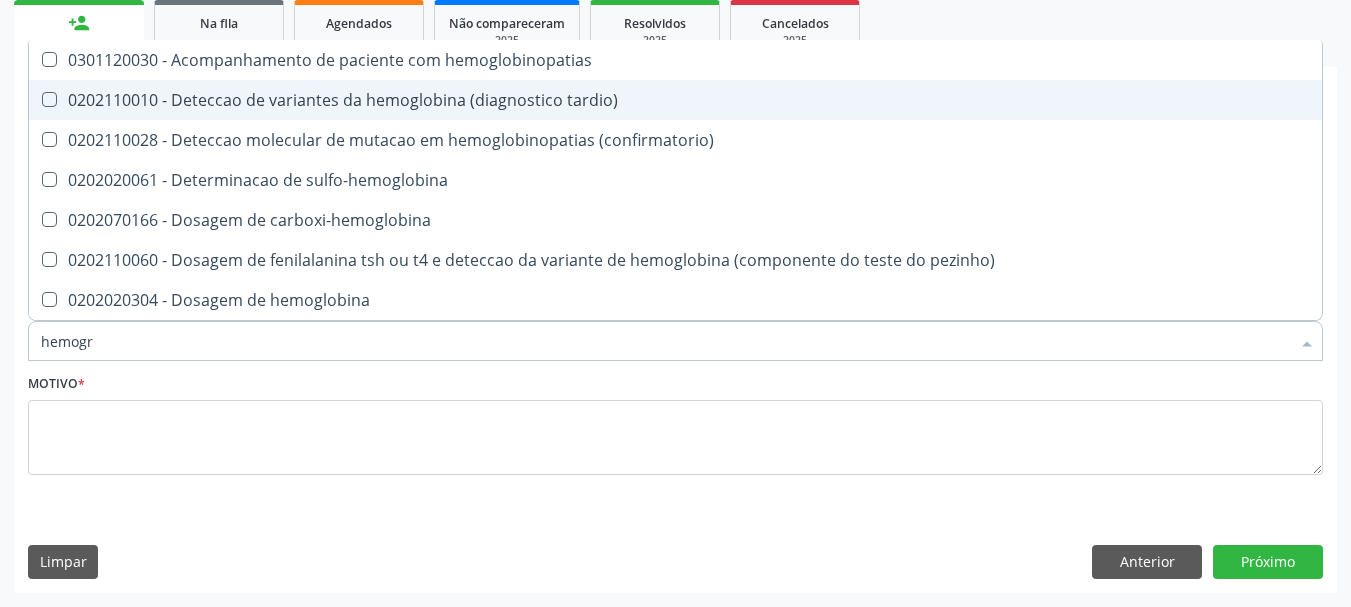 type on "hemogra" 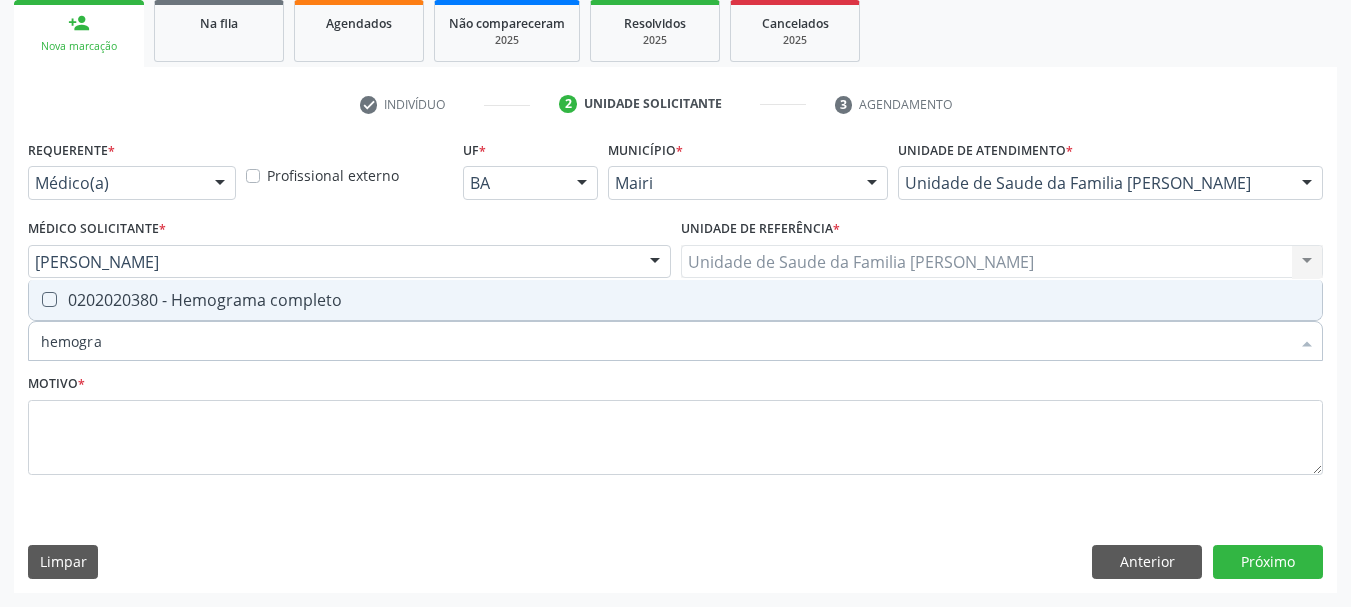 click on "0202020380 - Hemograma completo" at bounding box center [675, 300] 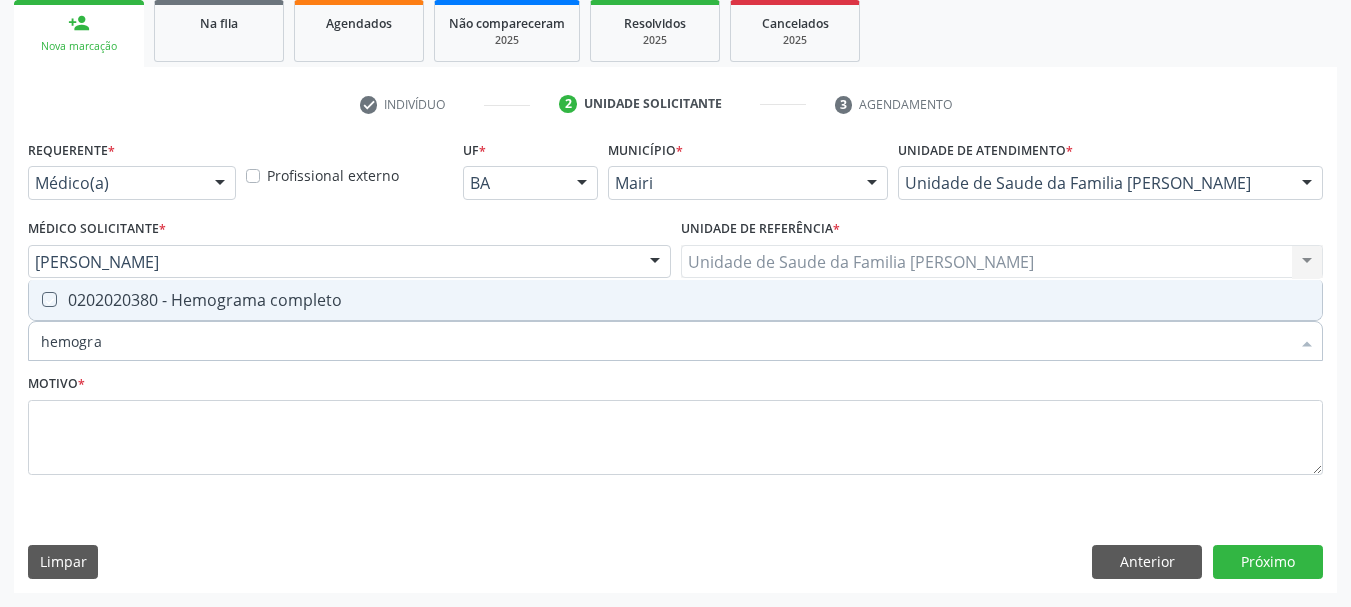 checkbox on "true" 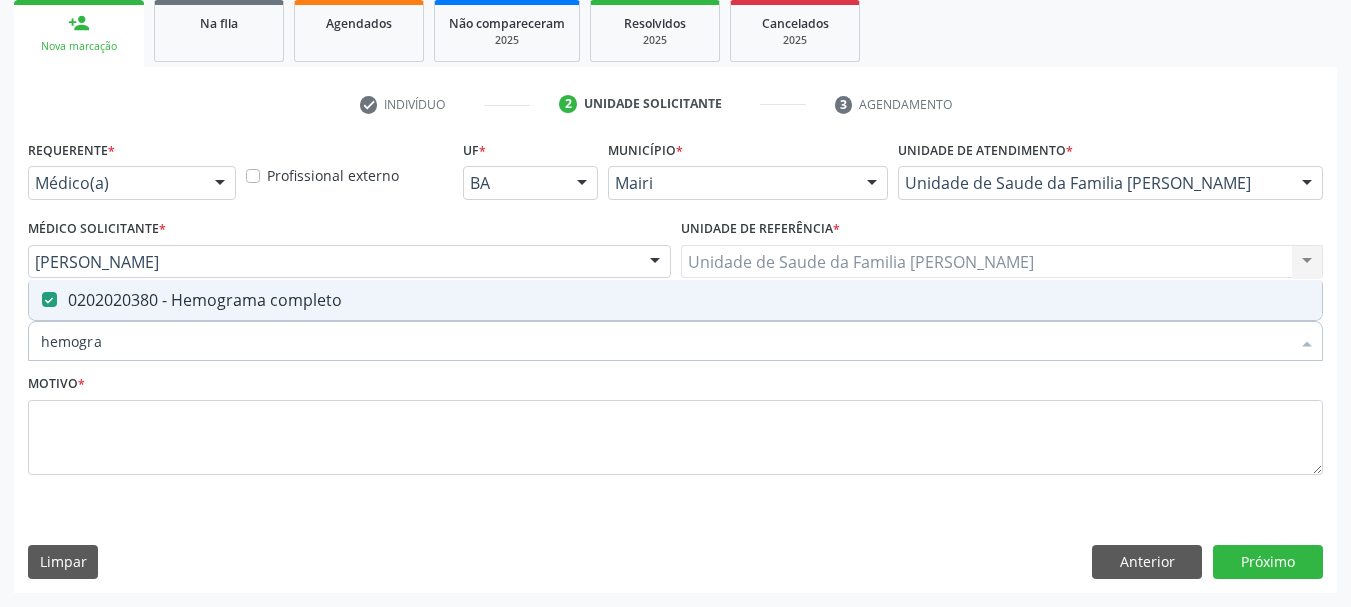 click on "Acompanhamento
Acompanhe a situação das marcações correntes e finalizadas
Relatórios
Ano de acompanhamento
2025 2024 2023 2022 2021 2020 2019
person_add
Nova marcação
Na fila   Agendados   Não compareceram
2025
Resolvidos
2025
Cancelados
2025
check
Indivíduo
2
Unidade solicitante
3
Agendamento
CNS
*
898 0011 1949 8440       done
Nome
*
Antonio Carlos dos Santos
Antonio Carlos dos Santos
CNS:
898 0011 1949 8440
CPF:    --   Nascimento:
27/03/1971
Nenhum resultado encontrado para: "   "
Digite o nome ou CNS para buscar um indivíduo
Sexo
*
Masculino         Masculino   Feminino
Nenhum resultado encontrado para: "   "" at bounding box center [675, 209] 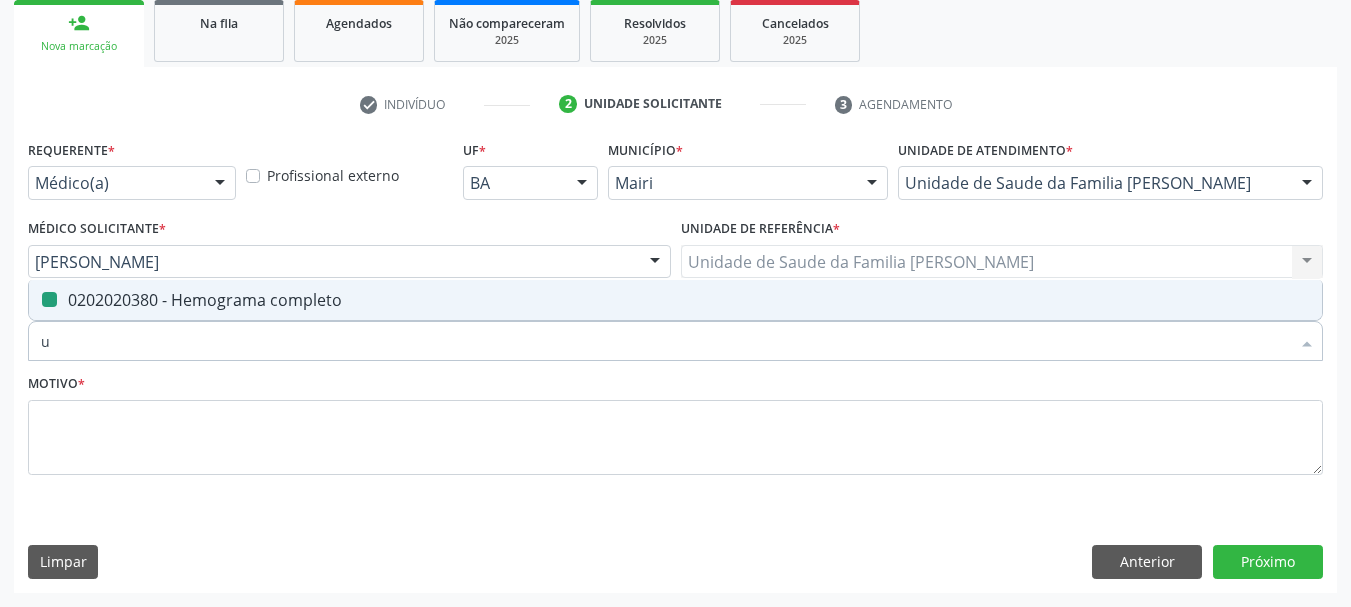 type on "ur" 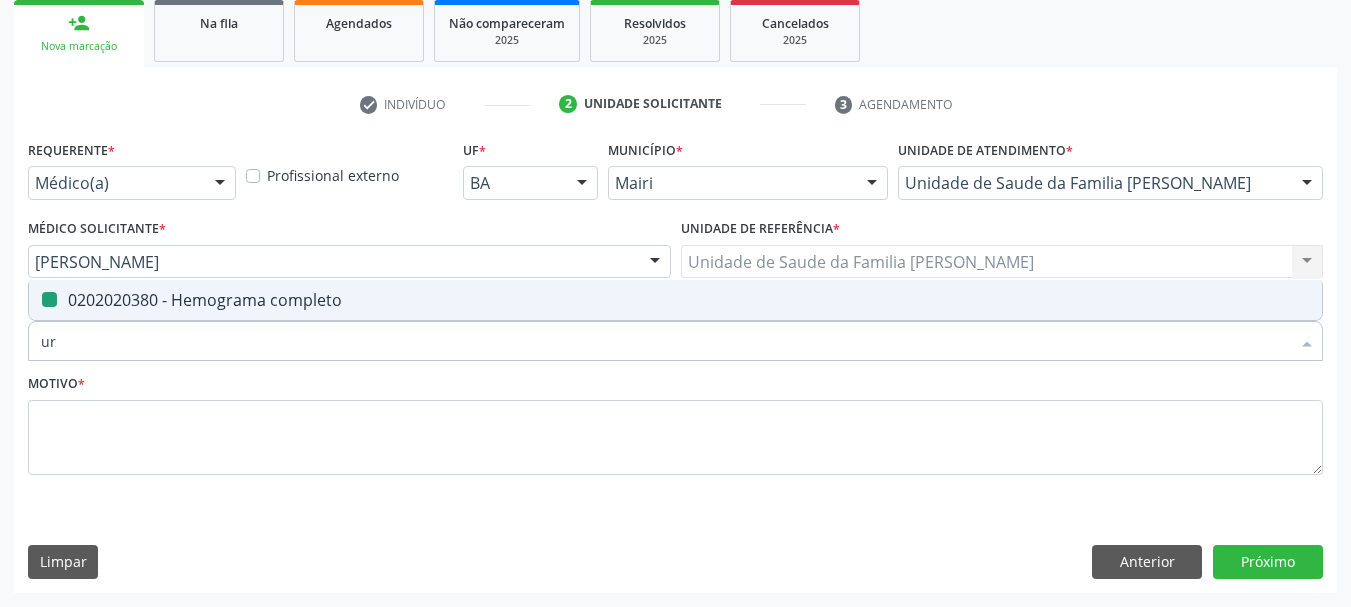 checkbox on "false" 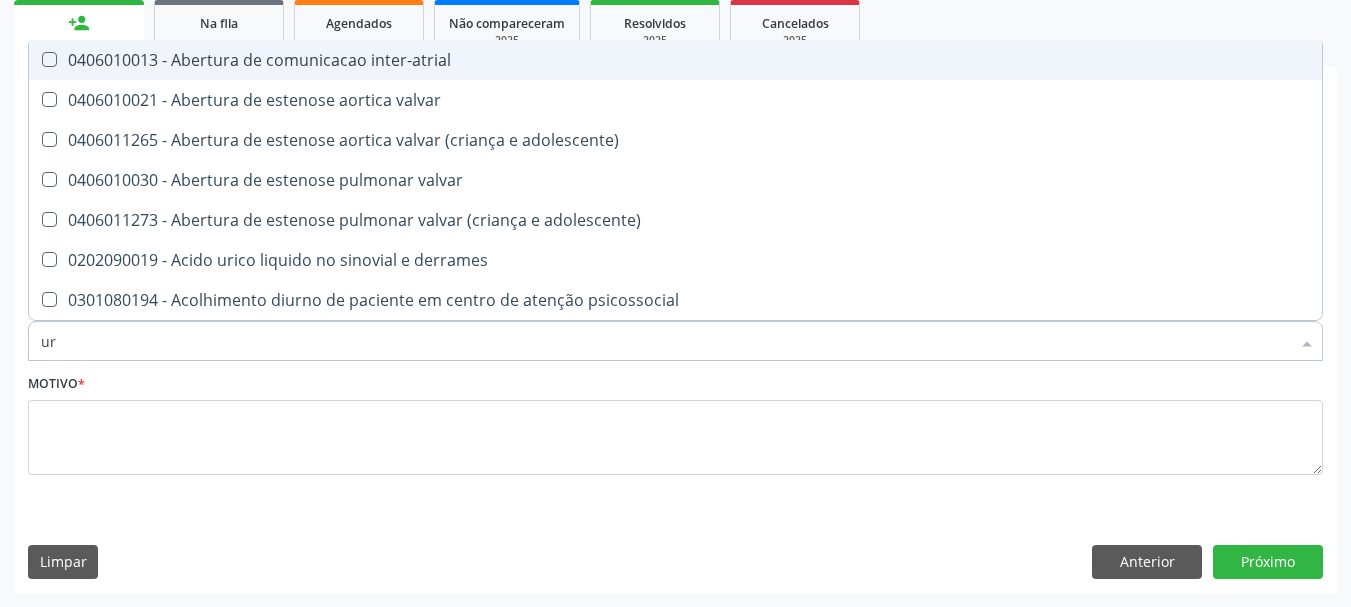 type on "ure" 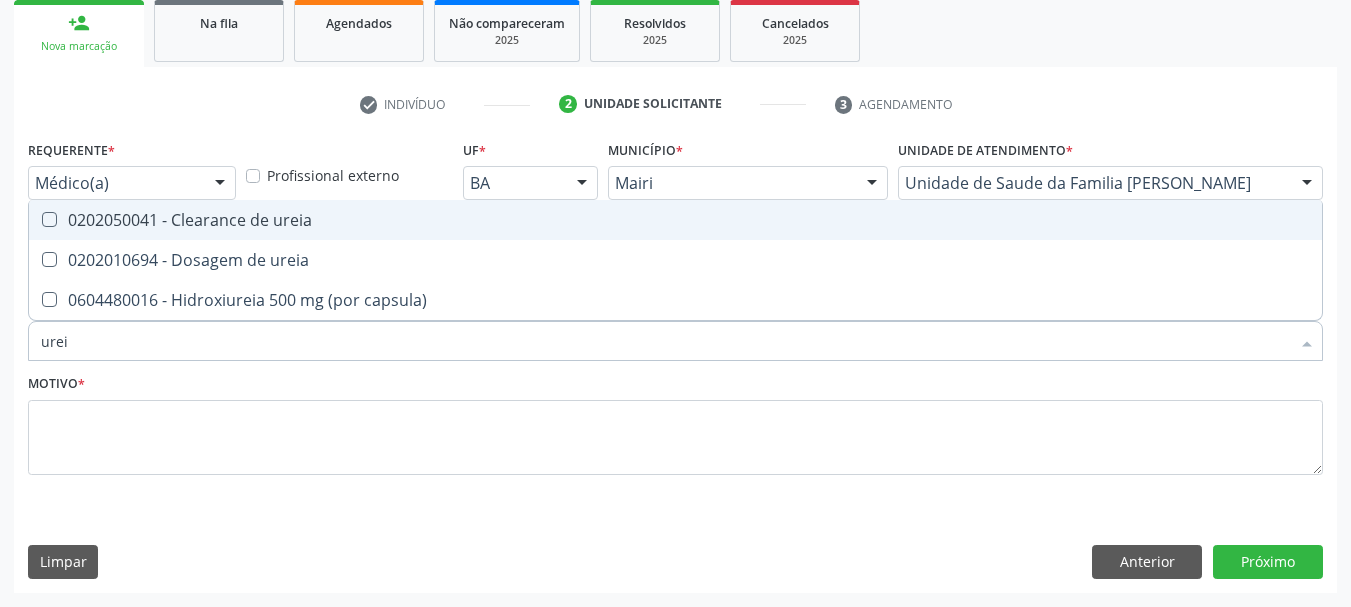 type on "ureia" 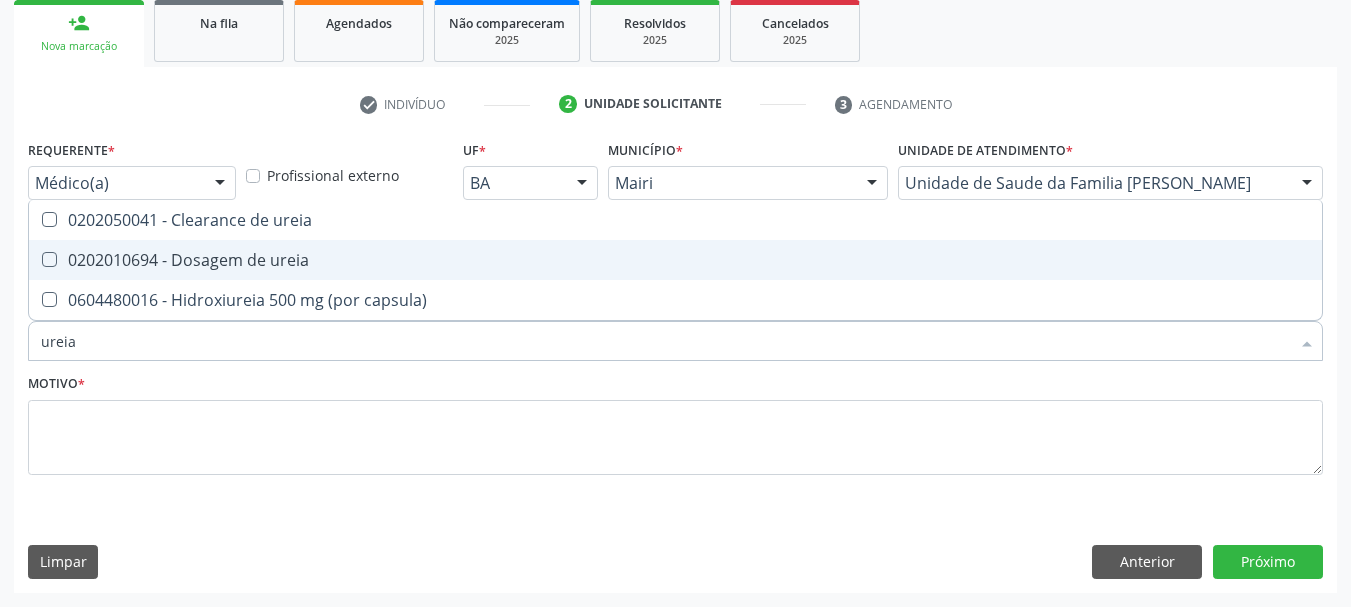 click on "0202010694 - Dosagem de ureia" at bounding box center [675, 260] 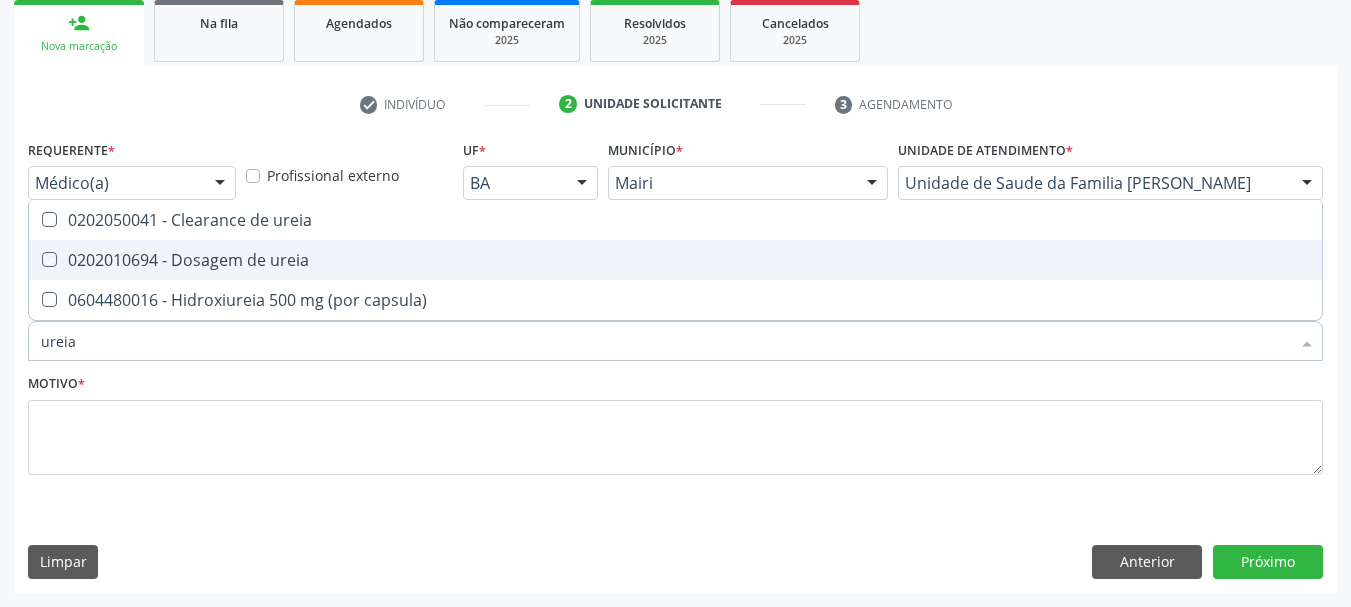 checkbox on "true" 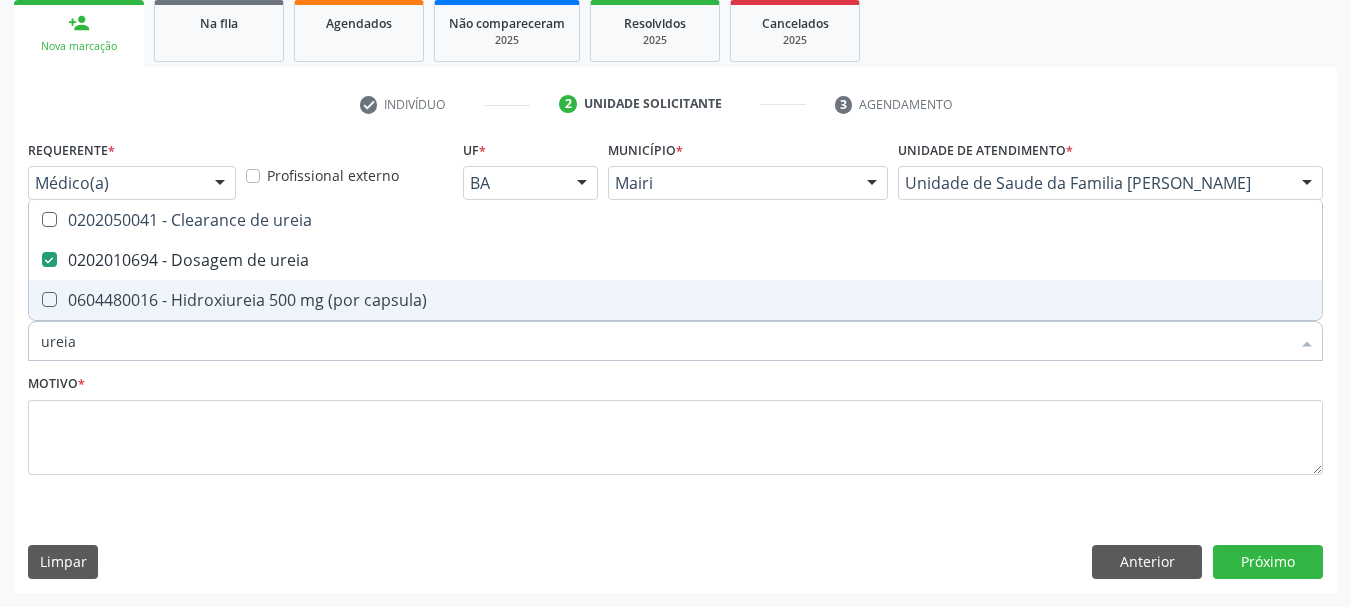 drag, startPoint x: 113, startPoint y: 347, endPoint x: 19, endPoint y: 354, distance: 94.26028 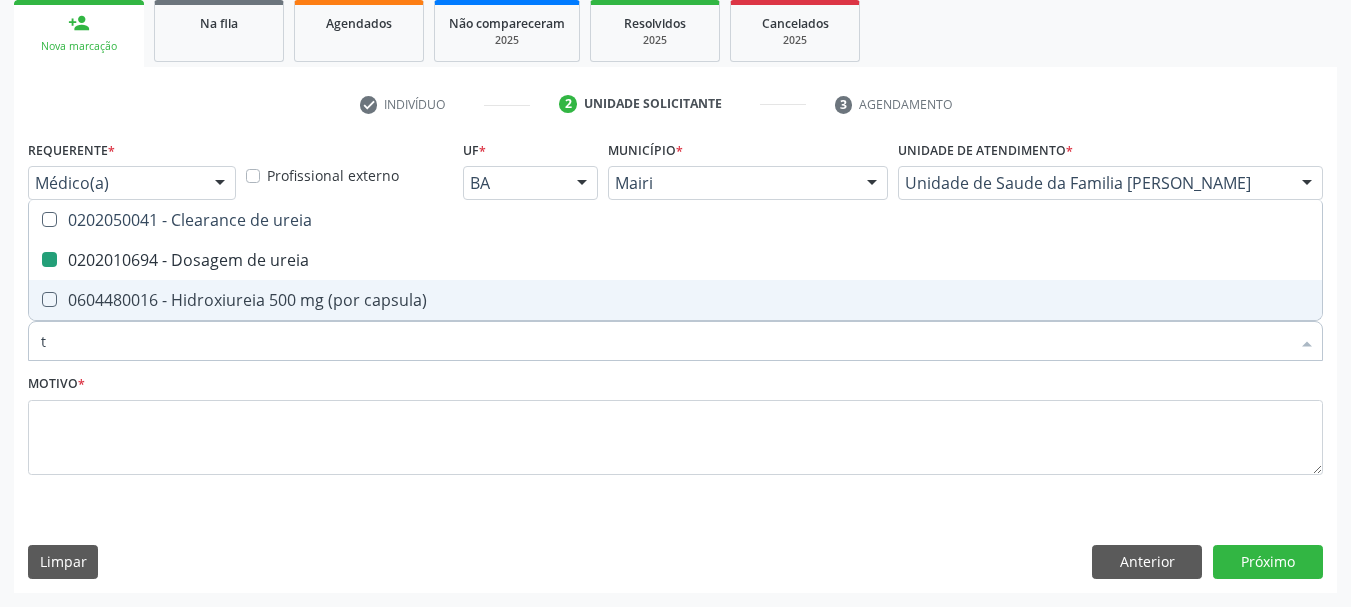 type on "tg" 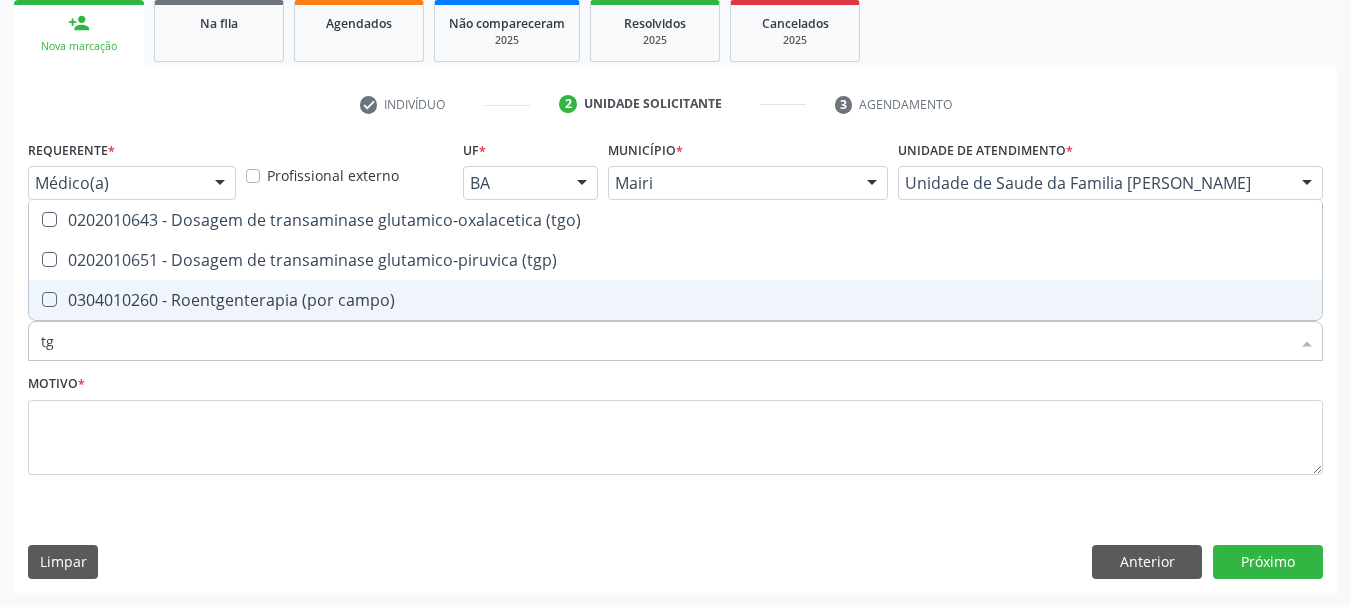 type on "tgo" 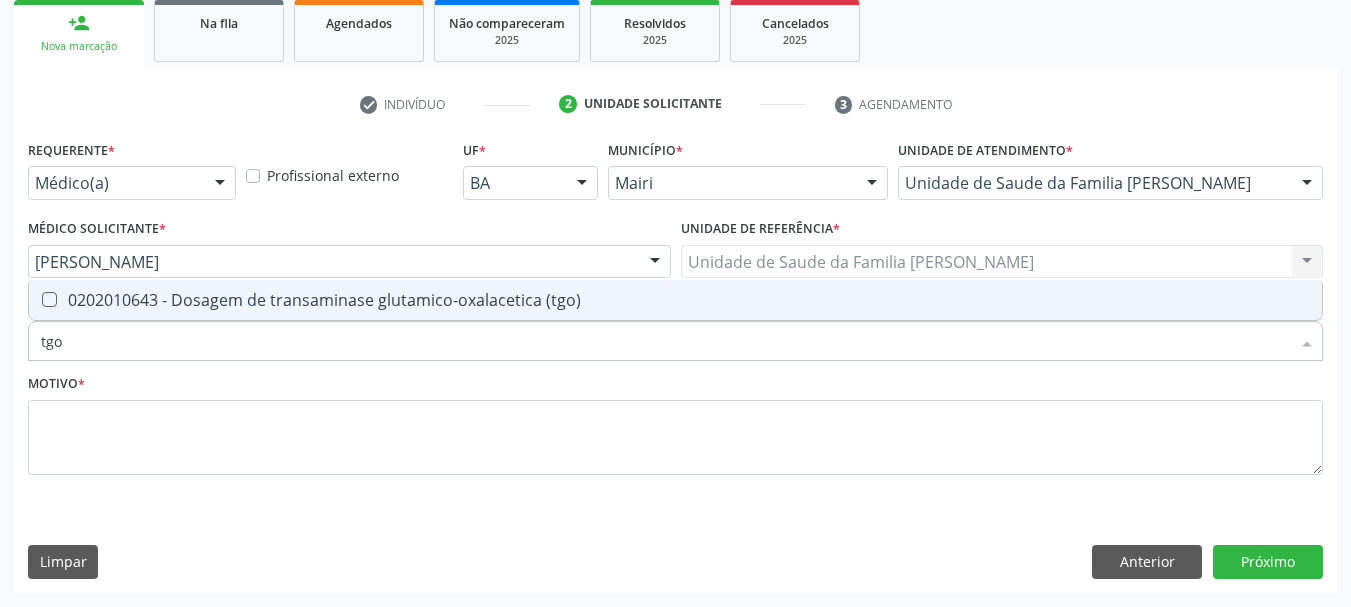 click on "0202010643 - Dosagem de transaminase glutamico-oxalacetica (tgo)" at bounding box center [675, 300] 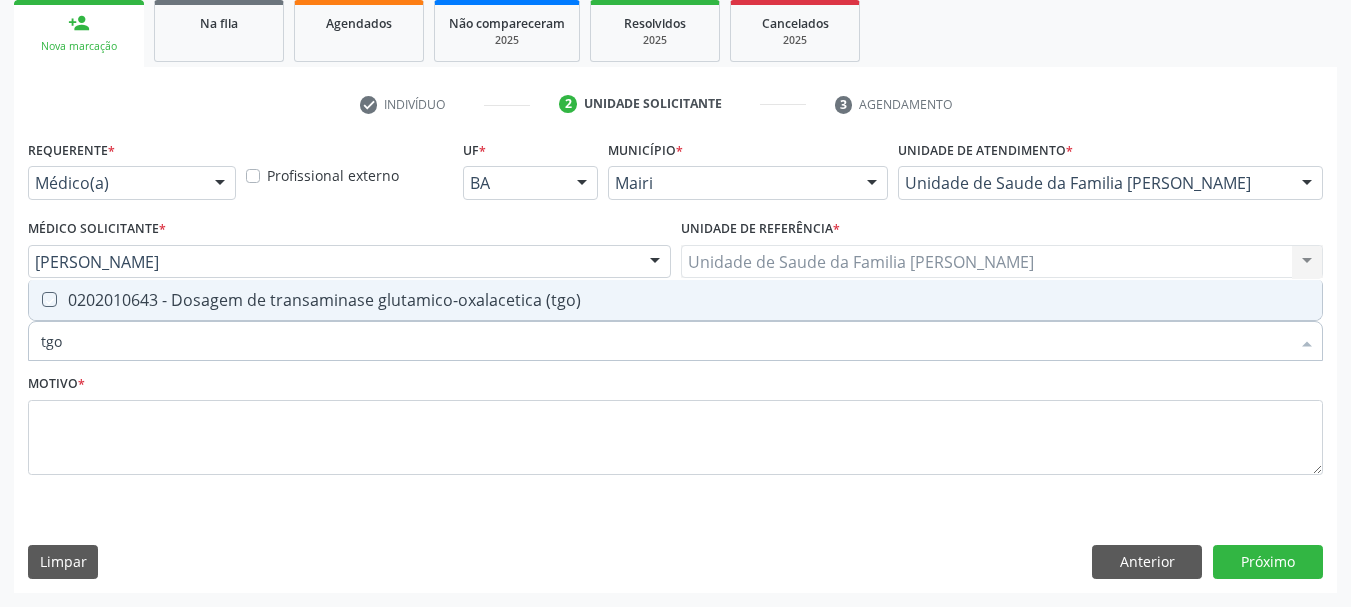 checkbox on "true" 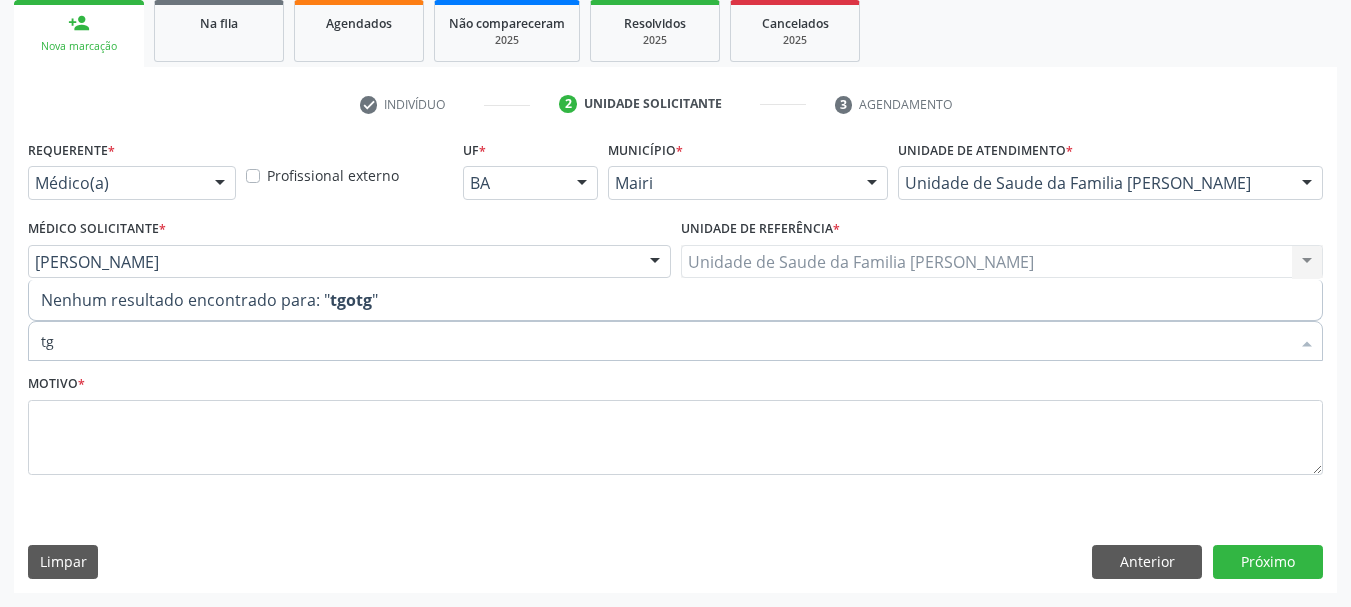 type on "t" 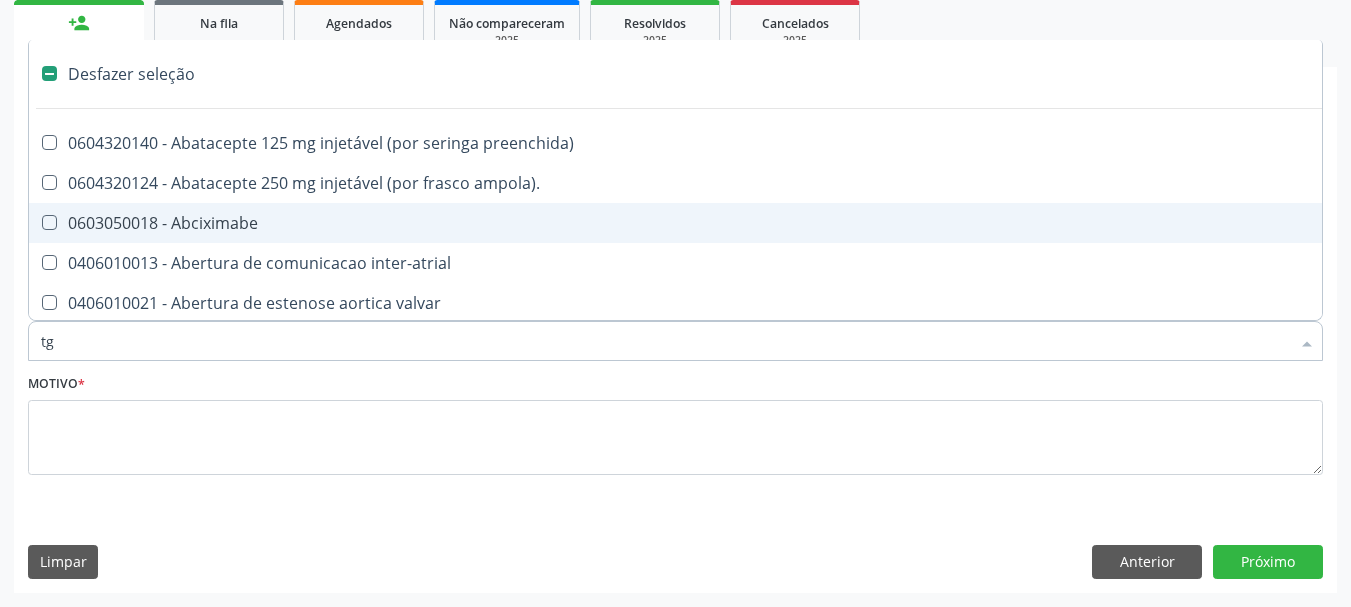 type on "tgp" 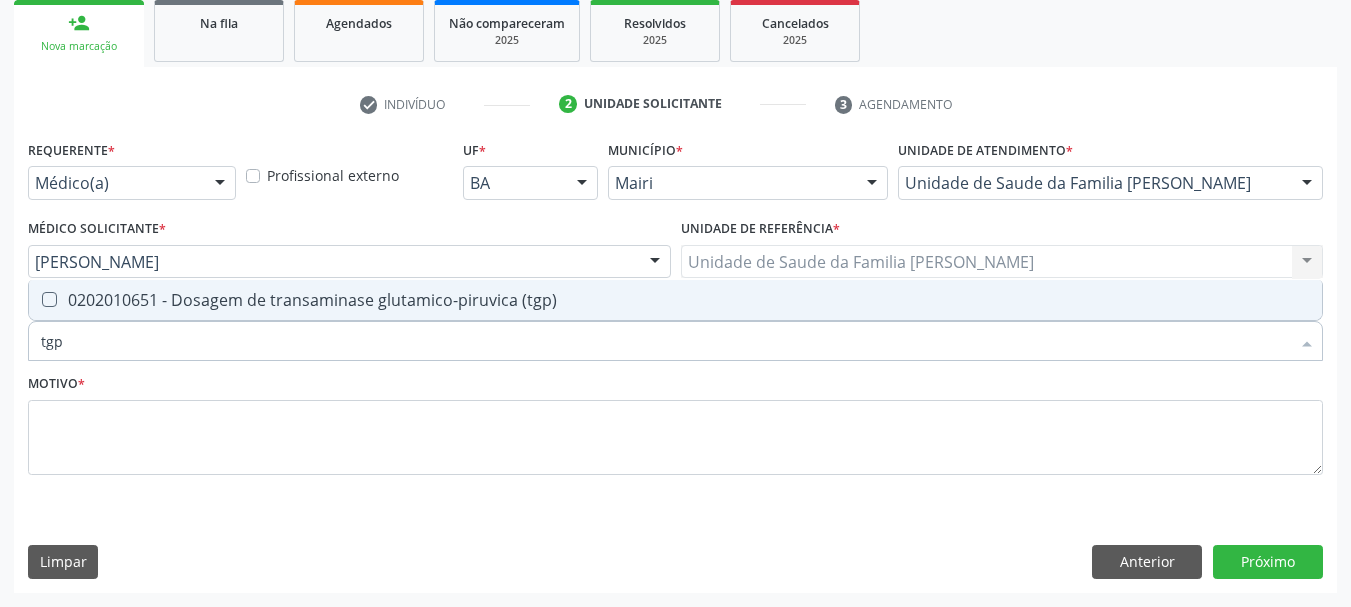 click on "0202010651 - Dosagem de transaminase glutamico-piruvica (tgp)" at bounding box center [675, 300] 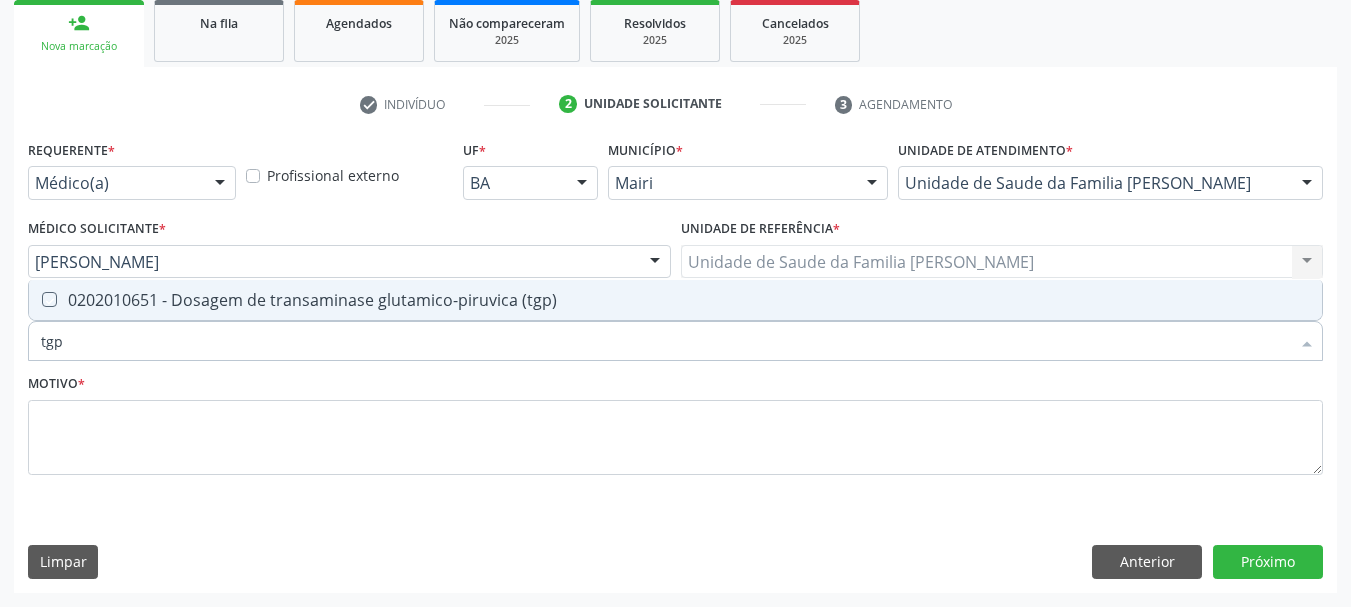 checkbox on "true" 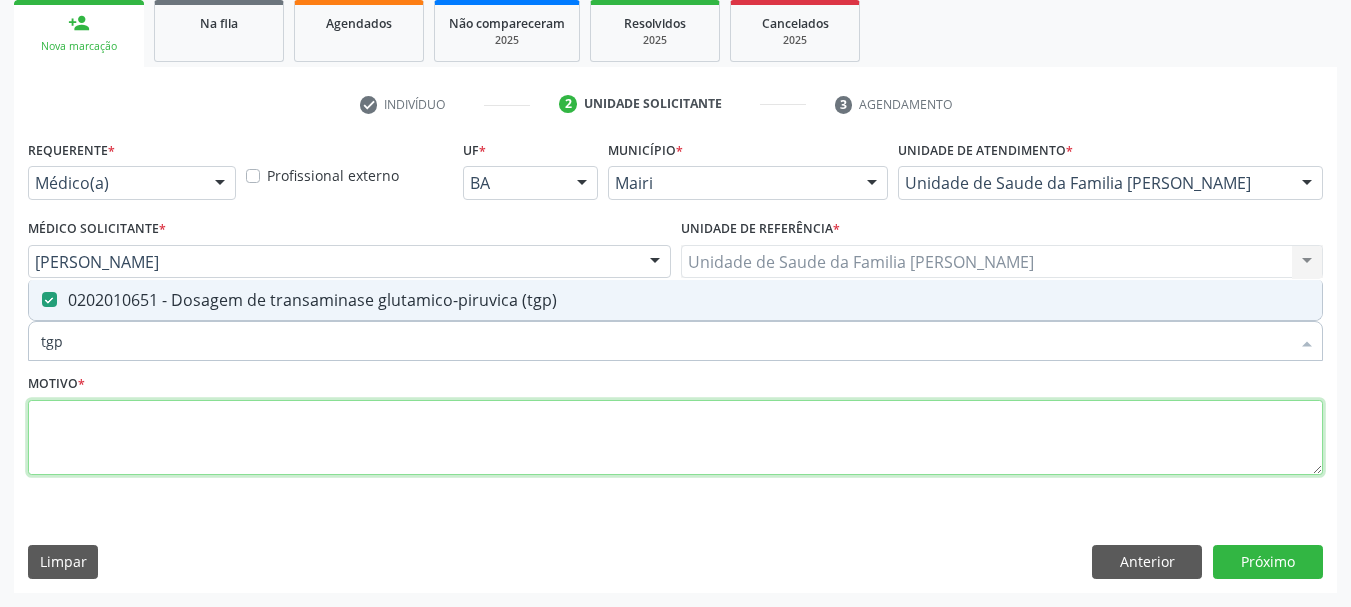 click at bounding box center [675, 438] 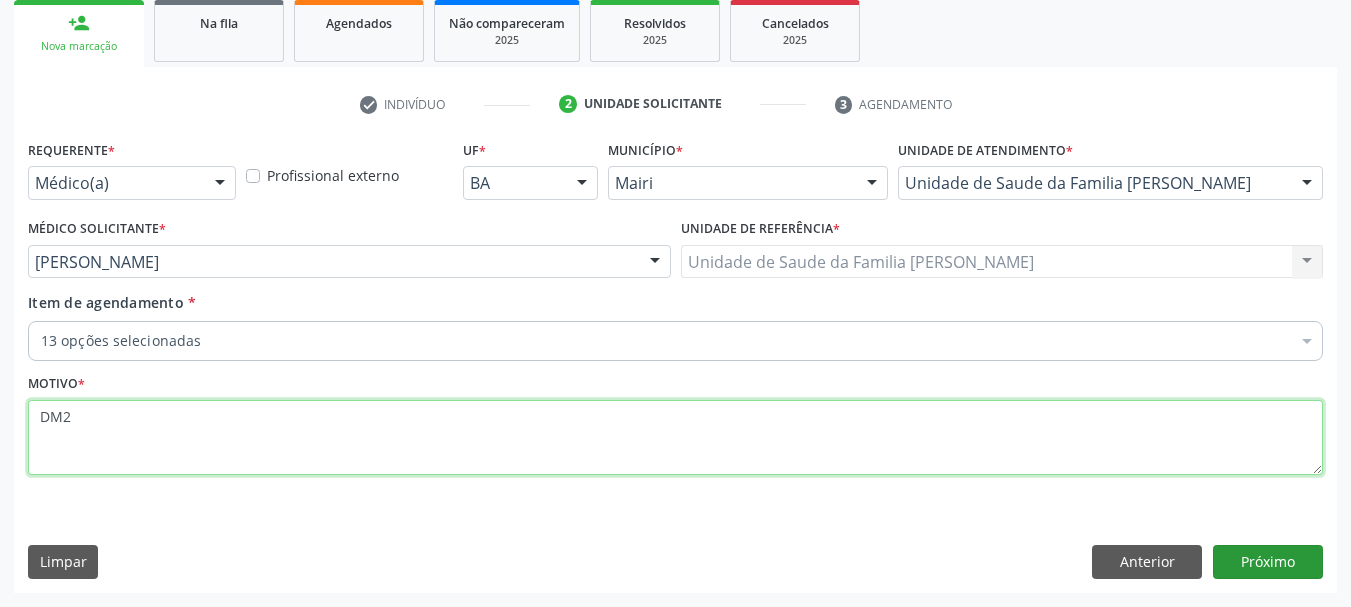 type on "DM2" 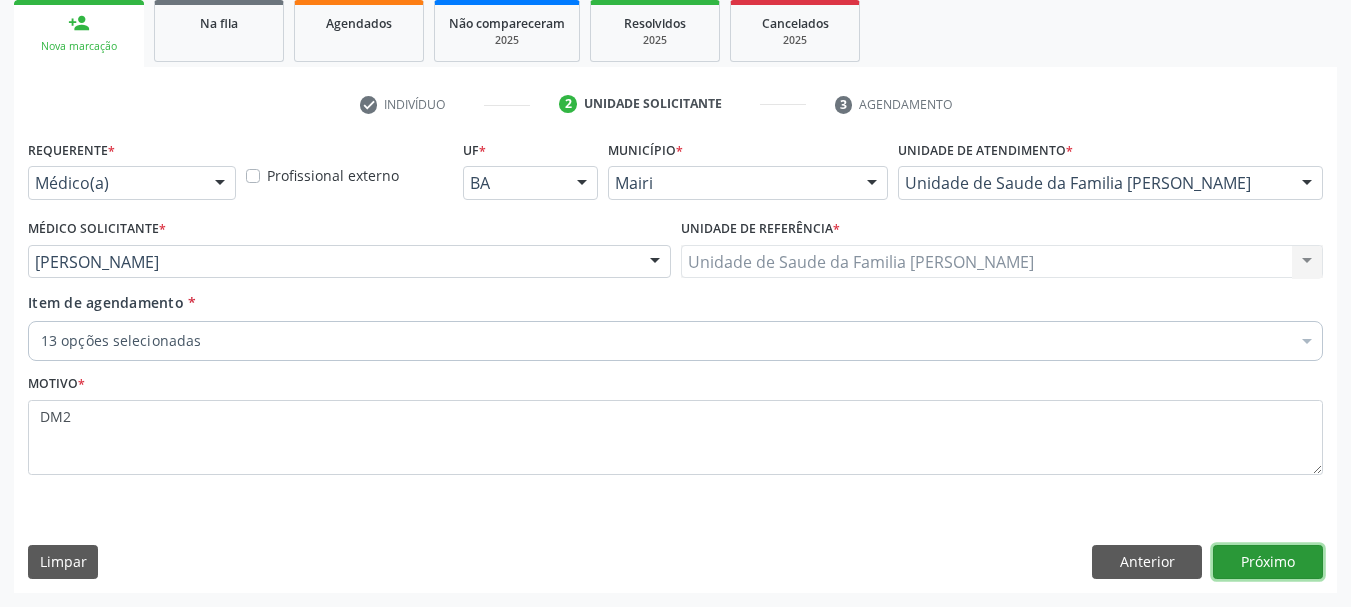 click on "Próximo" at bounding box center [1268, 562] 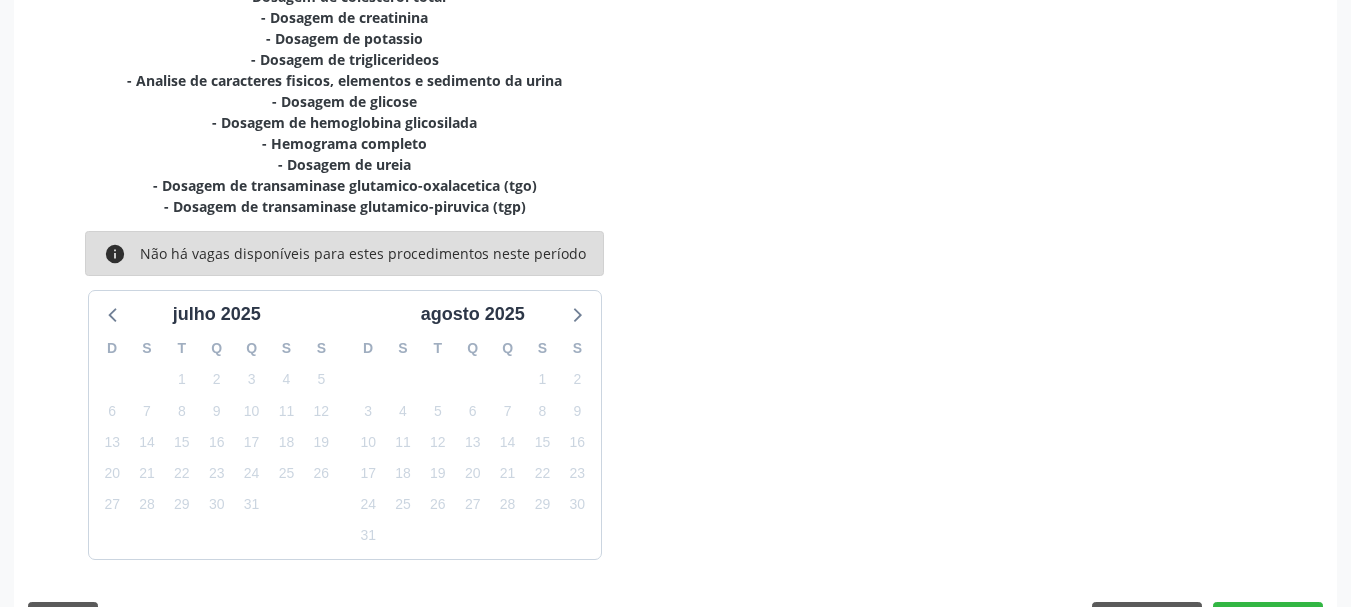 scroll, scrollTop: 574, scrollLeft: 0, axis: vertical 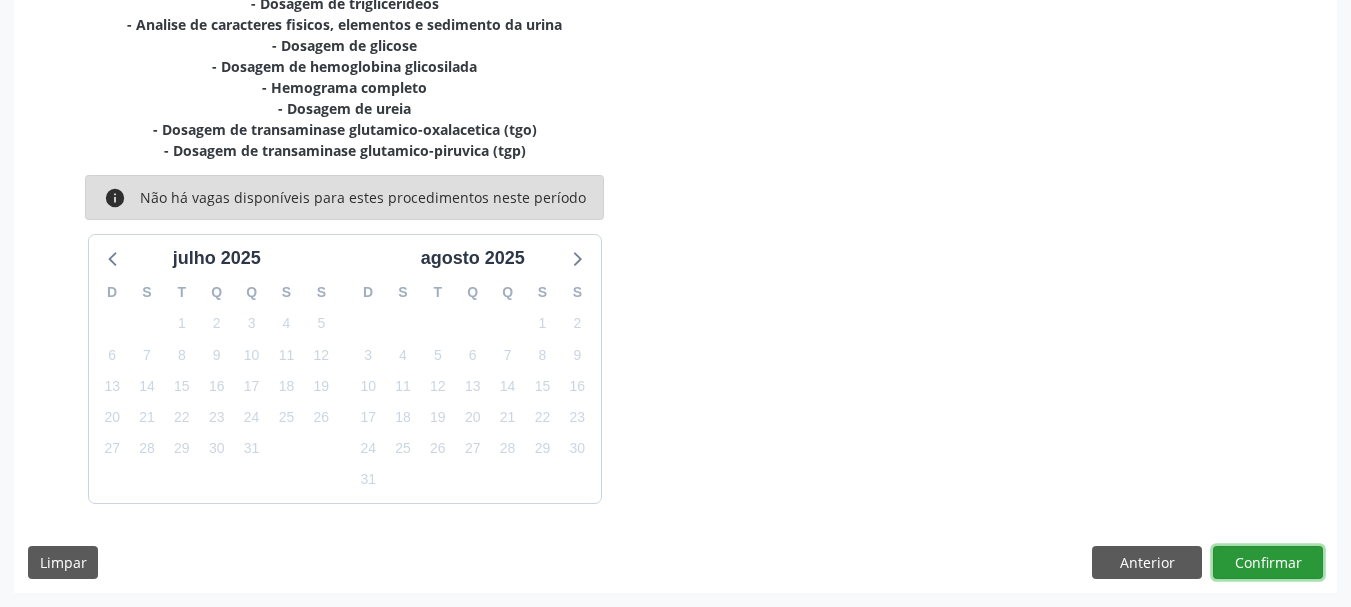 click on "Confirmar" at bounding box center (1268, 563) 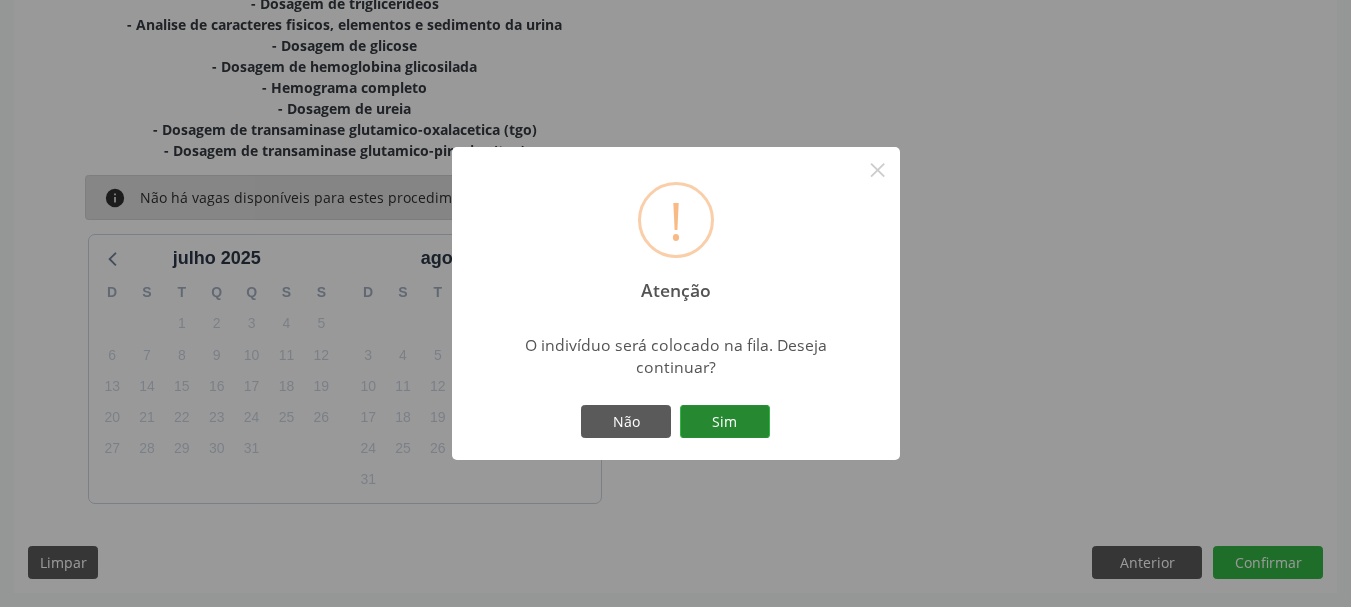 click on "Sim" at bounding box center [725, 422] 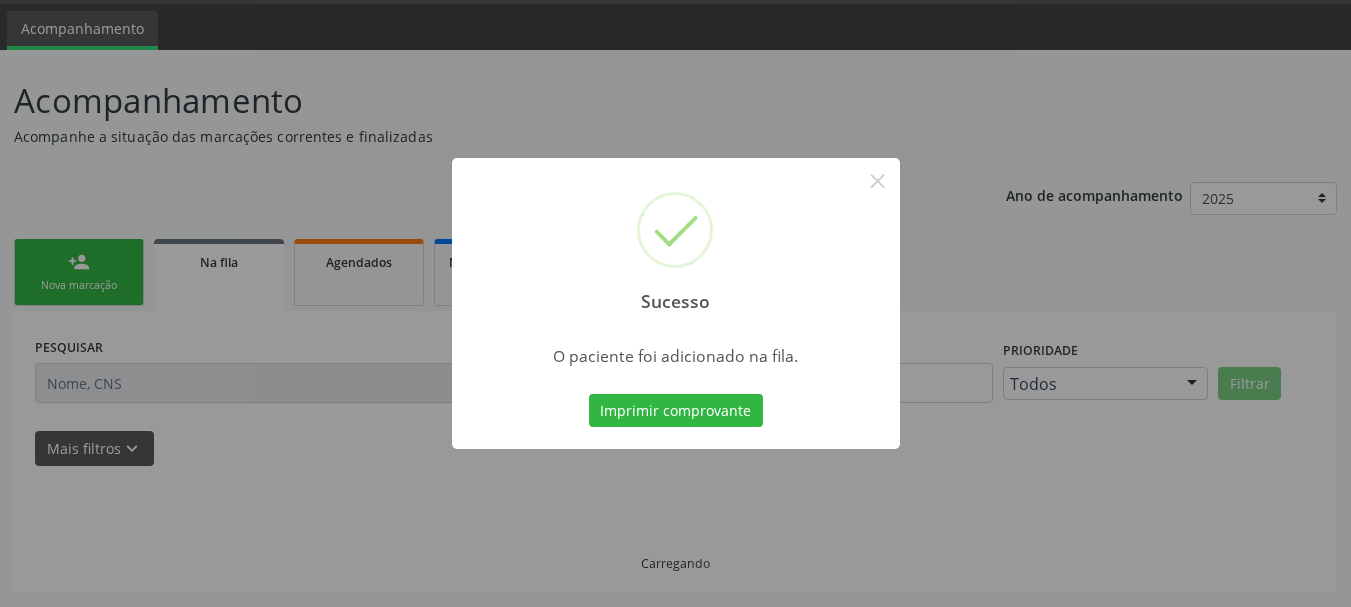 scroll, scrollTop: 60, scrollLeft: 0, axis: vertical 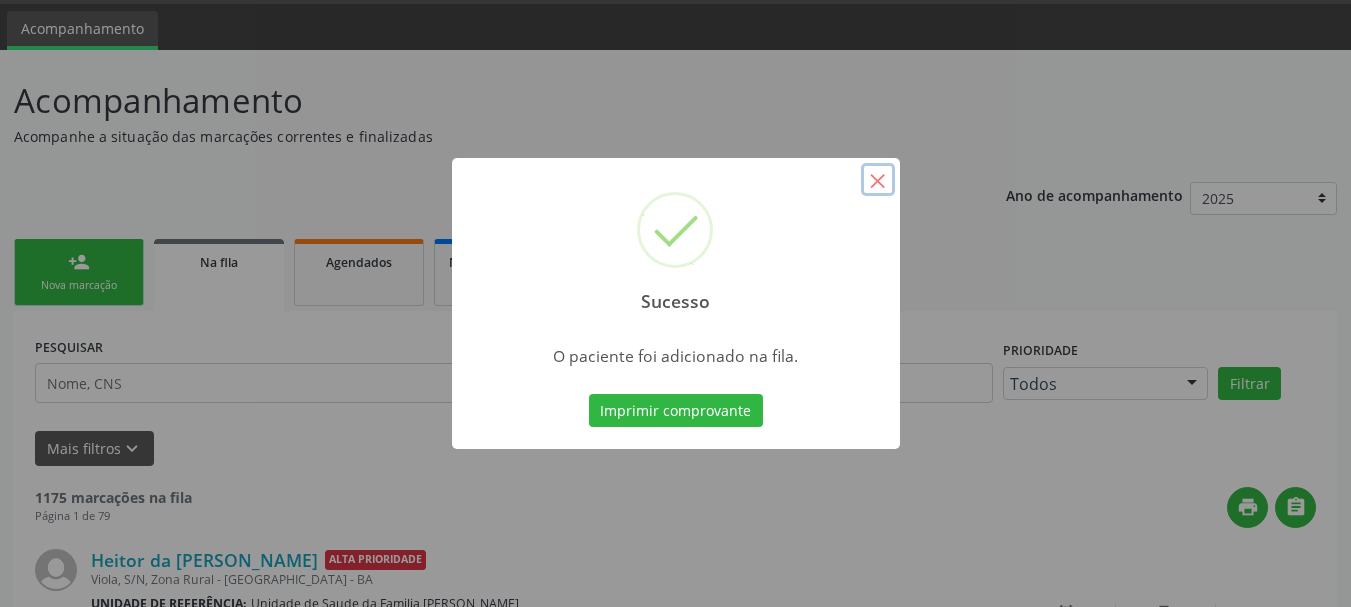click on "×" at bounding box center [878, 180] 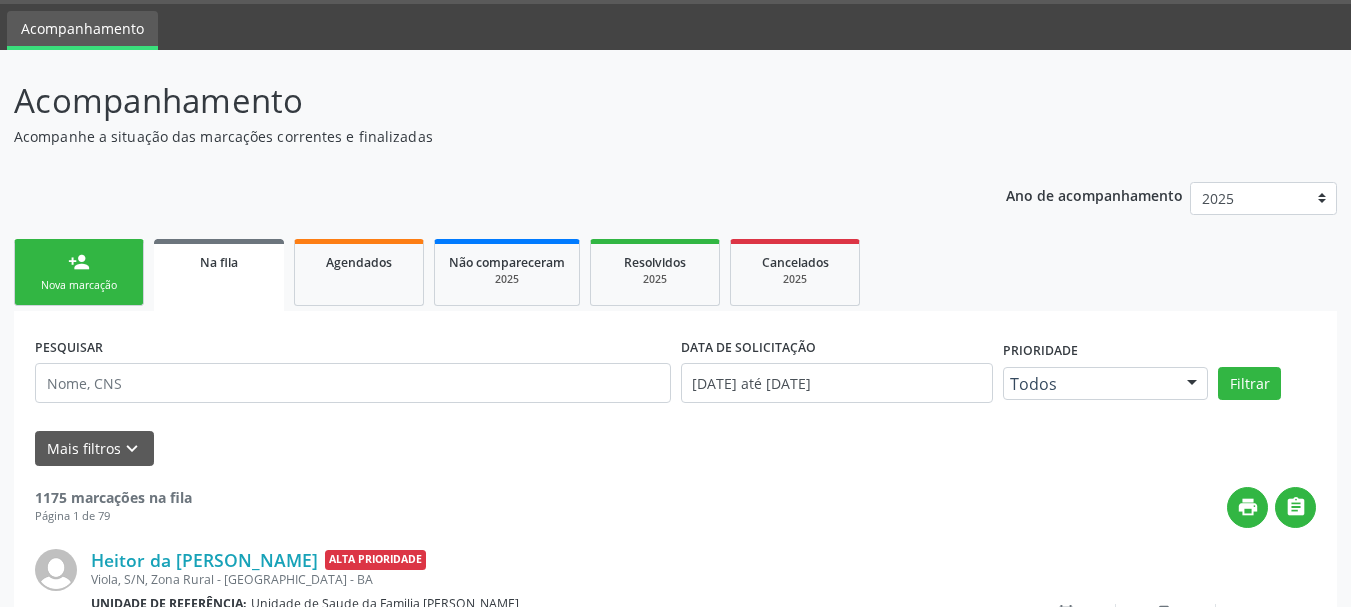 click on "Nova marcação" at bounding box center (79, 285) 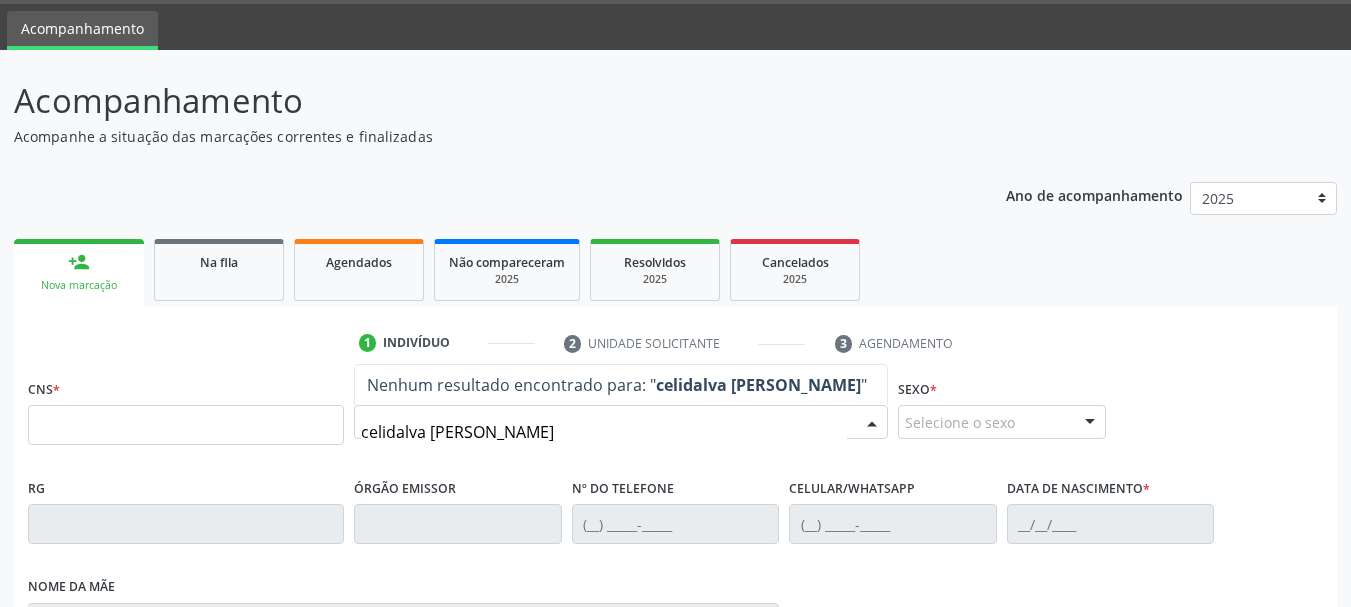 type on "celidalva barbosa oliveira" 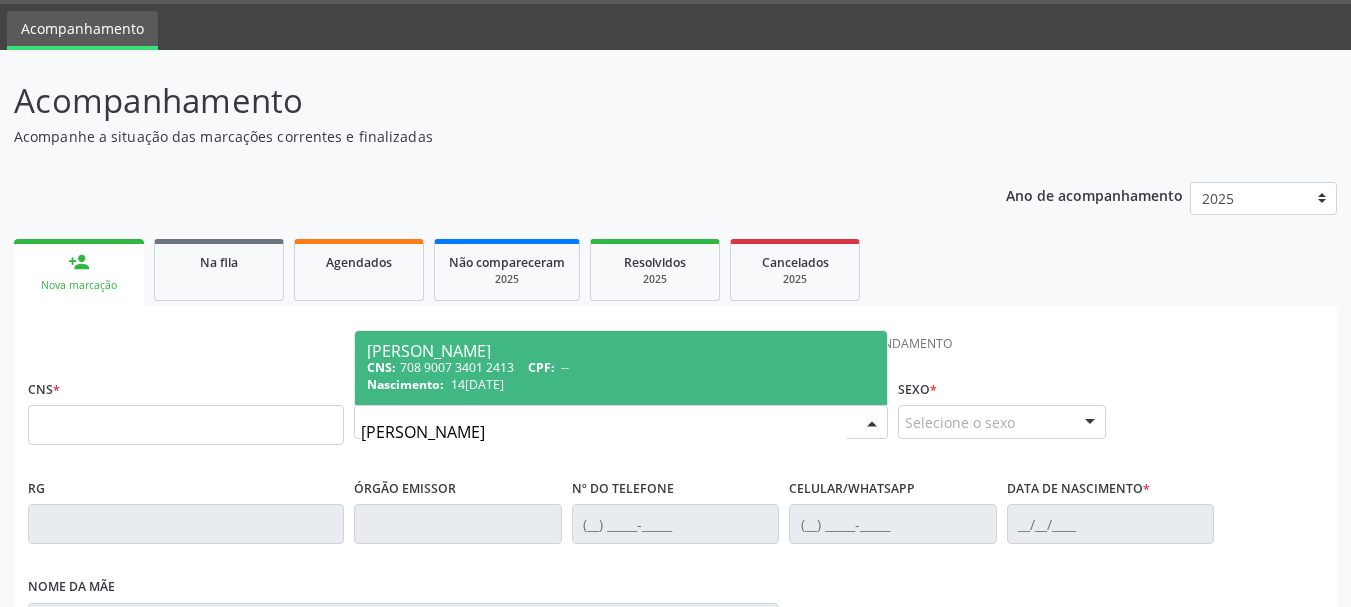 click on "Celidalva Barbosa Oliveira" at bounding box center (621, 351) 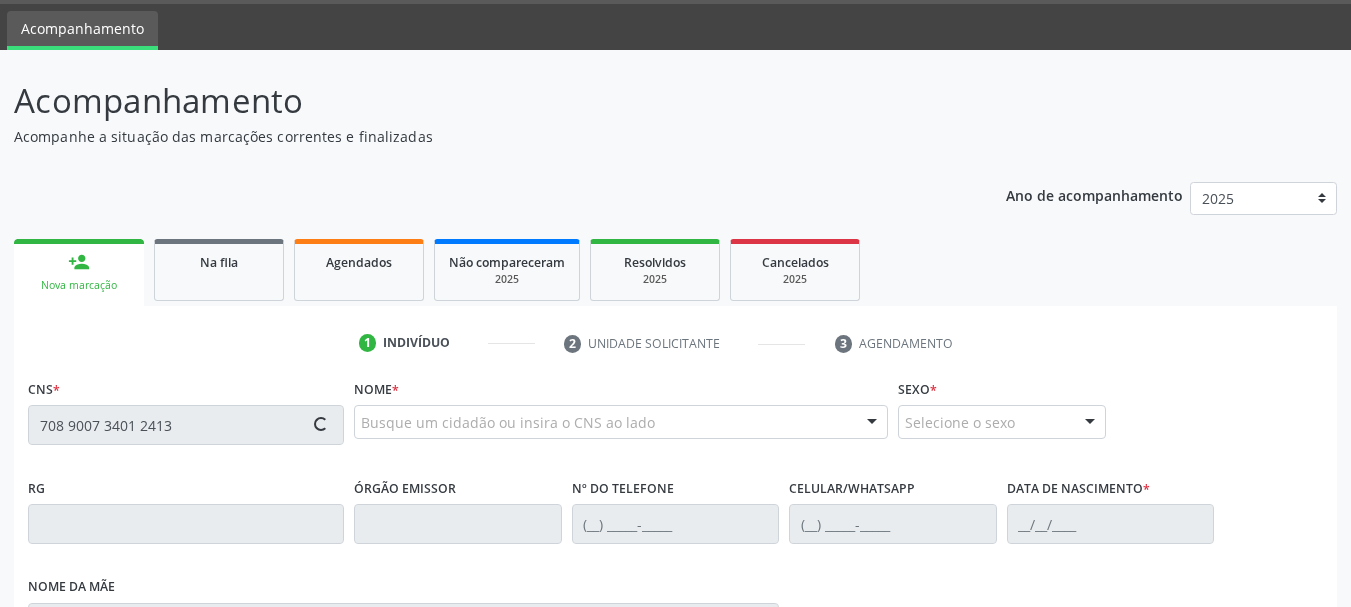 type on "708 9007 3401 2413" 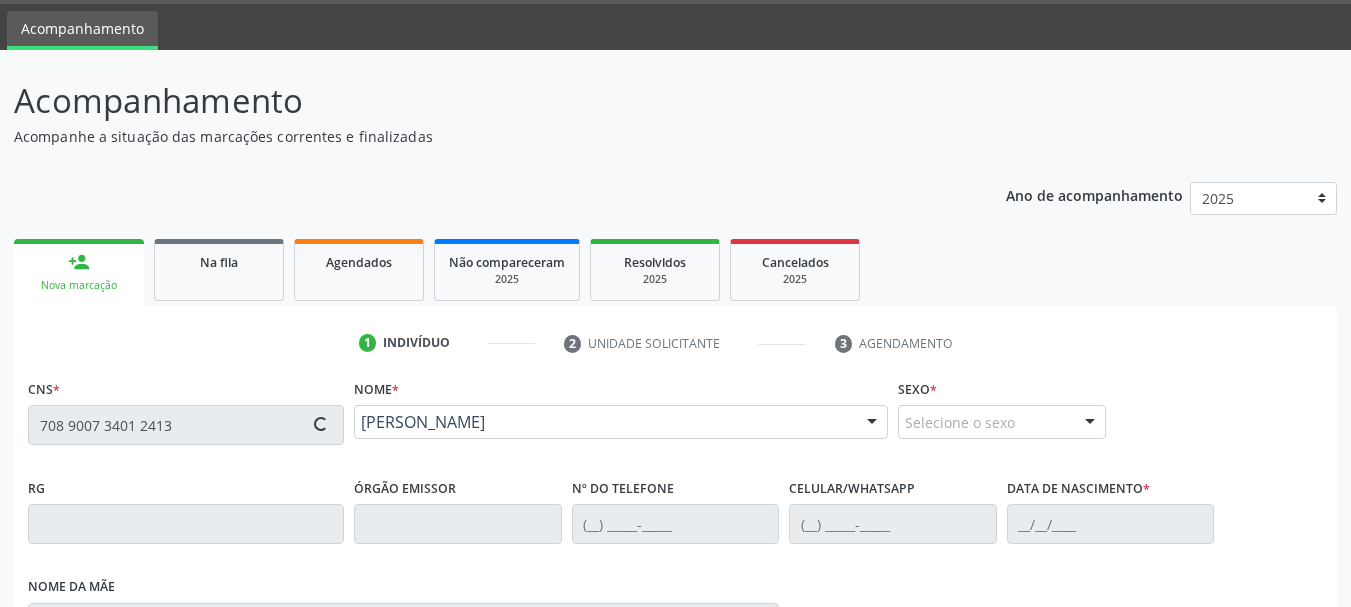 type on "(74) 99928-5397" 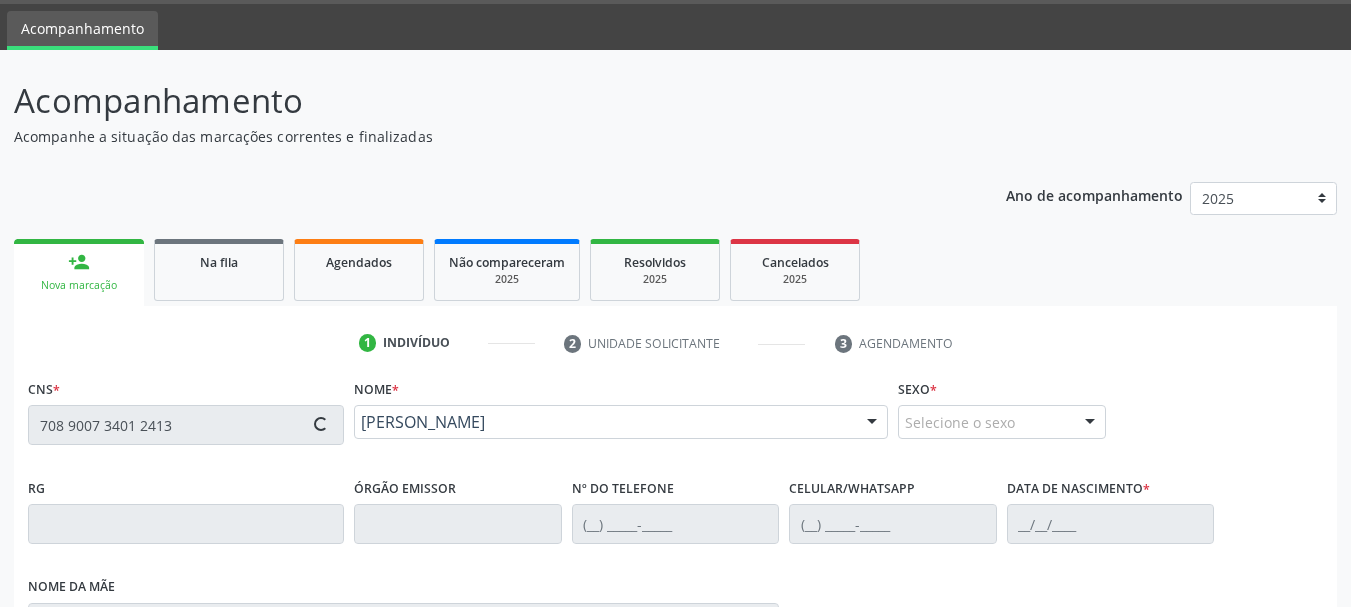 type on "(74) 99928-5397" 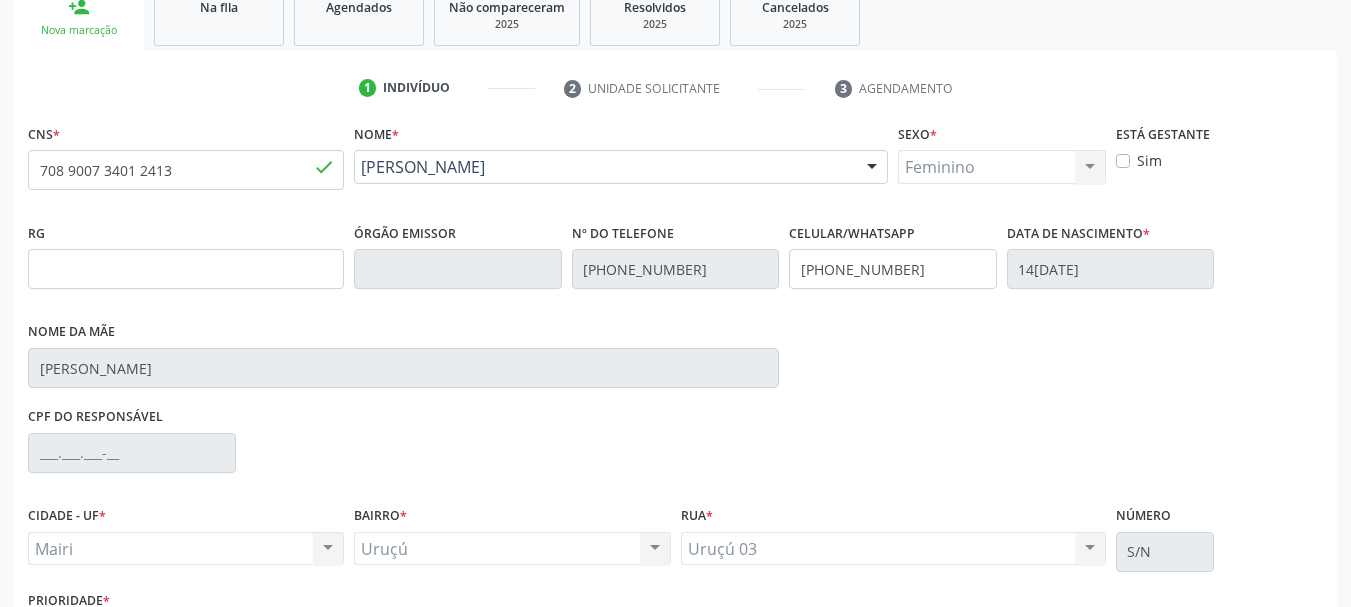 scroll, scrollTop: 463, scrollLeft: 0, axis: vertical 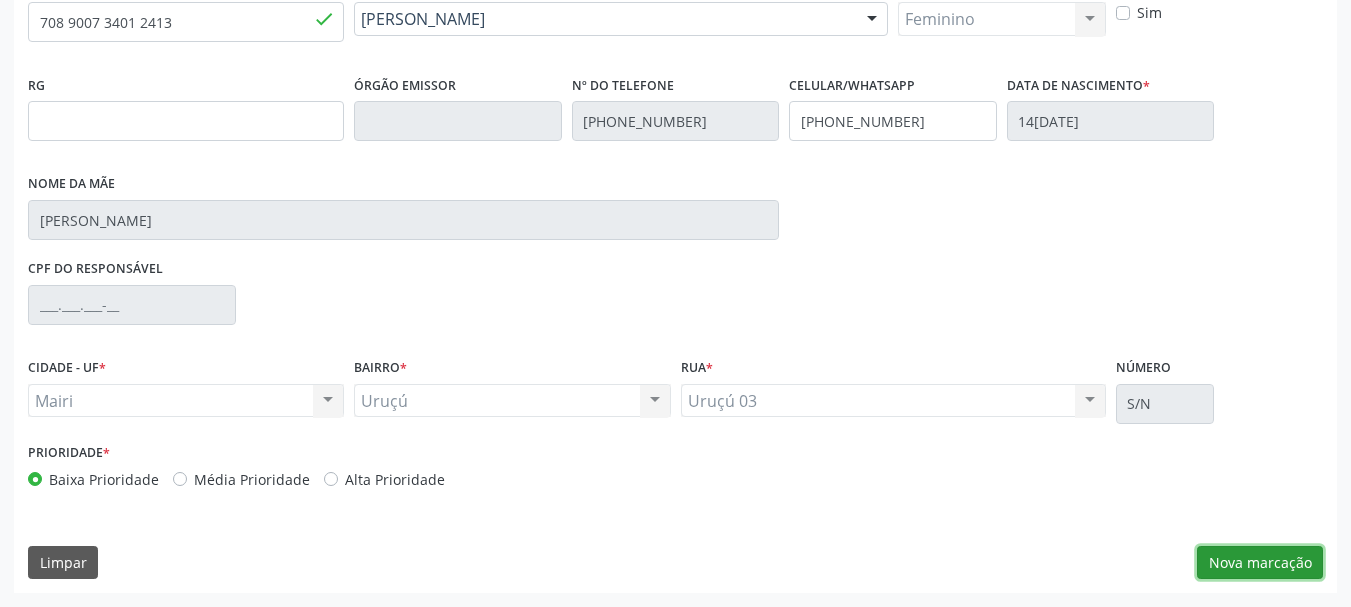 click on "Nova marcação" at bounding box center [1260, 563] 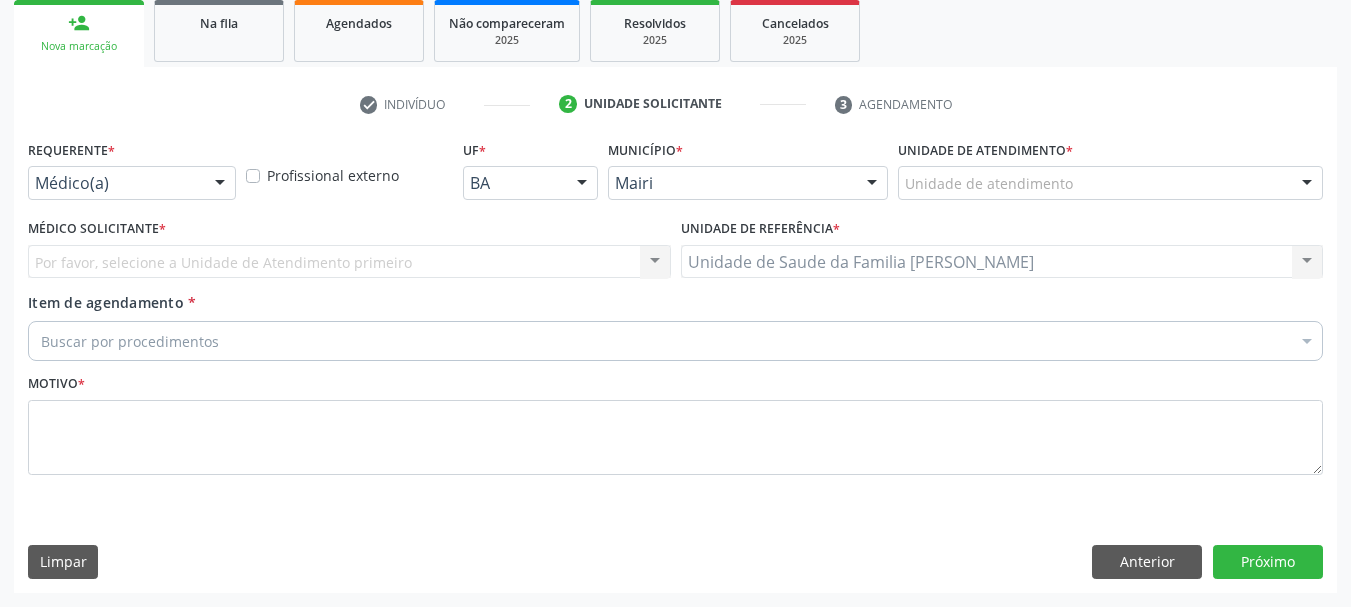 scroll, scrollTop: 299, scrollLeft: 0, axis: vertical 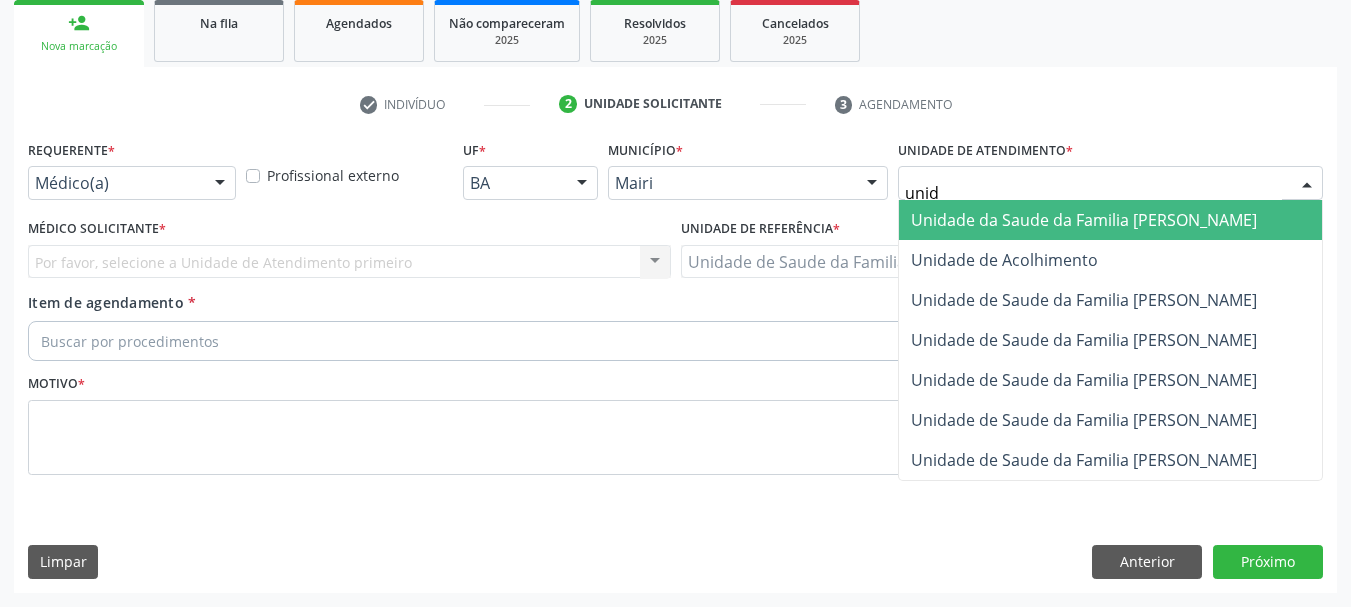 type on "unida" 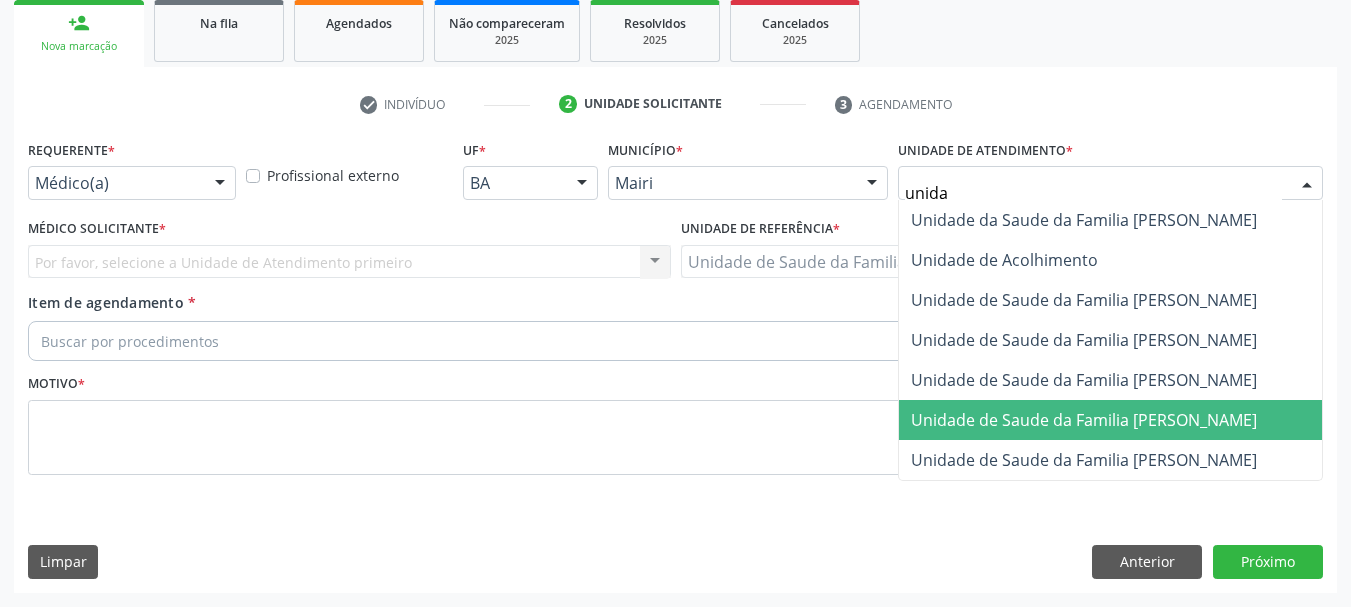 click on "Unidade de Saude da Familia [PERSON_NAME]" at bounding box center [1110, 420] 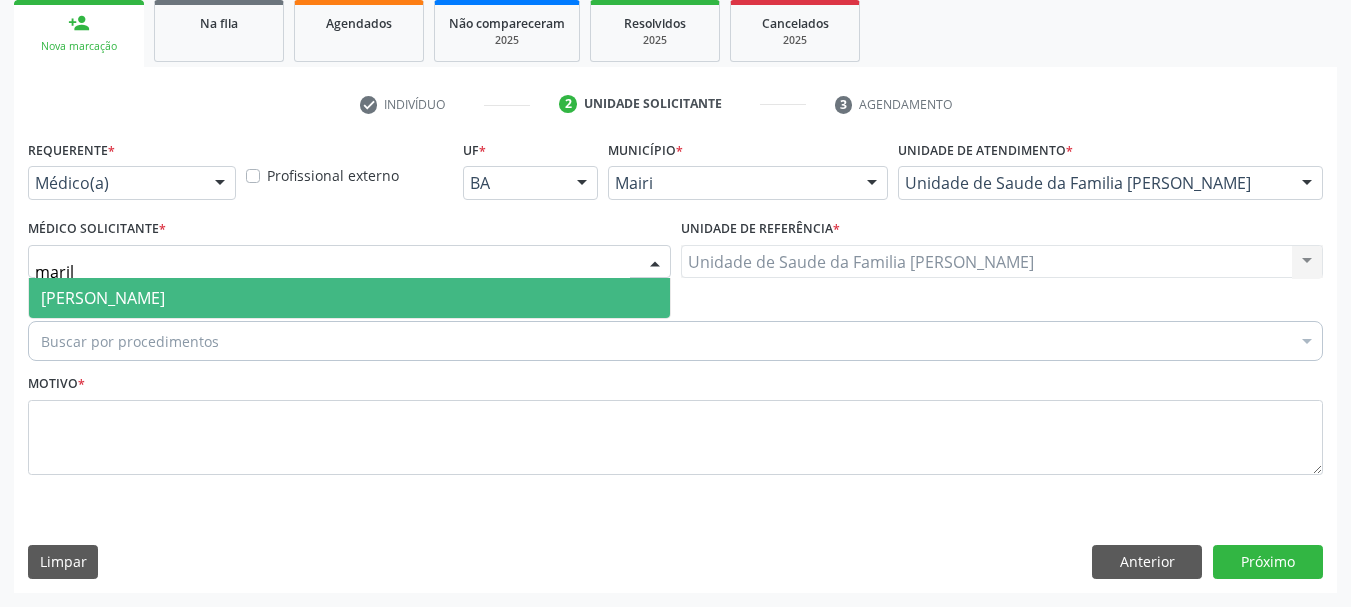 type on "marili" 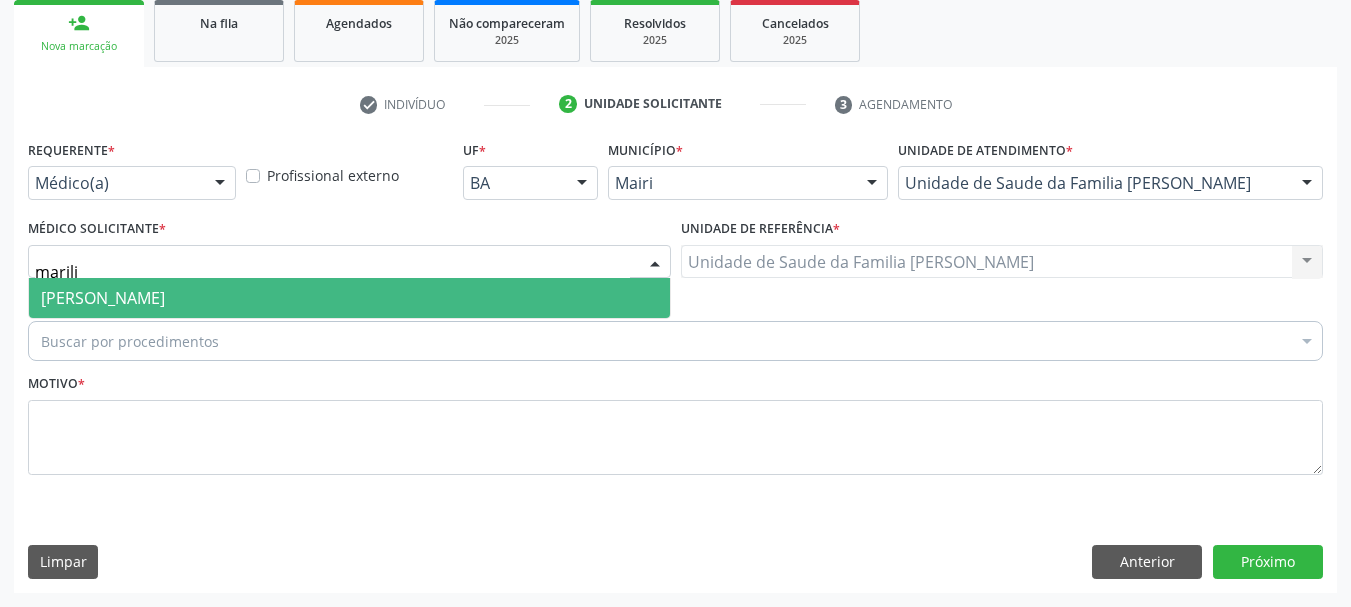click on "[PERSON_NAME]" at bounding box center [103, 298] 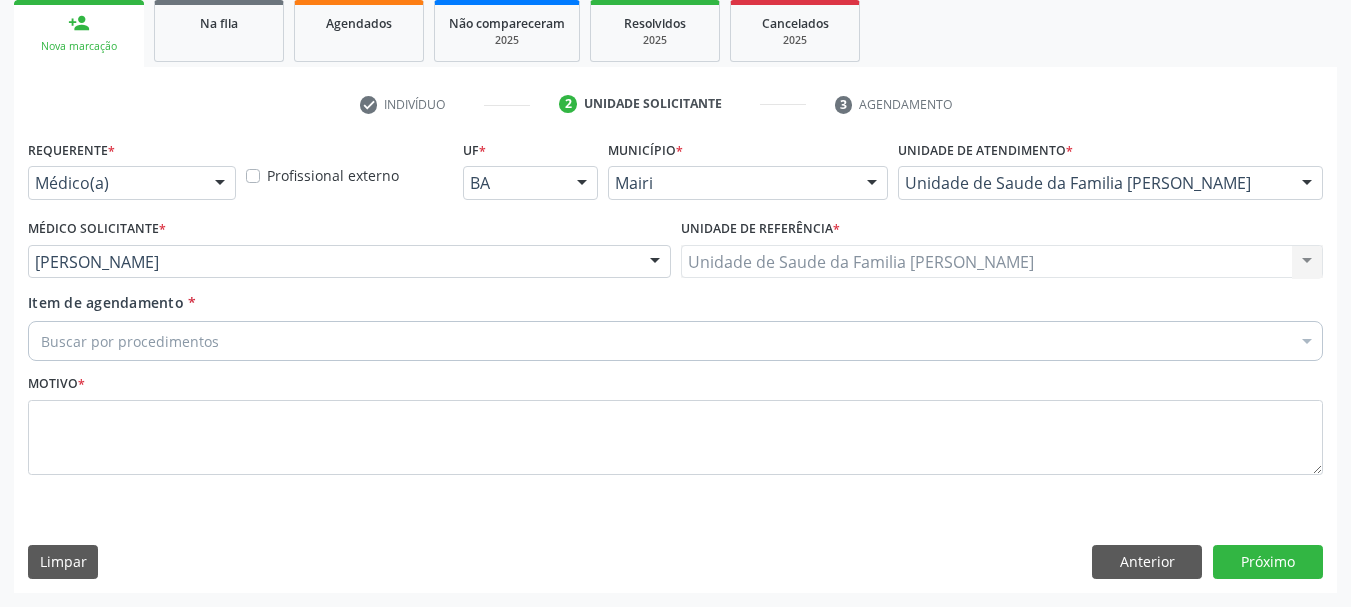 click on "Buscar por procedimentos" at bounding box center [675, 341] 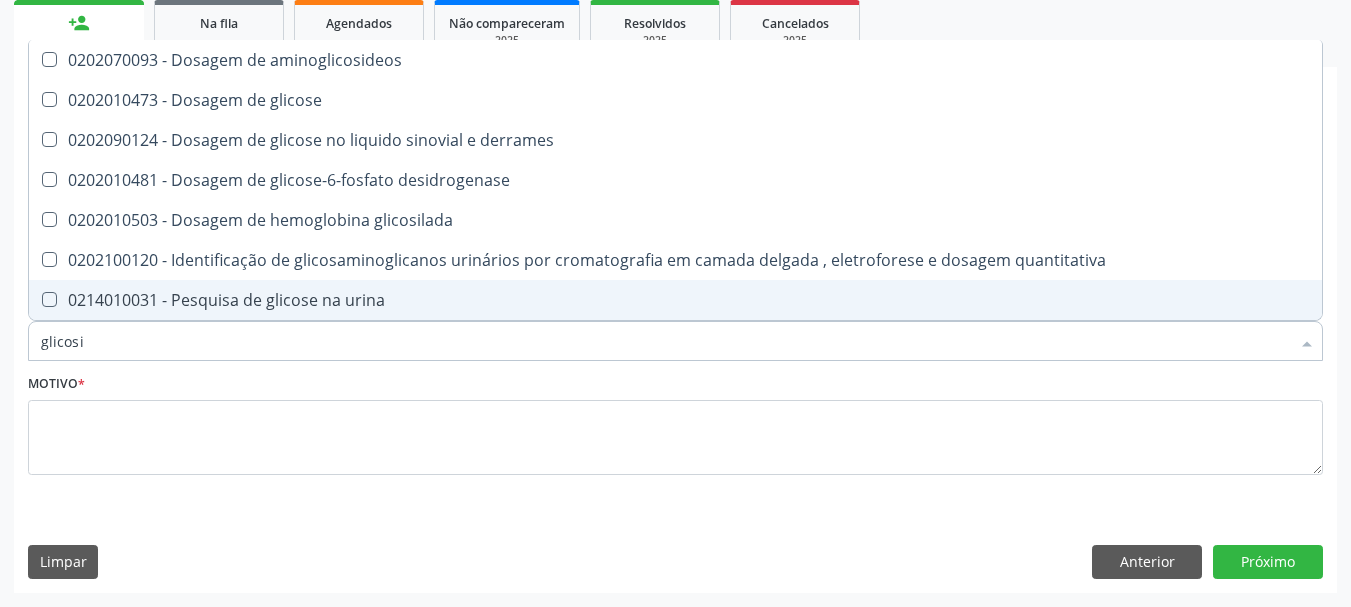 type on "glicosil" 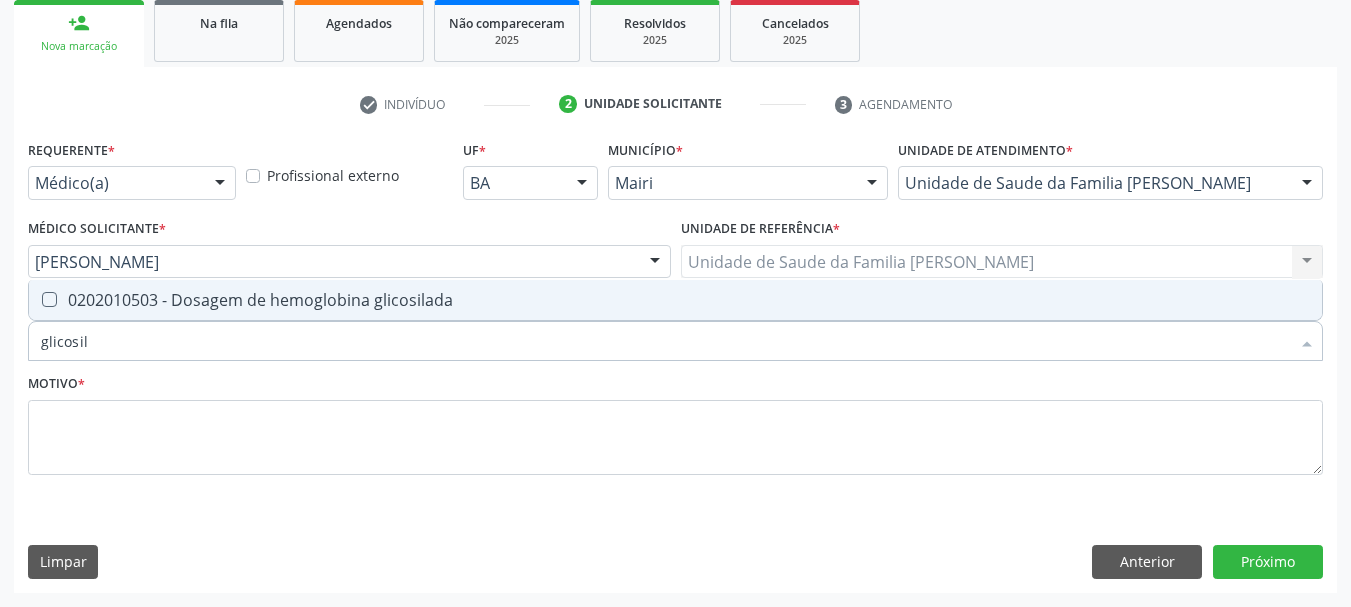 click on "0202010503 - Dosagem de hemoglobina glicosilada" at bounding box center [675, 300] 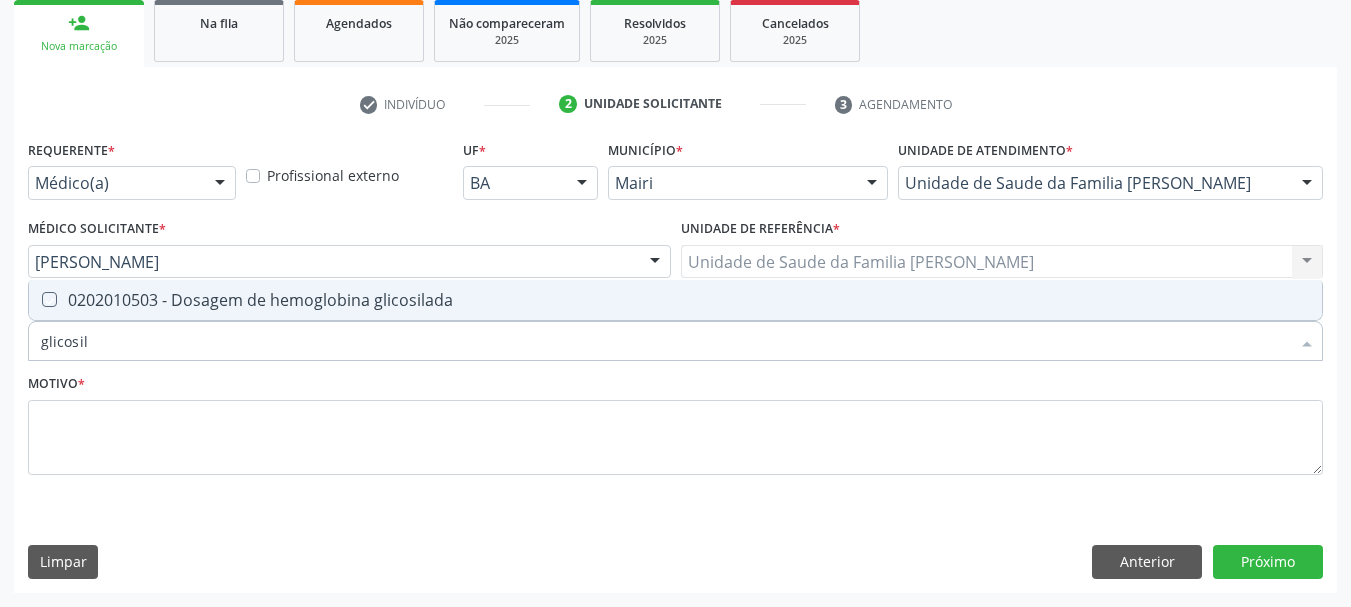 checkbox on "true" 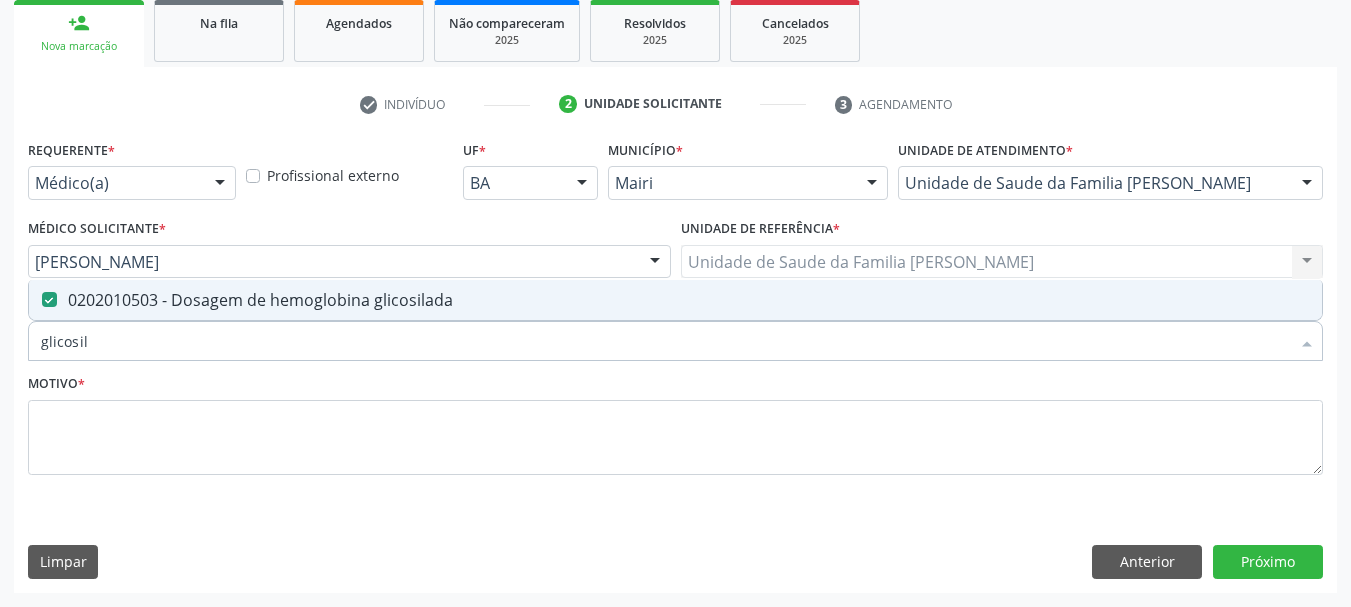 drag, startPoint x: 96, startPoint y: 335, endPoint x: 0, endPoint y: 345, distance: 96.519424 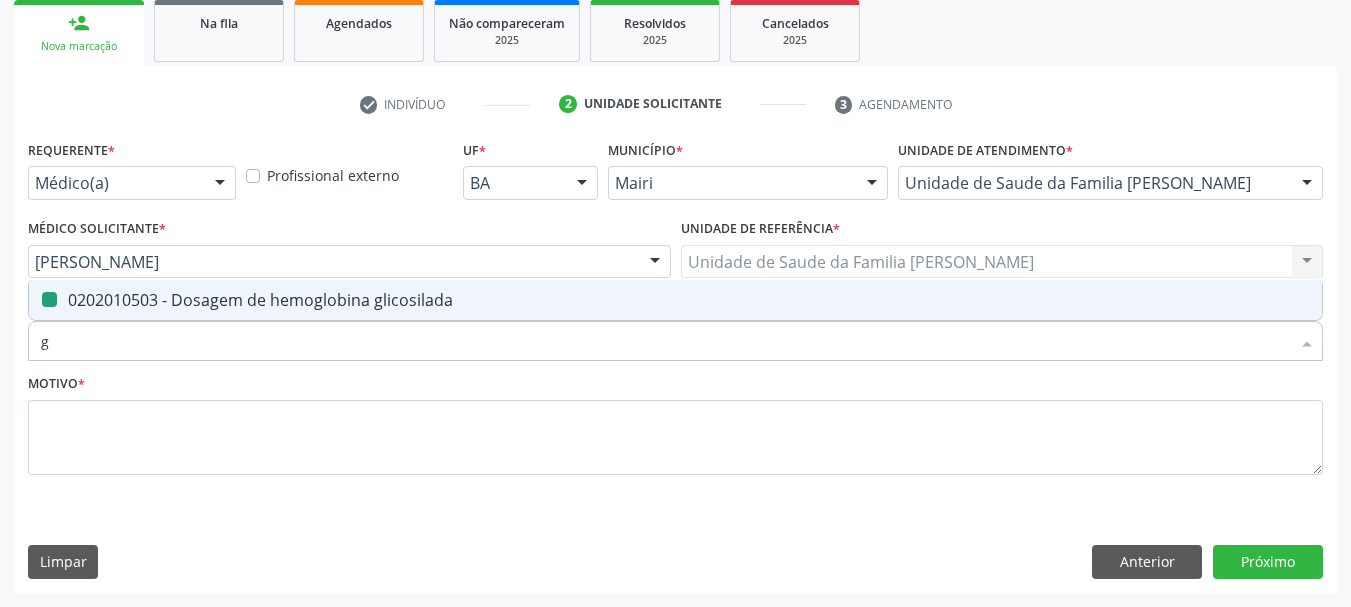 type on "gl" 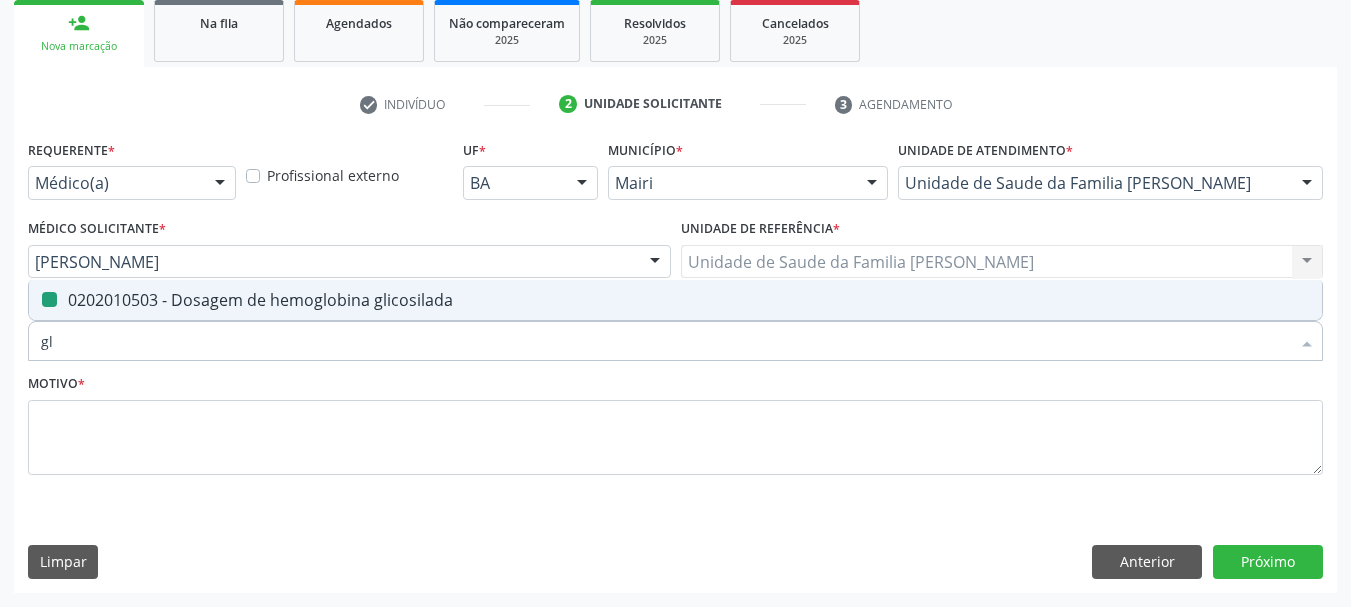 checkbox on "false" 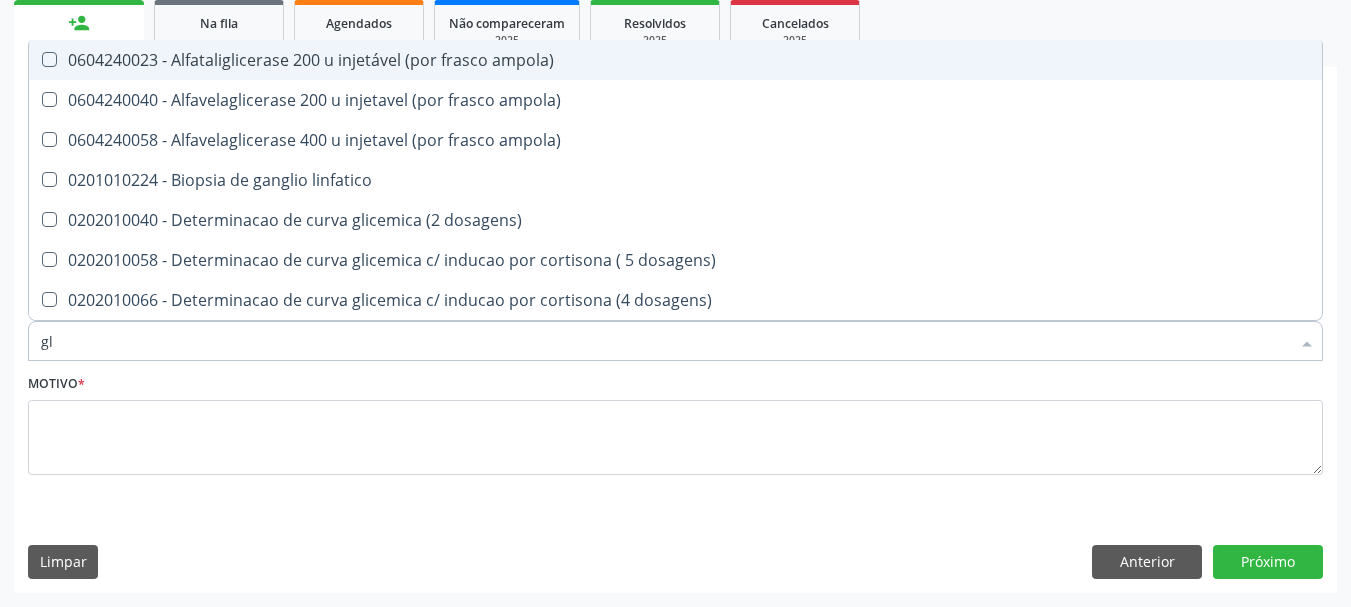 type on "gli" 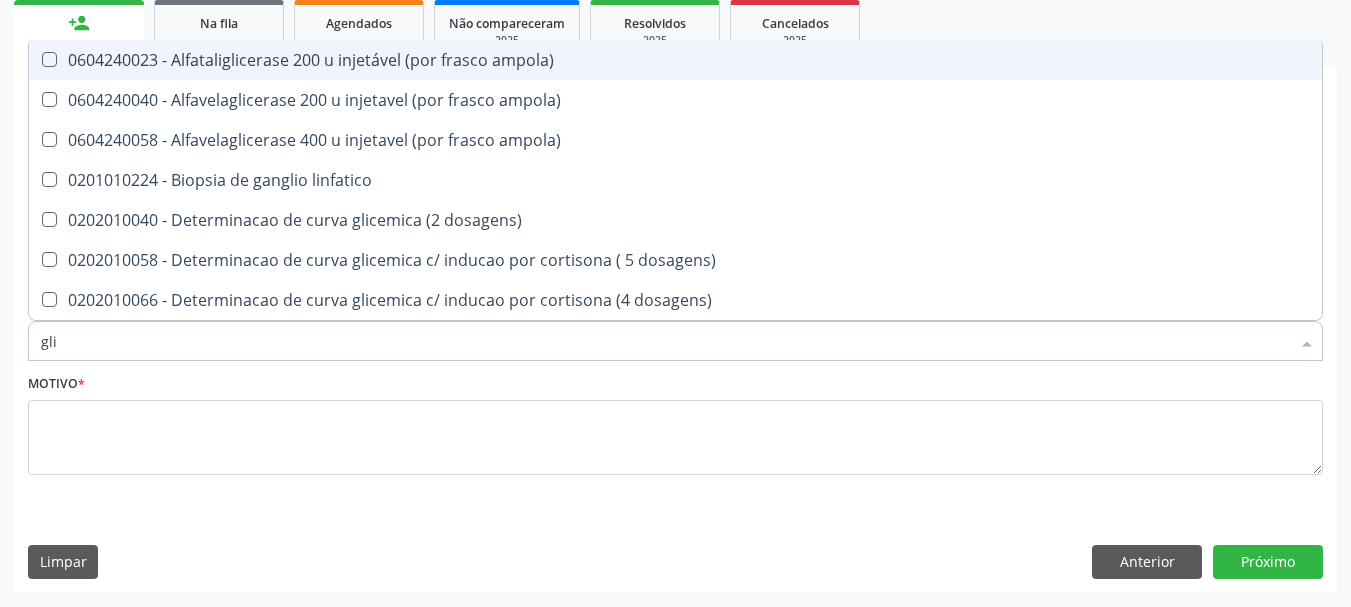 type on "glic" 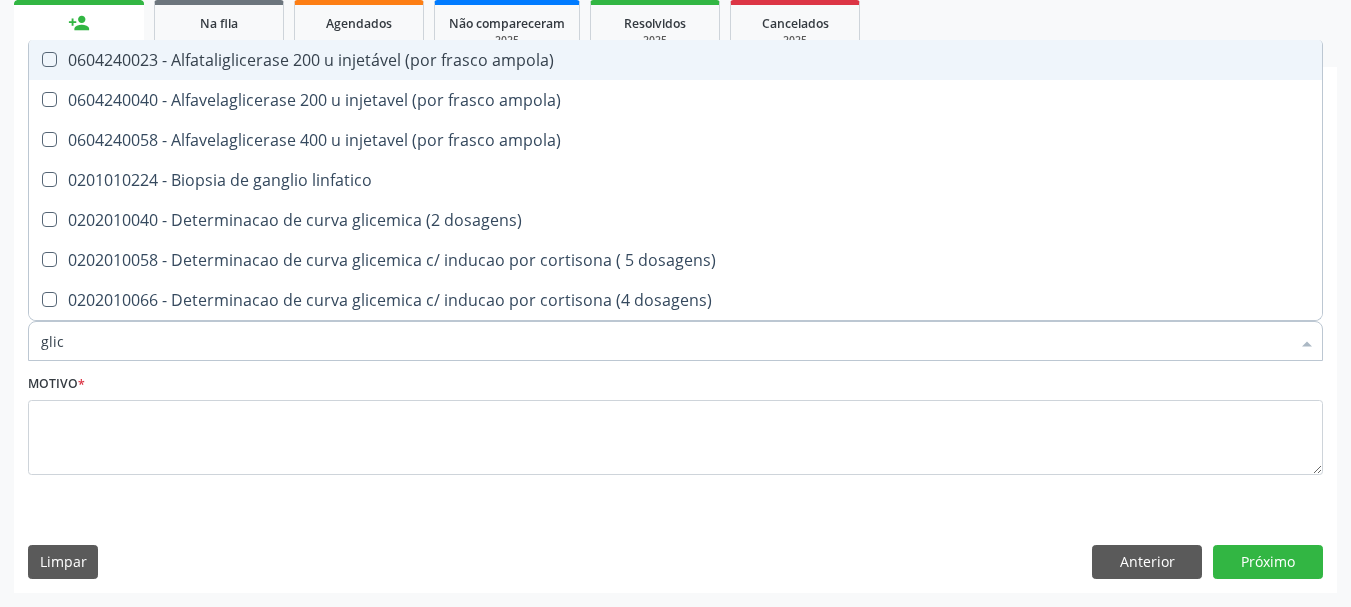 type on "glico" 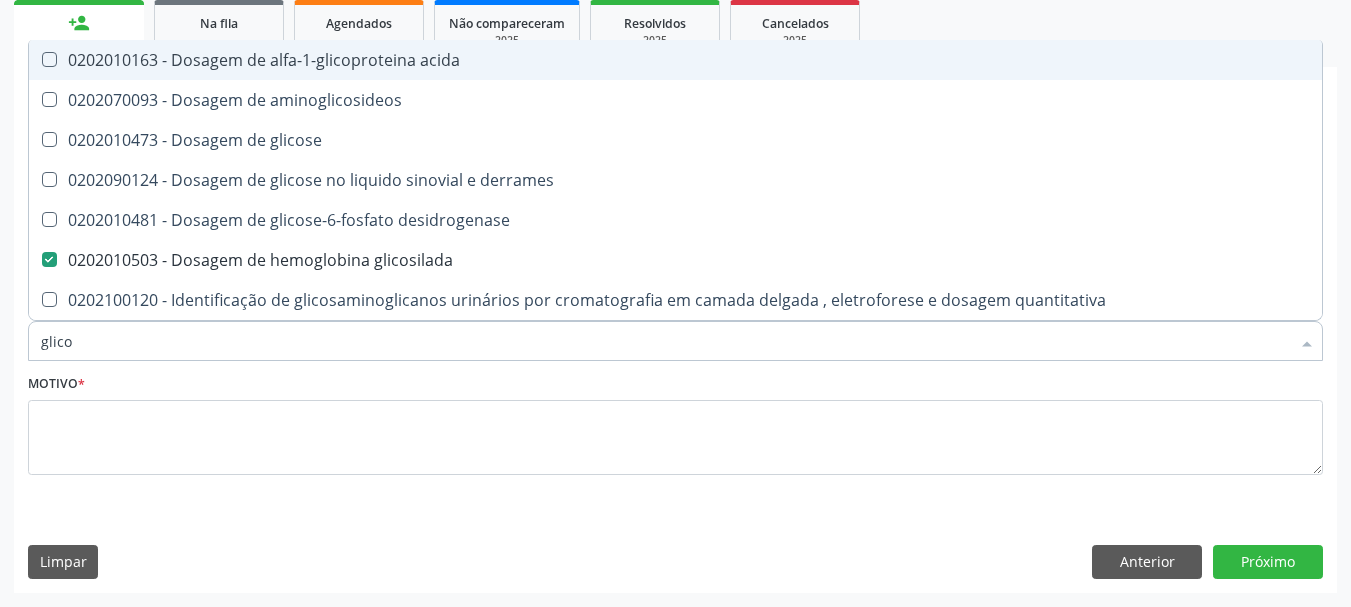 type on "glicos" 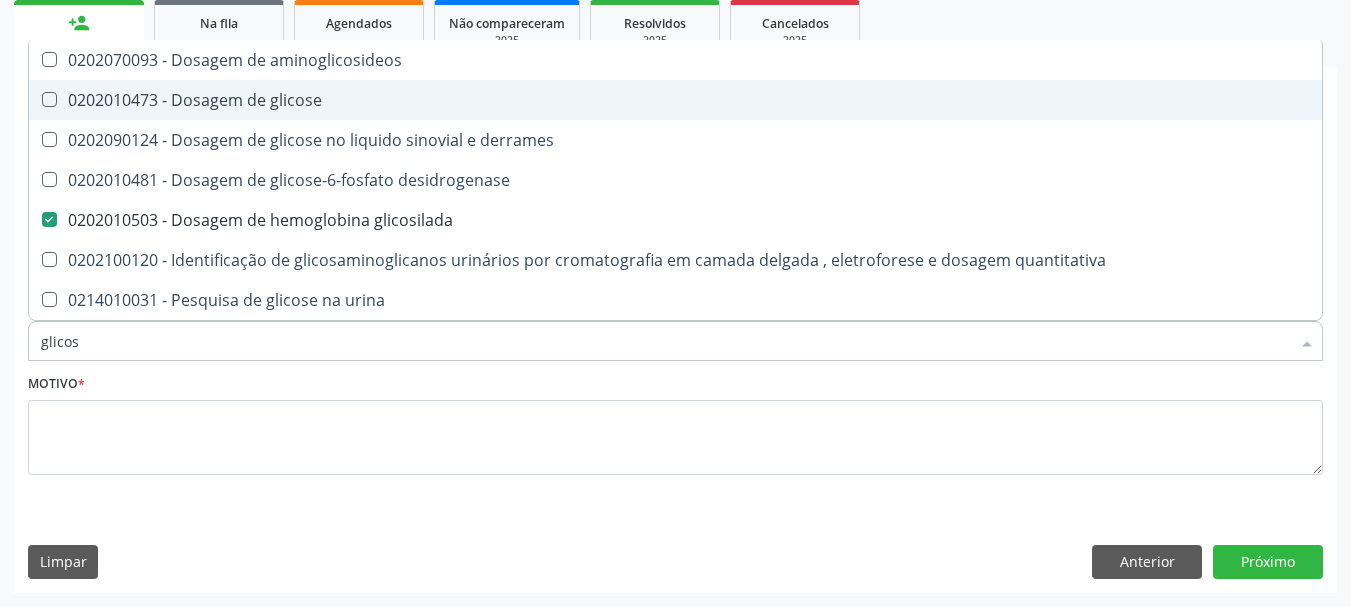 click on "0202010473 - Dosagem de glicose" at bounding box center (675, 100) 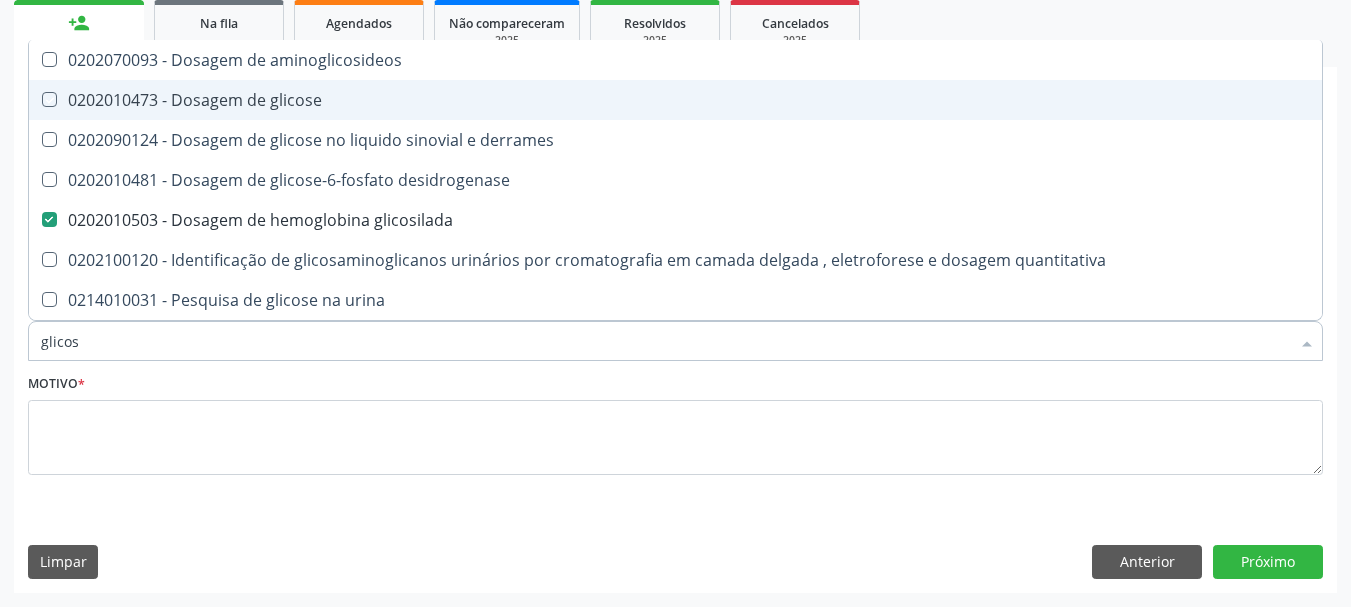 checkbox on "true" 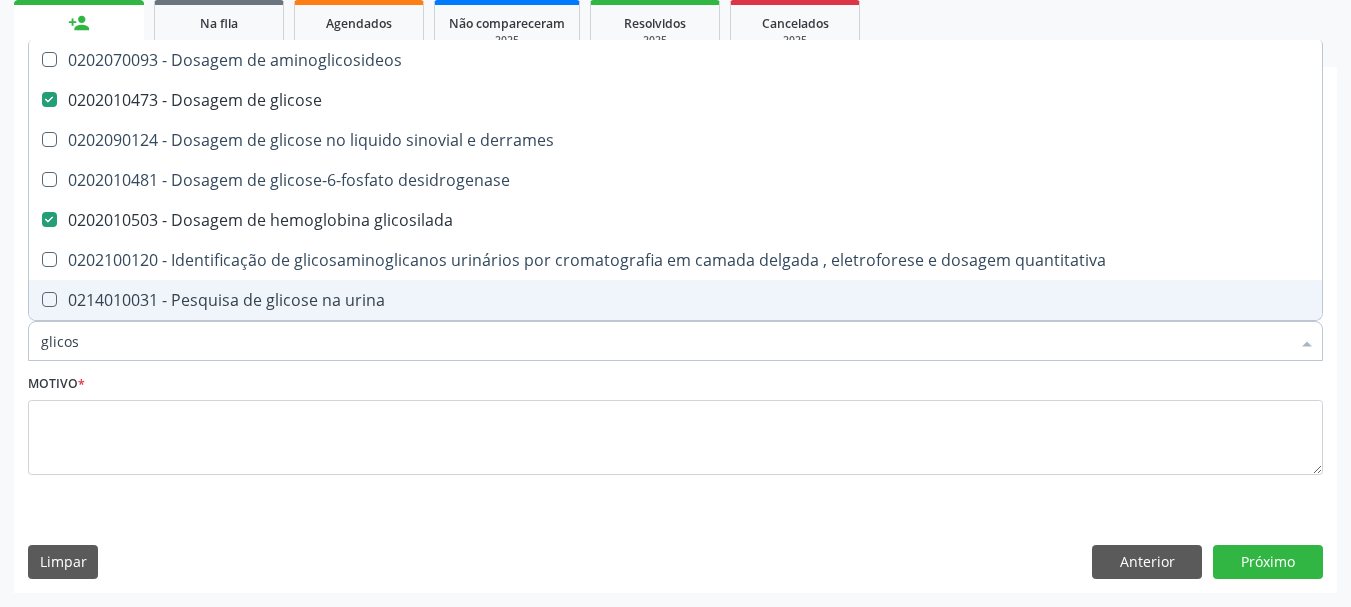 drag, startPoint x: 85, startPoint y: 351, endPoint x: 0, endPoint y: 352, distance: 85.00588 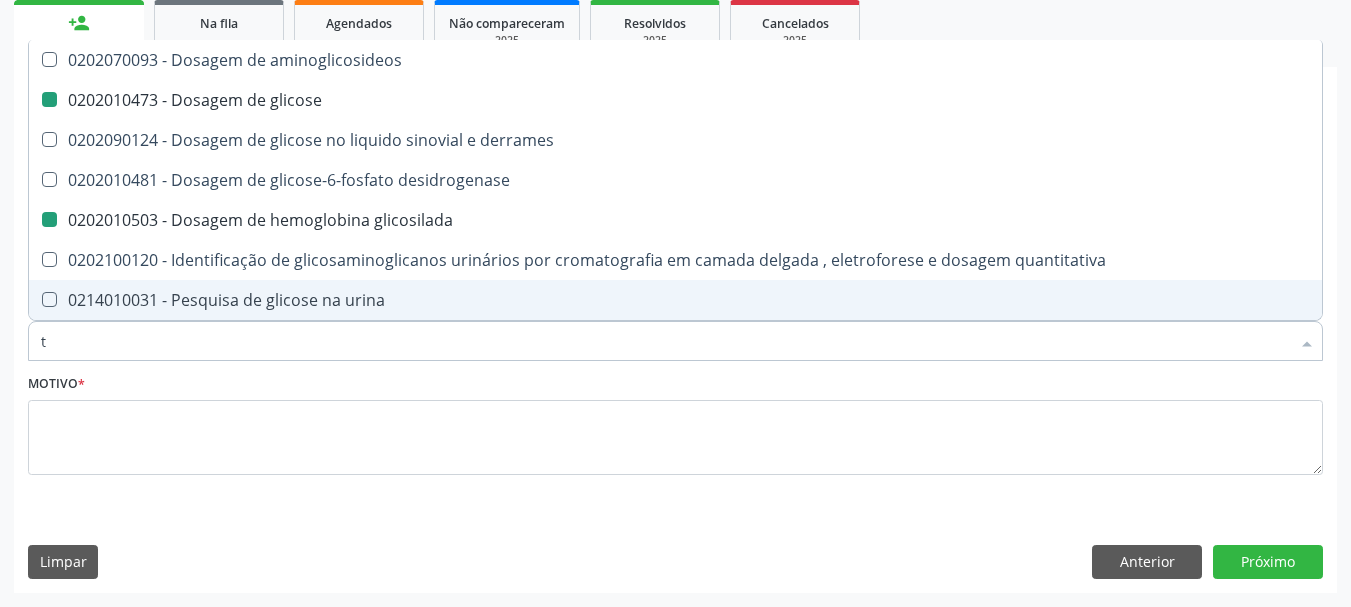 type on "tr" 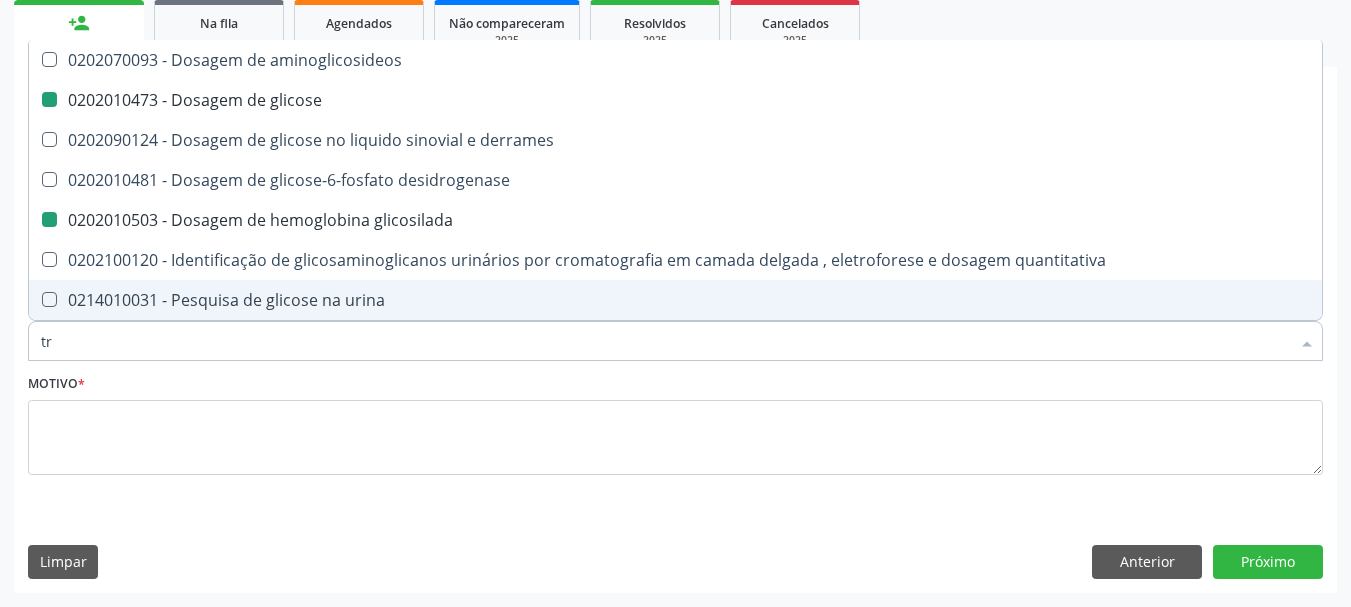 checkbox on "false" 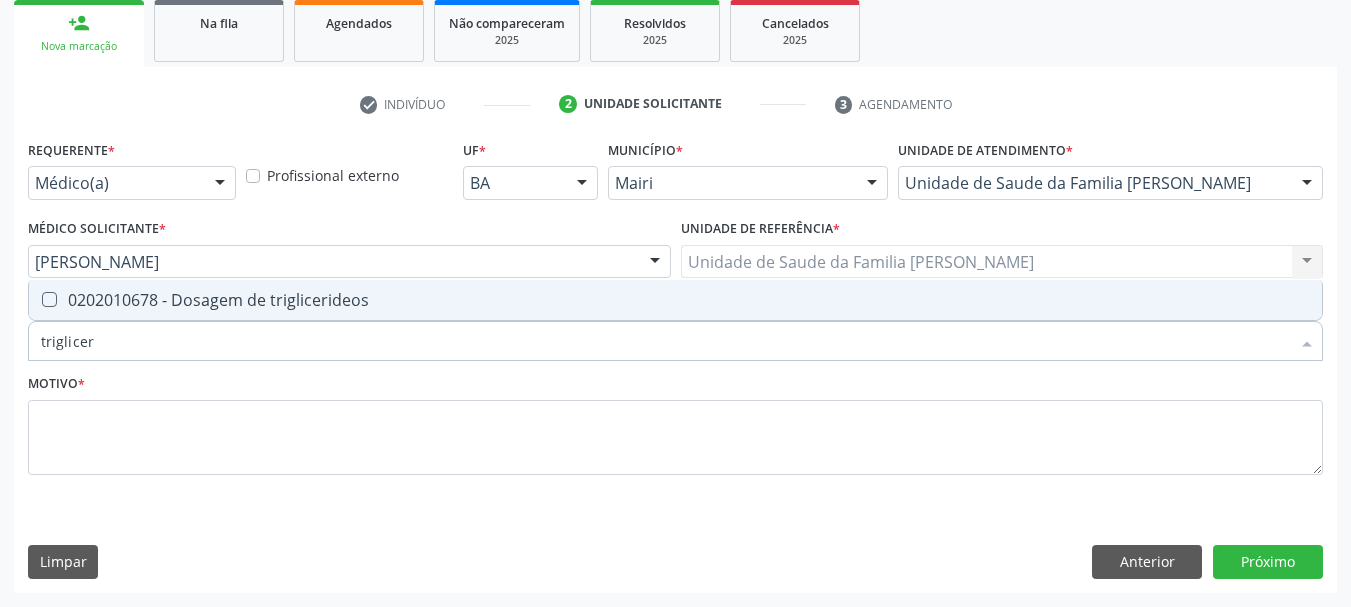 type on "trigliceri" 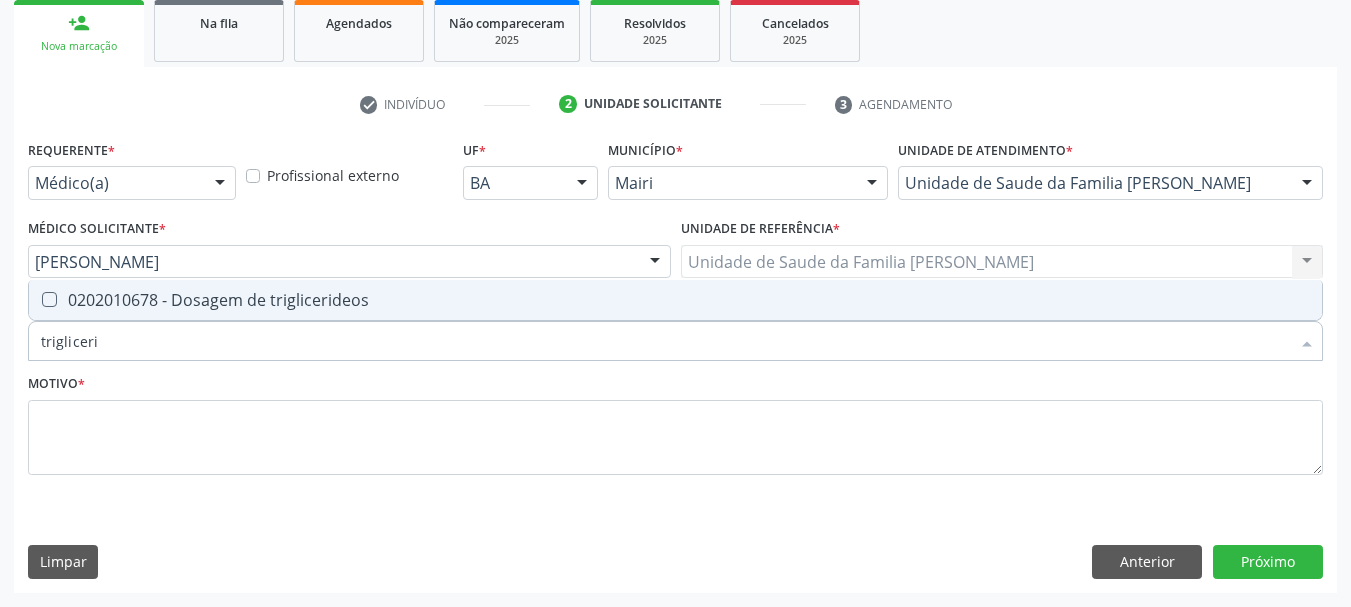 click on "0202010678 - Dosagem de triglicerideos" at bounding box center (675, 300) 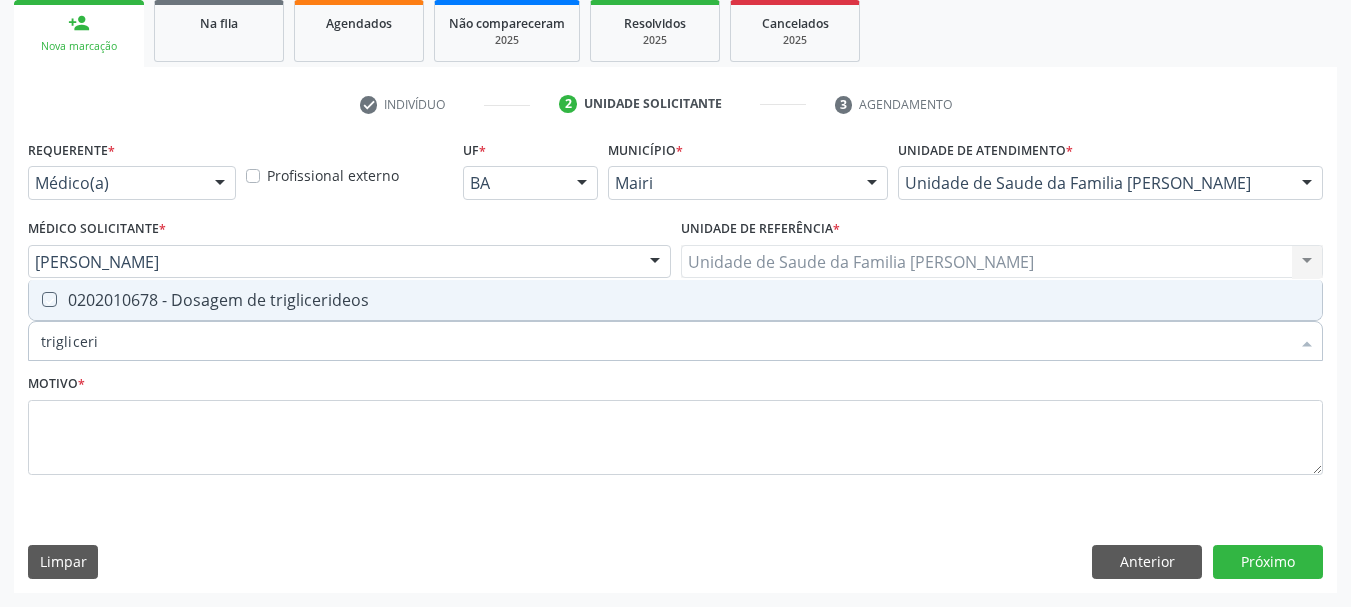 checkbox on "true" 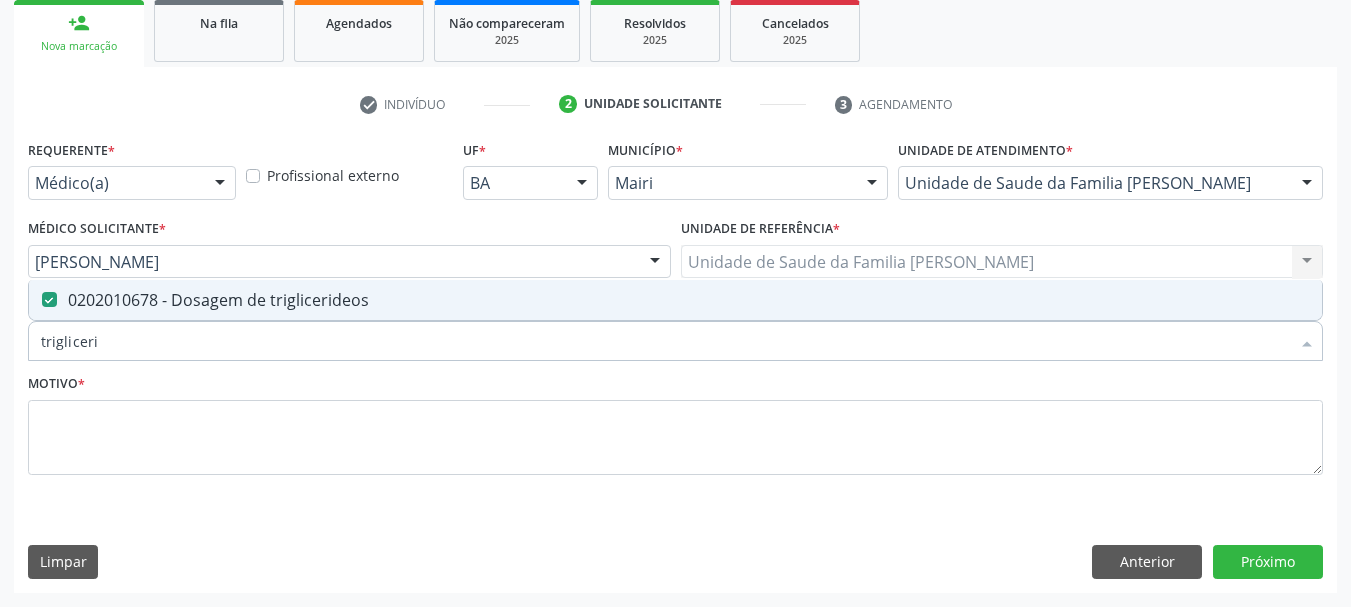 drag, startPoint x: 112, startPoint y: 340, endPoint x: 0, endPoint y: 343, distance: 112.04017 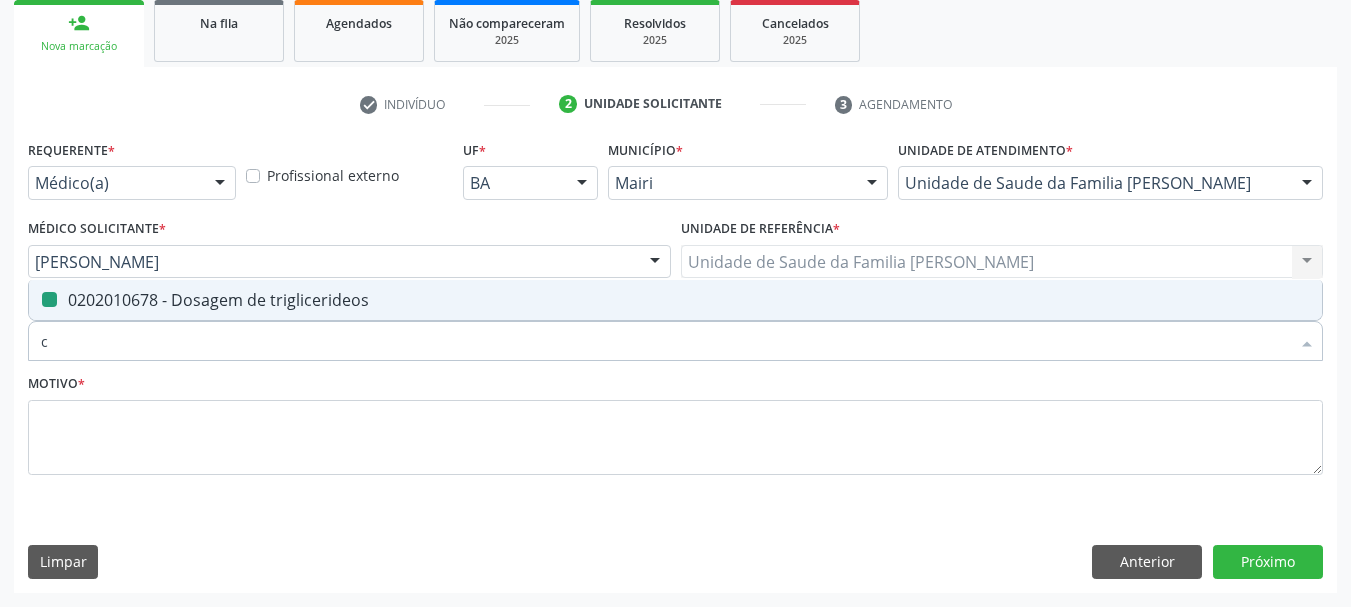 type on "co" 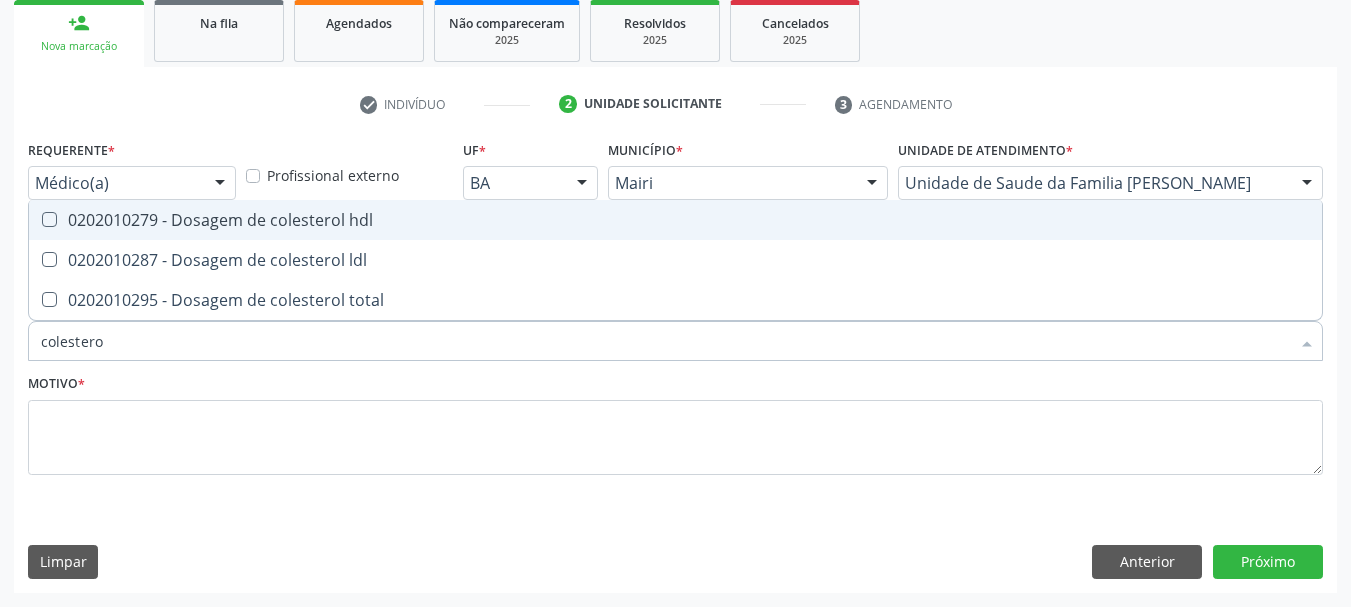 type on "colesterol" 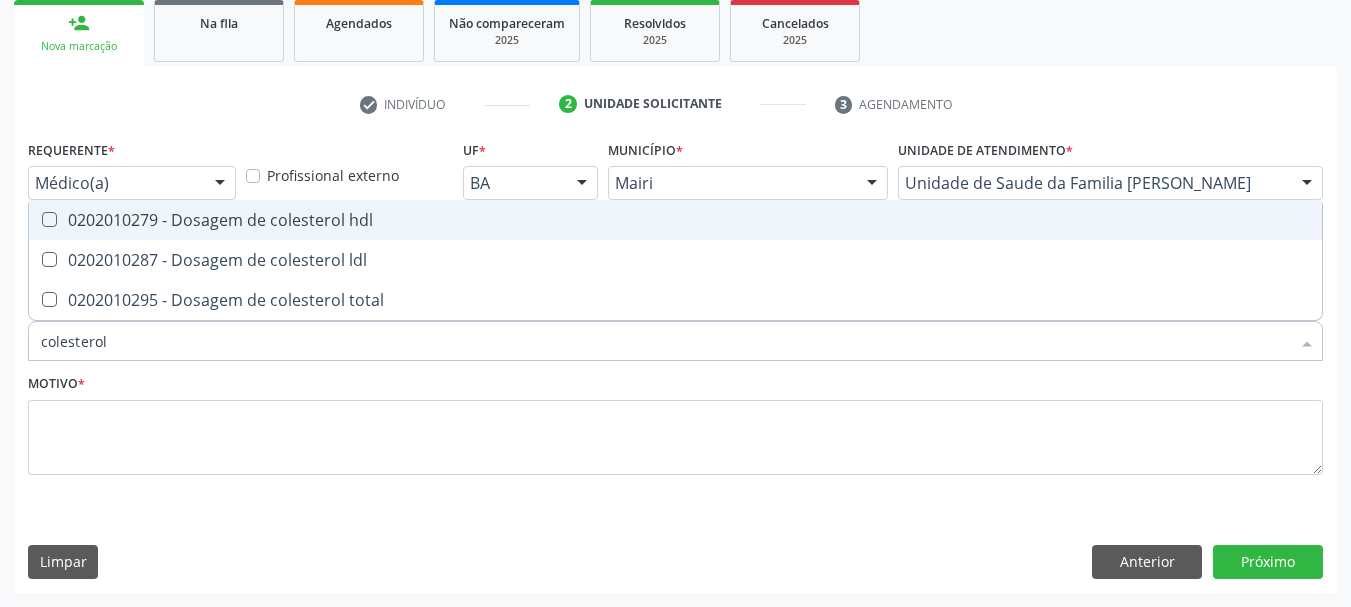 click on "0202010279 - Dosagem de colesterol hdl" at bounding box center (675, 220) 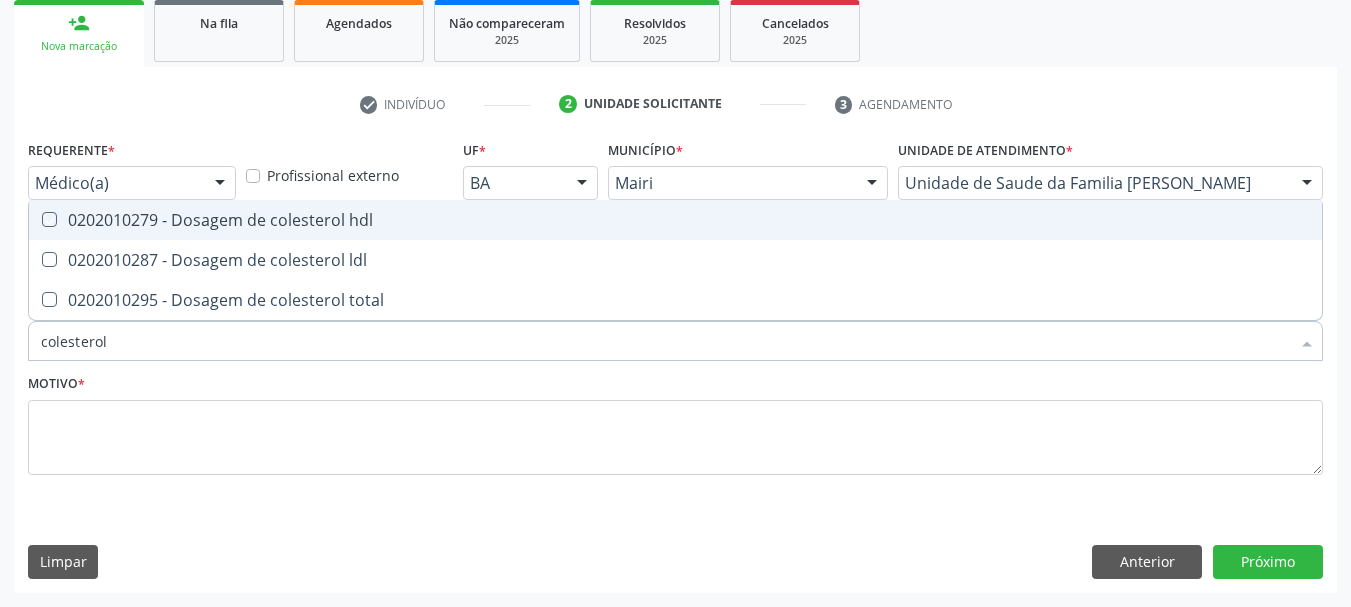 checkbox on "true" 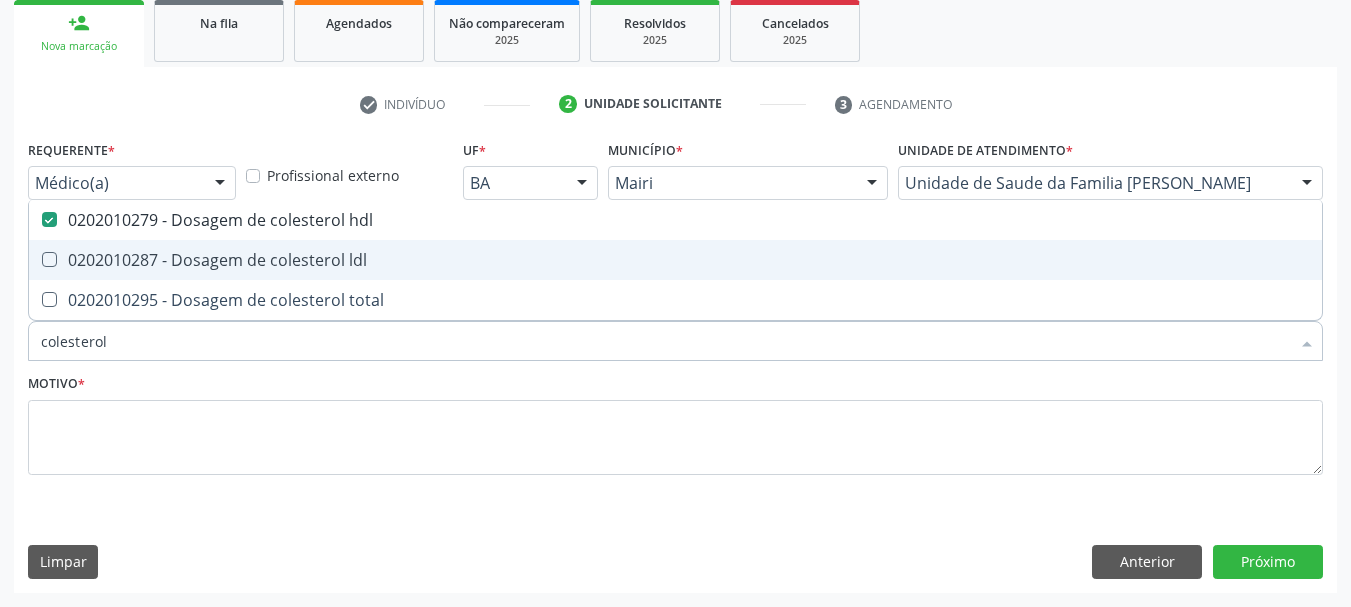 click on "0202010287 - Dosagem de colesterol ldl" at bounding box center [675, 260] 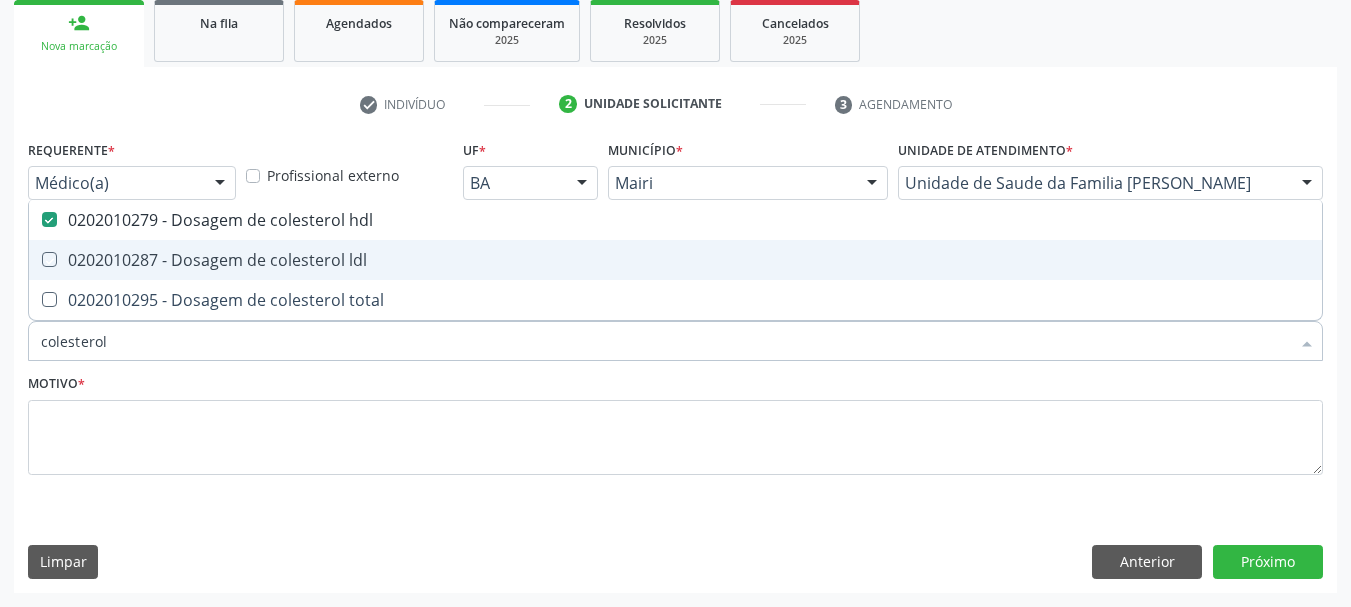 checkbox on "true" 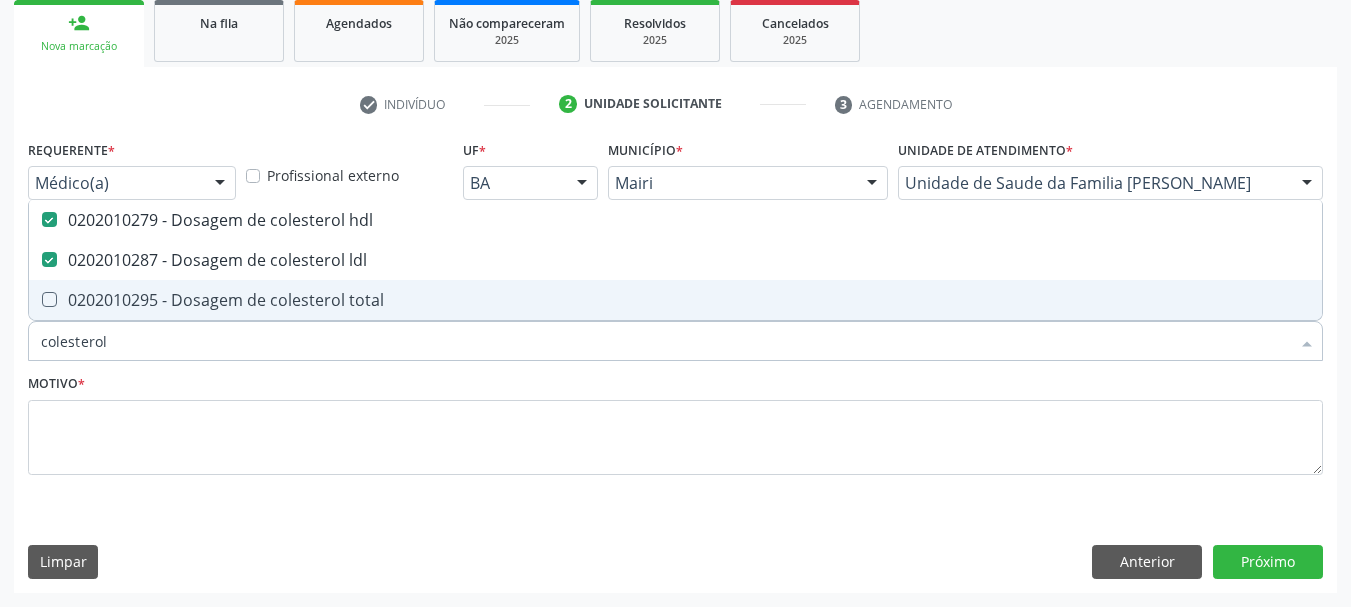 click on "0202010295 - Dosagem de colesterol total" at bounding box center (675, 300) 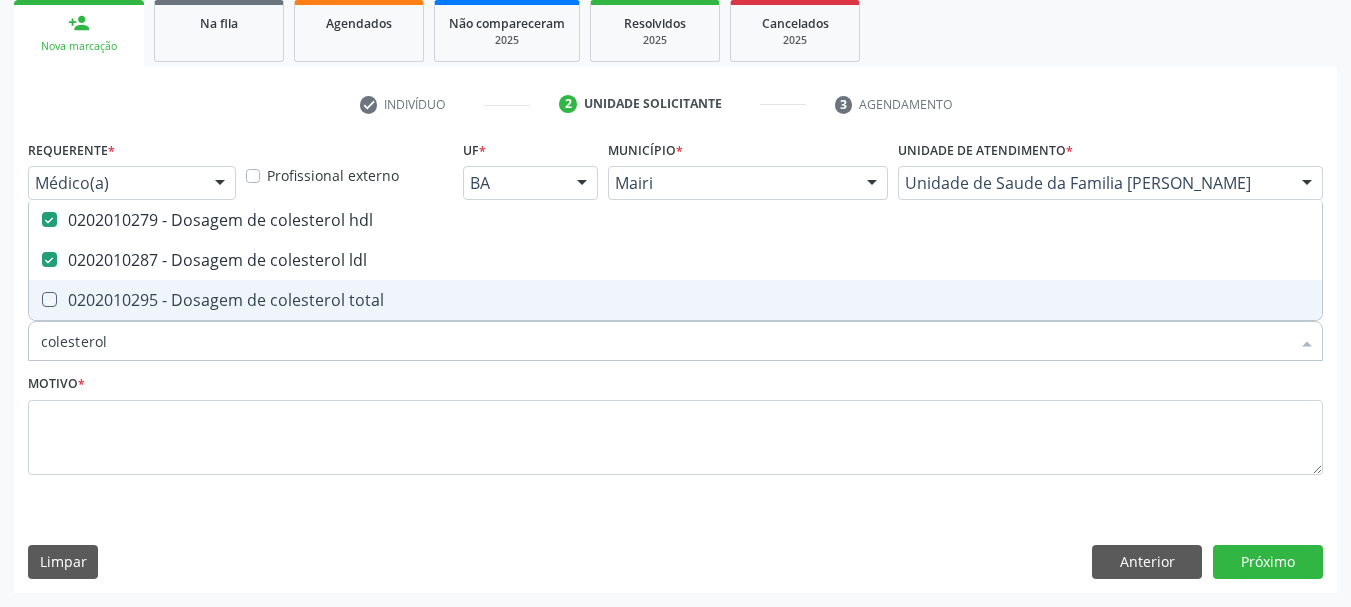 checkbox on "true" 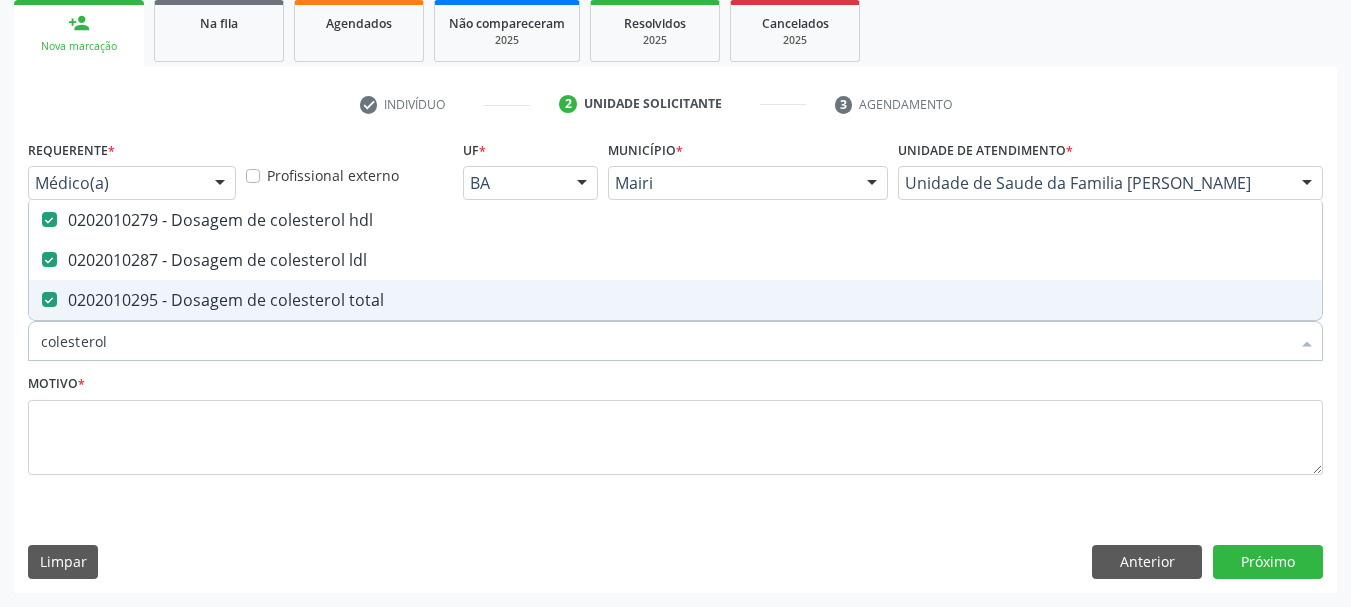 drag, startPoint x: 71, startPoint y: 349, endPoint x: 0, endPoint y: 327, distance: 74.330345 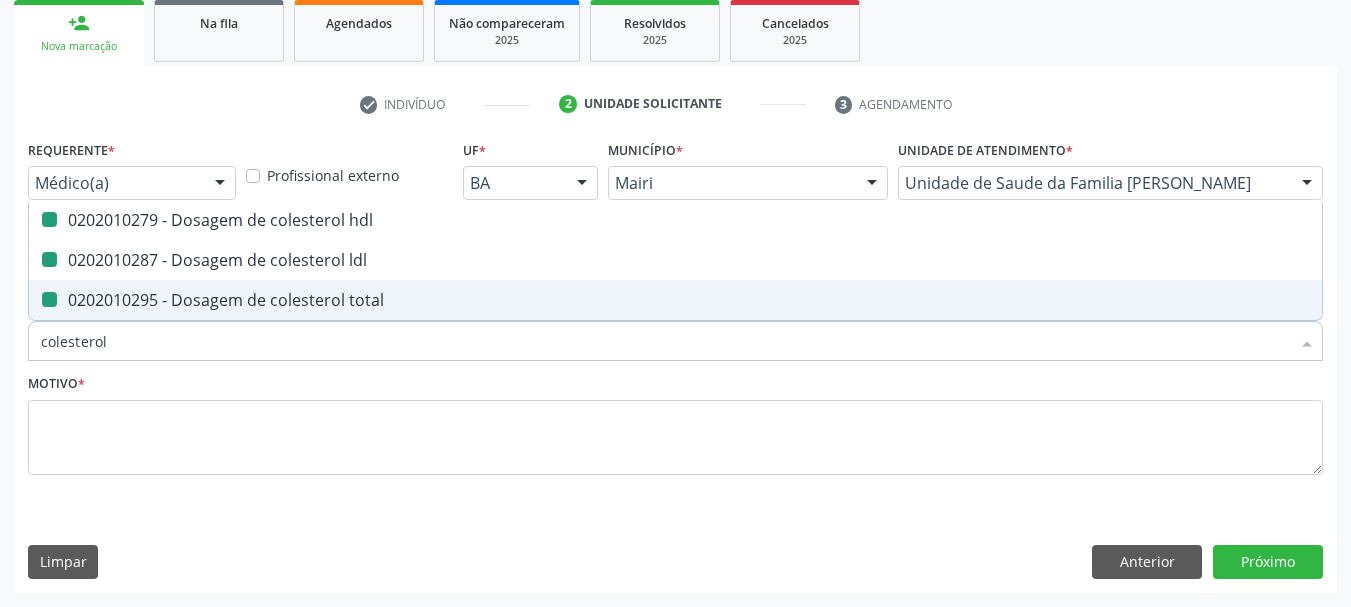 type 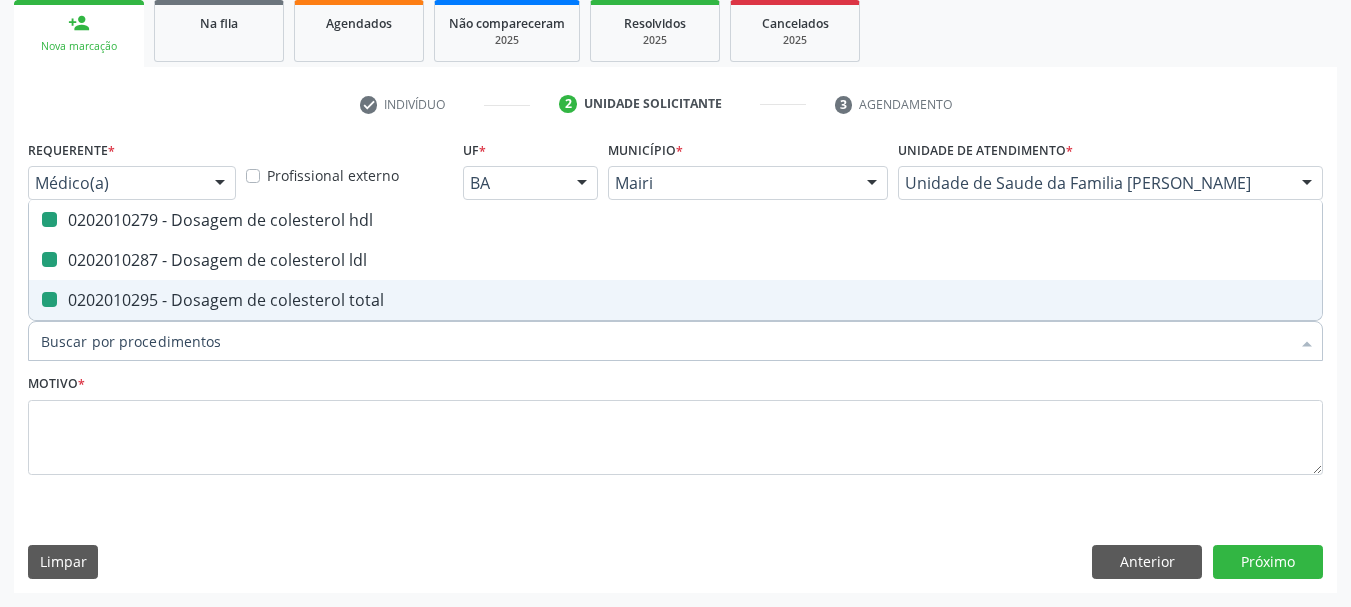 checkbox on "false" 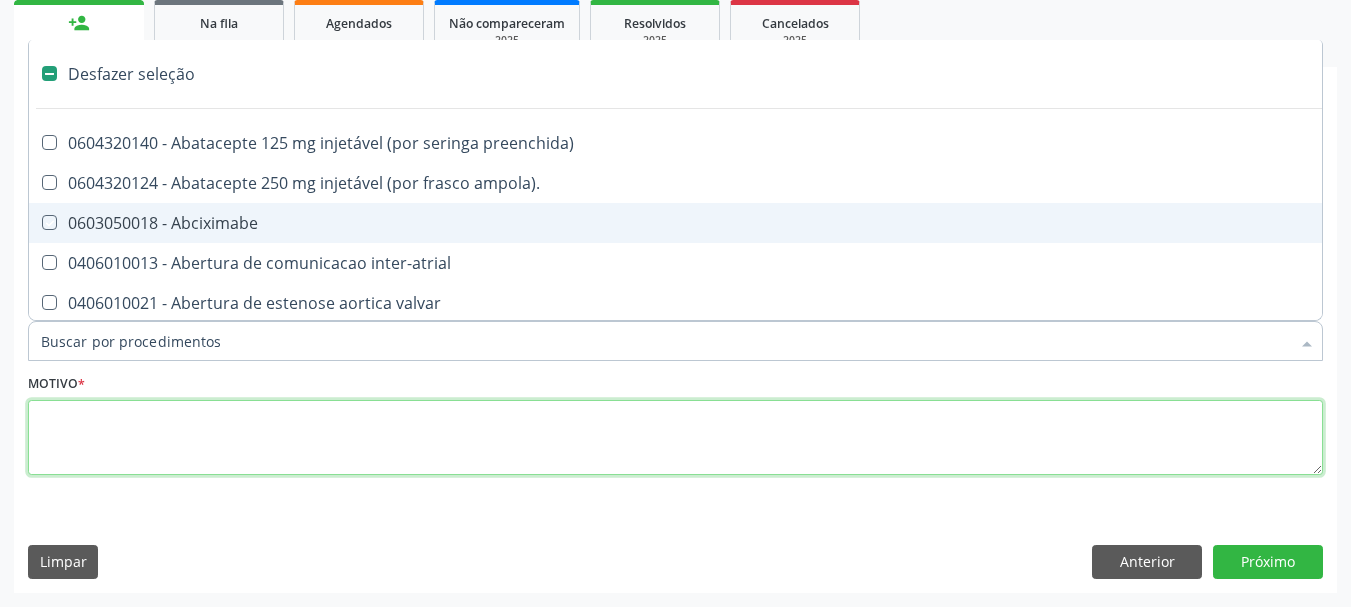 click at bounding box center (675, 438) 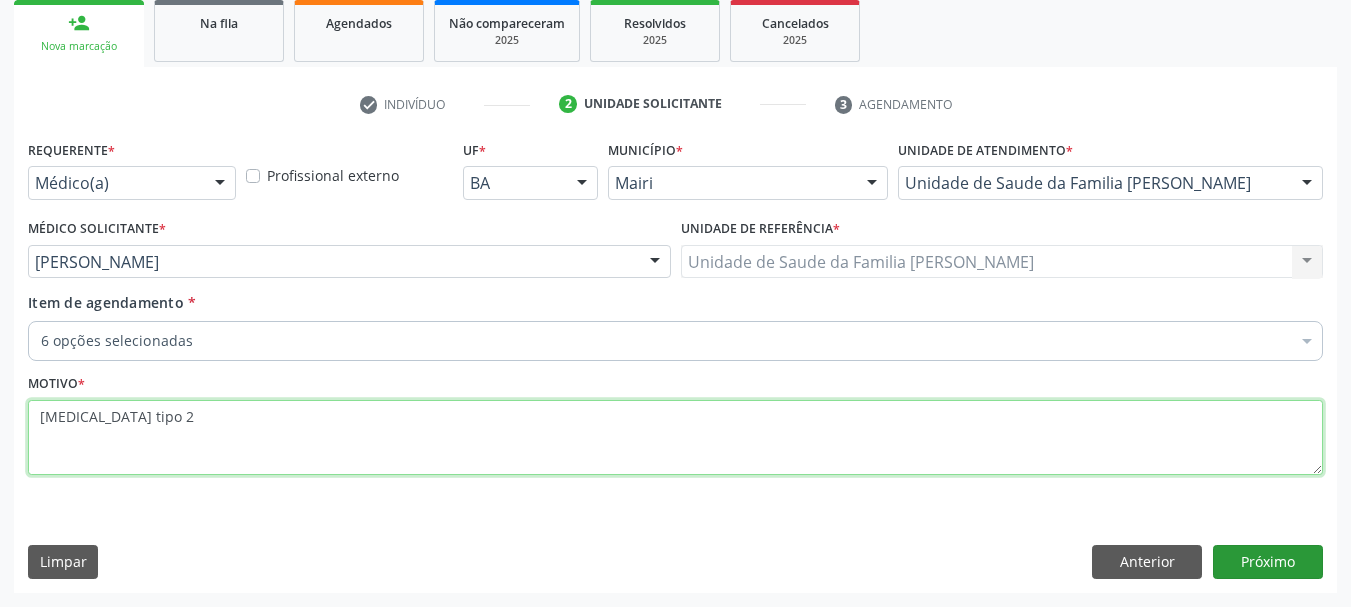type on "Diabetes tipo 2" 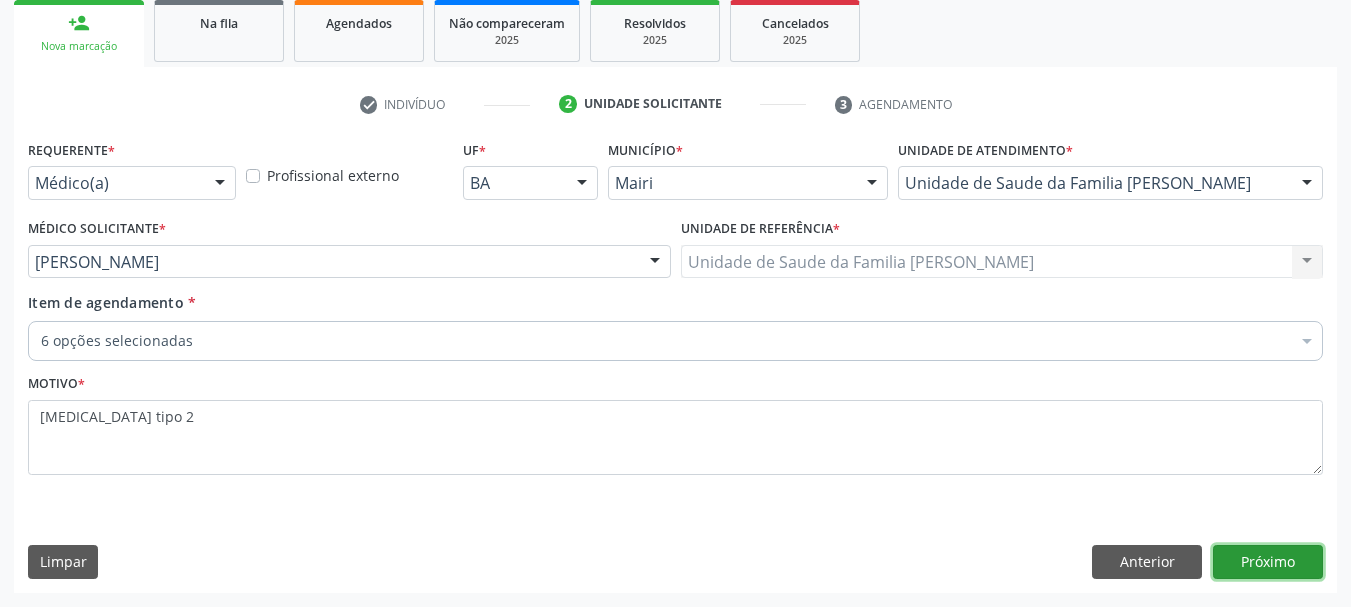 click on "Próximo" at bounding box center [1268, 562] 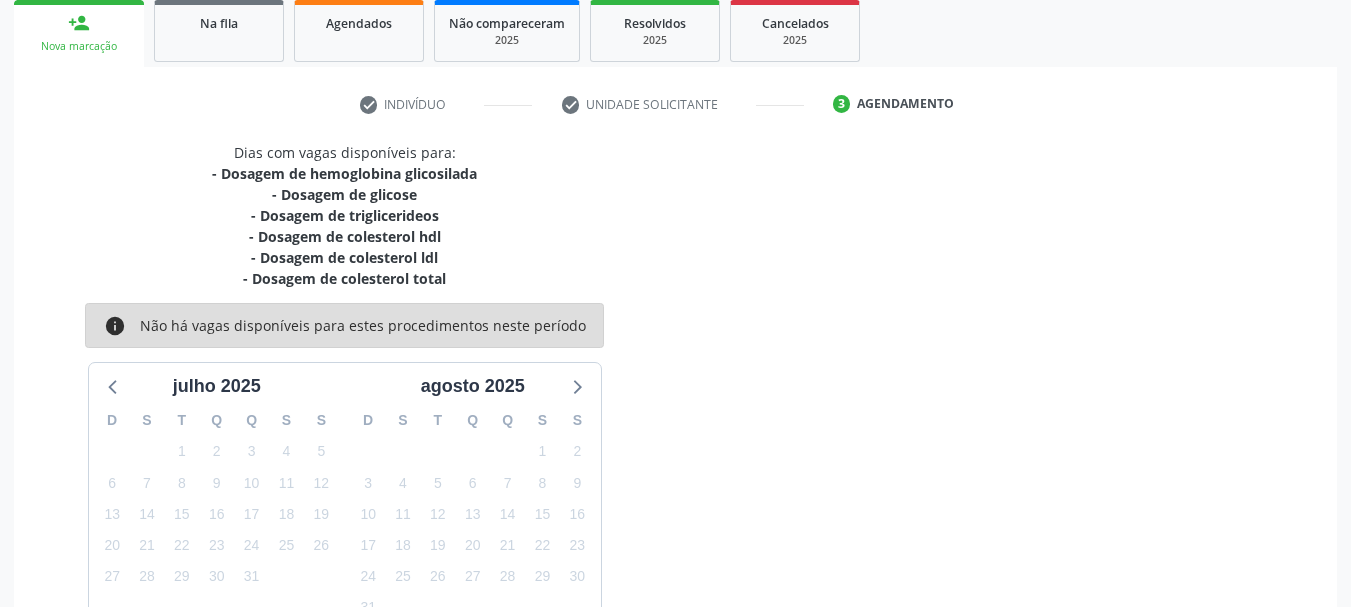 scroll, scrollTop: 427, scrollLeft: 0, axis: vertical 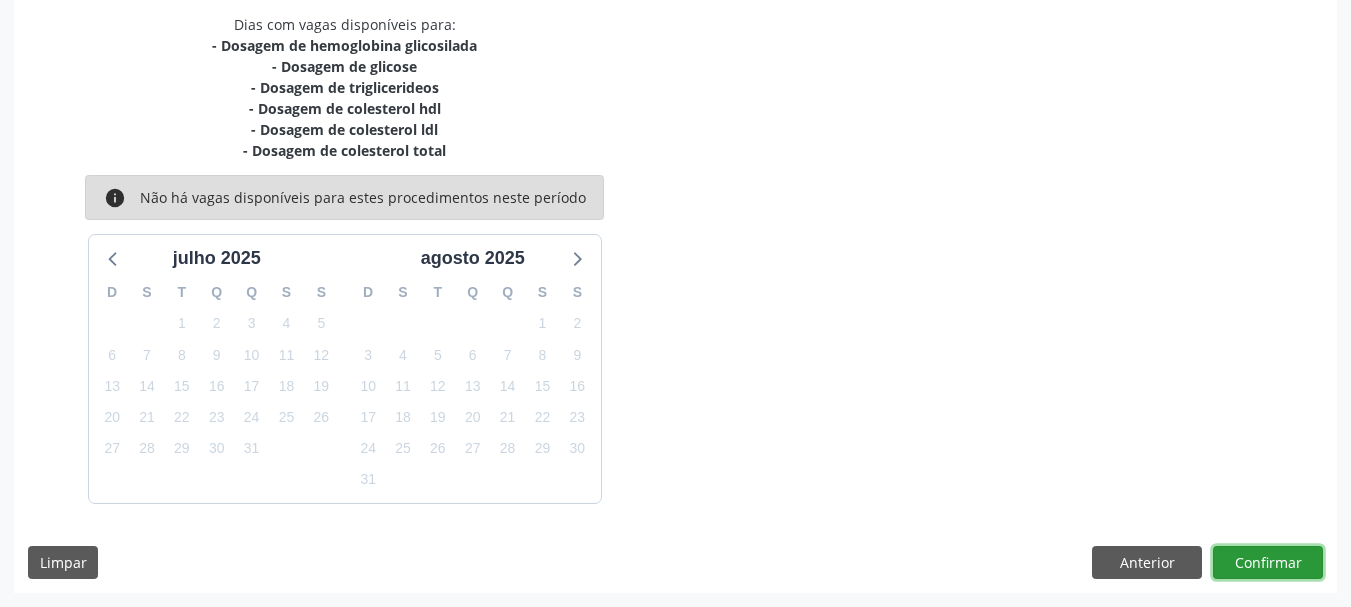 click on "Confirmar" at bounding box center [1268, 563] 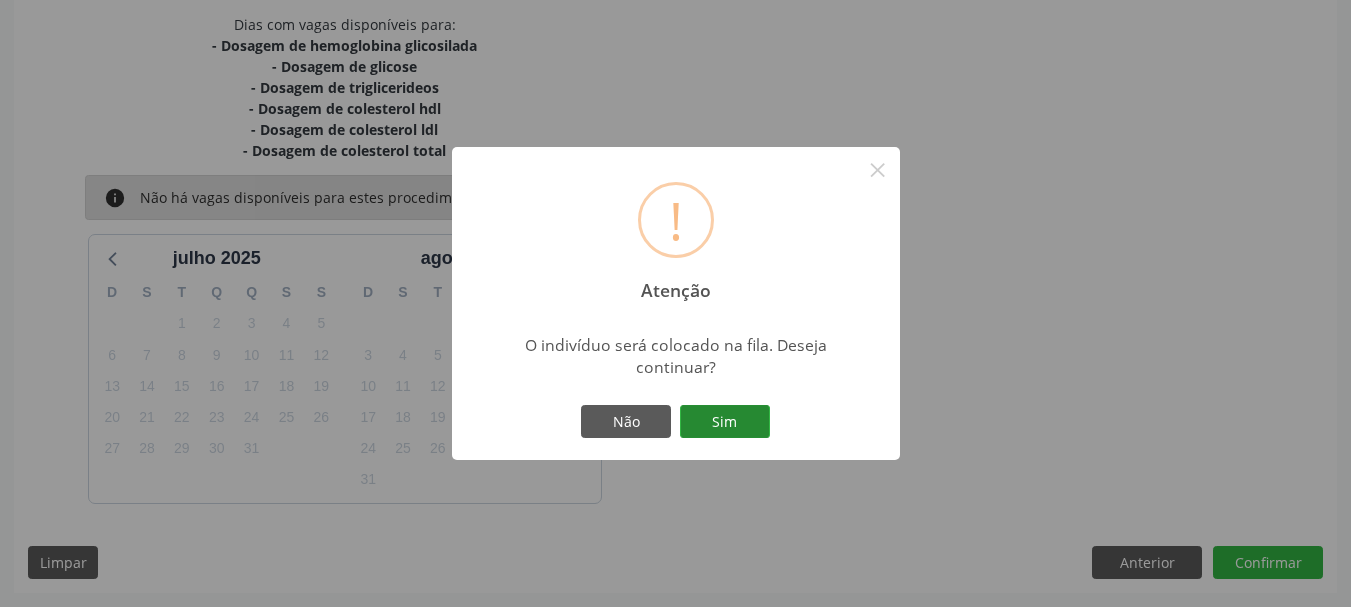 click on "Sim" at bounding box center [725, 422] 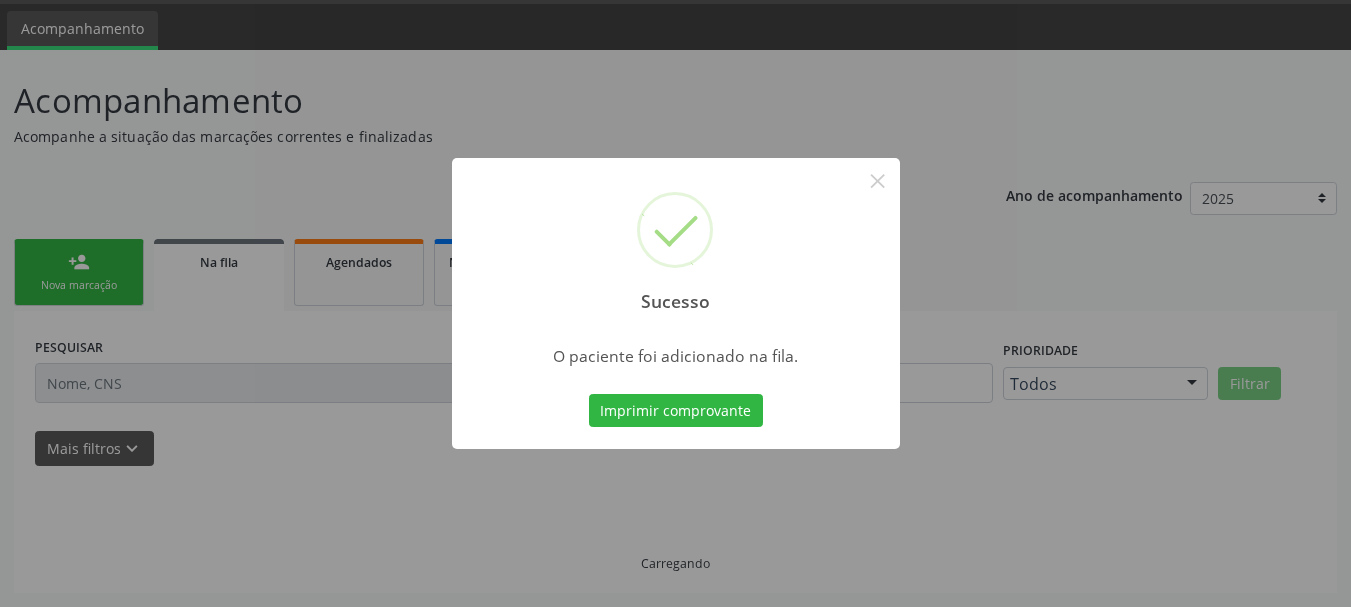 scroll, scrollTop: 60, scrollLeft: 0, axis: vertical 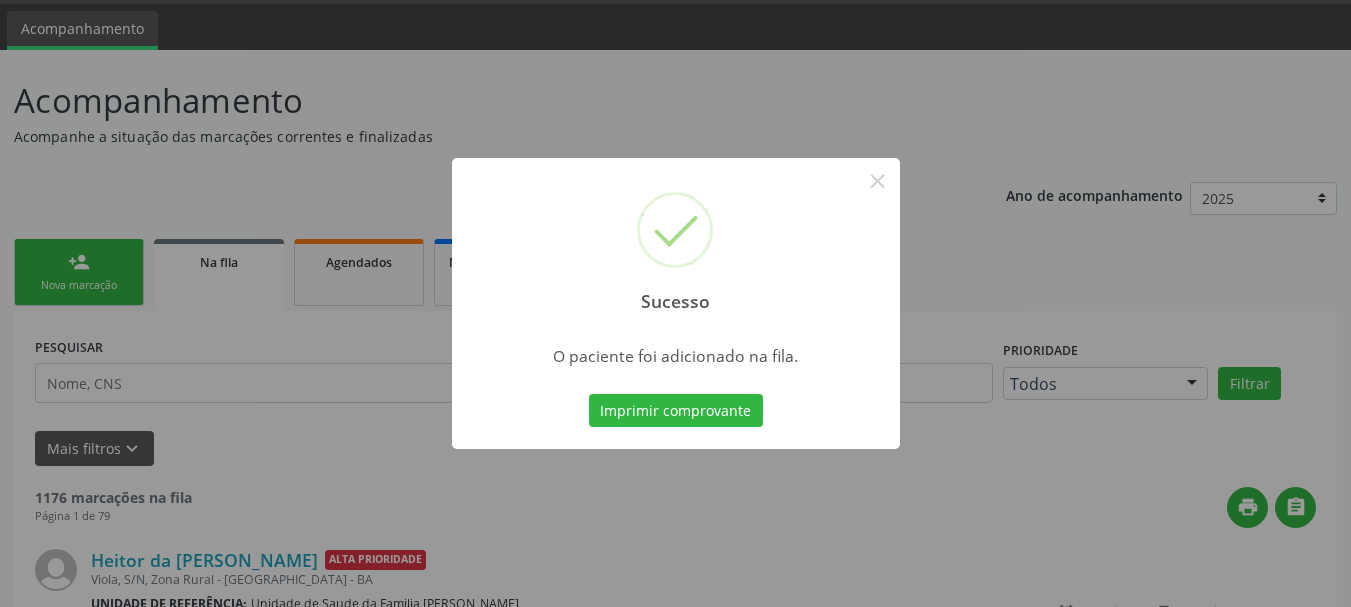 click on "Imprimir comprovante" at bounding box center [676, 411] 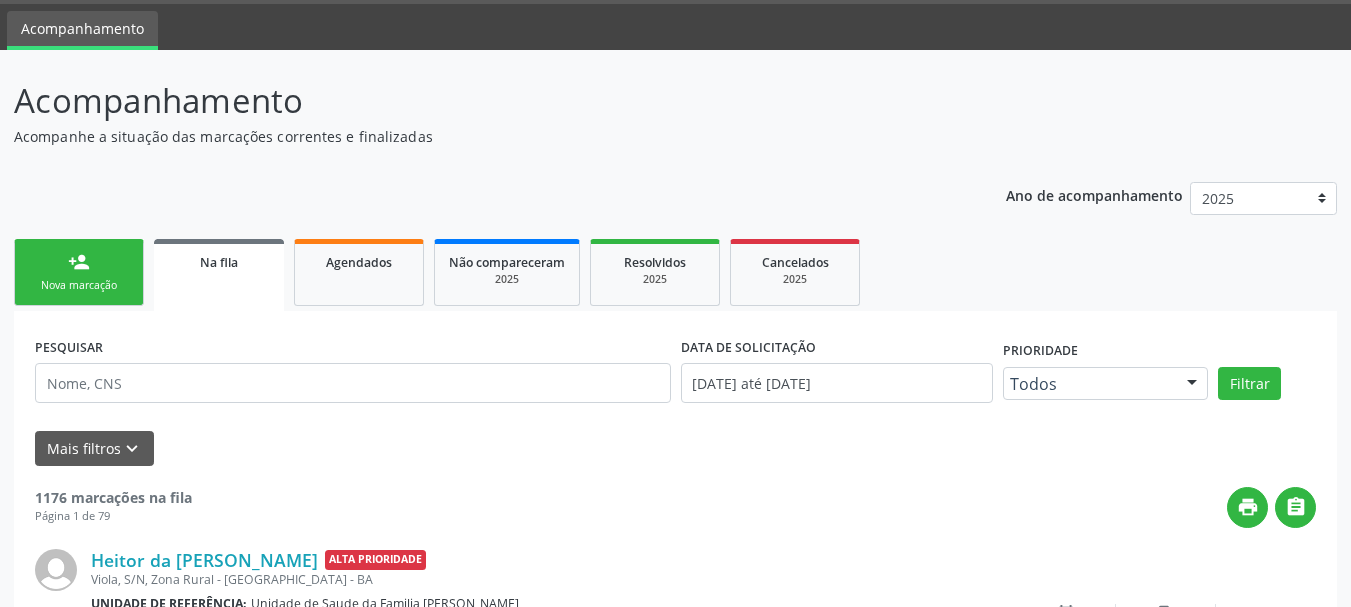 click on "person_add
Nova marcação" at bounding box center [79, 272] 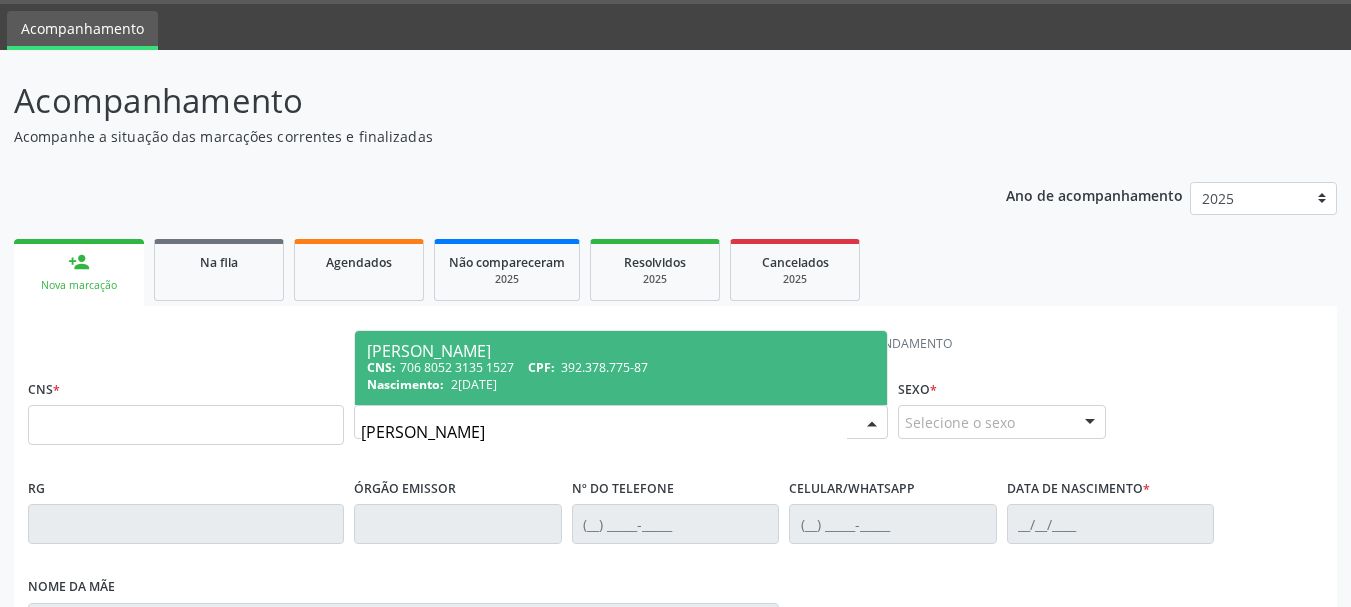 type on "luiz augusto" 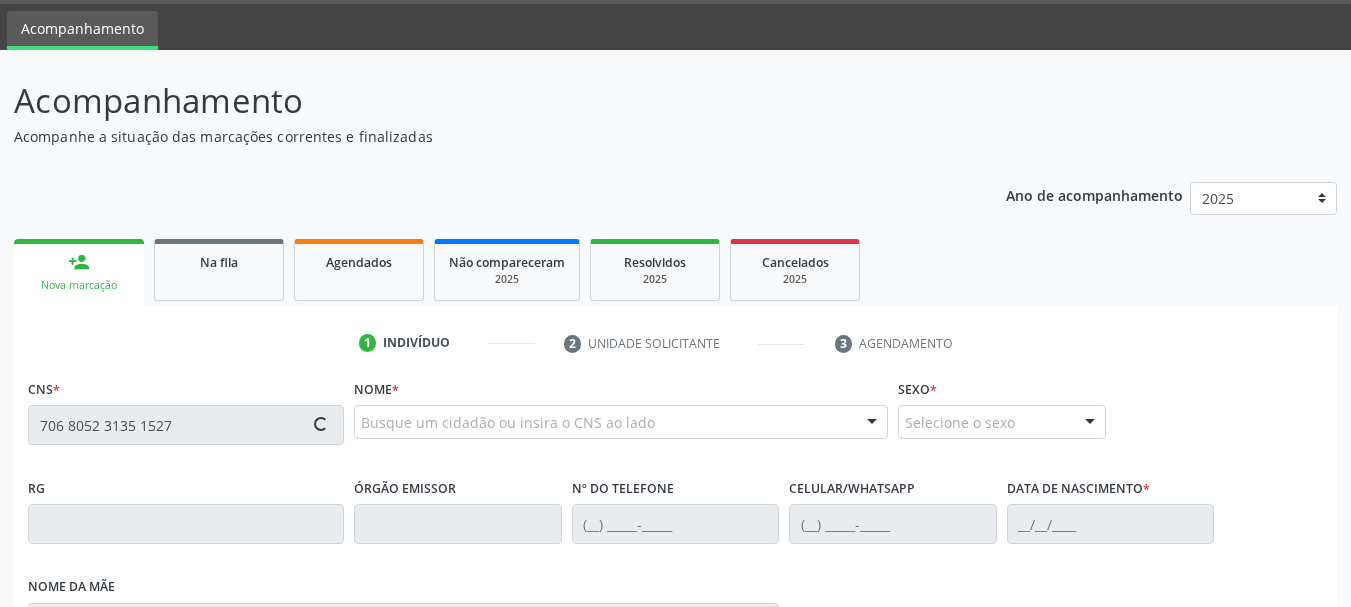 type on "706 8052 3135 1527" 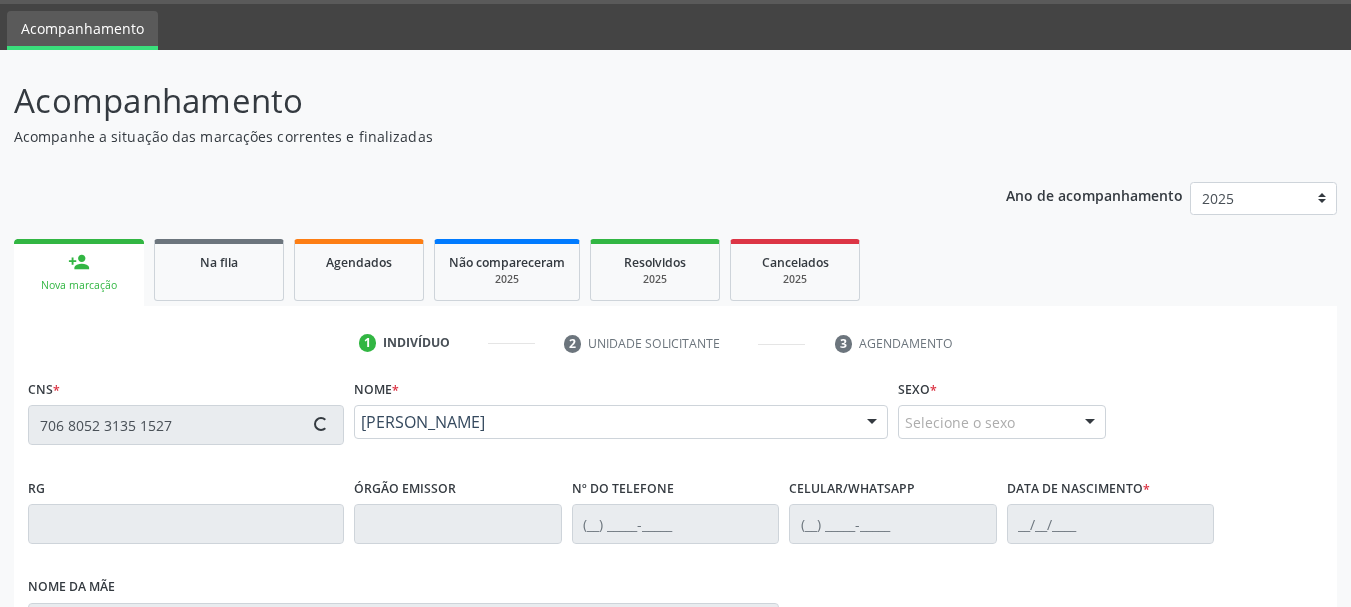 type on "(74) 99945-0524" 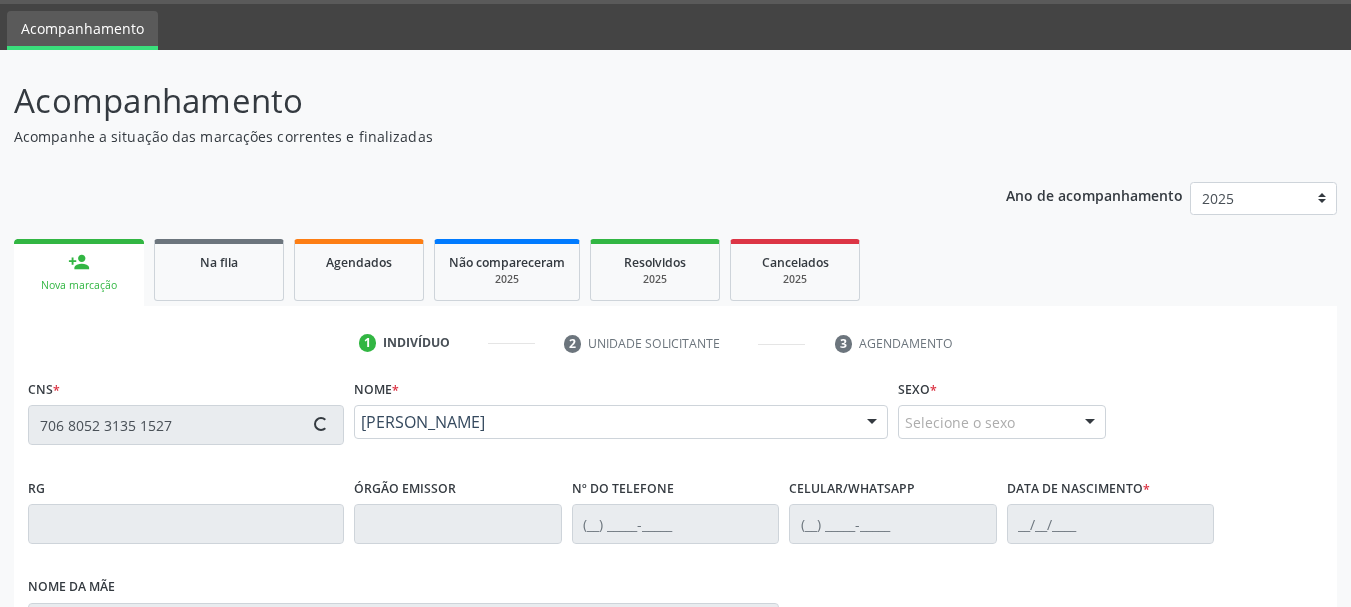 type on "25/05/1963" 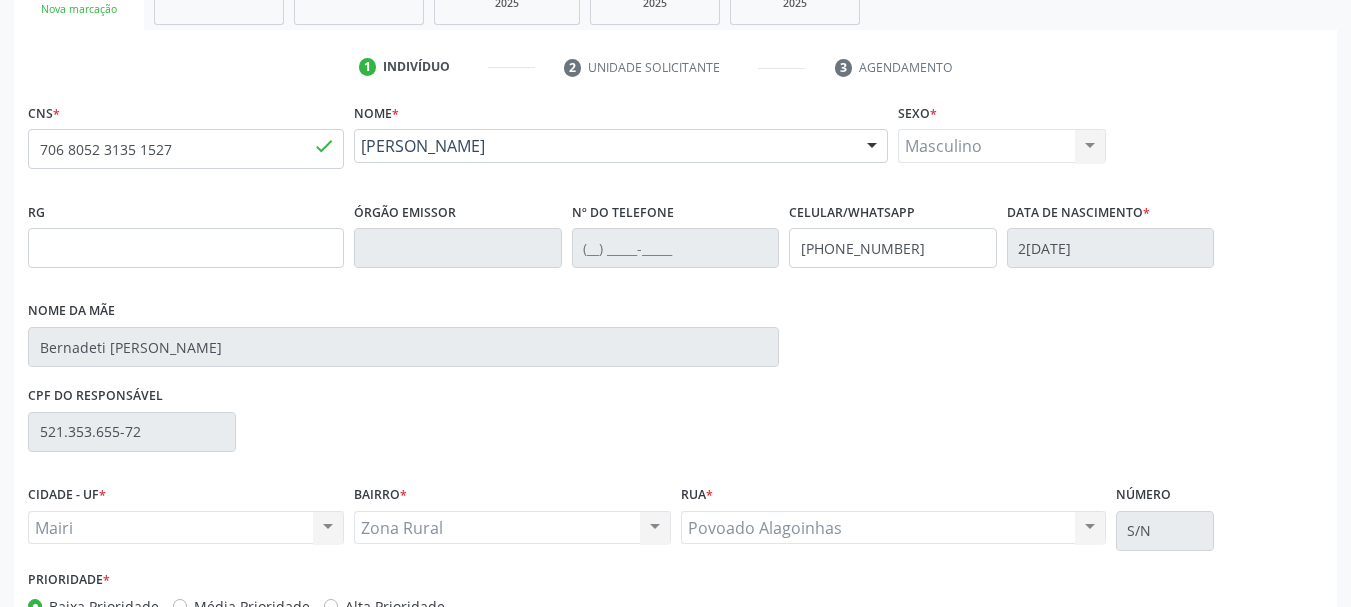 scroll, scrollTop: 463, scrollLeft: 0, axis: vertical 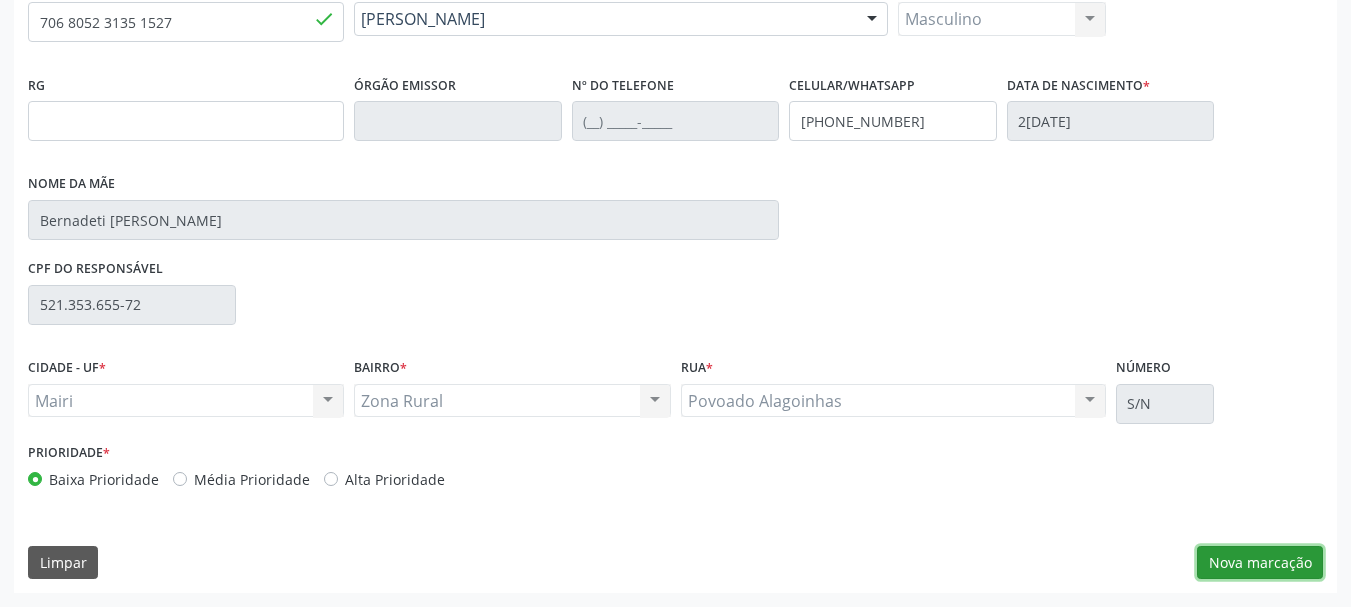 click on "Nova marcação" at bounding box center [1260, 563] 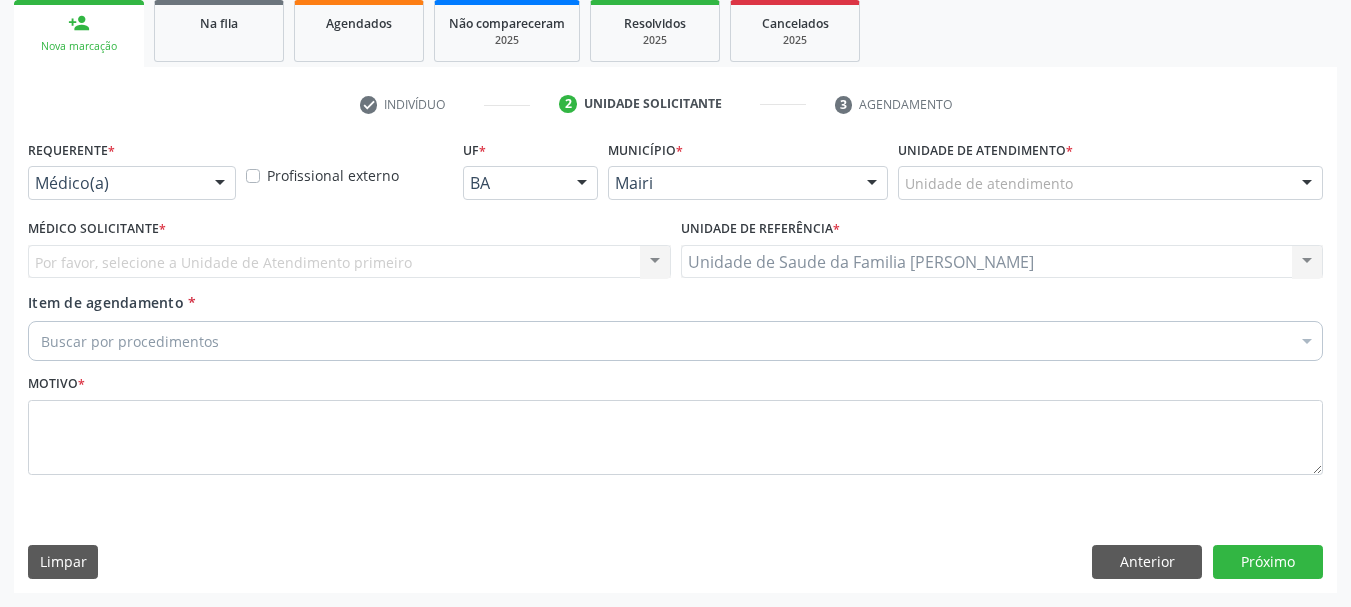 scroll, scrollTop: 299, scrollLeft: 0, axis: vertical 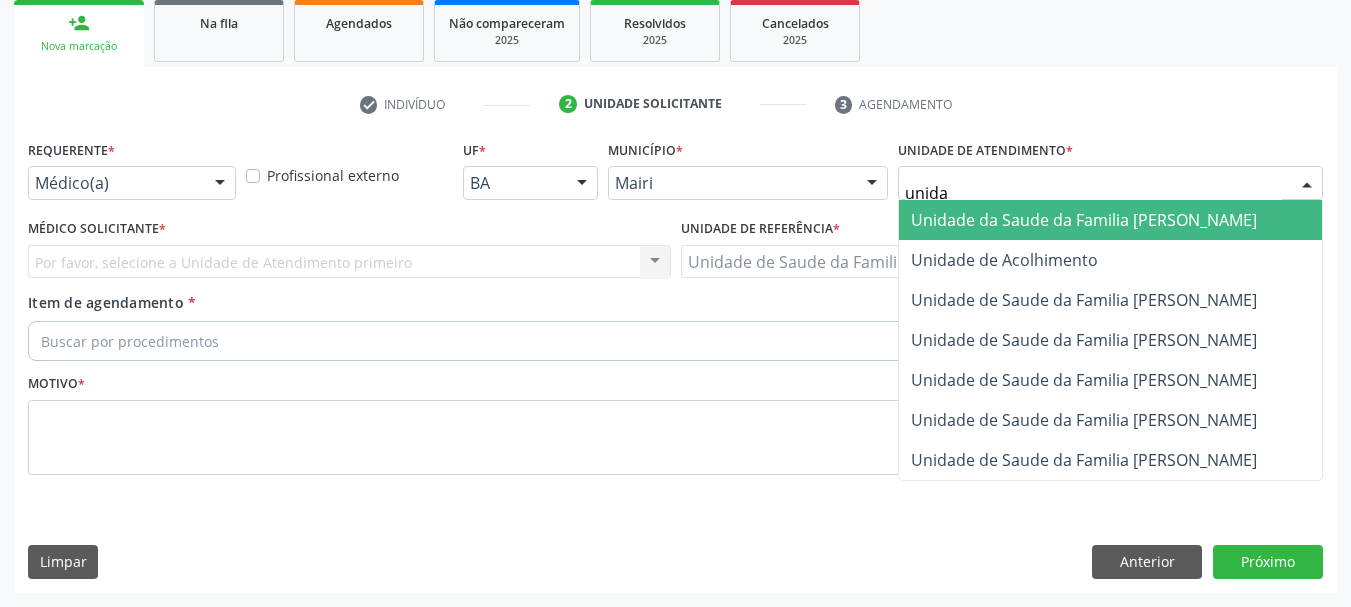 type on "unidad" 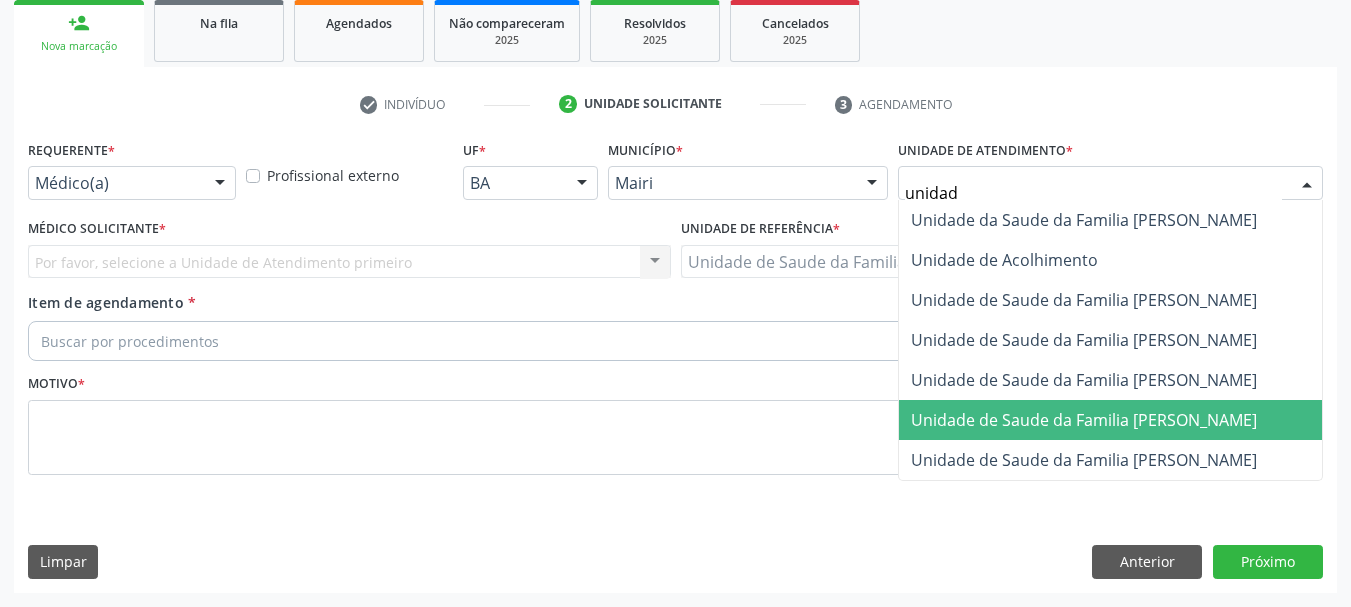 click on "Unidade de Saude da Familia [PERSON_NAME]" at bounding box center [1084, 420] 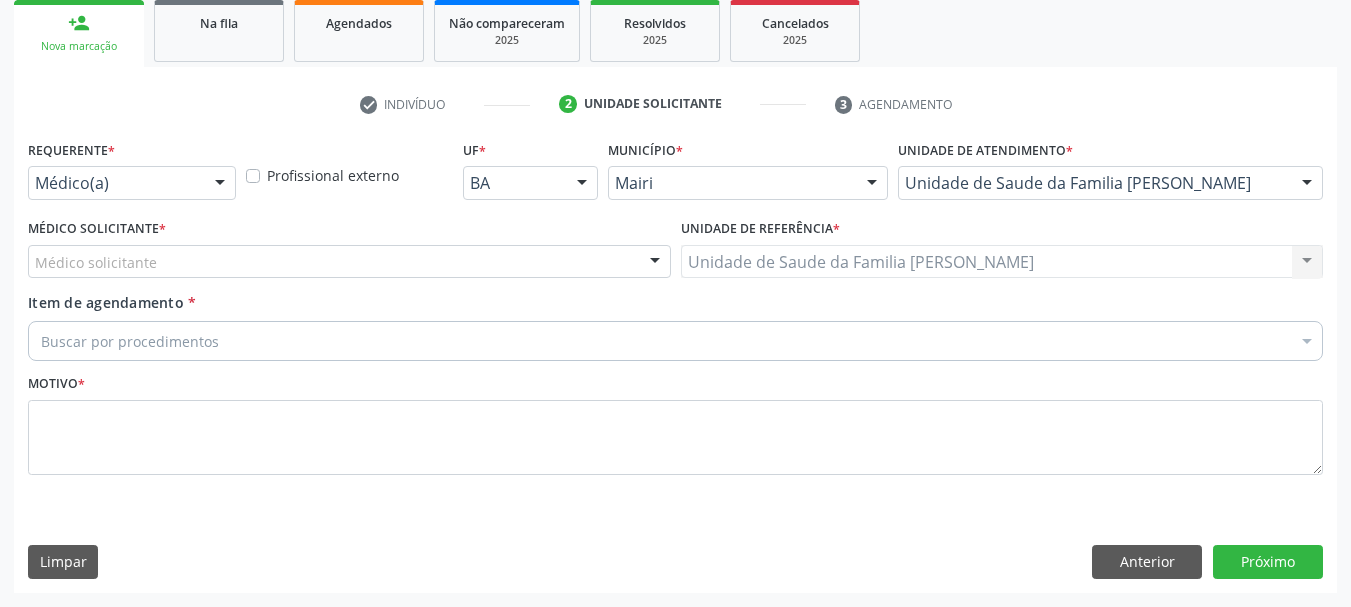 click on "Médico solicitante" at bounding box center [349, 262] 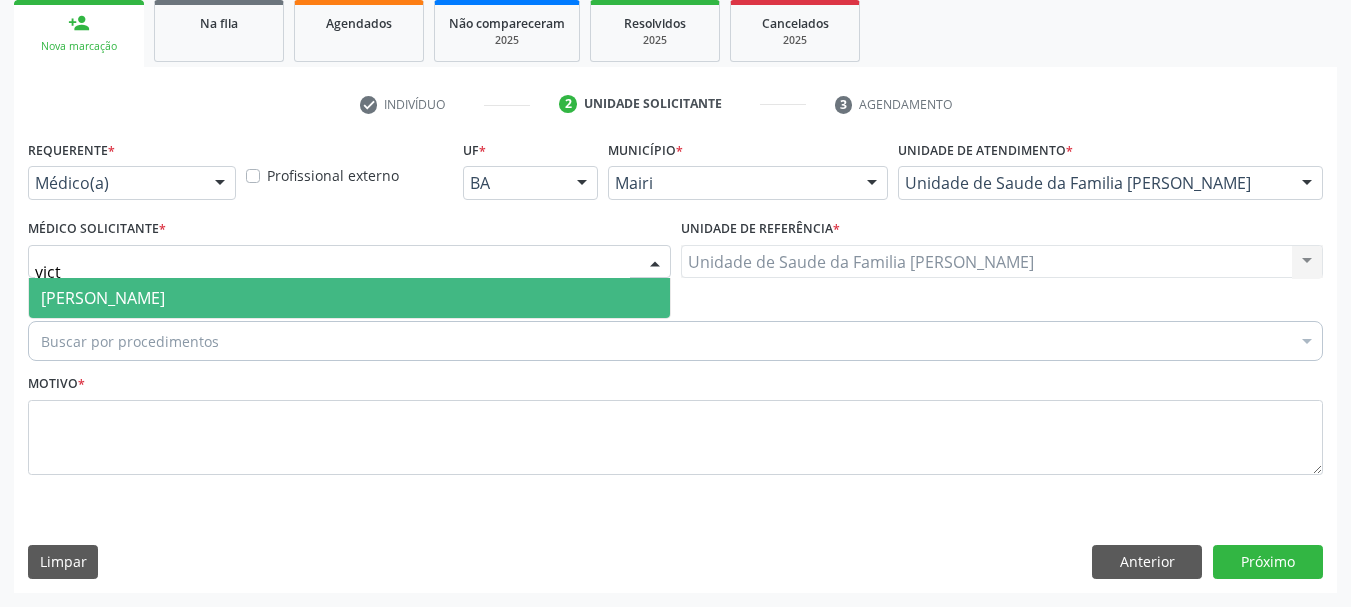 type on "victo" 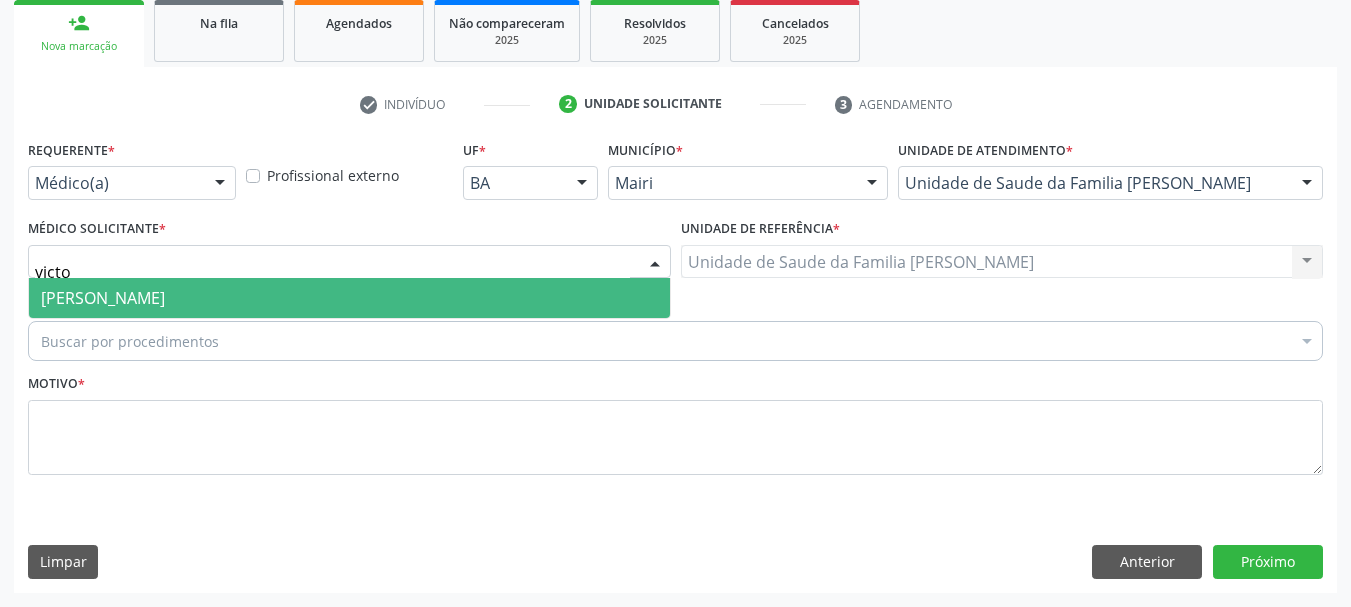 click on "[PERSON_NAME]" at bounding box center (349, 298) 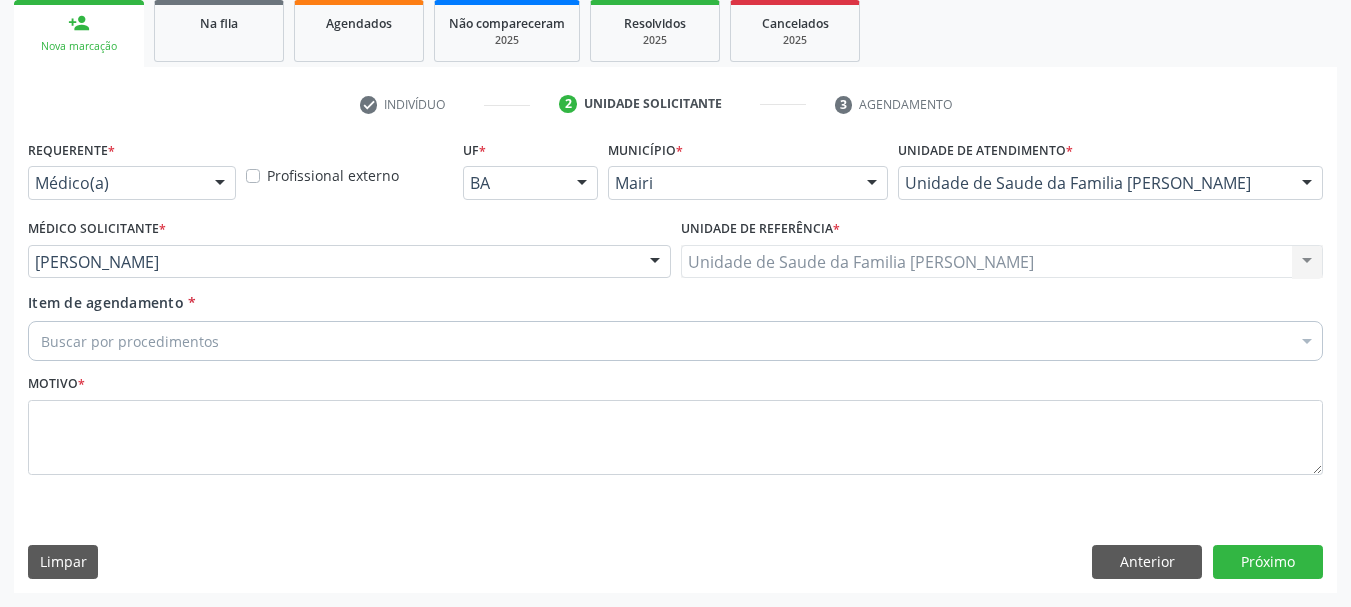 click on "Buscar por procedimentos" at bounding box center [675, 341] 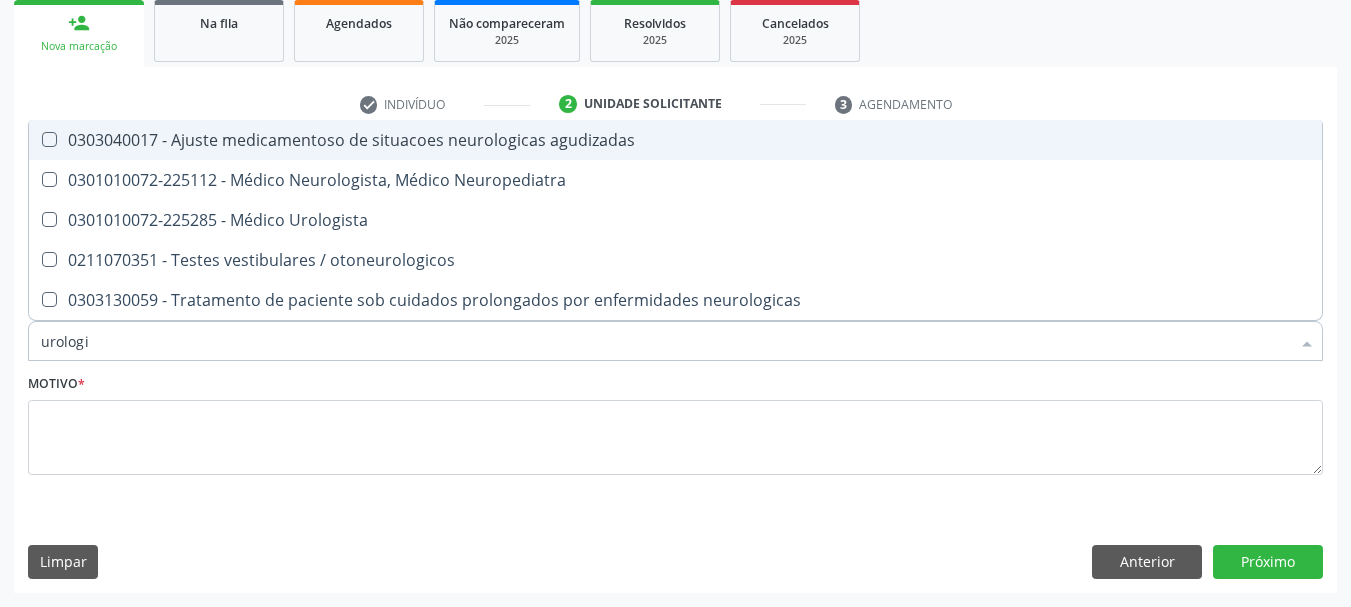 type on "urologis" 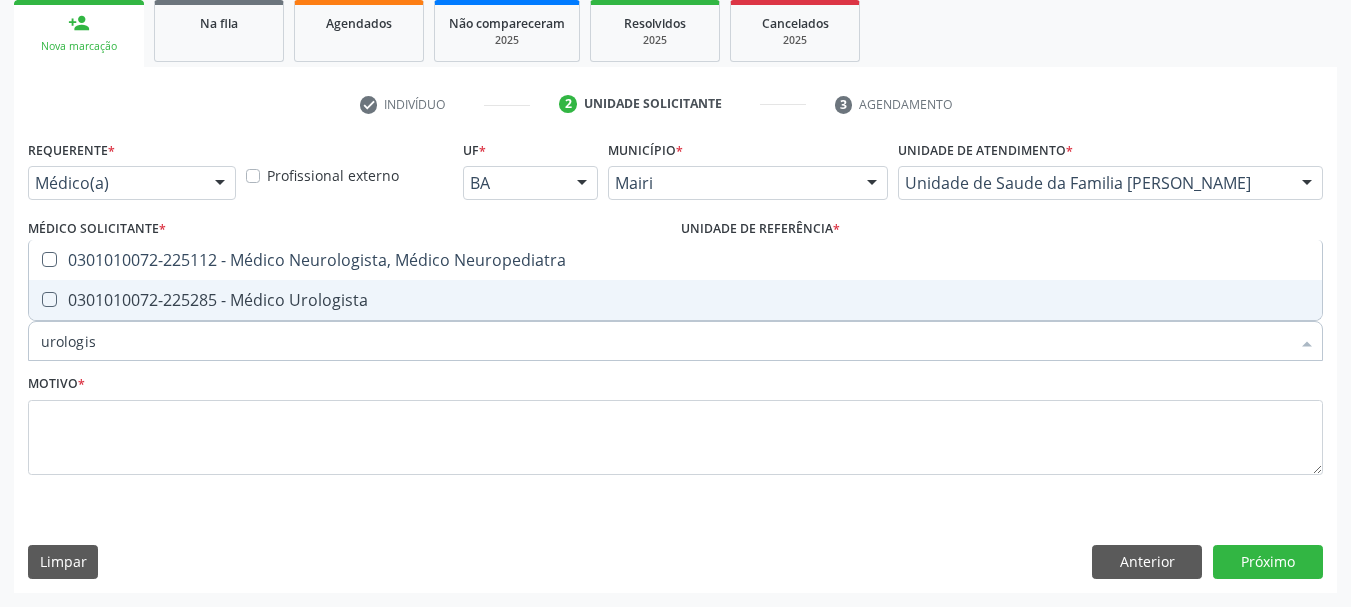 click on "0301010072-225285 - Médico Urologista" at bounding box center (675, 300) 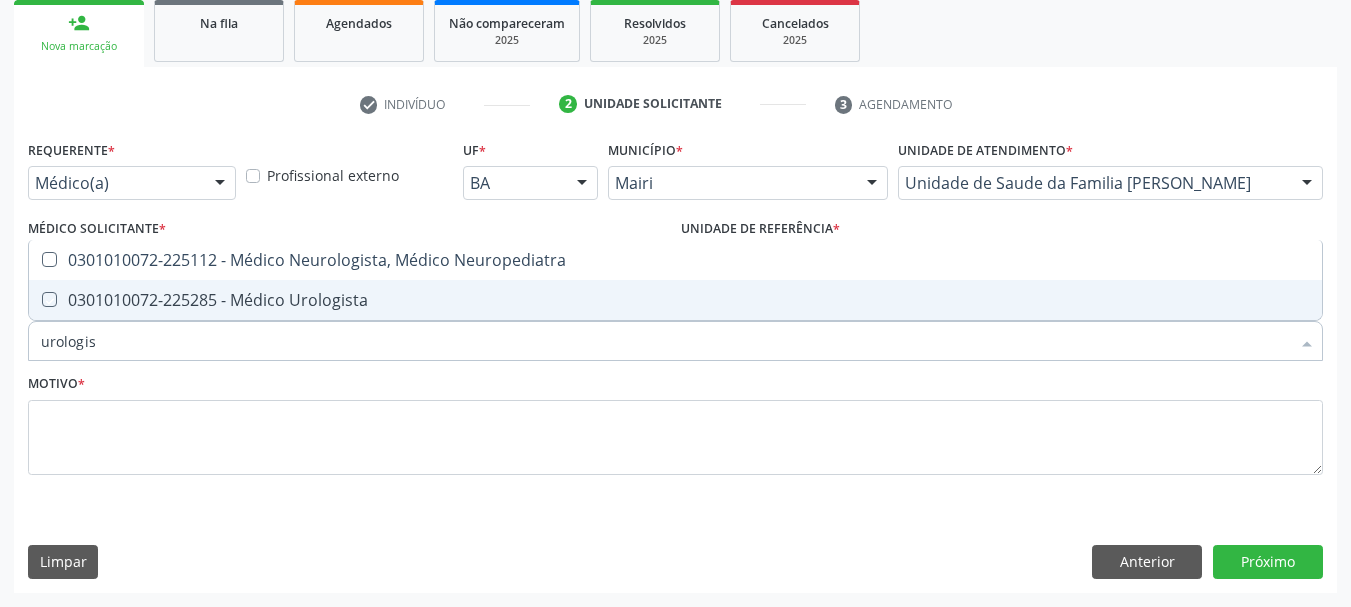 checkbox on "true" 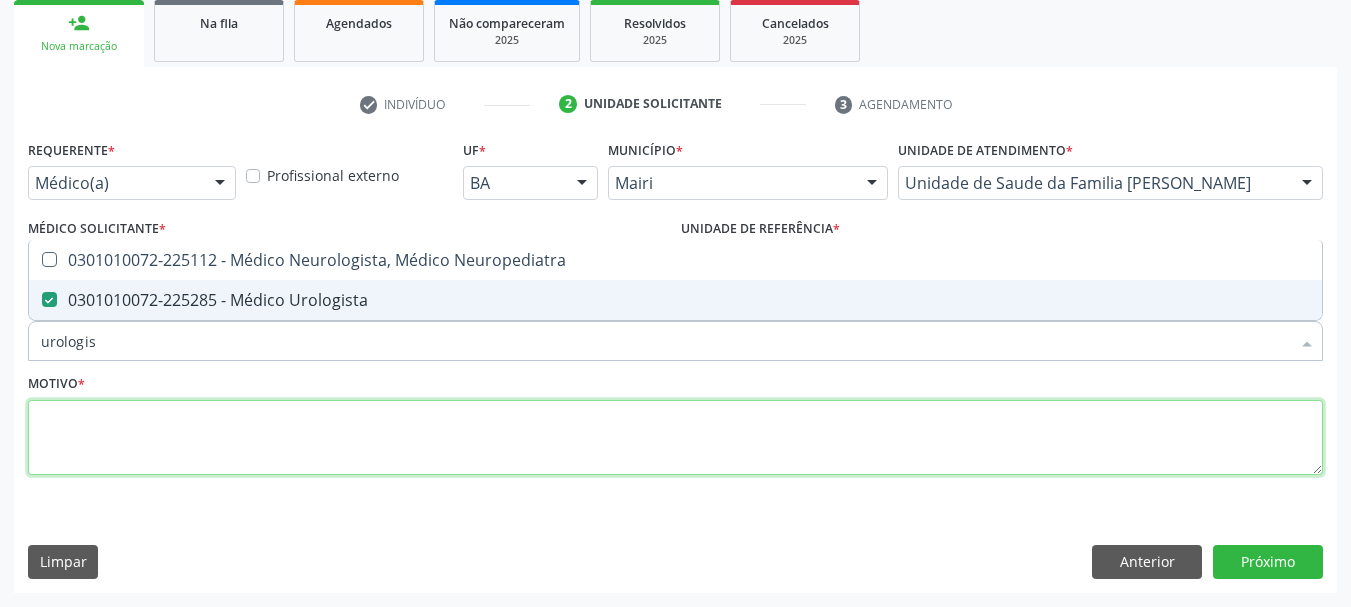 click at bounding box center (675, 438) 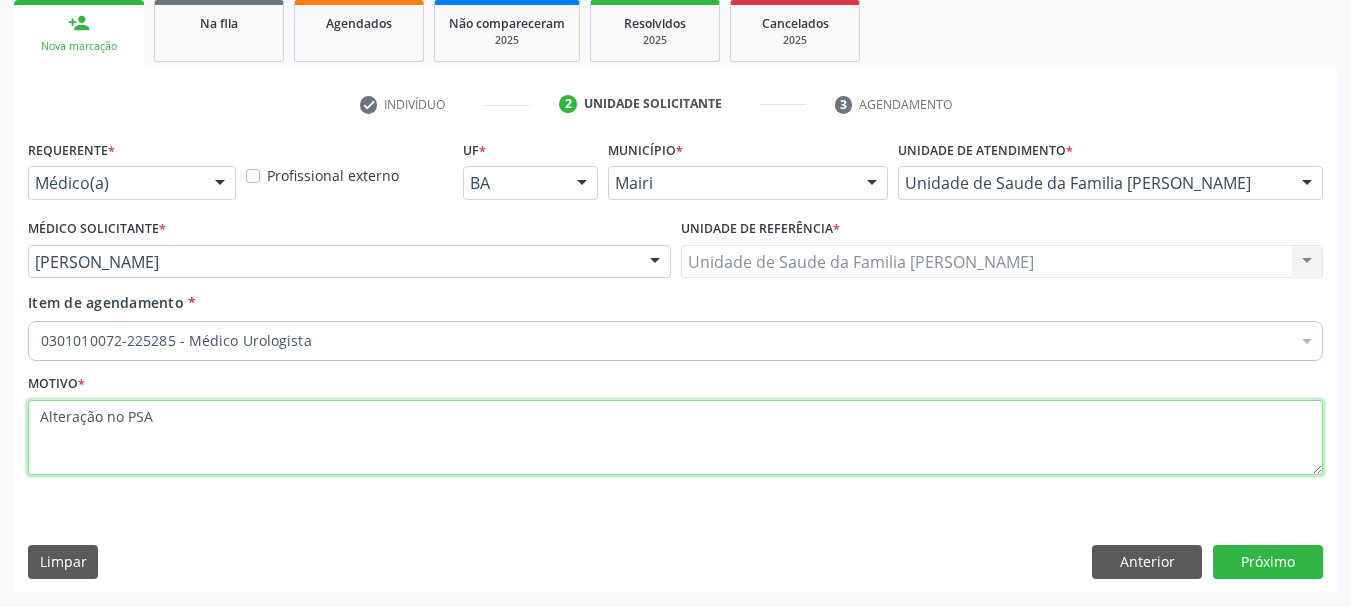 type on "Alteração no PSA." 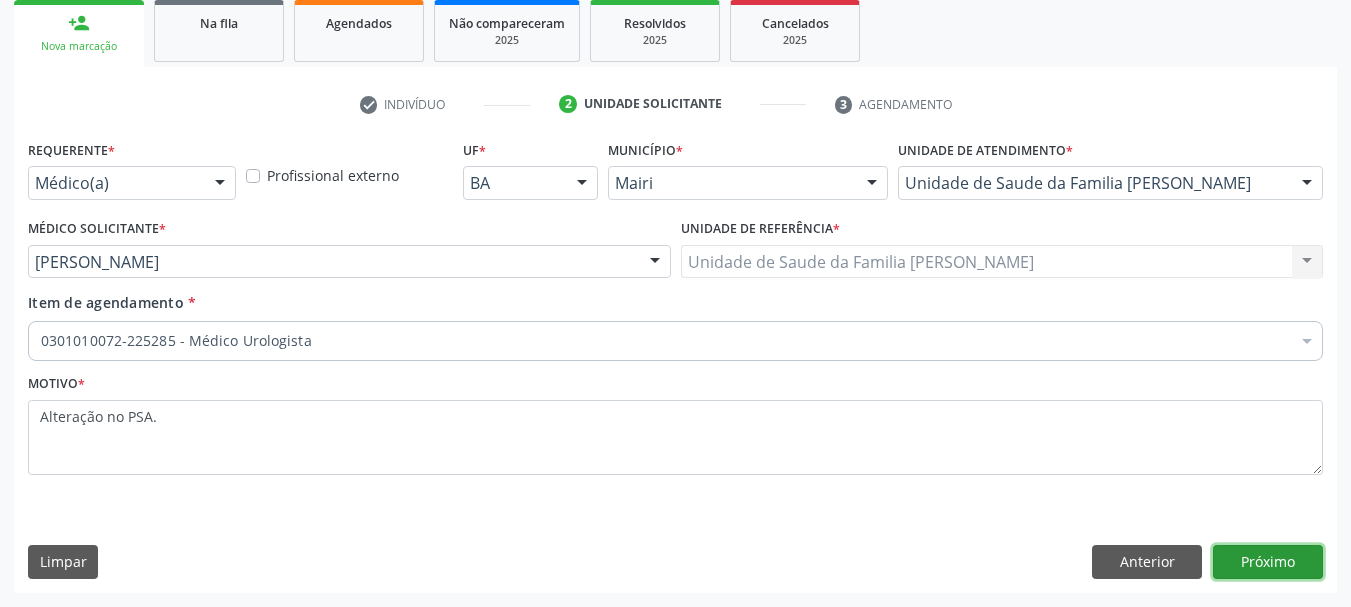 click on "Próximo" at bounding box center (1268, 562) 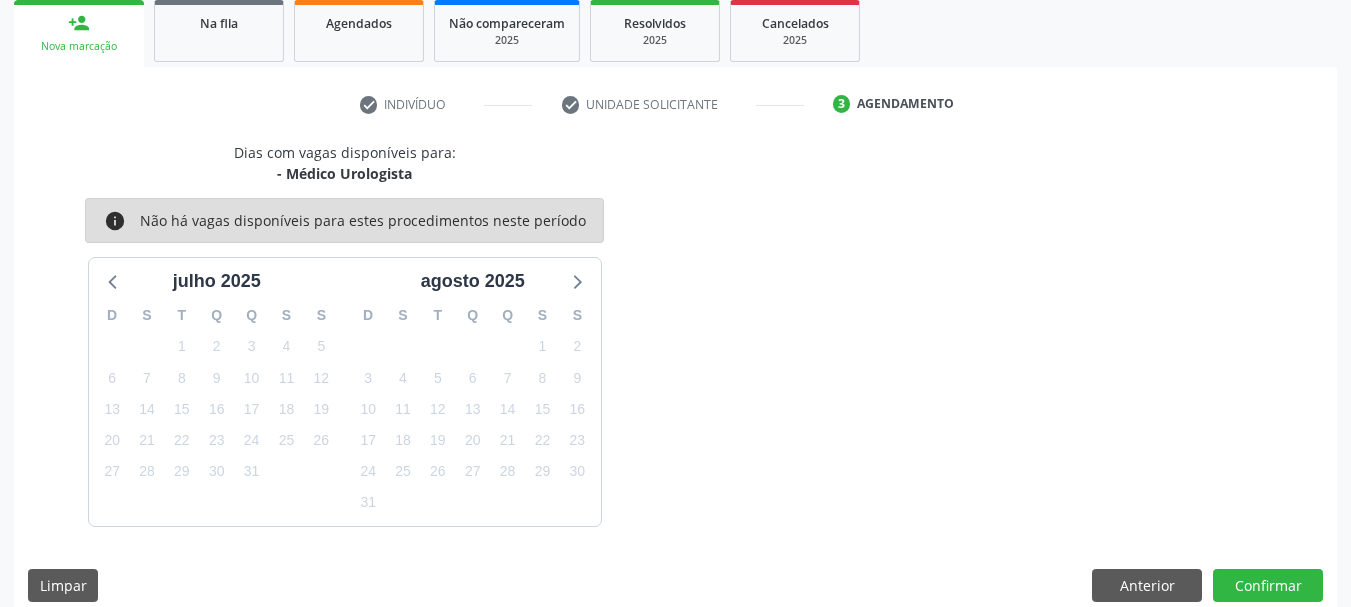 scroll, scrollTop: 322, scrollLeft: 0, axis: vertical 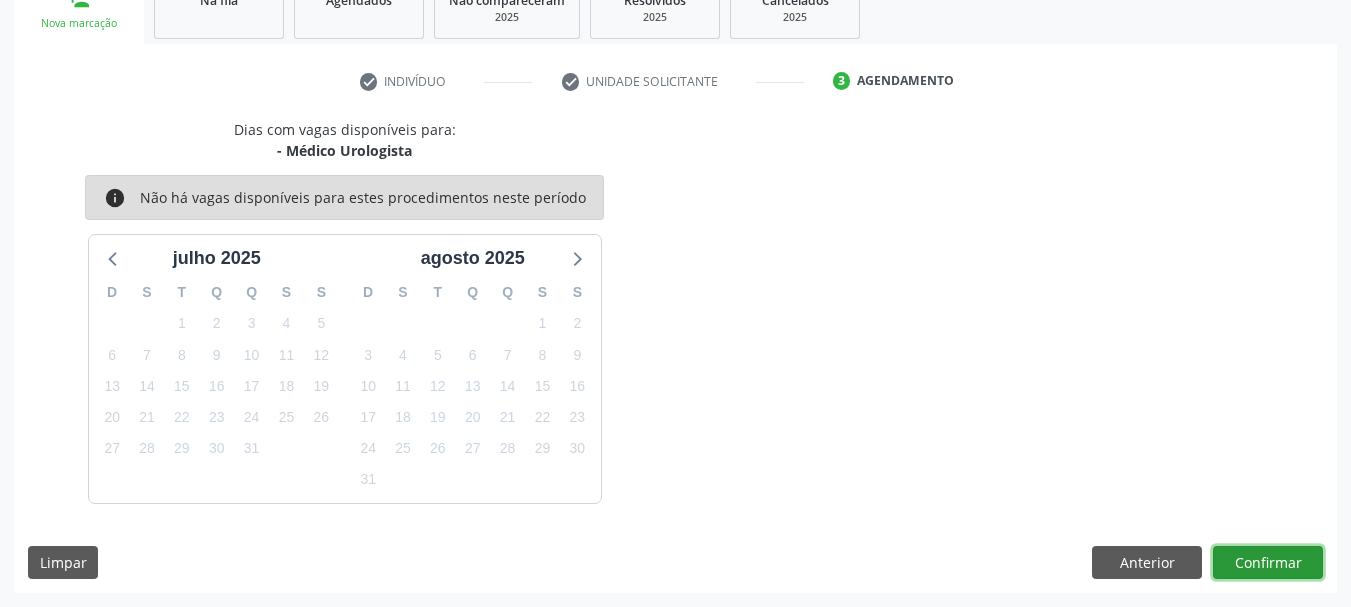 click on "Confirmar" at bounding box center [1268, 563] 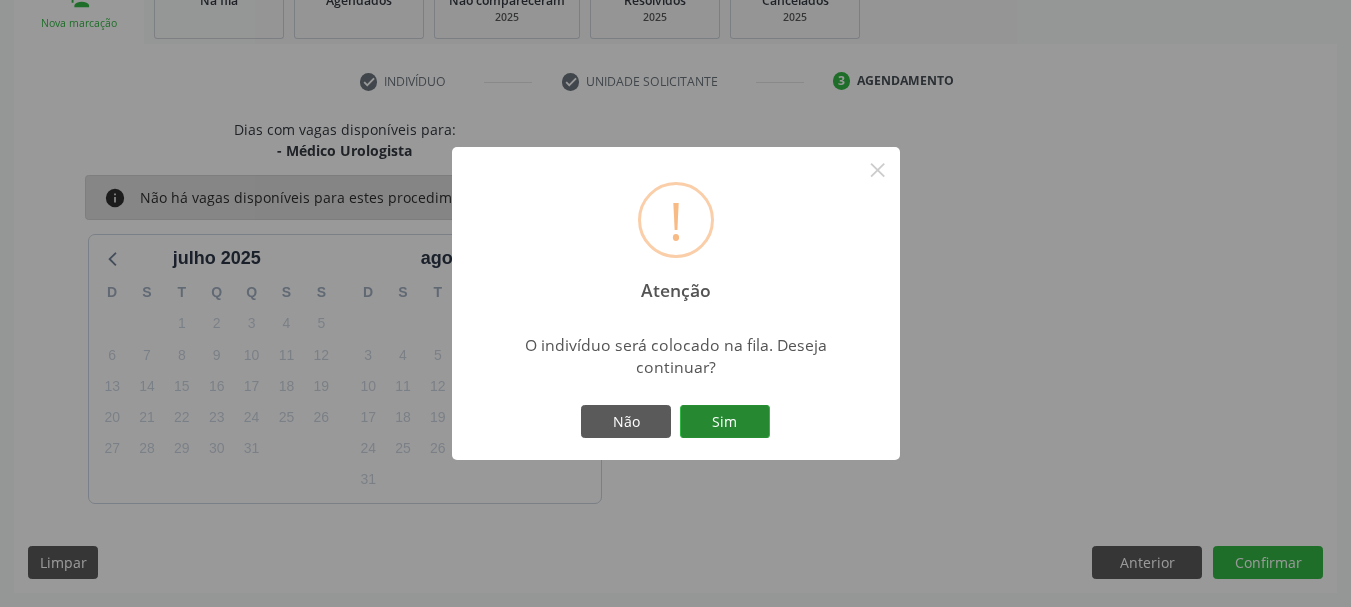 click on "Sim" at bounding box center [725, 422] 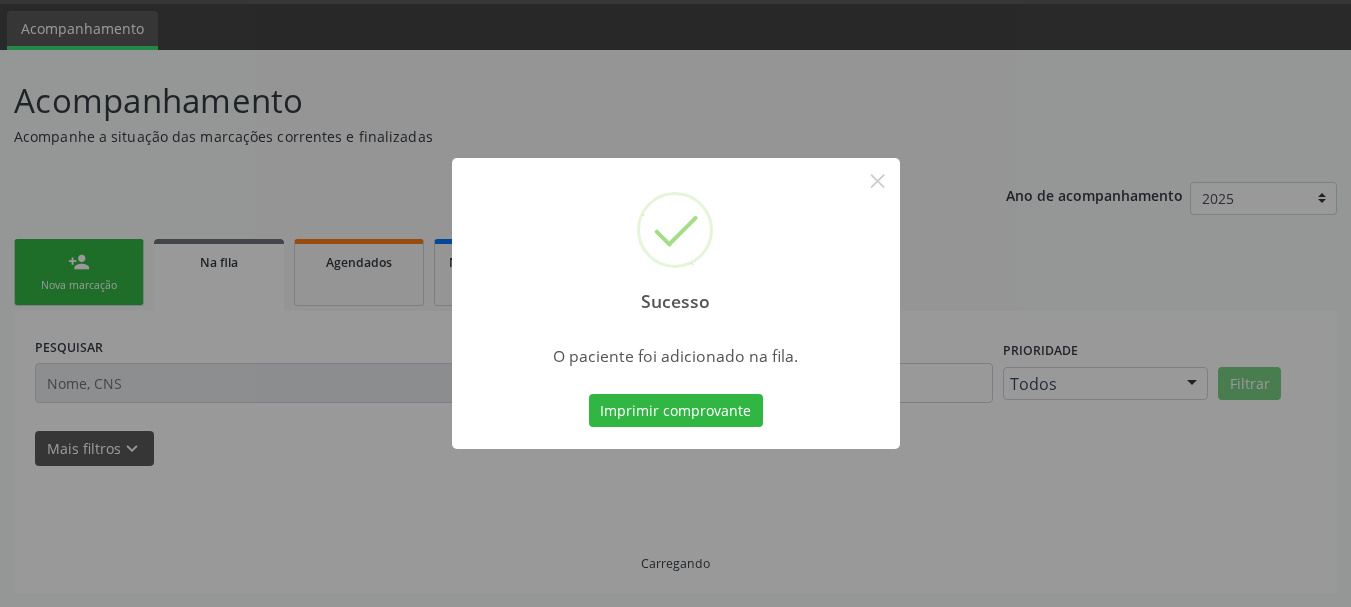 scroll, scrollTop: 60, scrollLeft: 0, axis: vertical 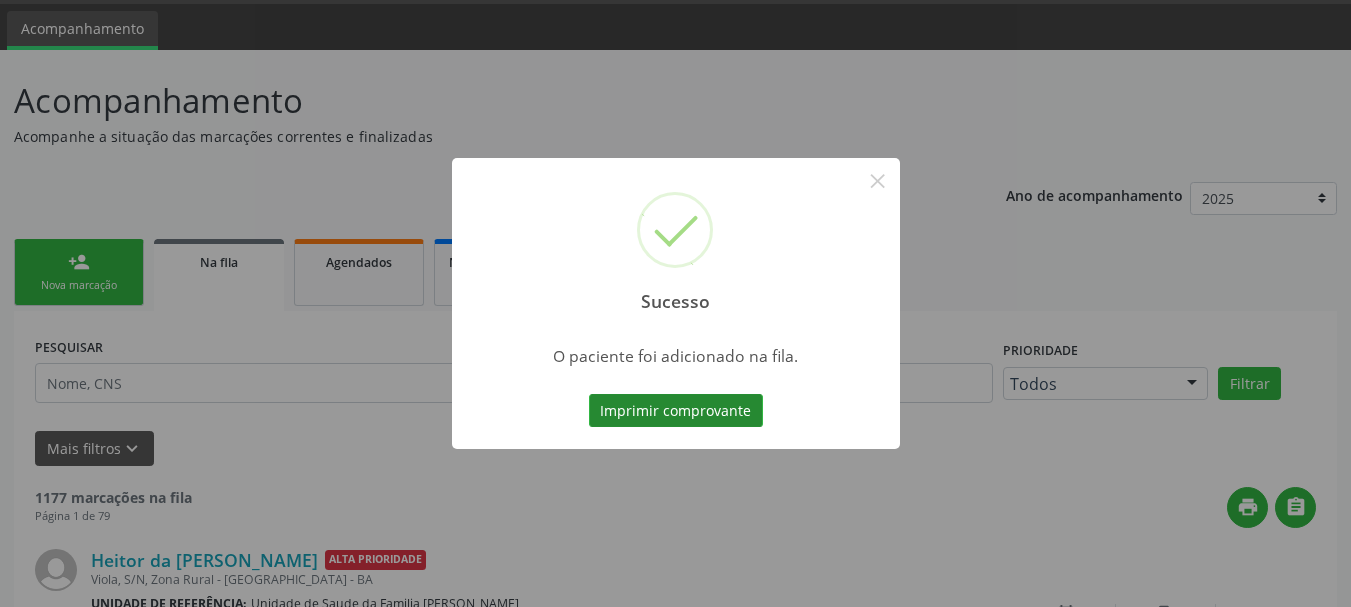 click on "Imprimir comprovante" at bounding box center [676, 411] 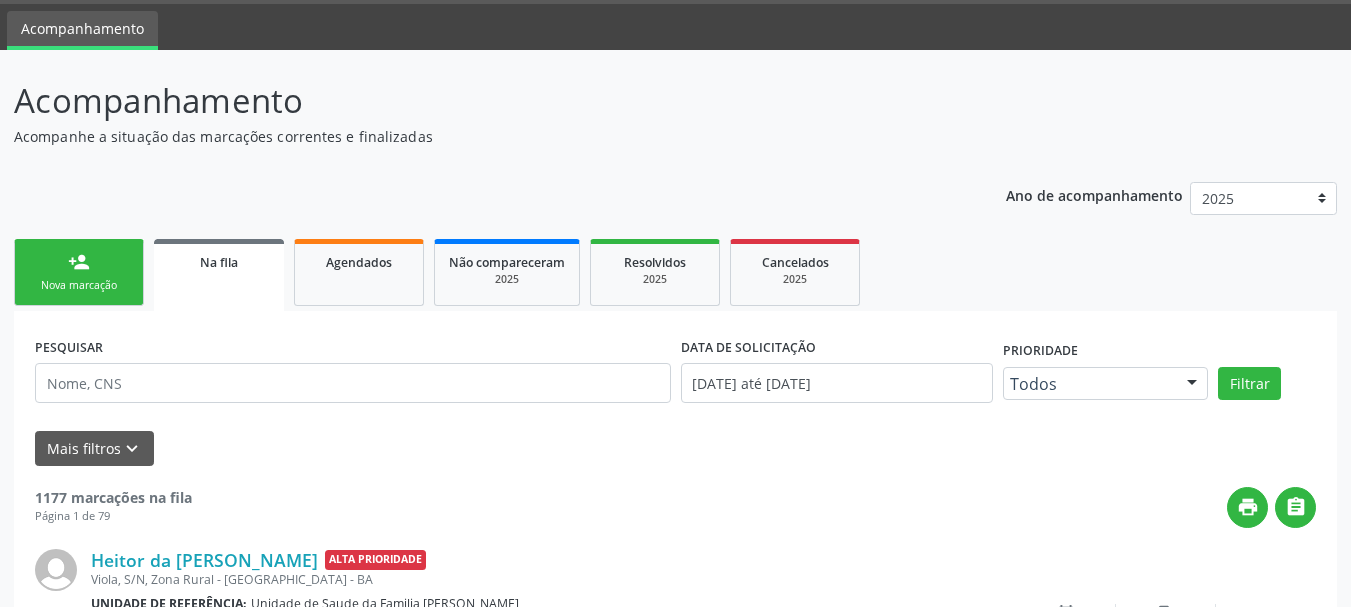 click on "Nova marcação" at bounding box center (79, 285) 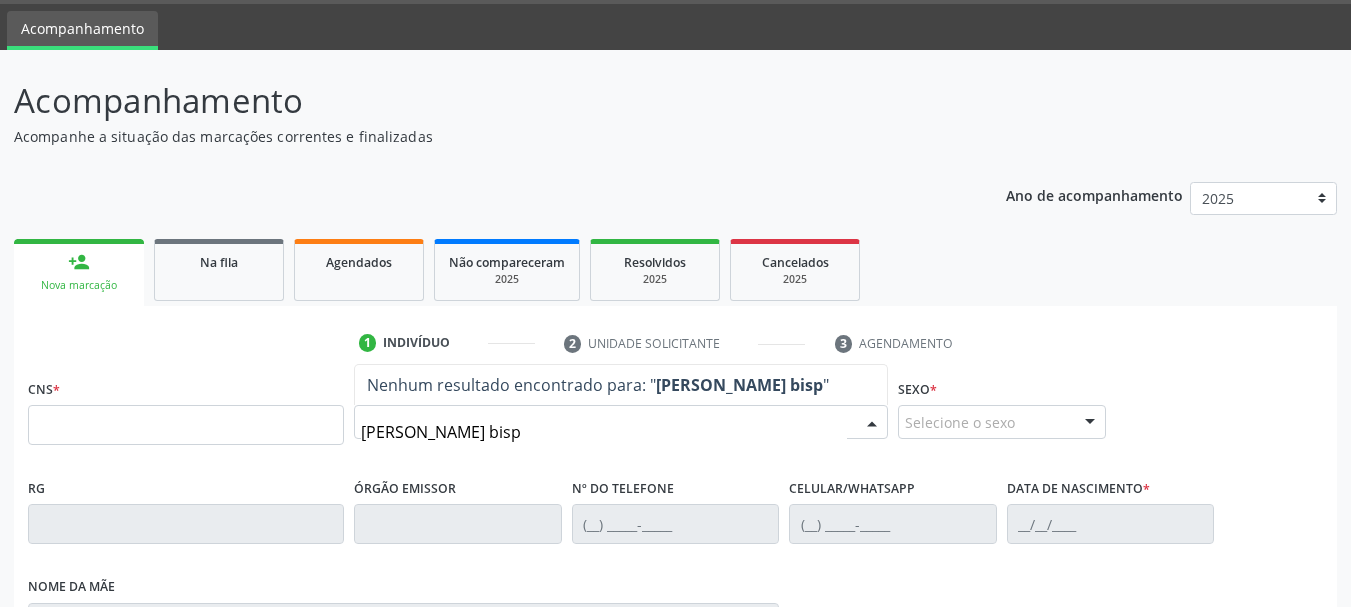 type on "edney moreira bispo" 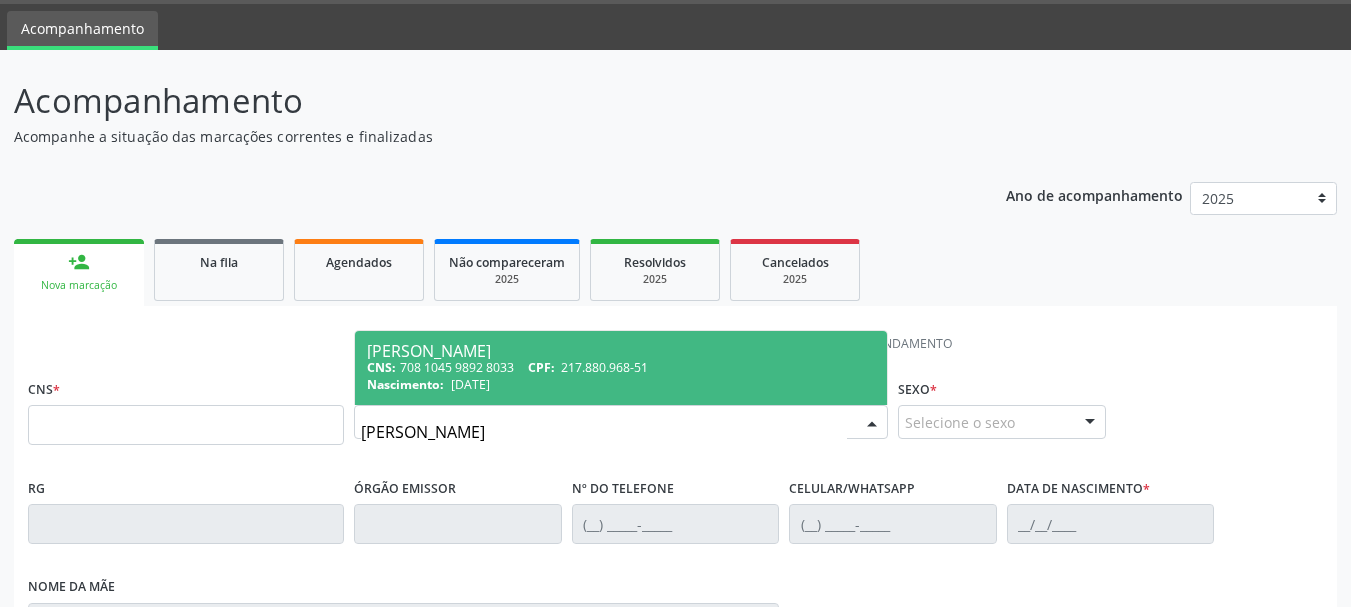 click on "CNS:
708 1045 9892 8033
CPF:
217.880.968-51" at bounding box center [621, 367] 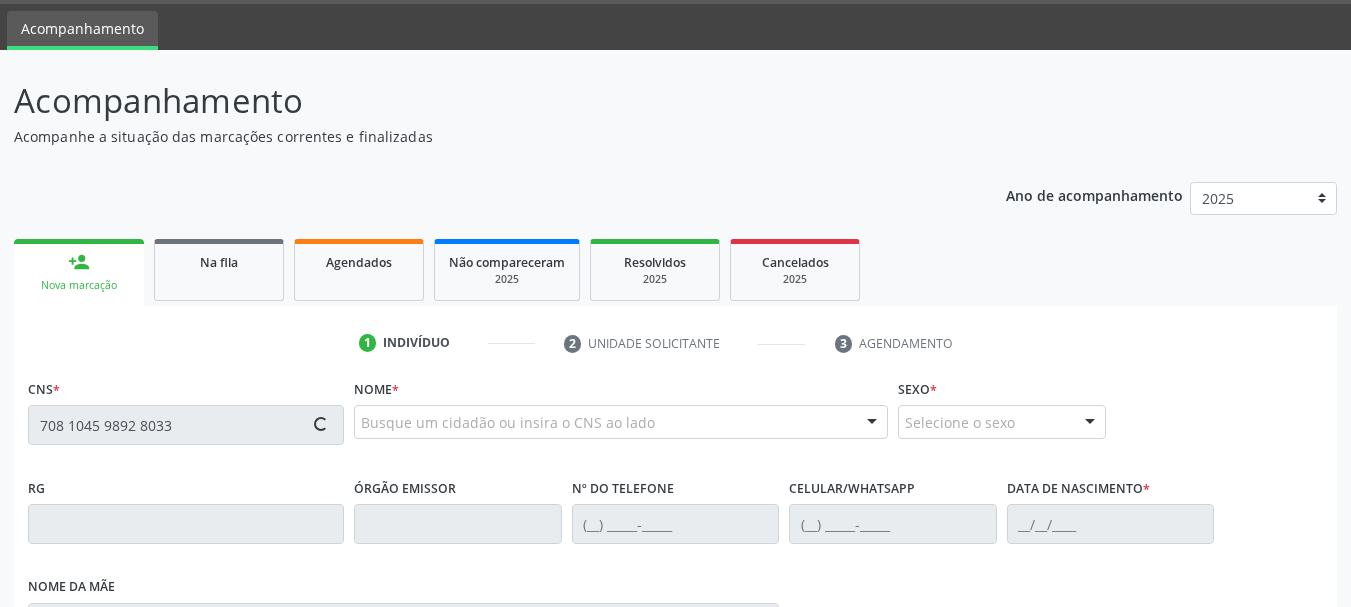 type on "708 1045 9892 8033" 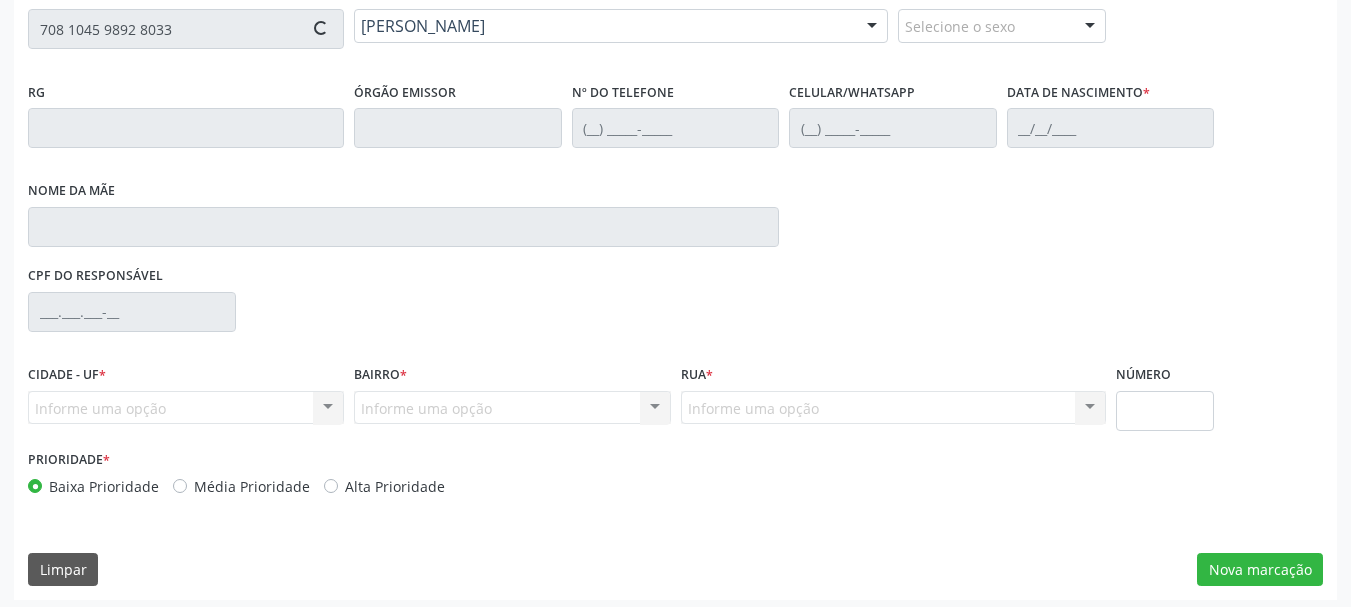 scroll, scrollTop: 463, scrollLeft: 0, axis: vertical 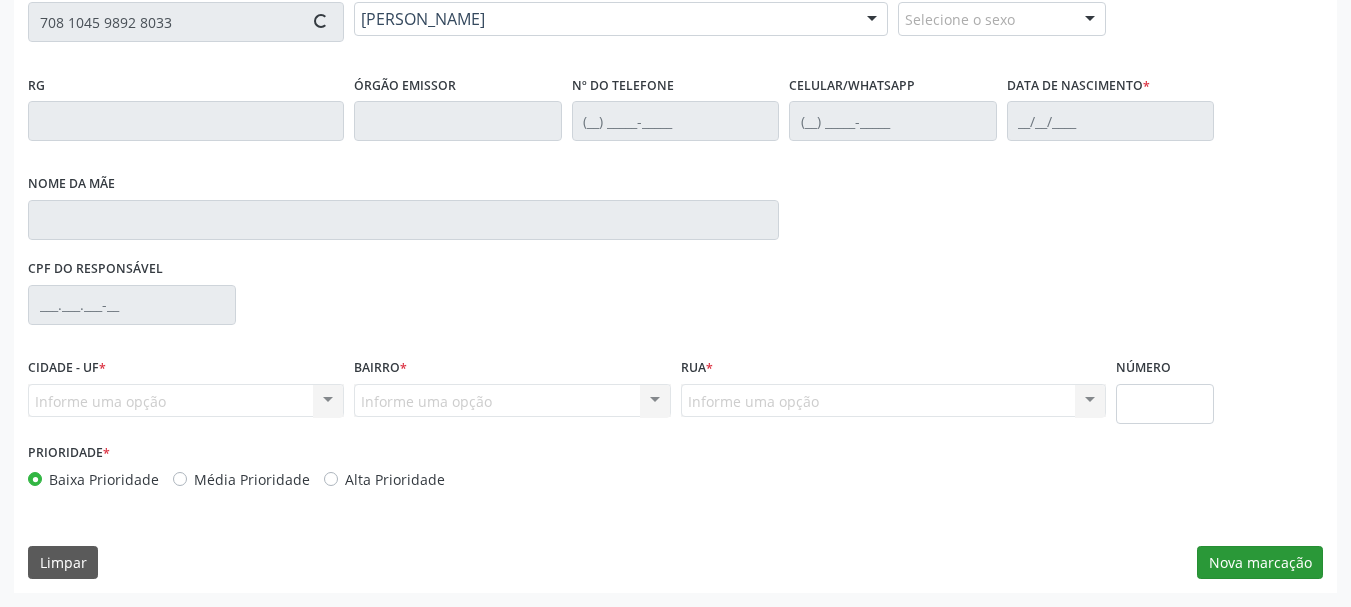 type on "(74) 3632-6002" 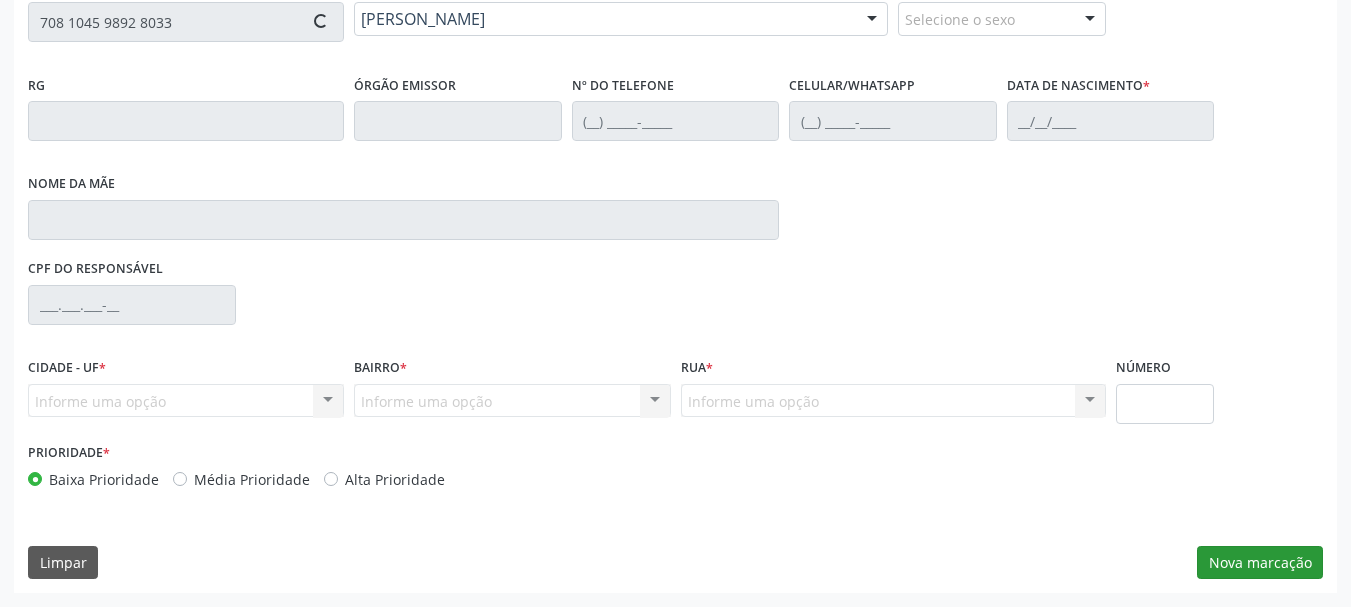 type on "07/11/1980" 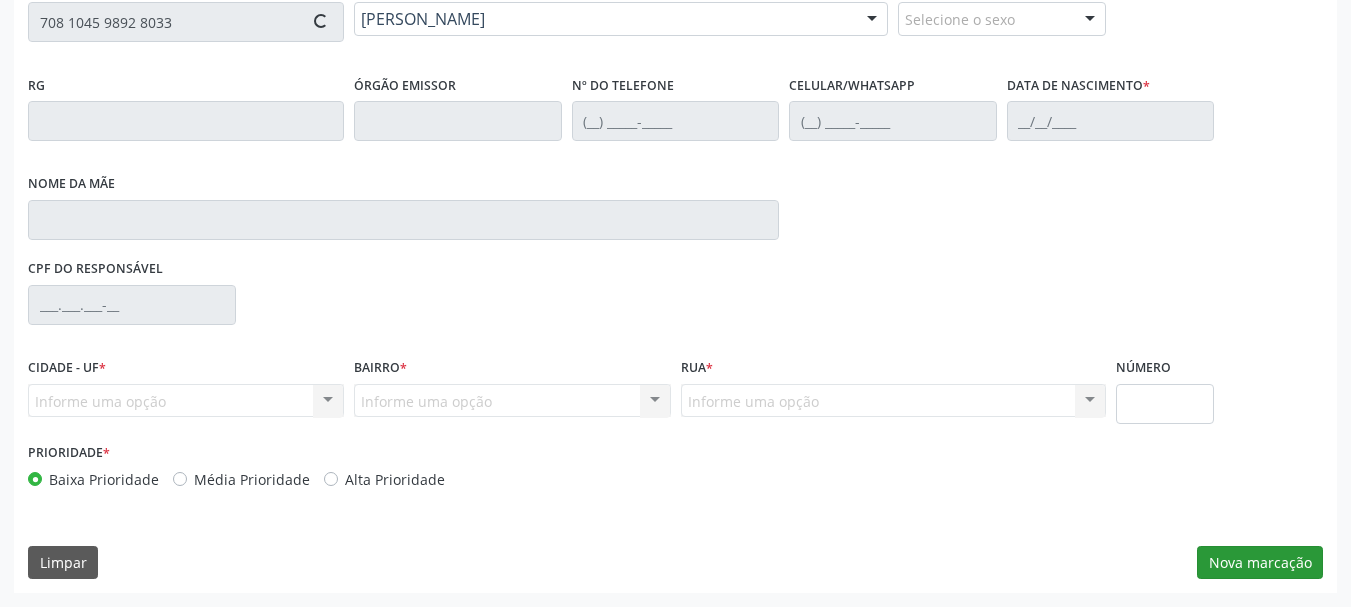 type on "Maria Nina Moreira Bispo" 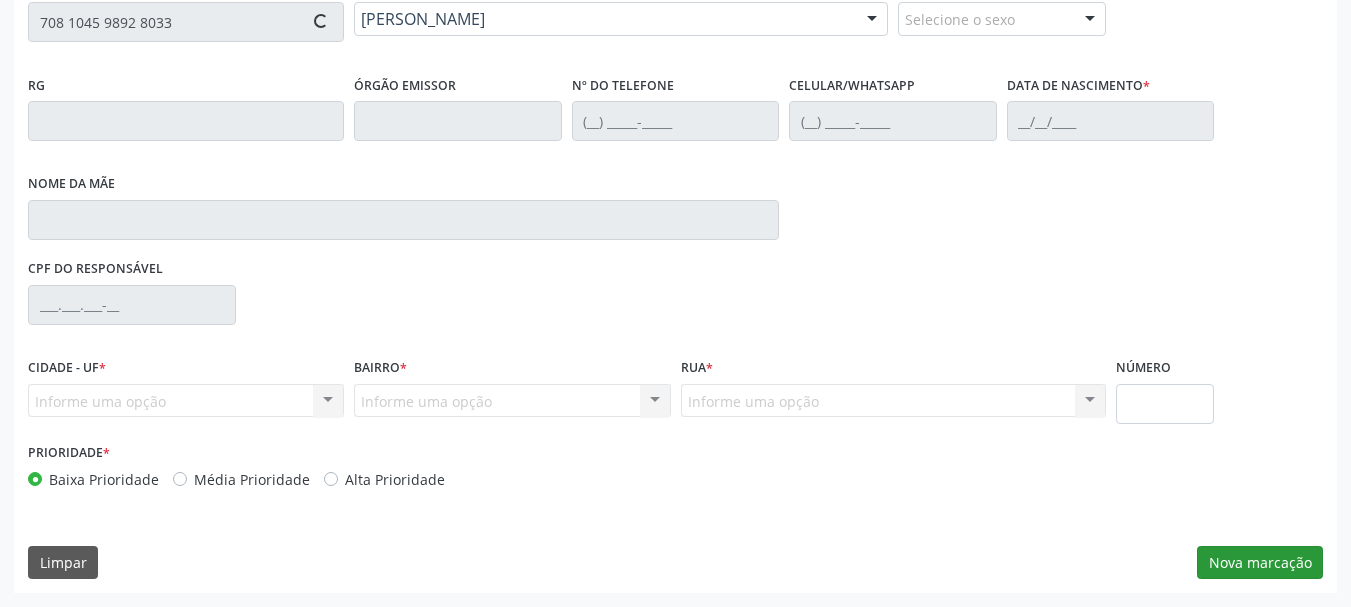 type on "S/N" 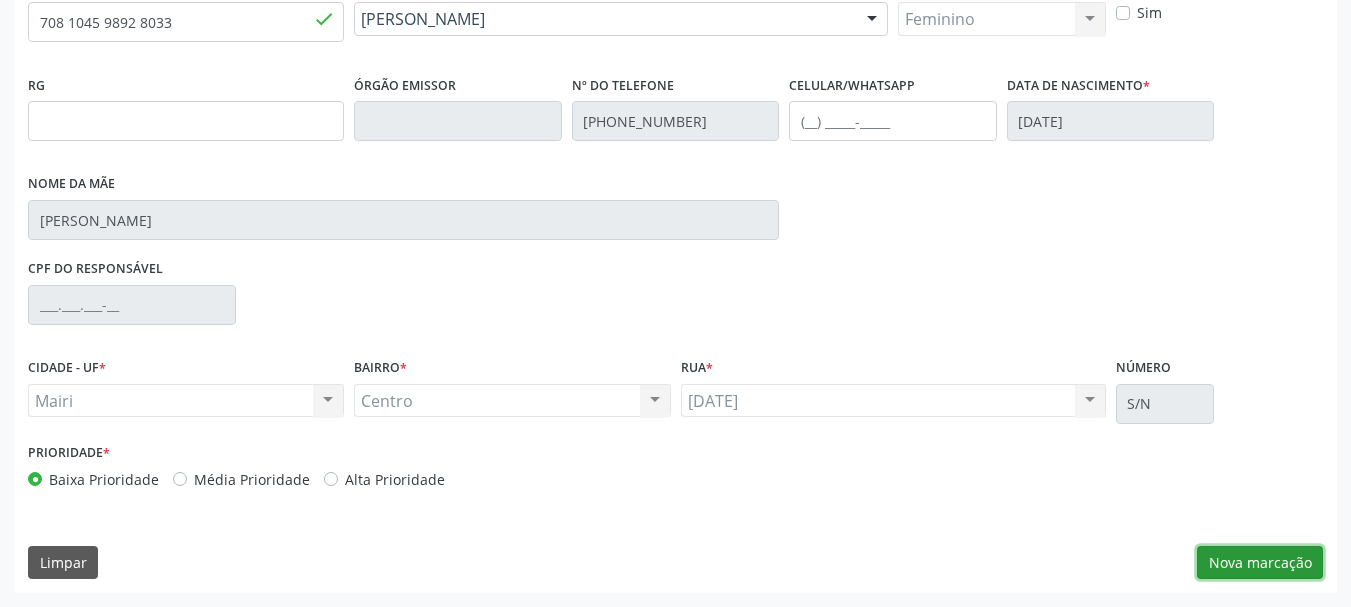 click on "Nova marcação" at bounding box center [1260, 563] 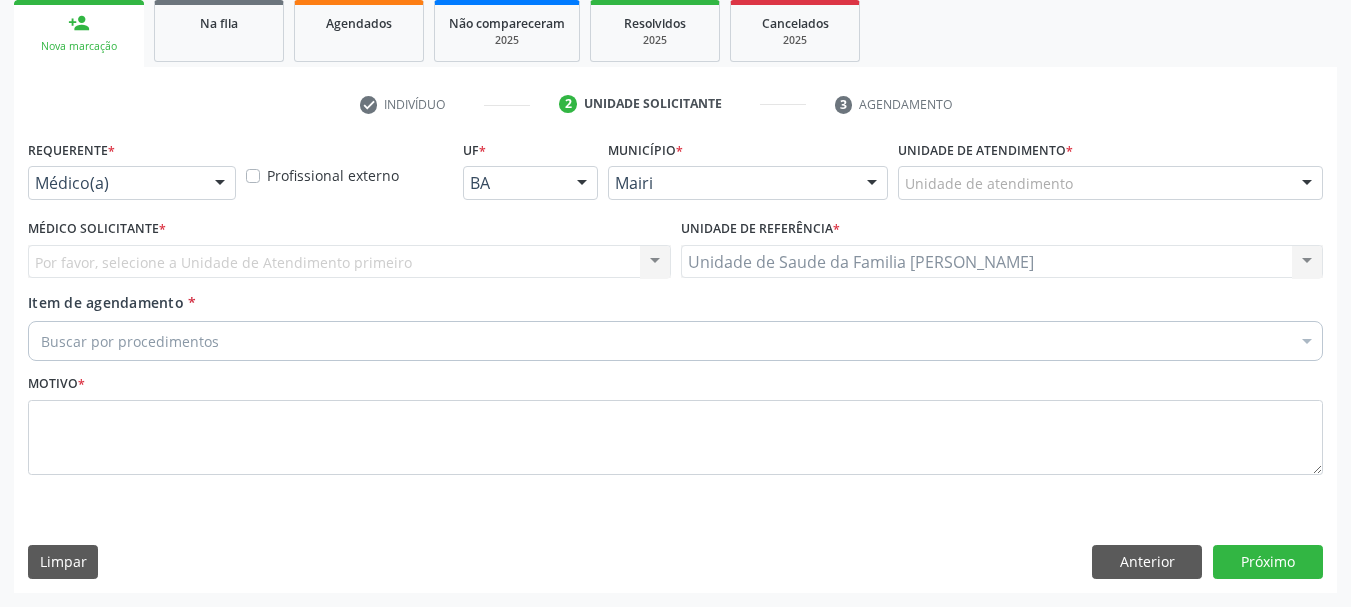 scroll, scrollTop: 299, scrollLeft: 0, axis: vertical 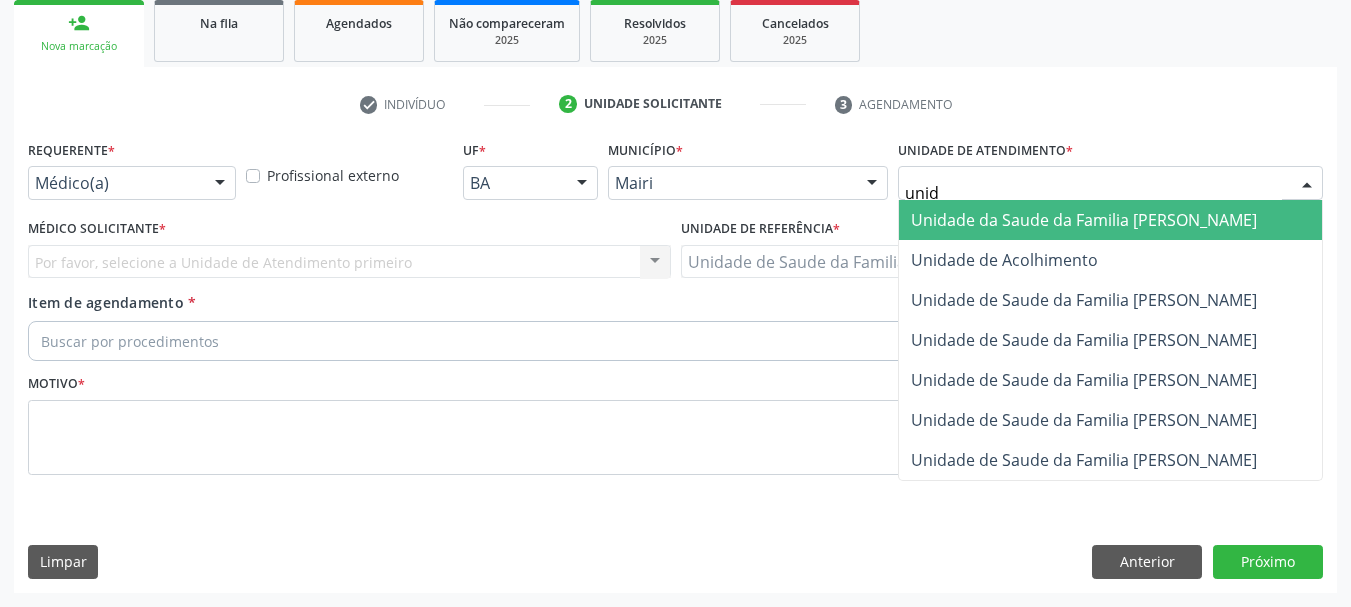 type on "unida" 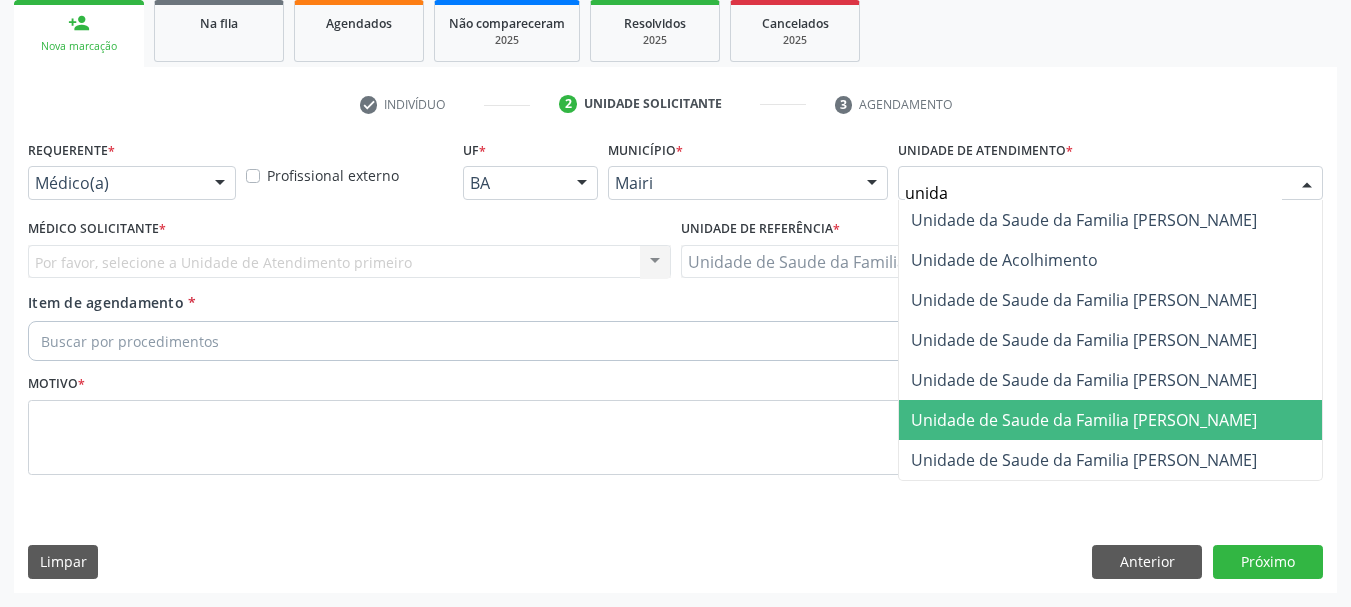 click on "Unidade de Saude da Familia [PERSON_NAME]" at bounding box center [1084, 420] 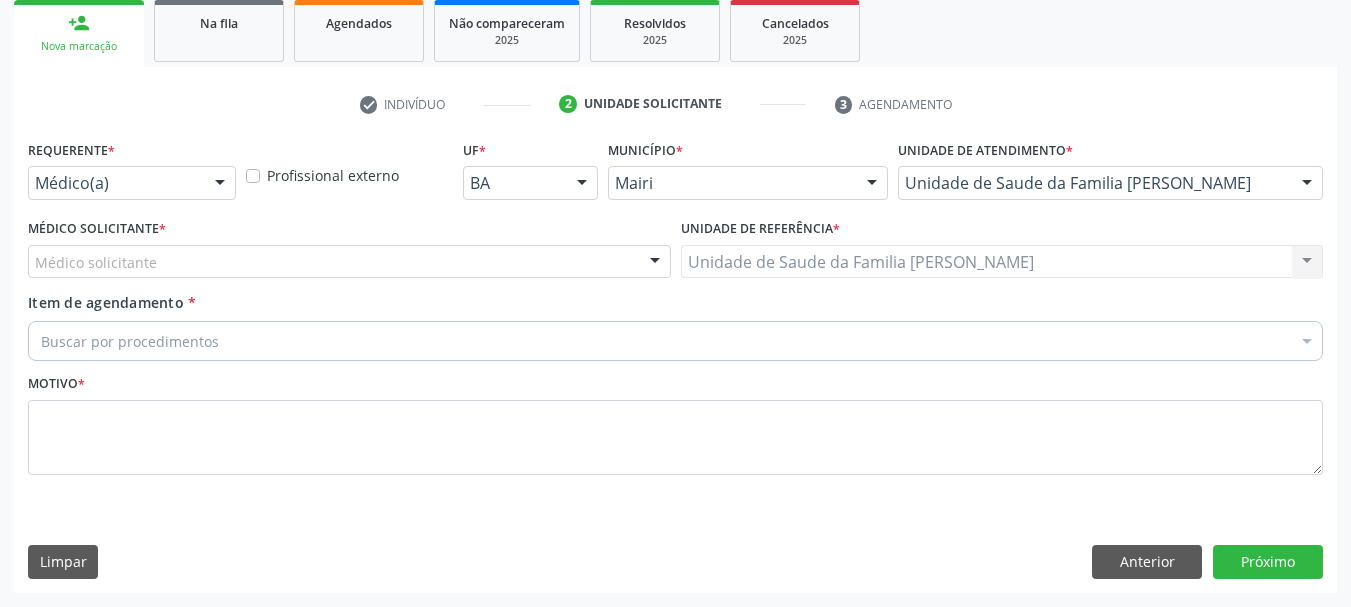 click on "Médico solicitante" at bounding box center [349, 262] 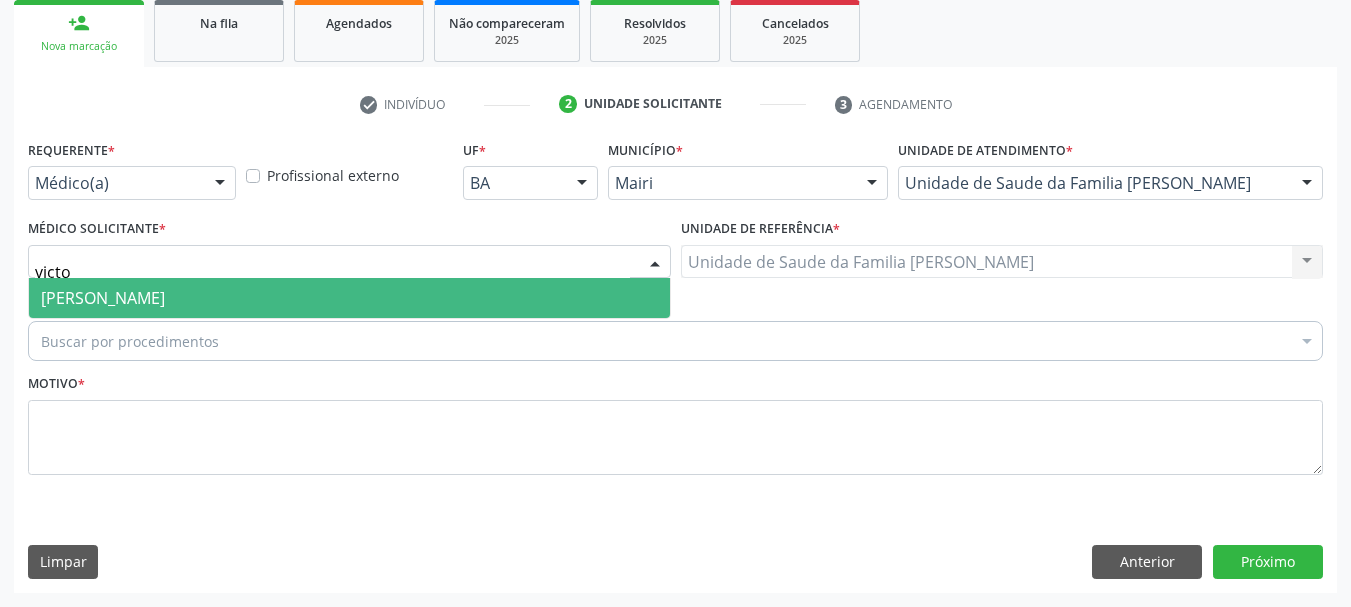 type on "victor" 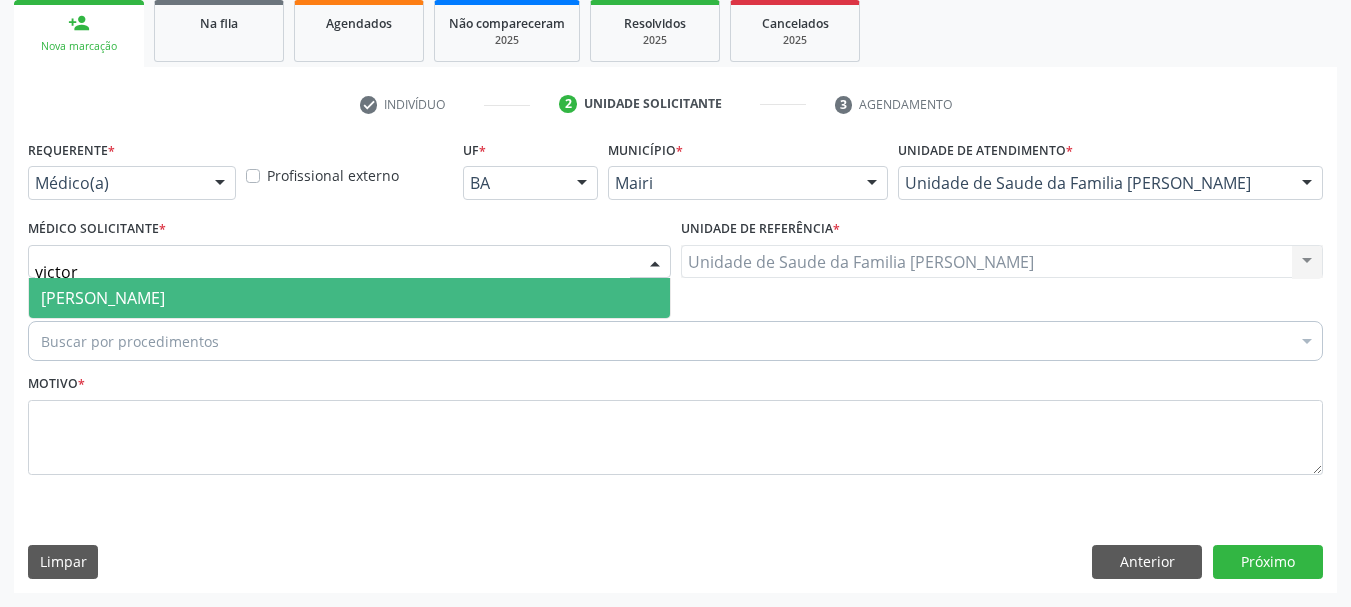 click on "[PERSON_NAME]" at bounding box center (103, 298) 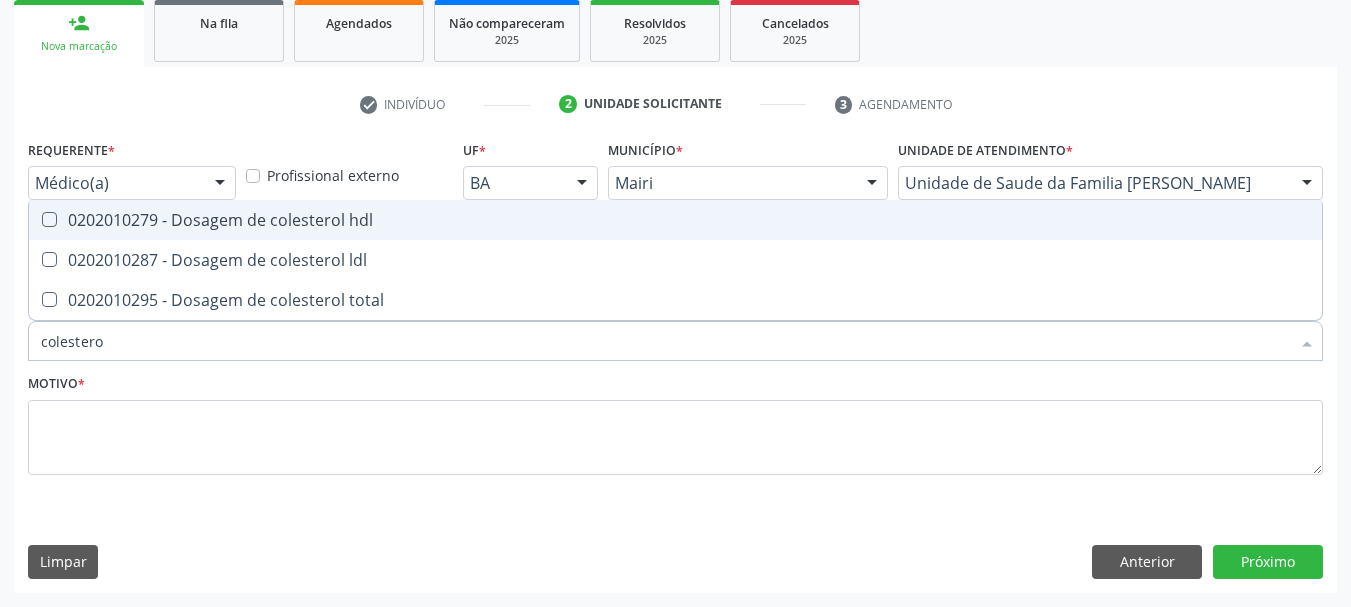 type on "colesterol" 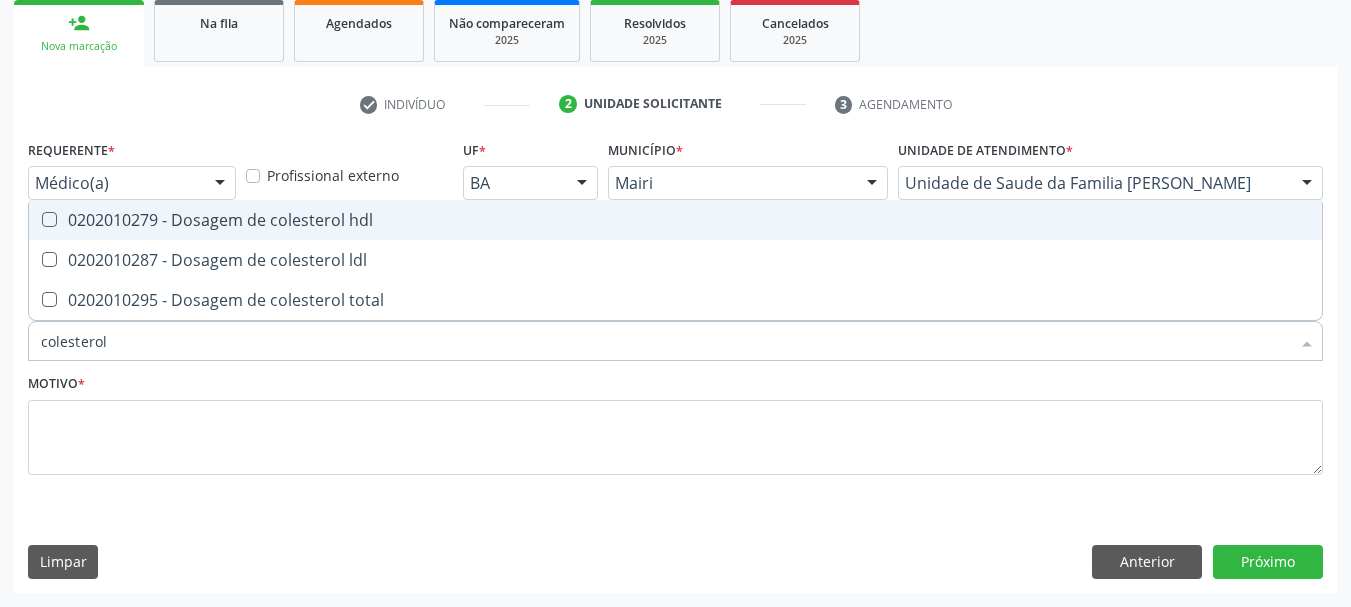 click on "0202010279 - Dosagem de colesterol hdl" at bounding box center (675, 220) 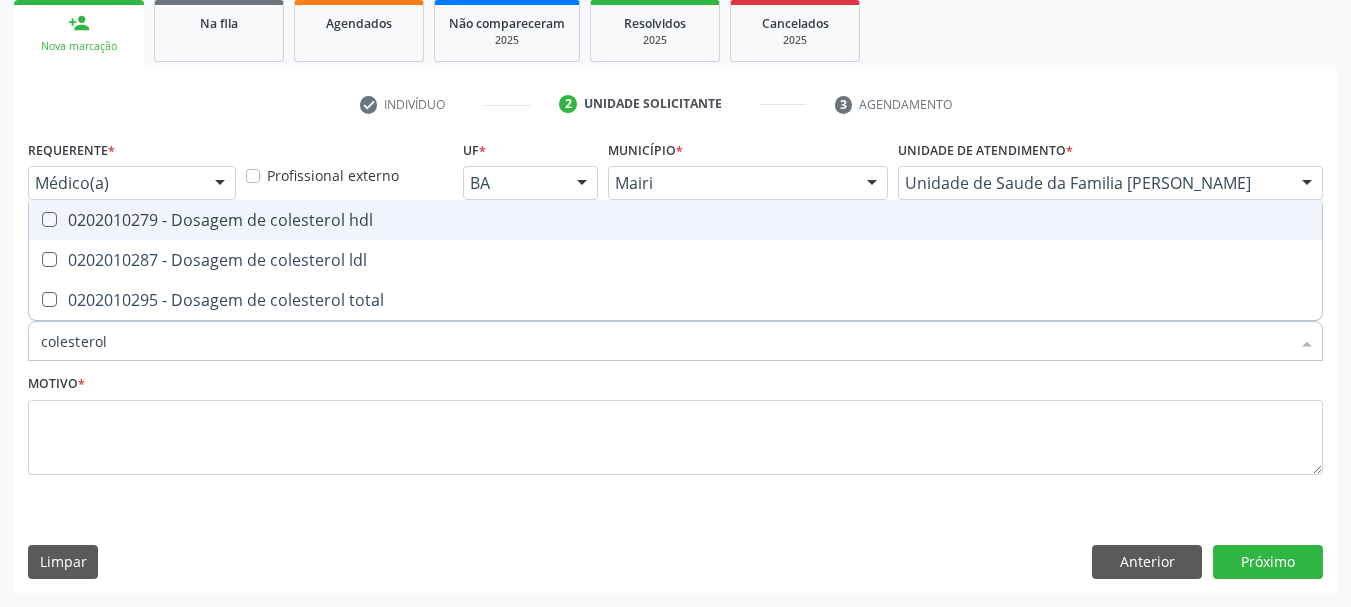 checkbox on "true" 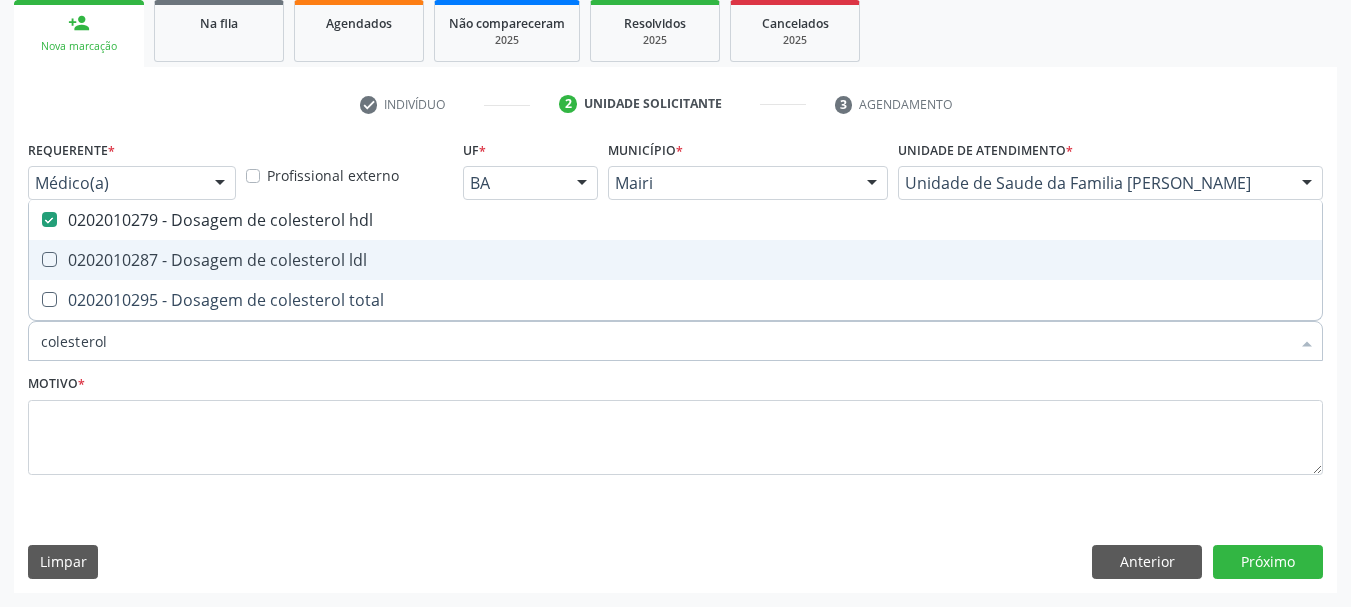 click on "0202010287 - Dosagem de colesterol ldl" at bounding box center [675, 260] 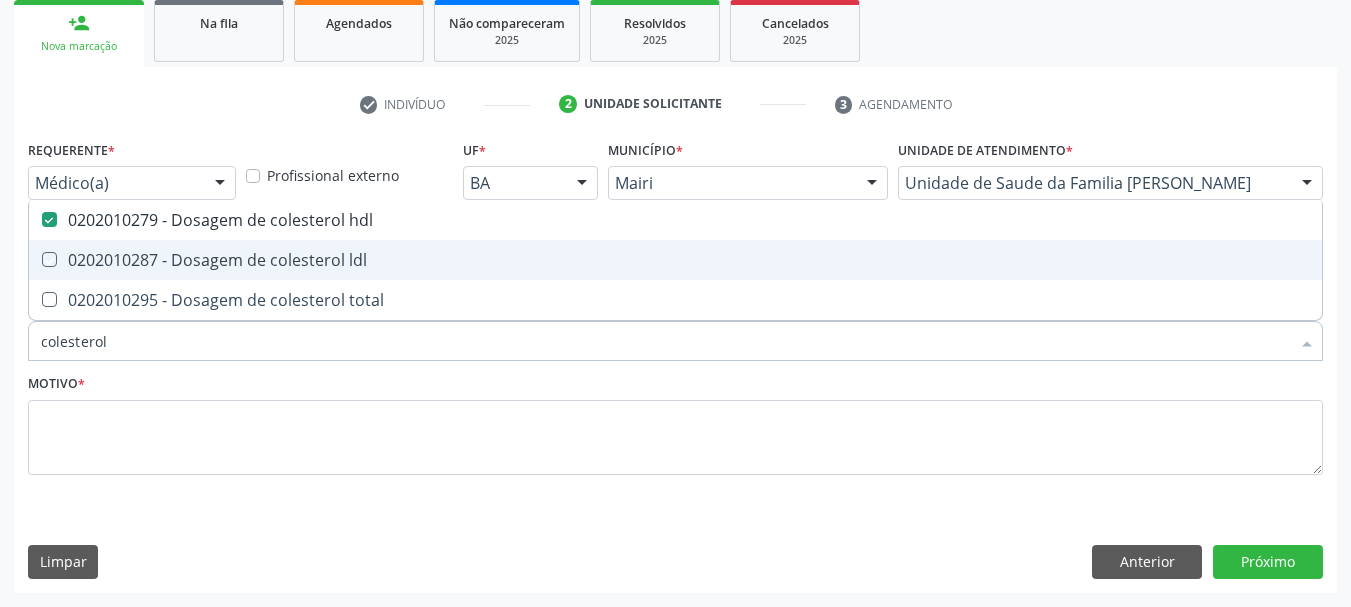 checkbox on "true" 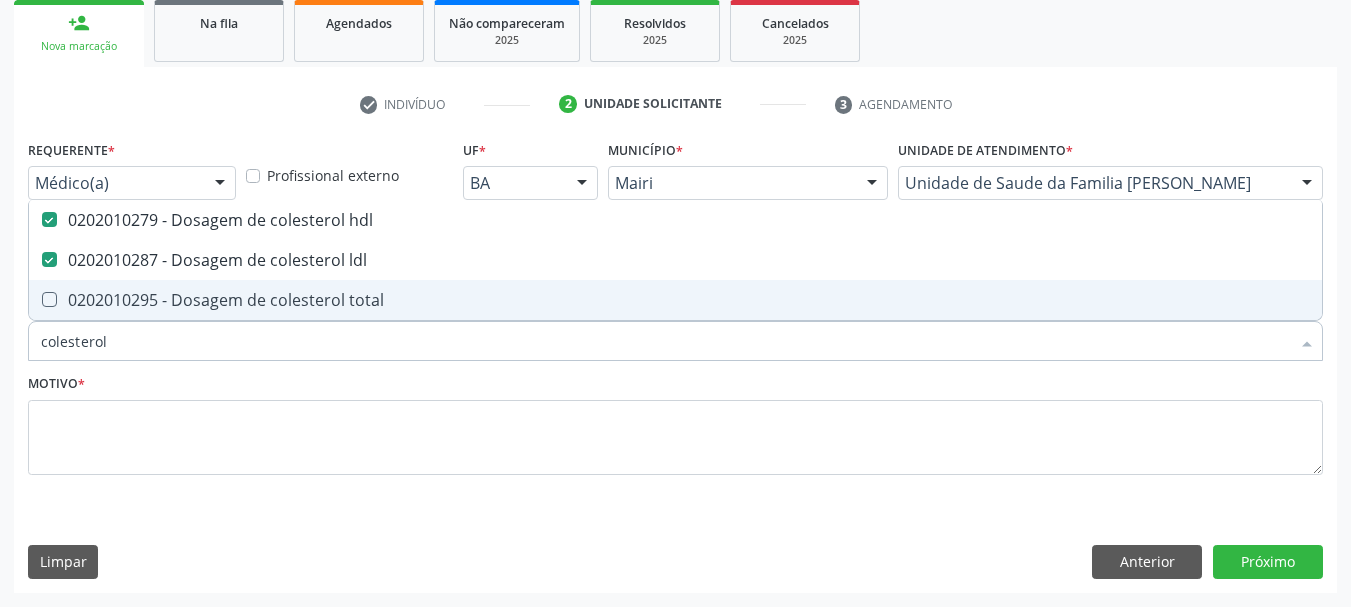 click on "0202010295 - Dosagem de colesterol total" at bounding box center [675, 300] 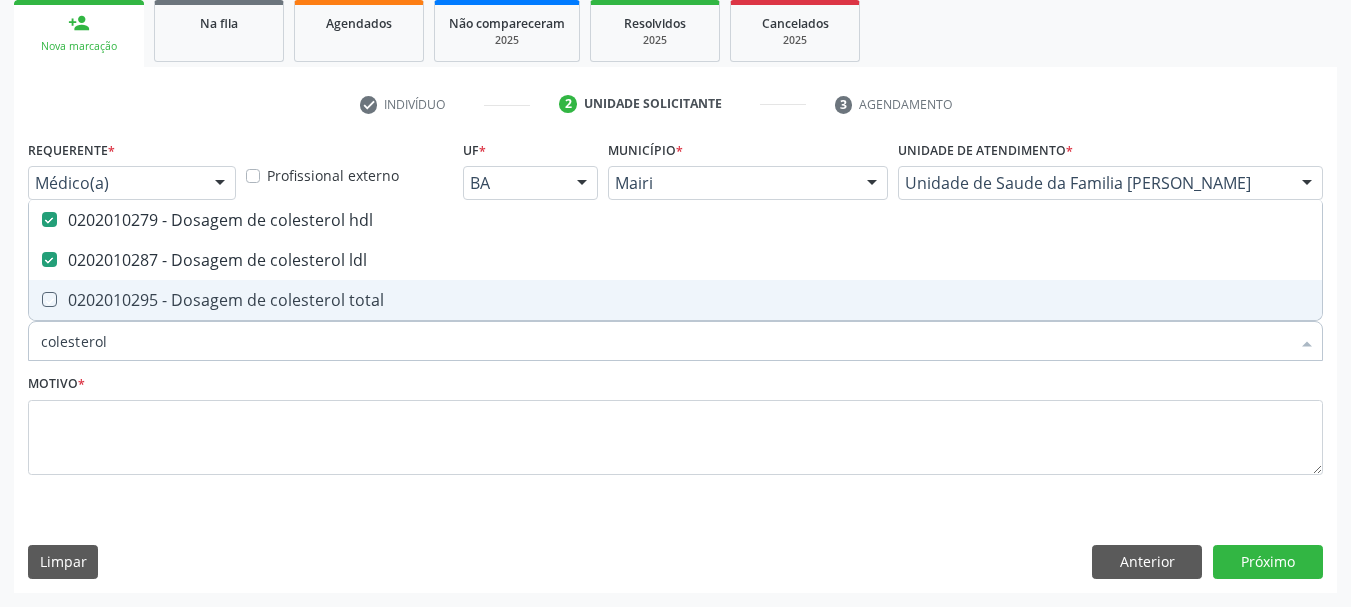 checkbox on "true" 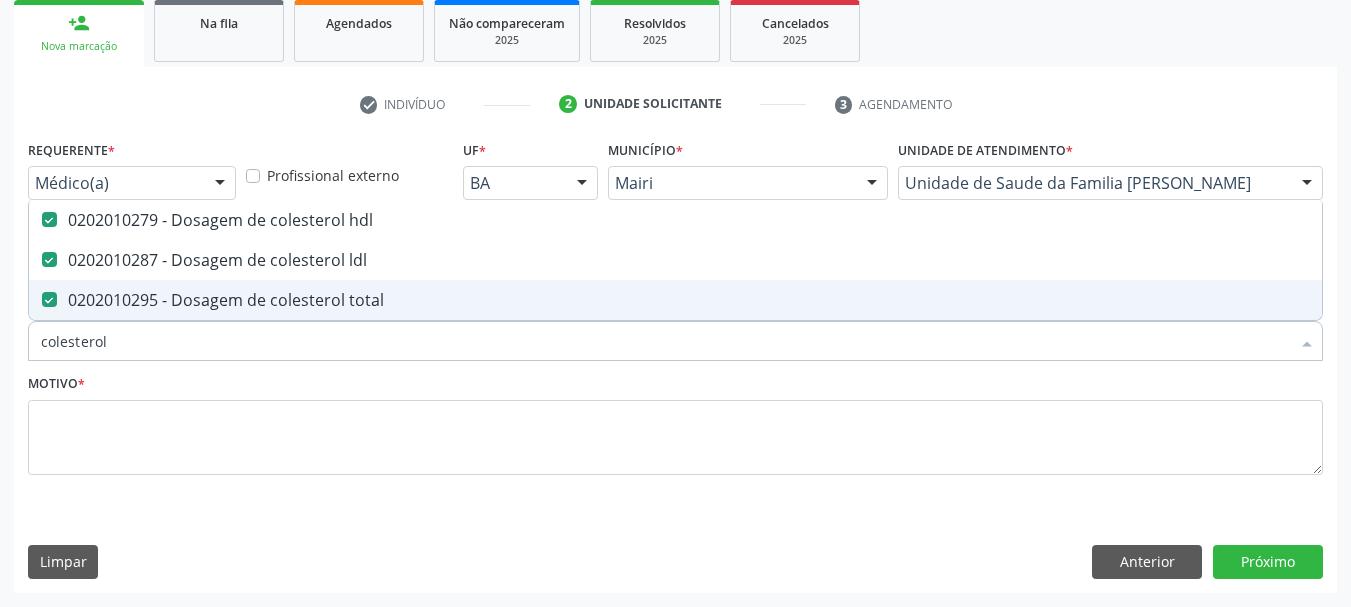 drag, startPoint x: 121, startPoint y: 354, endPoint x: 0, endPoint y: 381, distance: 123.97581 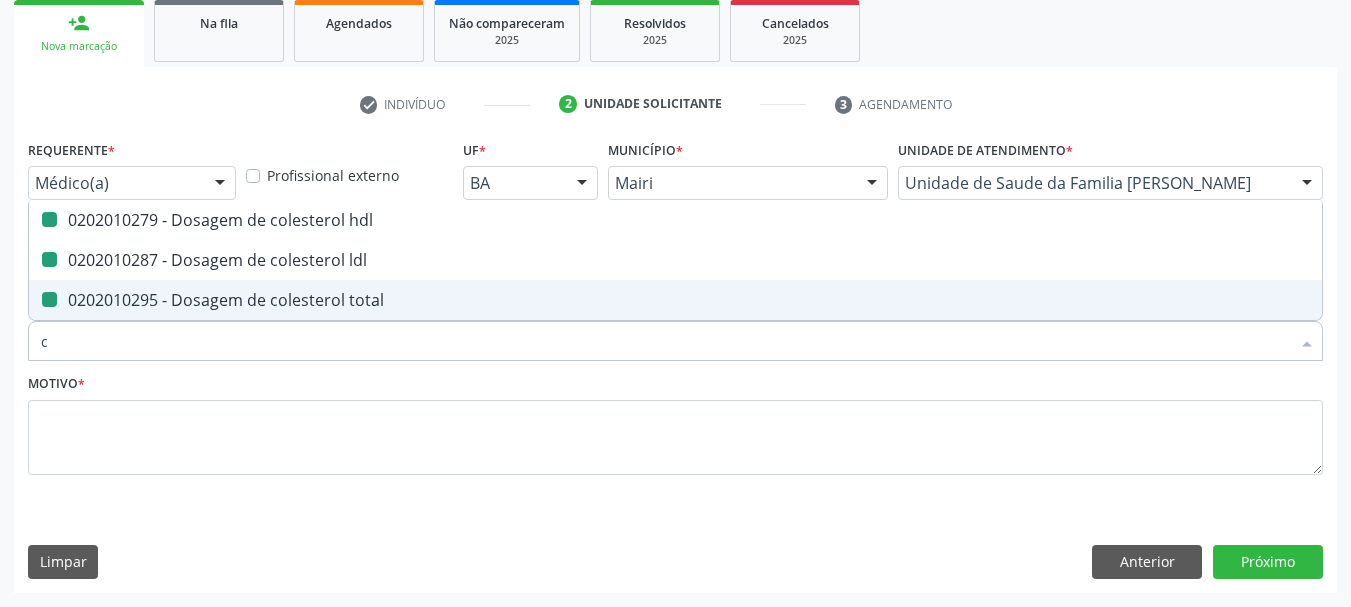type on "cr" 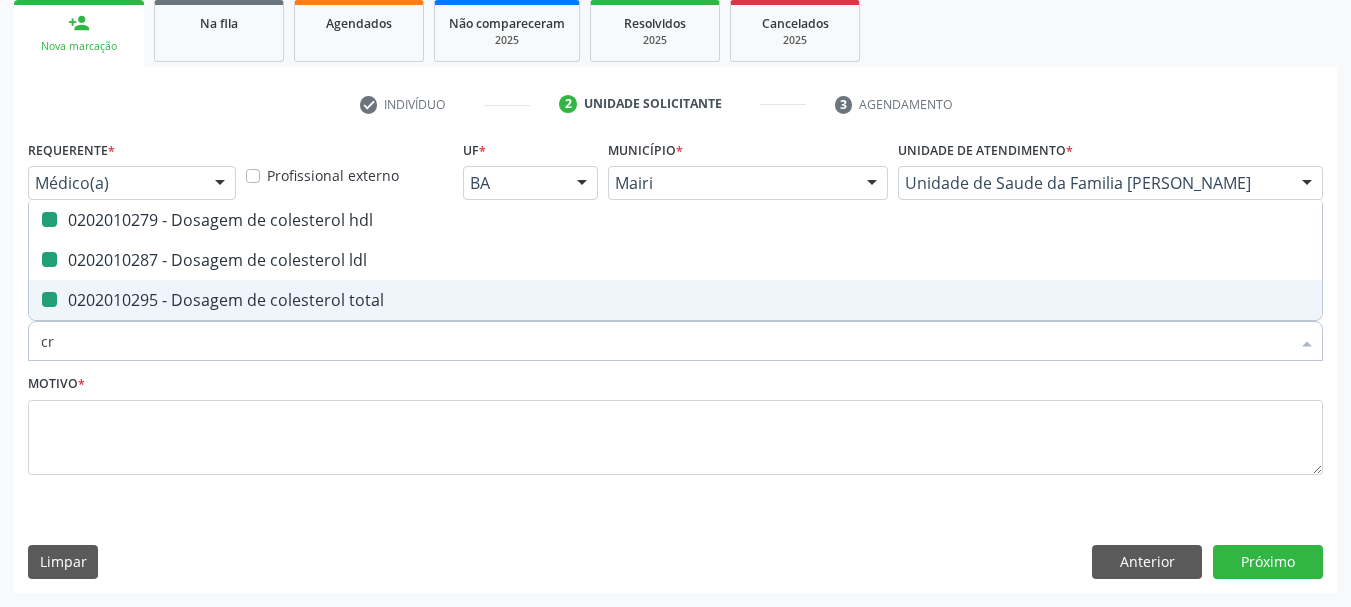 checkbox on "false" 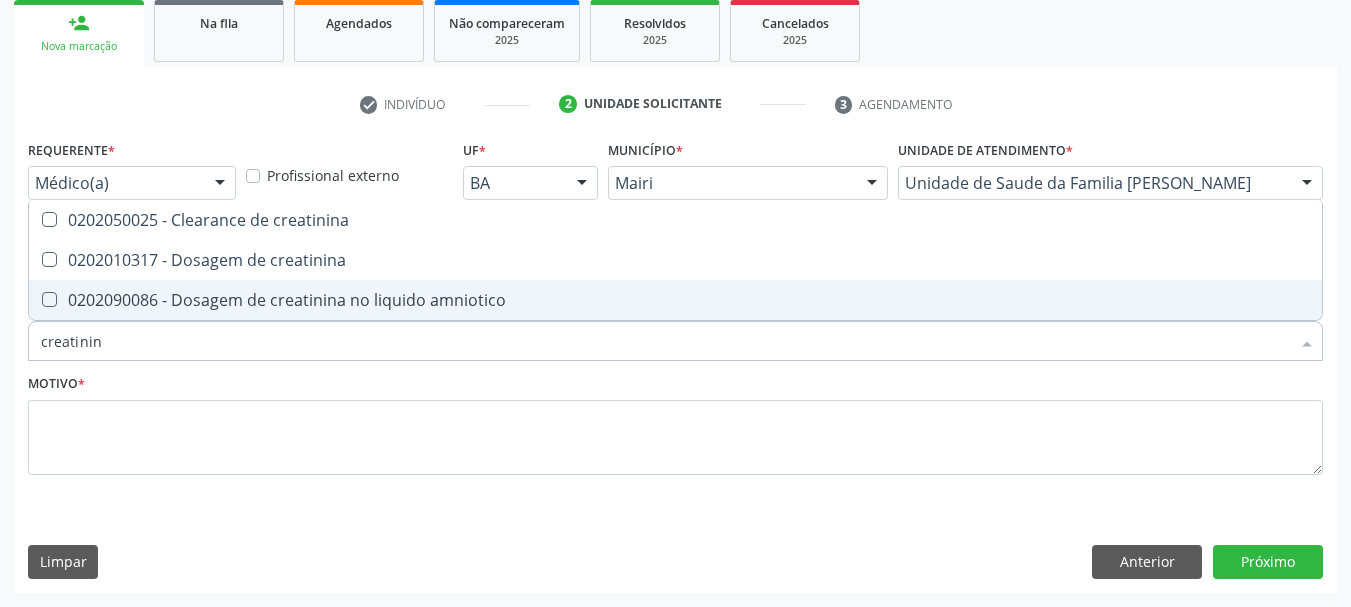 type on "creatinina" 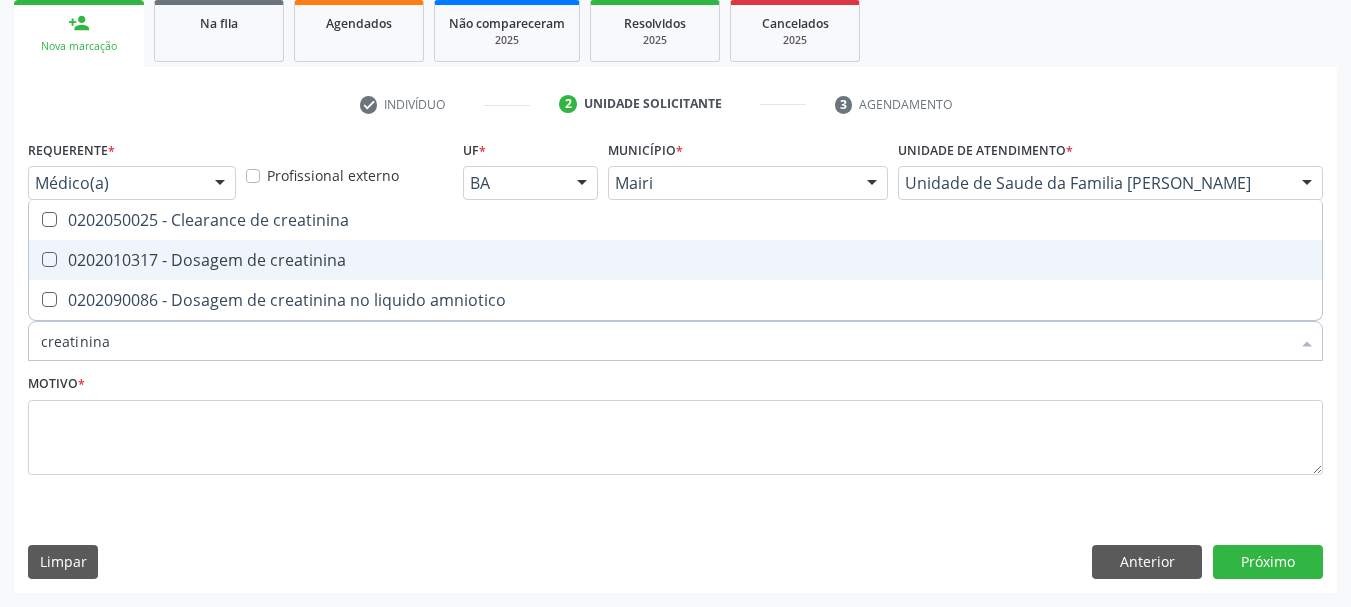 click on "0202010317 - Dosagem de creatinina" at bounding box center (675, 260) 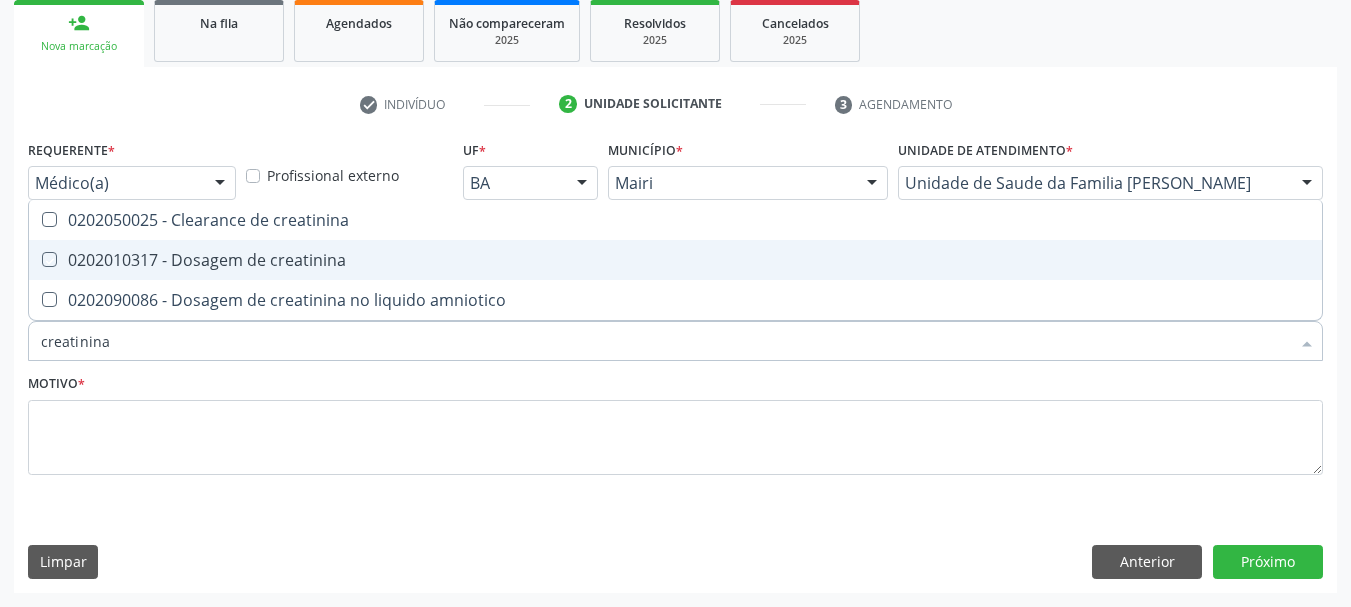 checkbox on "true" 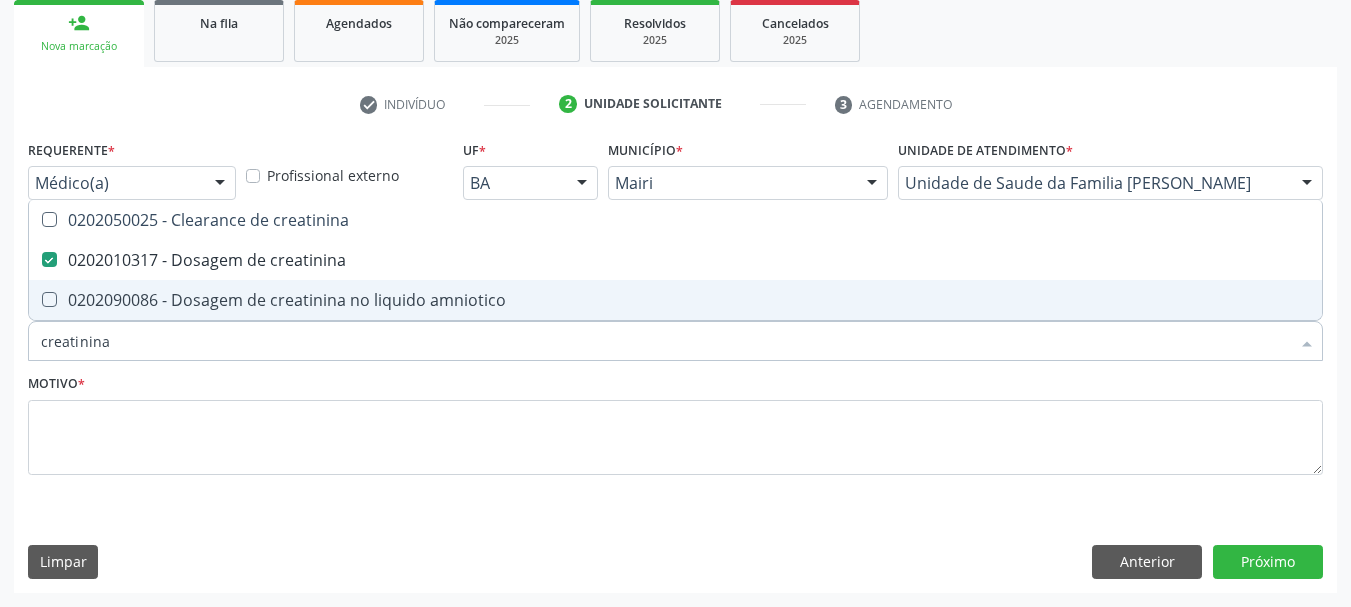 drag, startPoint x: 137, startPoint y: 322, endPoint x: 0, endPoint y: 318, distance: 137.05838 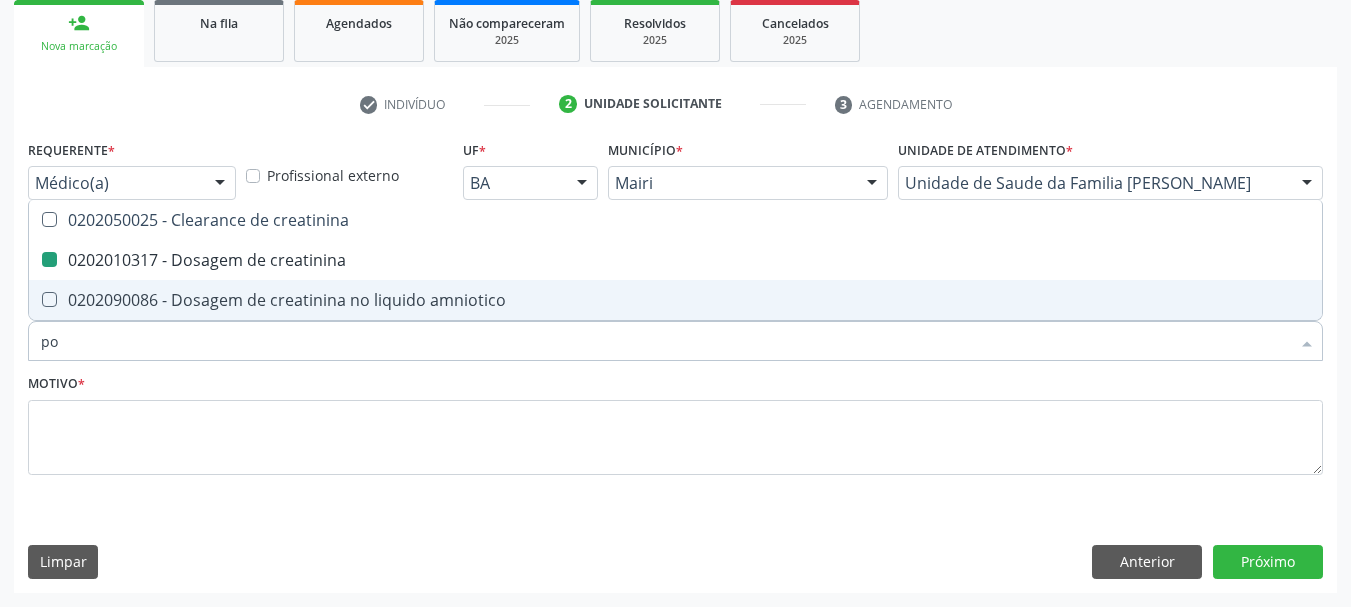 type on "pot" 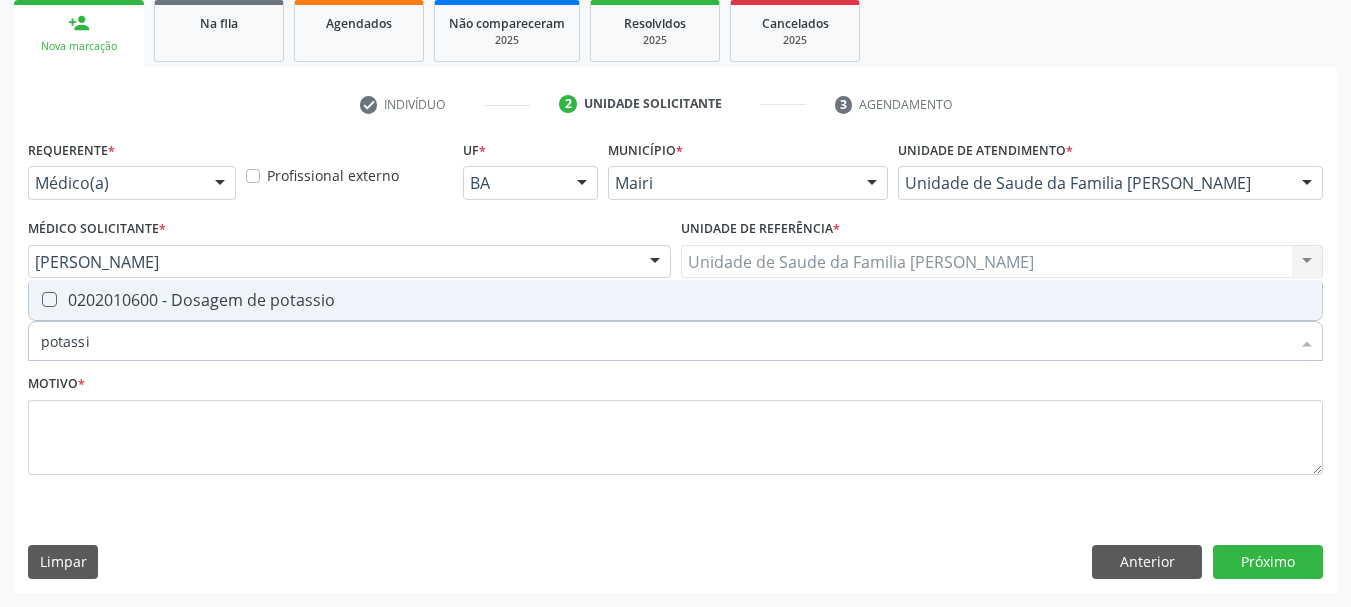 type on "potassio" 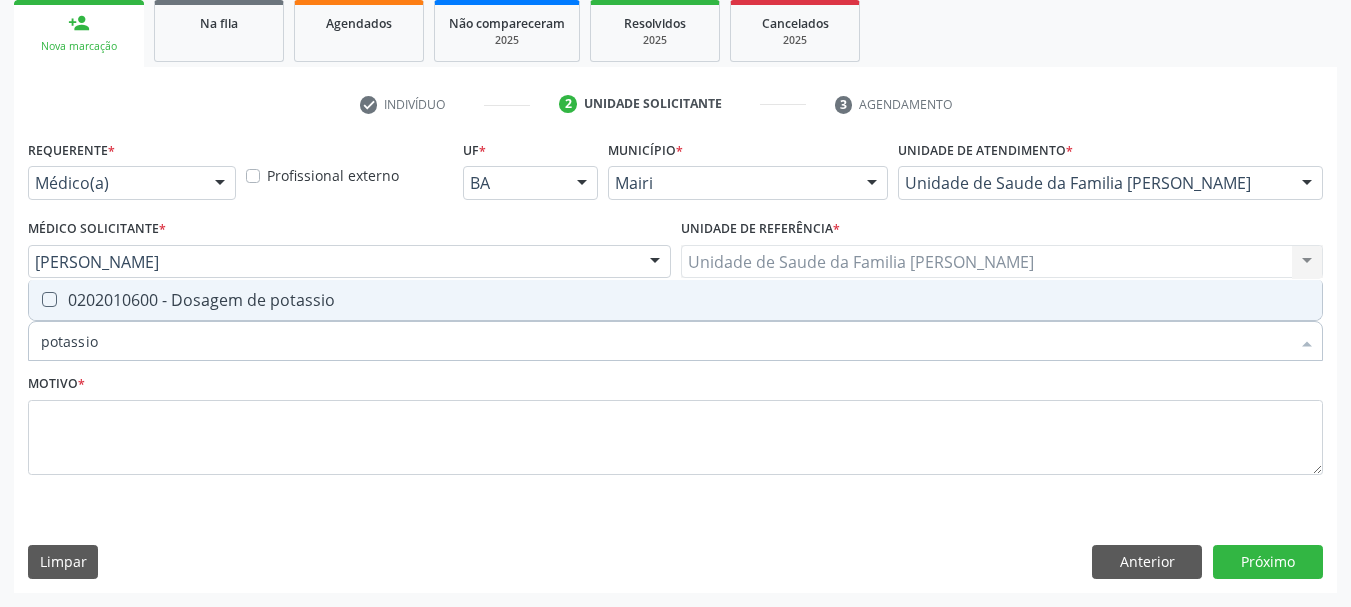 click at bounding box center [36, 300] 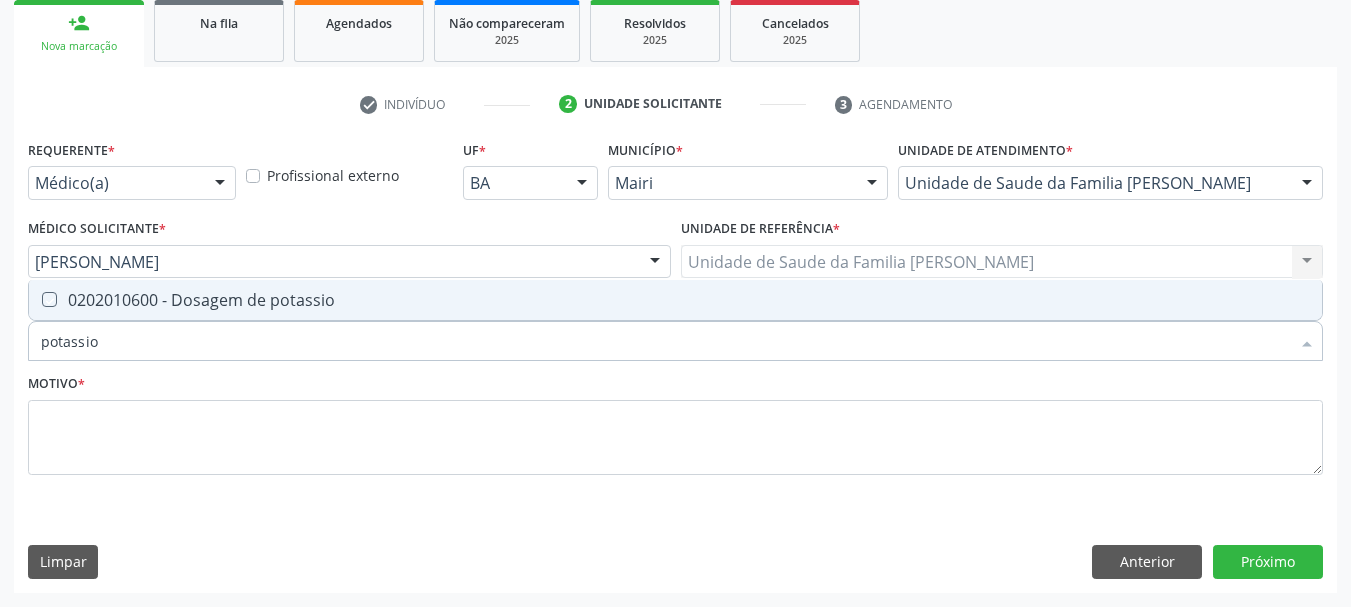 checkbox on "true" 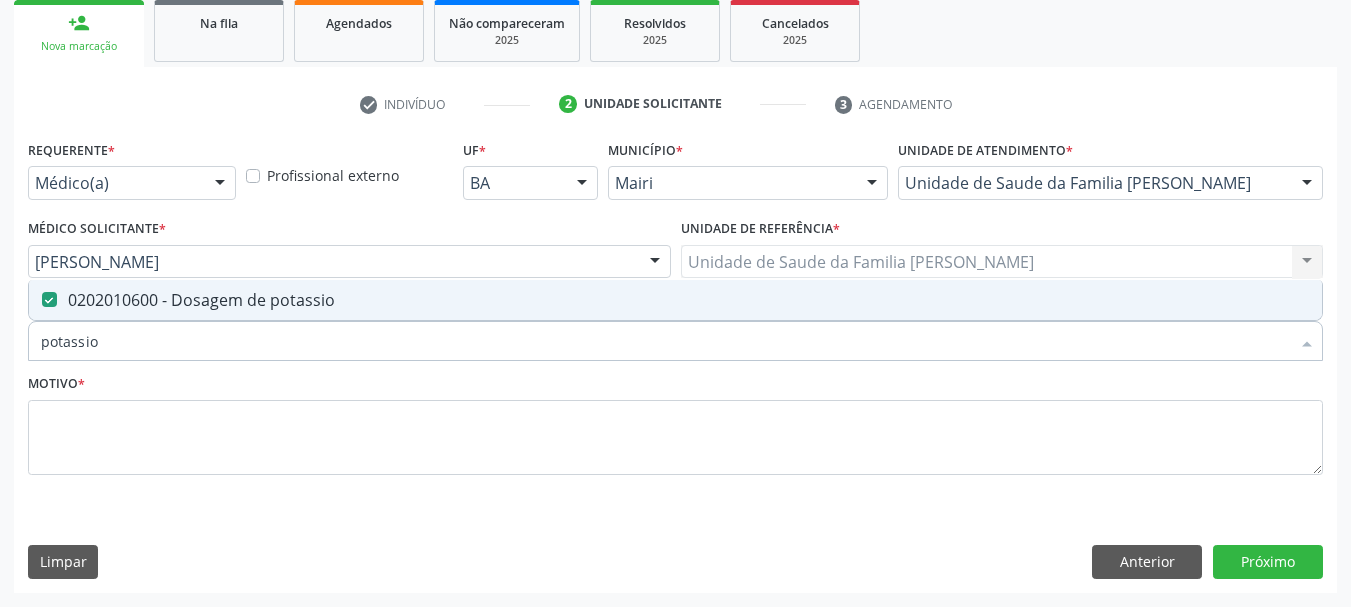 click on "Acompanhamento
Acompanhe a situação das marcações correntes e finalizadas
Relatórios
Ano de acompanhamento
2025 2024 2023 2022 2021 2020 2019
person_add
Nova marcação
Na fila   Agendados   Não compareceram
2025
Resolvidos
2025
Cancelados
2025
check
Indivíduo
2
Unidade solicitante
3
Agendamento
CNS
*
708 1045 9892 8033       done
Nome
*
Edney Moreira Bispo
Edney Moreira Bispo
CNS:
708 1045 9892 8033
CPF:    --   Nascimento:
07/11/1980
Nenhum resultado encontrado para: "   "
Digite o nome ou CNS para buscar um indivíduo
Sexo
*
Feminino         Masculino   Feminino
Nenhum resultado encontrado para: "   "" at bounding box center [675, 209] 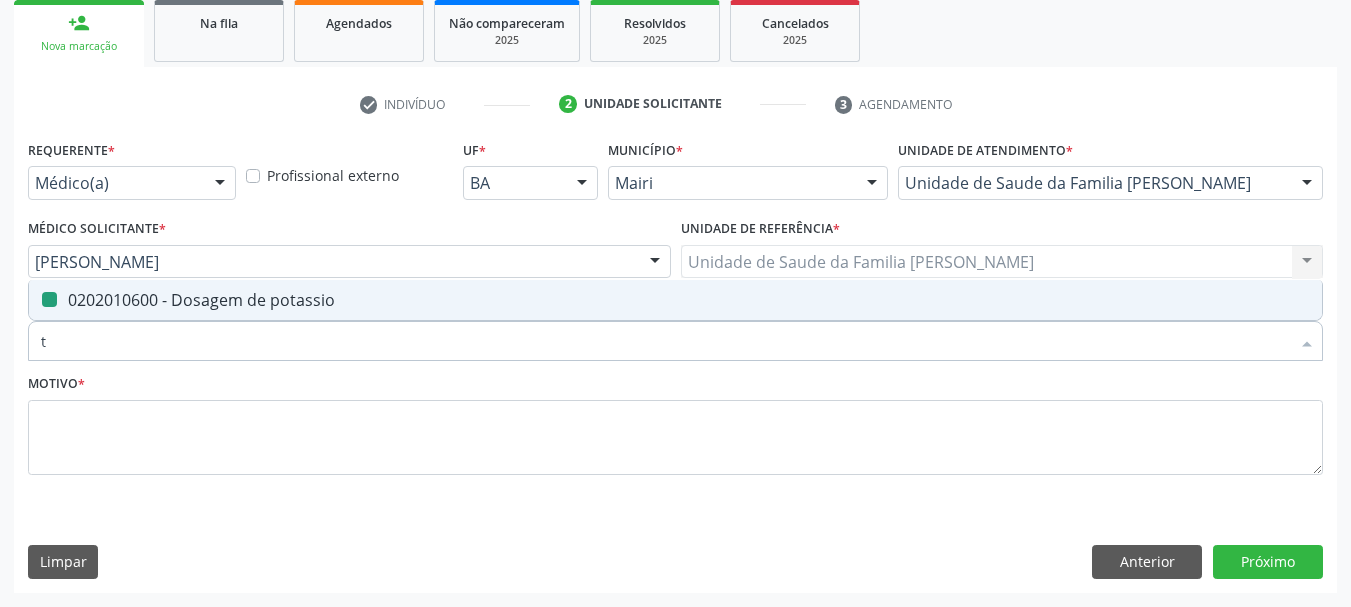 type on "tr" 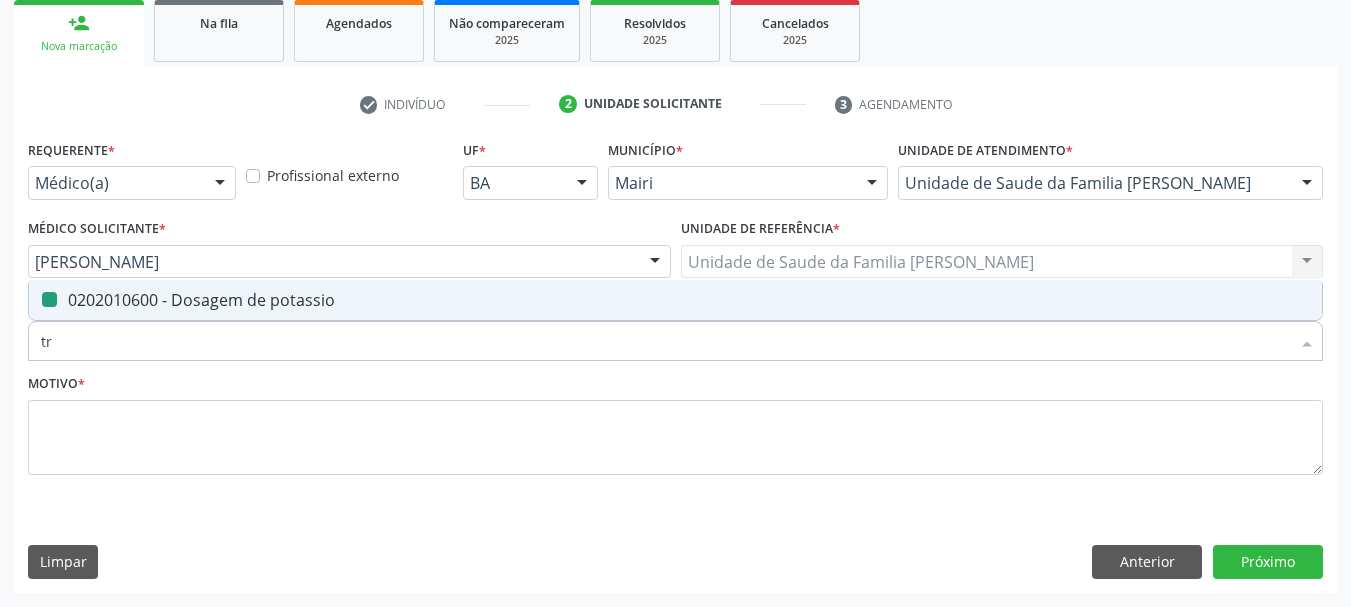 checkbox on "false" 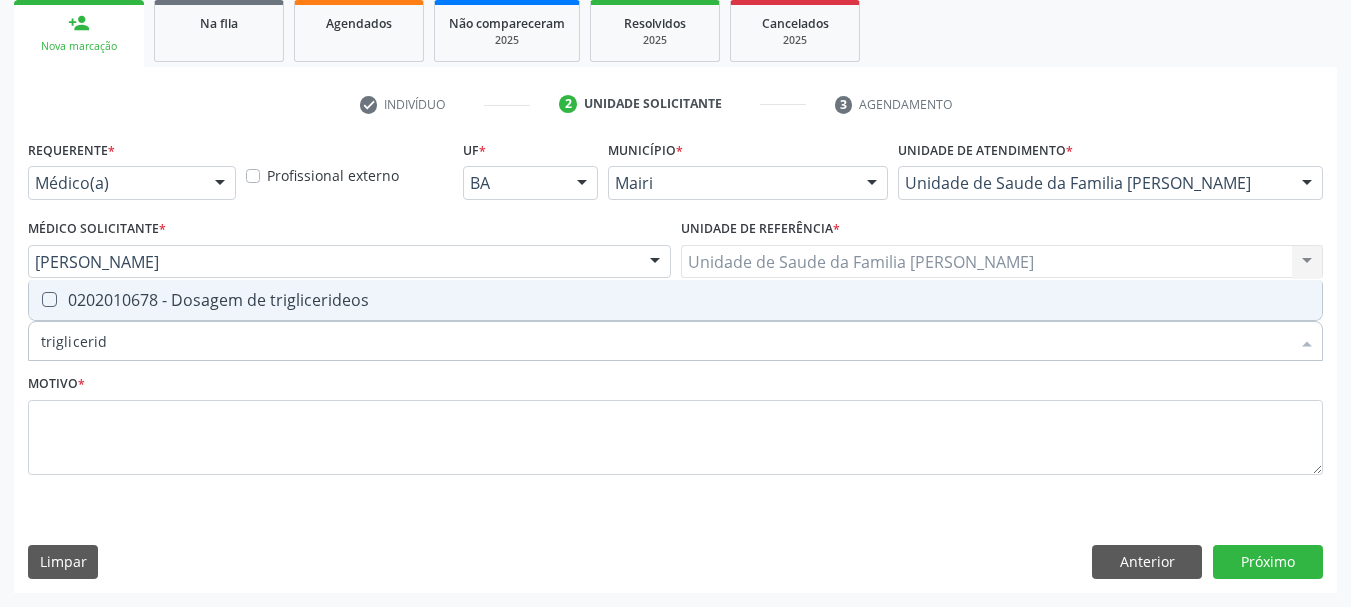 type on "trigliceride" 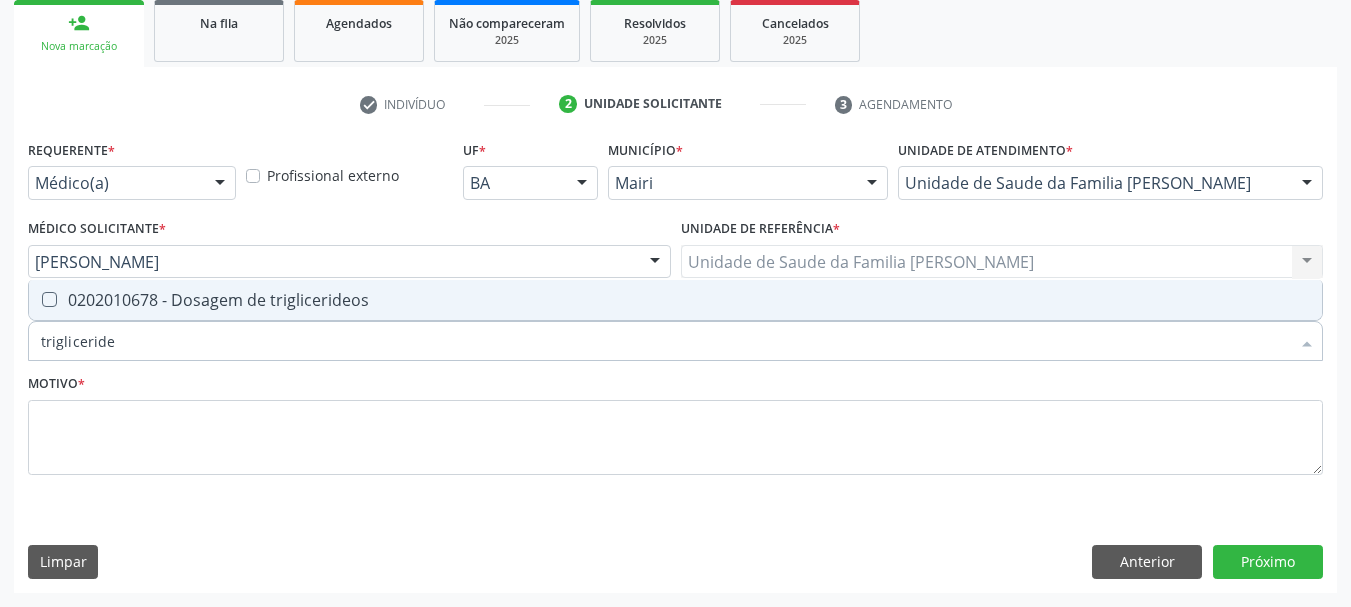 click on "0202010678 - Dosagem de triglicerideos" at bounding box center (675, 300) 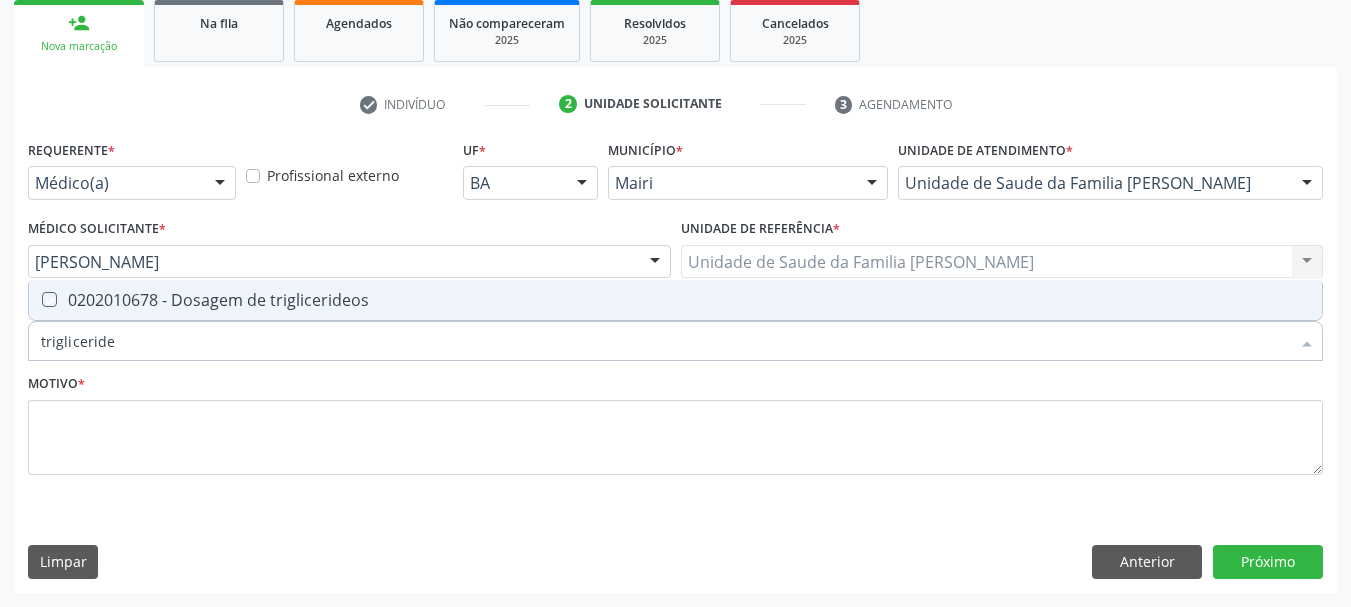 checkbox on "true" 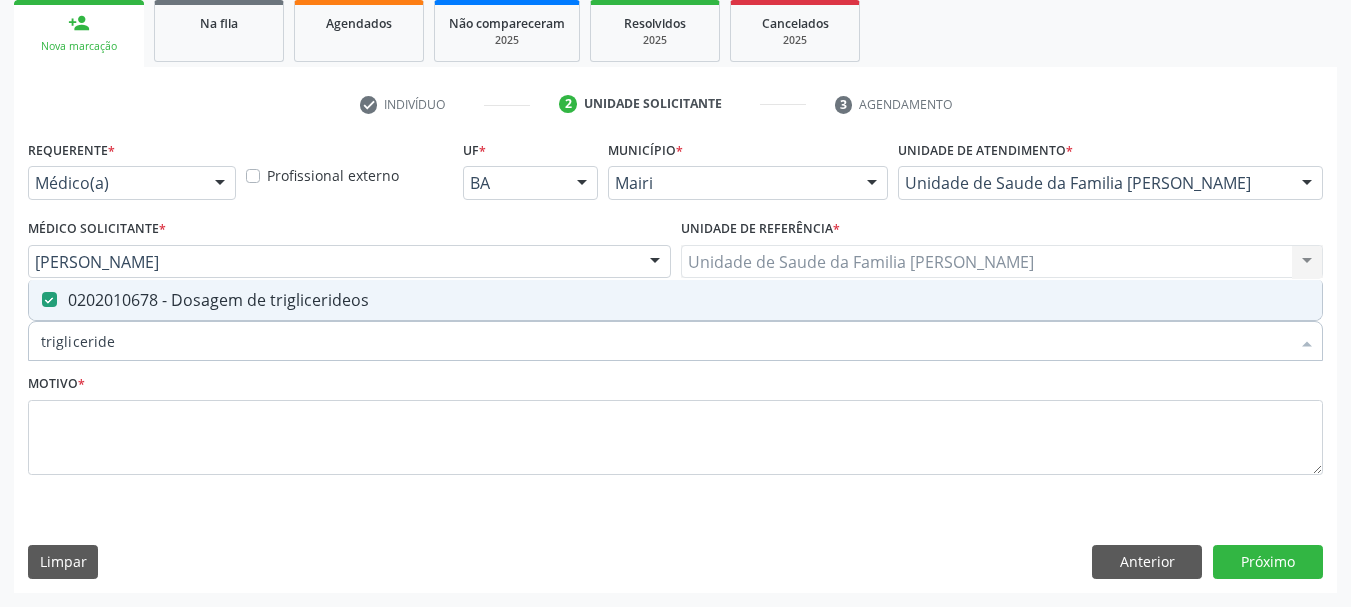 drag, startPoint x: 93, startPoint y: 349, endPoint x: 0, endPoint y: 344, distance: 93.13431 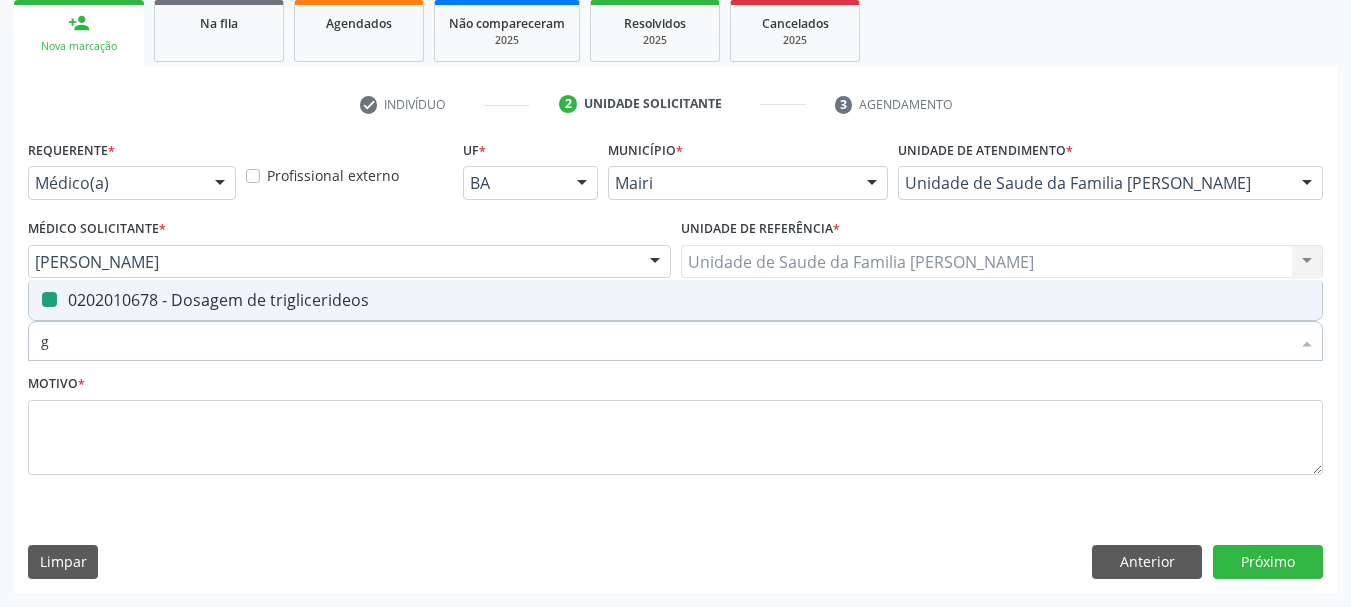 type on "gl" 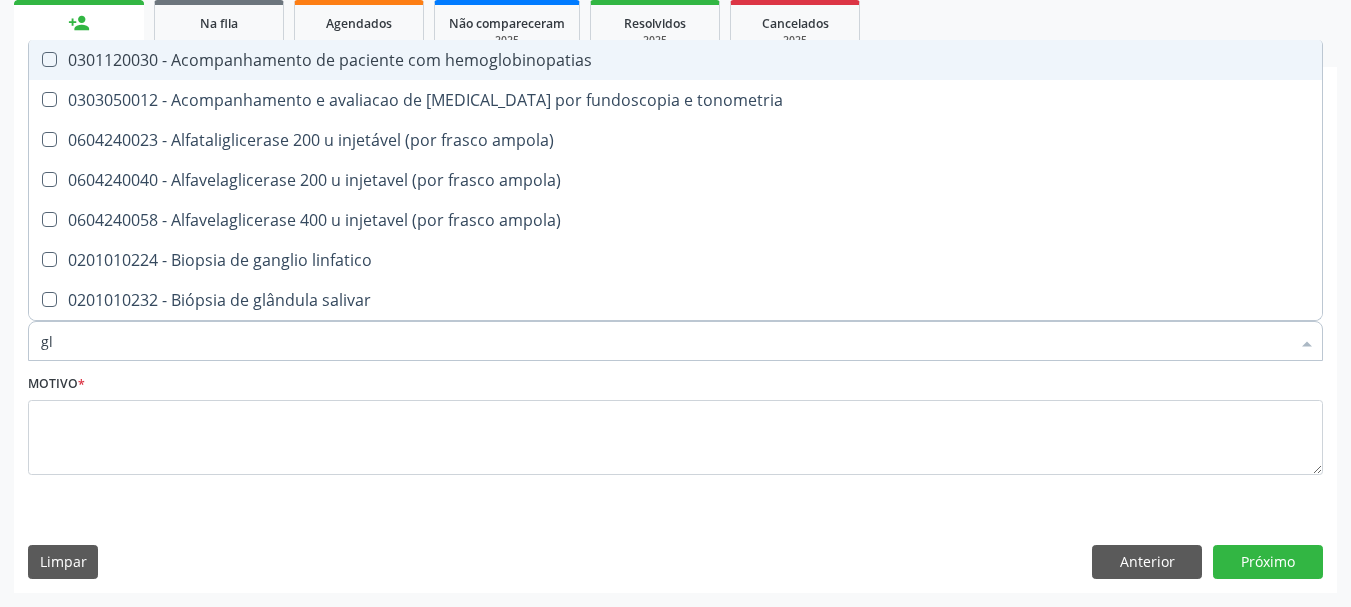 checkbox on "false" 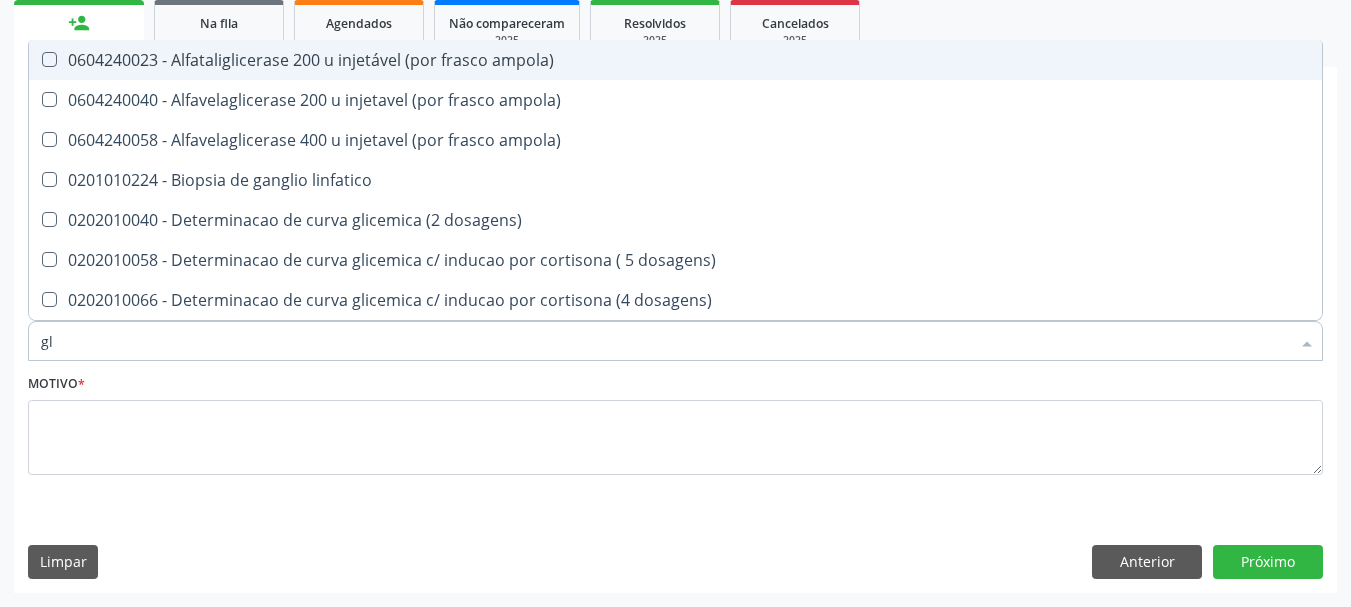 type on "gli" 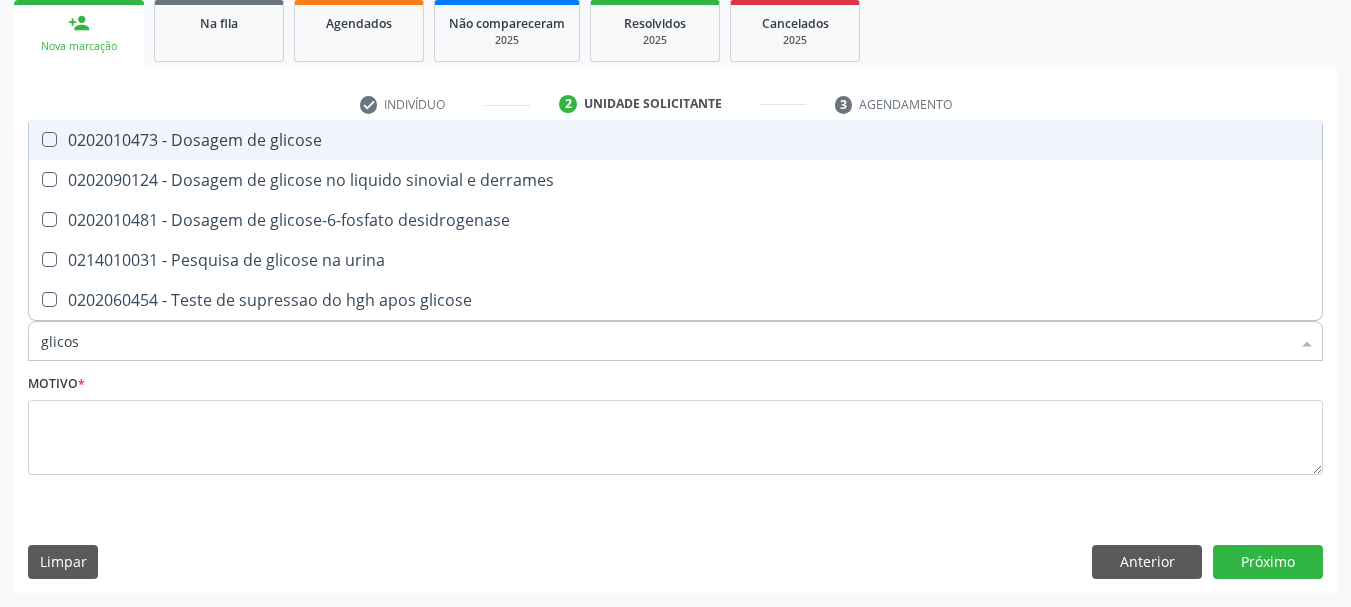 type on "glicose" 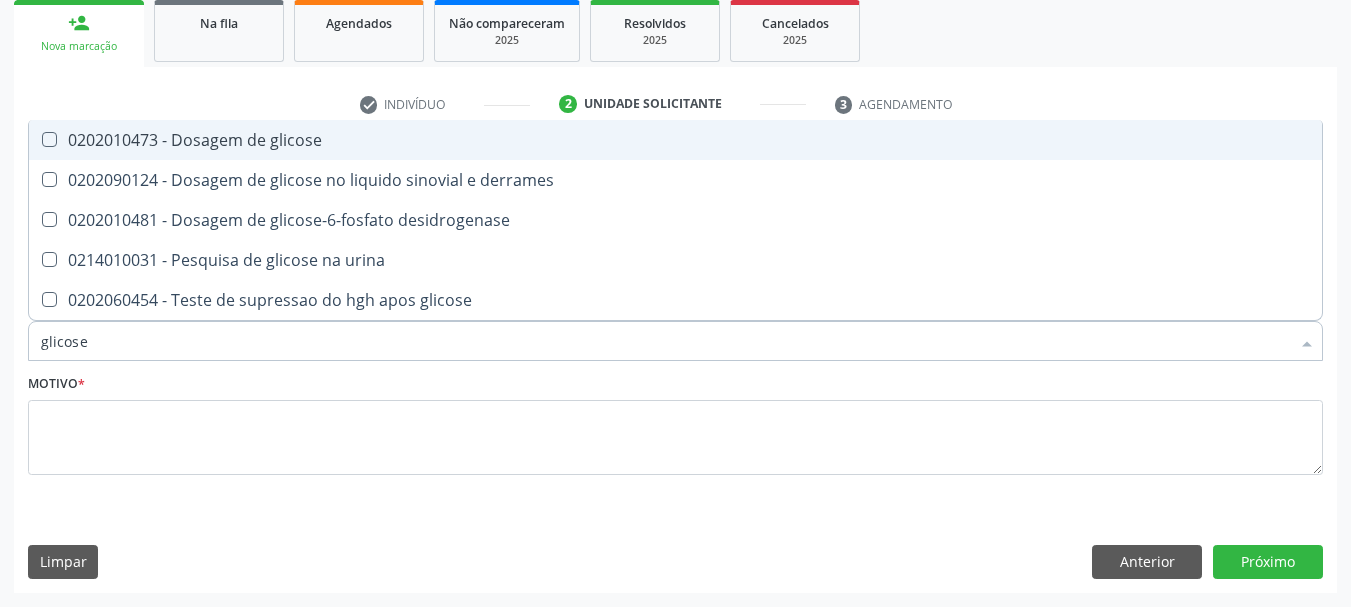 click on "0202010473 - Dosagem de glicose" at bounding box center [675, 140] 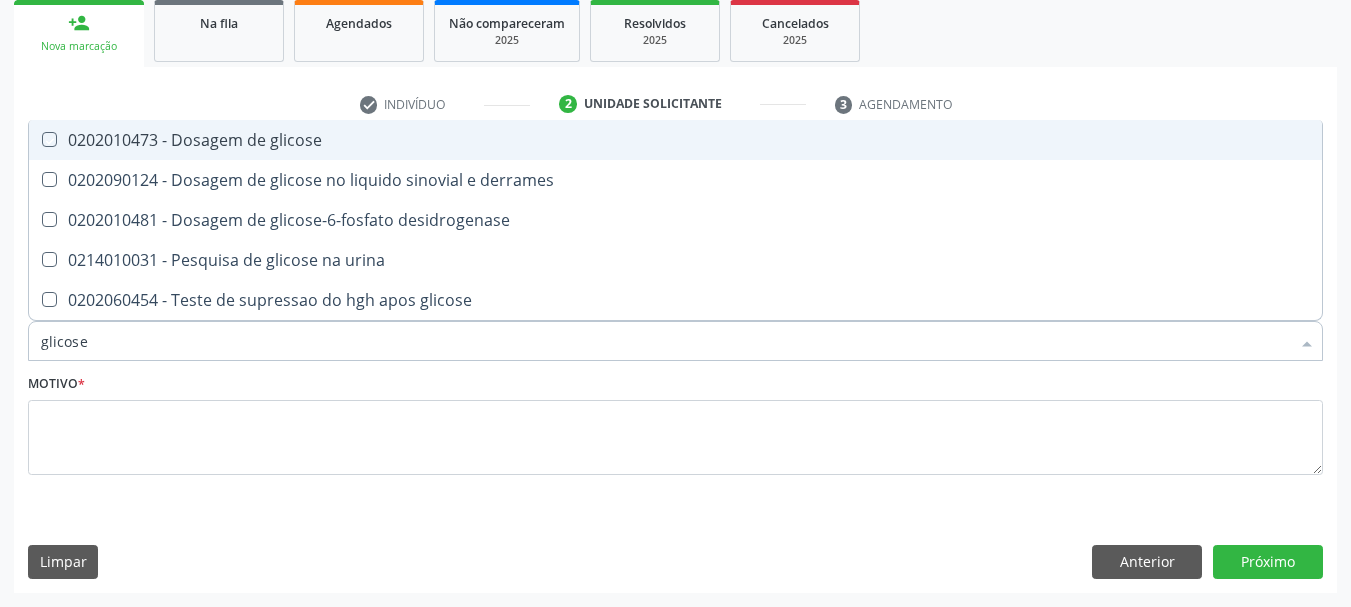 checkbox on "true" 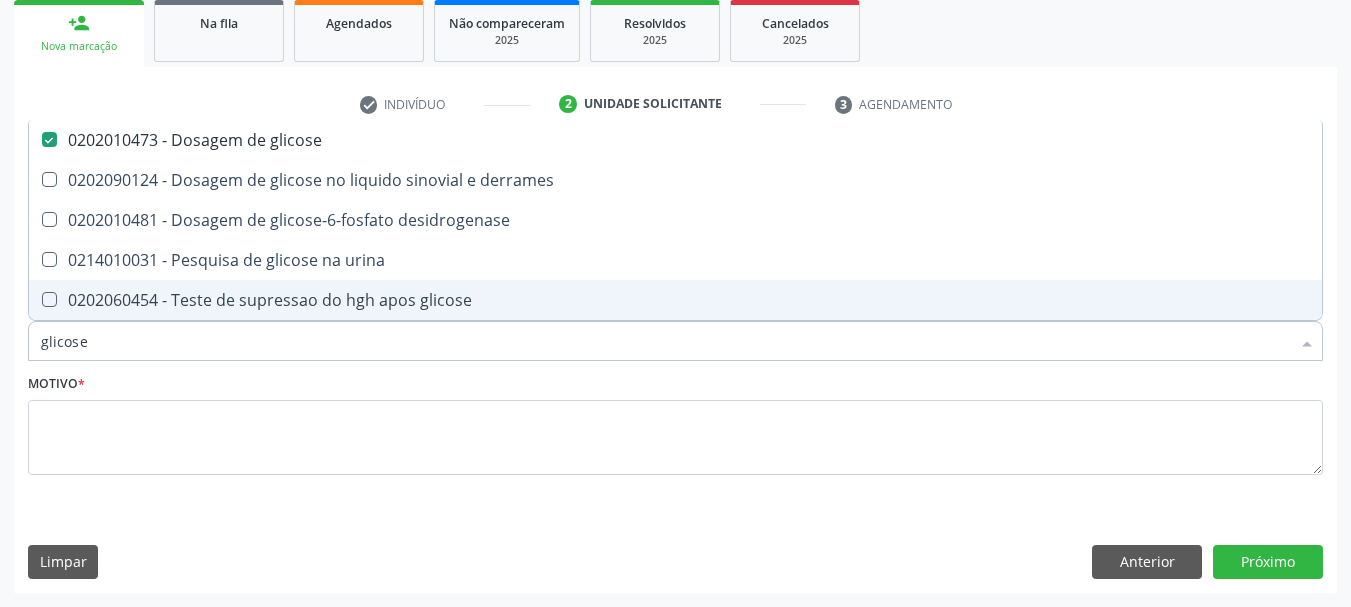 drag, startPoint x: 50, startPoint y: 356, endPoint x: 0, endPoint y: 367, distance: 51.1957 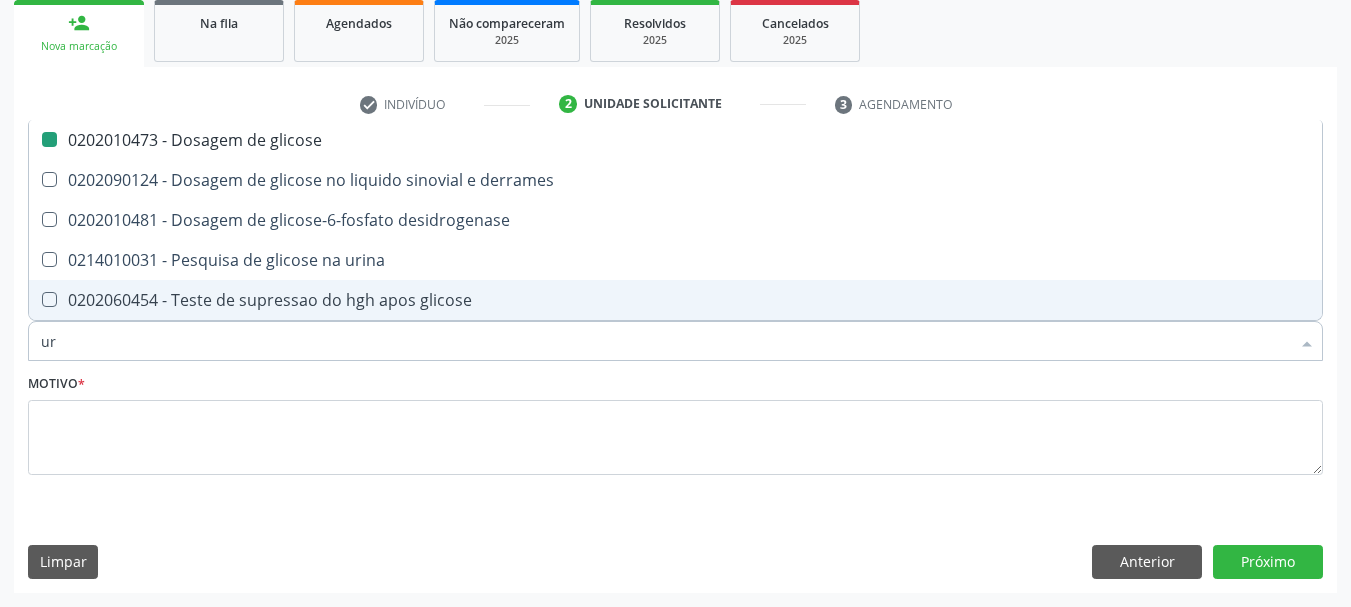 type on "uri" 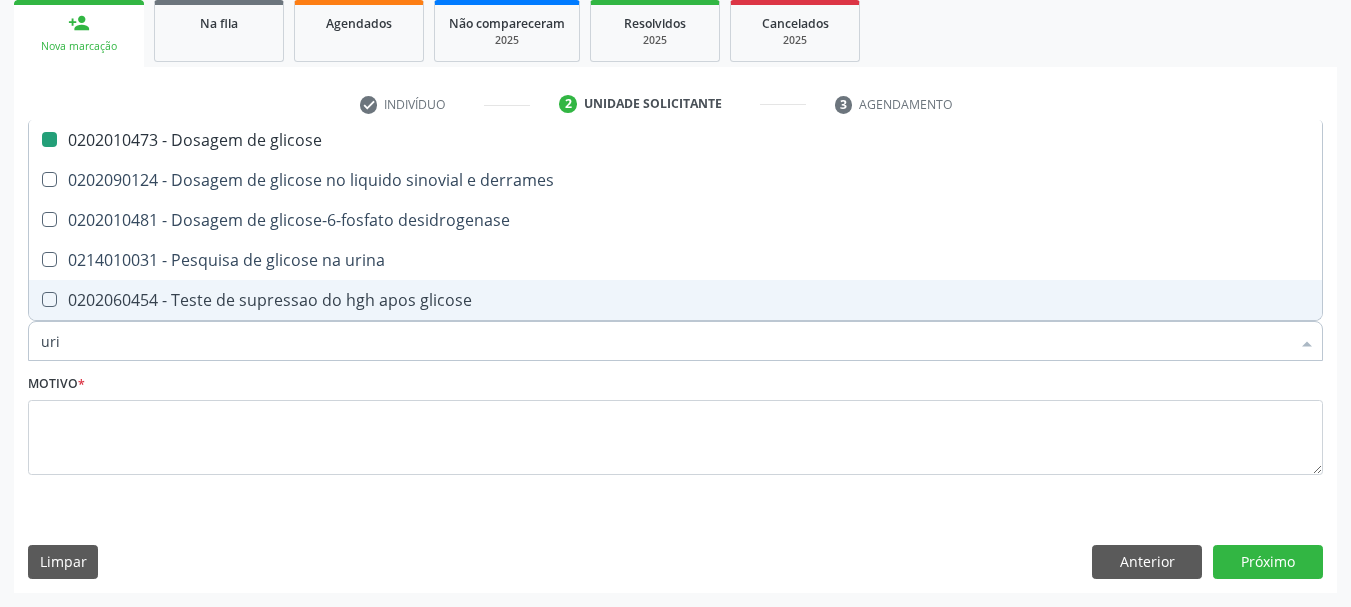 checkbox on "false" 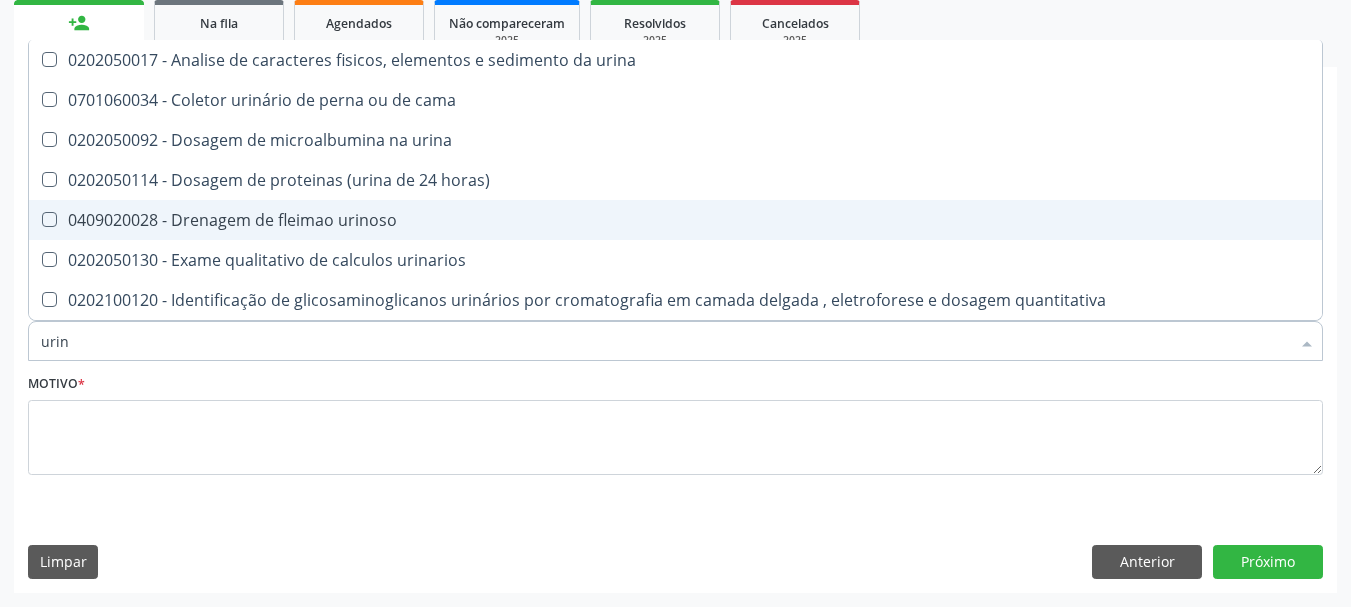 type on "urina" 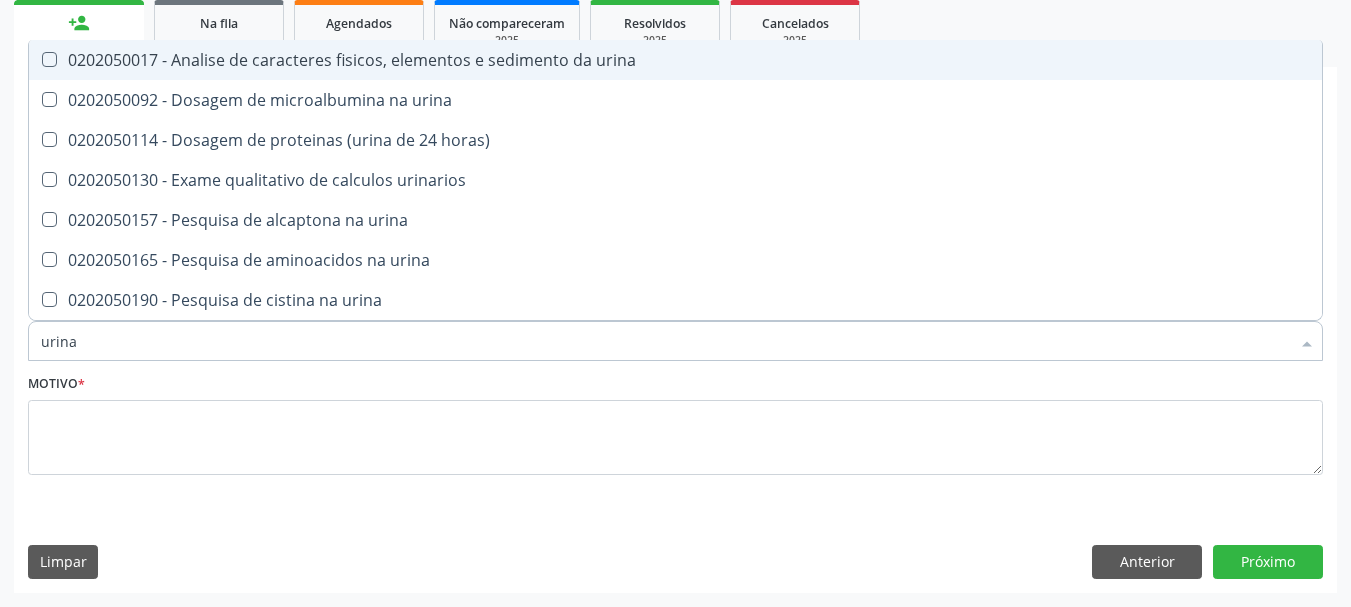 click on "0202050017 - Analise de caracteres fisicos, elementos e sedimento da urina" at bounding box center (675, 60) 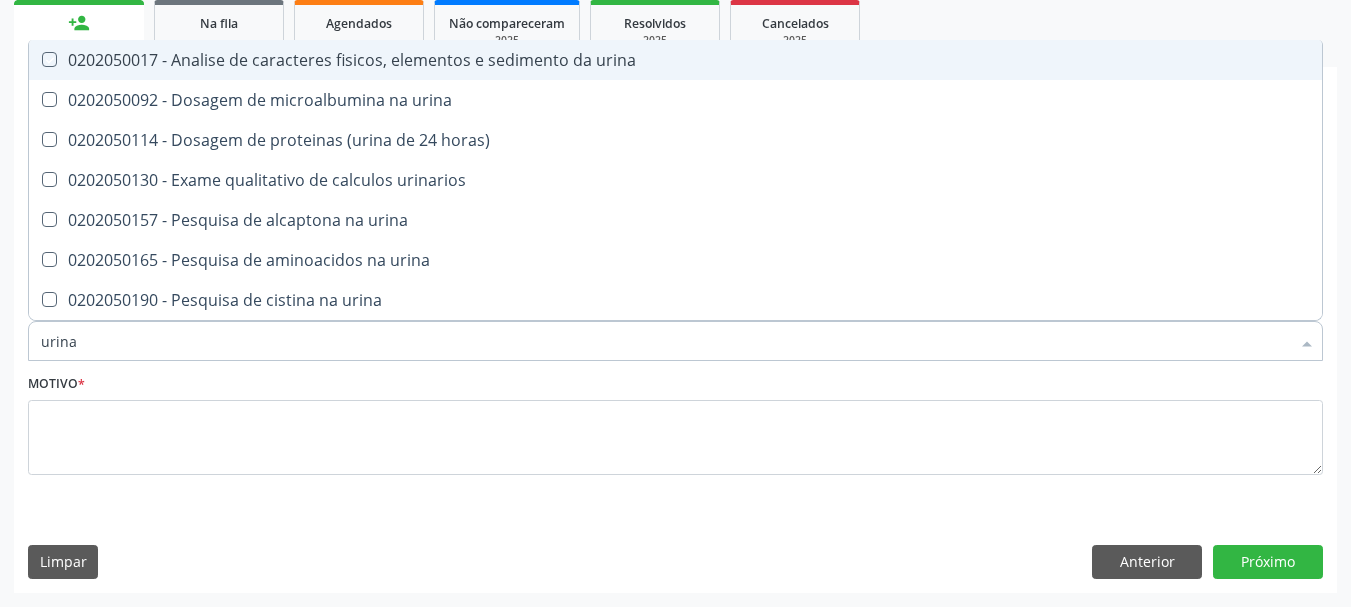 checkbox on "true" 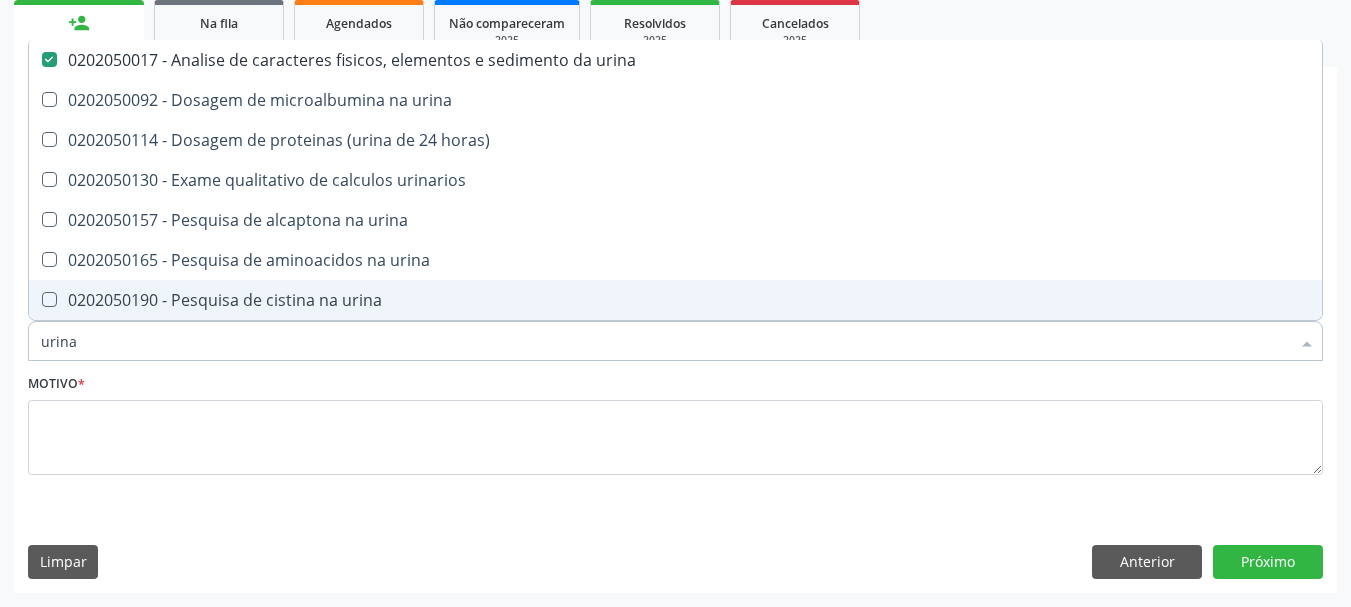 drag, startPoint x: 110, startPoint y: 345, endPoint x: 0, endPoint y: 345, distance: 110 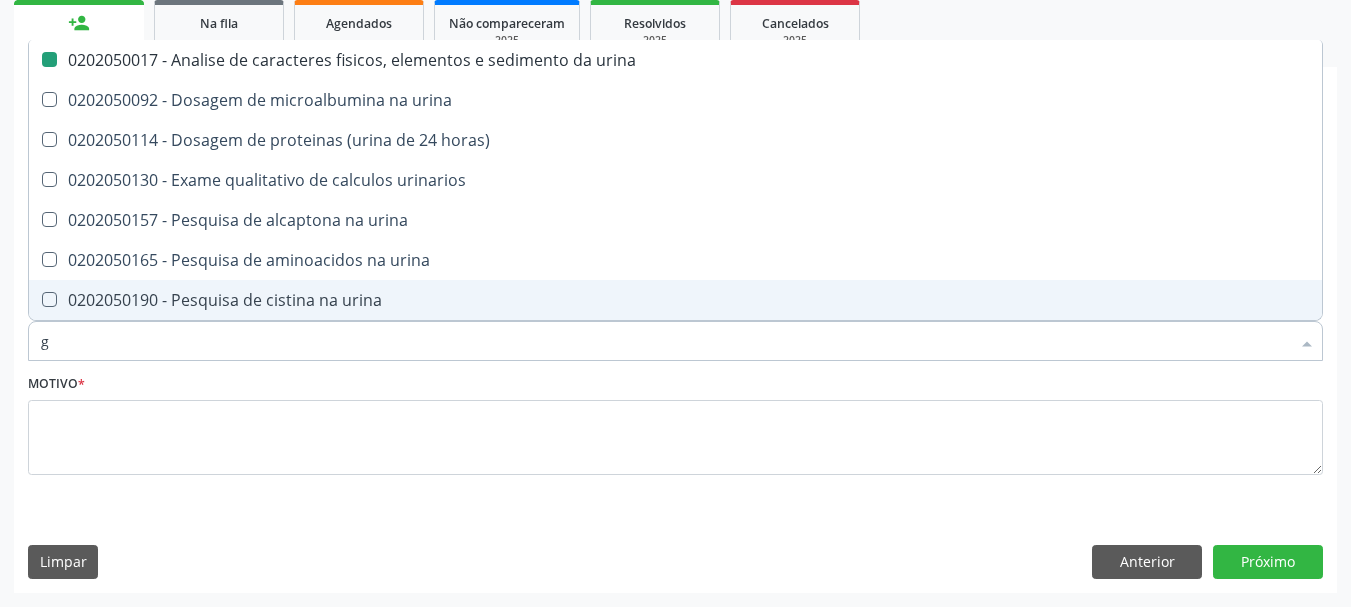 type on "gl" 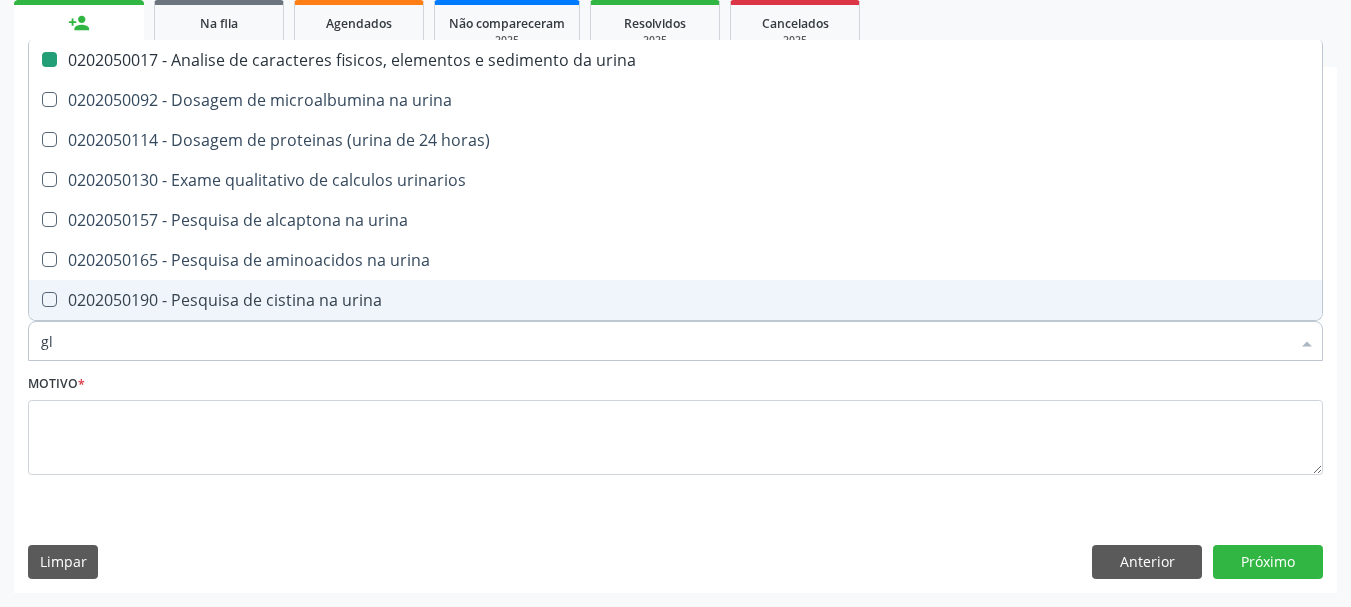 checkbox on "false" 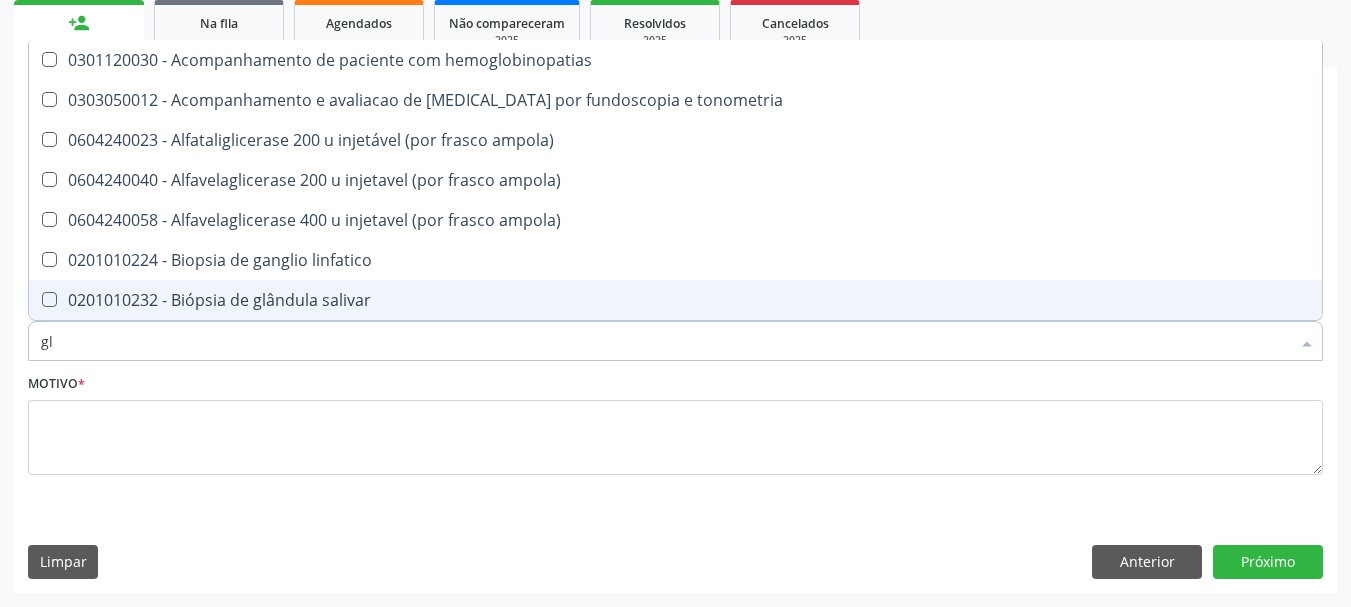 type on "gli" 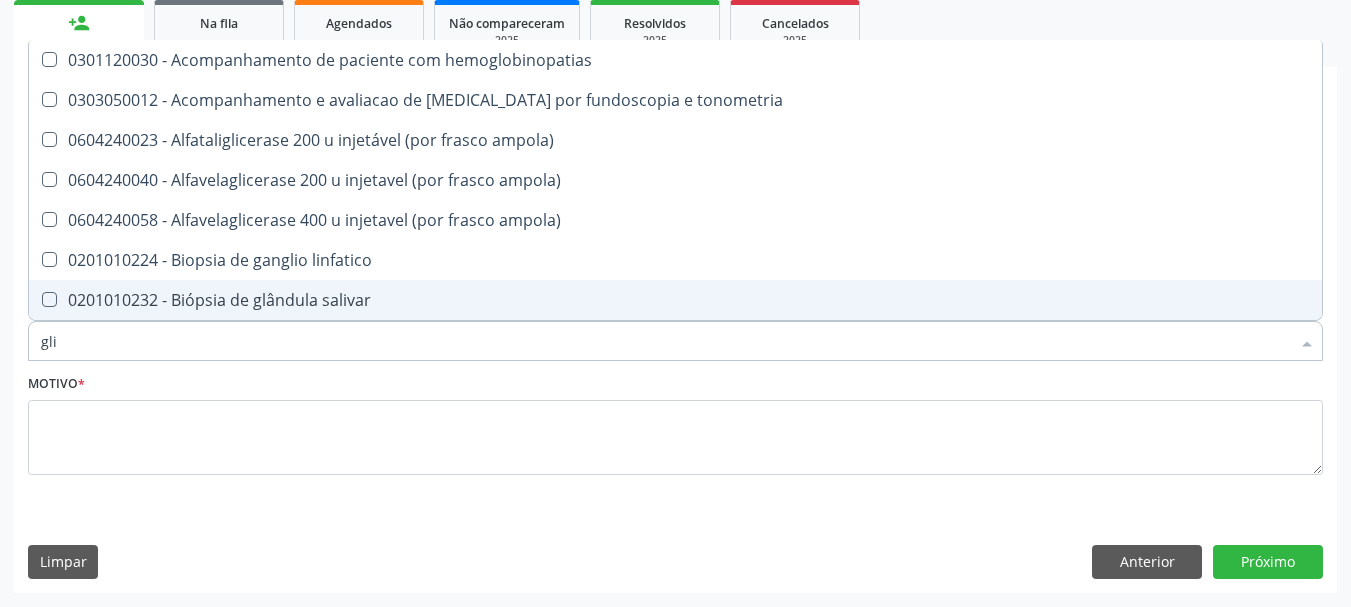 type on "glic" 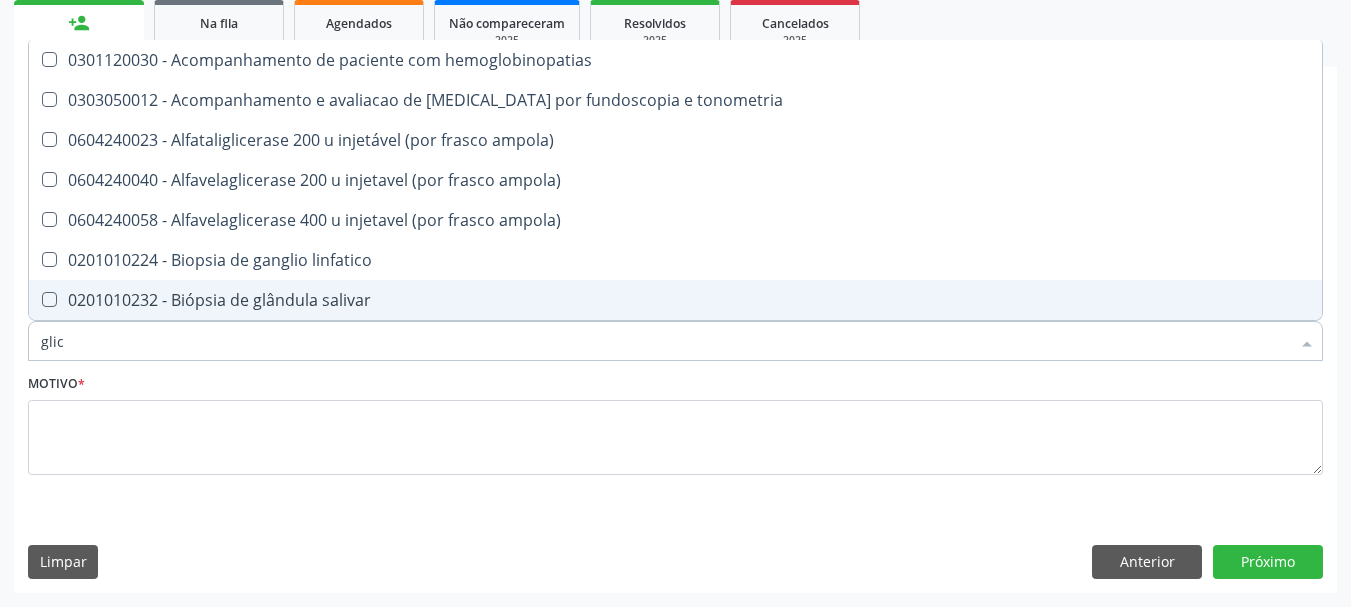 checkbox on "true" 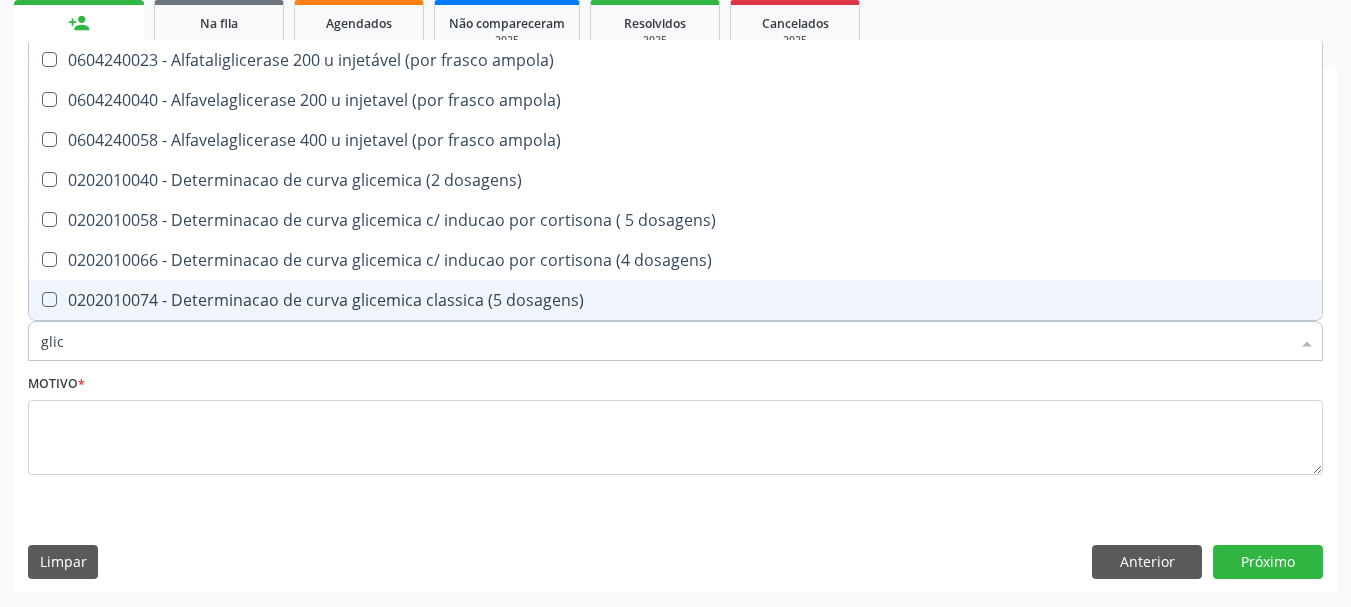 type on "glico" 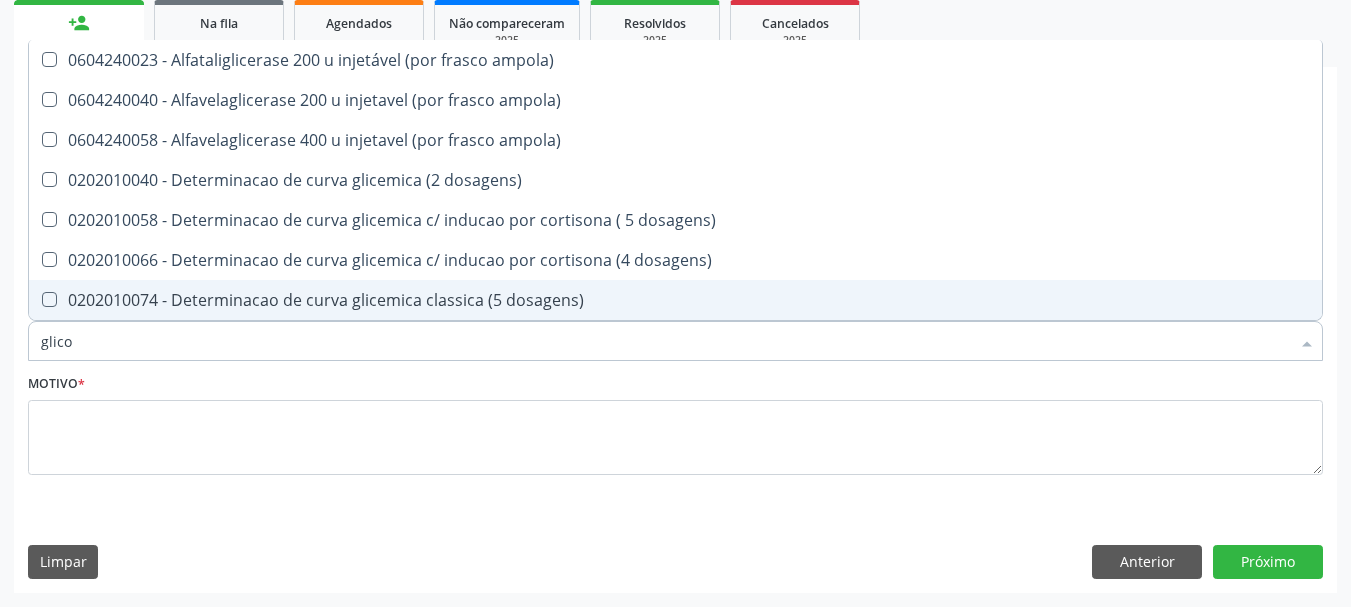 type on "glicos" 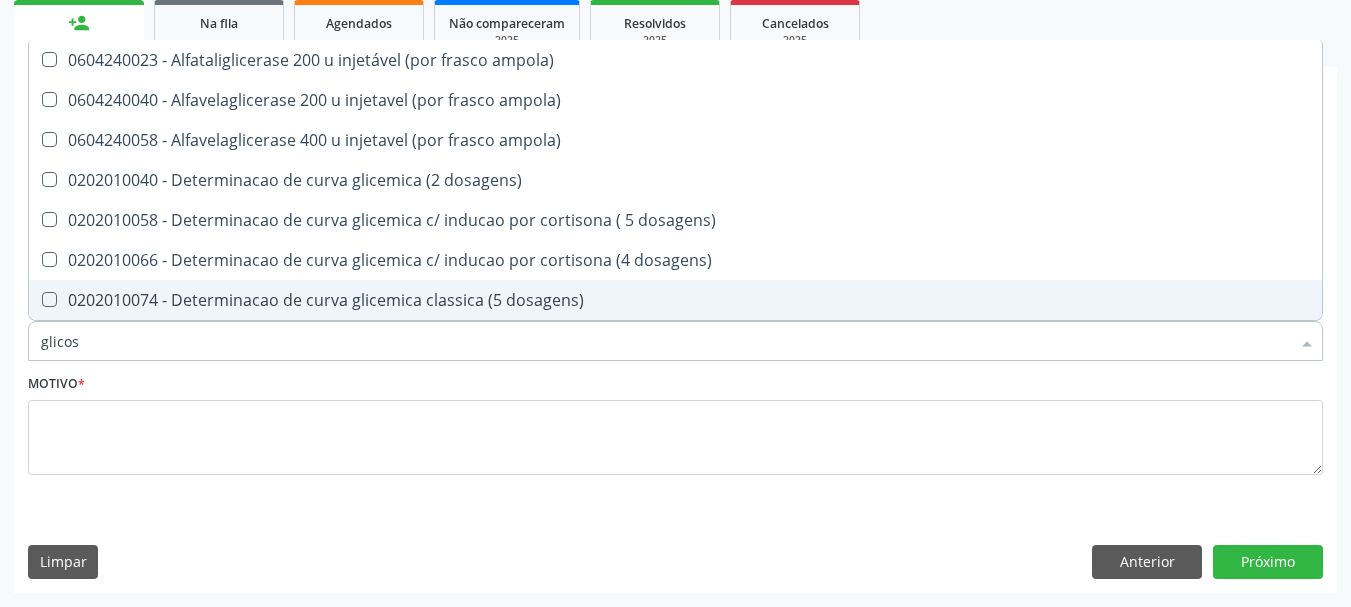 checkbox on "true" 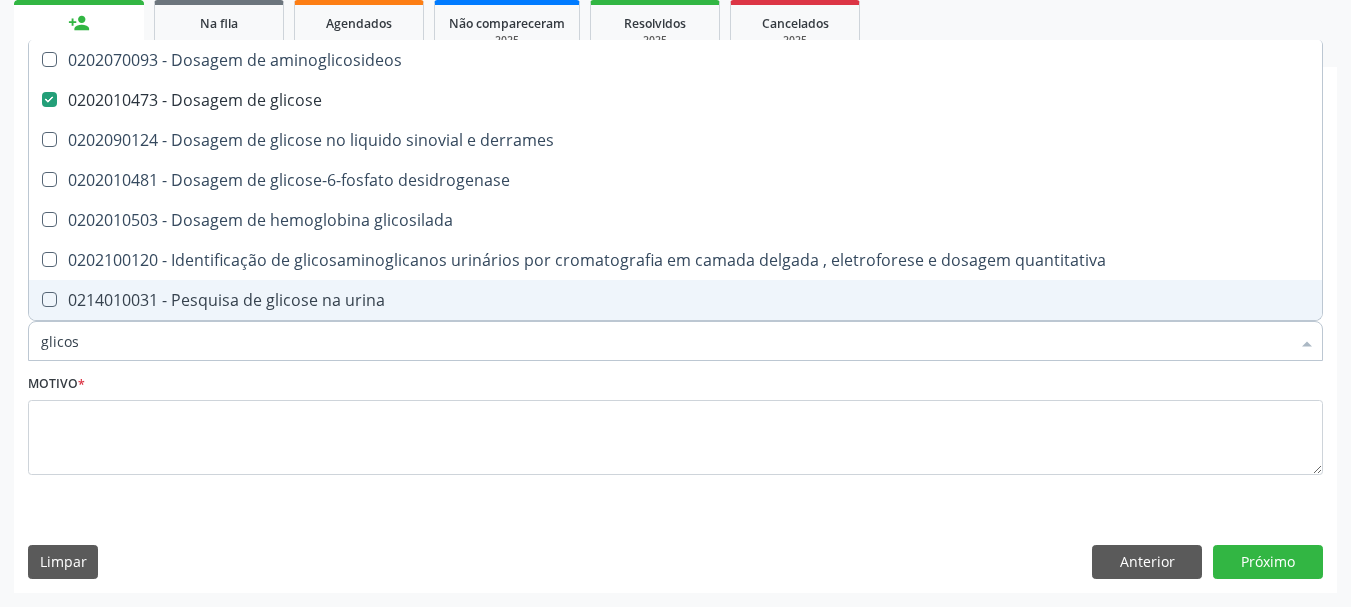 type on "glicosi" 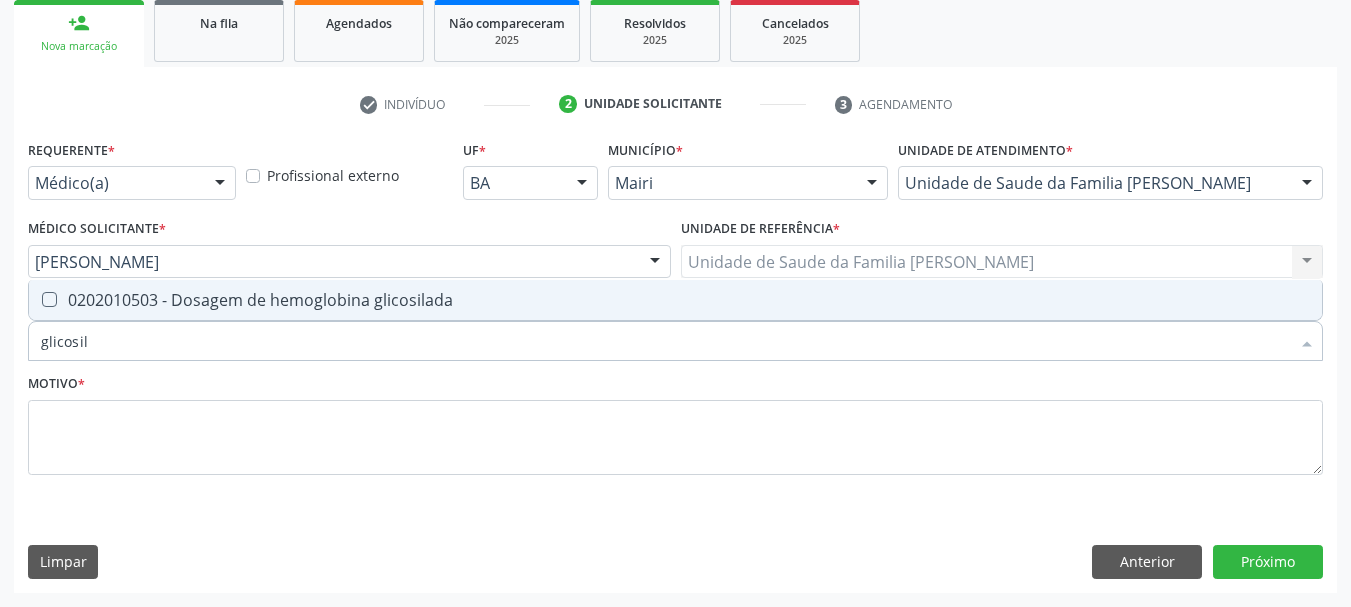 type on "glicosila" 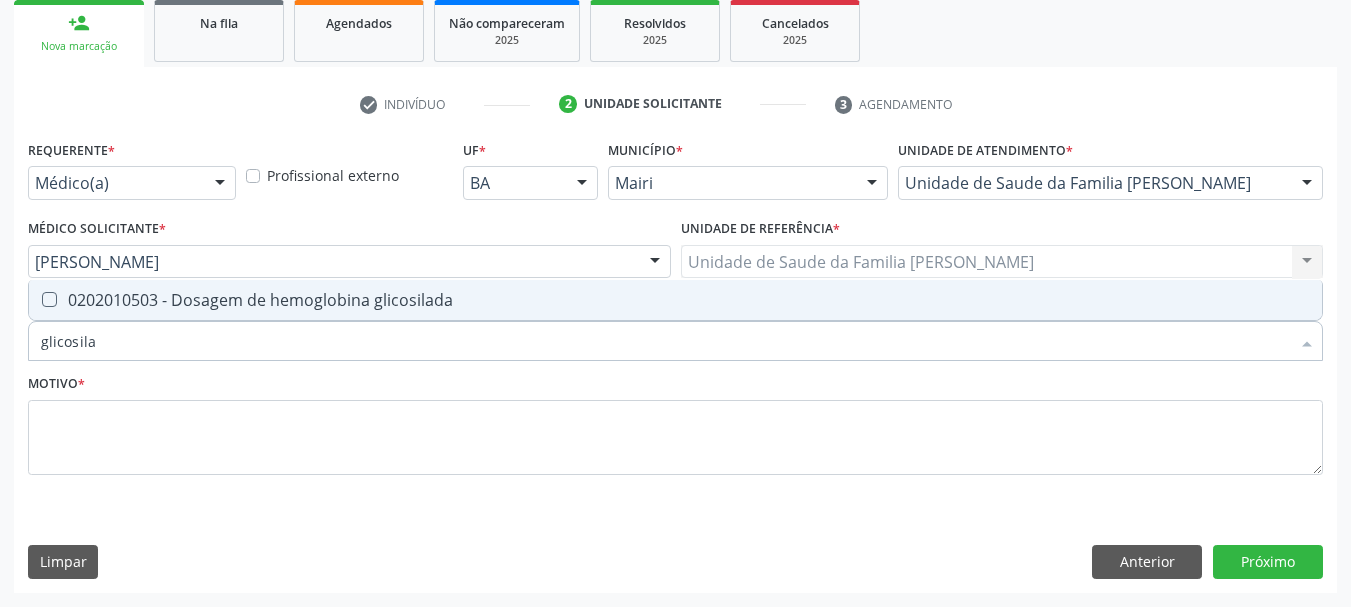 click on "0202010503 - Dosagem de hemoglobina glicosilada" at bounding box center (675, 300) 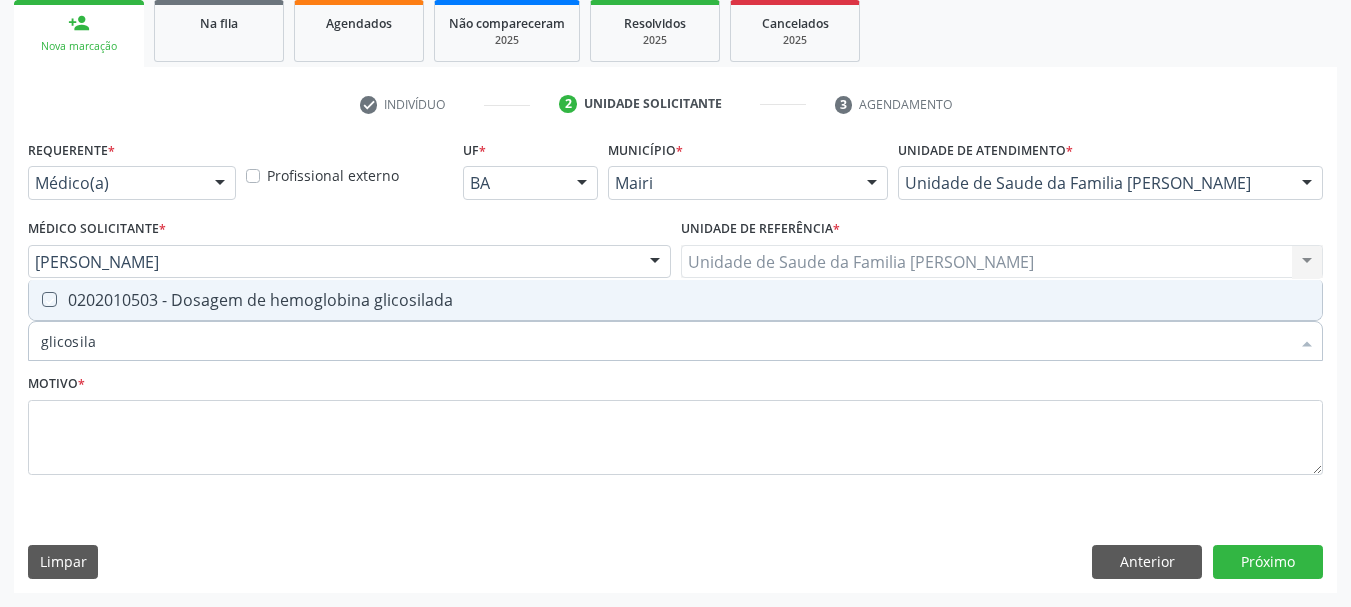 checkbox on "true" 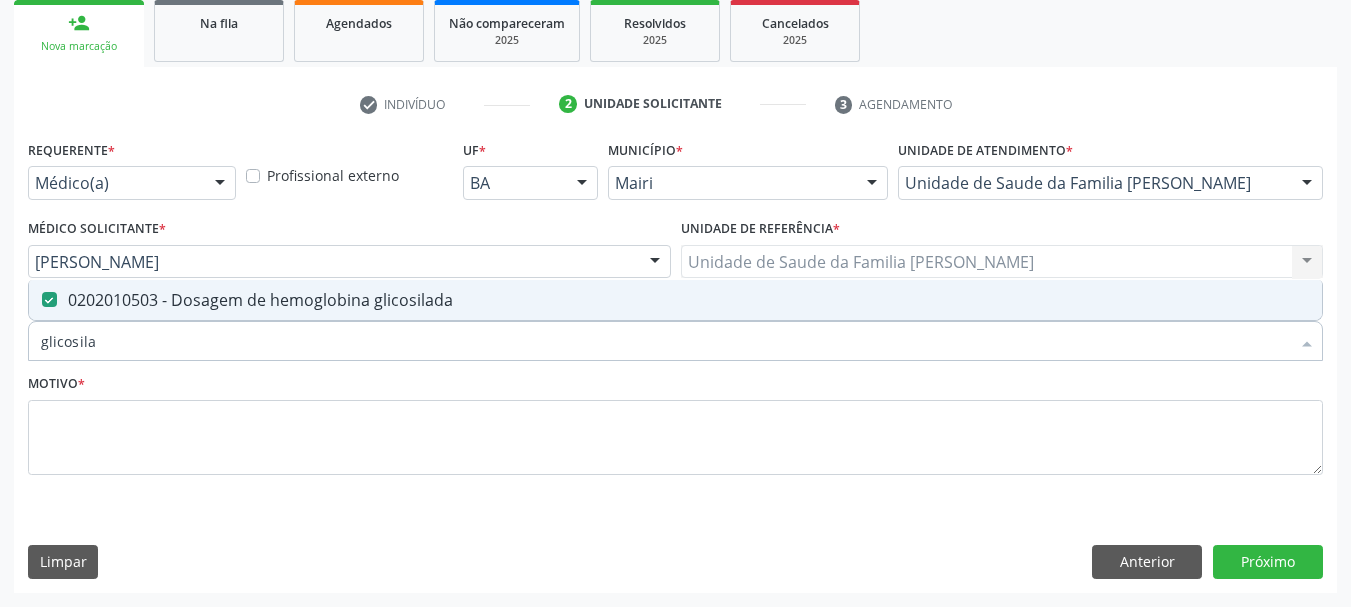 drag, startPoint x: 149, startPoint y: 346, endPoint x: 0, endPoint y: 340, distance: 149.12076 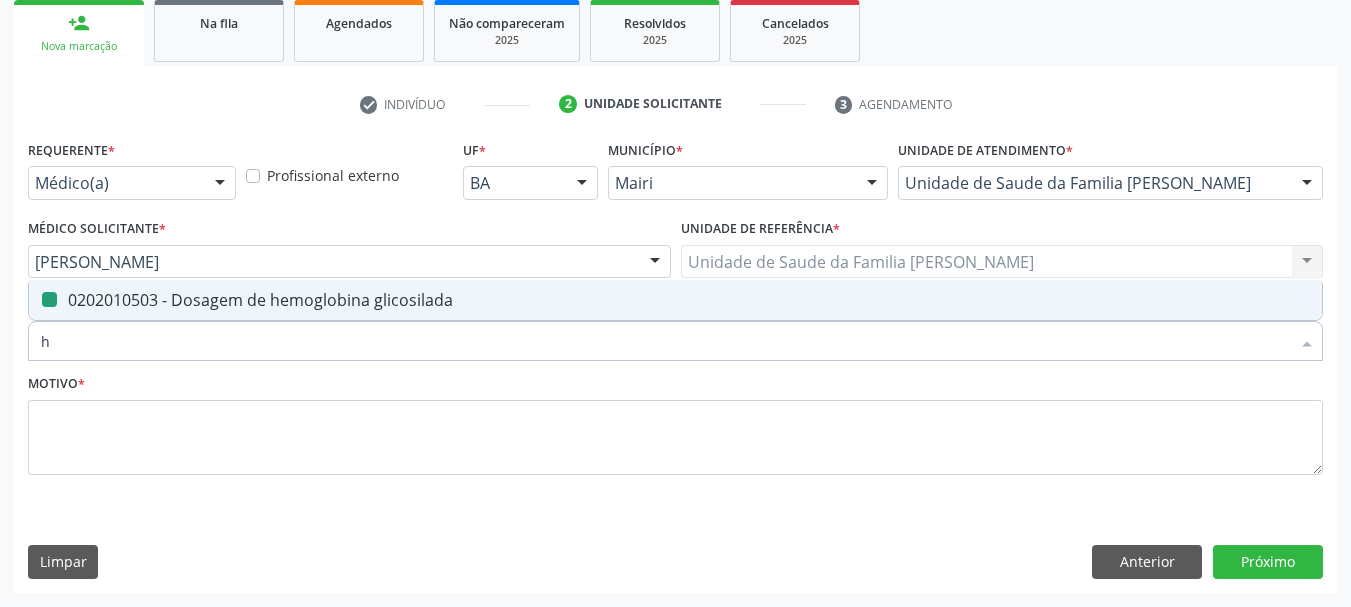 type on "he" 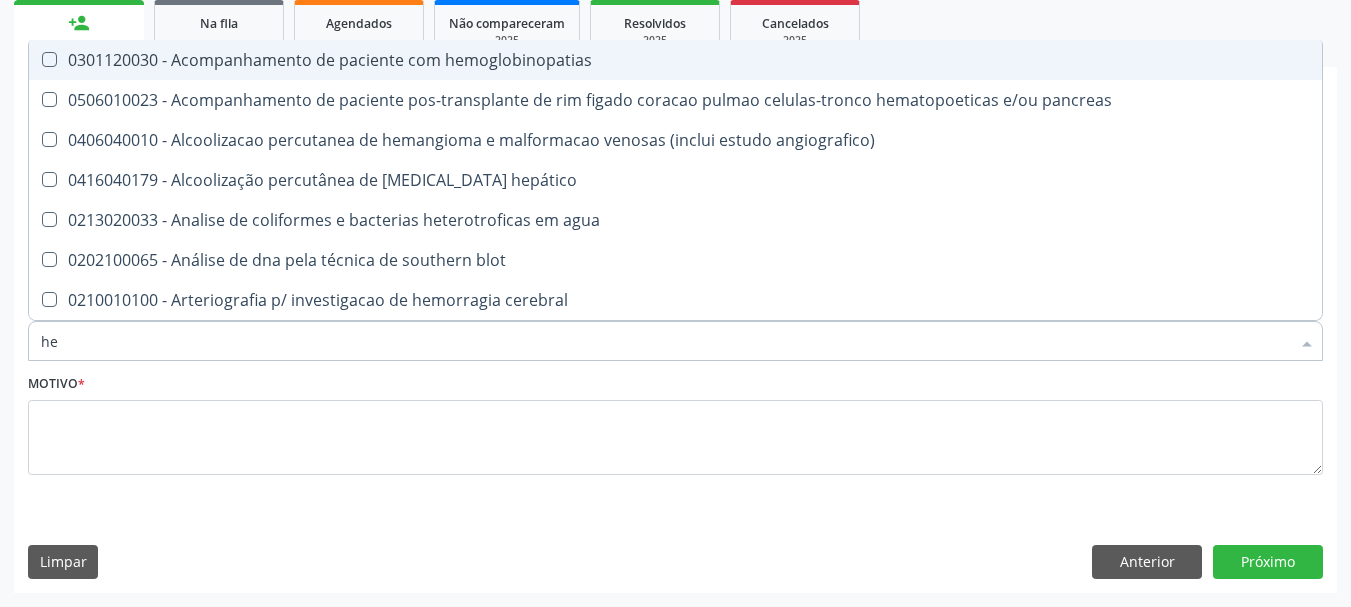 type on "hem" 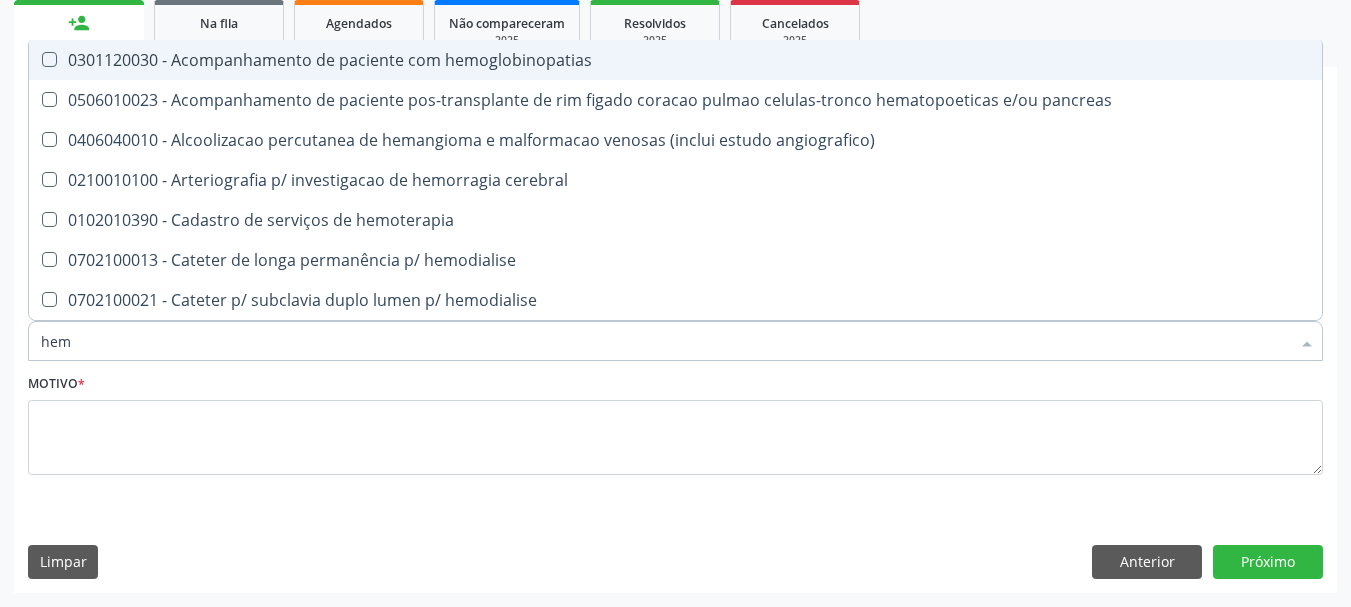 type on "hemo" 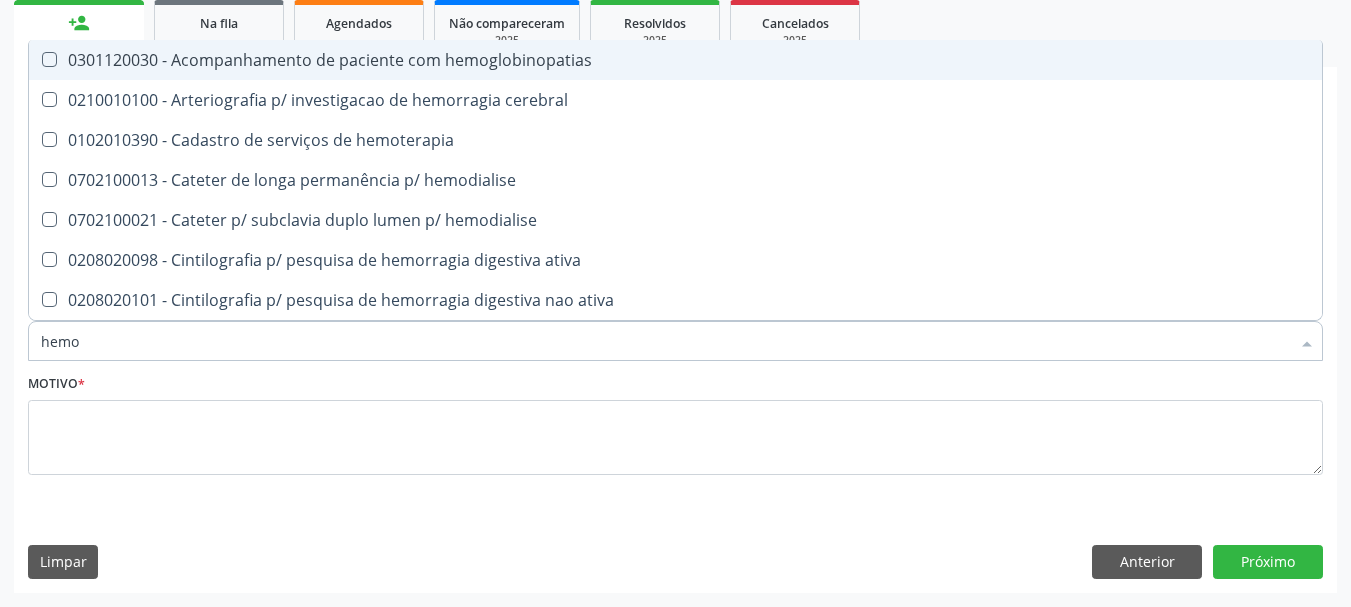 type on "hemog" 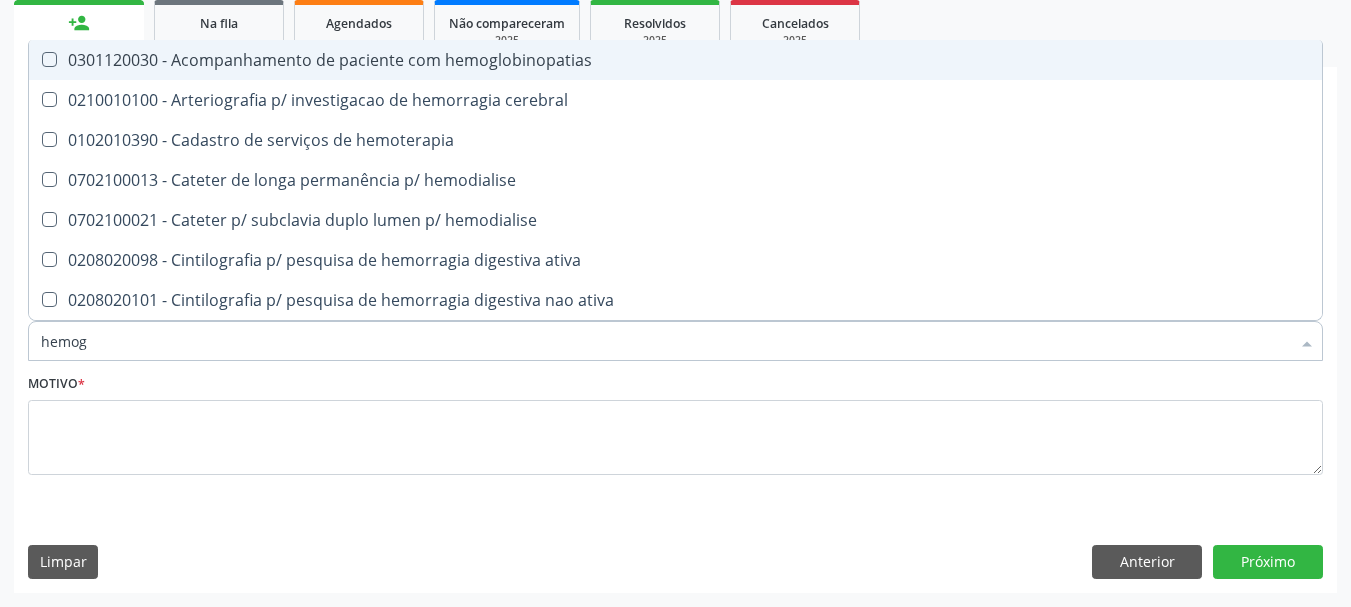 checkbox on "true" 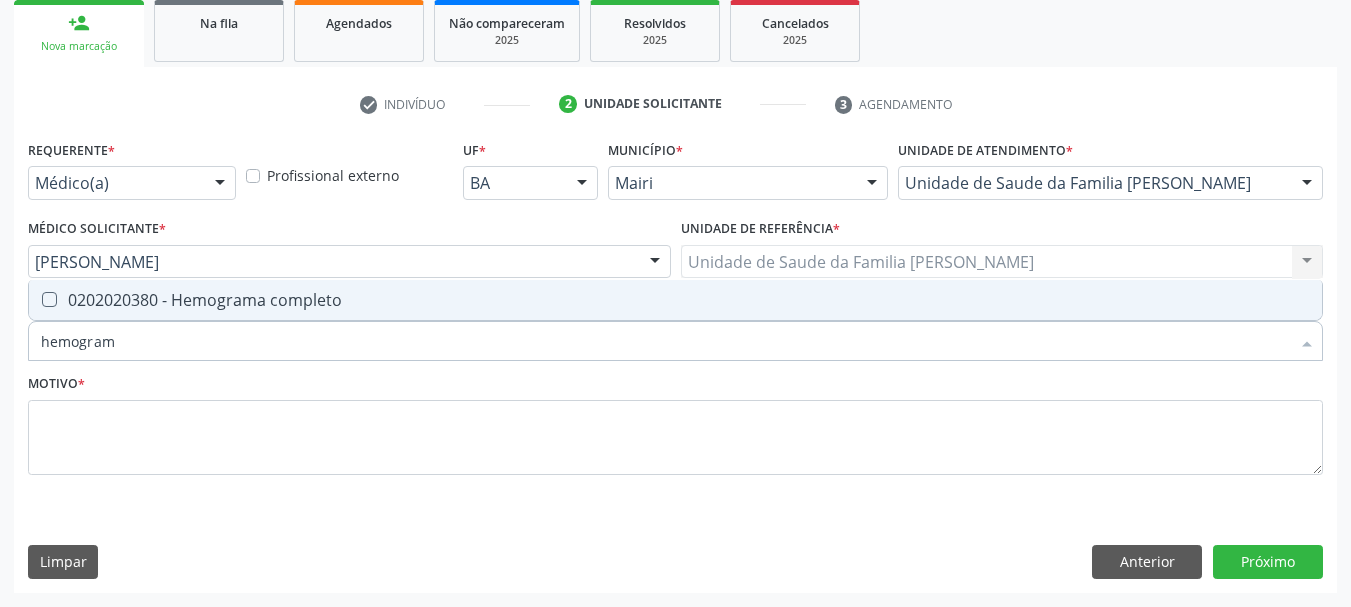 type on "hemograma" 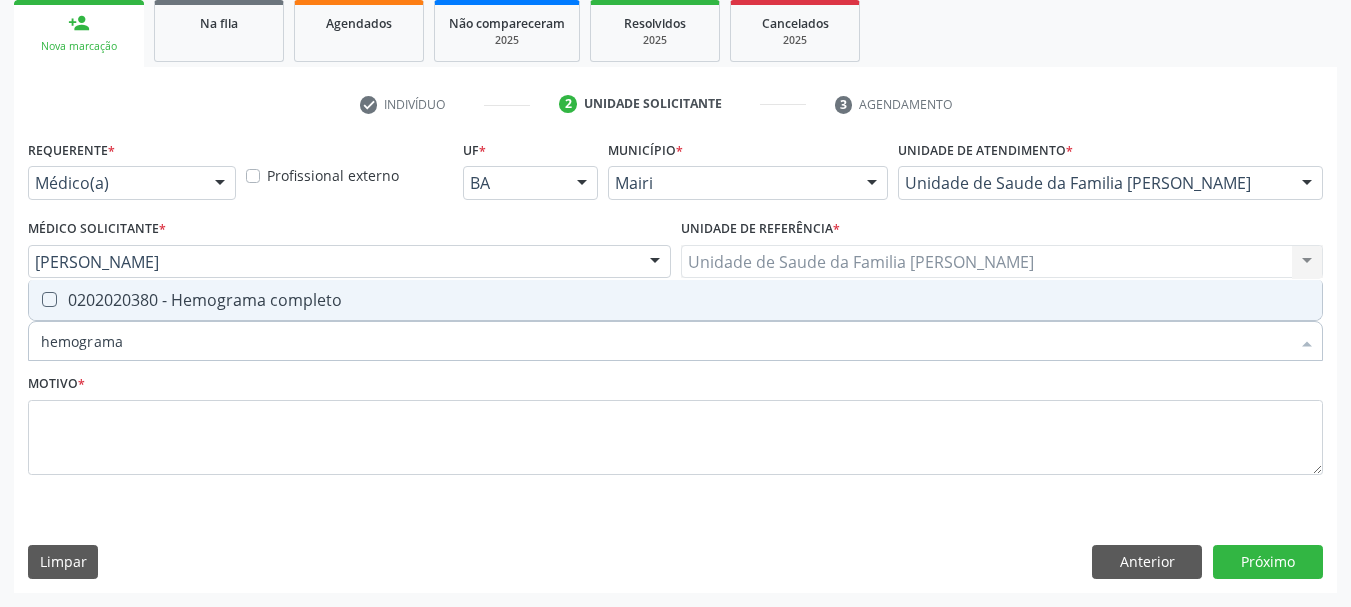 click on "0202020380 - Hemograma completo" at bounding box center (675, 300) 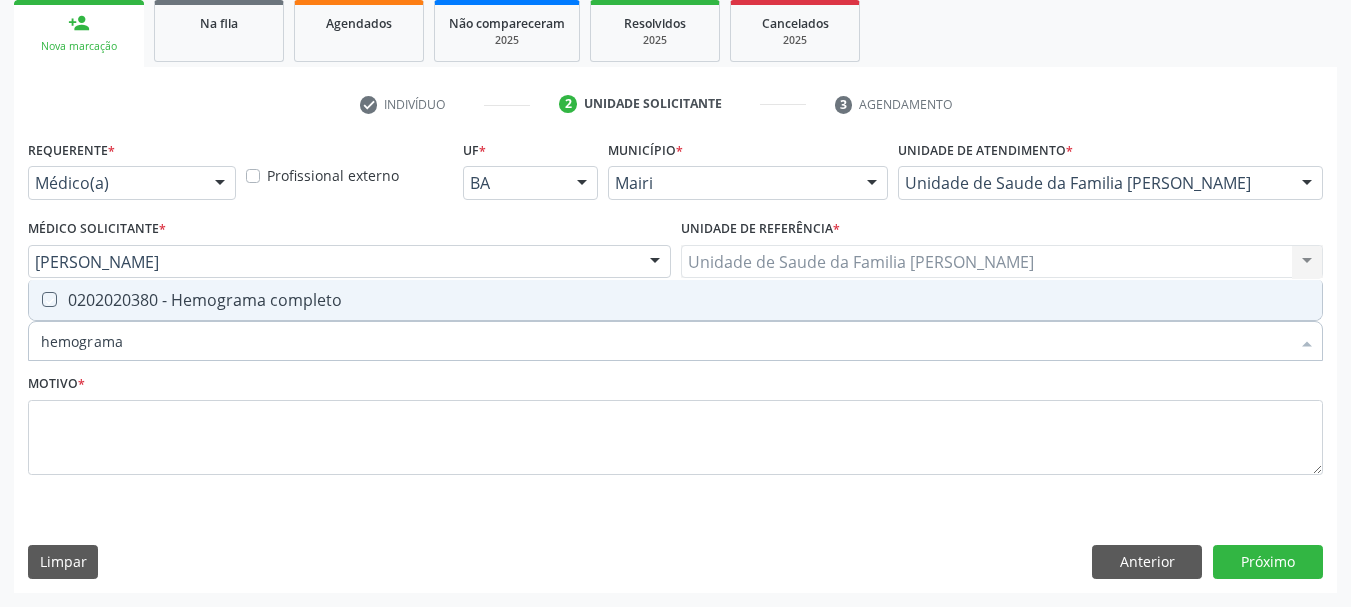 checkbox on "true" 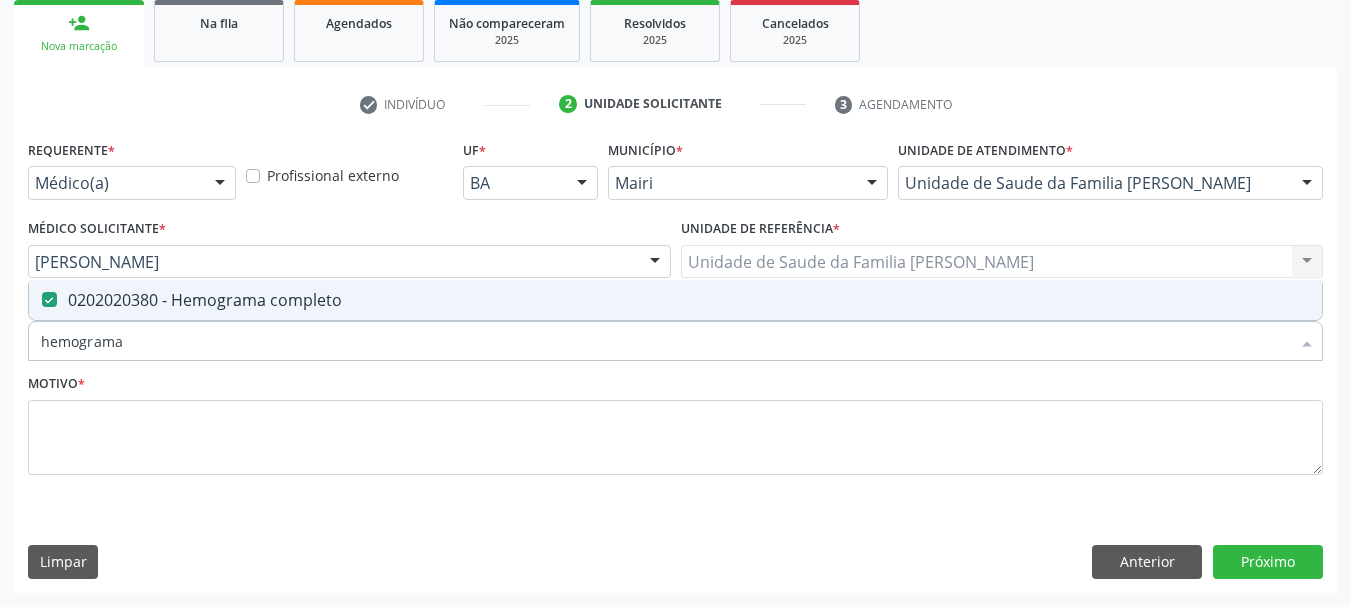 drag, startPoint x: 167, startPoint y: 351, endPoint x: 0, endPoint y: 345, distance: 167.10774 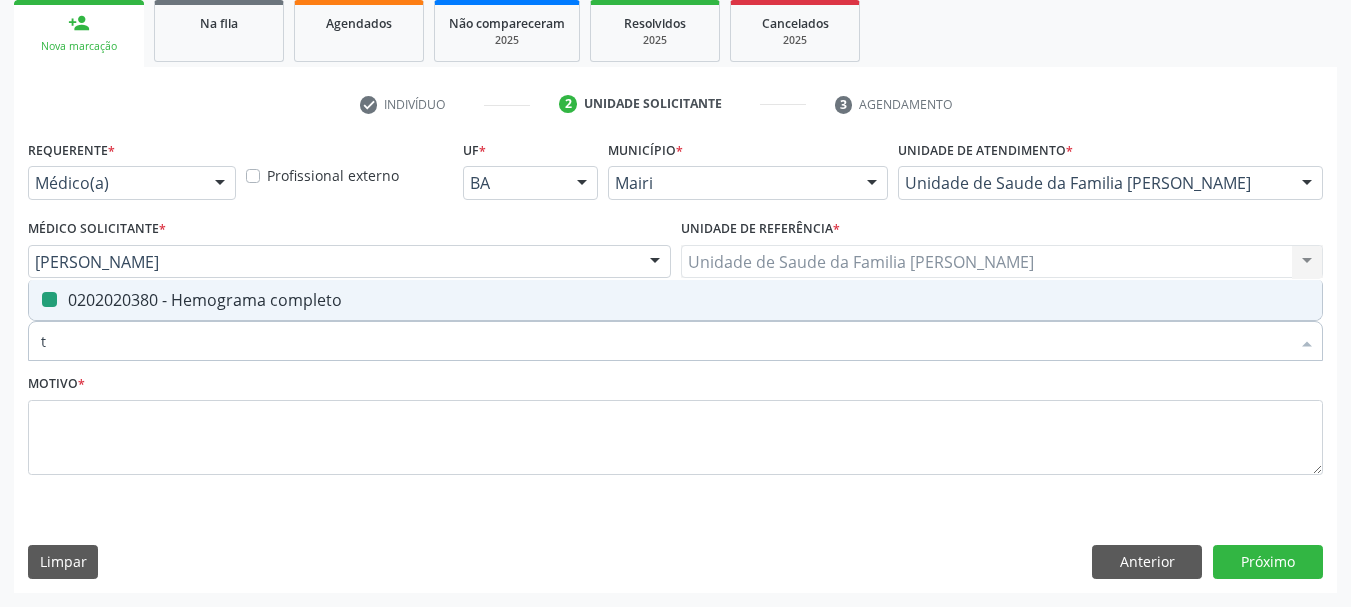 type on "tg" 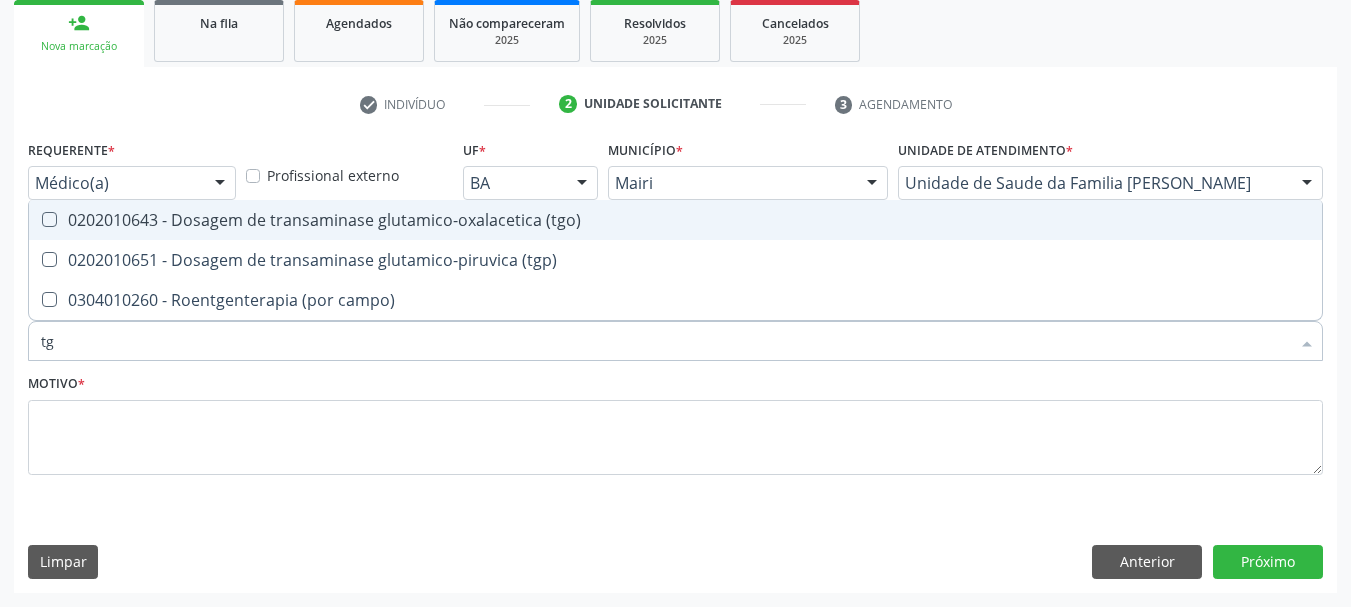type on "tgo" 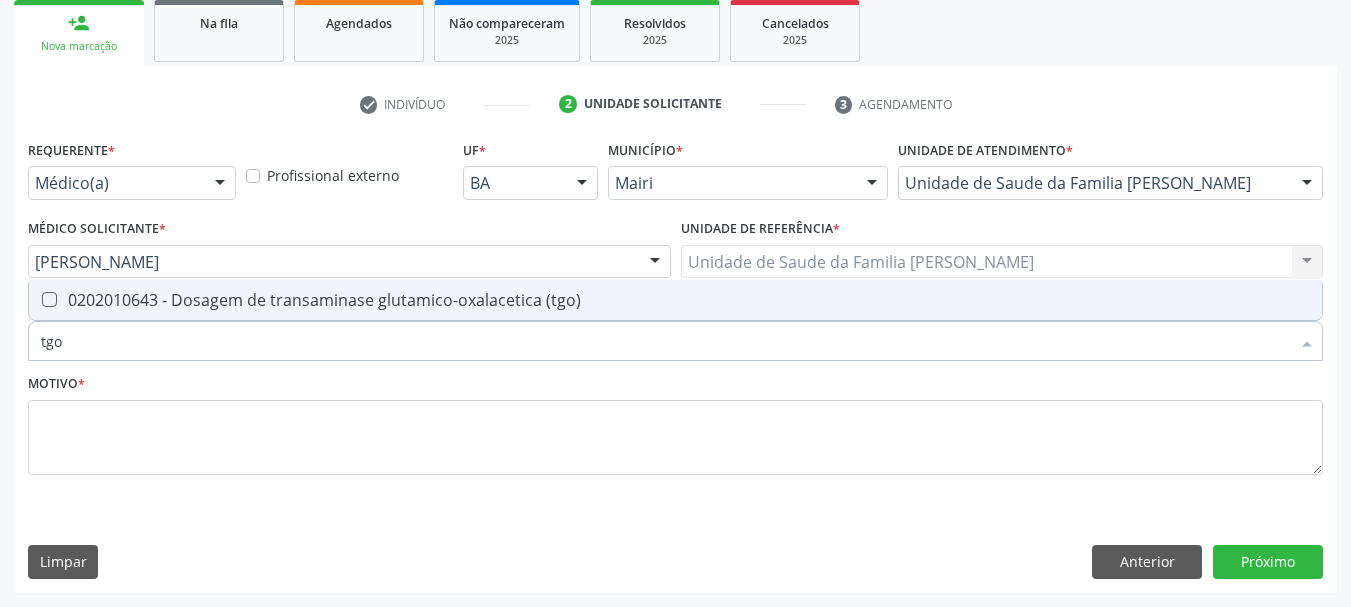 click on "0202010643 - Dosagem de transaminase glutamico-oxalacetica (tgo)" at bounding box center [675, 300] 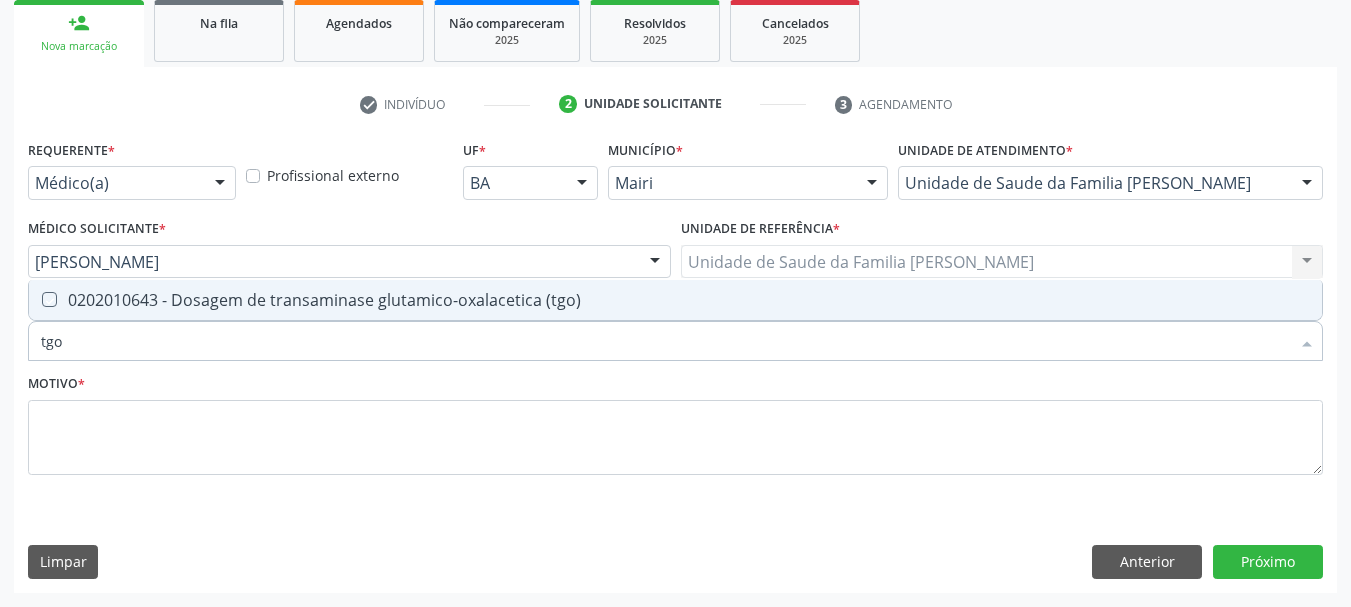 checkbox on "true" 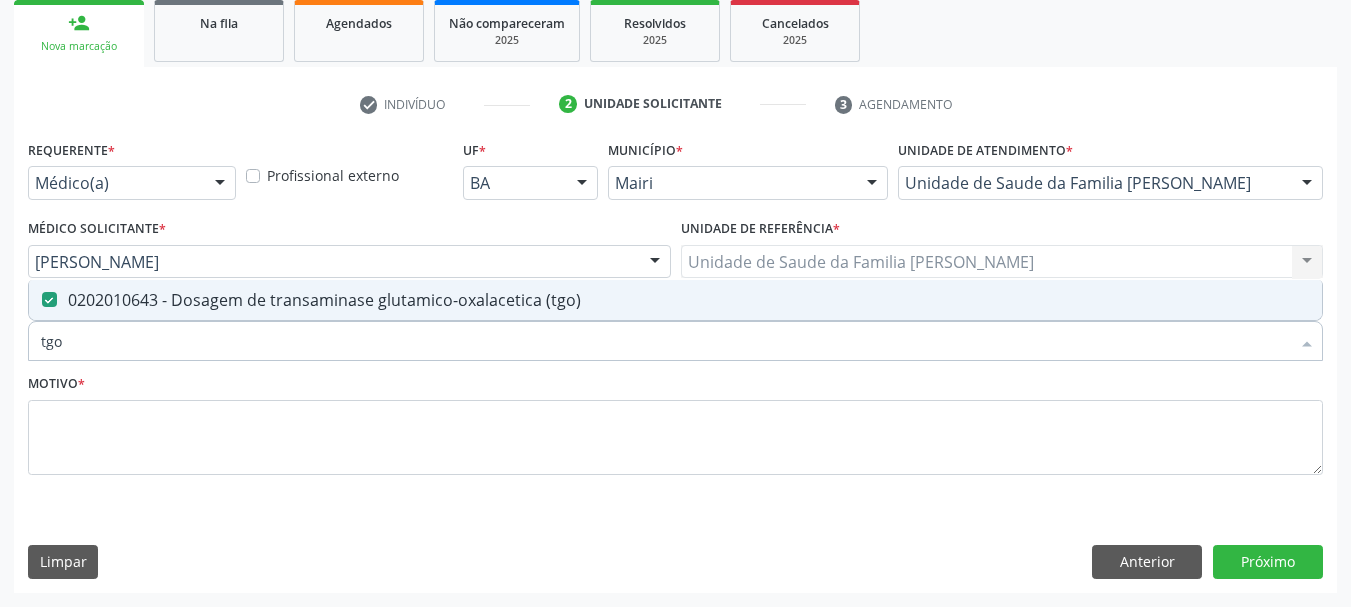 drag, startPoint x: 92, startPoint y: 343, endPoint x: 13, endPoint y: 348, distance: 79.15807 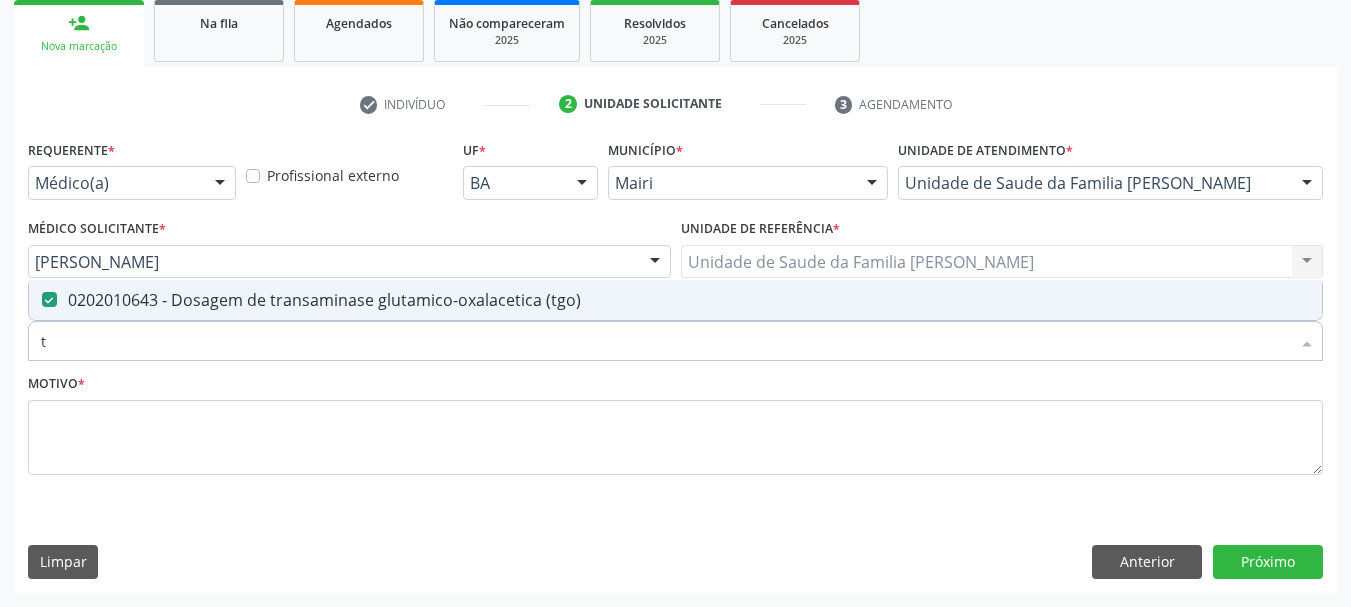 type on "tg" 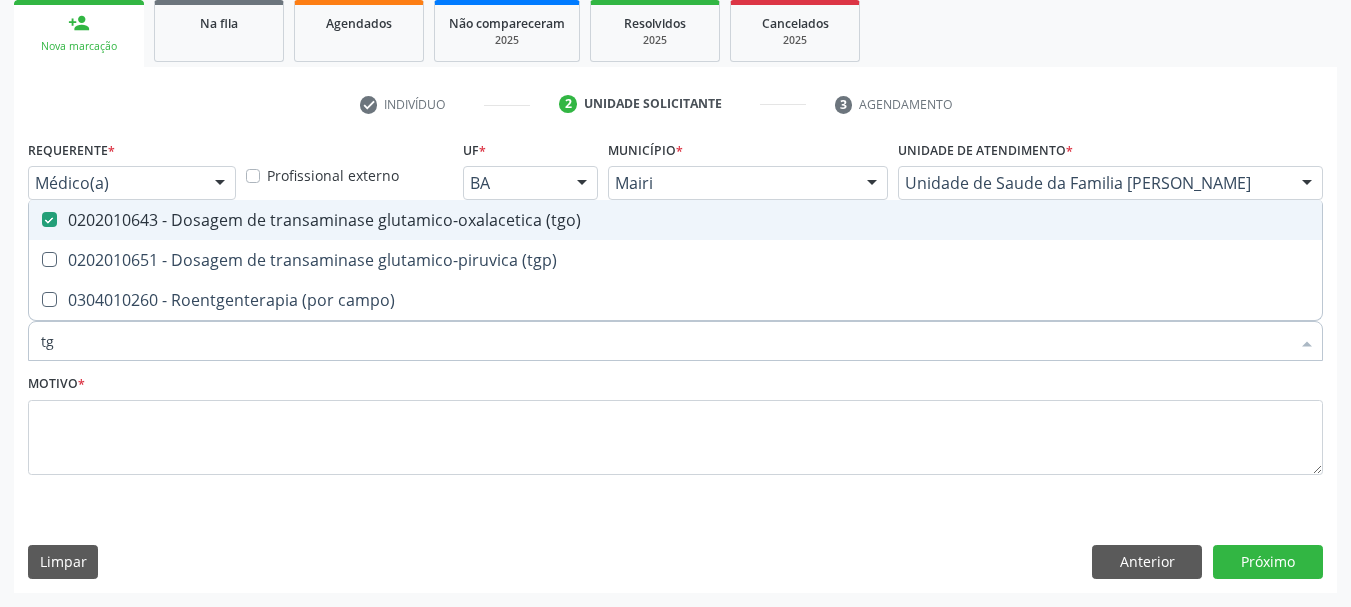 type on "tgp" 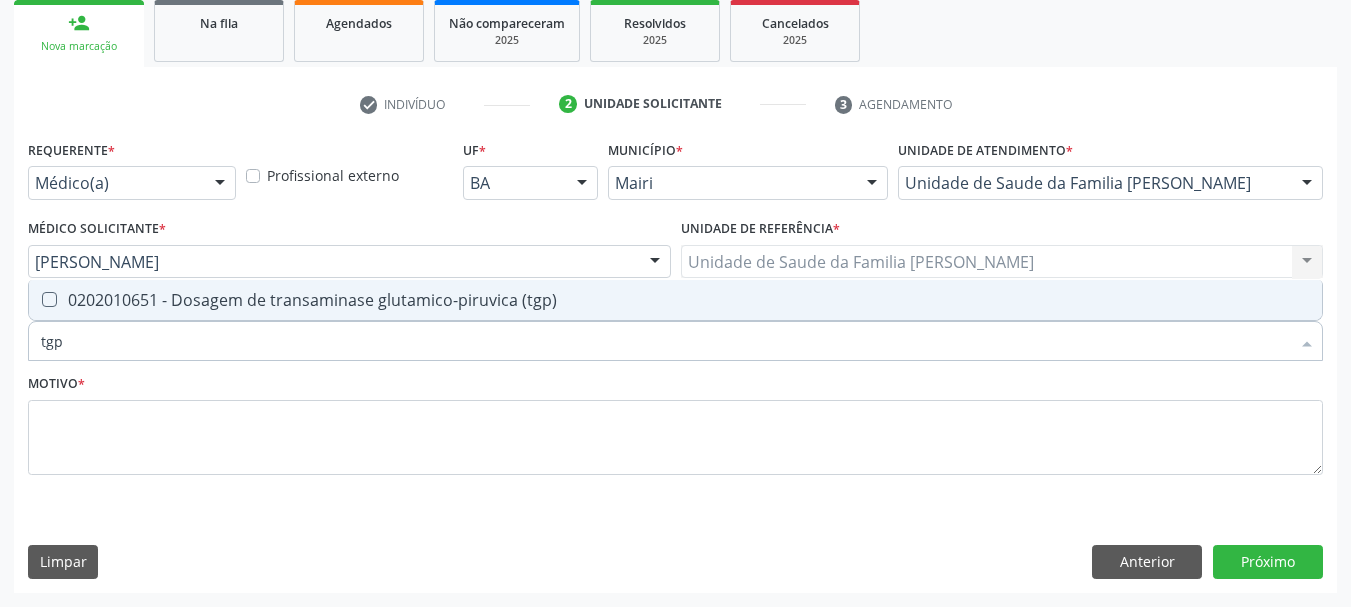 click on "0202010651 - Dosagem de transaminase glutamico-piruvica (tgp)" at bounding box center [675, 300] 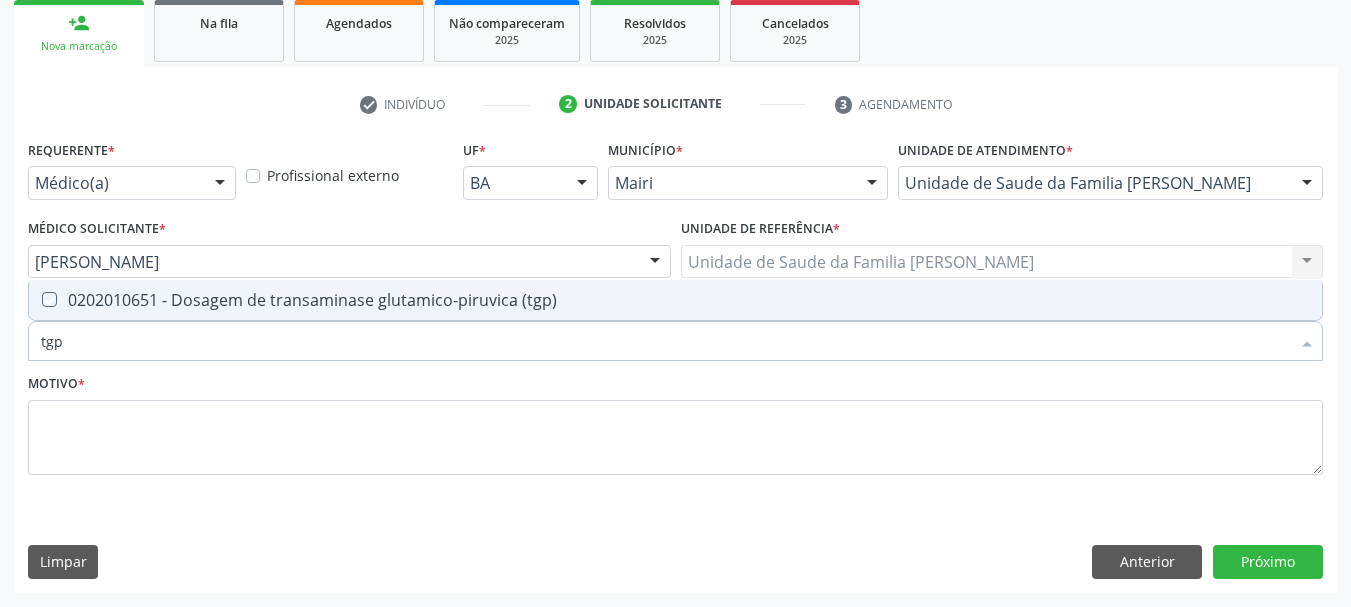 checkbox on "true" 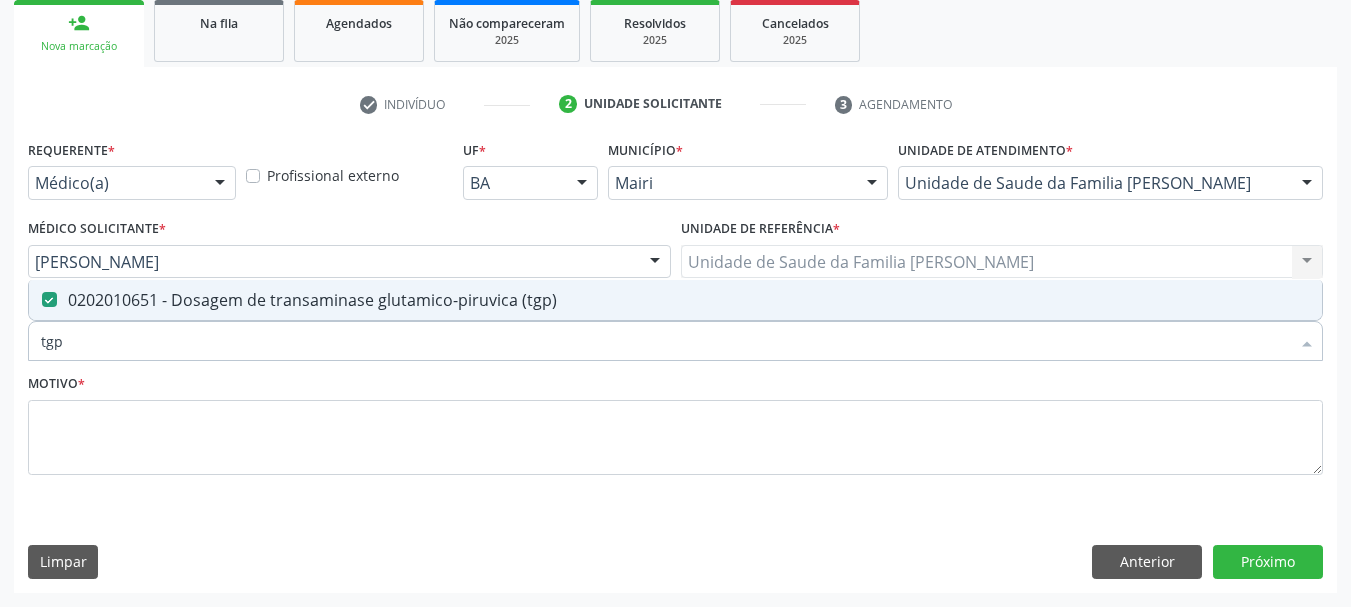 drag, startPoint x: 84, startPoint y: 354, endPoint x: 0, endPoint y: 360, distance: 84.21401 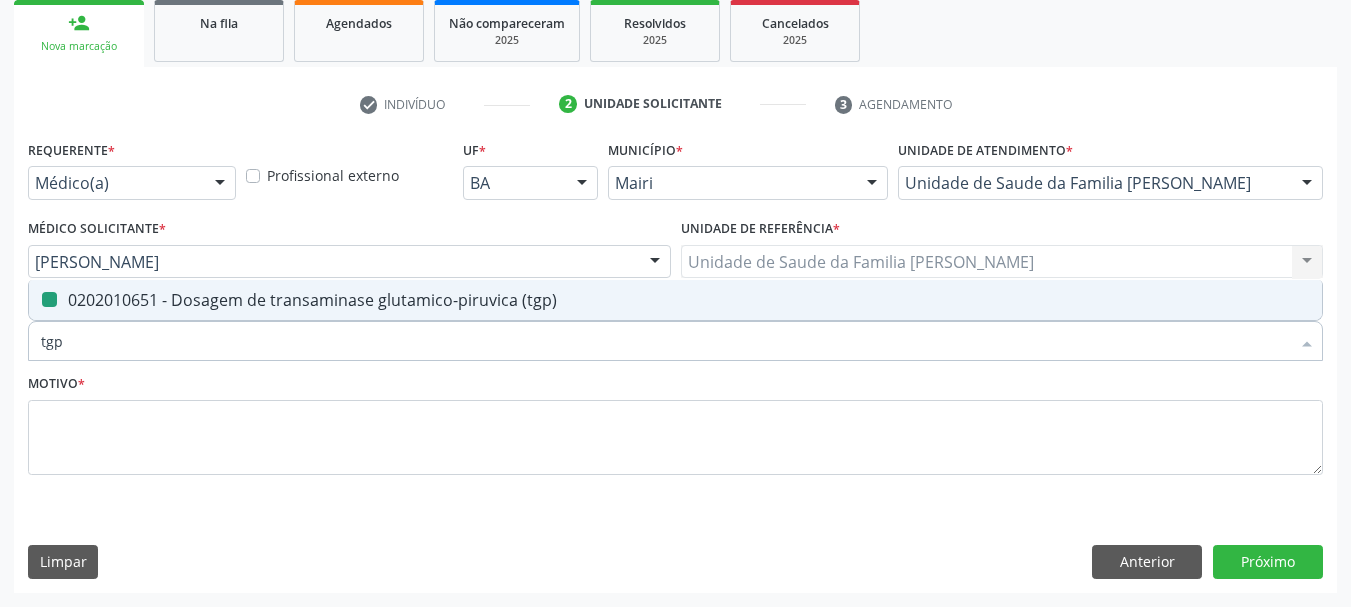 type 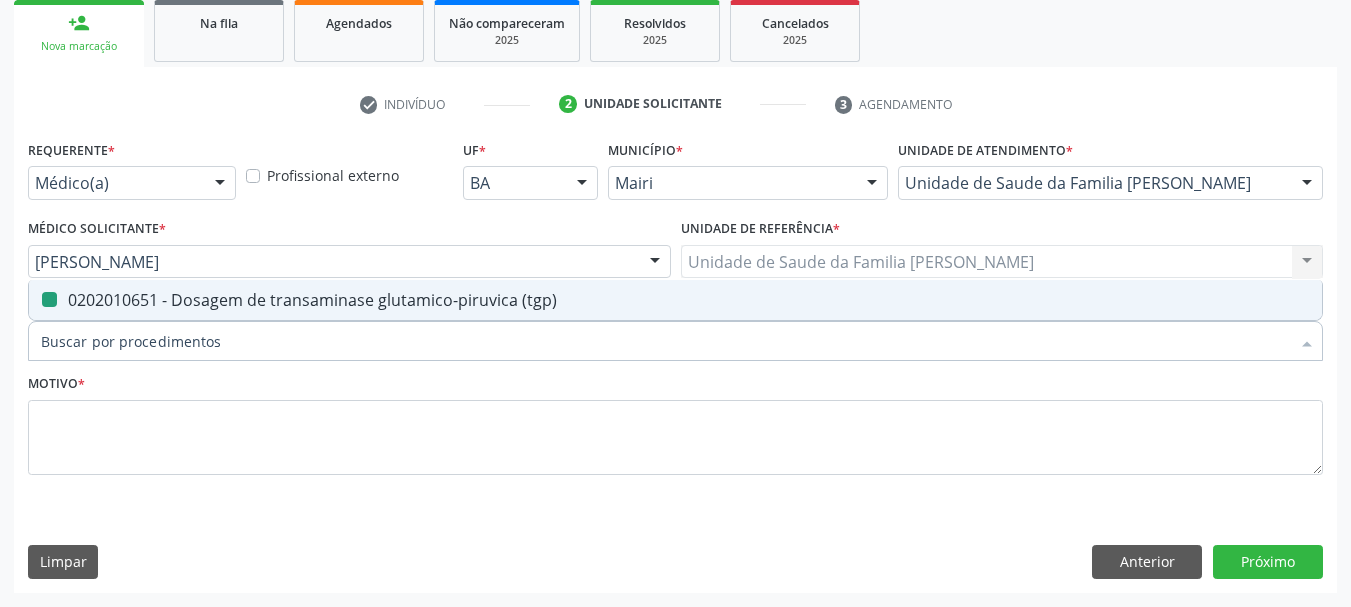 checkbox on "false" 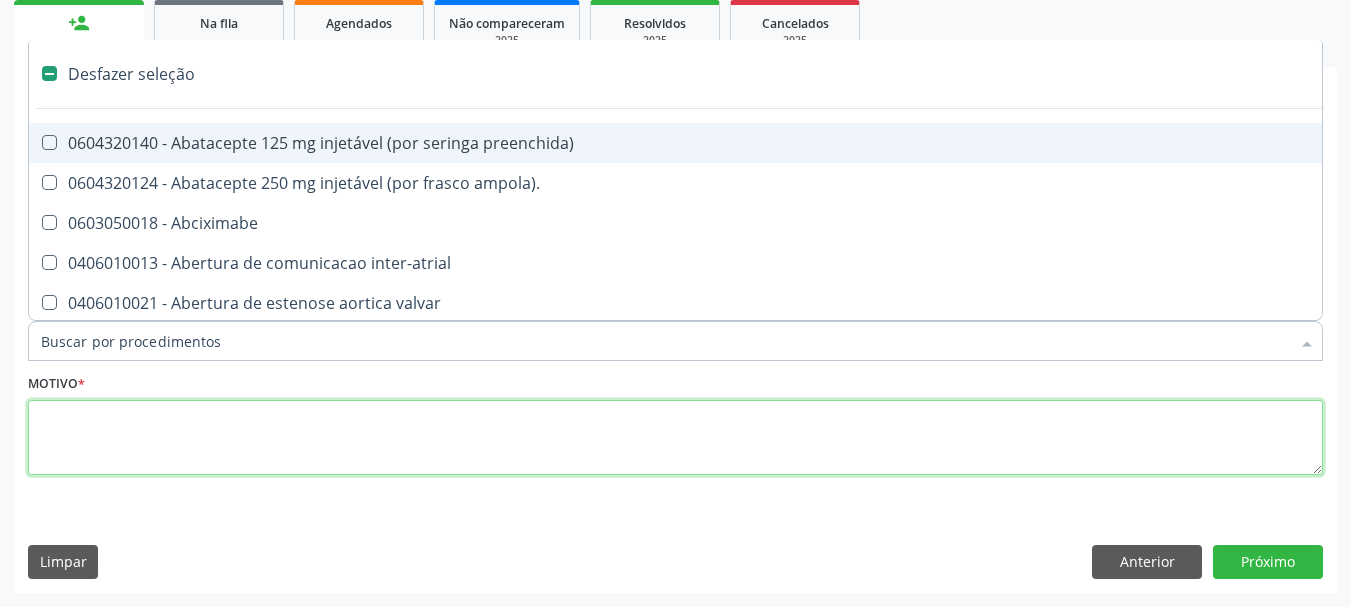 click at bounding box center [675, 438] 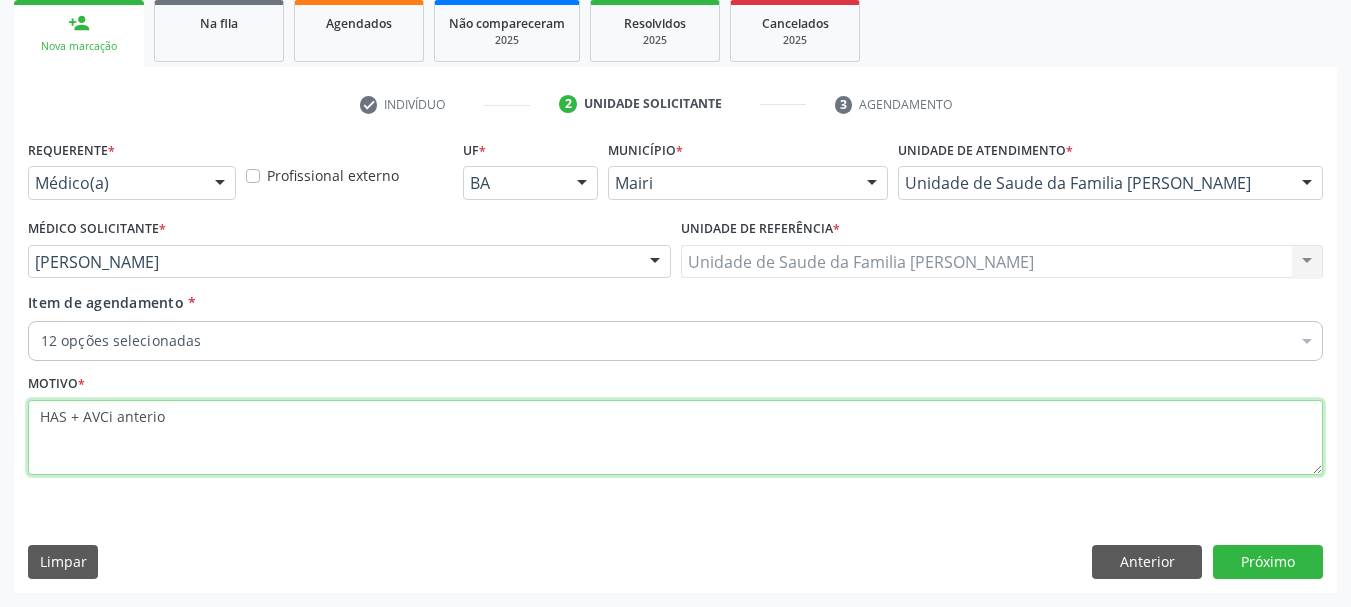 type on "HAS + AVCi anterior" 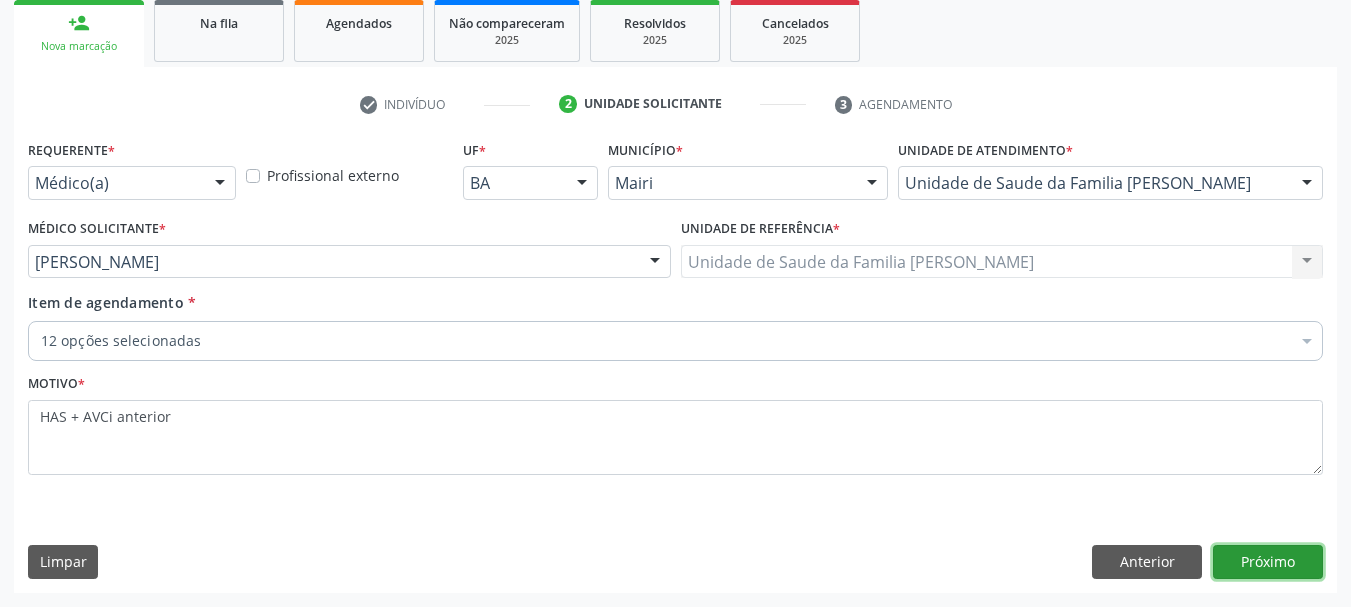 click on "Próximo" at bounding box center [1268, 562] 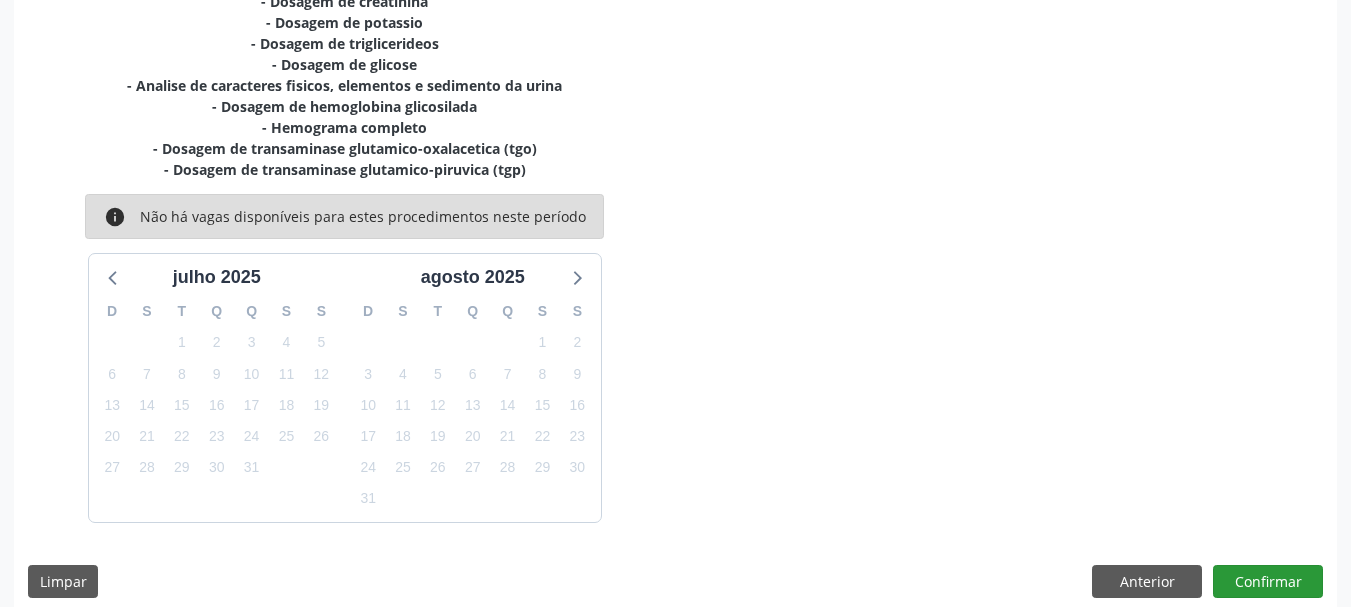 scroll, scrollTop: 553, scrollLeft: 0, axis: vertical 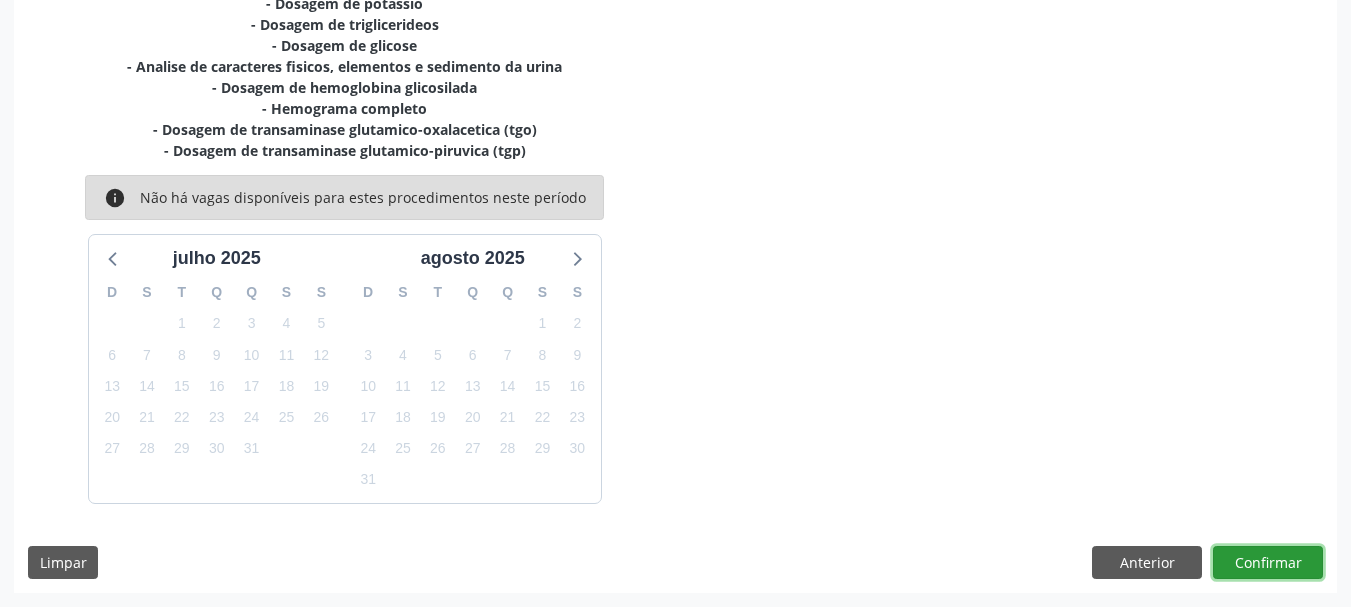click on "Confirmar" at bounding box center [1268, 563] 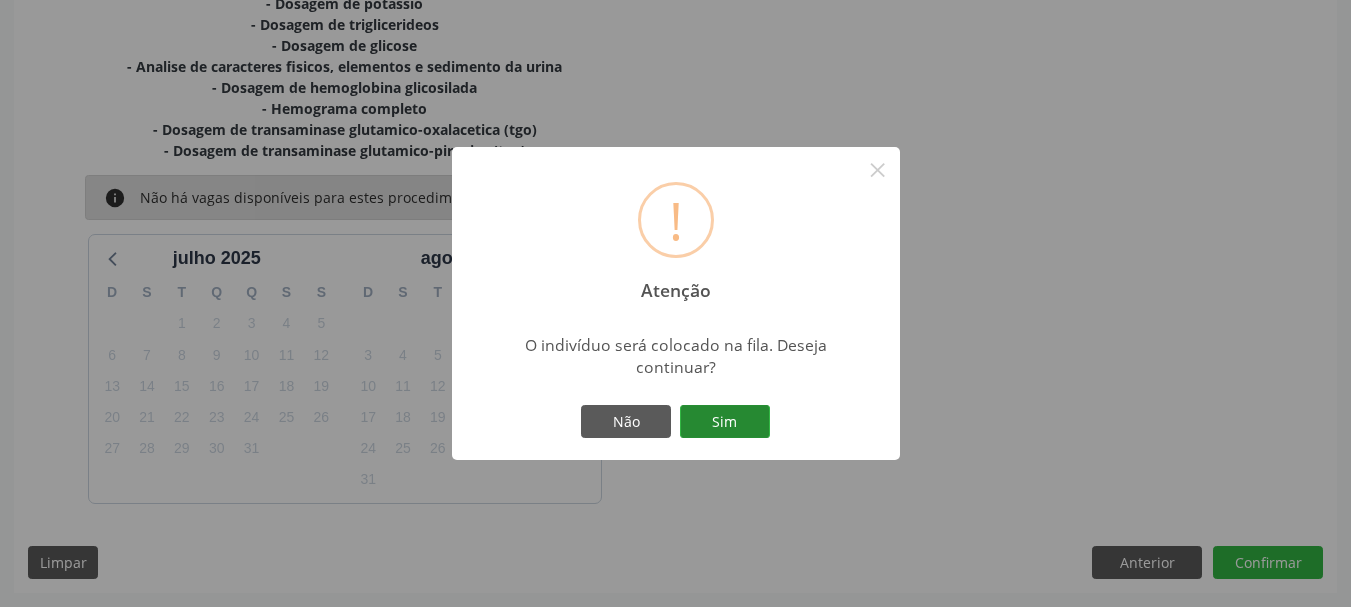 click on "Sim" at bounding box center (725, 422) 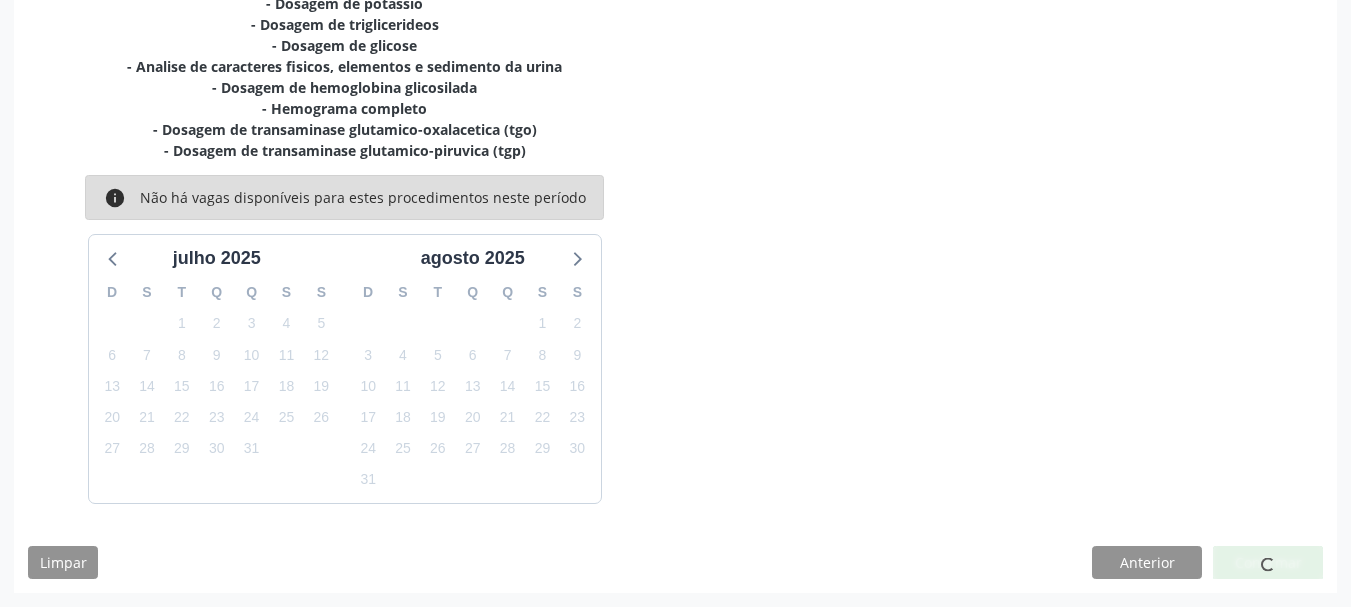 scroll, scrollTop: 60, scrollLeft: 0, axis: vertical 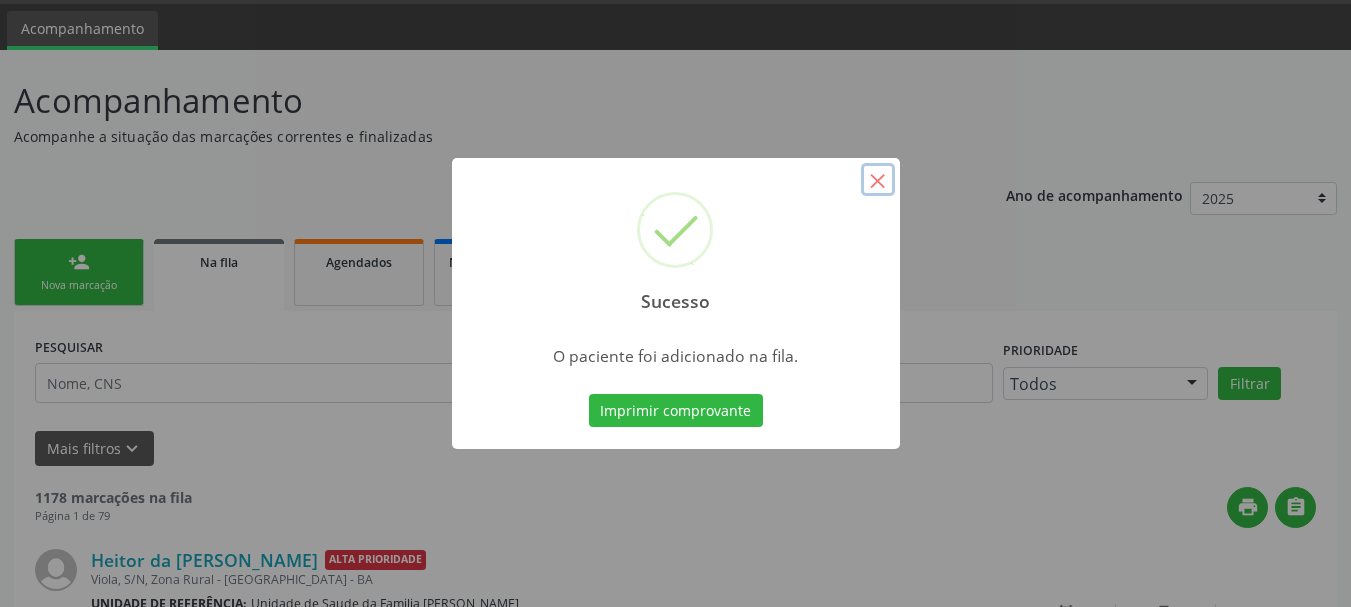 click on "×" at bounding box center (878, 180) 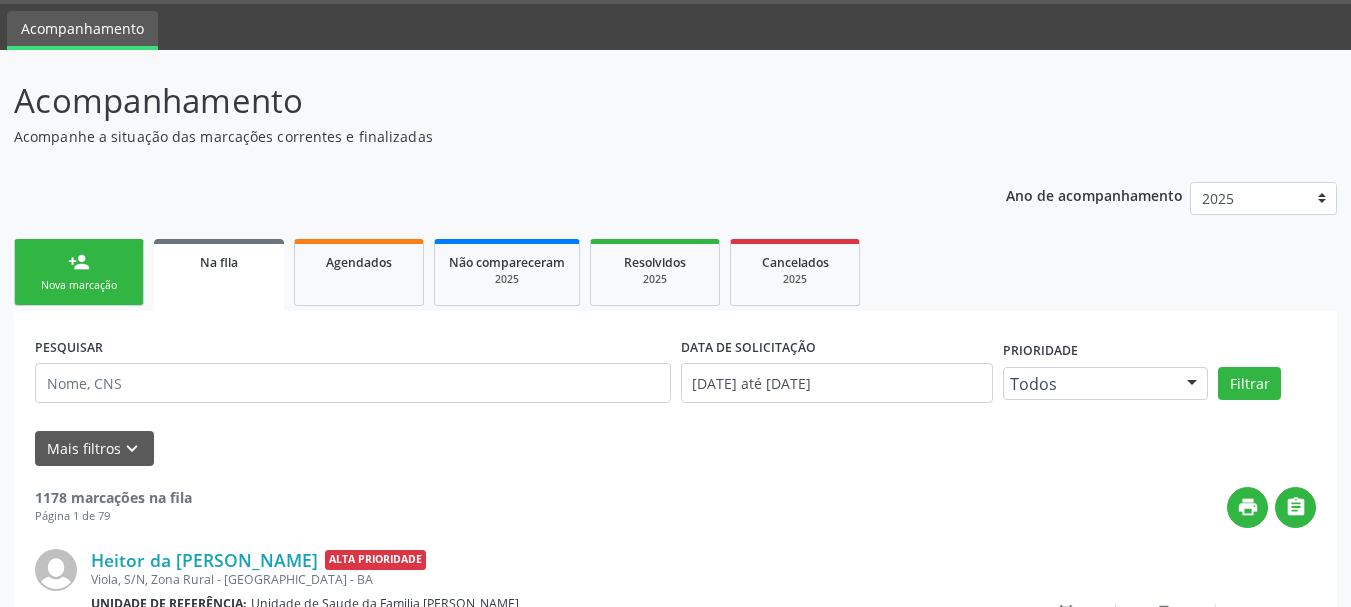 click on "Acompanhe a situação das marcações correntes e finalizadas" at bounding box center [477, 136] 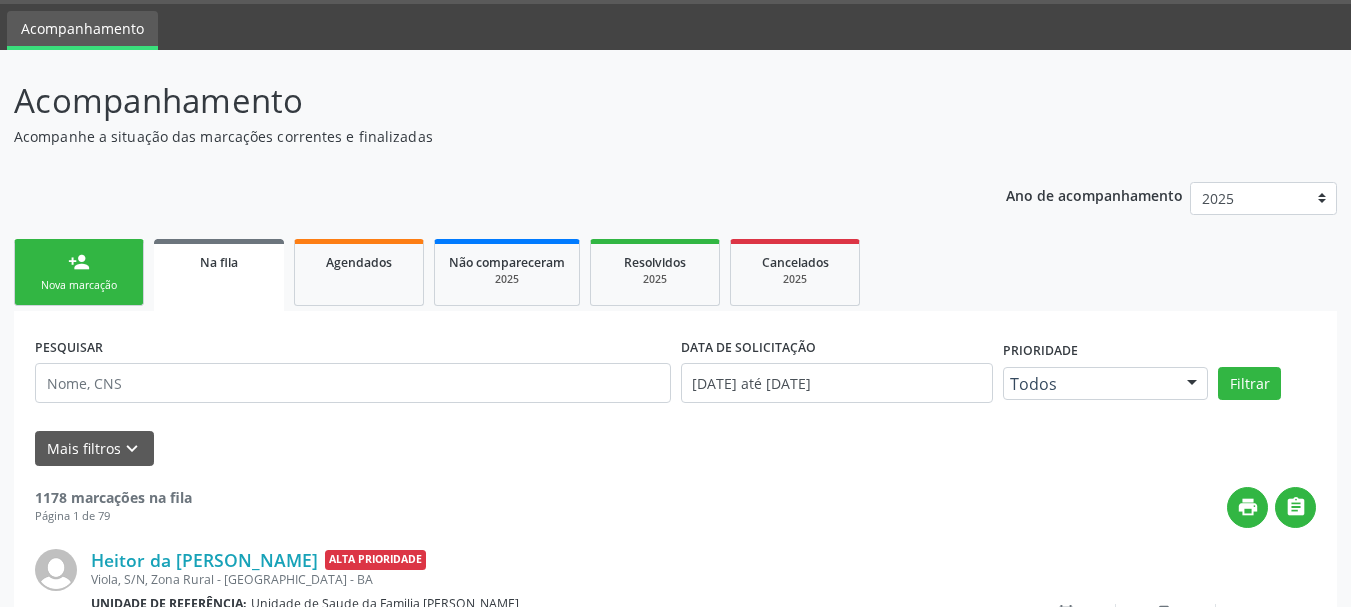 click on "person_add
Nova marcação" at bounding box center [79, 272] 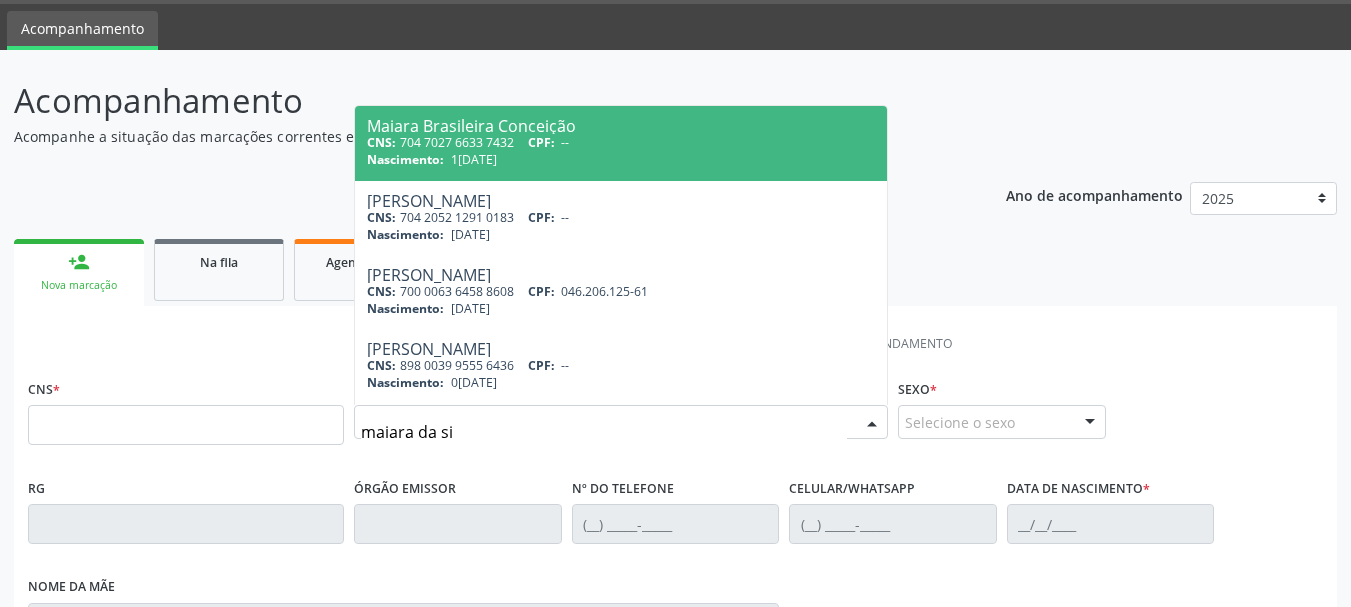 type on "maiara da sil" 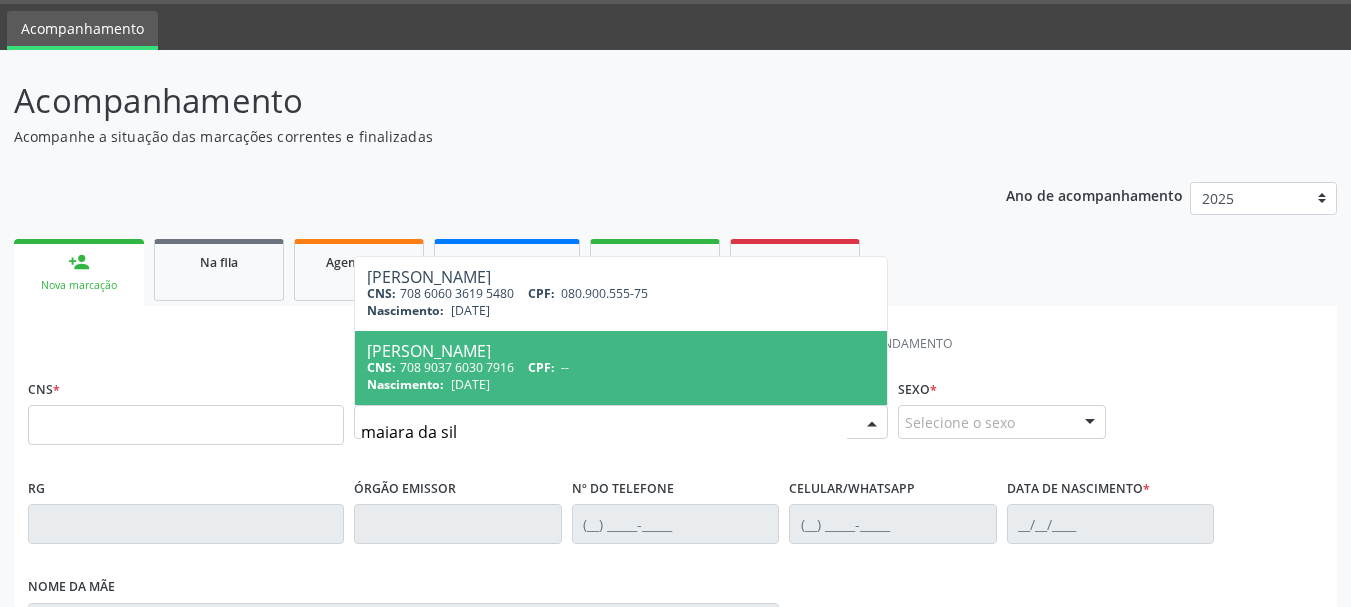 click on "Nascimento:
11/11/1990" at bounding box center [621, 384] 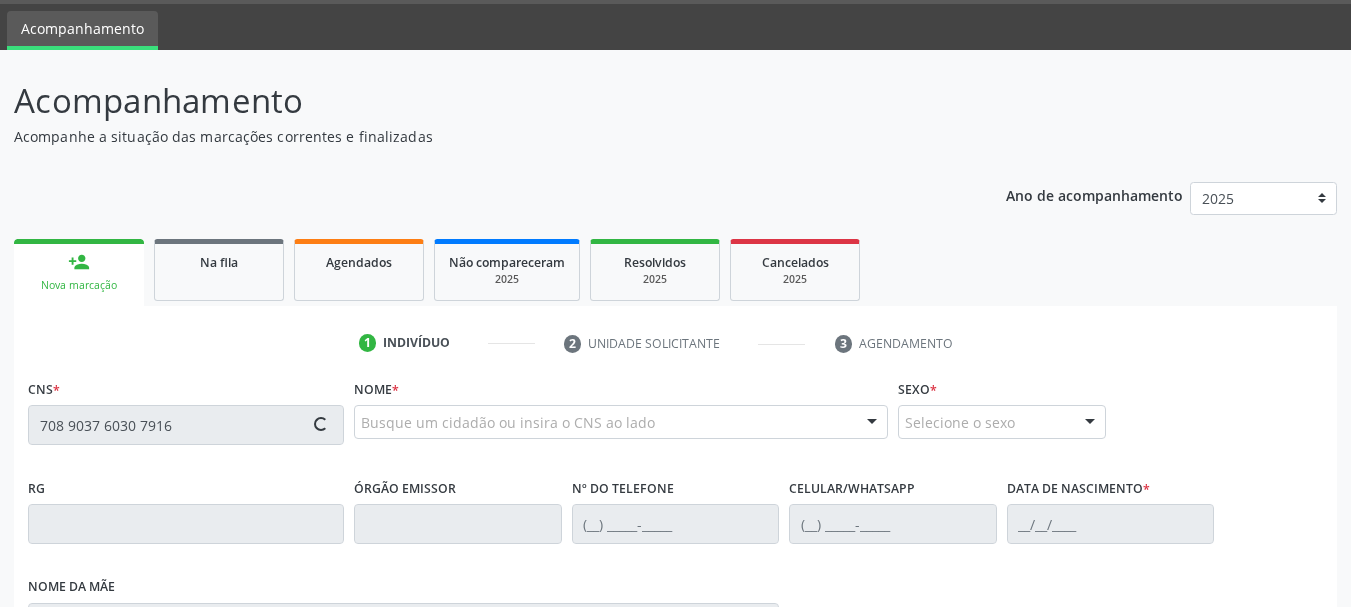 type on "708 9037 6030 7916" 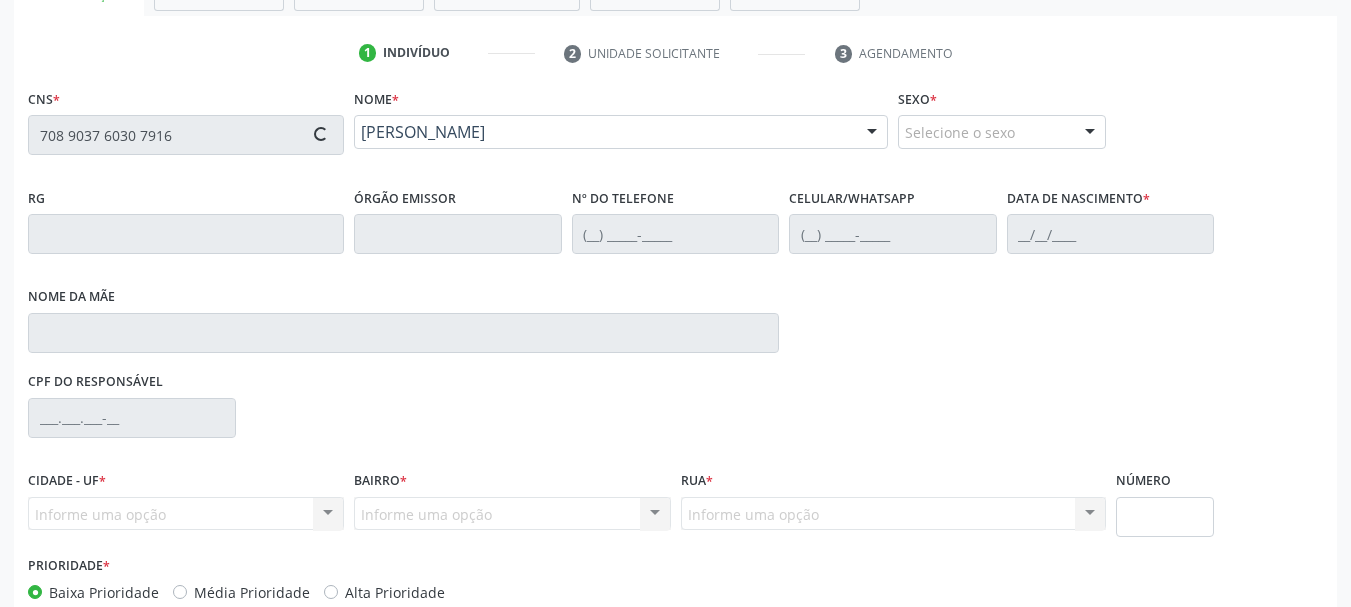scroll, scrollTop: 463, scrollLeft: 0, axis: vertical 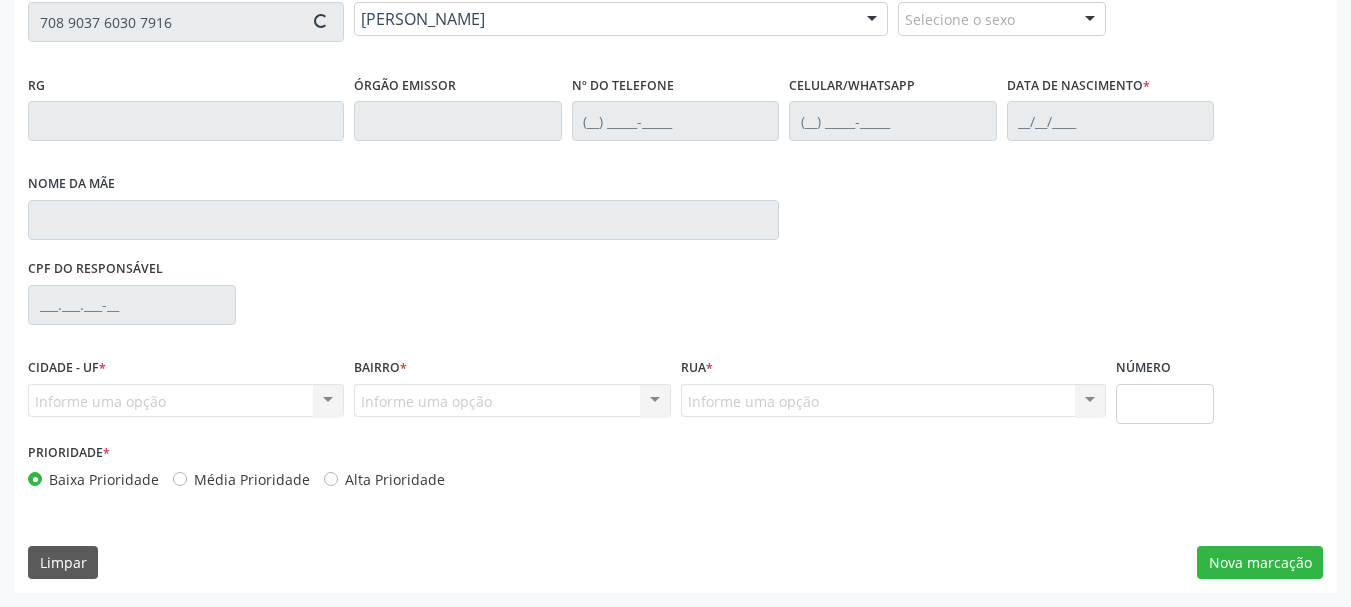 type on "(74) 99803-1302" 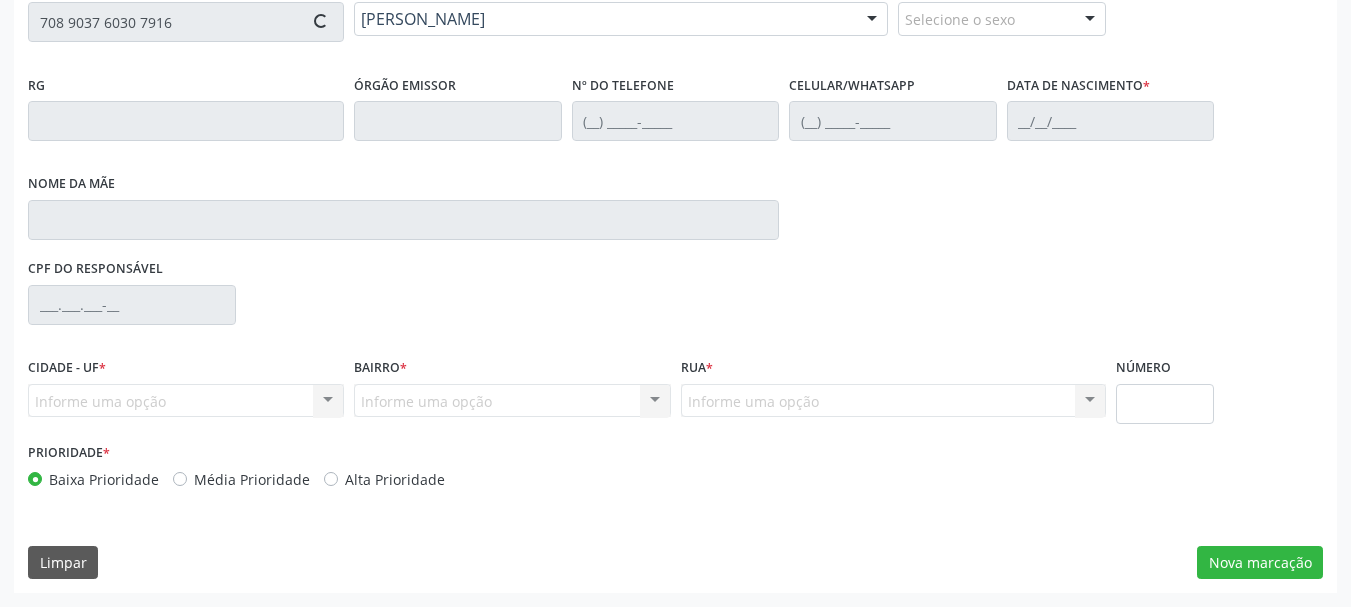 type on "11/11/1990" 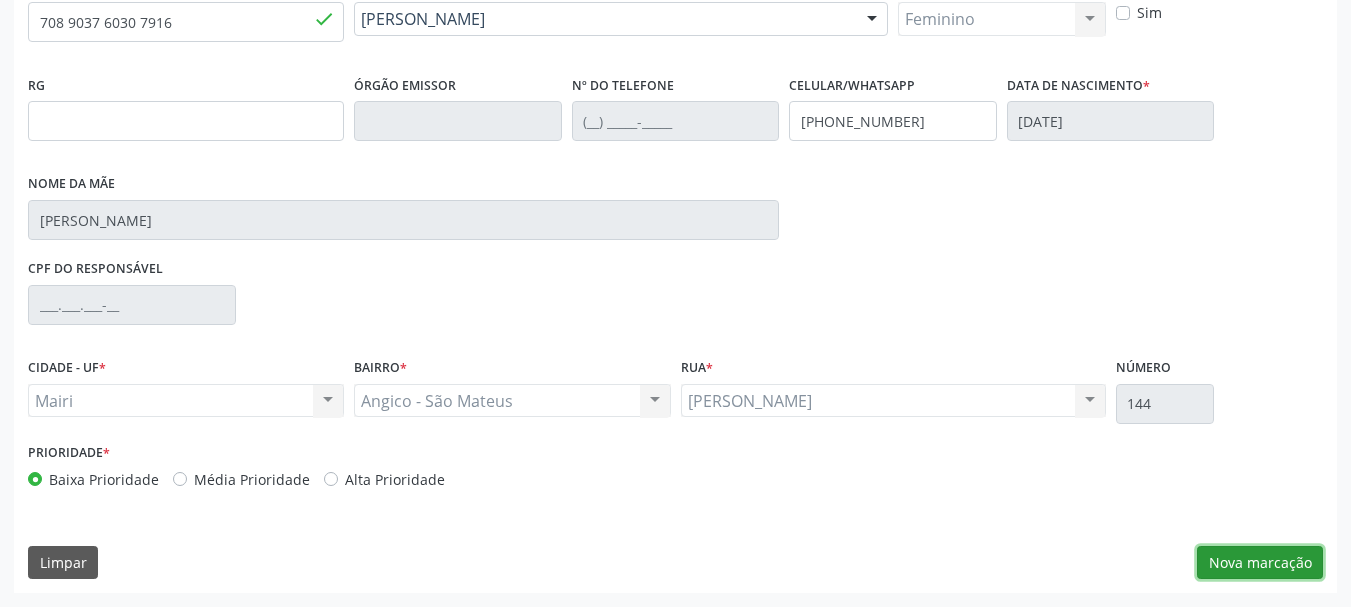 click on "Nova marcação" at bounding box center (1260, 563) 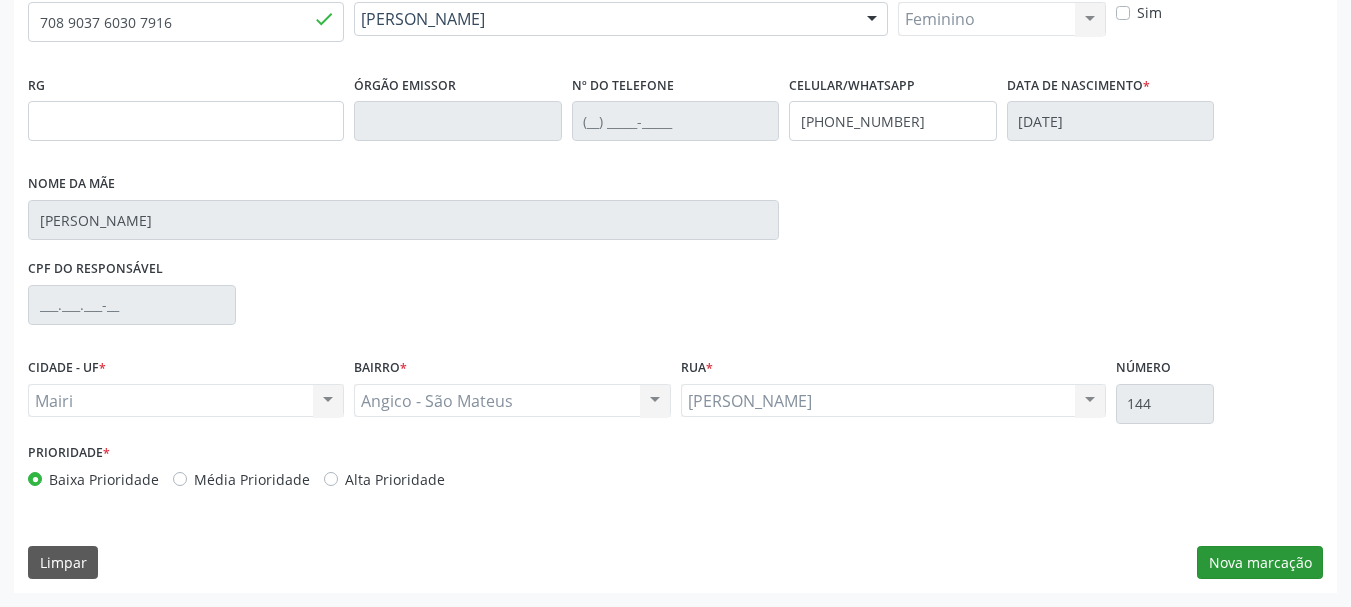scroll, scrollTop: 299, scrollLeft: 0, axis: vertical 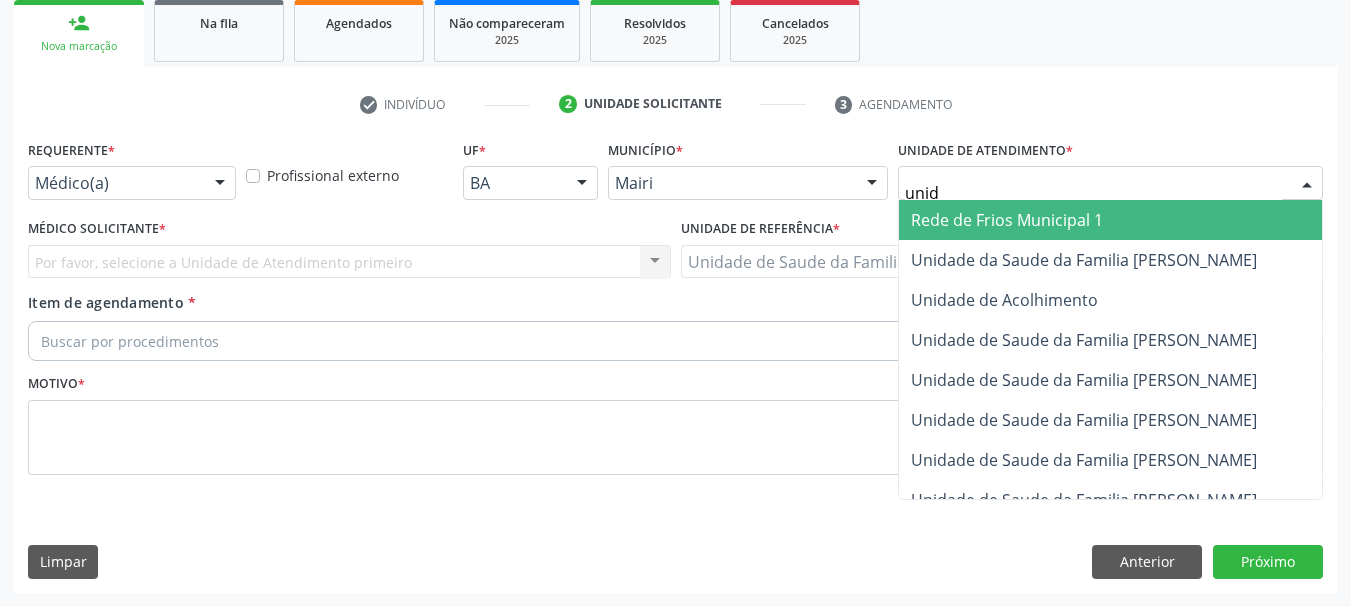 type on "unida" 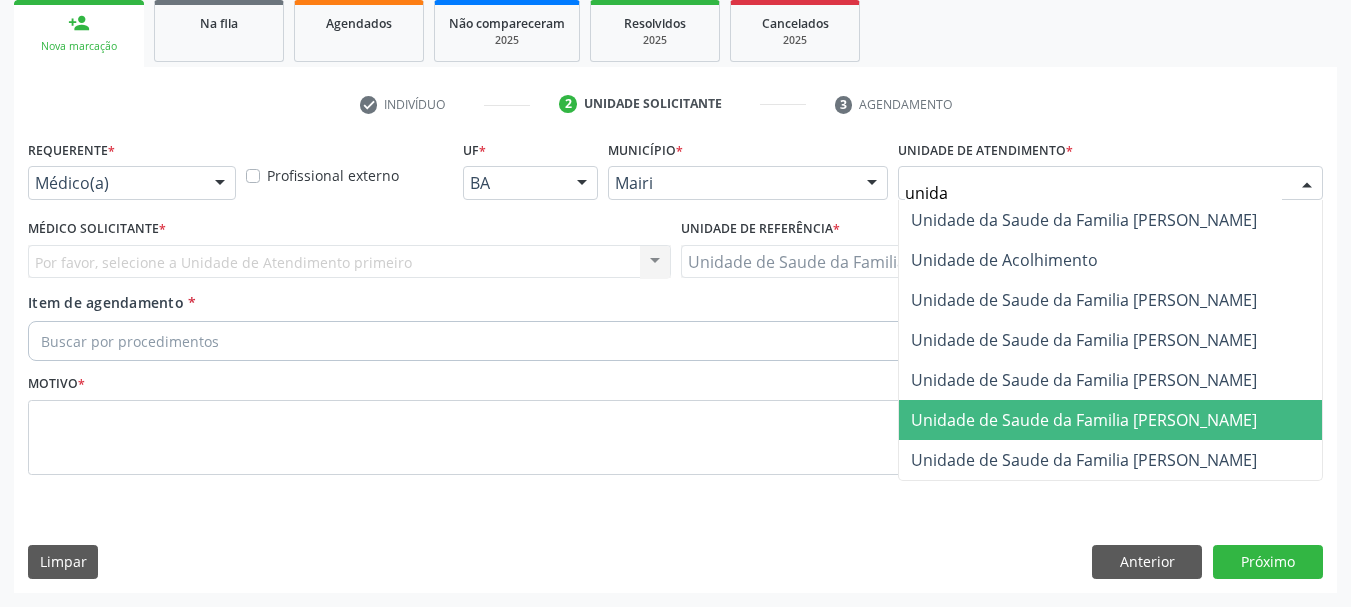 click on "Unidade de Saude da Familia [PERSON_NAME]" at bounding box center (1084, 420) 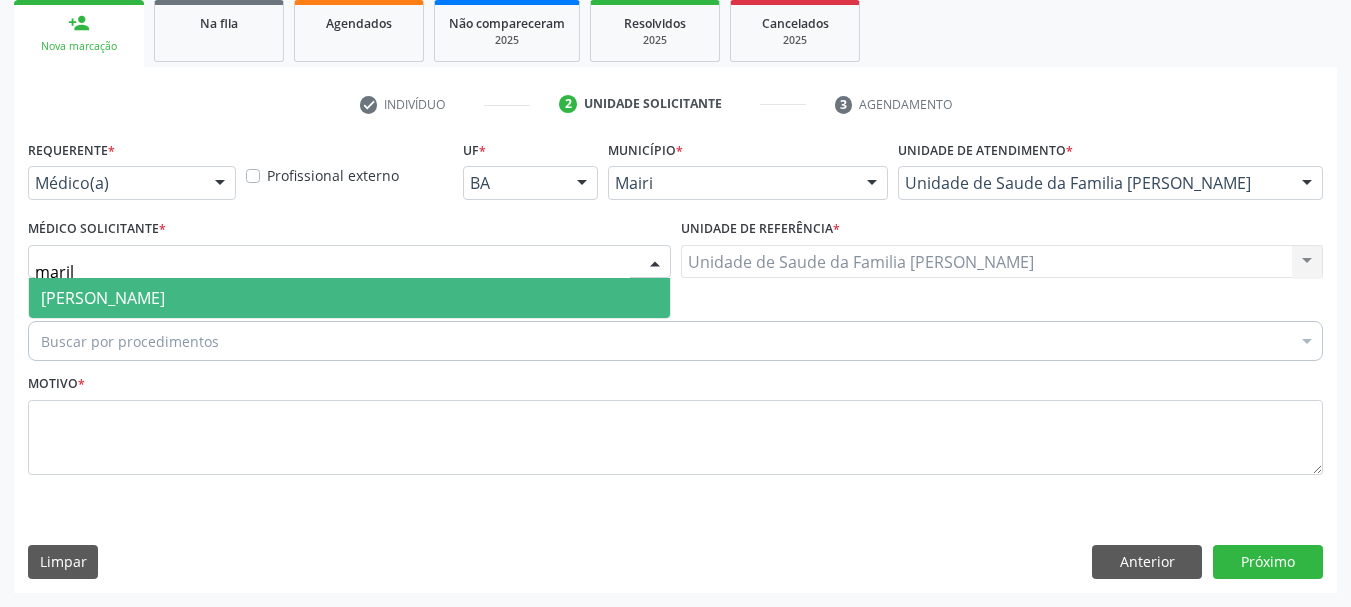 type on "marili" 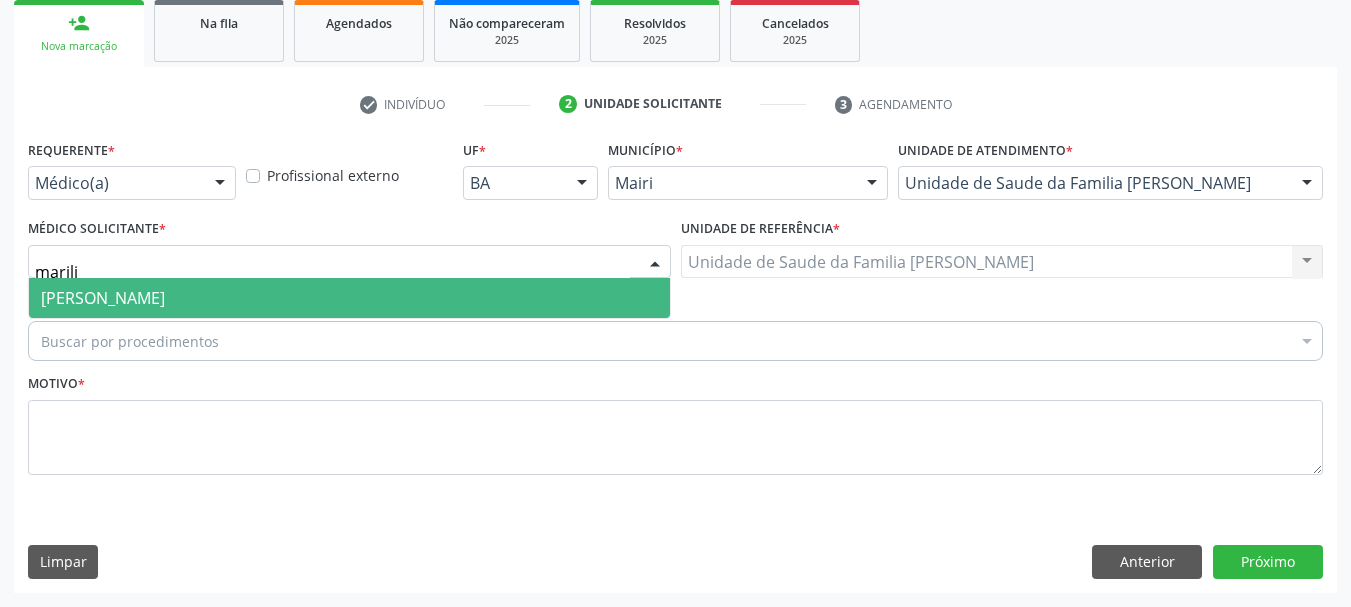 click on "[PERSON_NAME]" at bounding box center [103, 298] 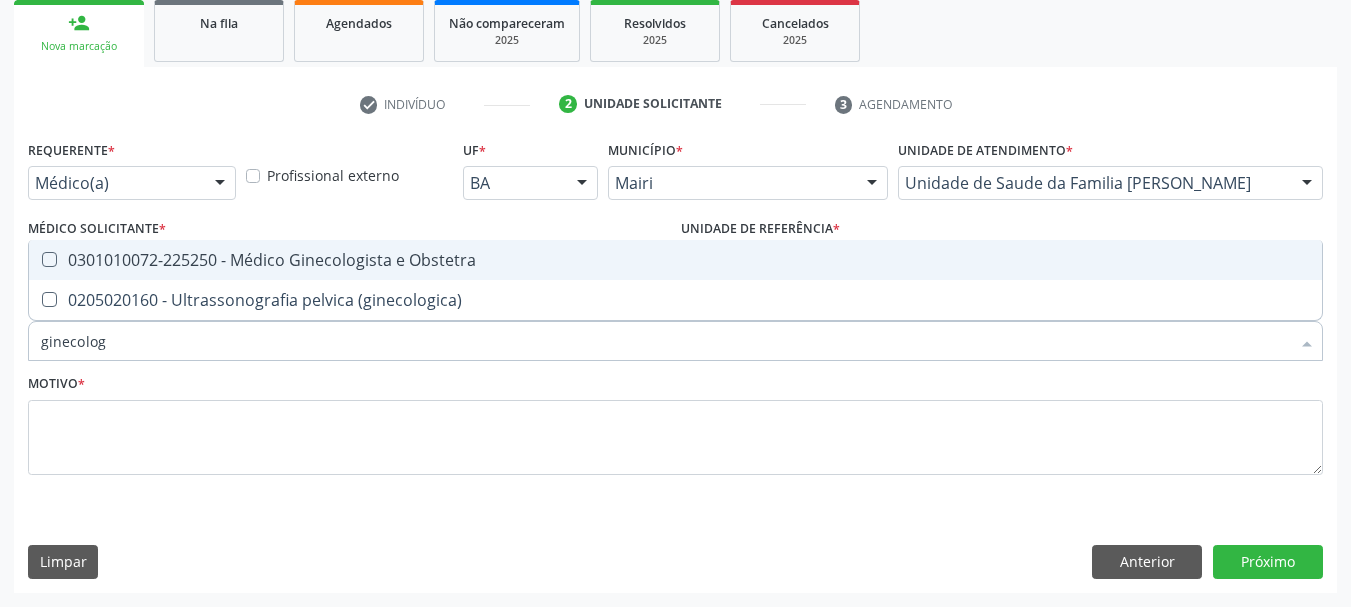 type on "ginecologi" 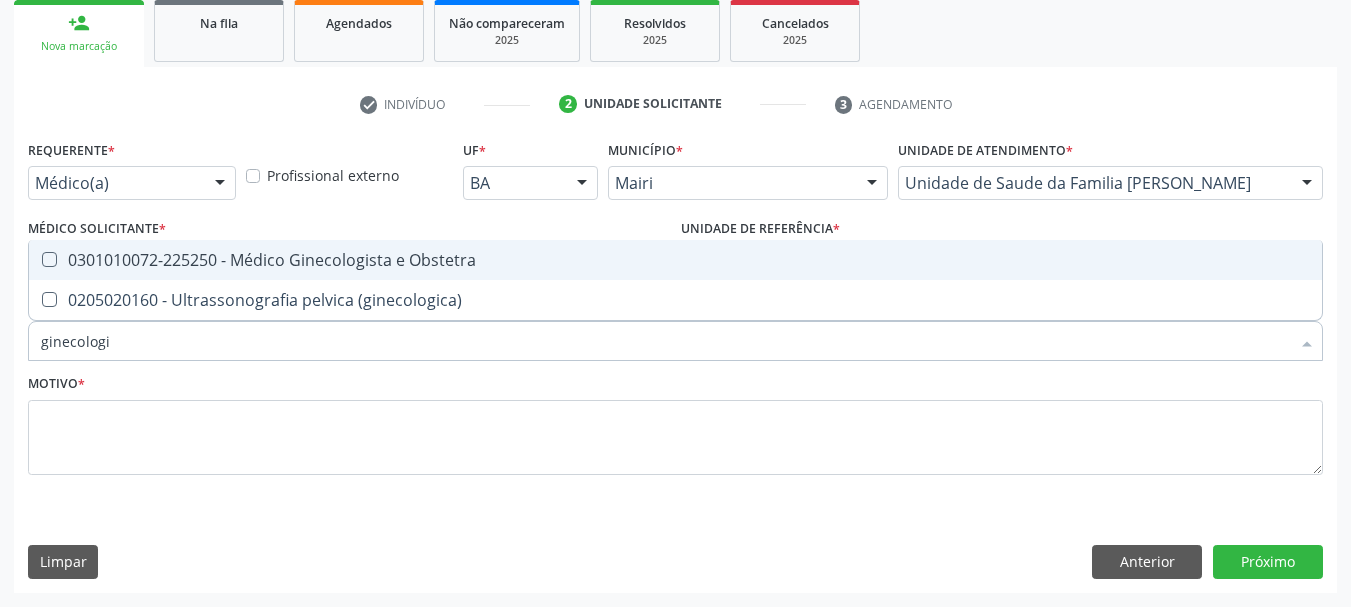 click on "0301010072-225250 - Médico Ginecologista e Obstetra" at bounding box center (675, 260) 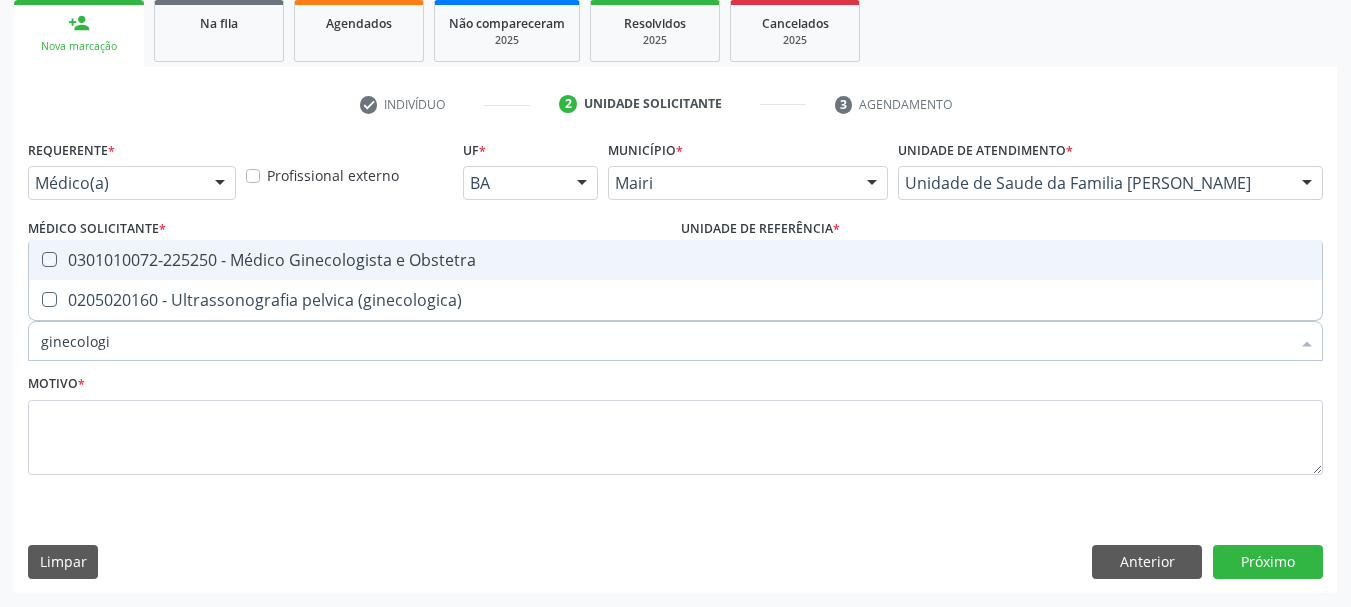 checkbox on "true" 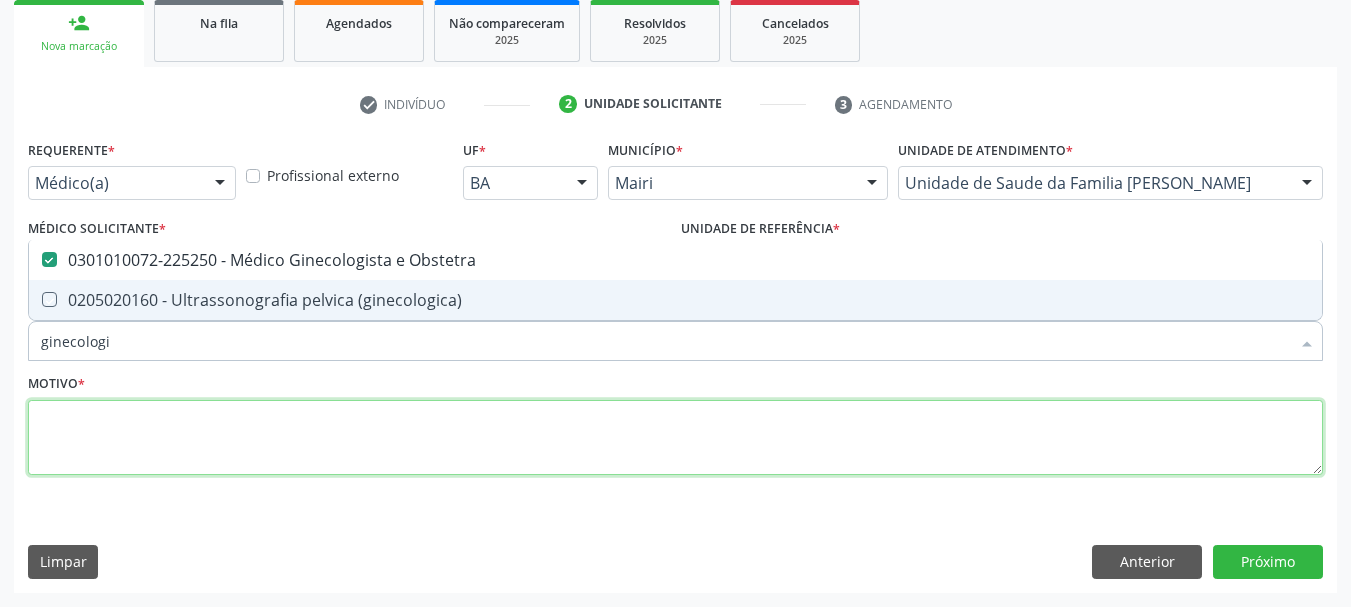 click at bounding box center (675, 438) 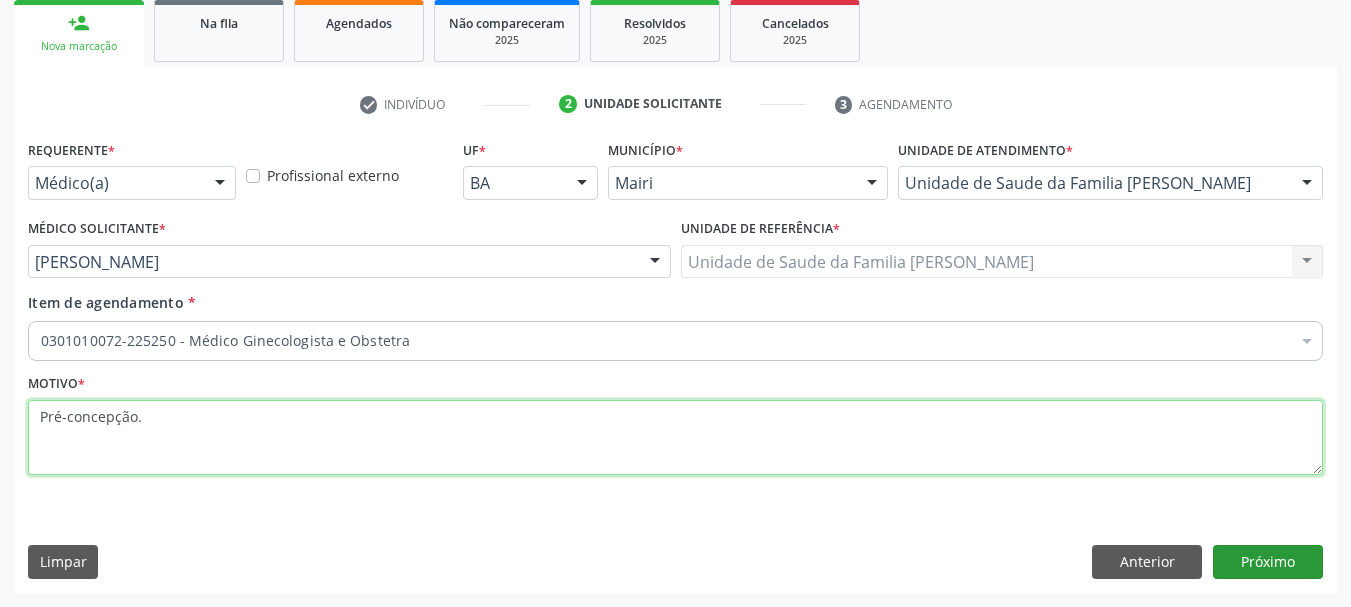 type on "Pré-concepção." 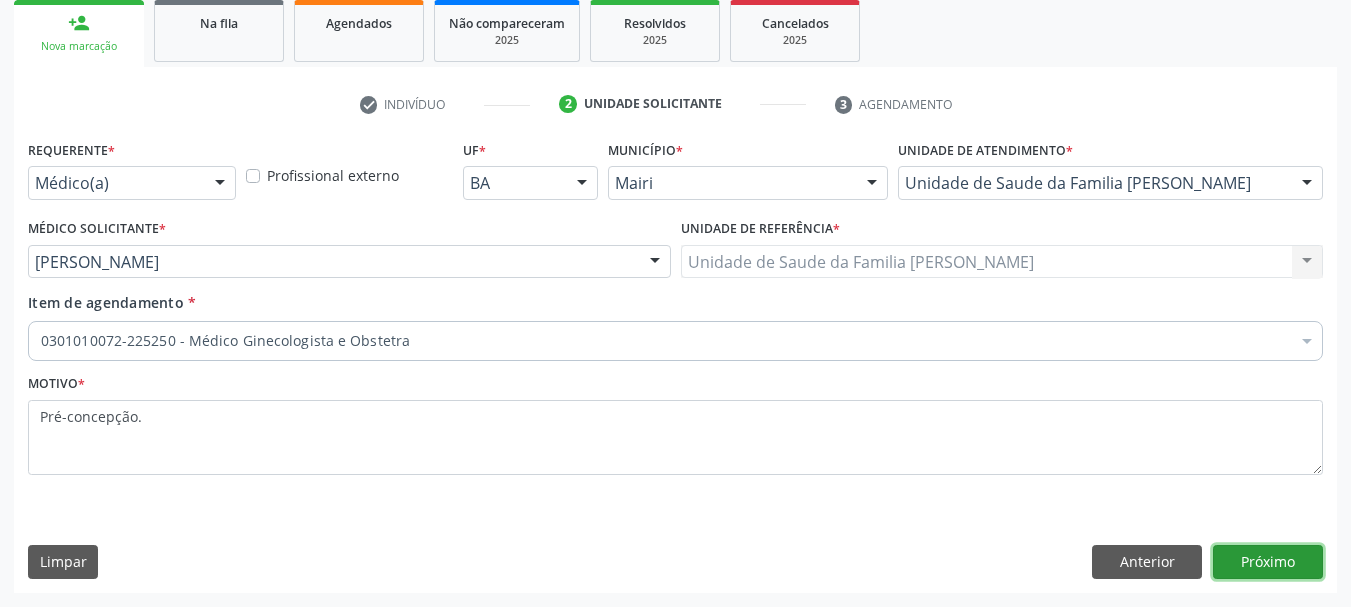 click on "Próximo" at bounding box center (1268, 562) 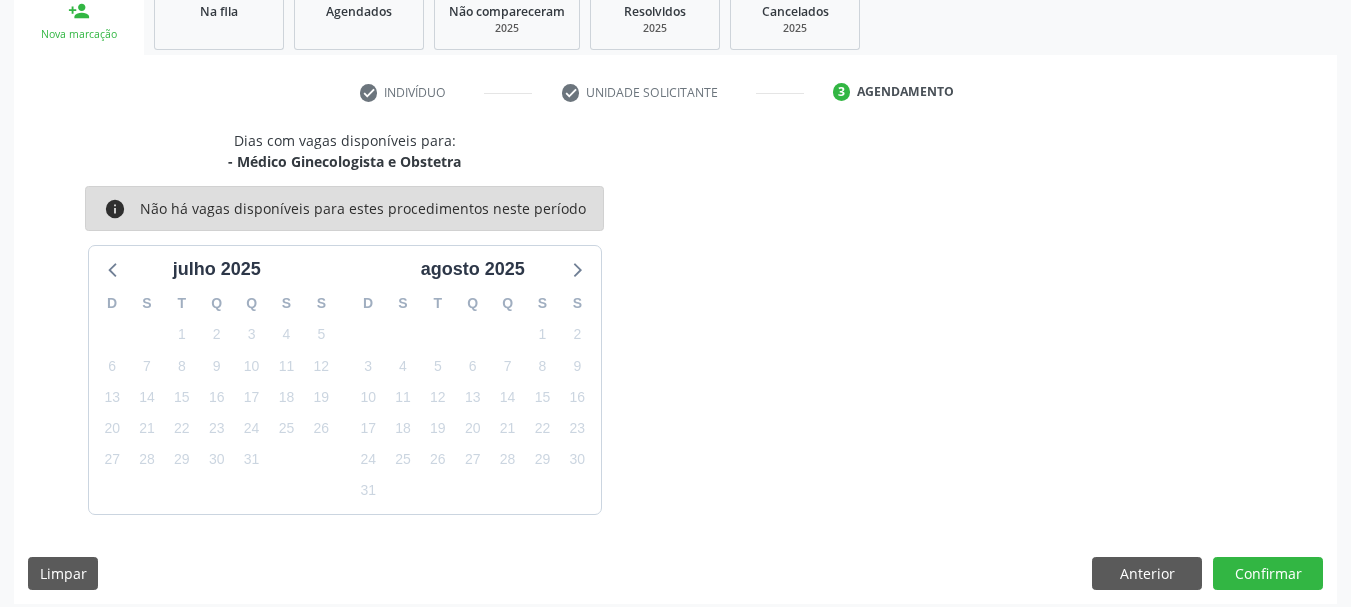 scroll, scrollTop: 322, scrollLeft: 0, axis: vertical 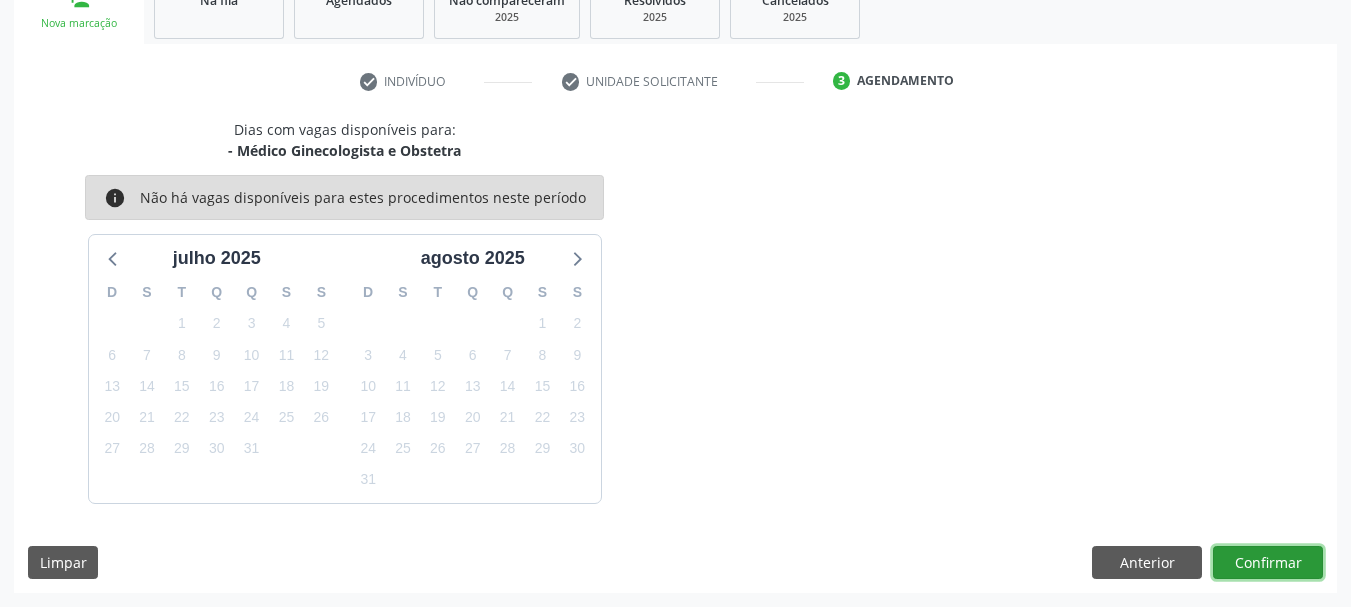 click on "Confirmar" at bounding box center [1268, 563] 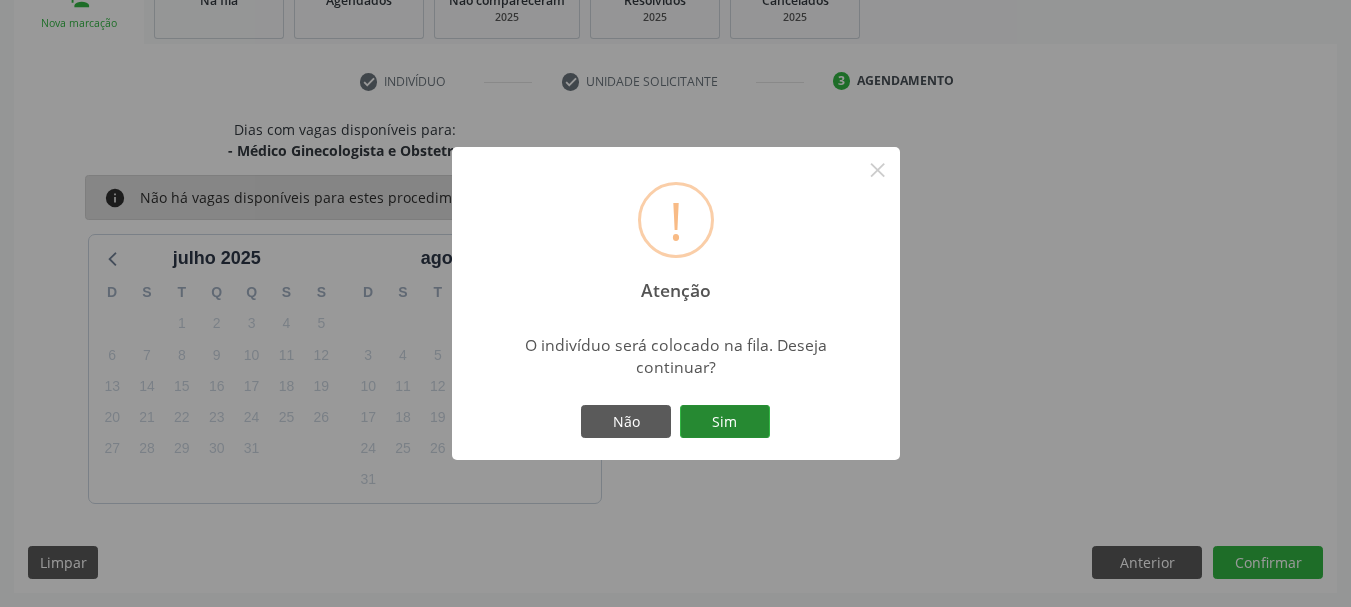 click on "Sim" at bounding box center [725, 422] 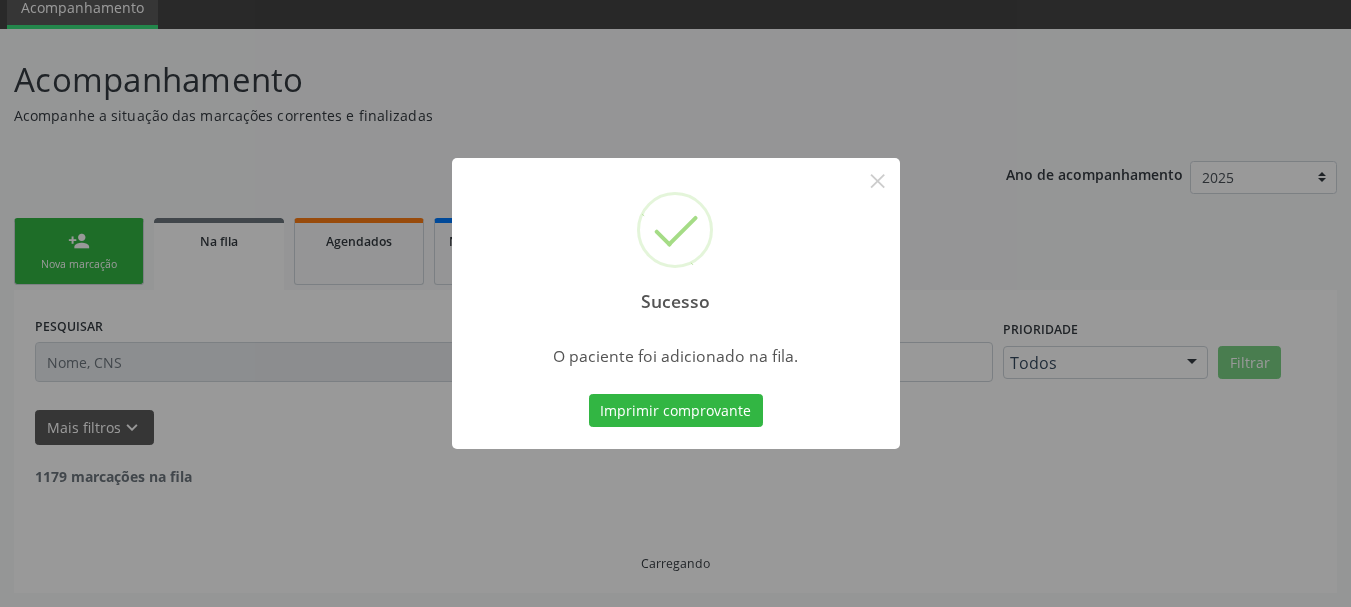 scroll, scrollTop: 60, scrollLeft: 0, axis: vertical 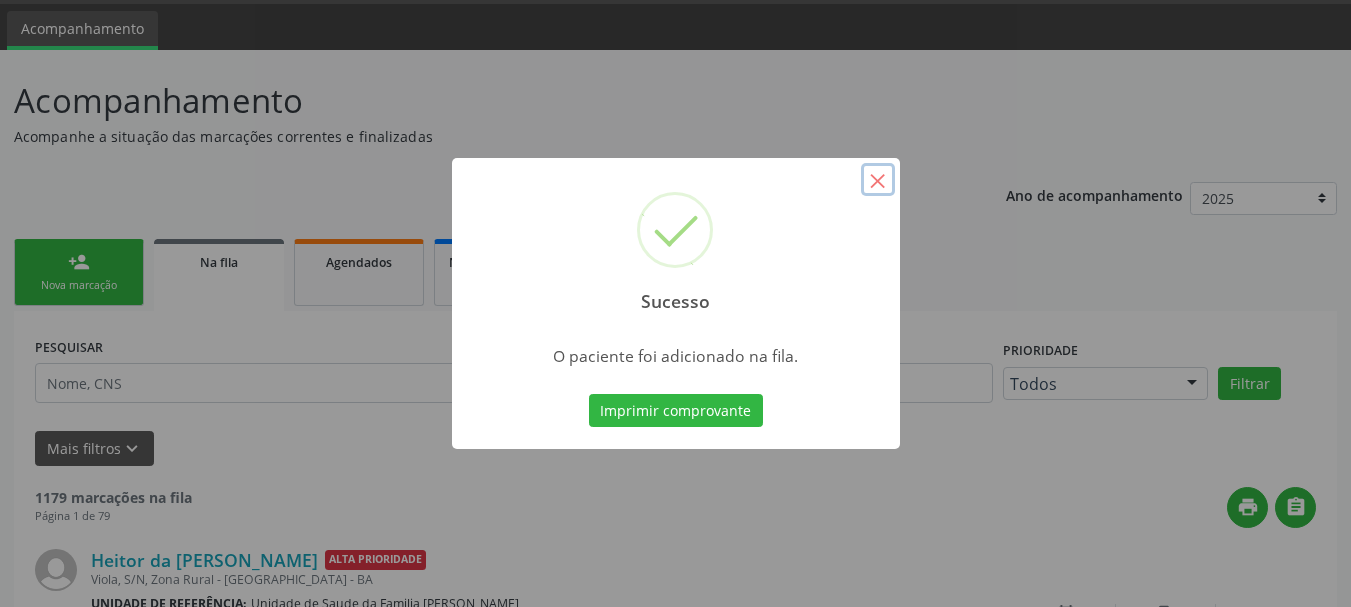click on "×" at bounding box center (878, 180) 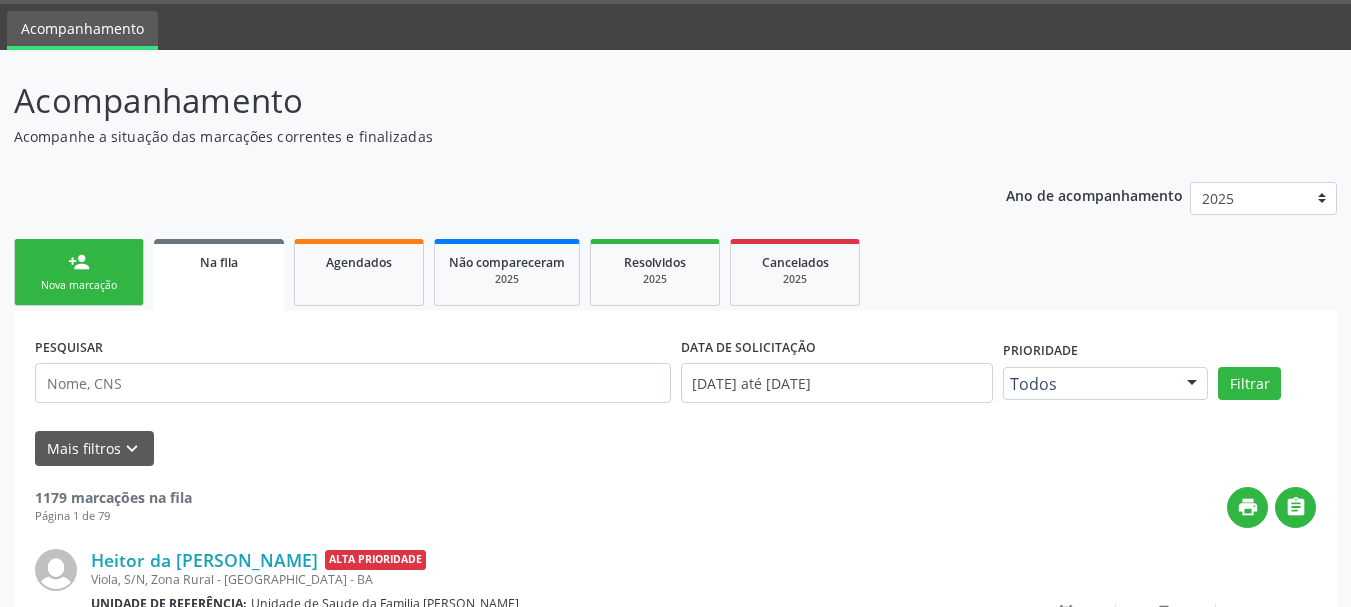 click on "Acompanhe a situação das marcações correntes e finalizadas" at bounding box center [477, 136] 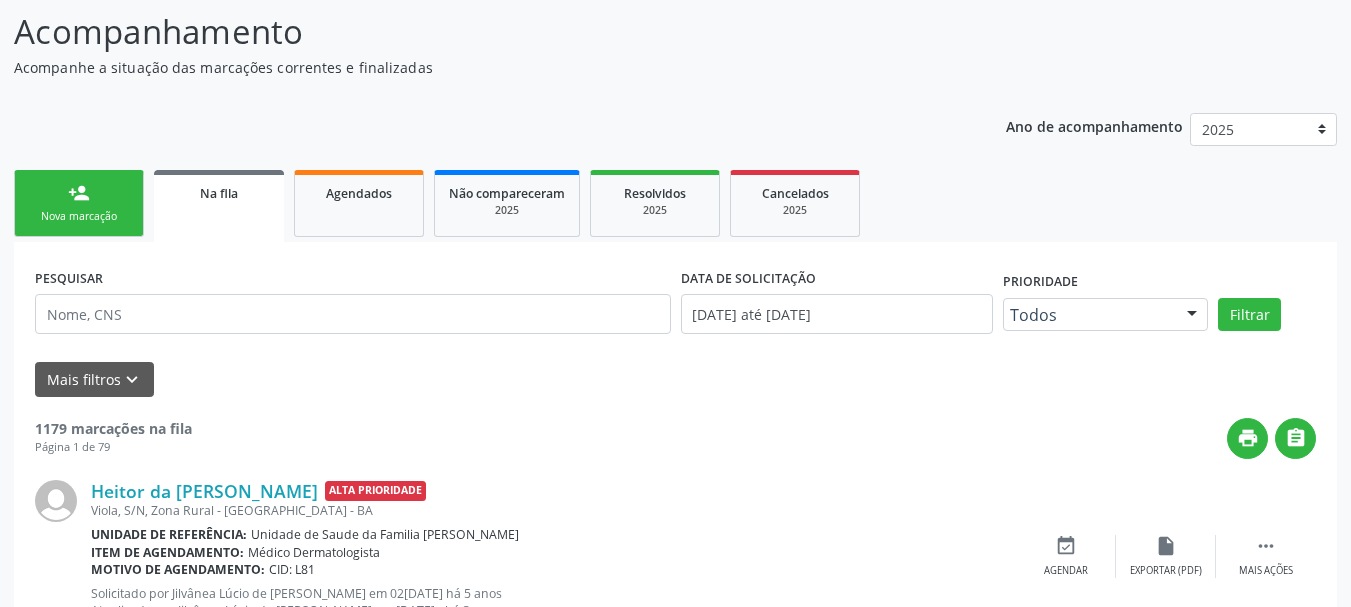 scroll, scrollTop: 0, scrollLeft: 0, axis: both 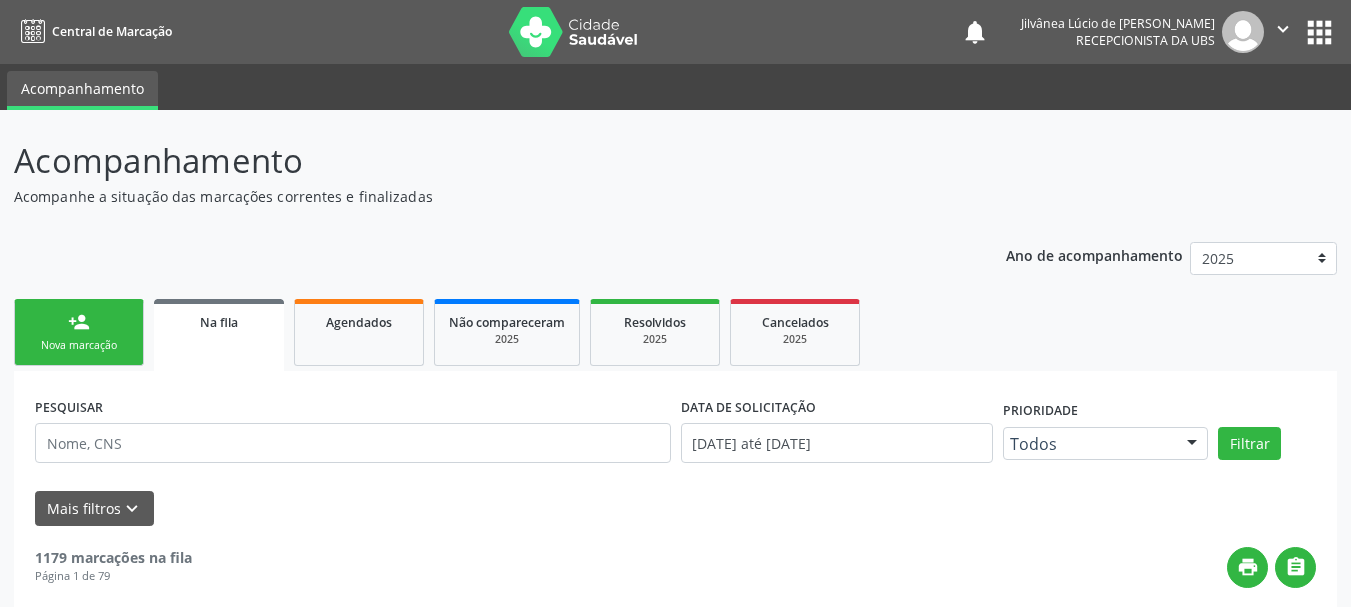click on "person_add
Nova marcação" at bounding box center [79, 332] 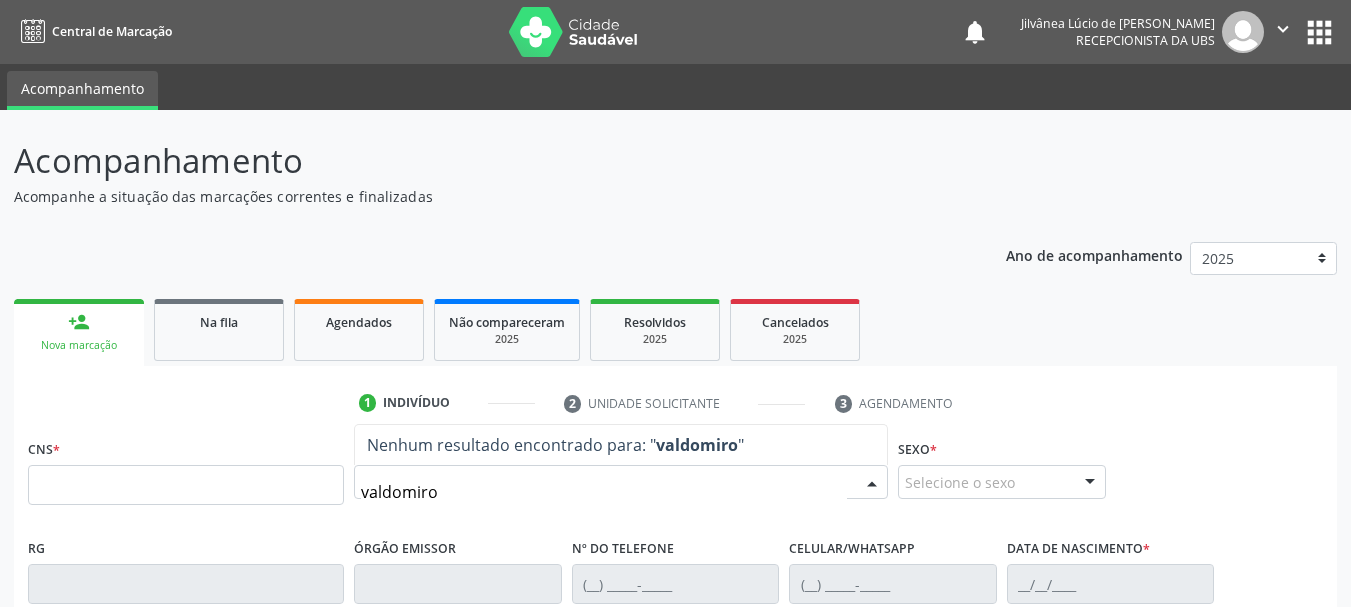 type on "valdomiro" 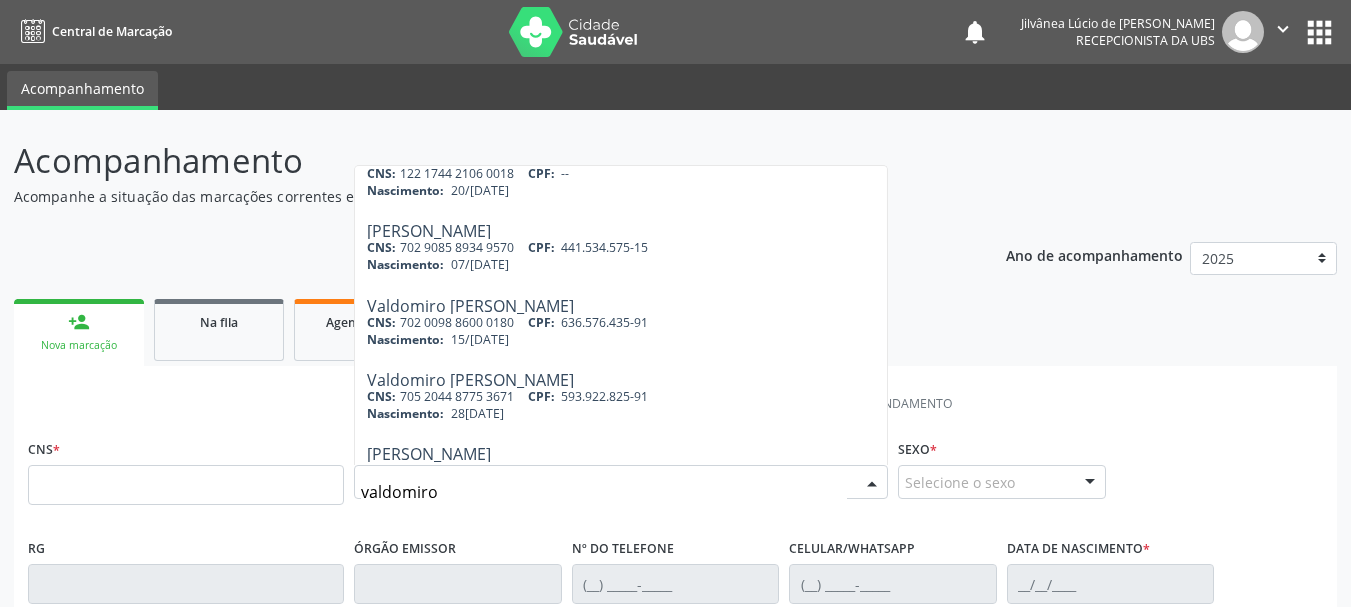 scroll, scrollTop: 200, scrollLeft: 0, axis: vertical 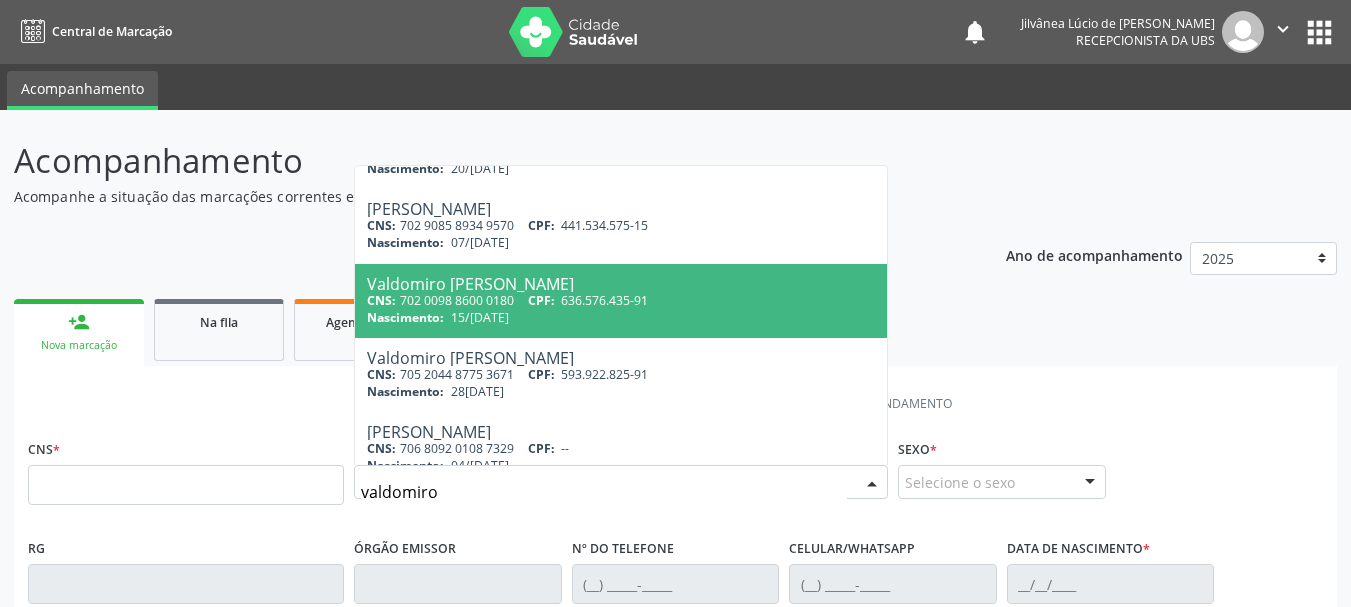 click on "CNS:
702 0098 8600 0180
CPF:
636.576.435-91" at bounding box center (621, 300) 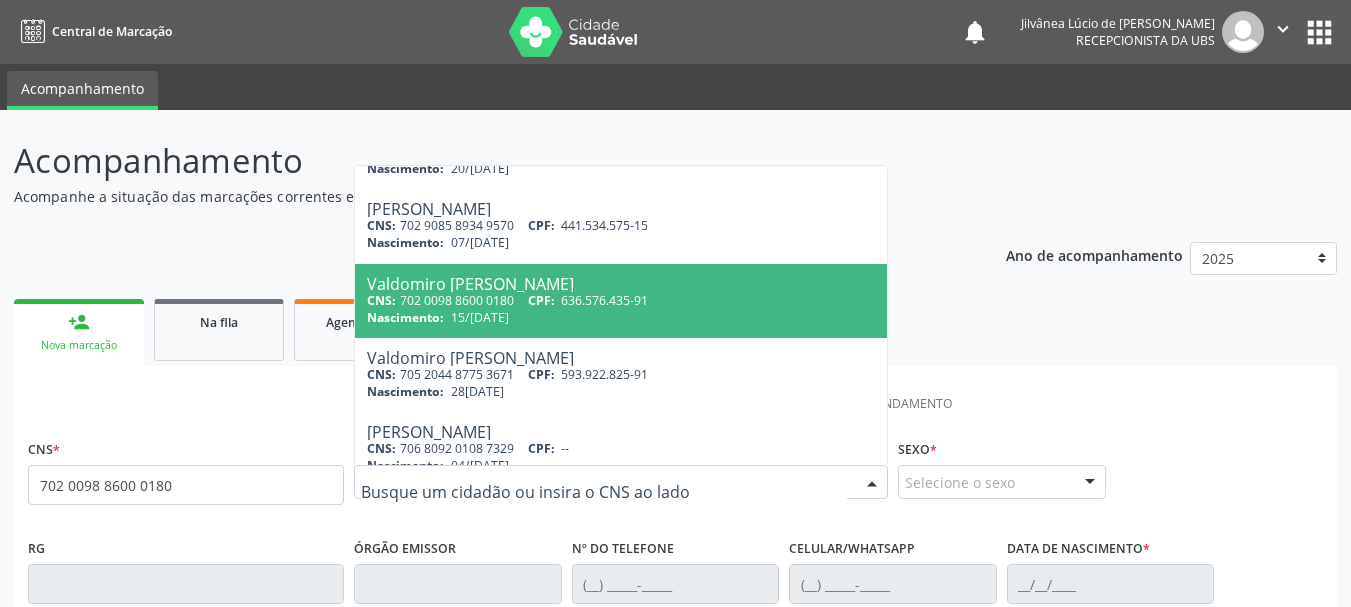 scroll, scrollTop: 0, scrollLeft: 0, axis: both 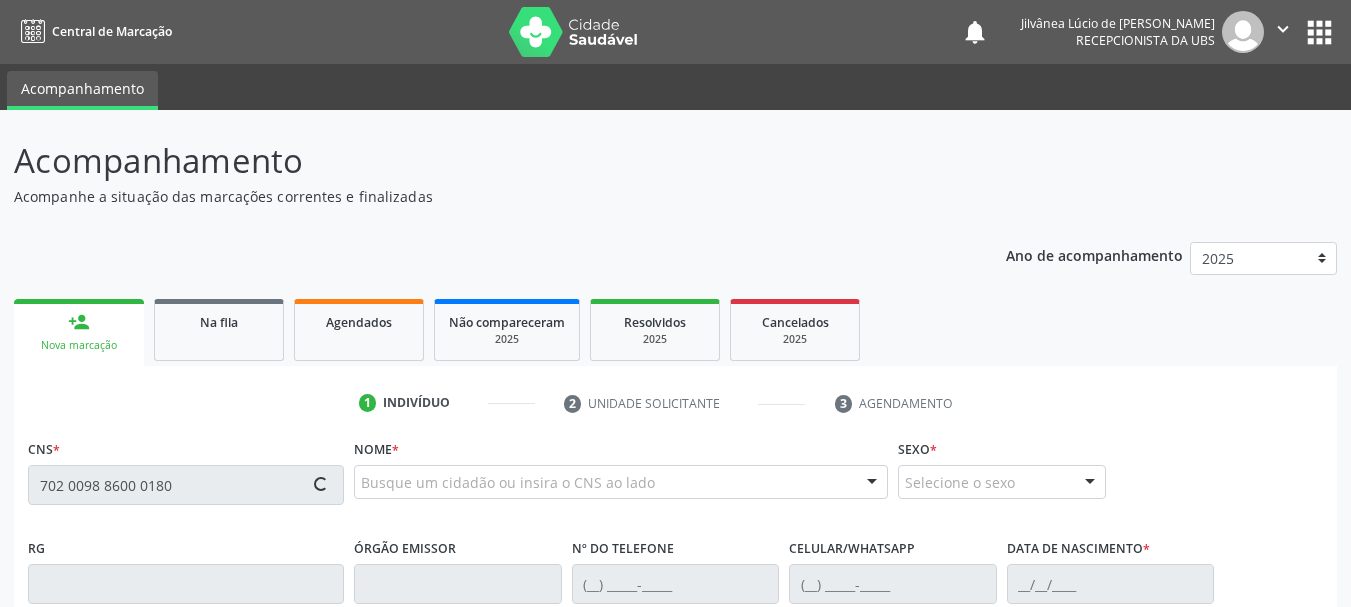 type on "702 0098 8600 0180" 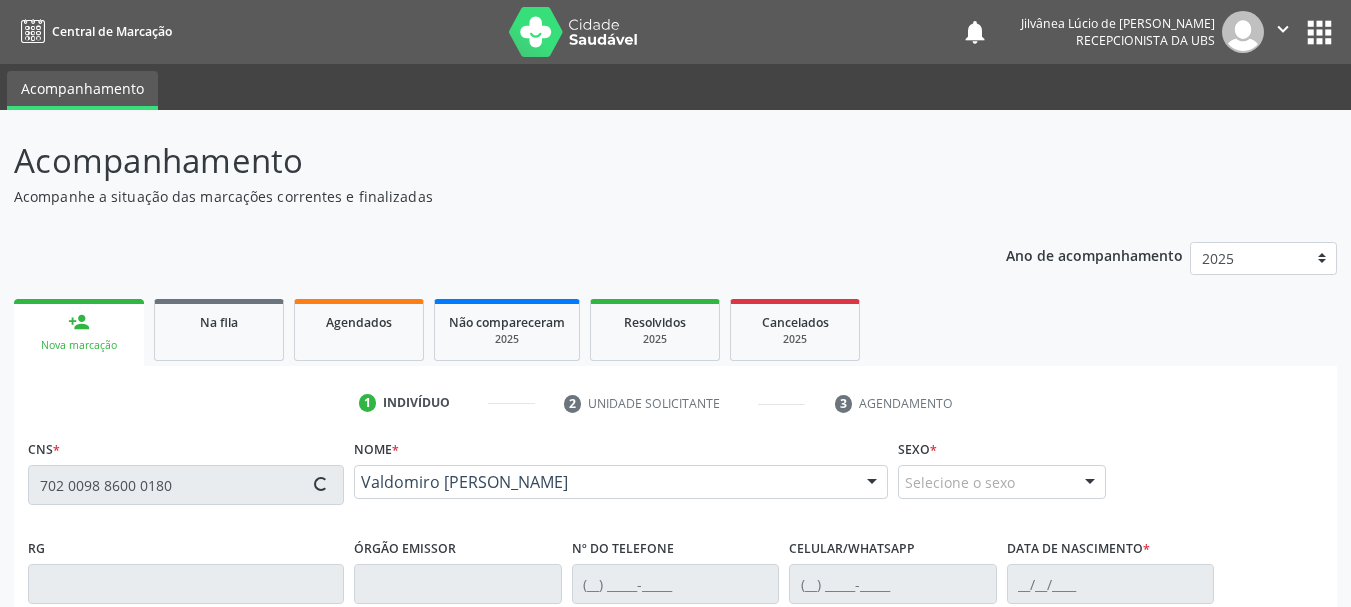 type on "[PHONE_NUMBER]" 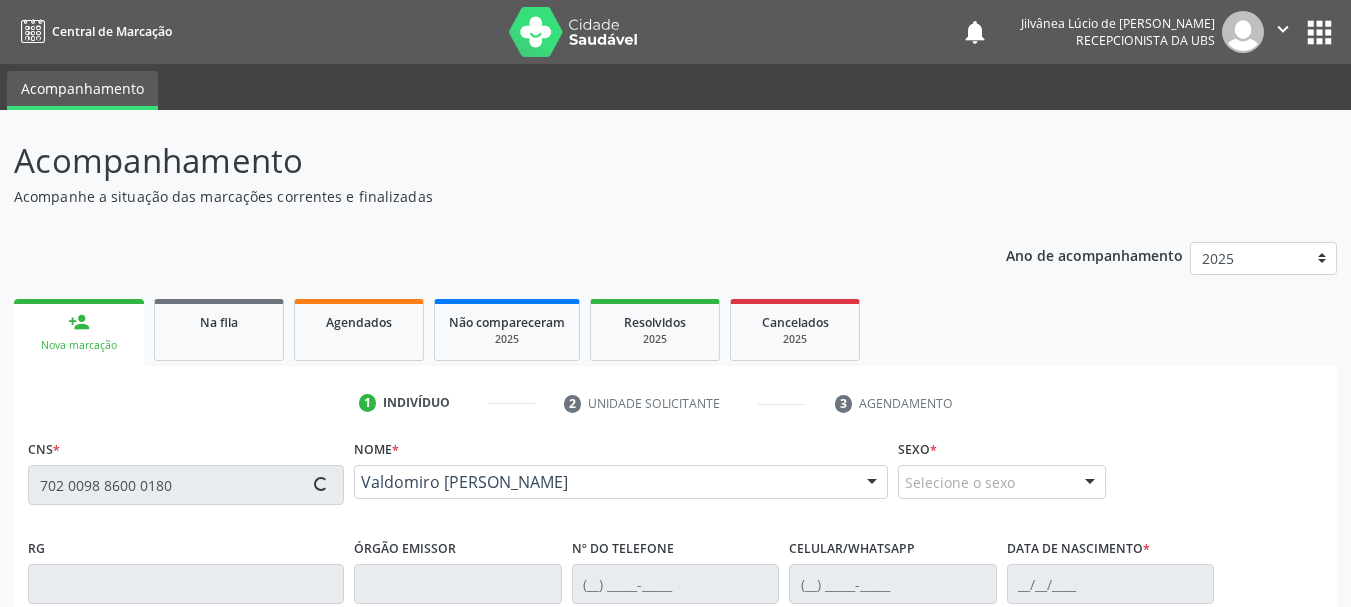 type on "15/[DATE]" 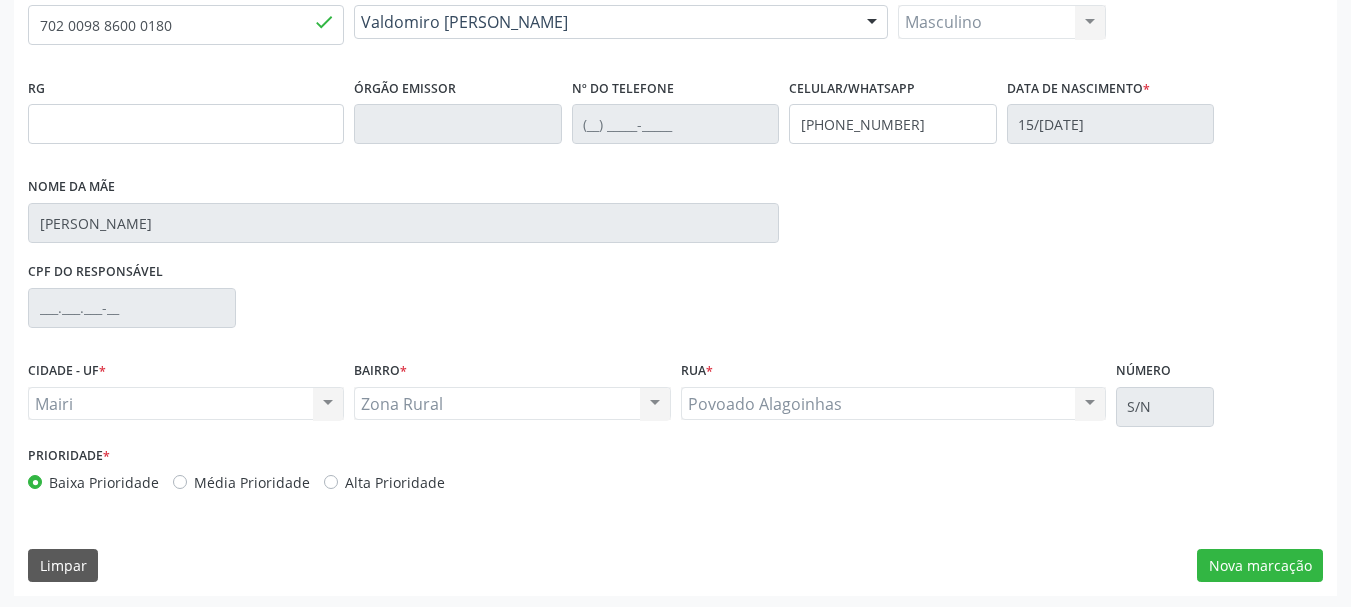 scroll, scrollTop: 463, scrollLeft: 0, axis: vertical 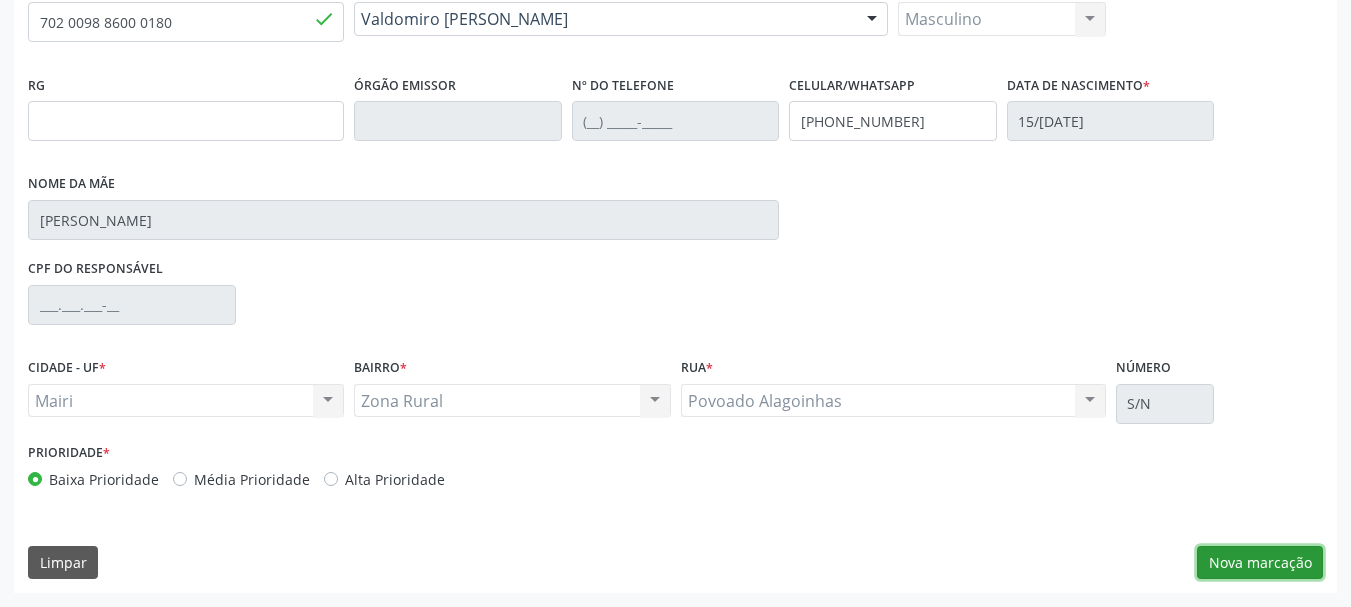 click on "Nova marcação" at bounding box center (1260, 563) 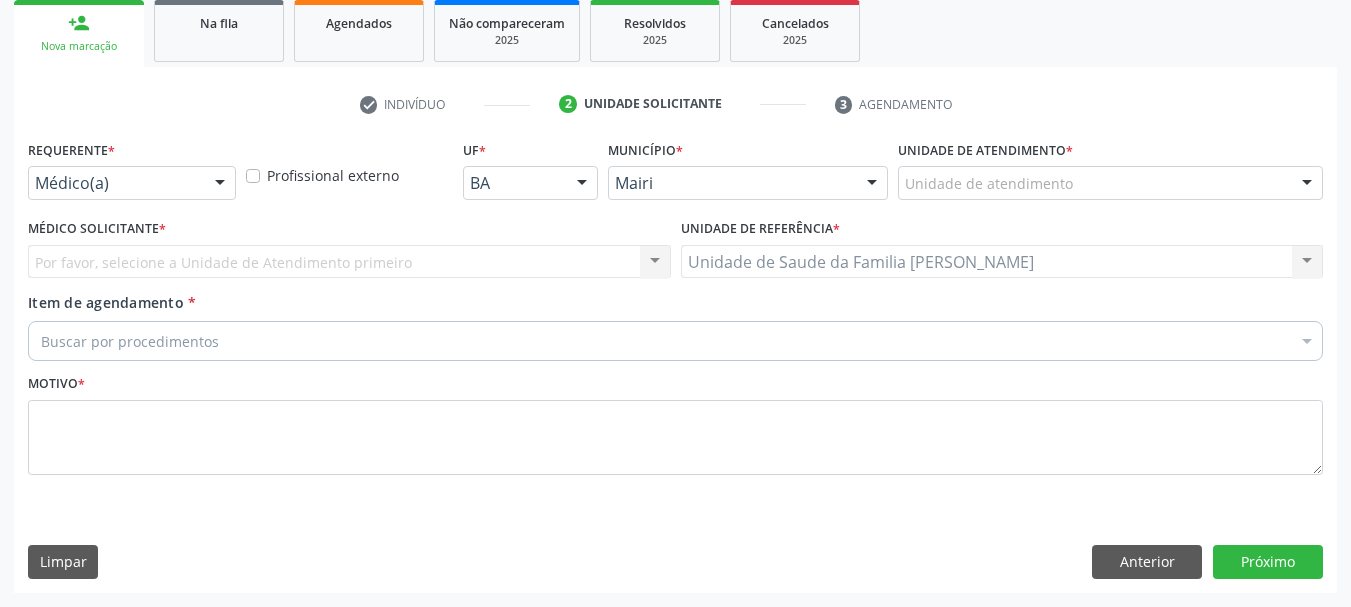 scroll, scrollTop: 299, scrollLeft: 0, axis: vertical 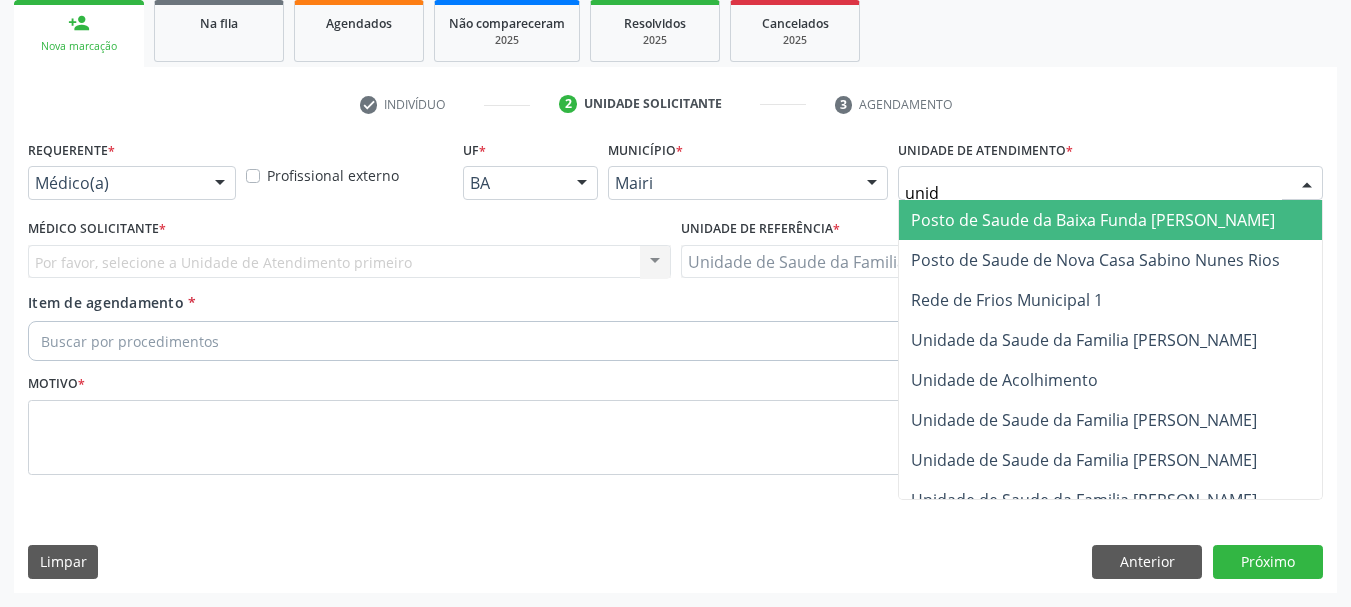 type on "unida" 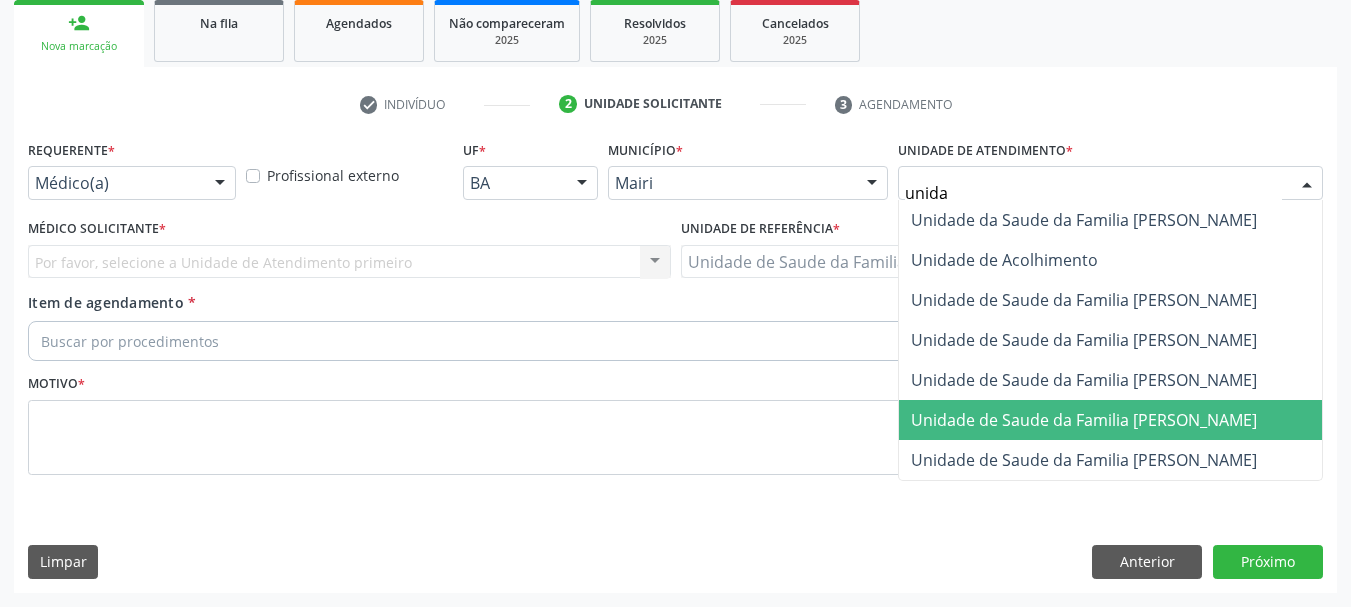 click on "Unidade de Saude da Familia [PERSON_NAME]" at bounding box center (1084, 420) 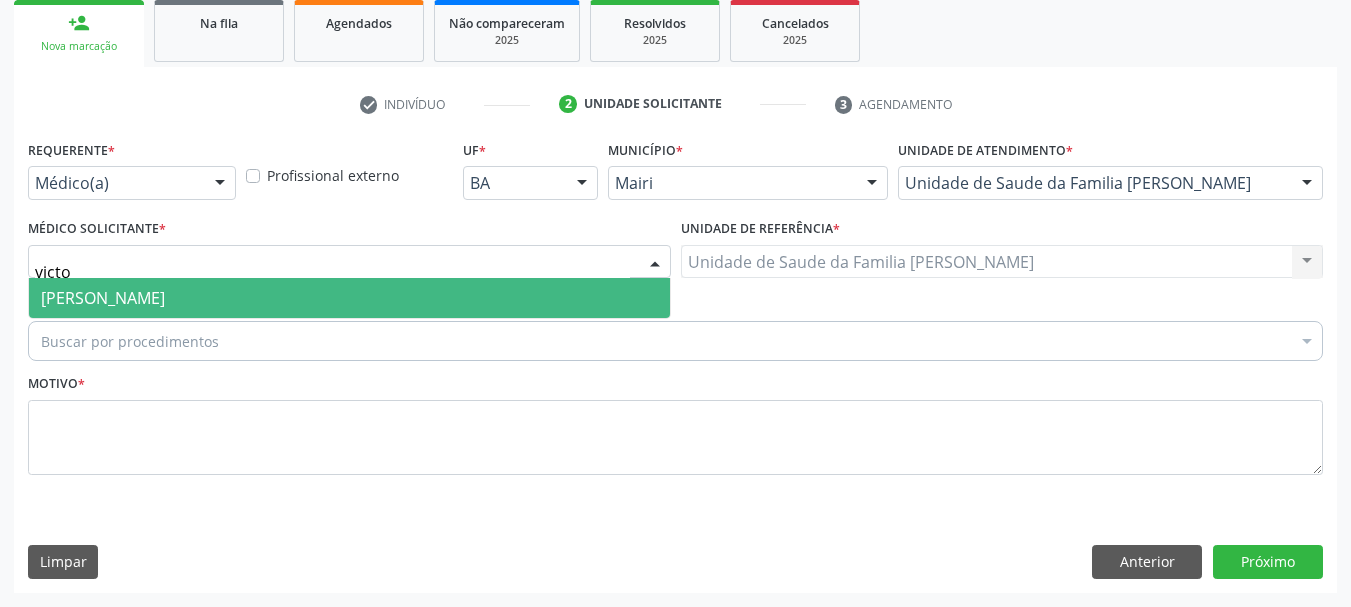 type on "victor" 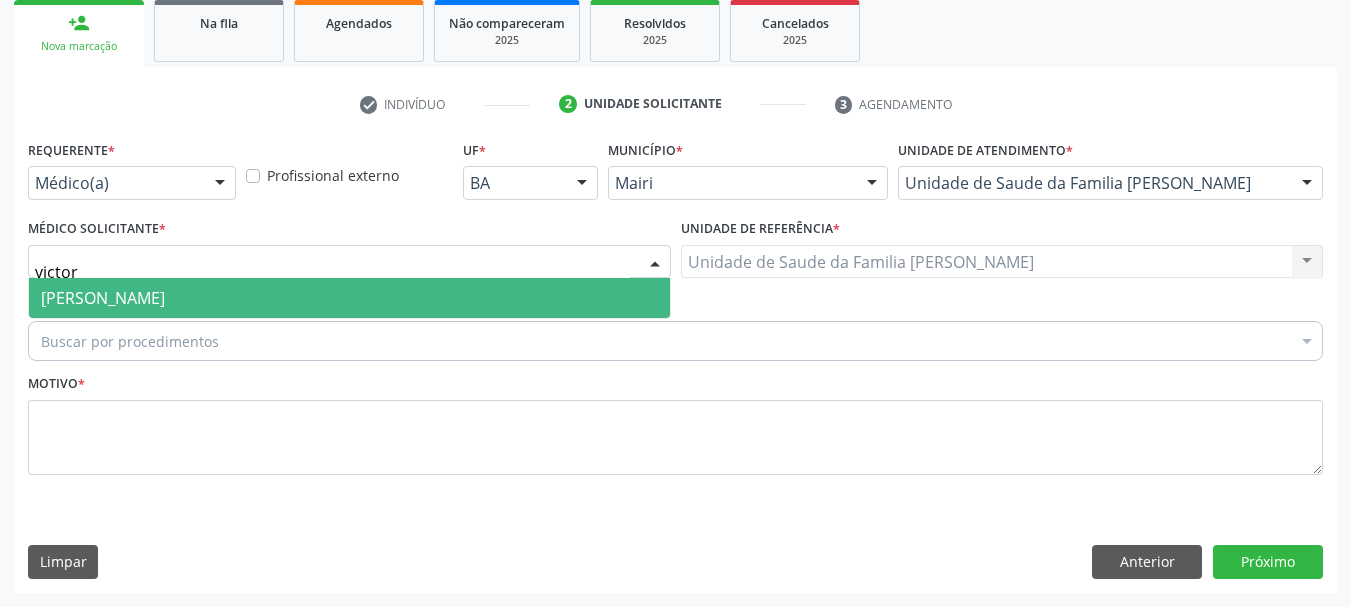 click on "[PERSON_NAME]" at bounding box center [103, 298] 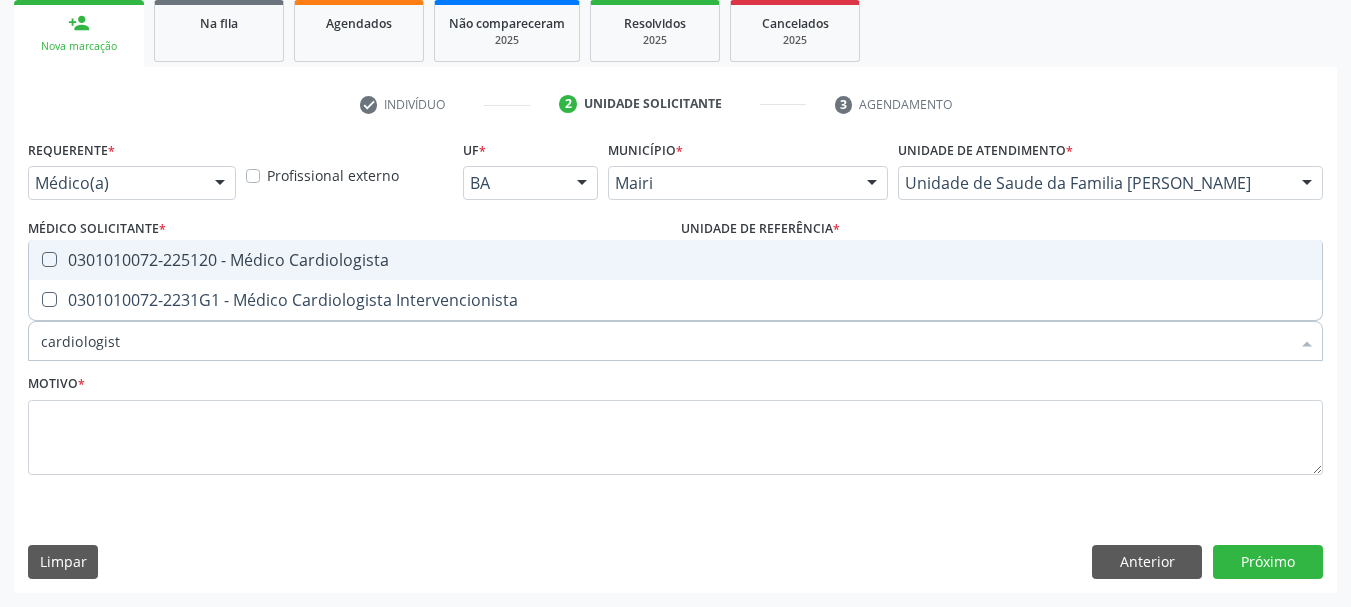 type on "cardiologista" 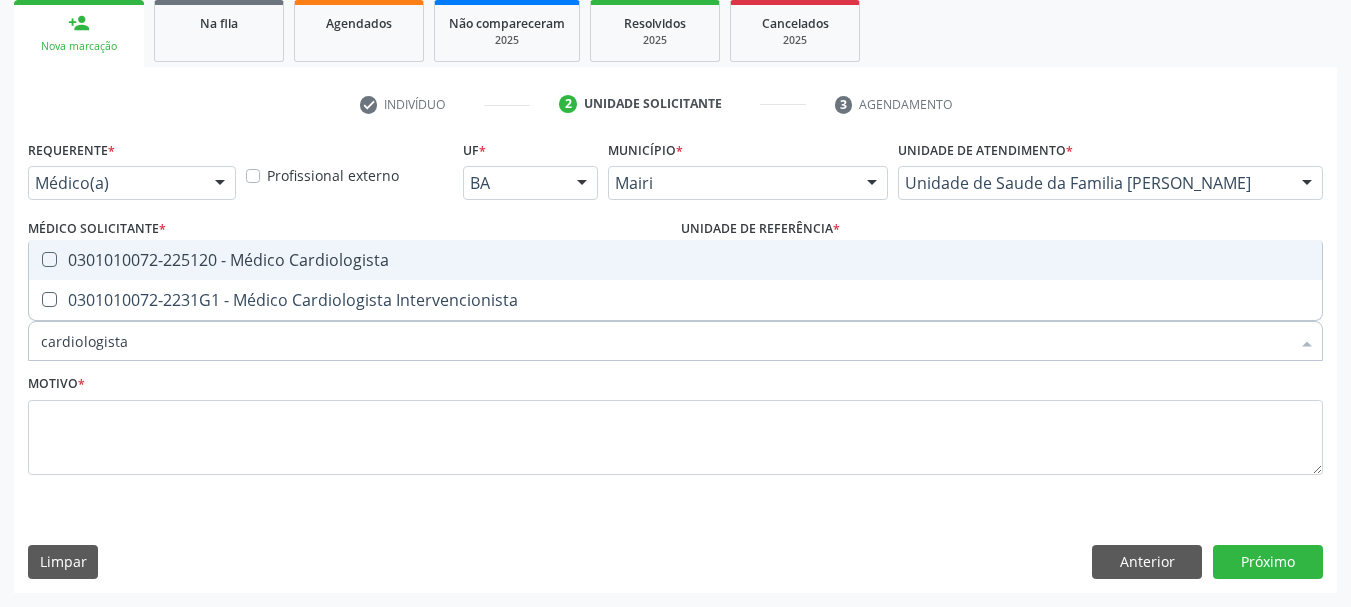 click on "0301010072-225120 - Médico Cardiologista" at bounding box center (675, 260) 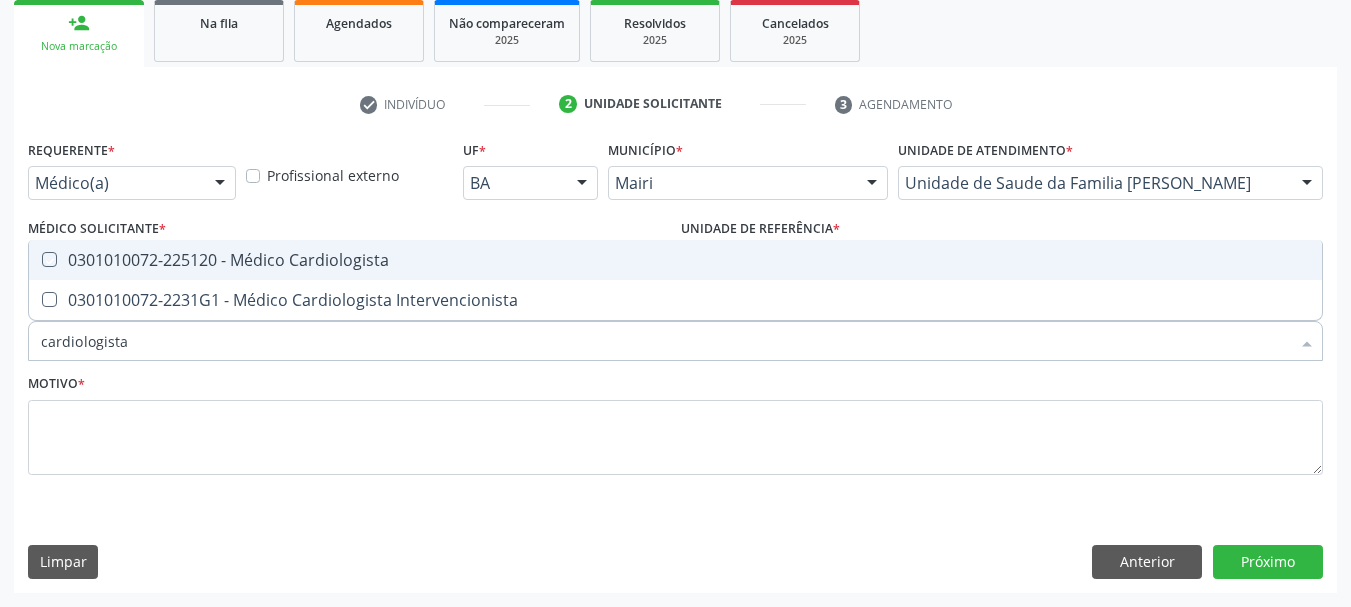 checkbox on "true" 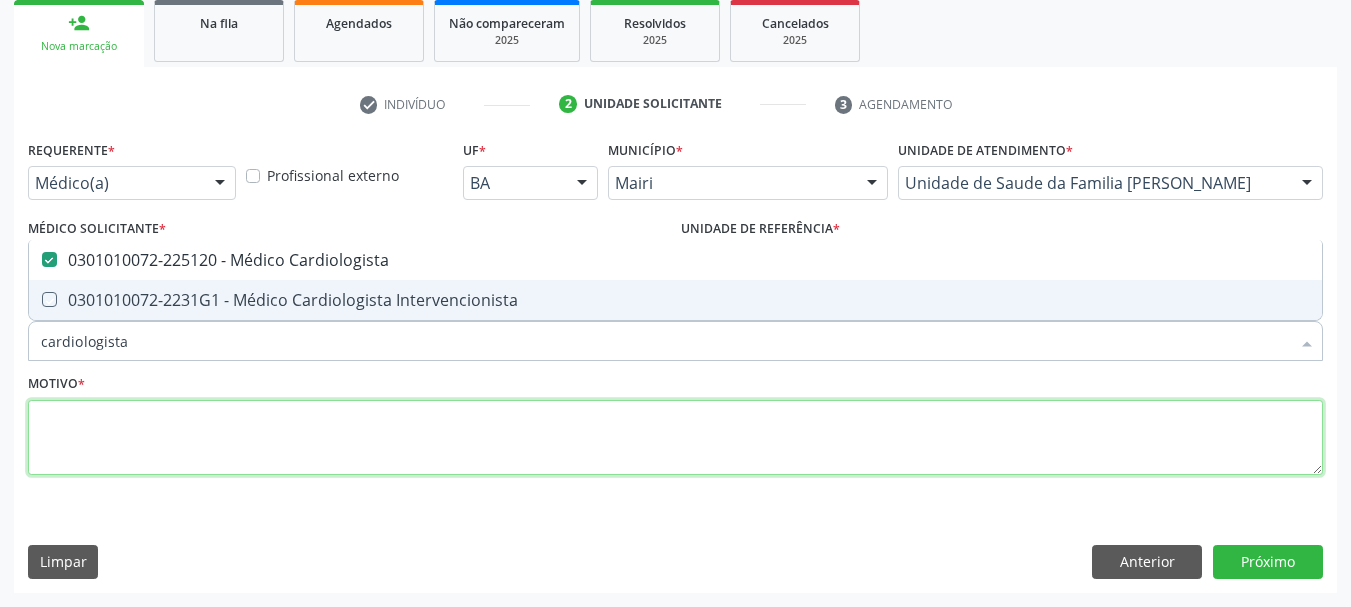 click at bounding box center (675, 438) 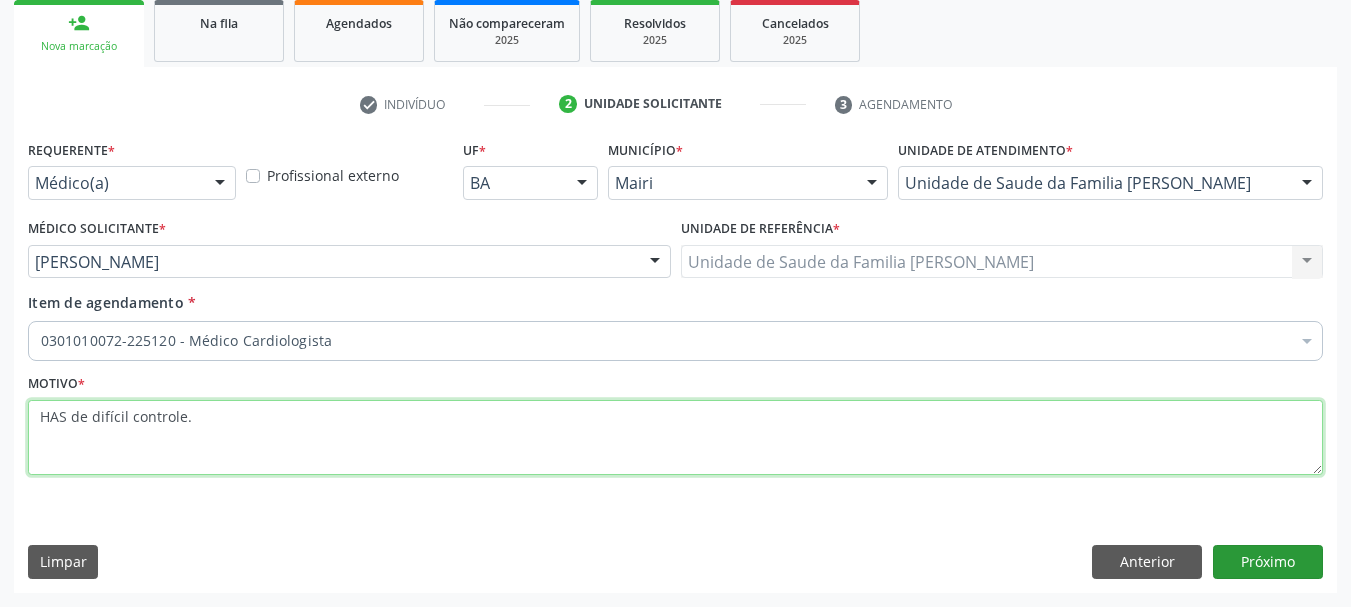 type on "HAS de difícil controle." 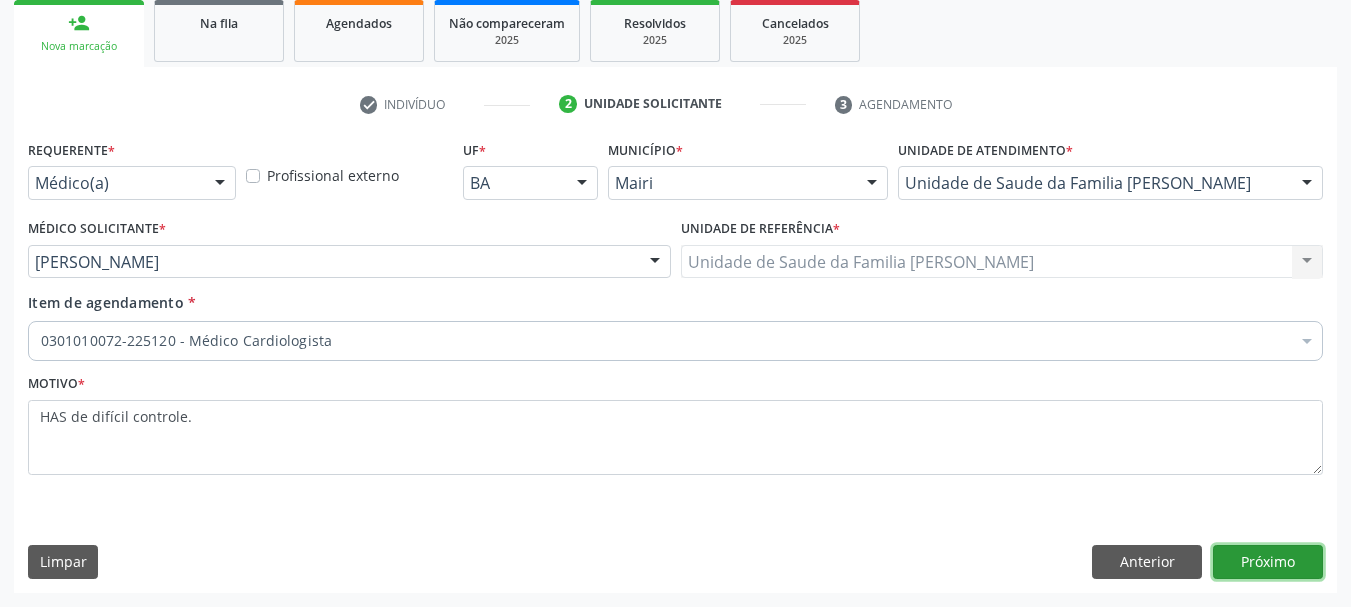 click on "Próximo" at bounding box center [1268, 562] 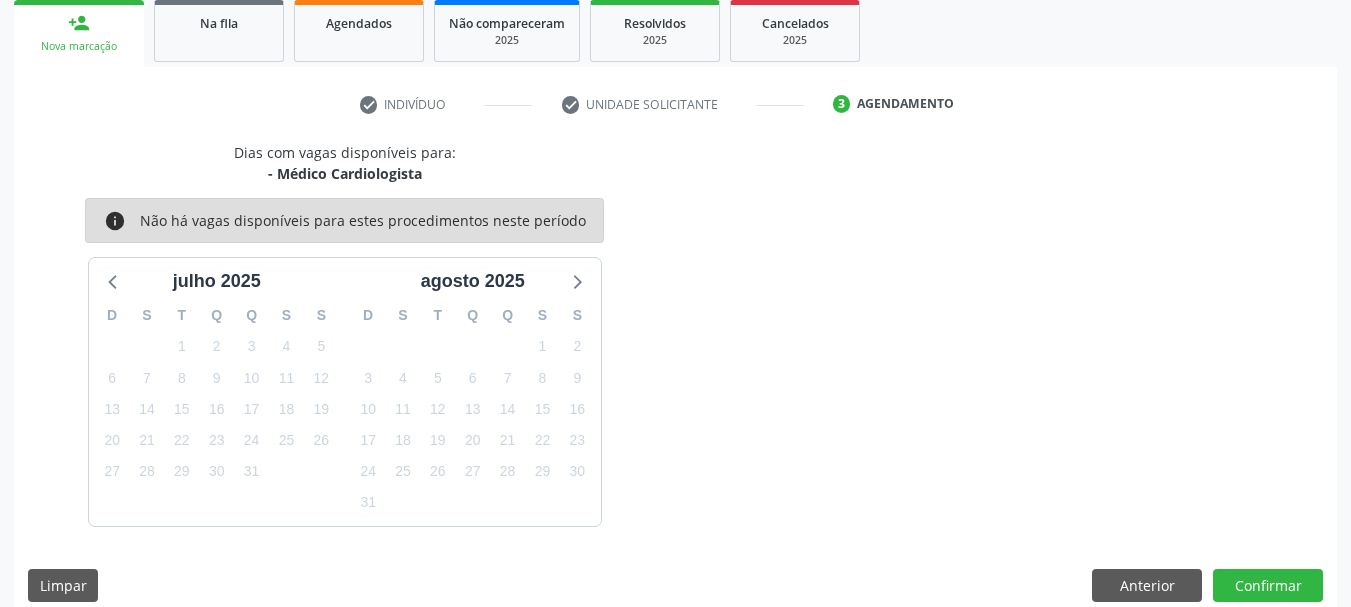 scroll, scrollTop: 322, scrollLeft: 0, axis: vertical 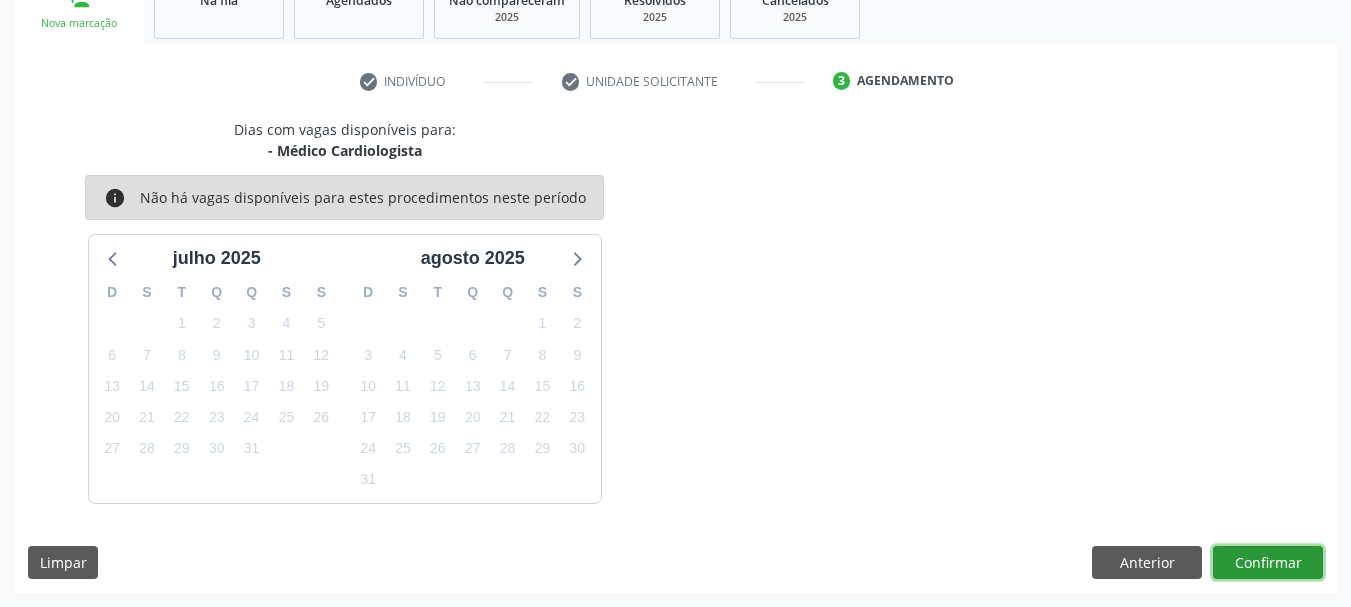 click on "Confirmar" at bounding box center [1268, 563] 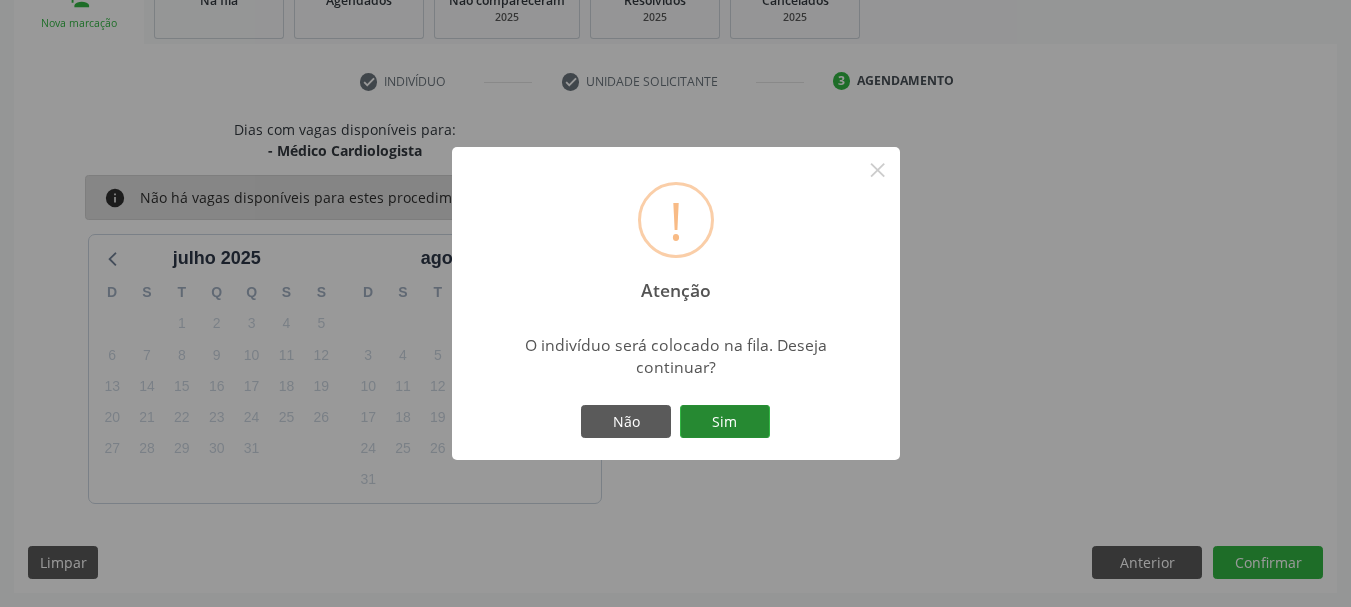 click on "Sim" at bounding box center [725, 422] 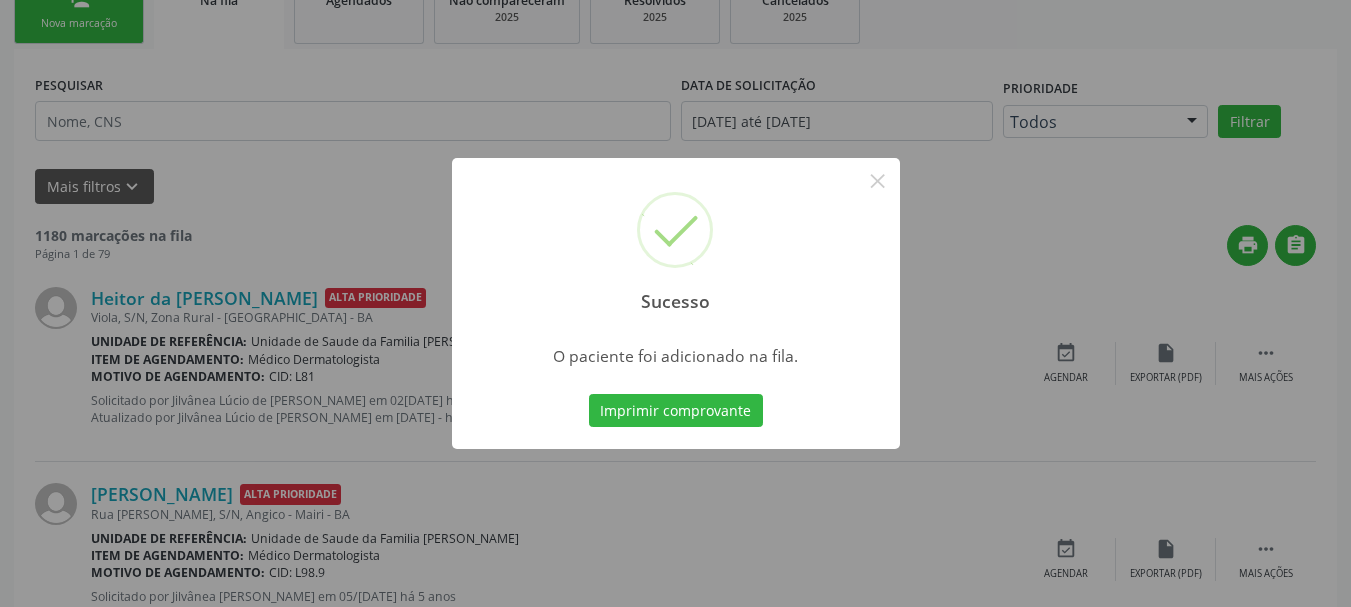 scroll, scrollTop: 60, scrollLeft: 0, axis: vertical 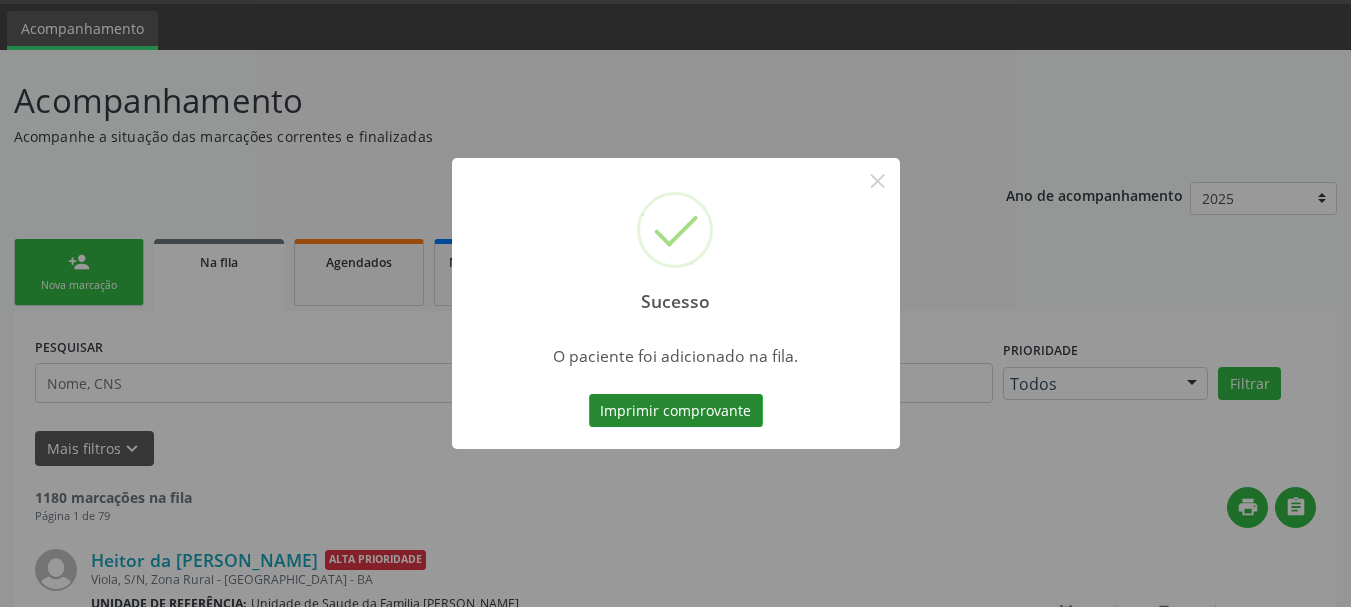 click on "Imprimir comprovante" at bounding box center [676, 411] 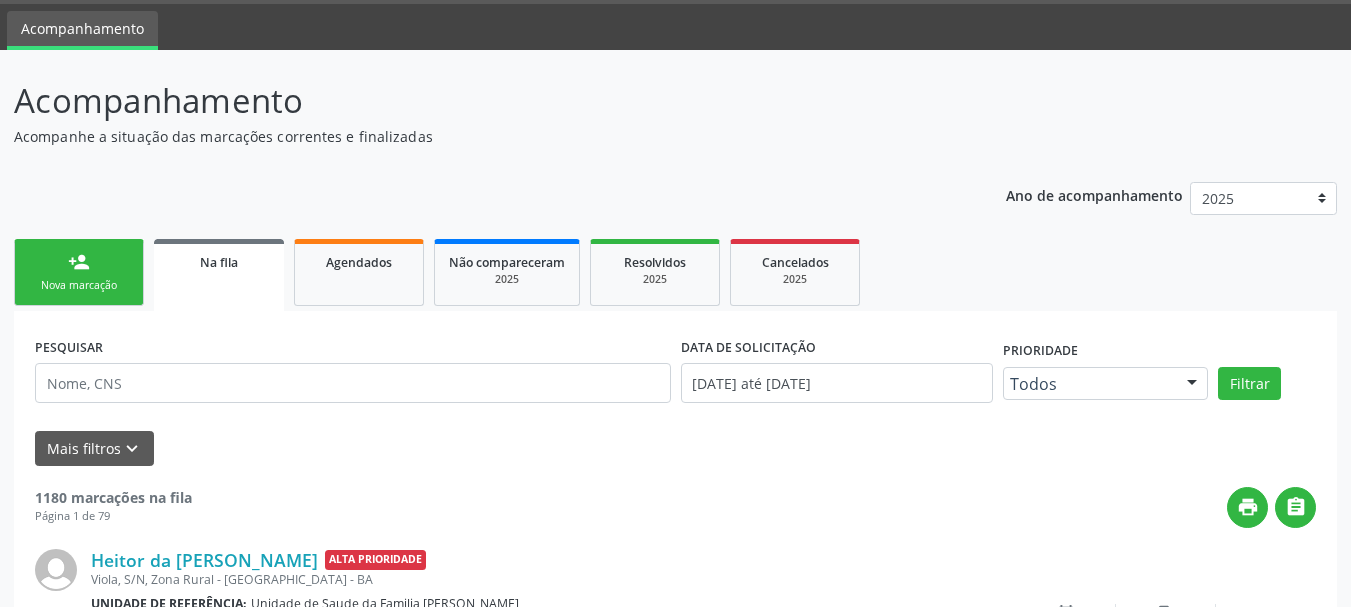 click on "Nova marcação" at bounding box center [79, 285] 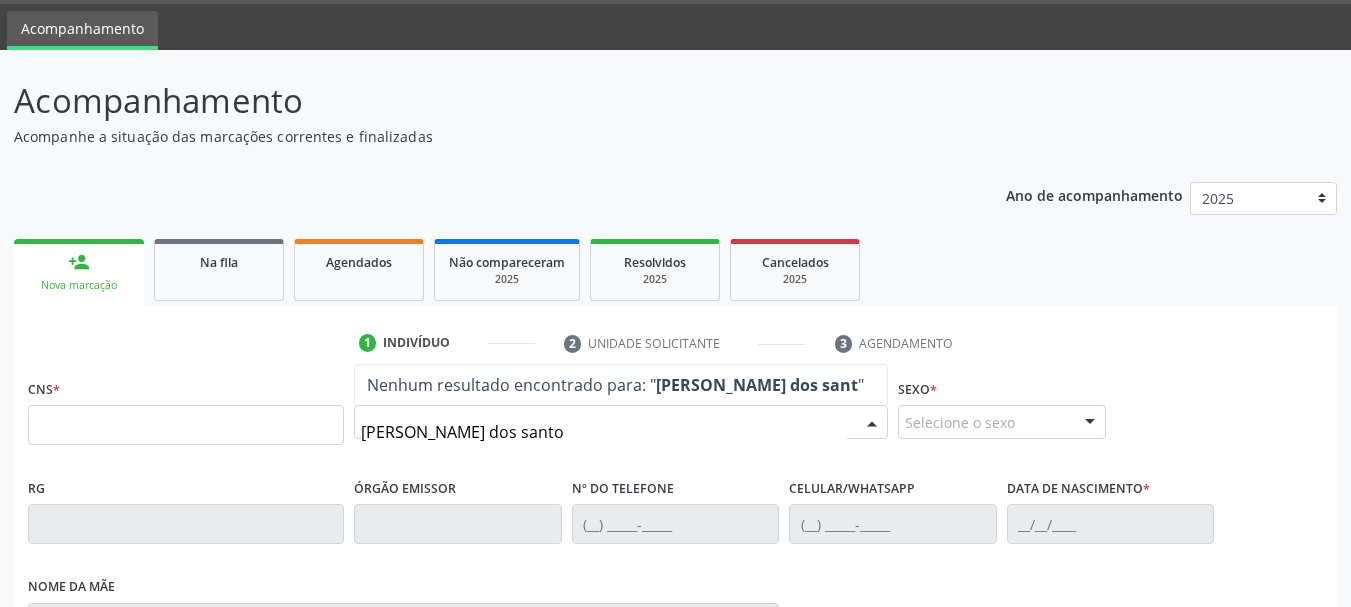 type on "[PERSON_NAME]" 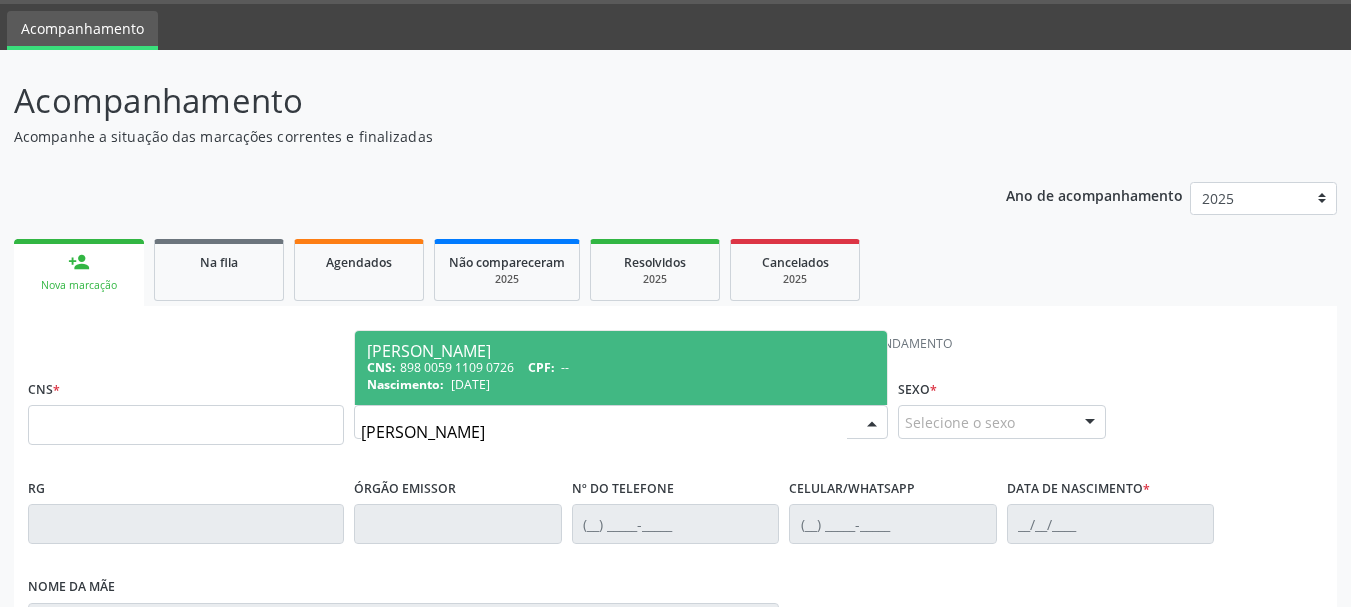 click on "CNS:
898 0059 1109 0726
CPF:    --" at bounding box center (621, 367) 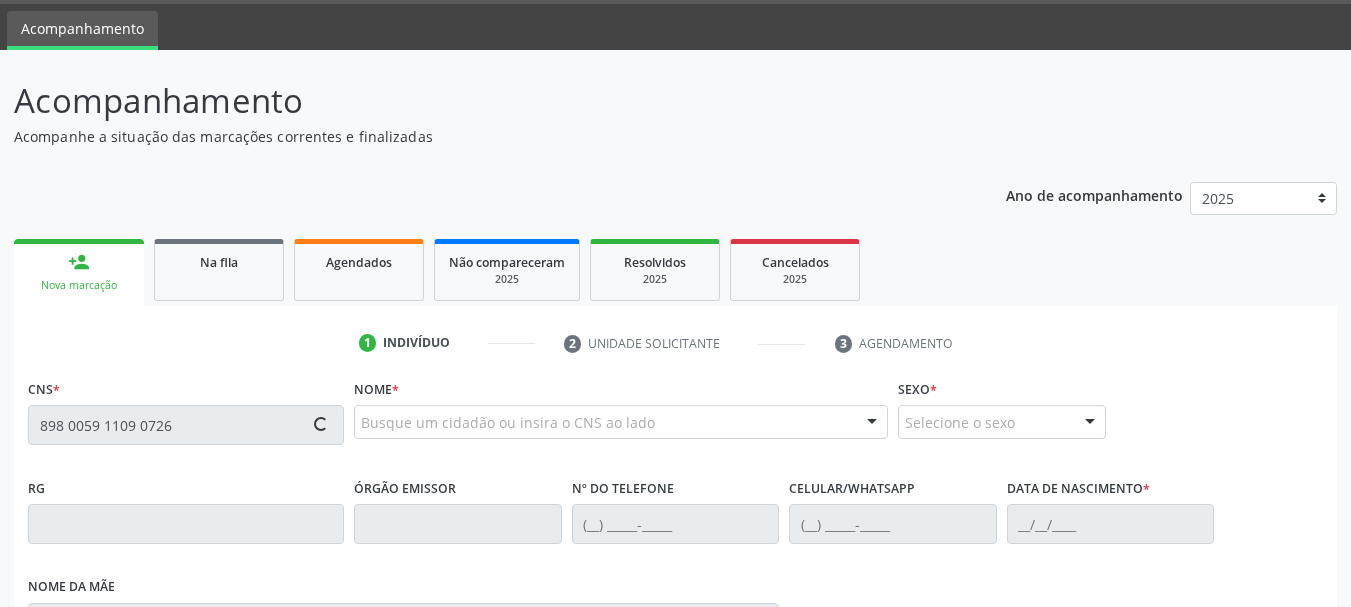 type on "898 0059 1109 0726" 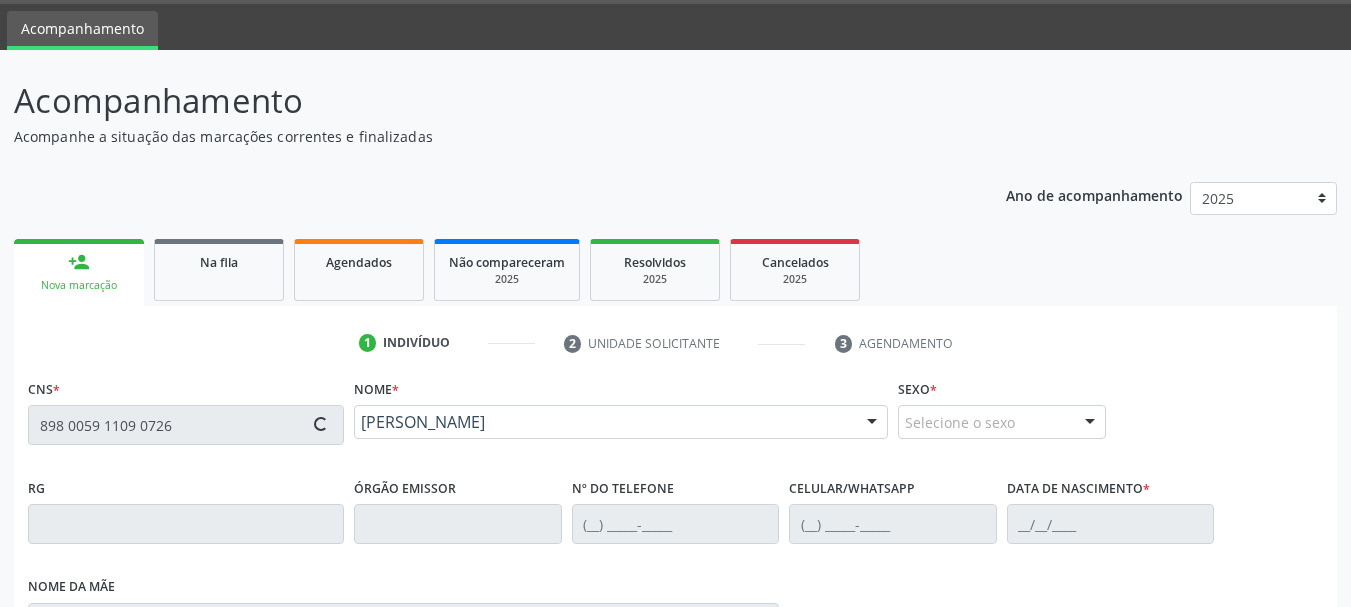 type on "[PHONE_NUMBER]" 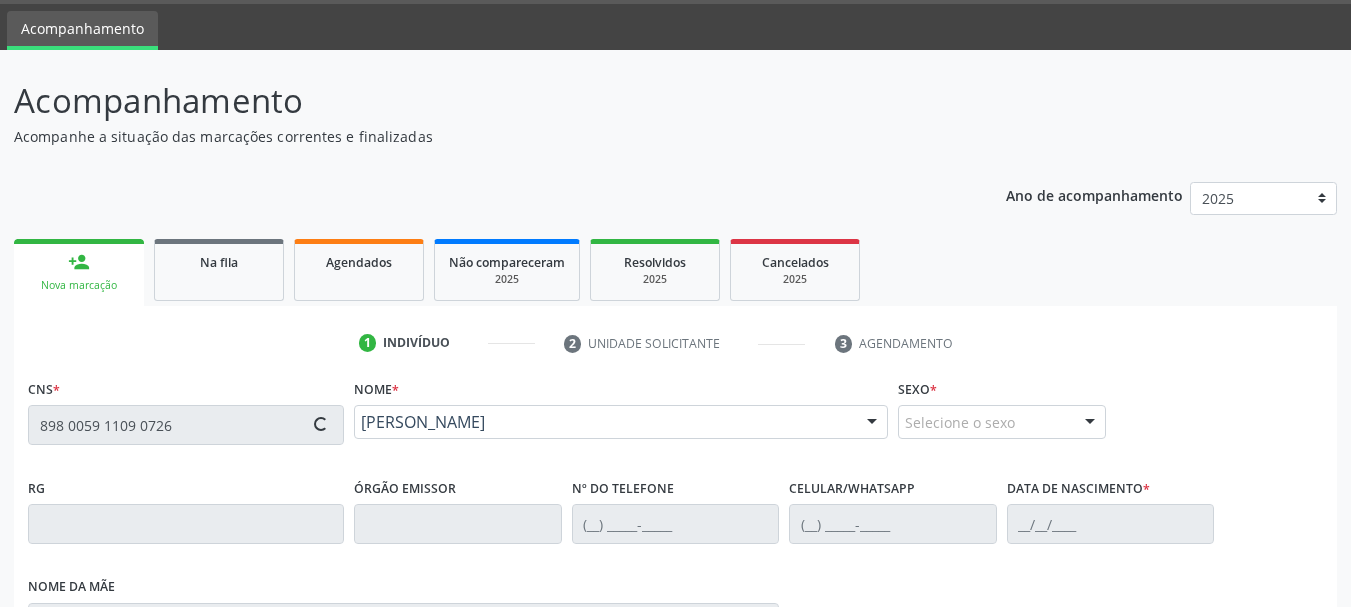 type on "[DATE]" 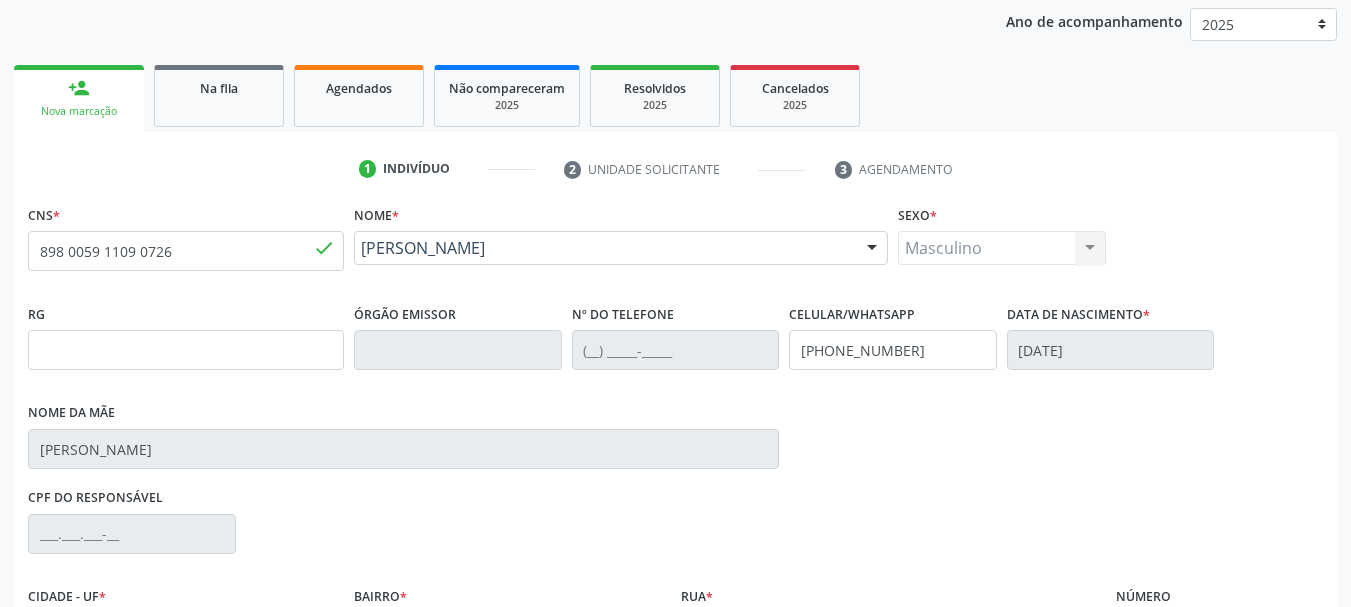scroll, scrollTop: 463, scrollLeft: 0, axis: vertical 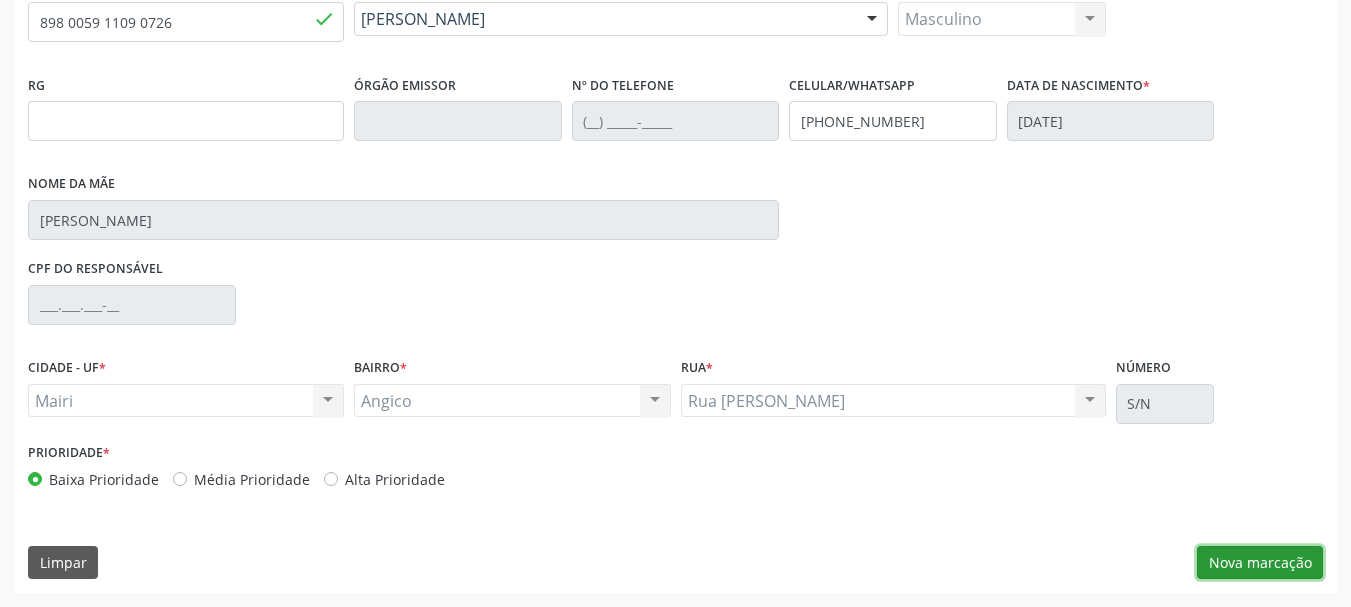 click on "Nova marcação" at bounding box center [1260, 563] 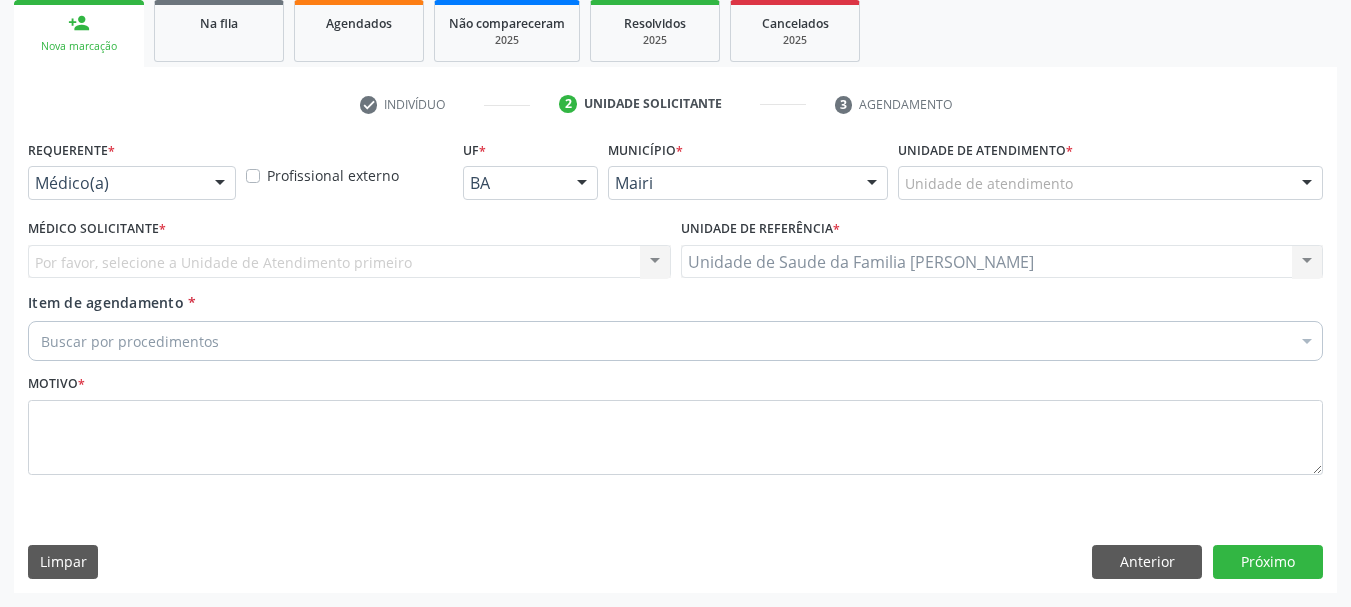 scroll, scrollTop: 299, scrollLeft: 0, axis: vertical 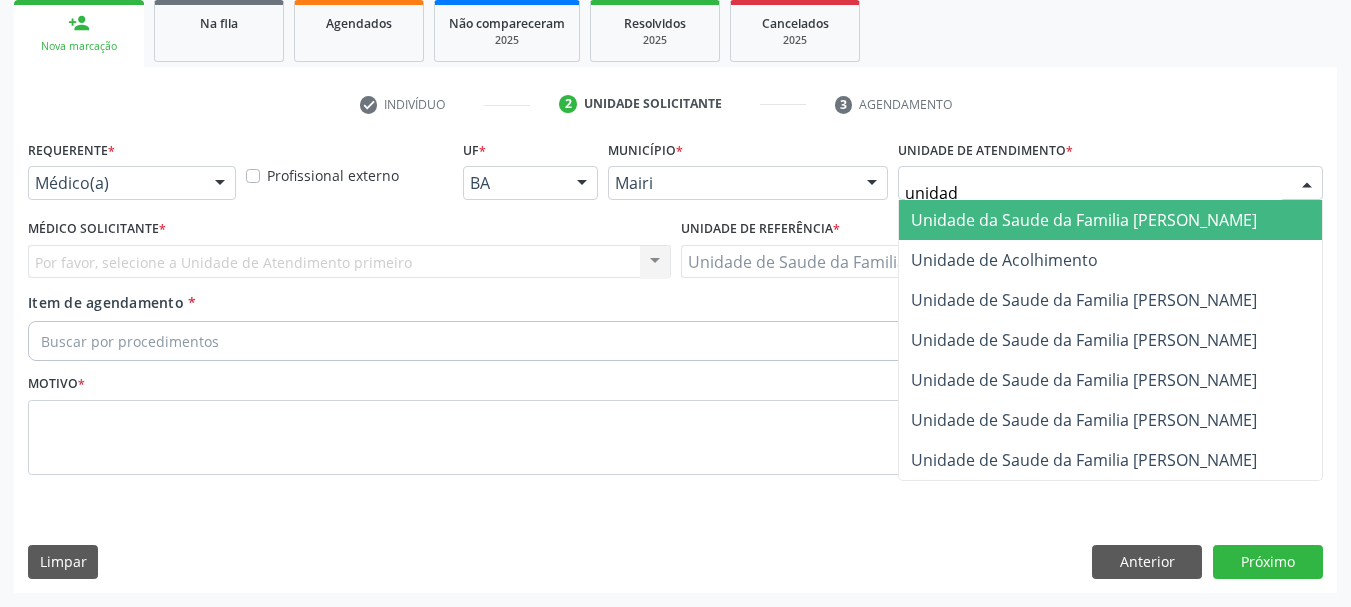 type on "unidade" 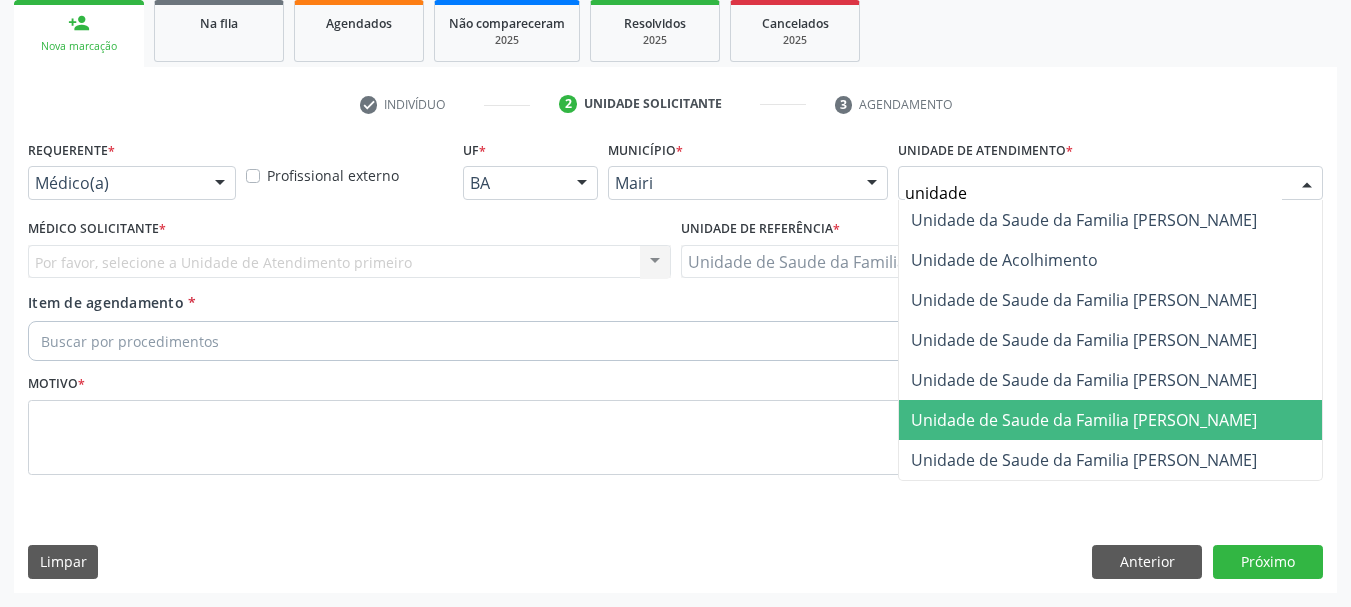 click on "Unidade de Saude da Familia [PERSON_NAME]" at bounding box center (1084, 420) 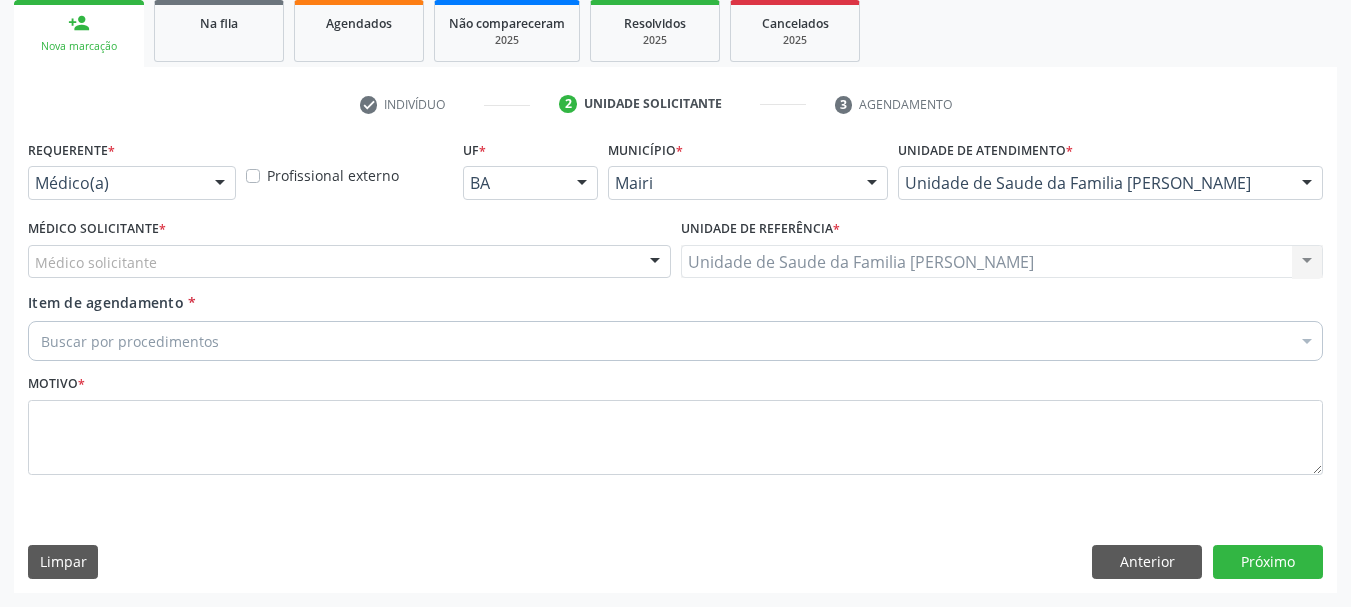click on "Médico solicitante" at bounding box center (349, 262) 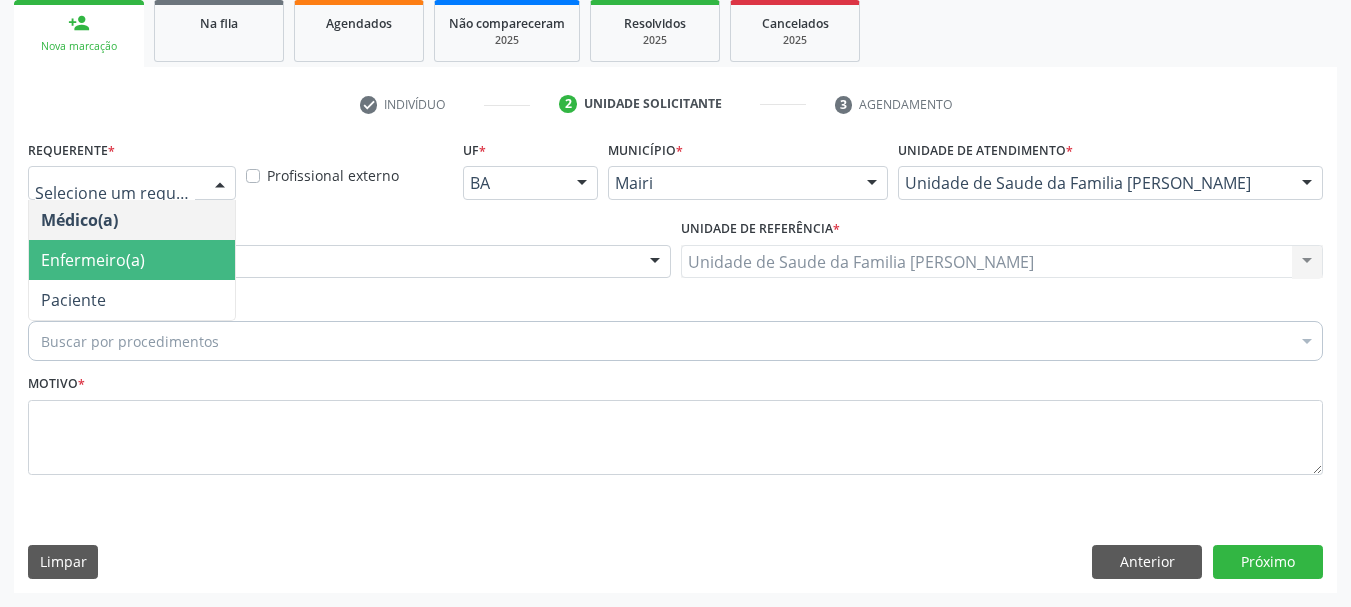 click on "Enfermeiro(a)" at bounding box center (132, 260) 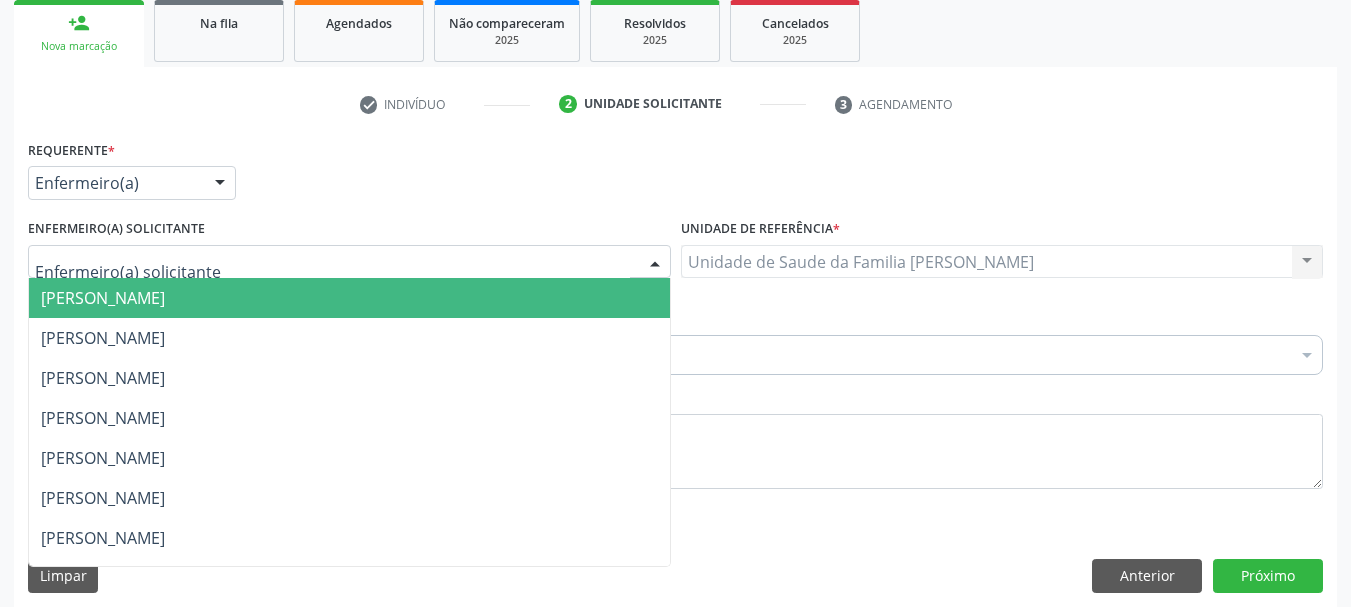 click at bounding box center (349, 262) 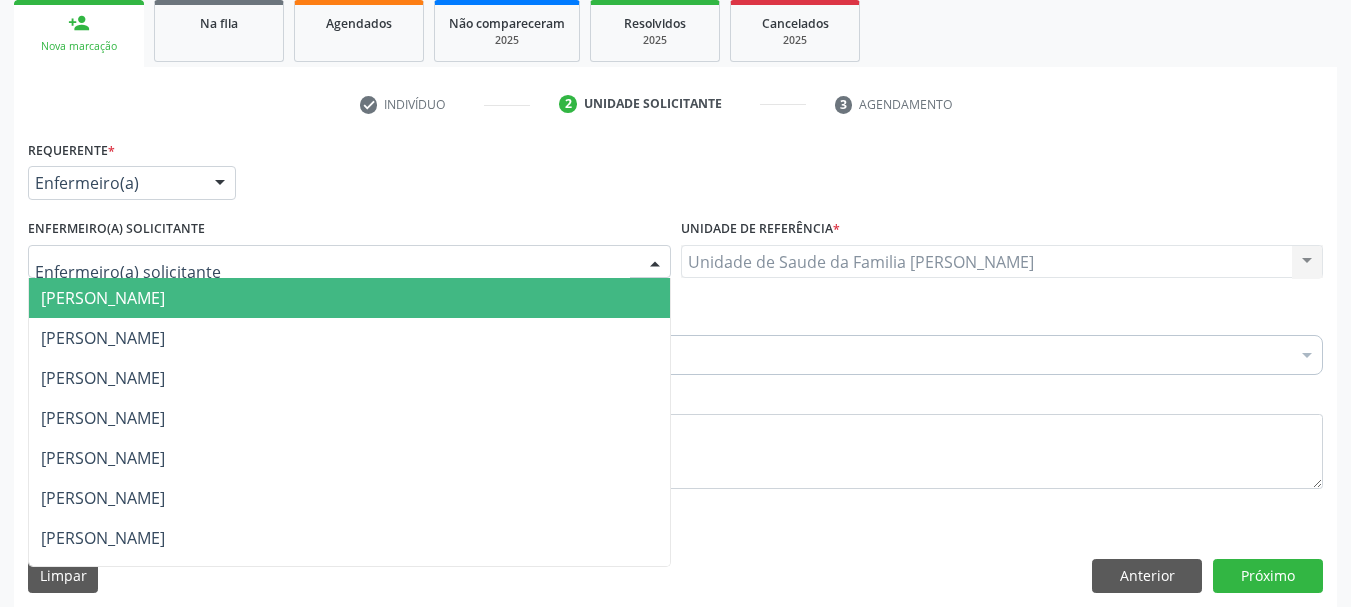 click on "[PERSON_NAME]" at bounding box center (349, 298) 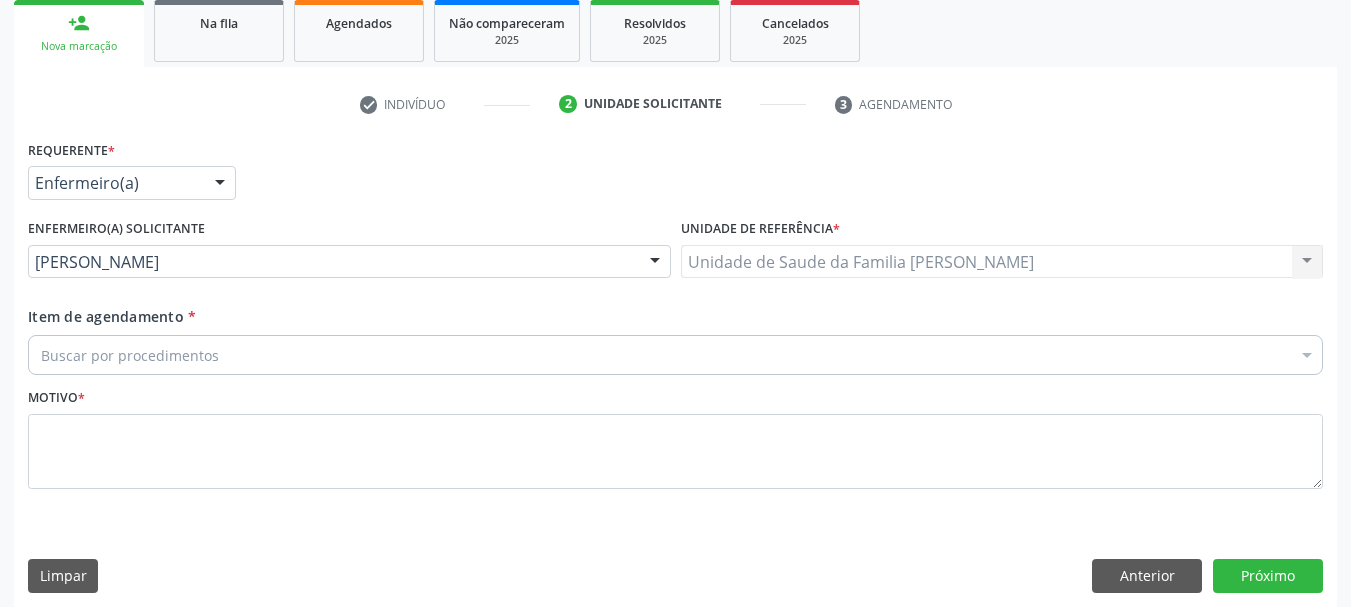 click on "Buscar por procedimentos" at bounding box center [675, 355] 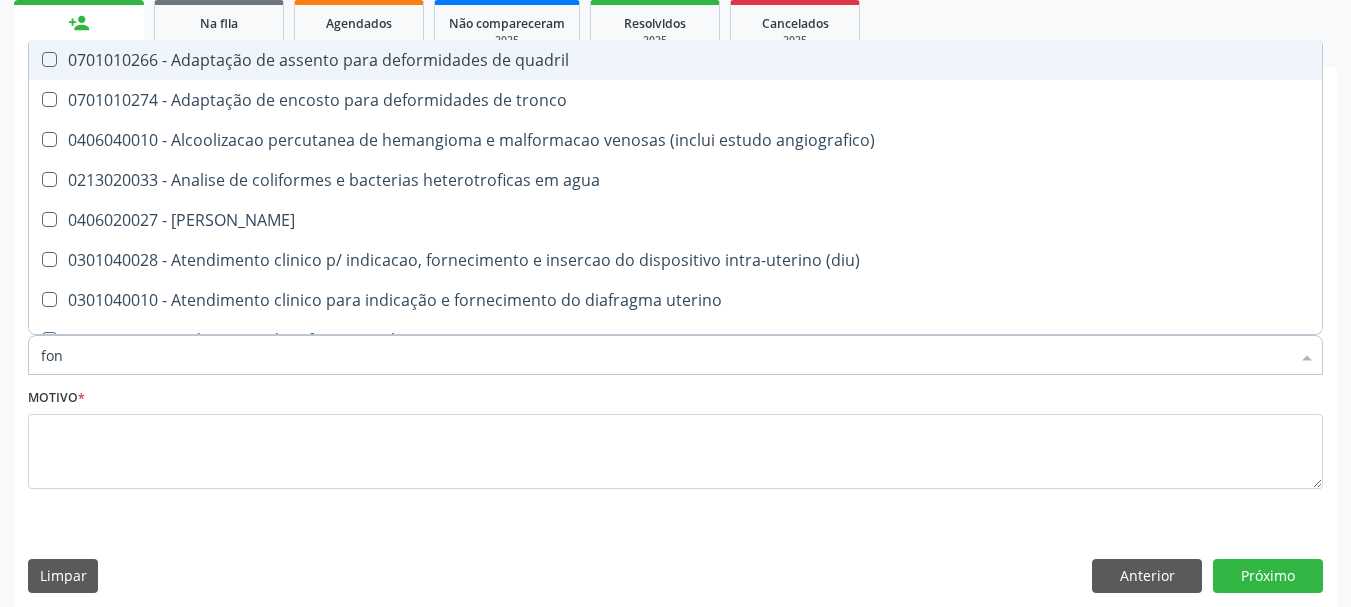 type on "fono" 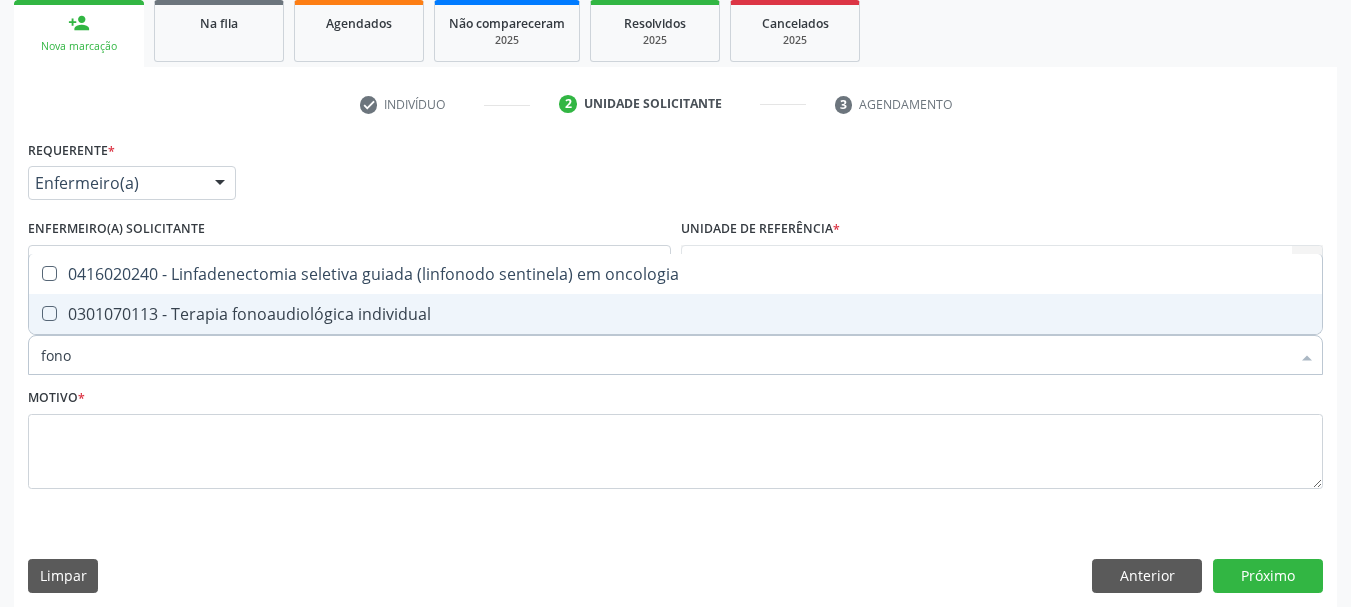 click on "0301070113 - Terapia fonoaudiológica individual" at bounding box center [675, 314] 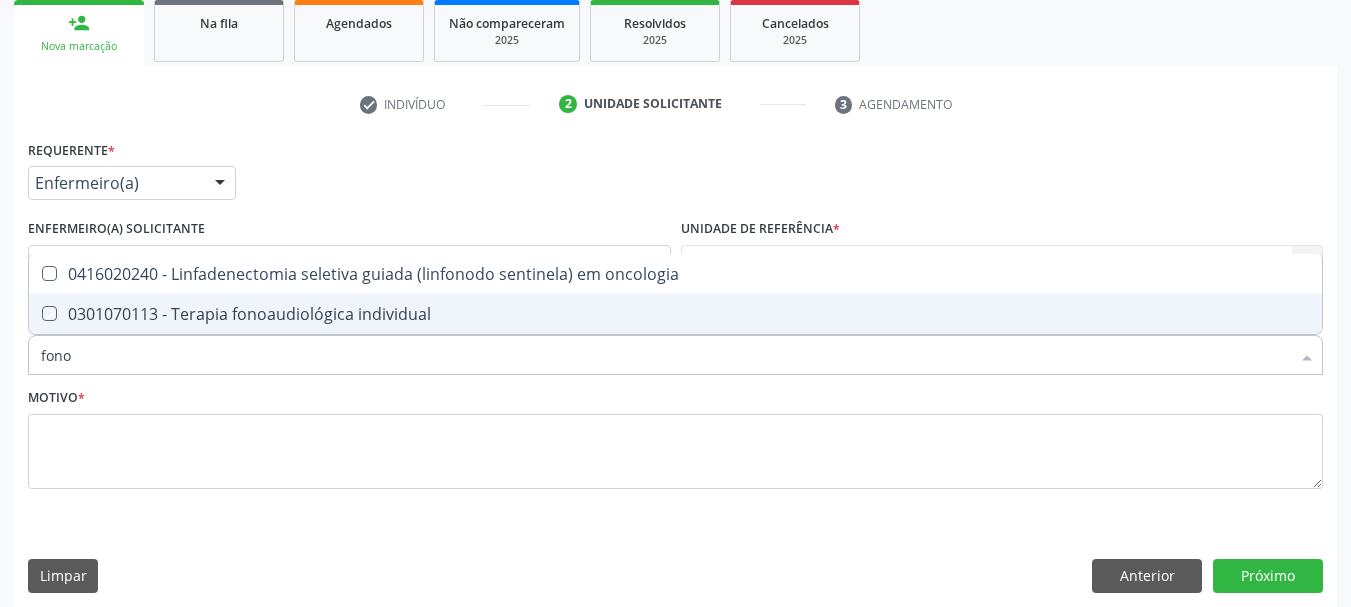 checkbox on "true" 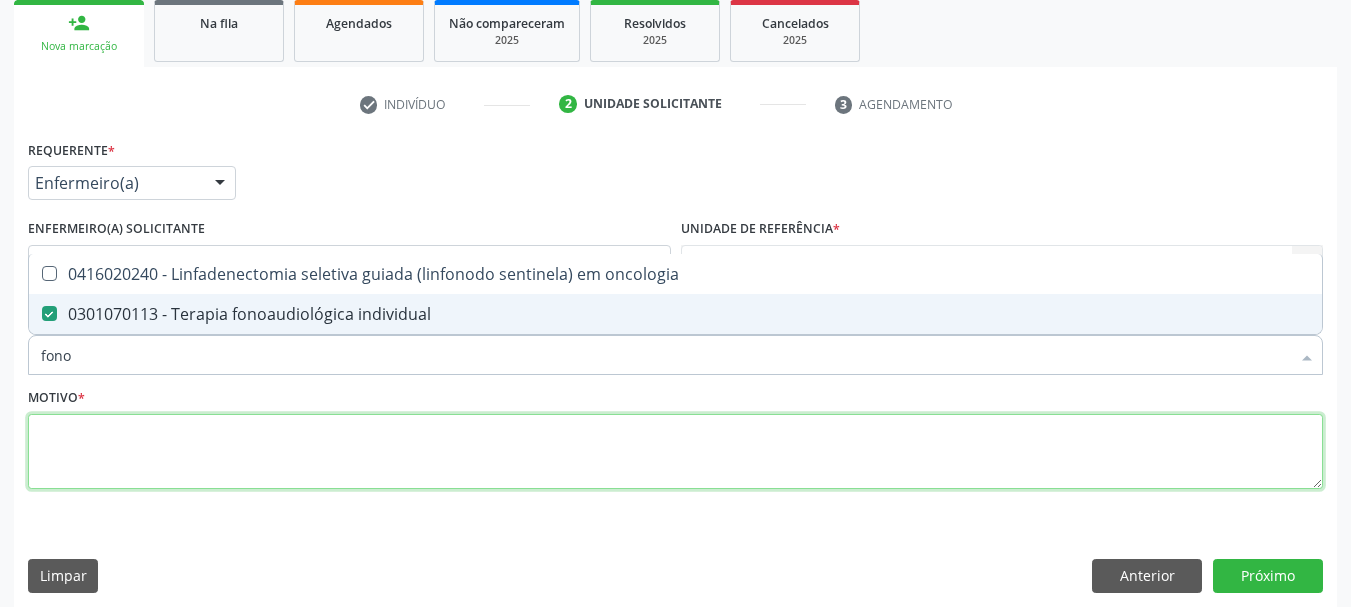 click at bounding box center [675, 452] 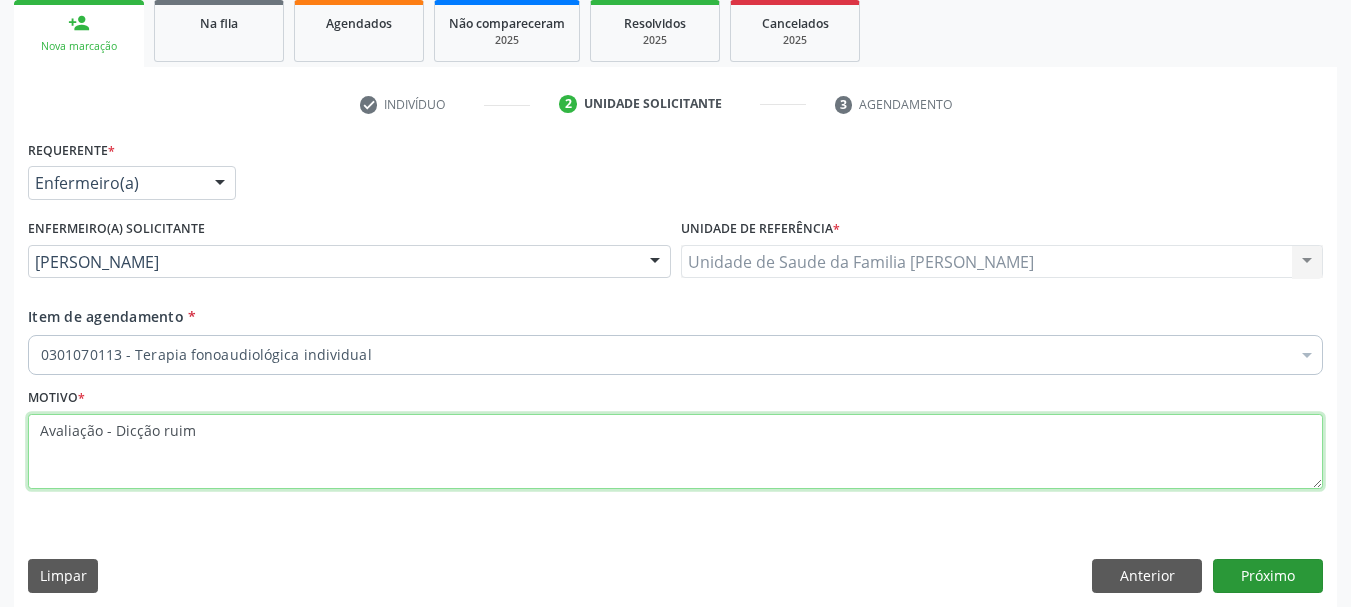 type on "Avaliação - Dicção ruim" 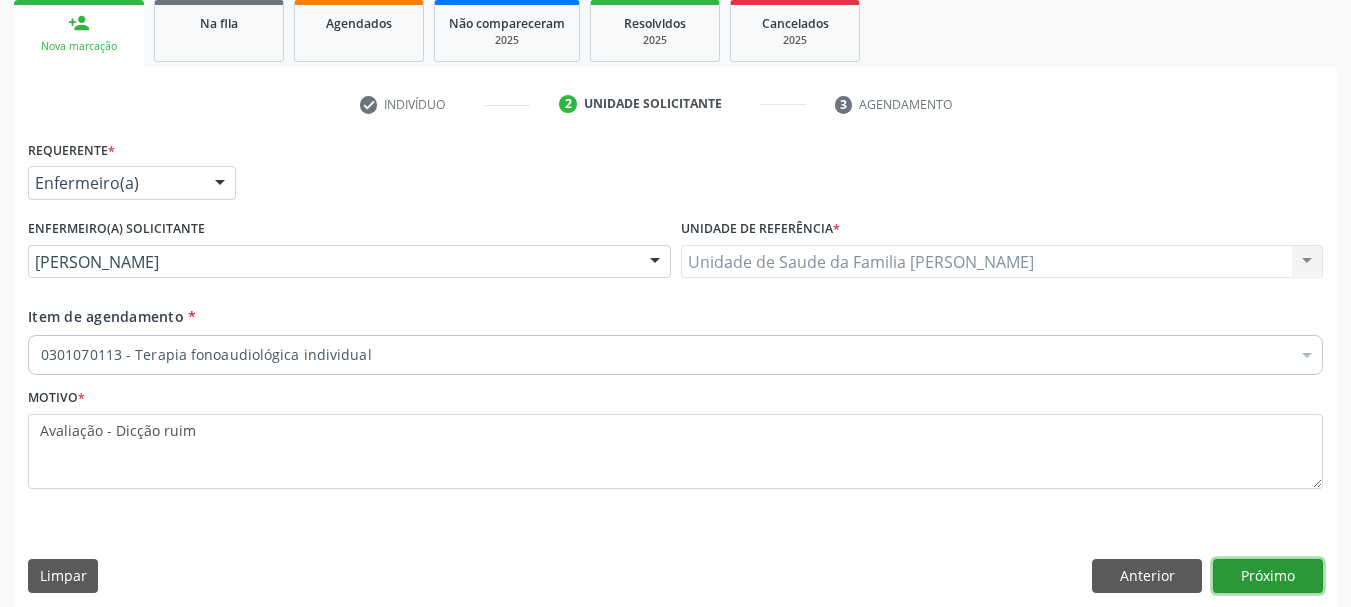 click on "Próximo" at bounding box center [1268, 576] 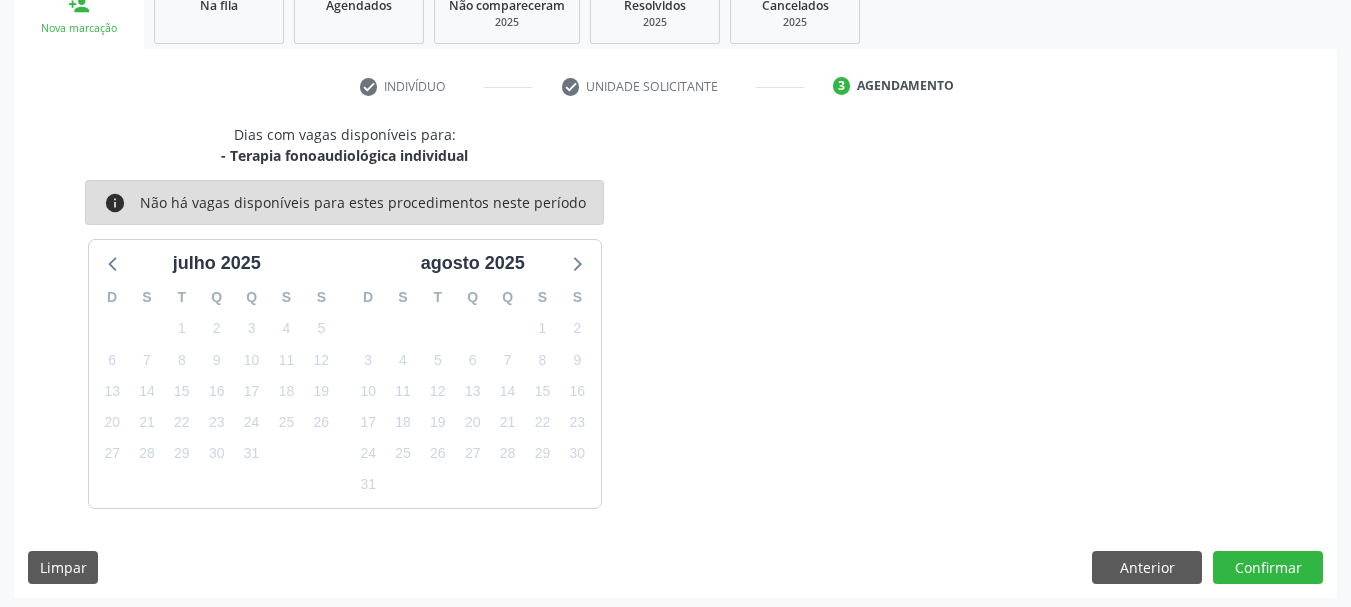 scroll, scrollTop: 322, scrollLeft: 0, axis: vertical 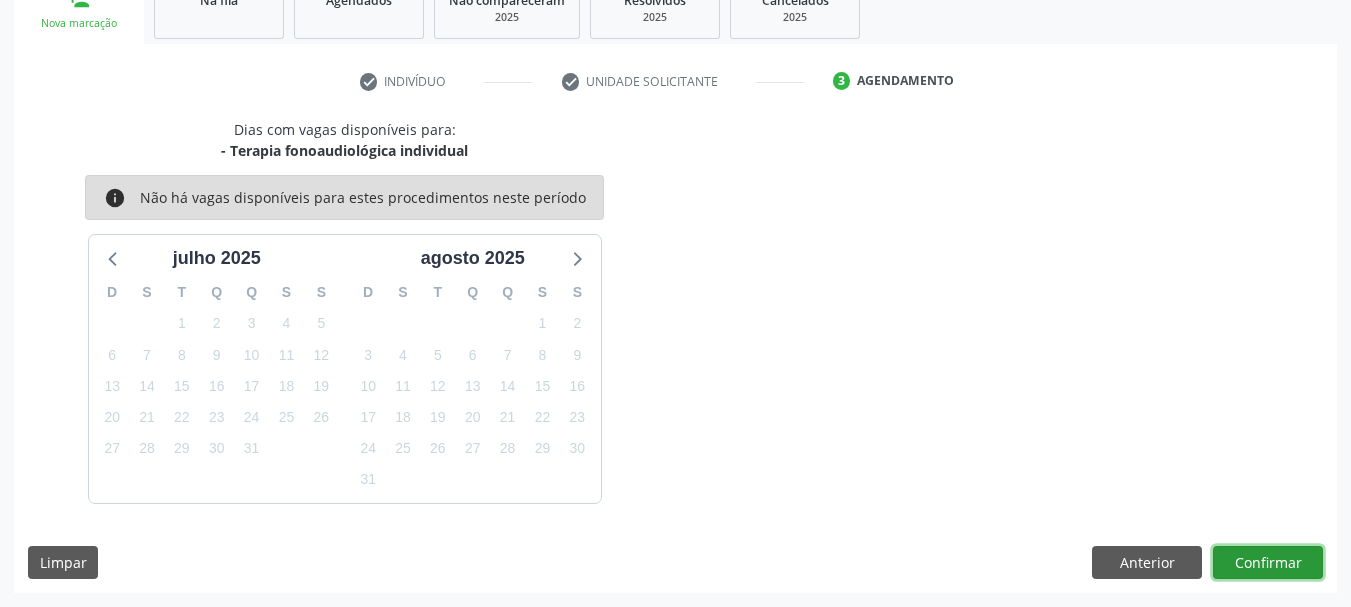 click on "Confirmar" at bounding box center [1268, 563] 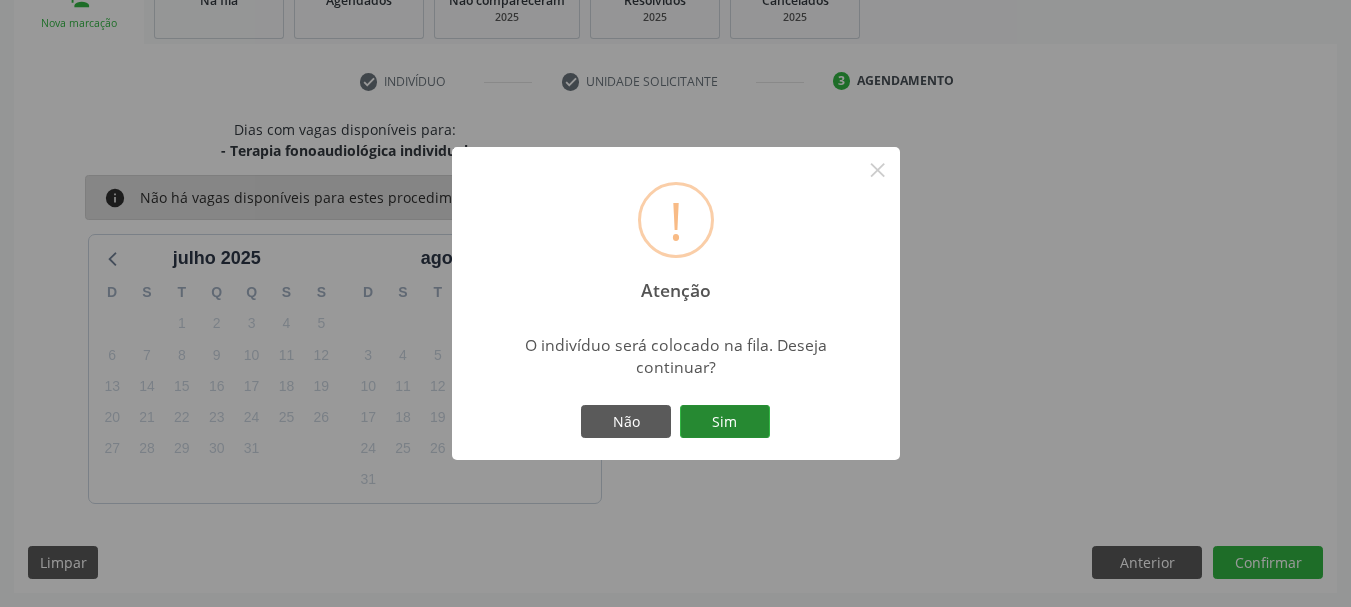 click on "Sim" at bounding box center (725, 422) 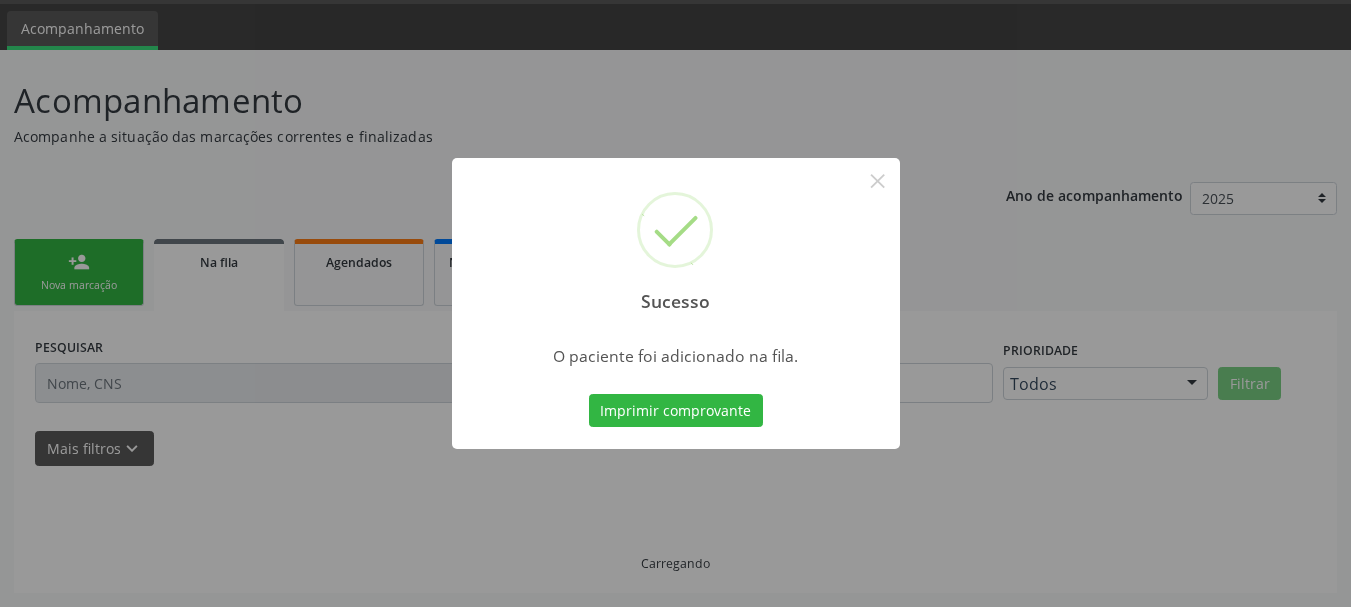 scroll, scrollTop: 60, scrollLeft: 0, axis: vertical 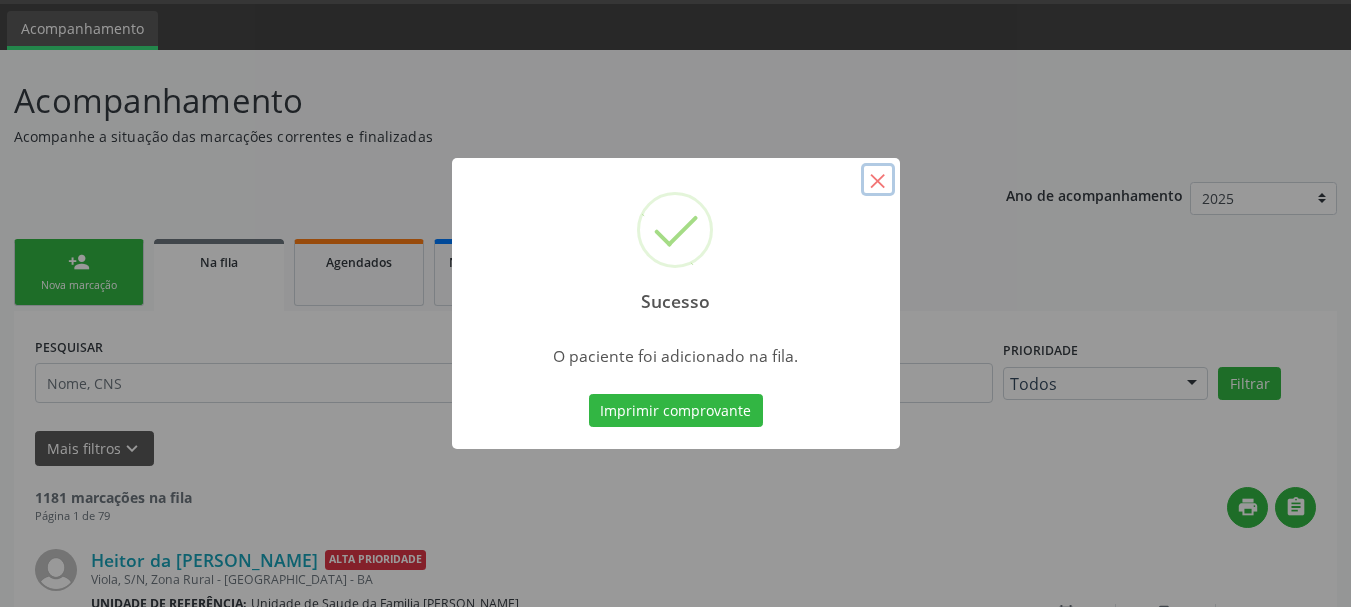click on "×" at bounding box center [878, 180] 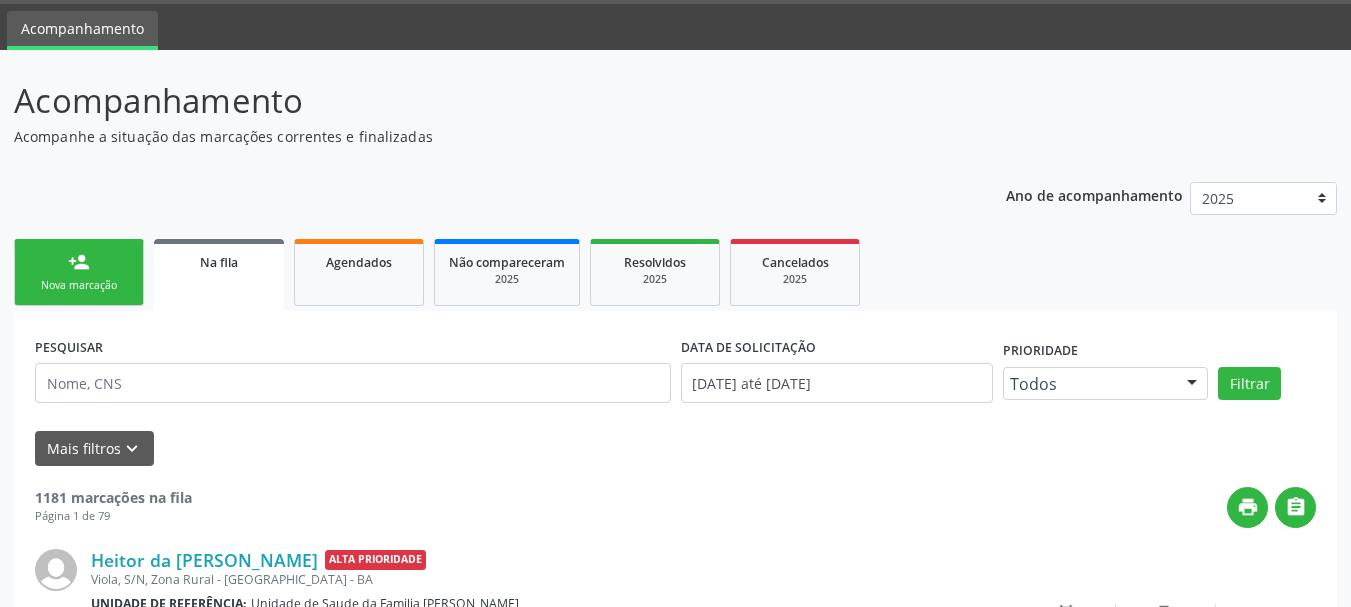 click on "Acompanhe a situação das marcações correntes e finalizadas" at bounding box center (477, 136) 